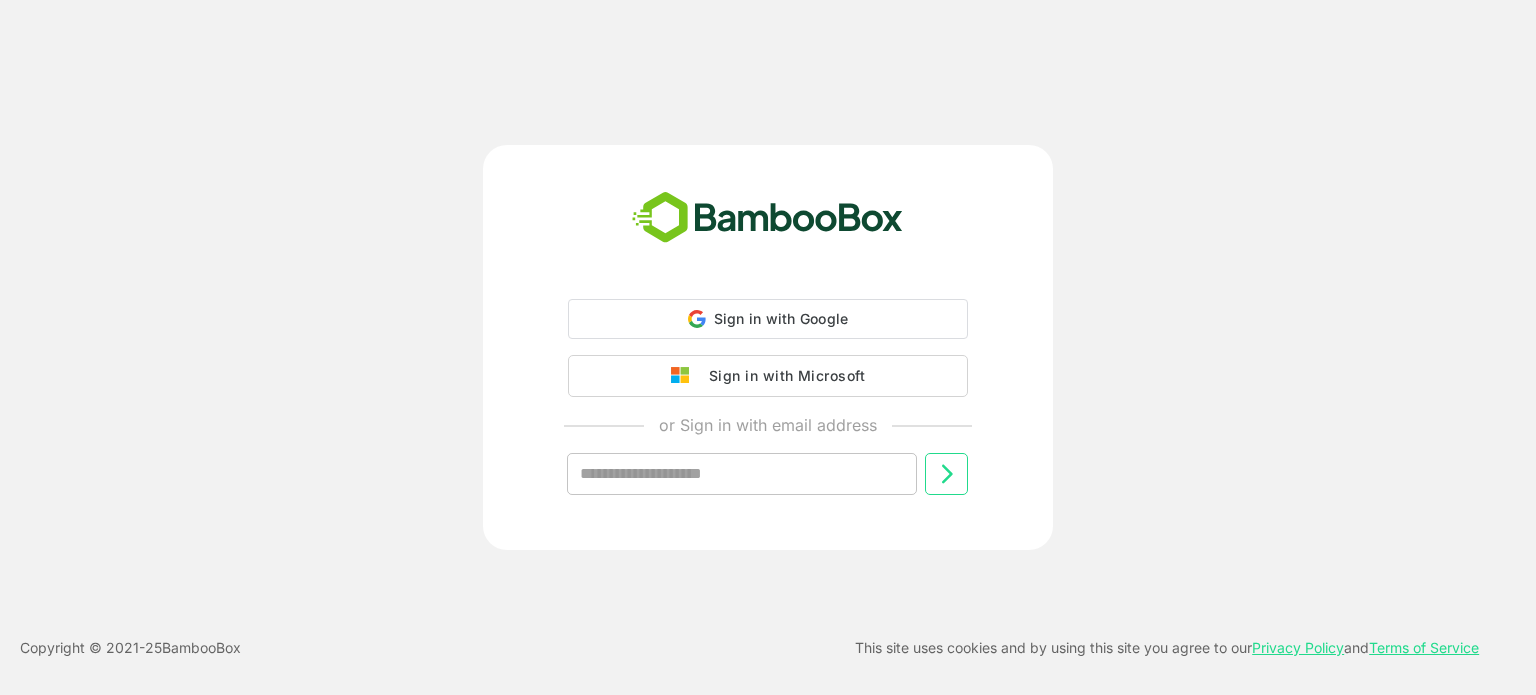 scroll, scrollTop: 0, scrollLeft: 0, axis: both 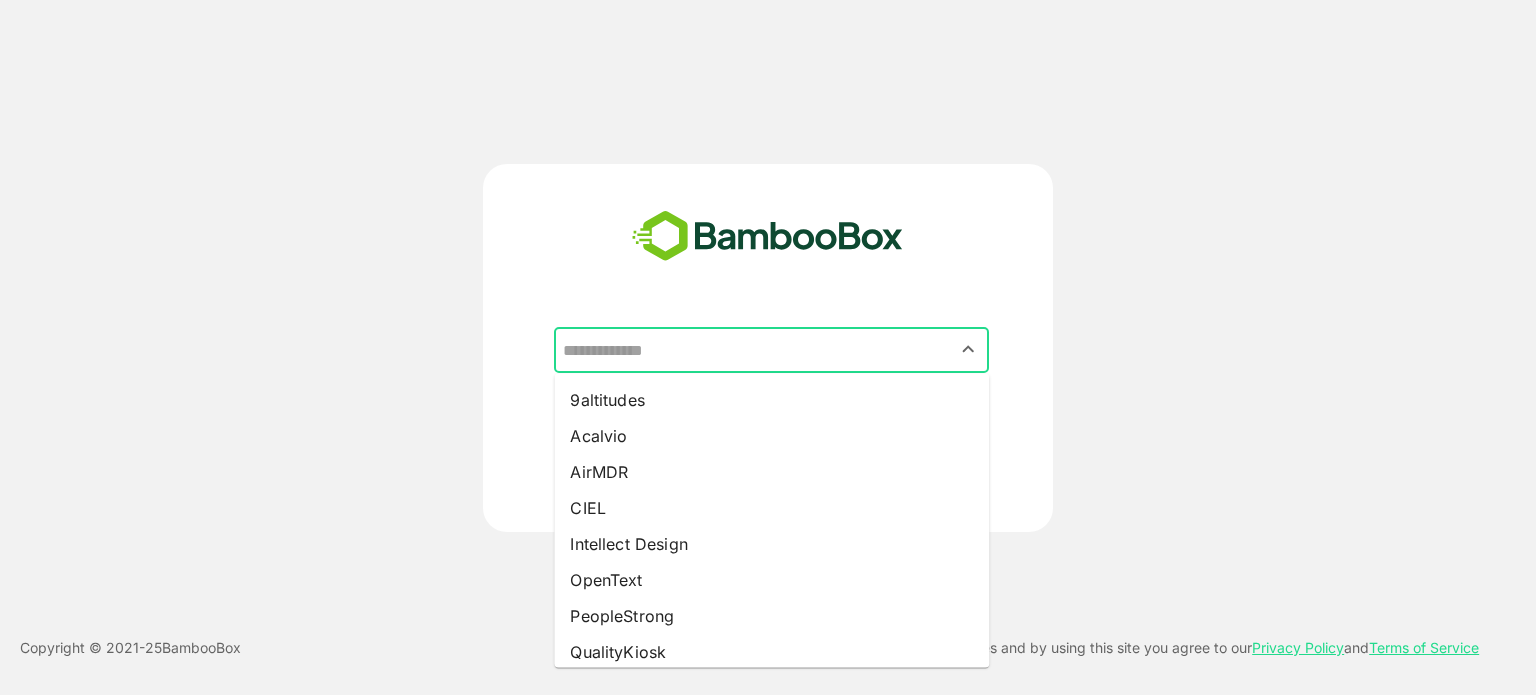 click at bounding box center [771, 350] 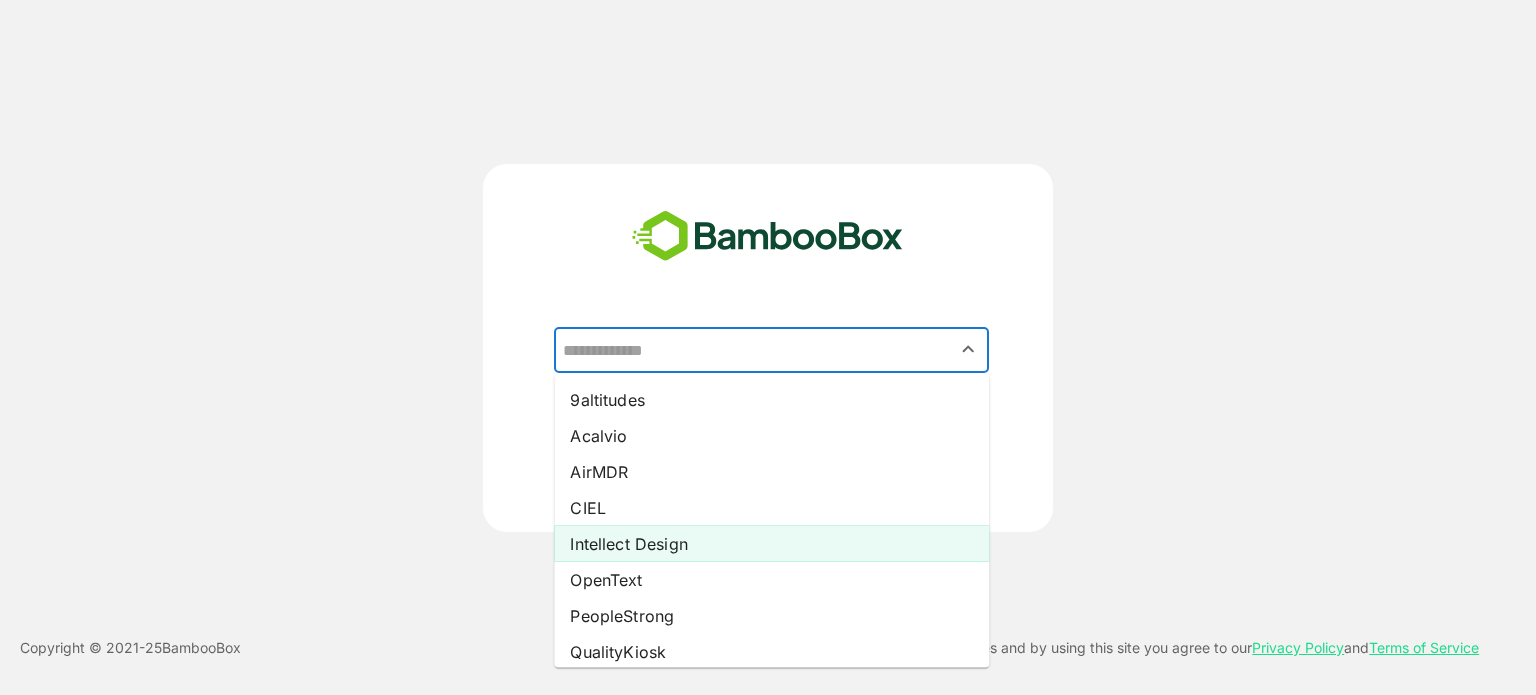 scroll, scrollTop: 45, scrollLeft: 0, axis: vertical 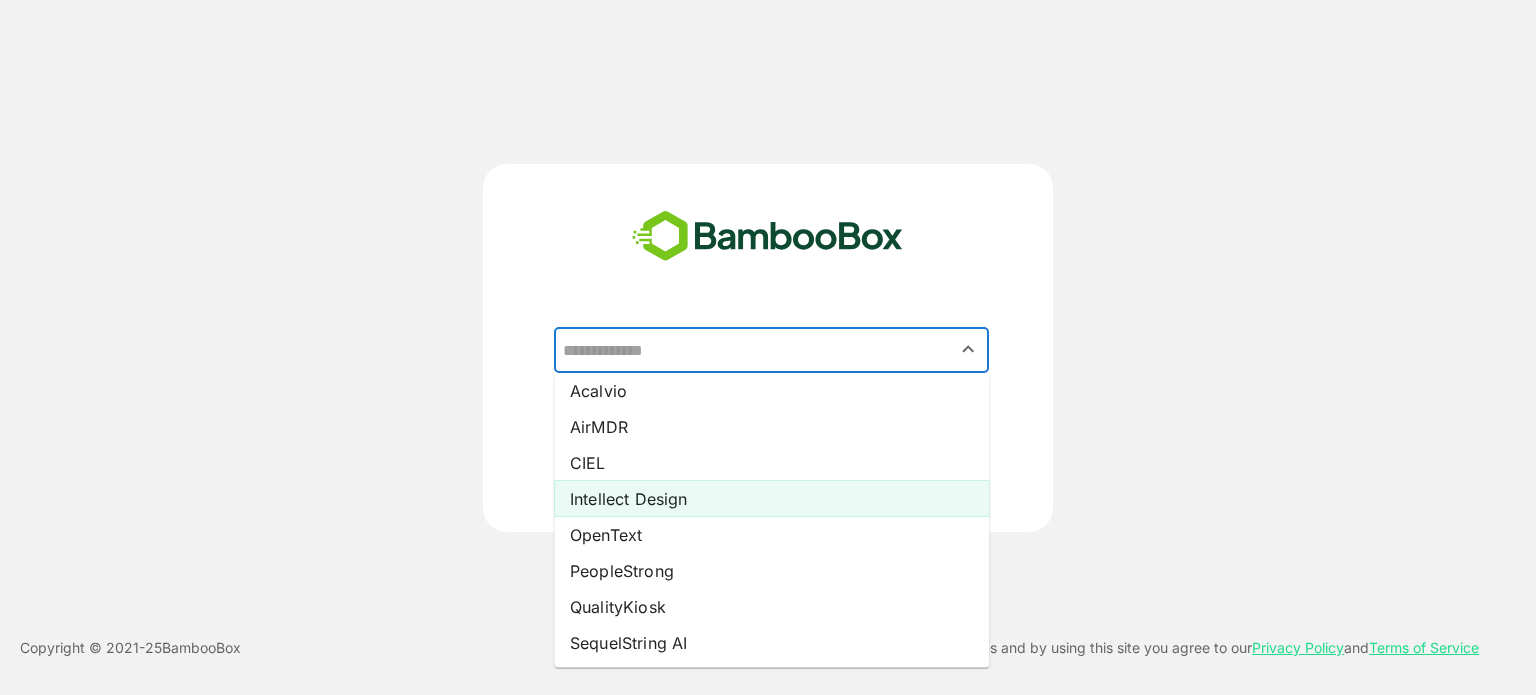 click on "Intellect Design" at bounding box center [771, 499] 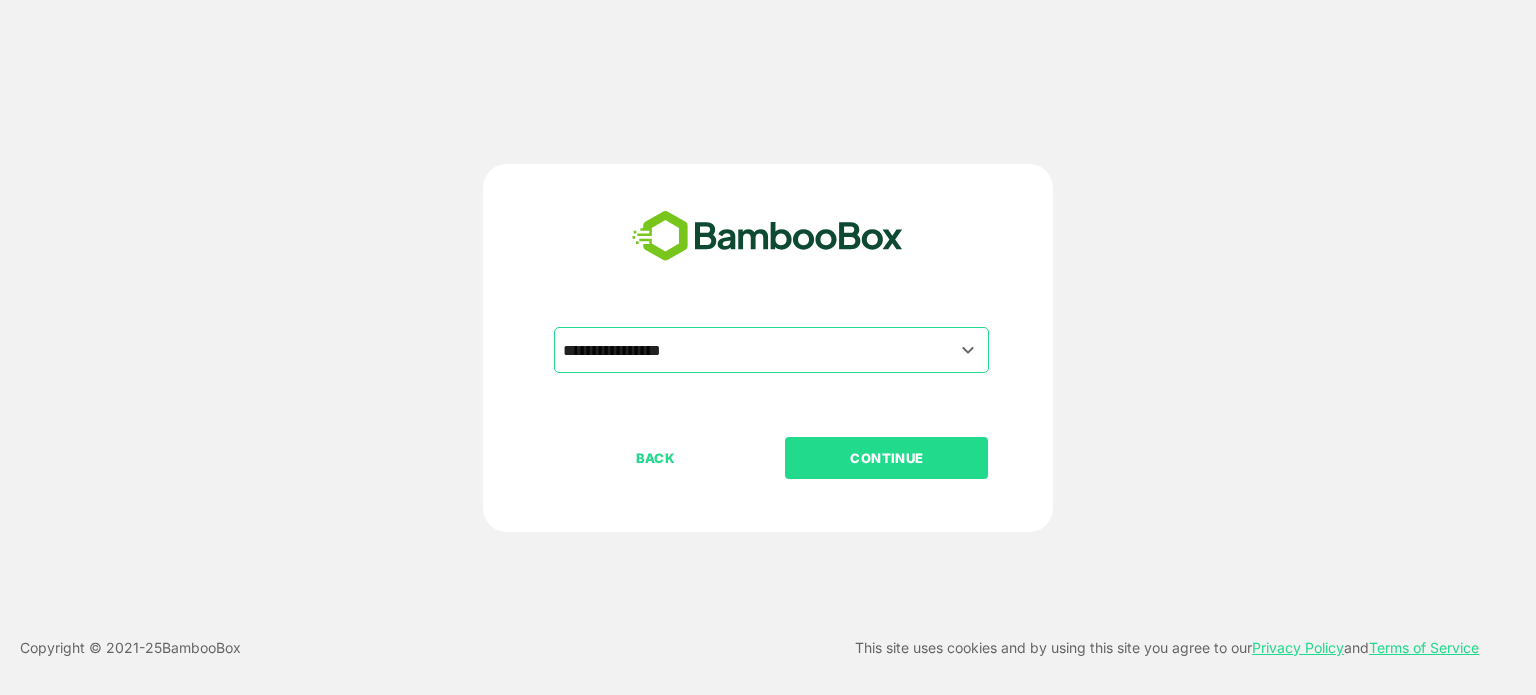 click on "CONTINUE" at bounding box center (887, 458) 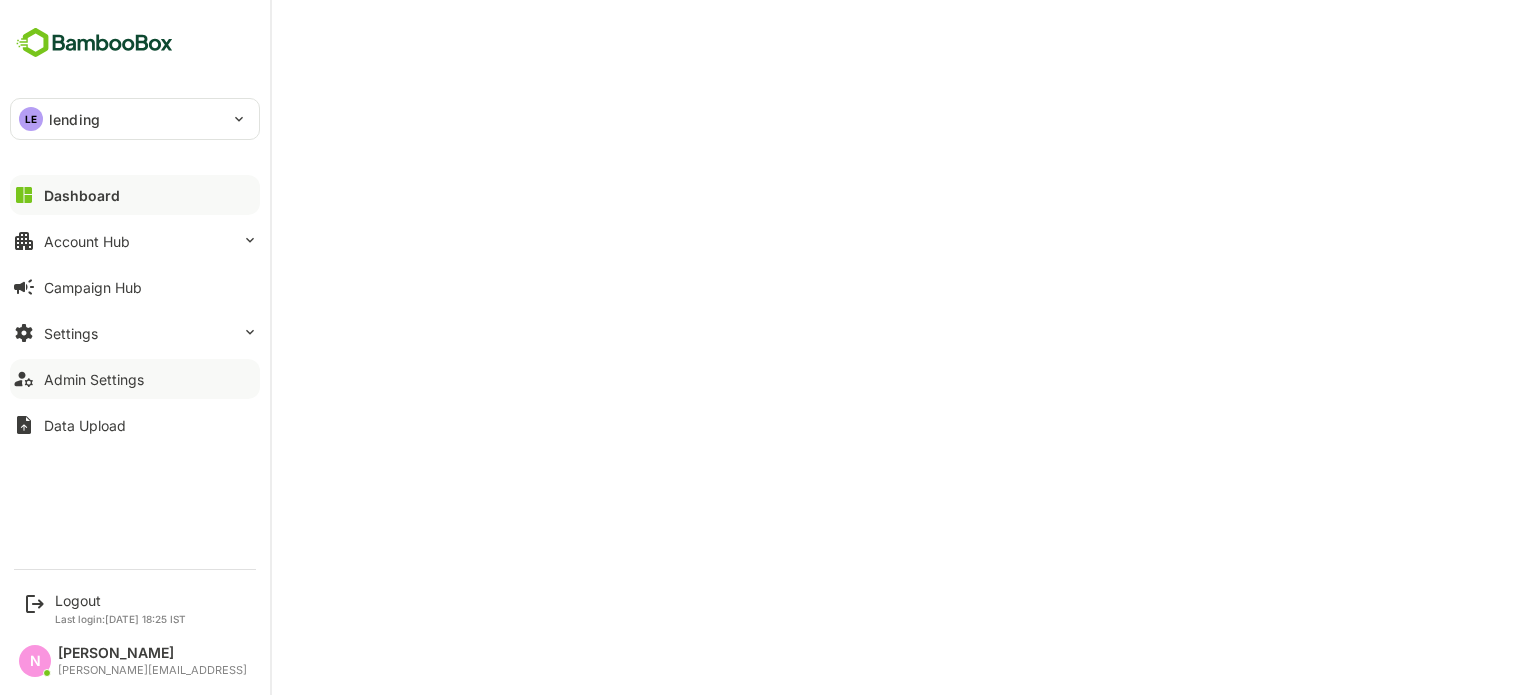 click on "Admin Settings" at bounding box center (135, 379) 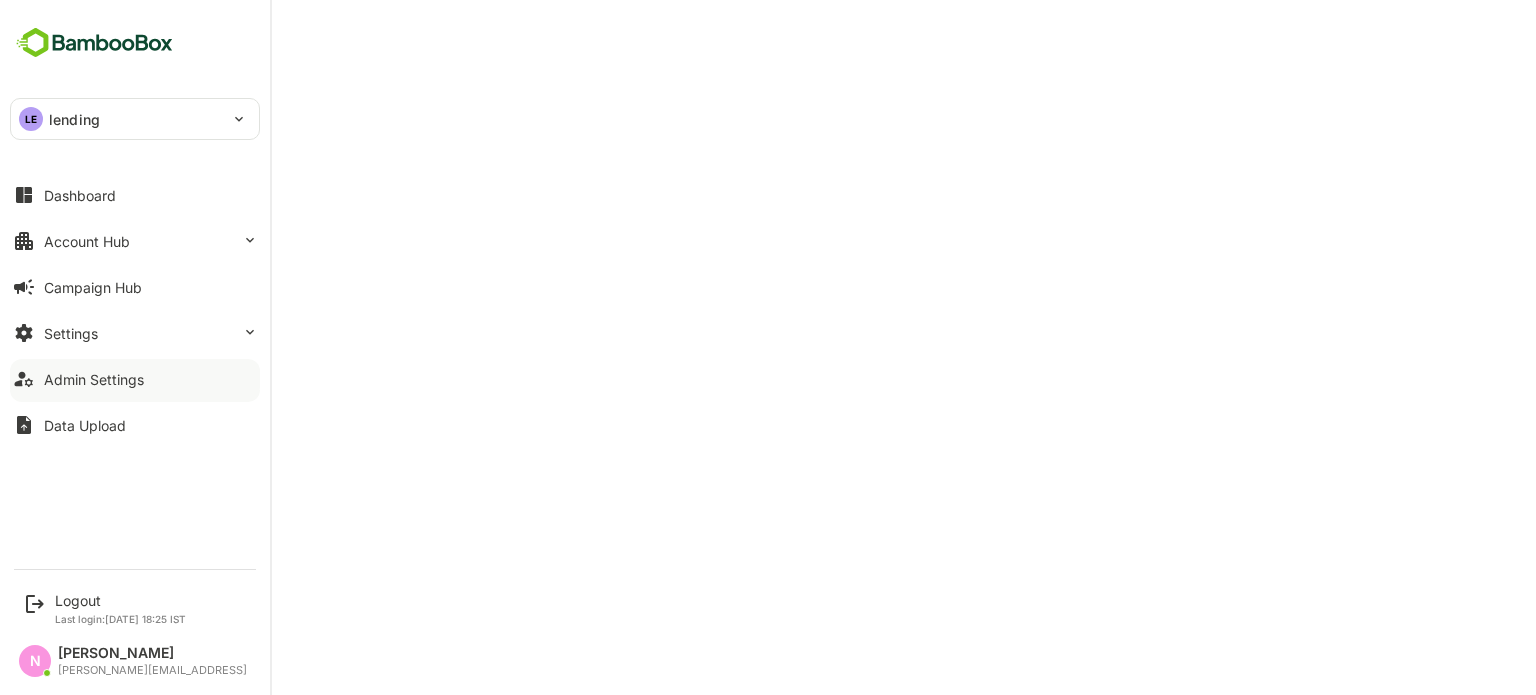 click at bounding box center [135, 396] 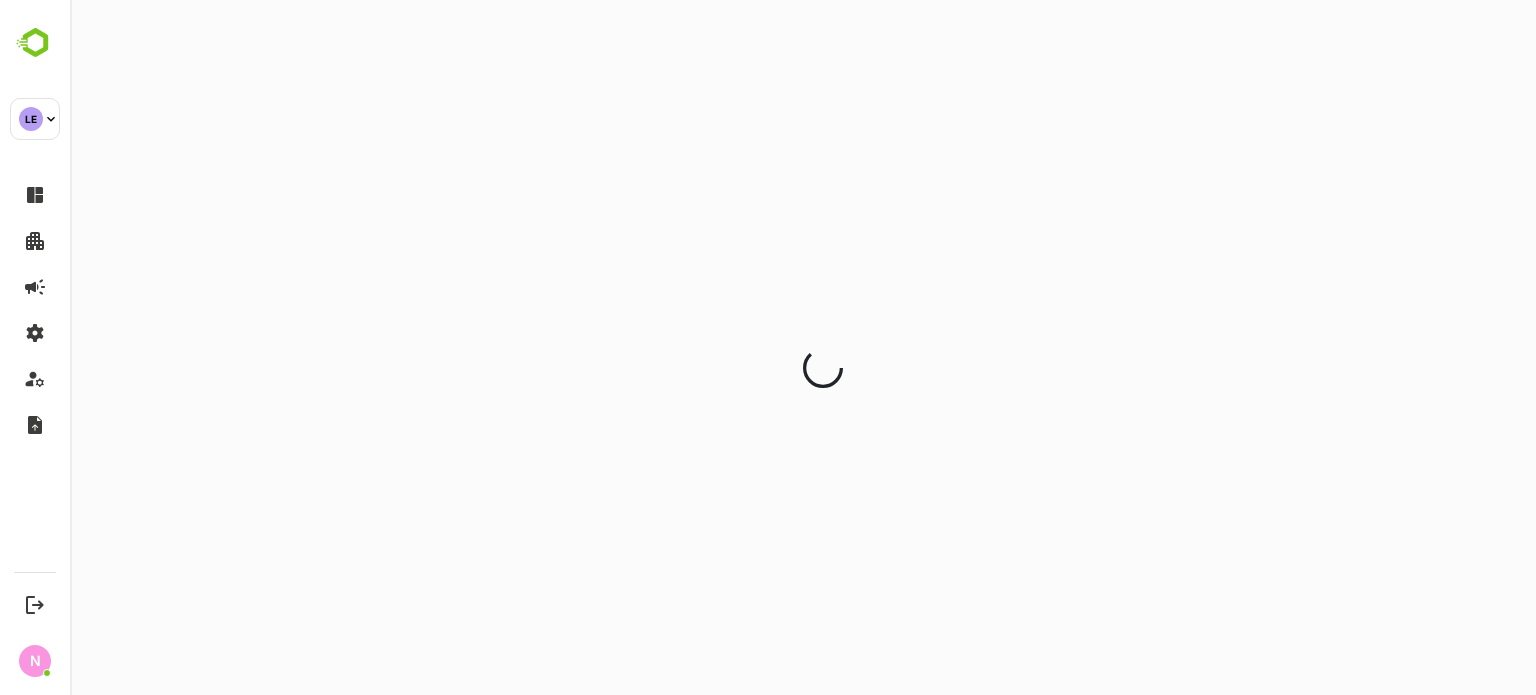 scroll, scrollTop: 0, scrollLeft: 0, axis: both 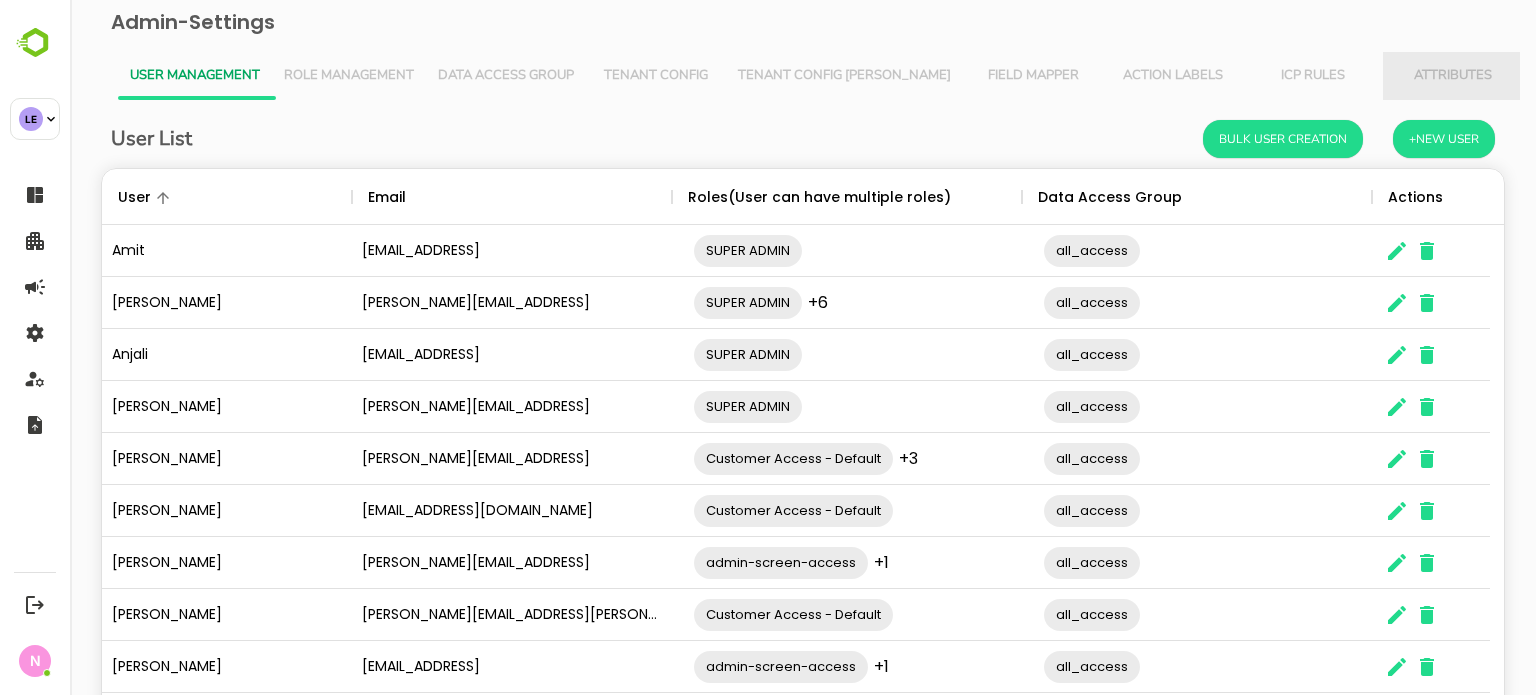 click on "Attributes" at bounding box center [1453, 76] 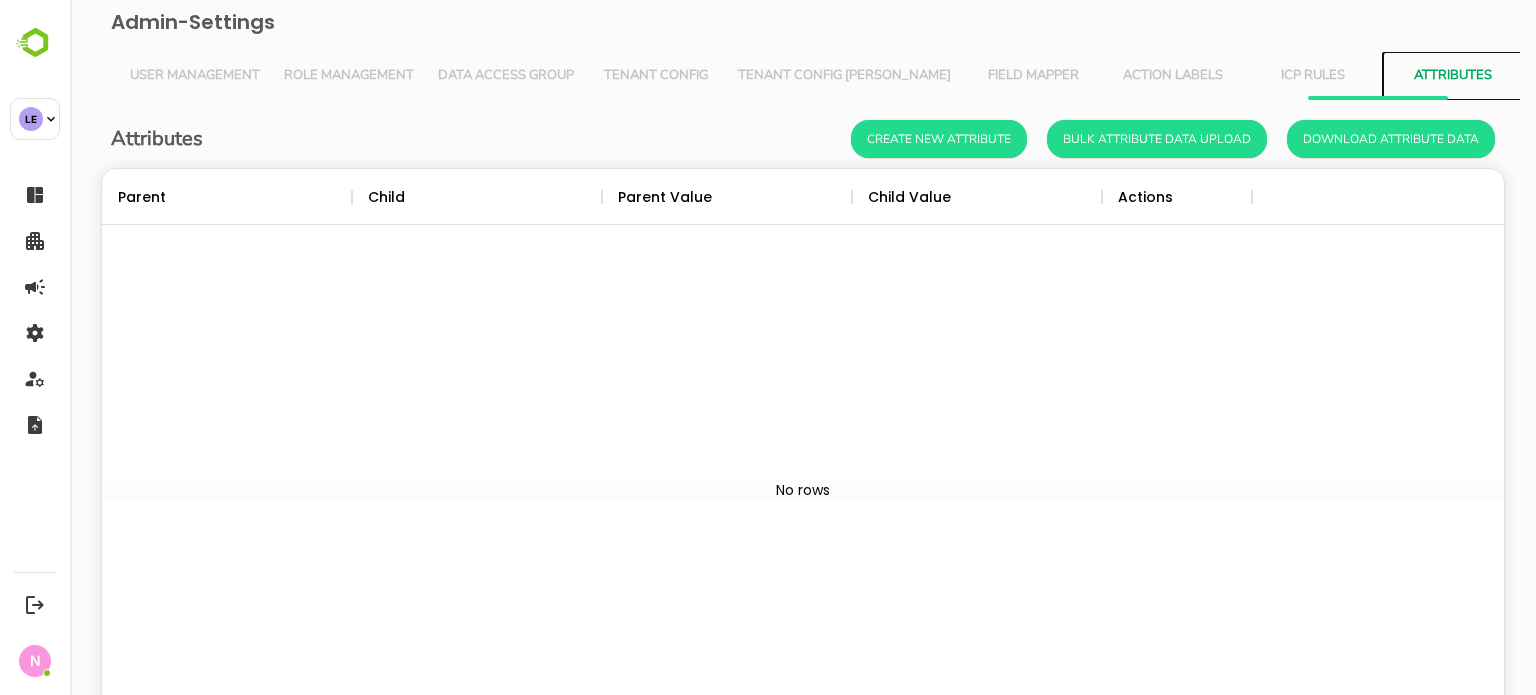 scroll, scrollTop: 16, scrollLeft: 16, axis: both 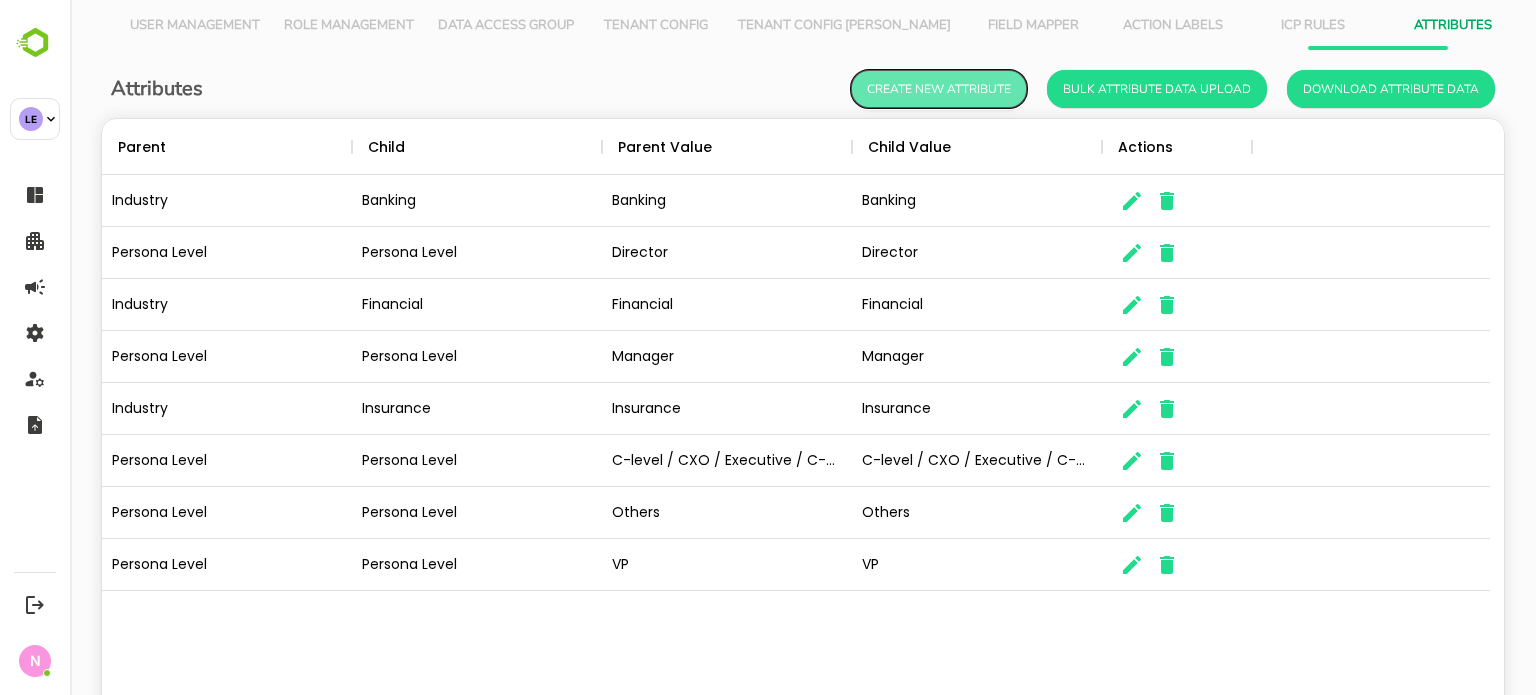 click on "Create New Attribute" at bounding box center (939, 89) 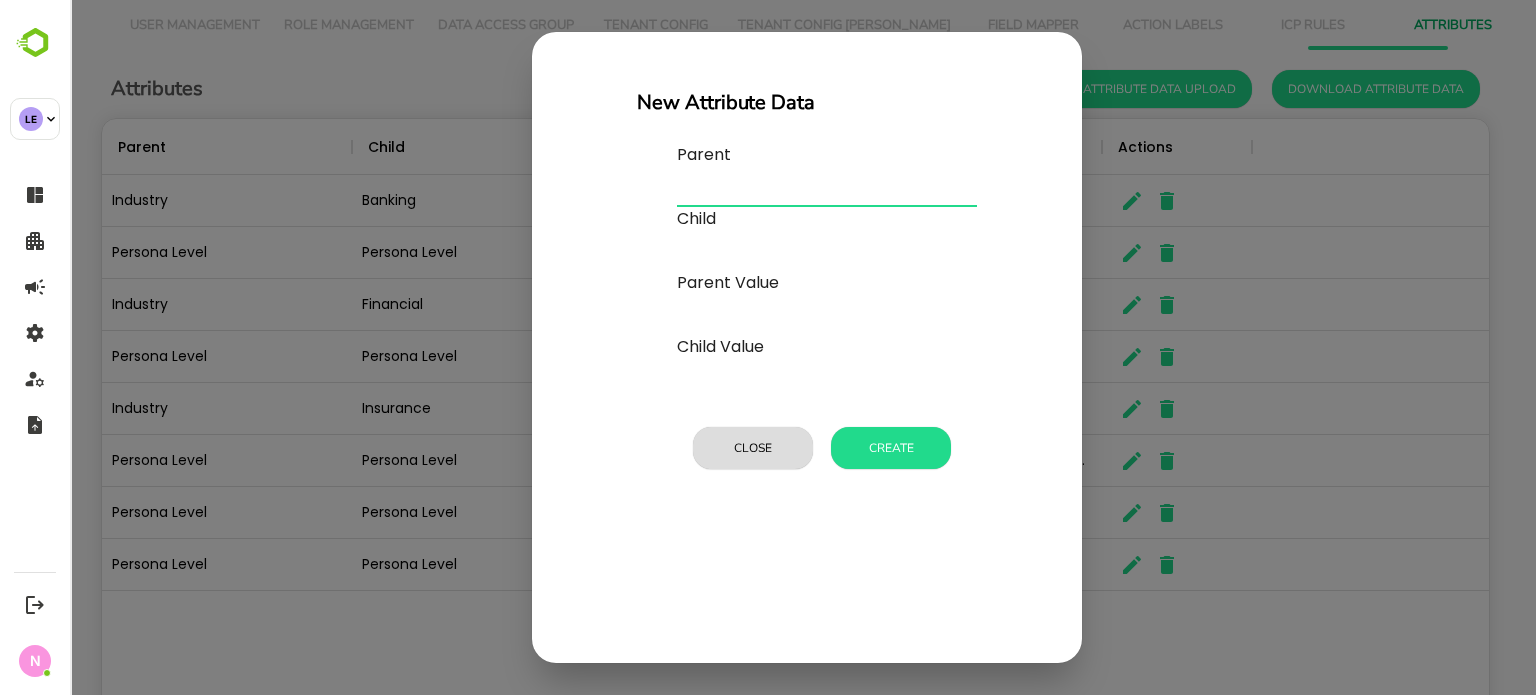 click at bounding box center (827, 191) 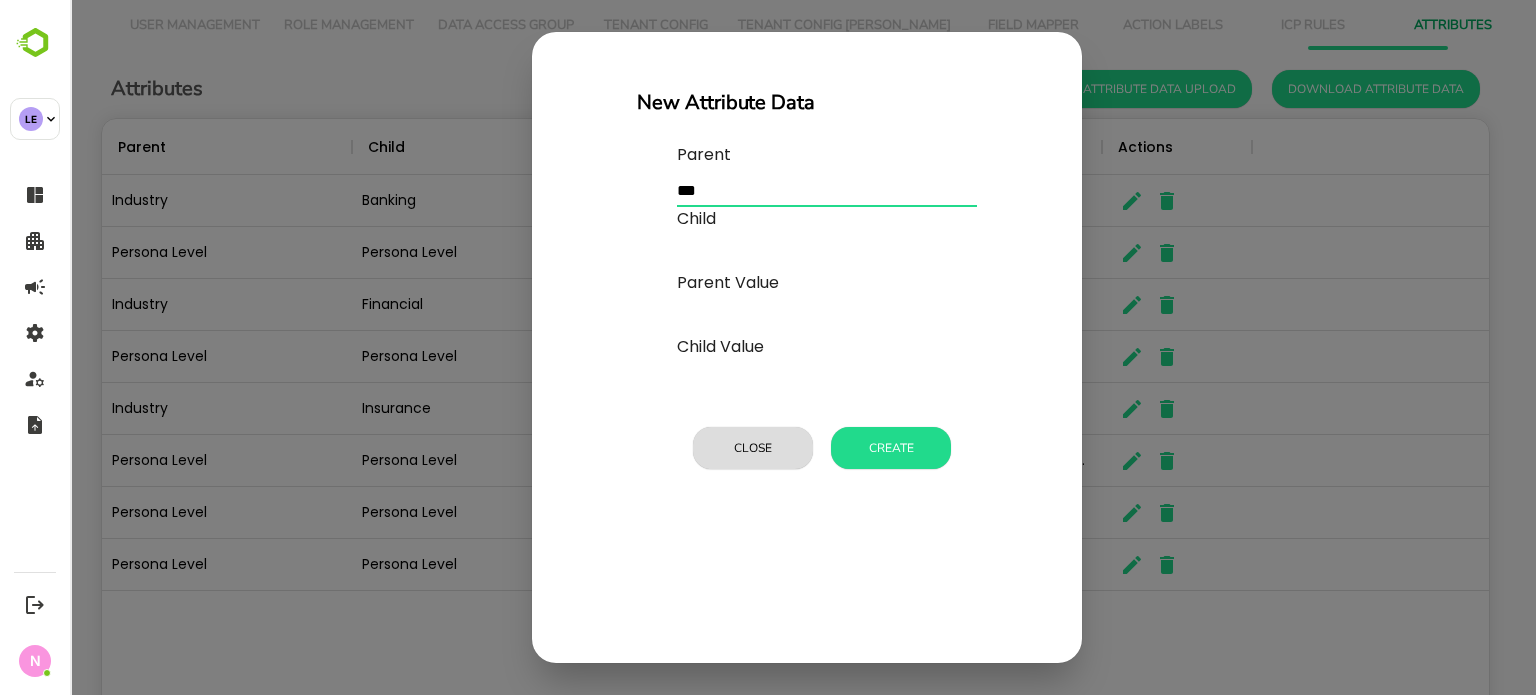 type on "**********" 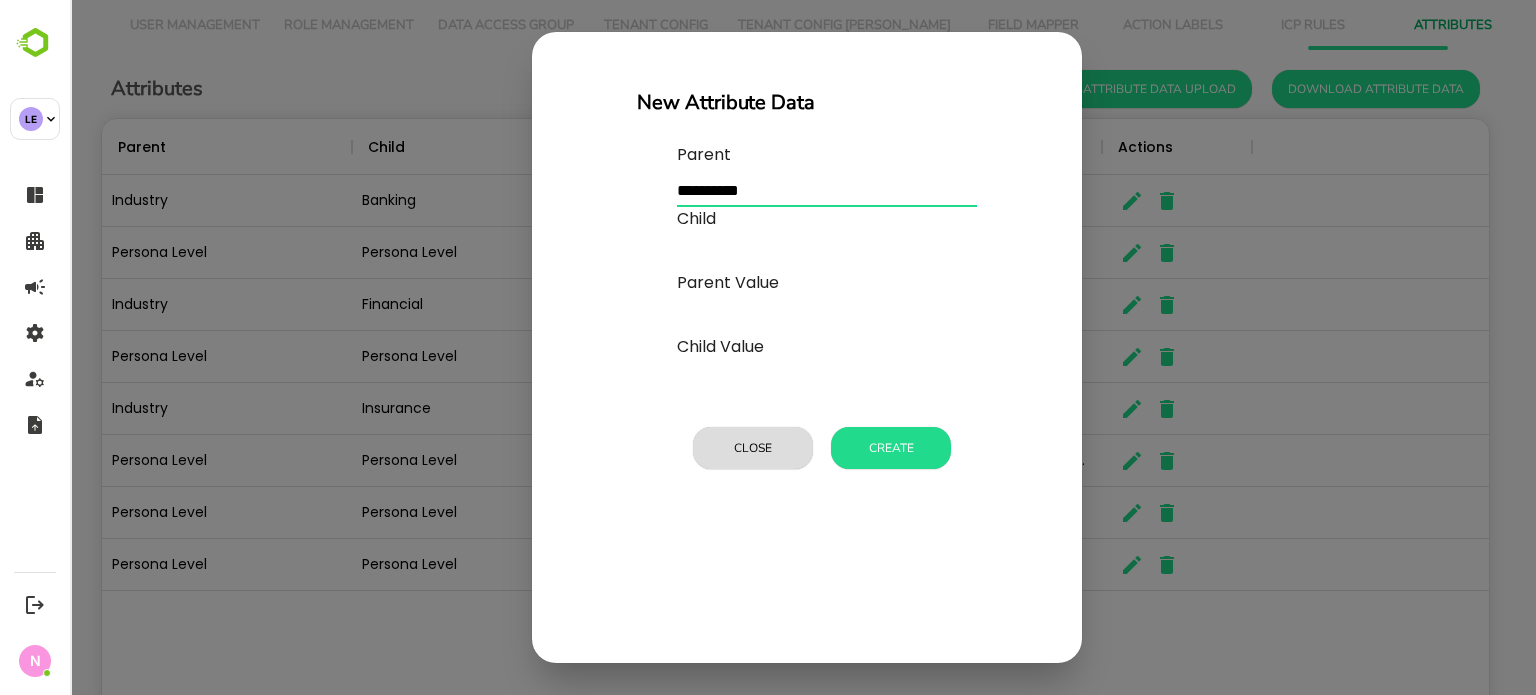 click at bounding box center [827, 191] 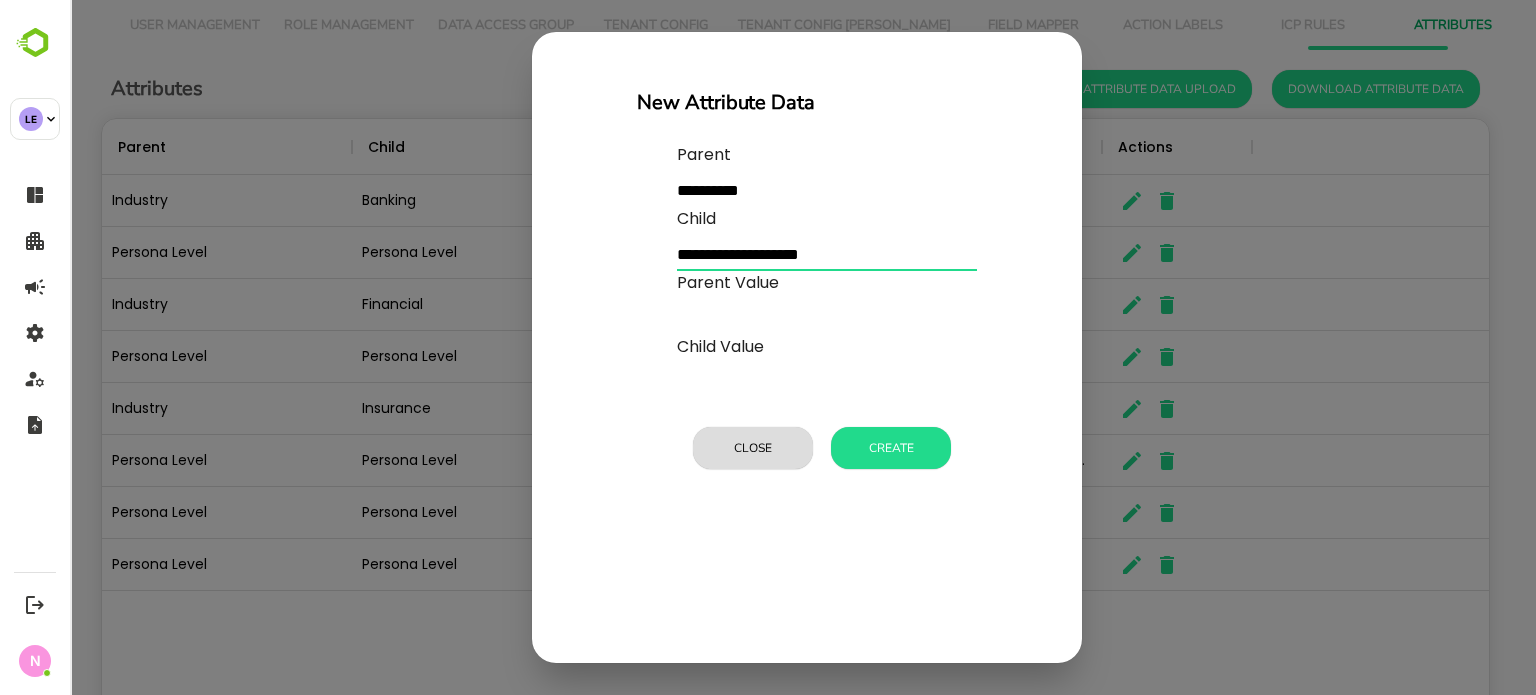 drag, startPoint x: 852, startPoint y: 247, endPoint x: 642, endPoint y: 256, distance: 210.19276 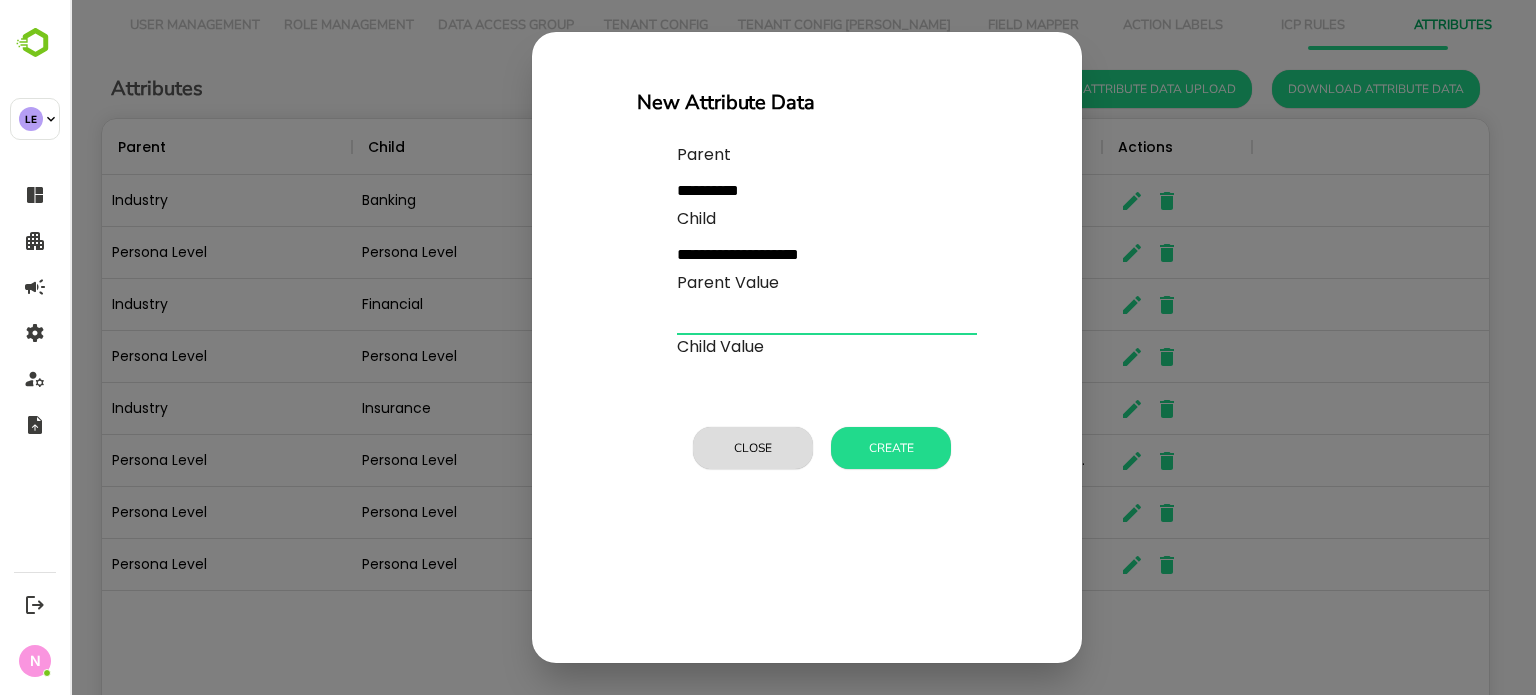 click at bounding box center (827, 319) 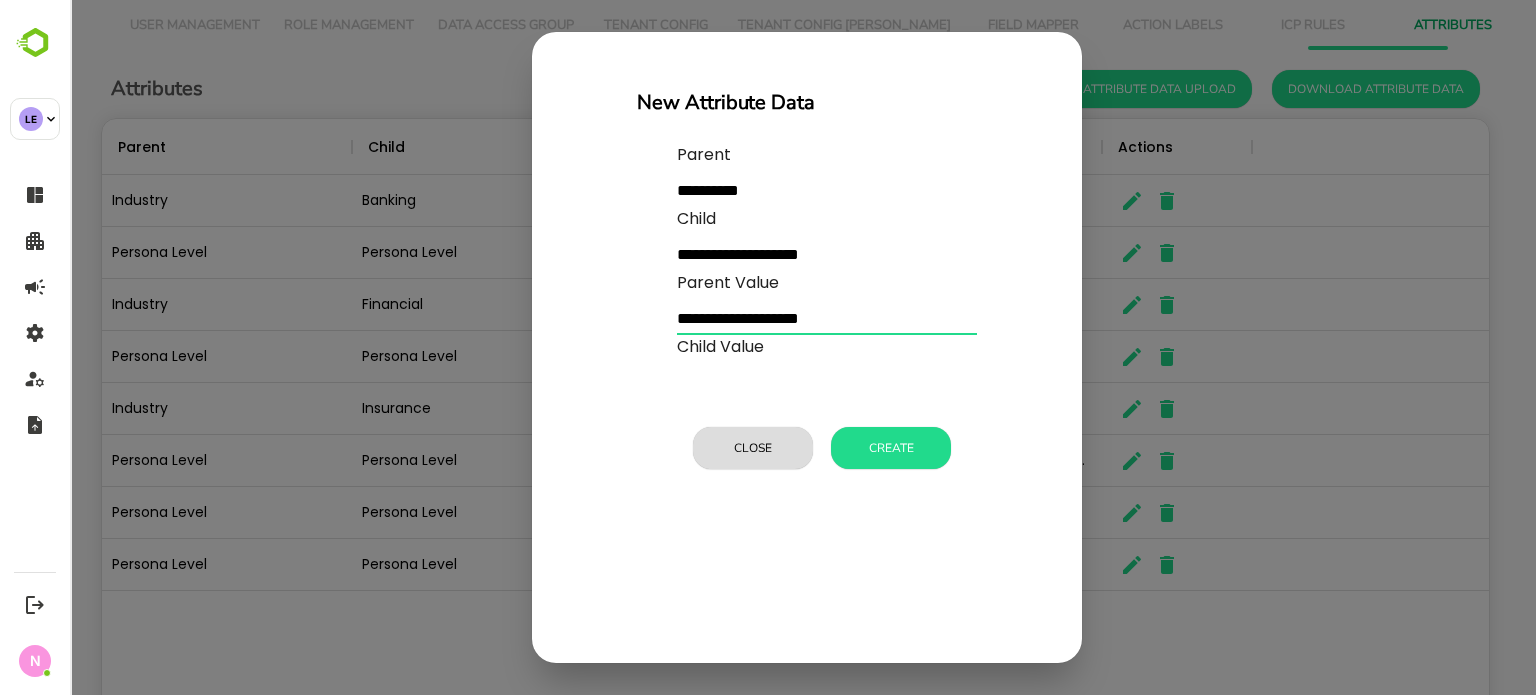 type on "**********" 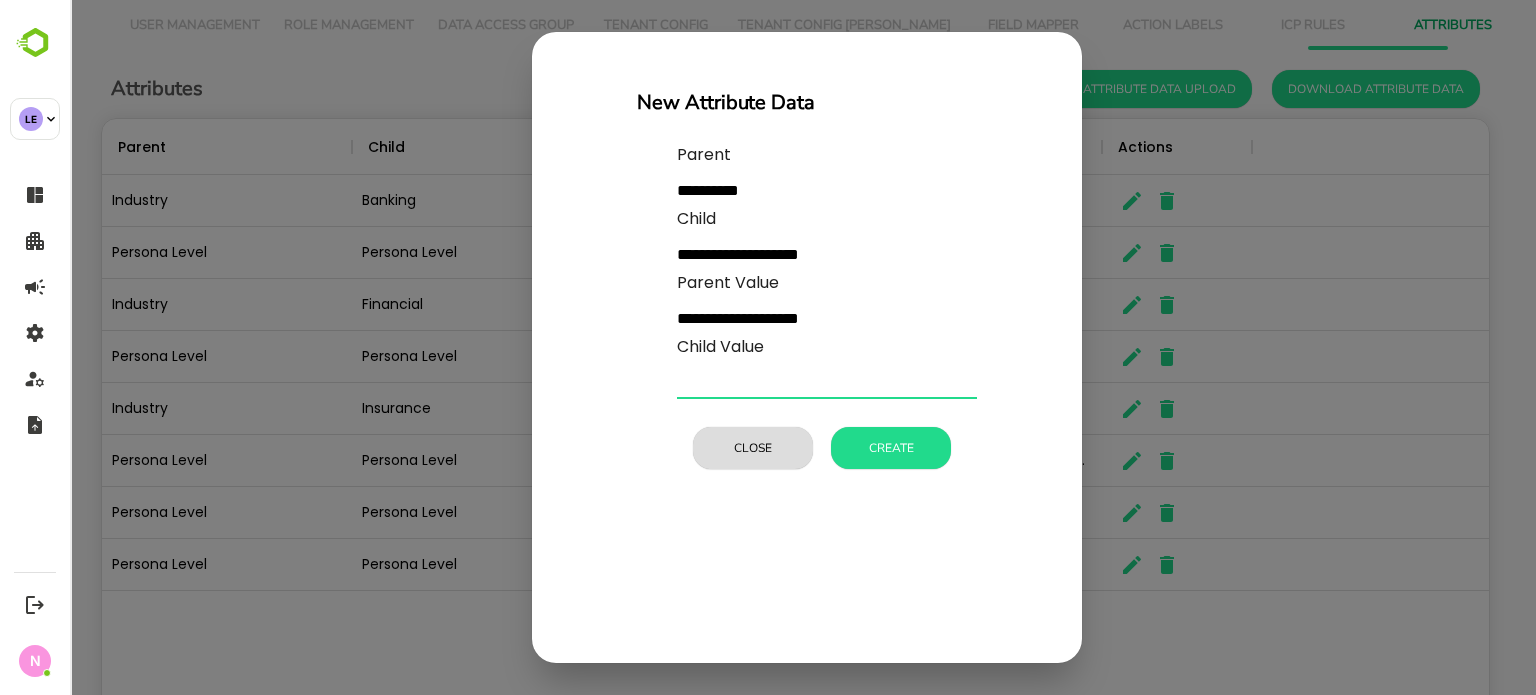 click at bounding box center (827, 383) 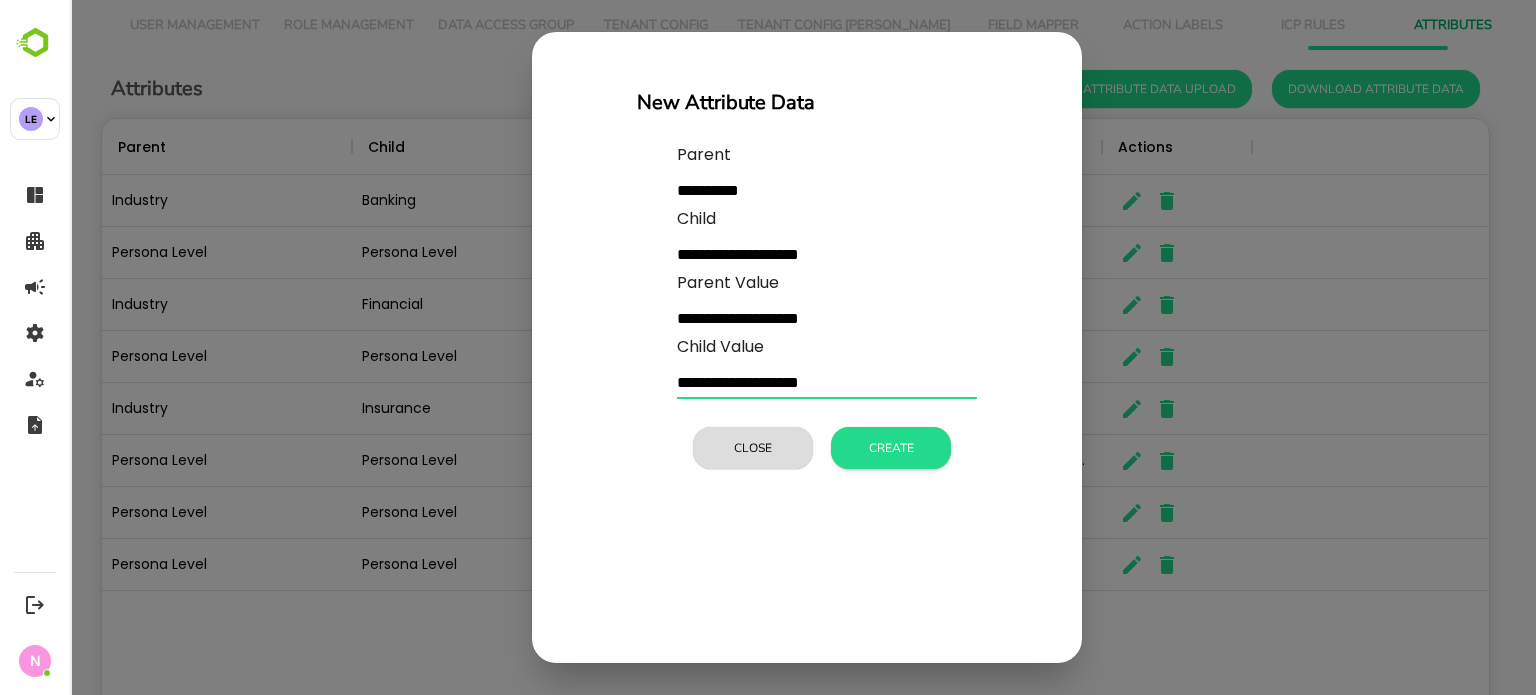 type on "**********" 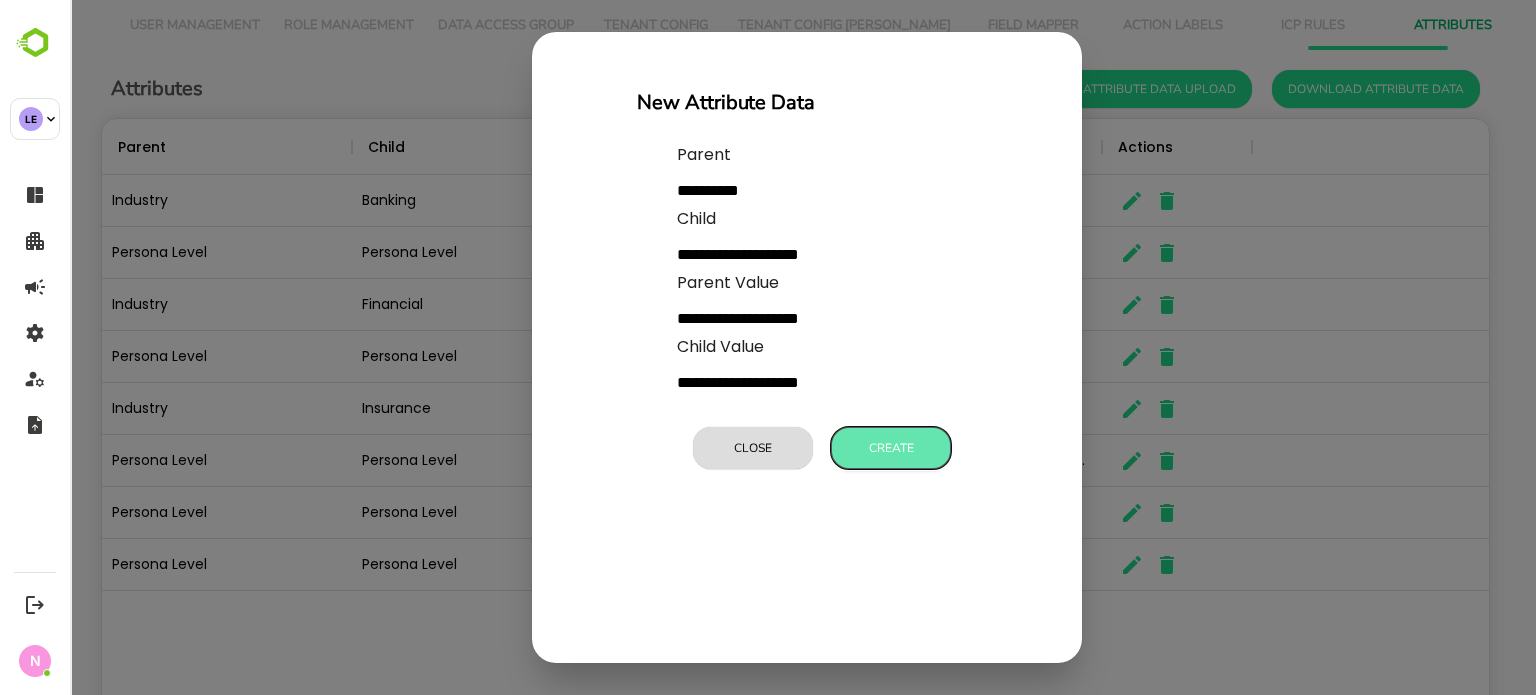 click on "Create" at bounding box center [891, 448] 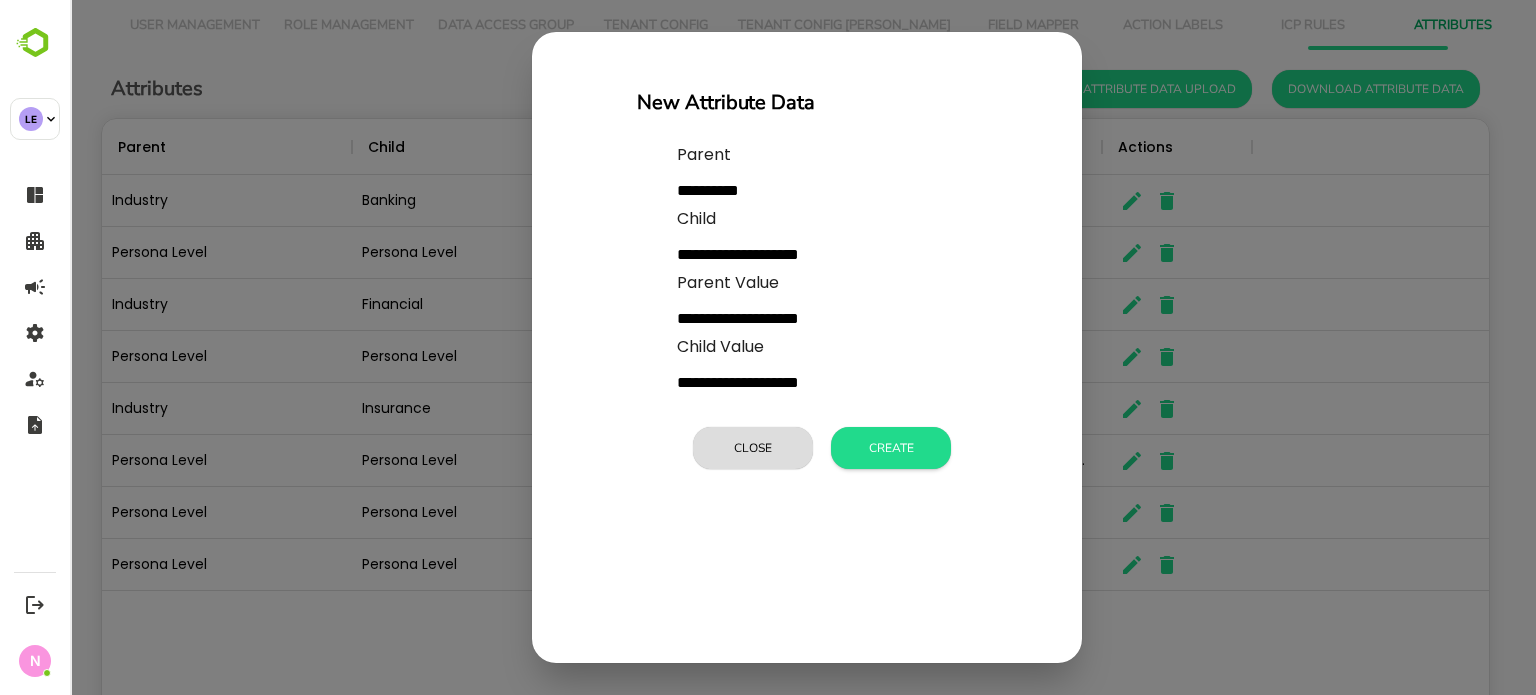 type 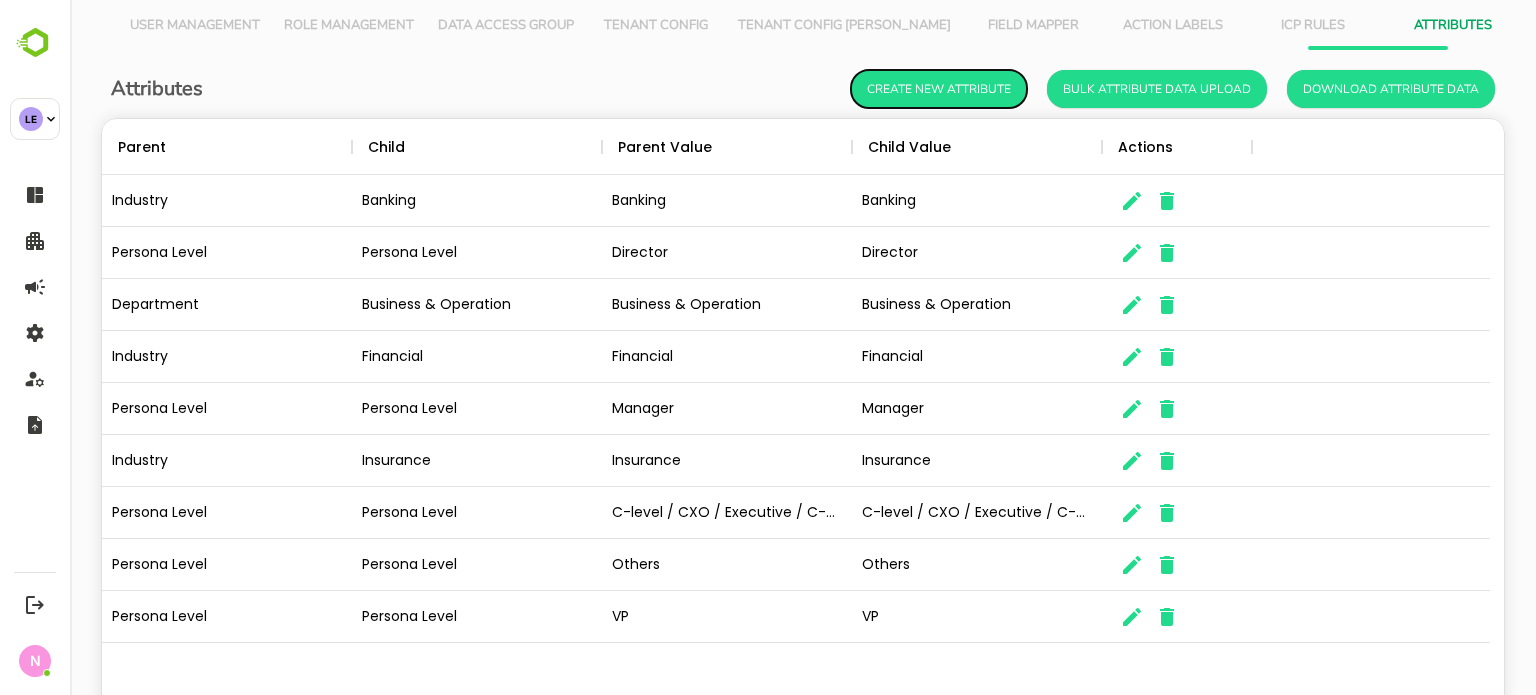 scroll, scrollTop: 16, scrollLeft: 16, axis: both 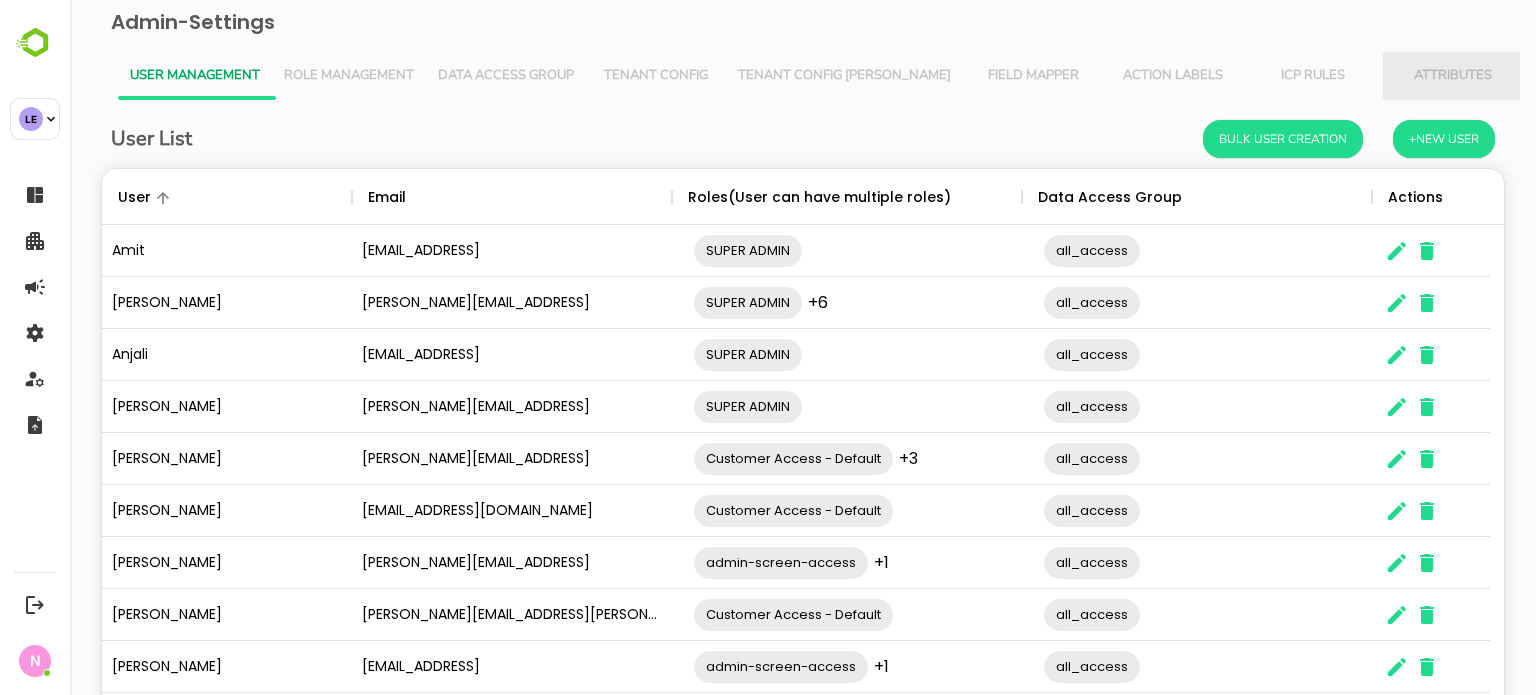 click on "Attributes" at bounding box center (1453, 76) 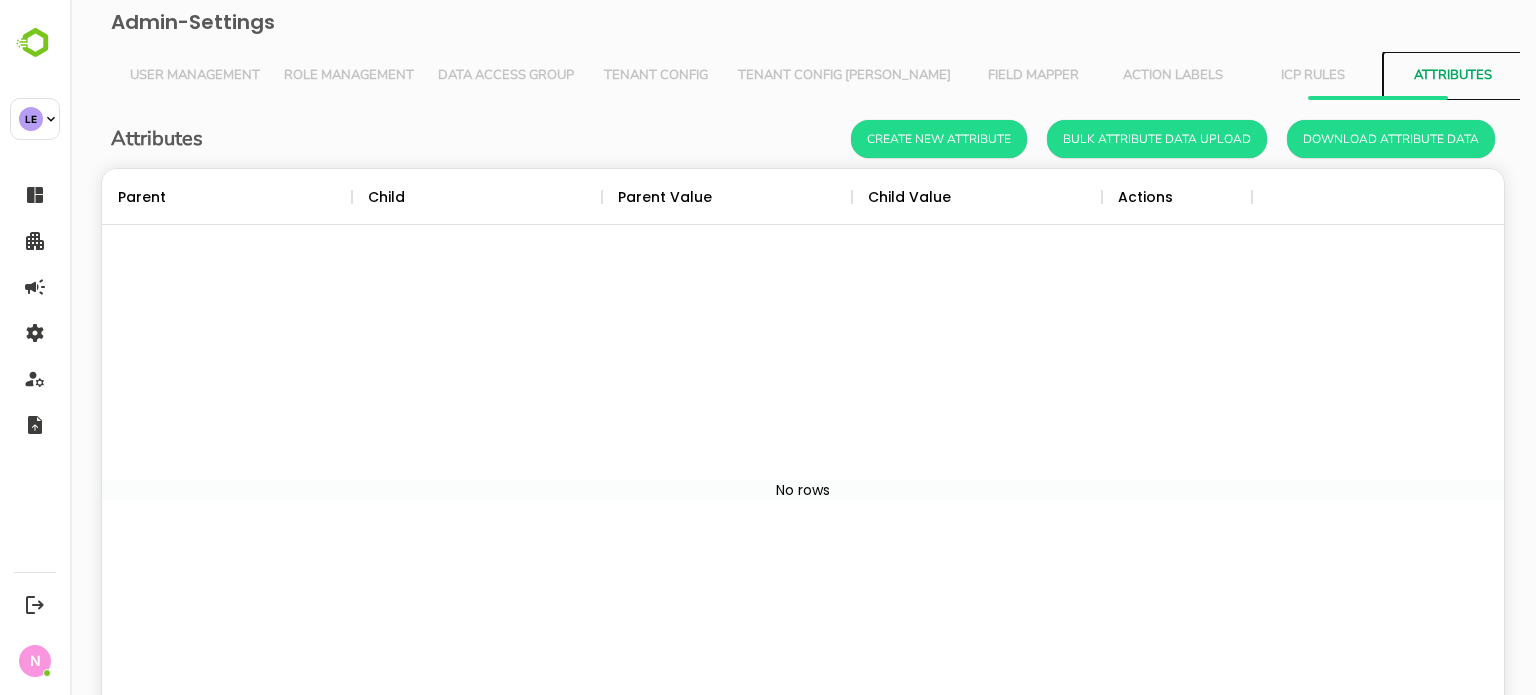 scroll, scrollTop: 16, scrollLeft: 16, axis: both 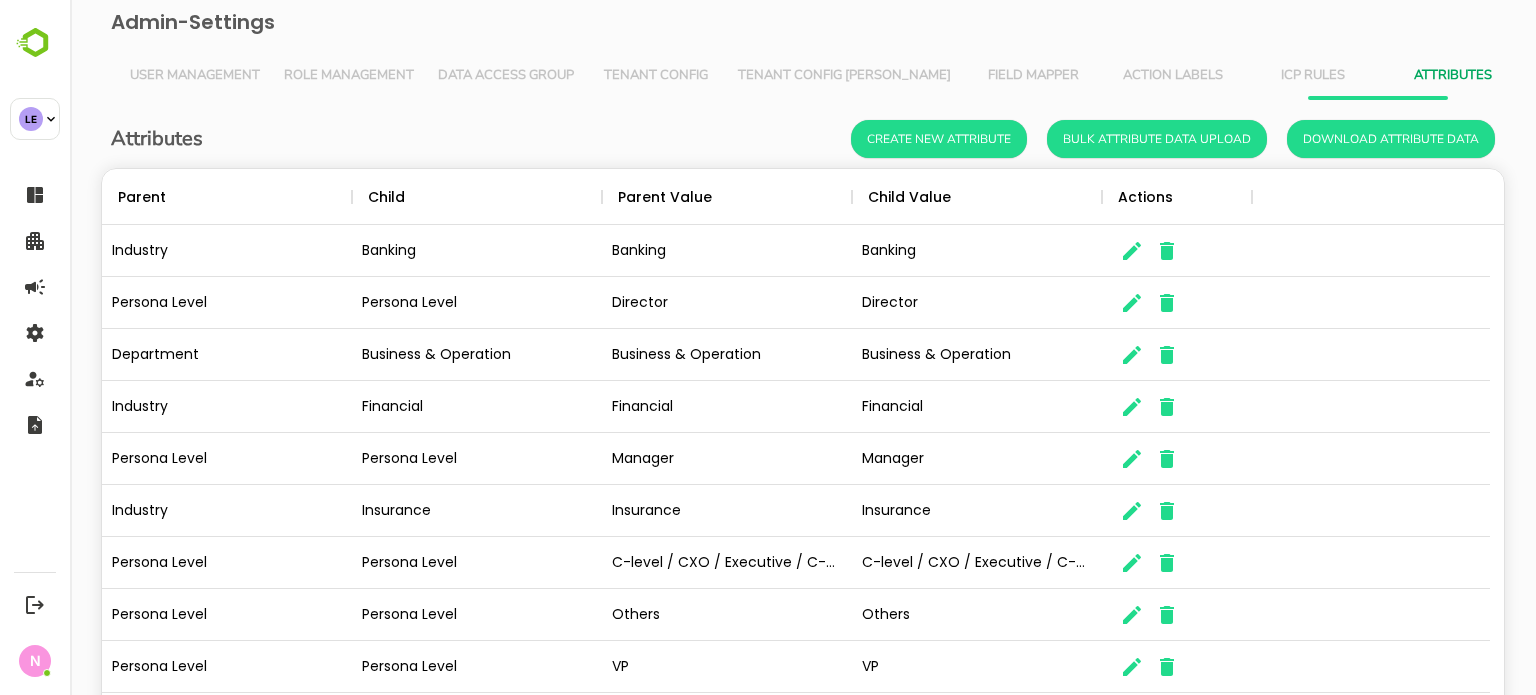 click on "Attributes   Create New Attribute   Bulk Attribute Data Upload   Download Attribute Data  Parent Child Parent Value Child Value Actions Industry Banking Banking Banking Persona Level Persona Level Director Director Department Business & Operation Business & Operation Business & Operation Industry Financial Financial Financial Persona Level Persona Level Manager Manager Industry Insurance Insurance Insurance Persona Level Persona Level C-level / CXO / Executive / C-Suite C-level / CXO / Executive / C-Suite Persona Level Persona Level Others Others Persona Level Persona Level VP VP 1-9 of 9" at bounding box center (803, 464) 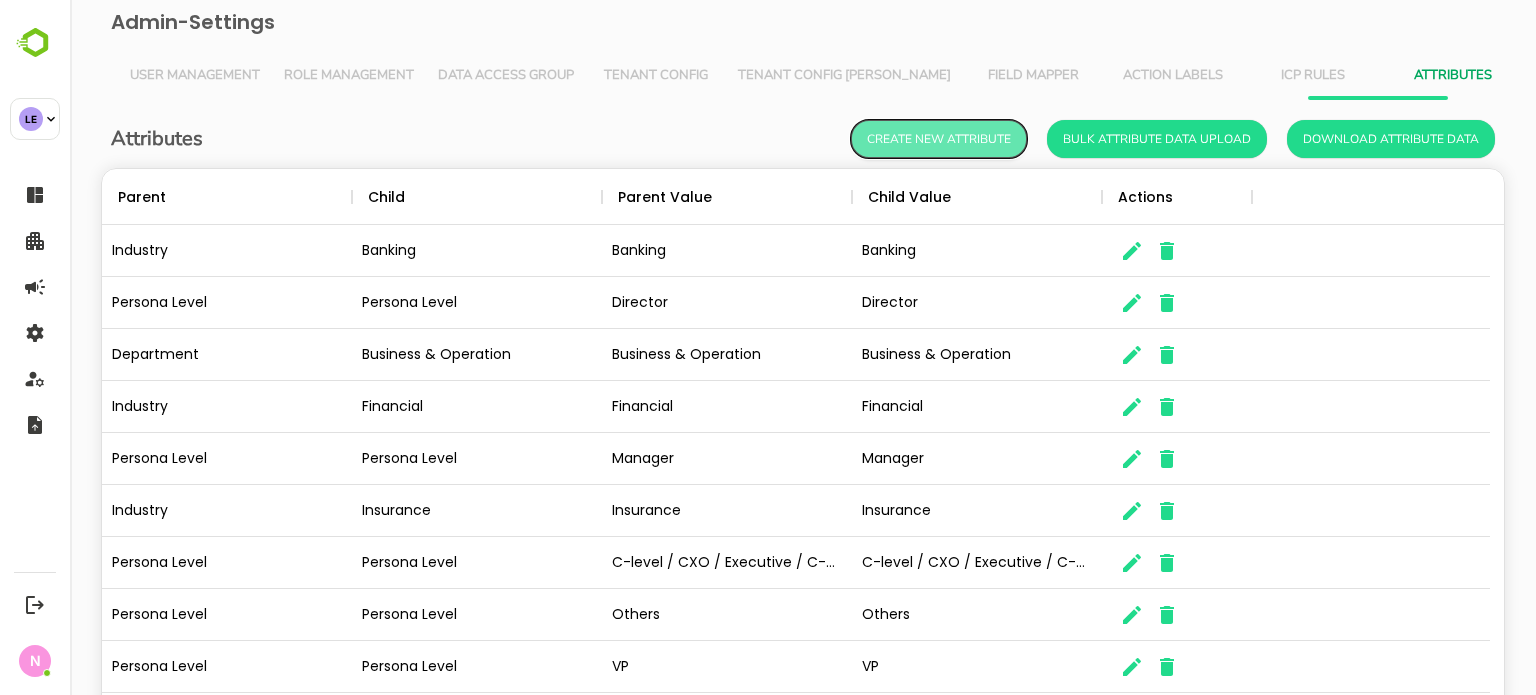 click on "Create New Attribute" at bounding box center [939, 139] 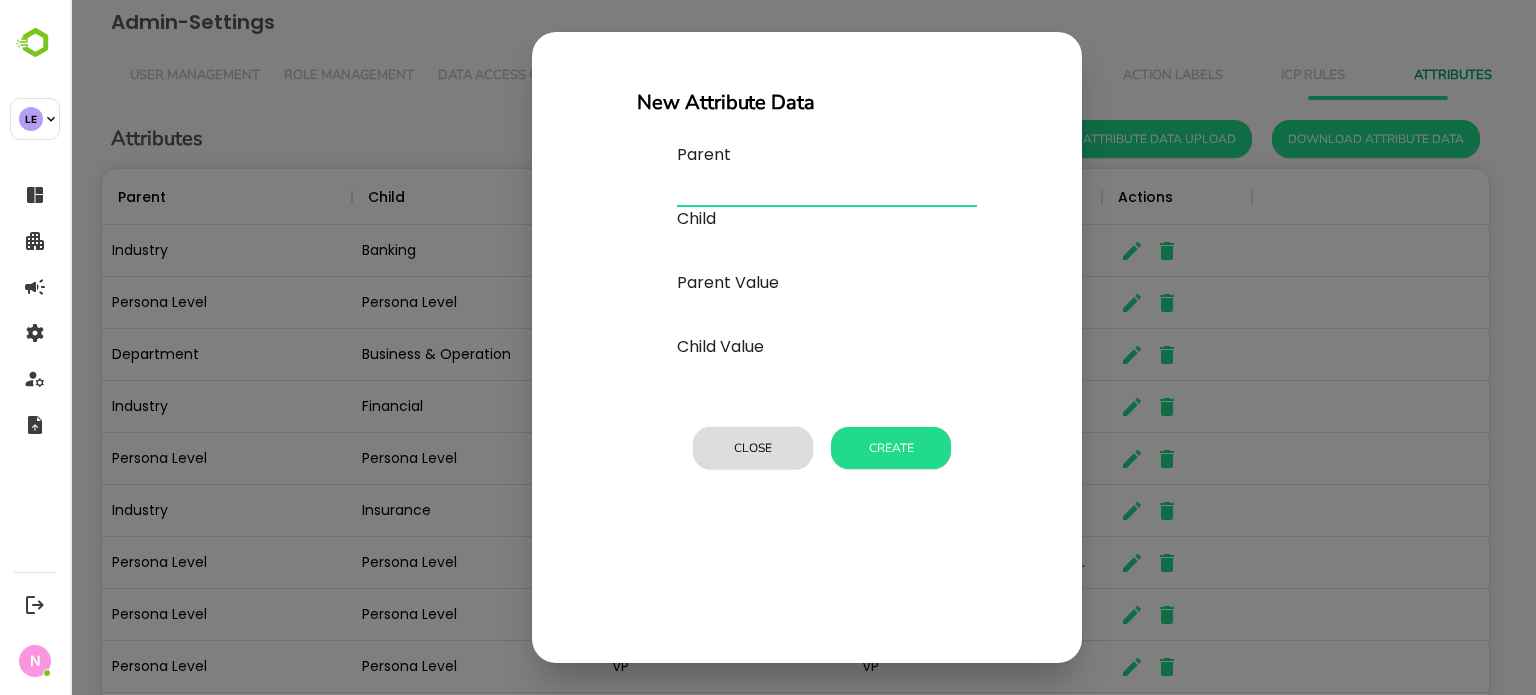 click at bounding box center (827, 191) 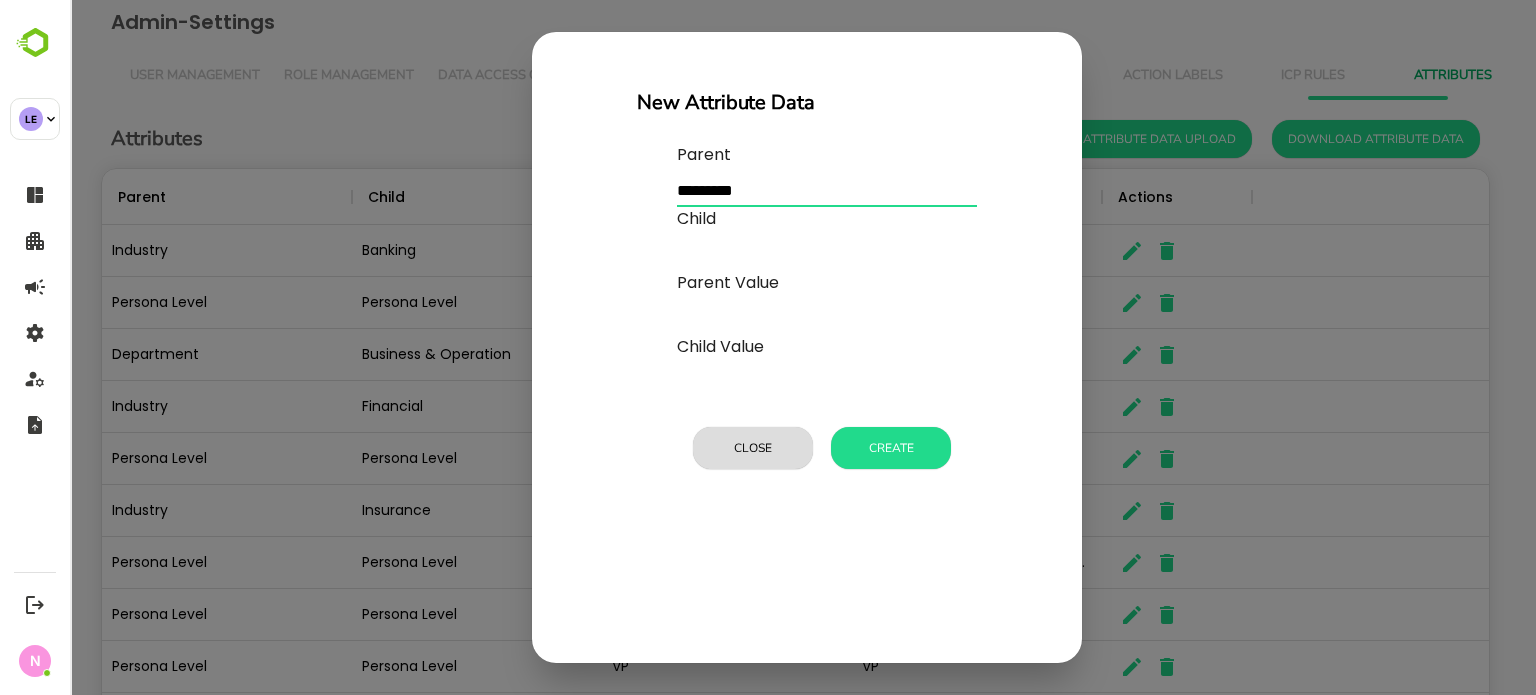 type on "**********" 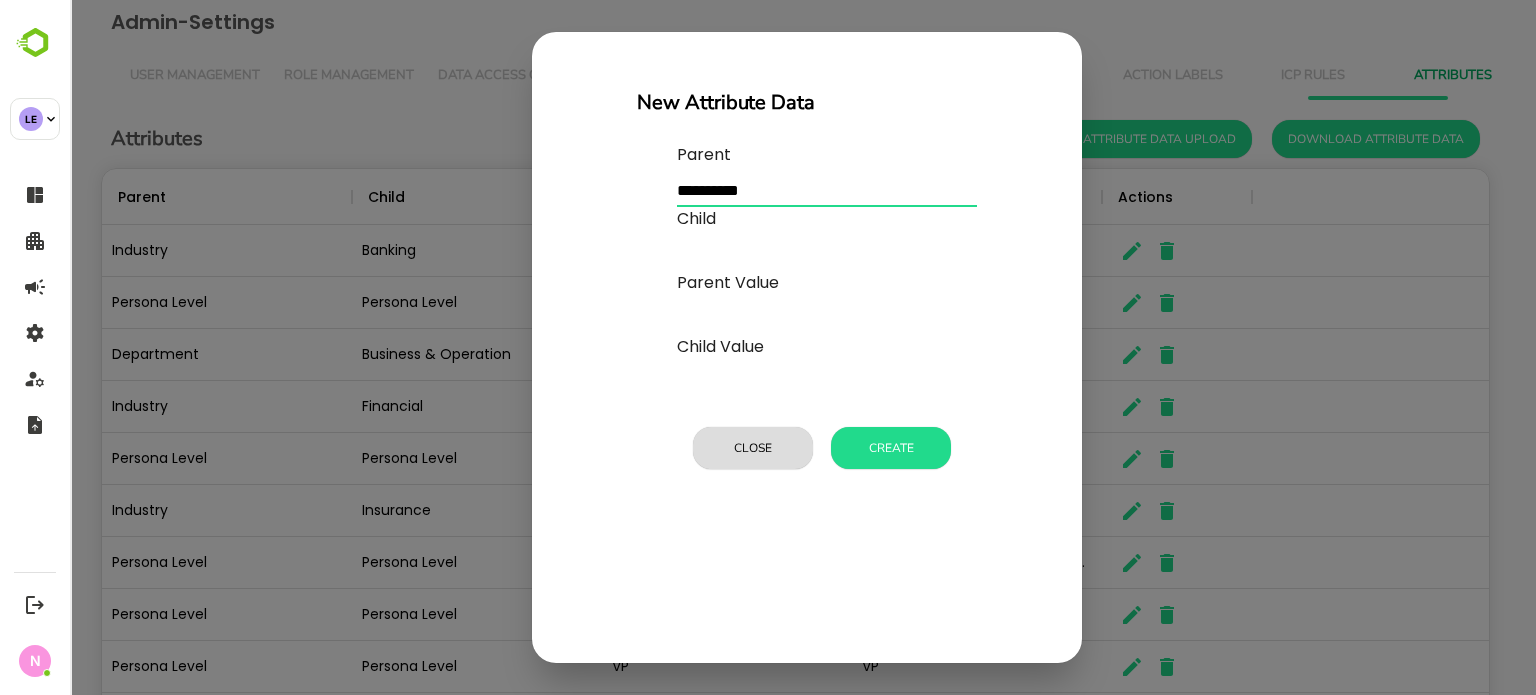 drag, startPoint x: 776, startPoint y: 195, endPoint x: 628, endPoint y: 207, distance: 148.48569 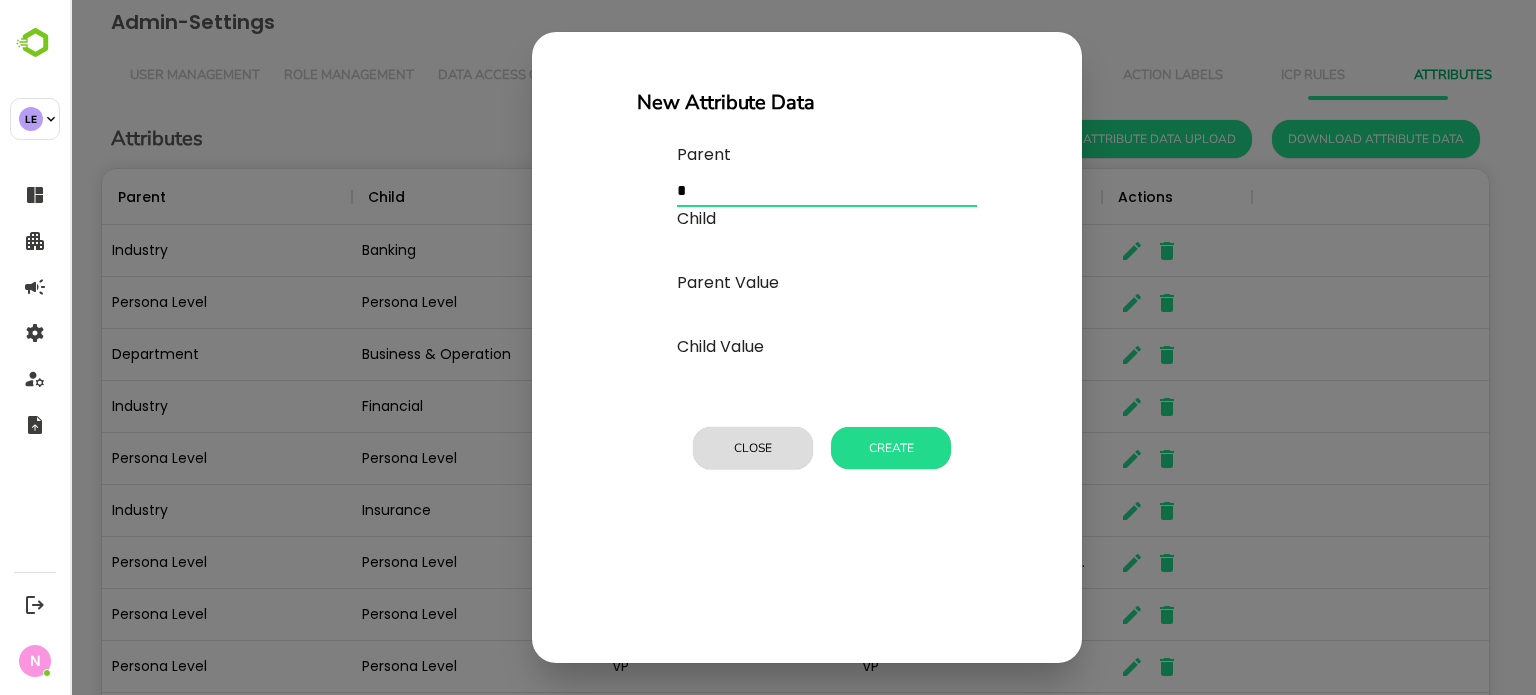 type on "**********" 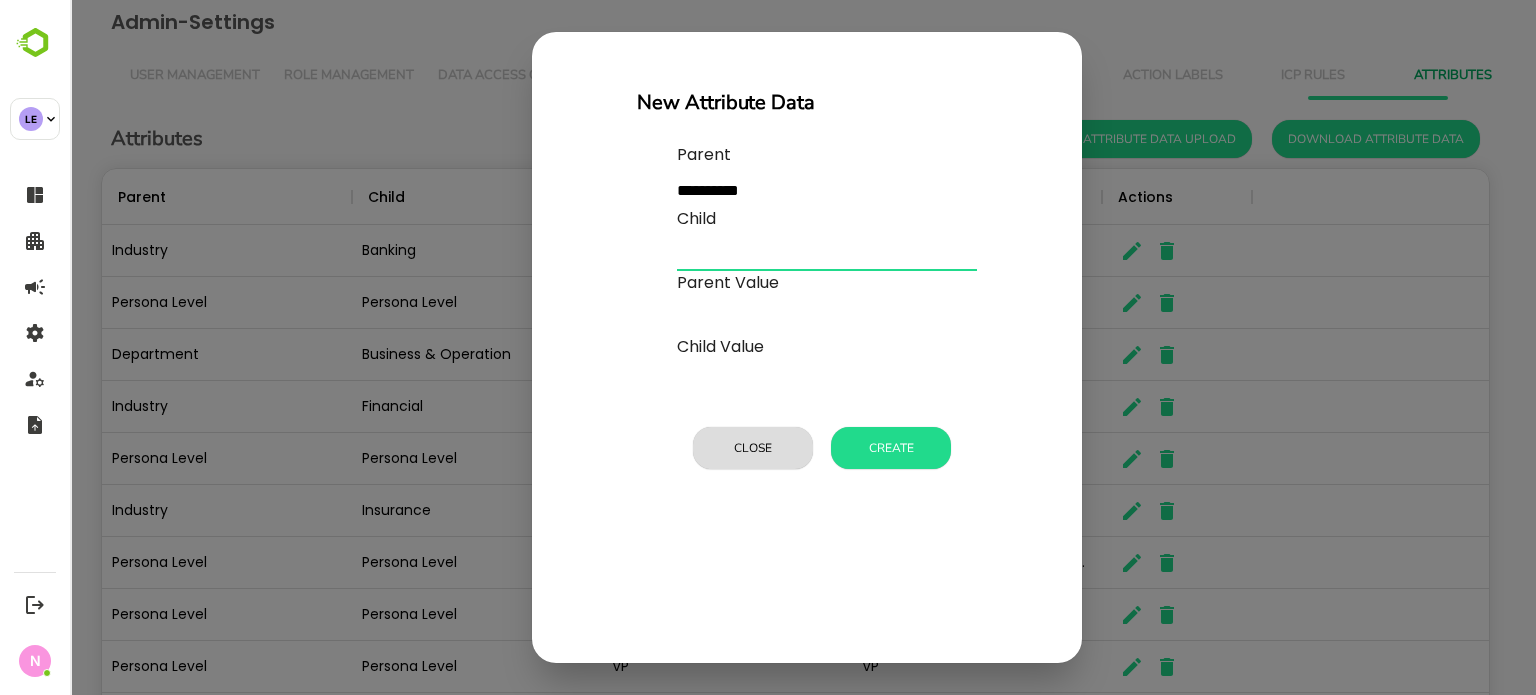 click at bounding box center [827, 255] 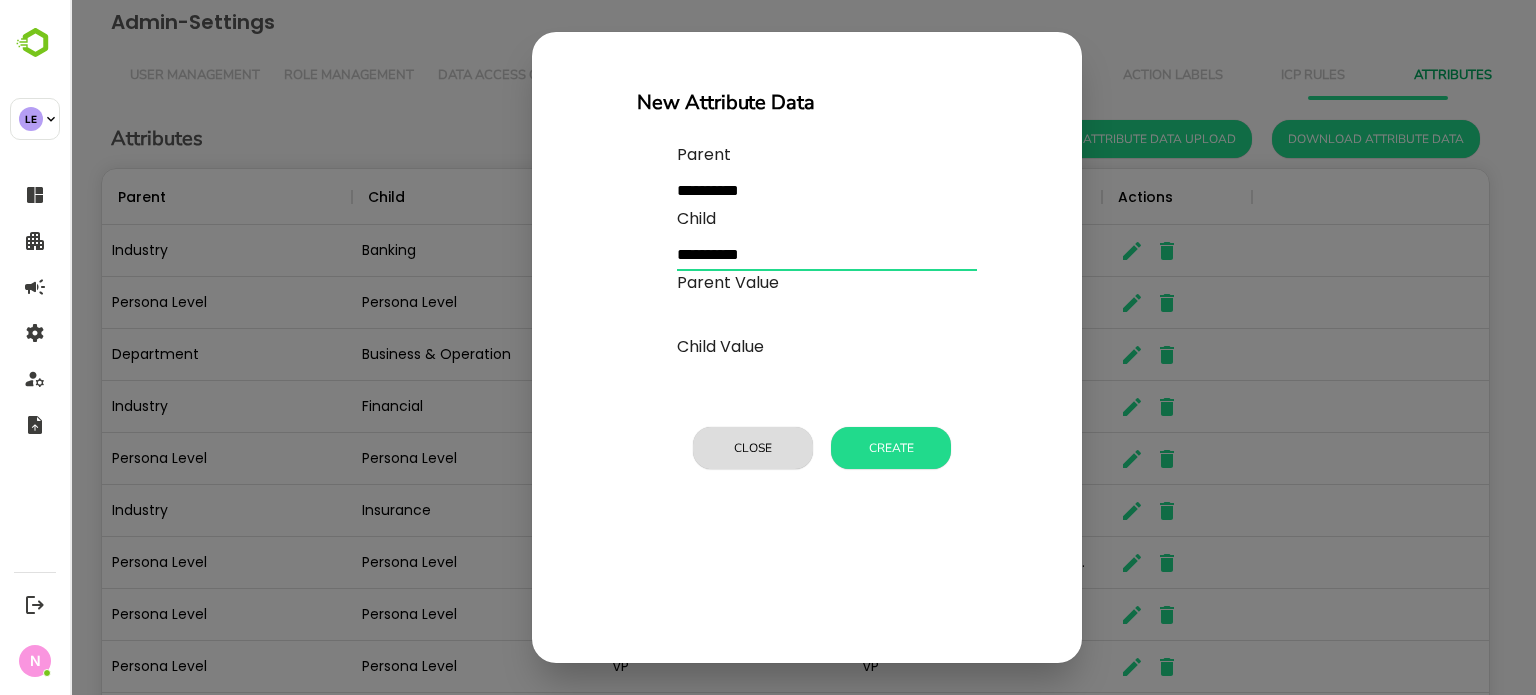 type on "**********" 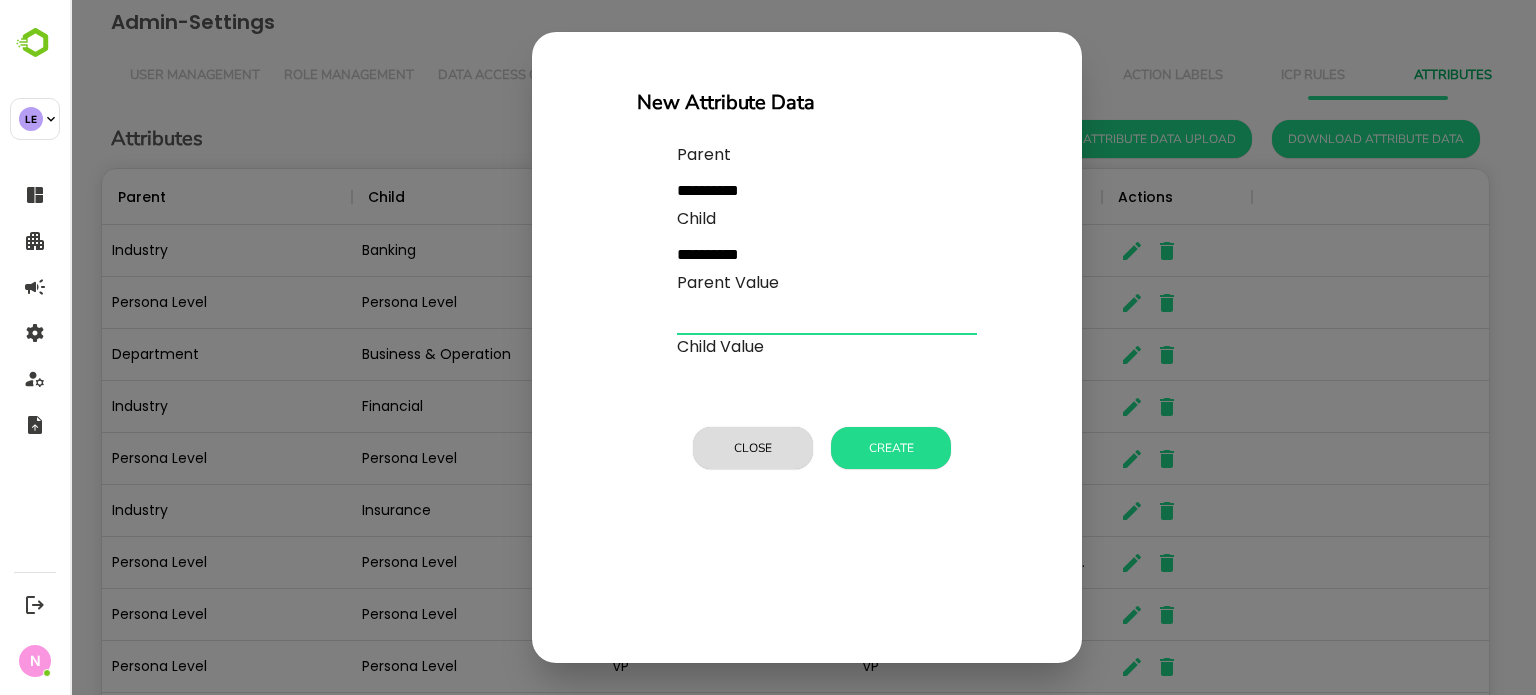 click at bounding box center (827, 319) 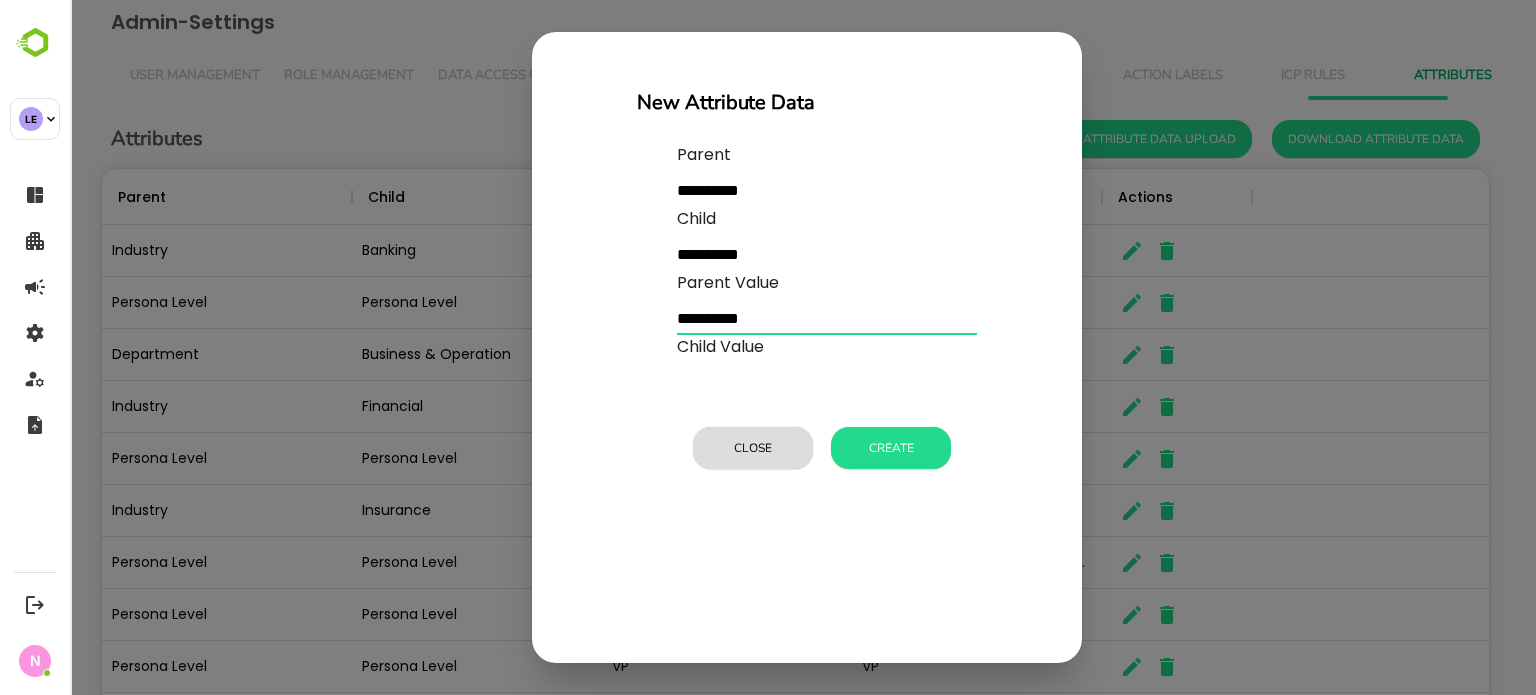 type on "**********" 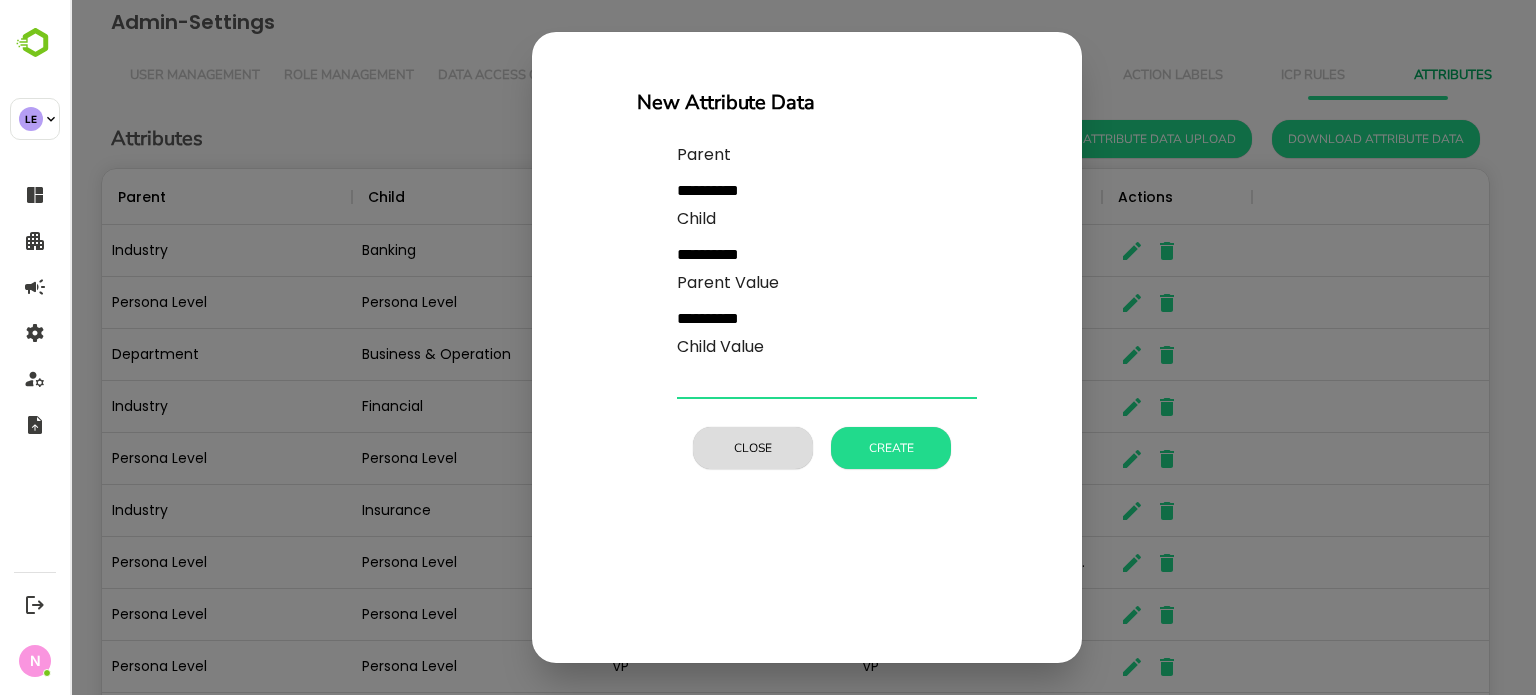 click at bounding box center [827, 383] 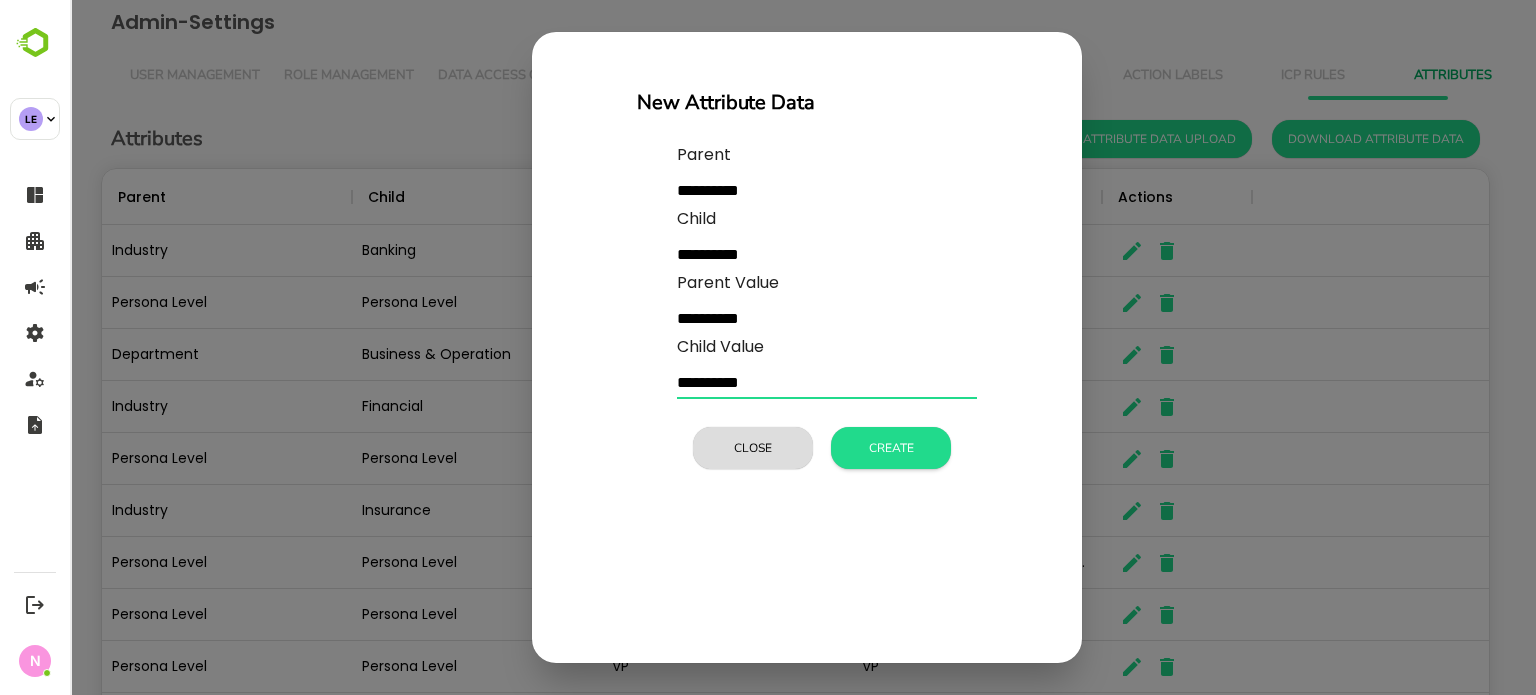 type on "**********" 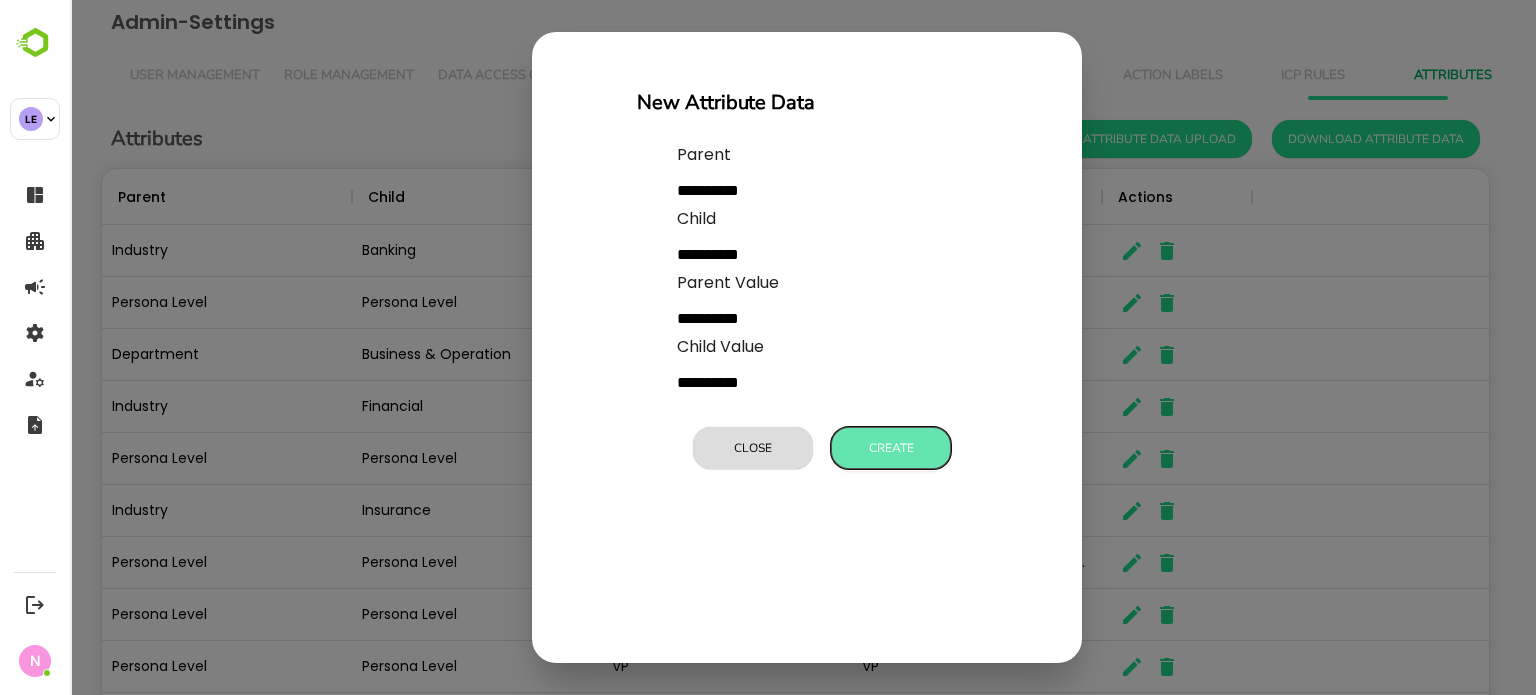 click on "Create" at bounding box center (891, 448) 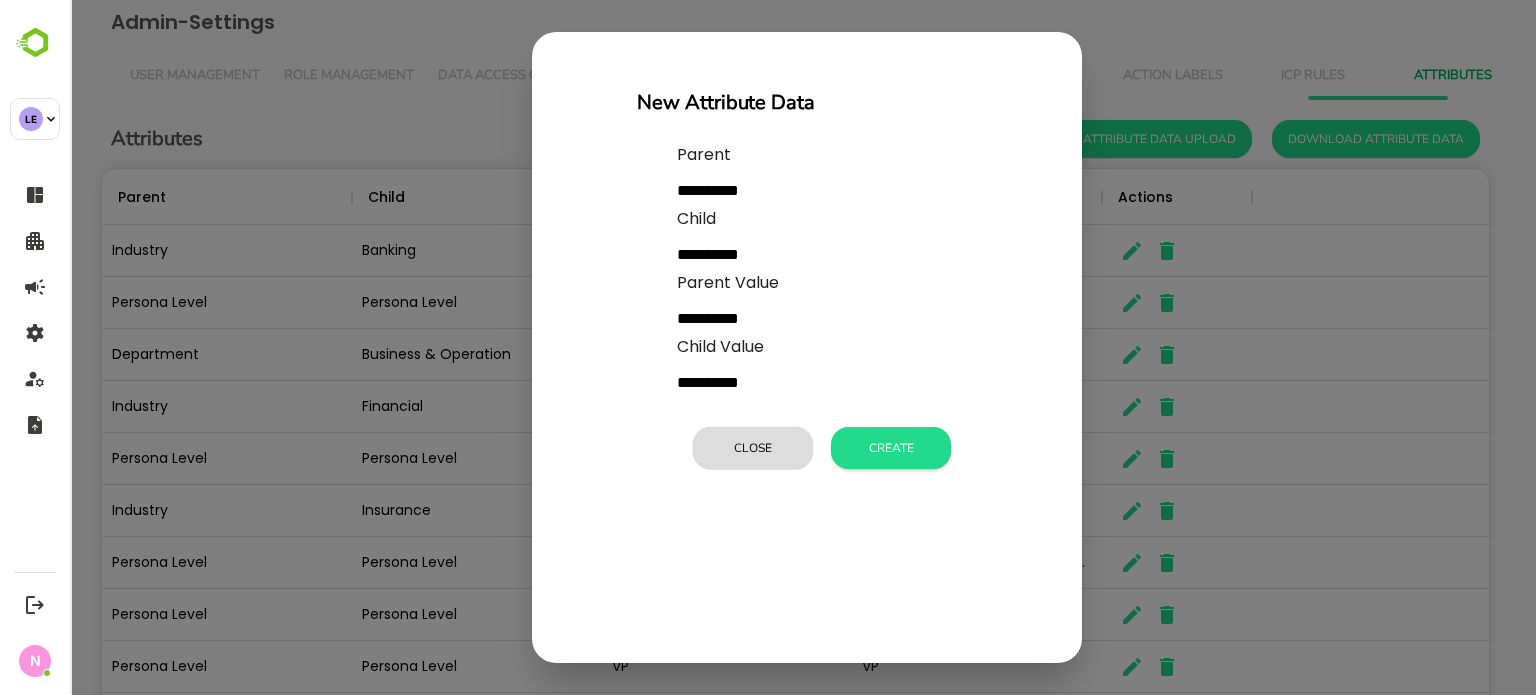 type 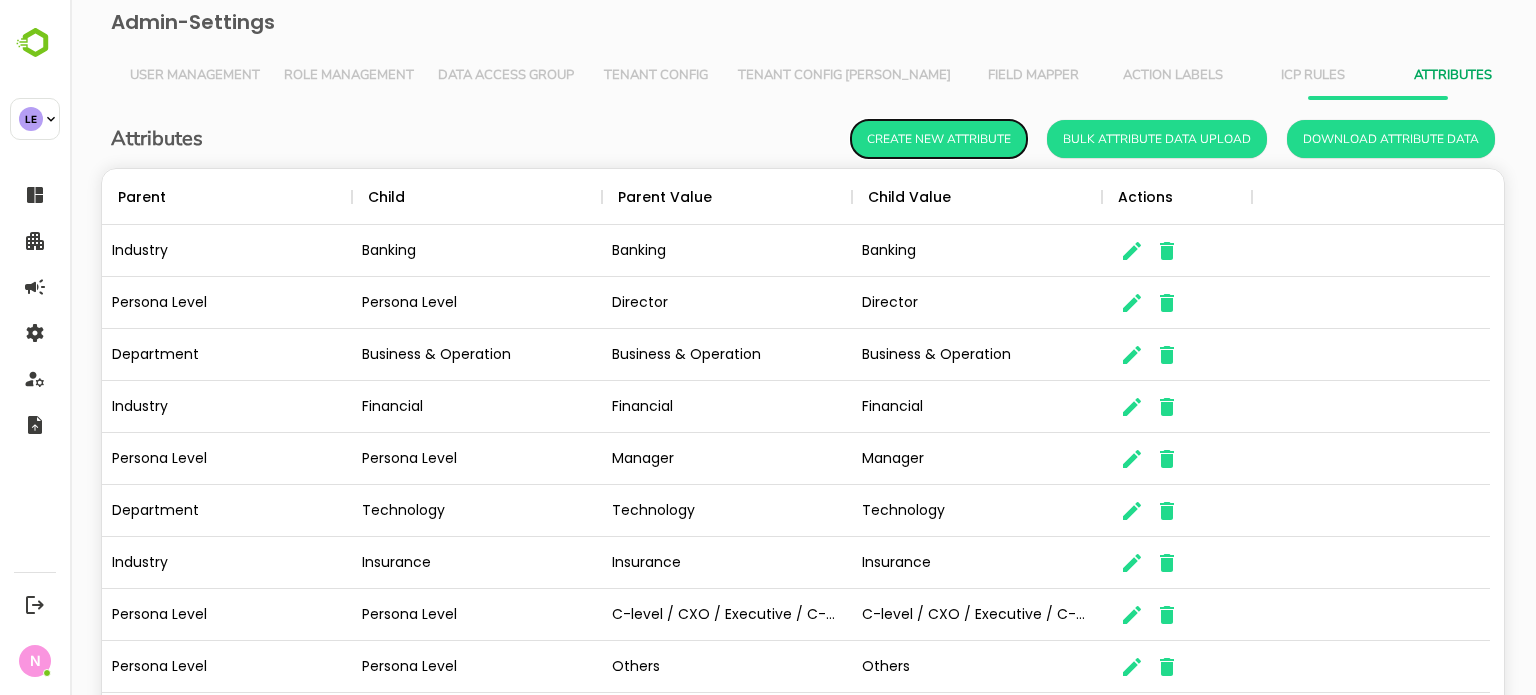 scroll, scrollTop: 16, scrollLeft: 16, axis: both 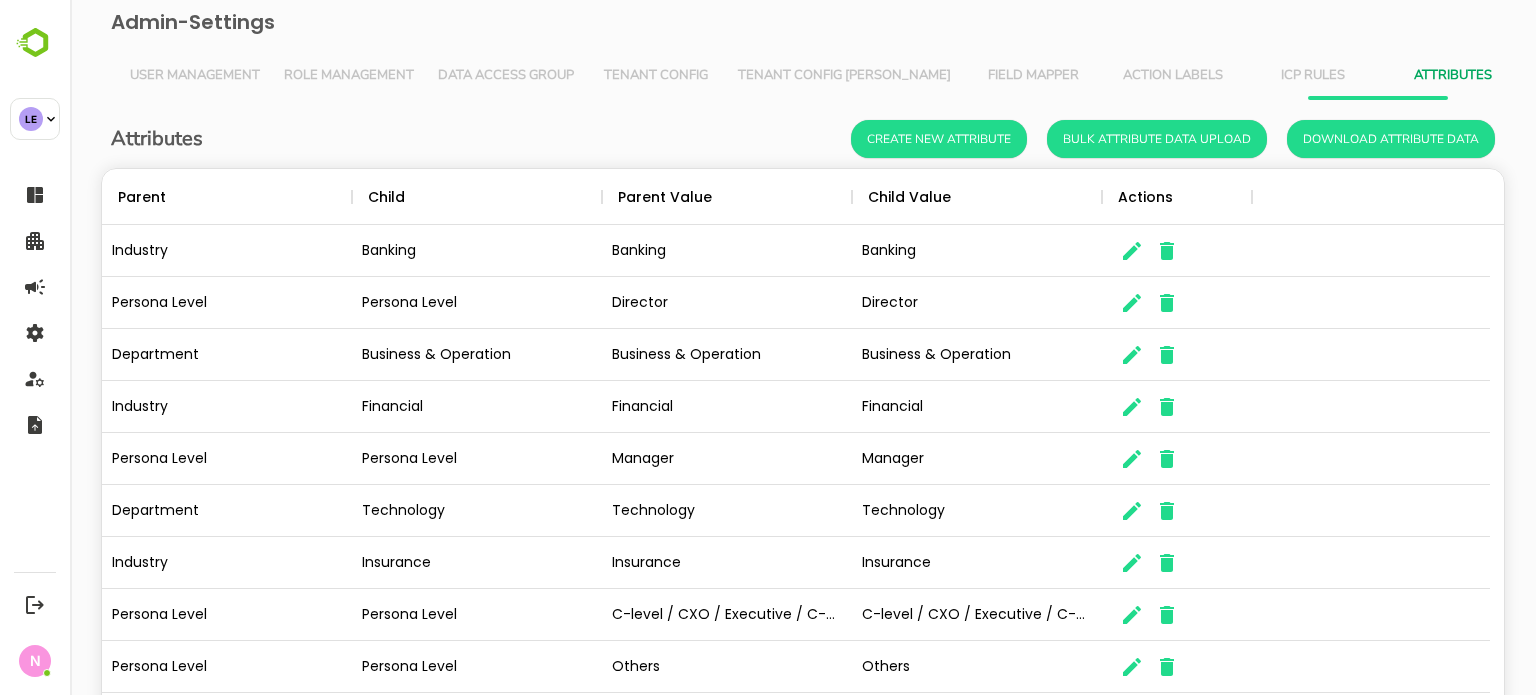 click on "Attributes   Create New Attribute   Bulk Attribute Data Upload   Download Attribute Data  Parent Child Parent Value Child Value Actions Industry Banking Banking Banking Persona Level Persona Level Director Director Department Business & Operation Business & Operation Business & Operation Industry Financial Financial Financial Persona Level Persona Level Manager Manager Department Technology Technology Technology Industry Insurance Insurance Insurance Persona Level Persona Level C-level / CXO / Executive / C-Suite C-level / CXO / Executive / C-Suite Persona Level Persona Level Others Others Persona Level Persona Level VP VP 1-10 of 10" at bounding box center [803, 464] 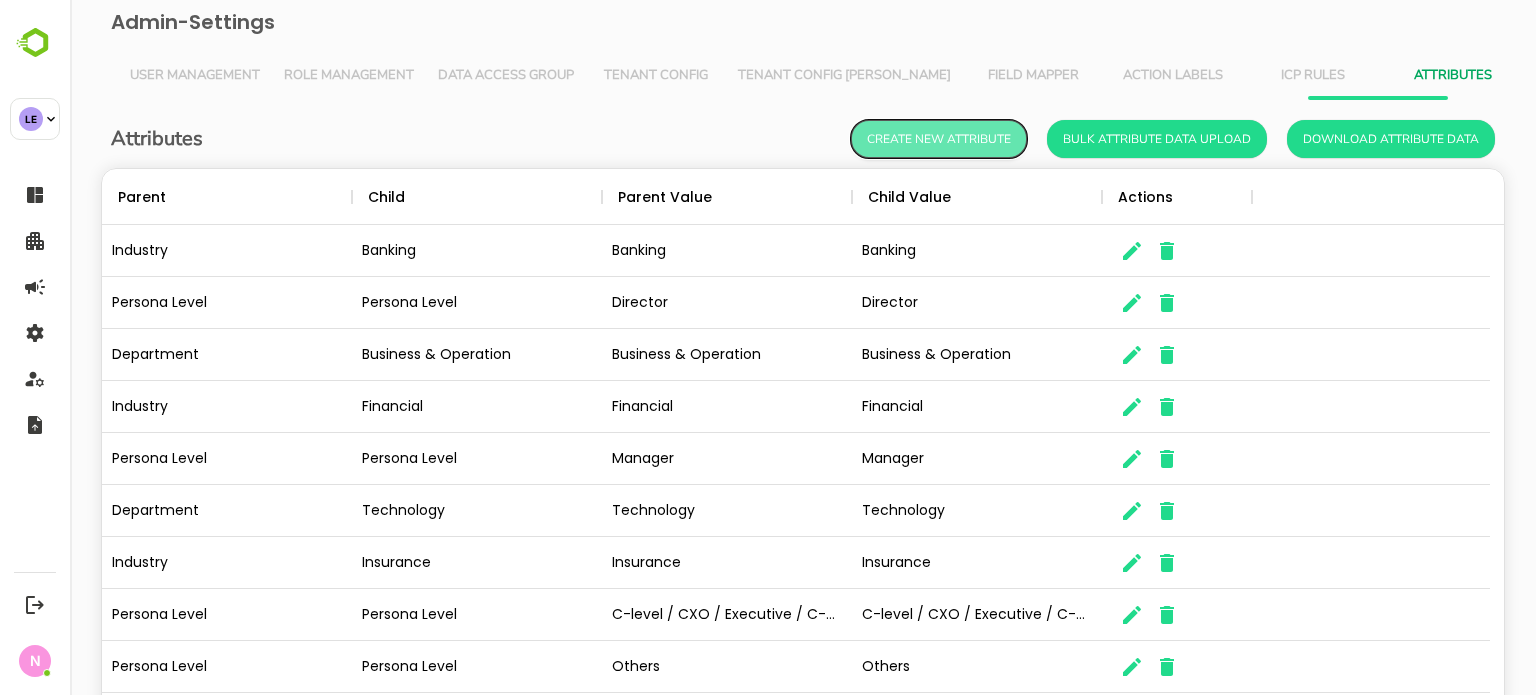 click on "Create New Attribute" at bounding box center (939, 139) 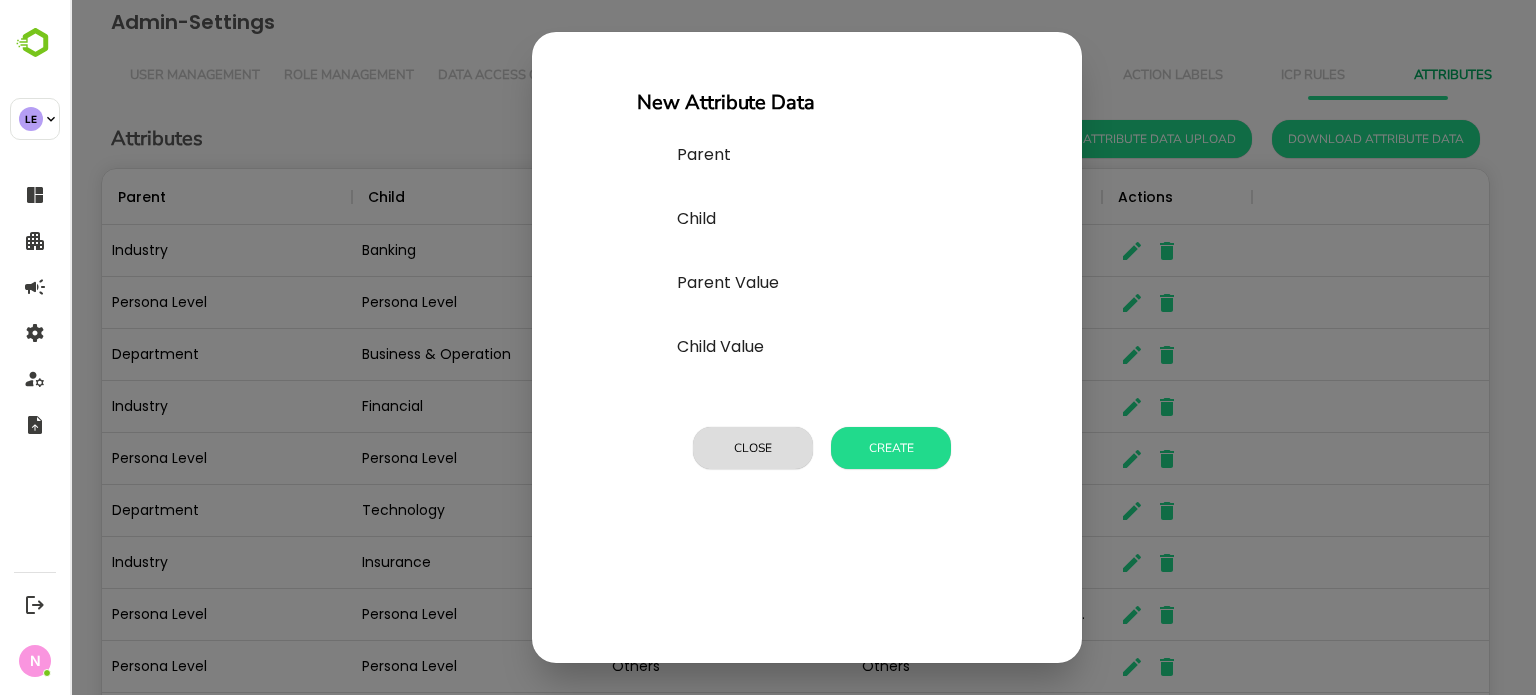 click at bounding box center (827, 191) 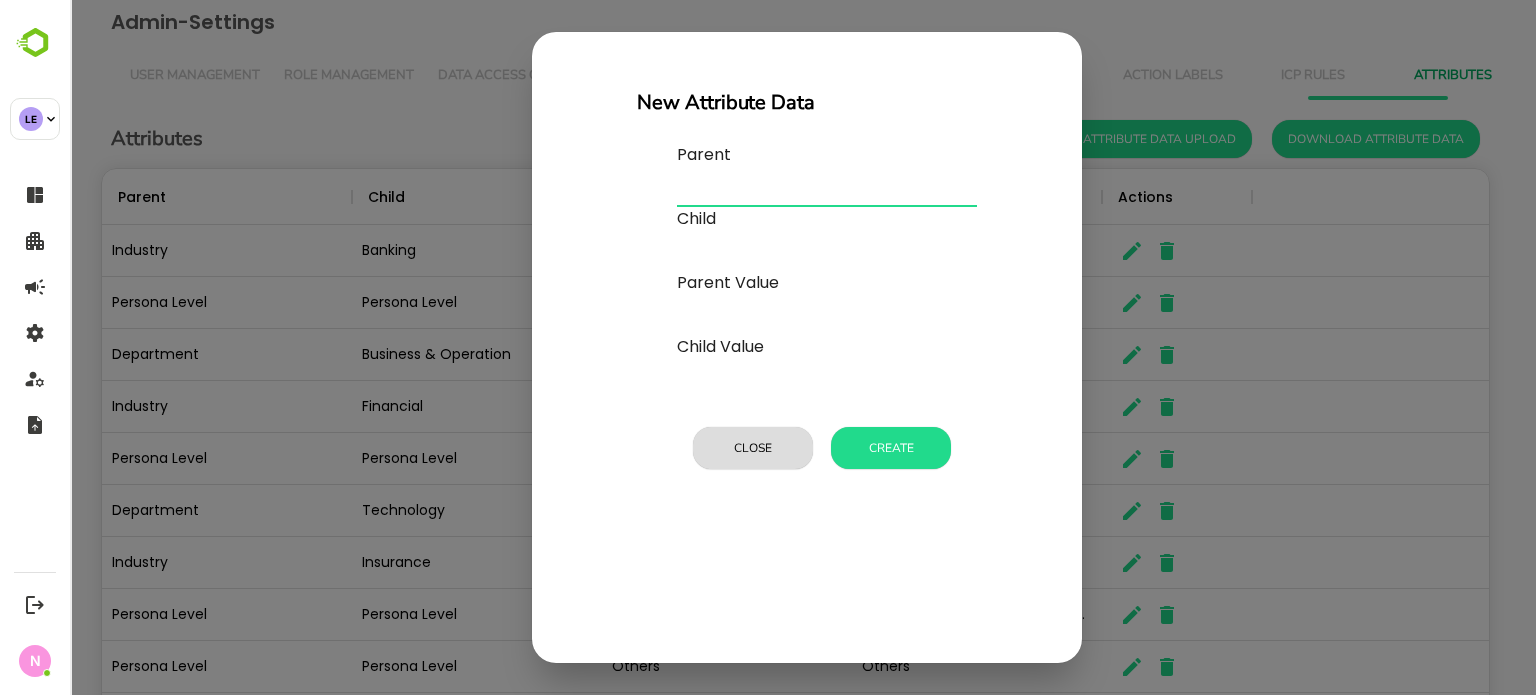 type on "**********" 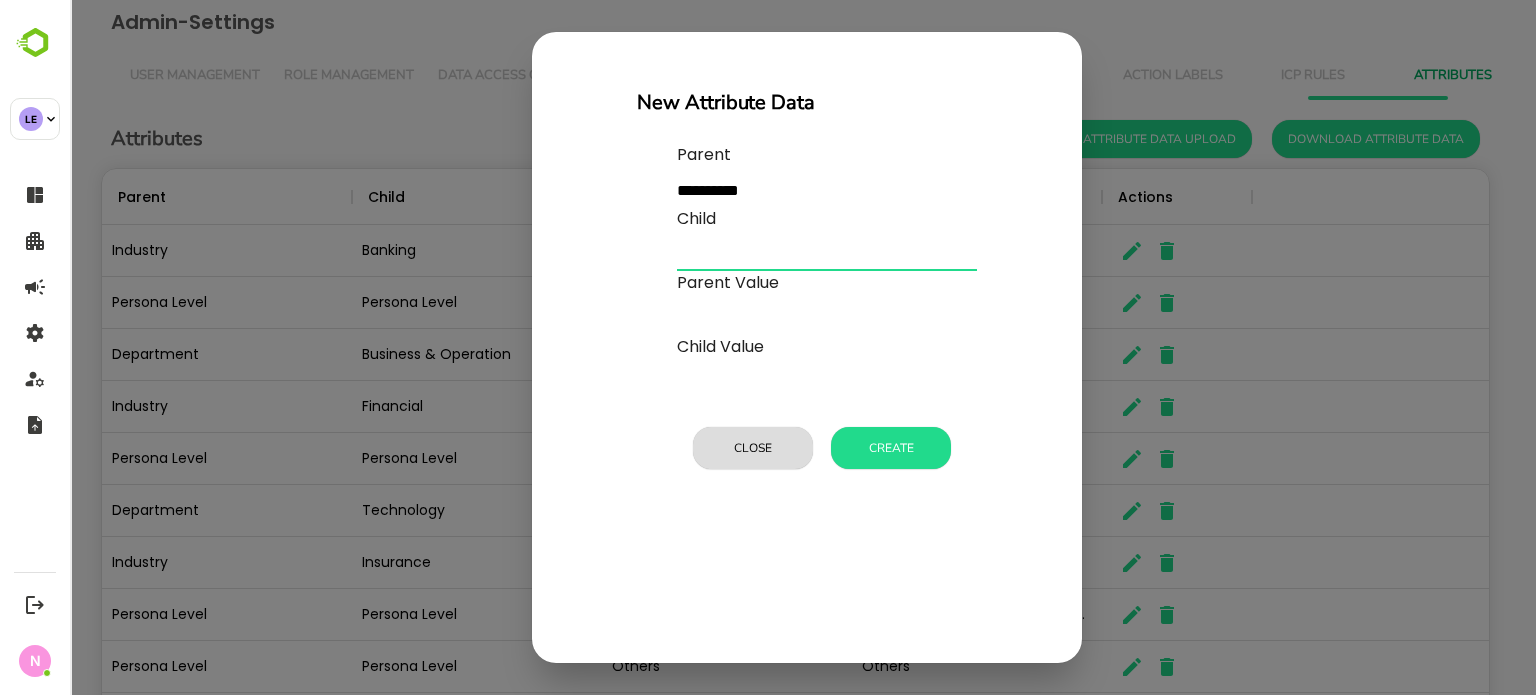 click at bounding box center (827, 255) 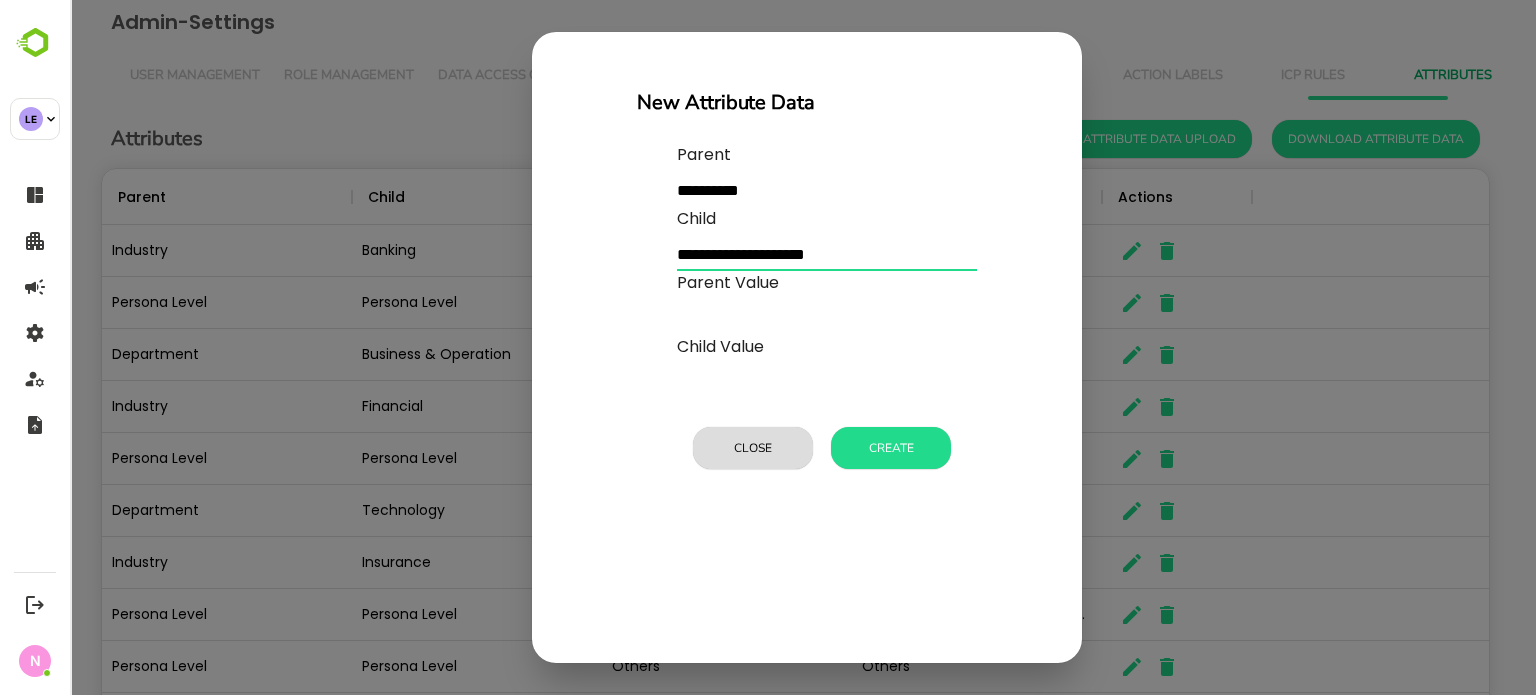 type on "**********" 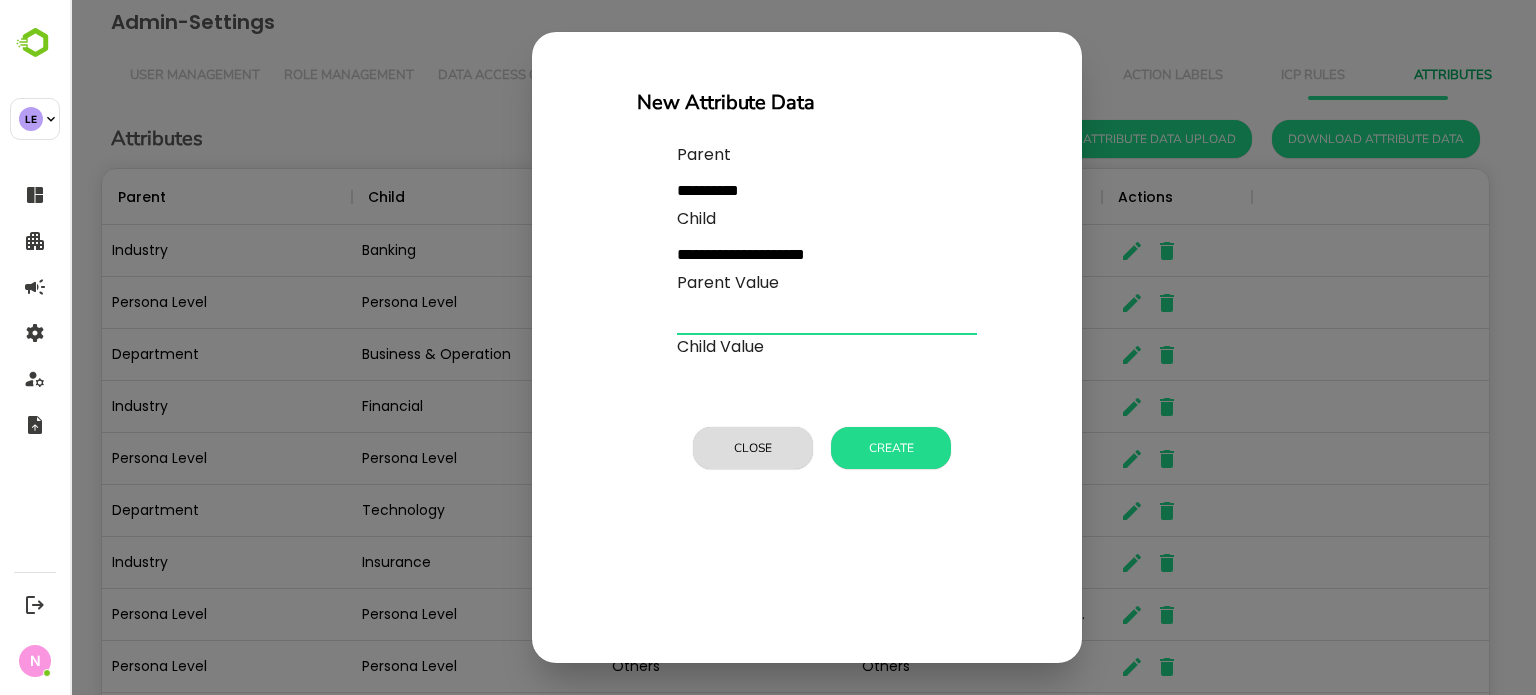 click at bounding box center [827, 319] 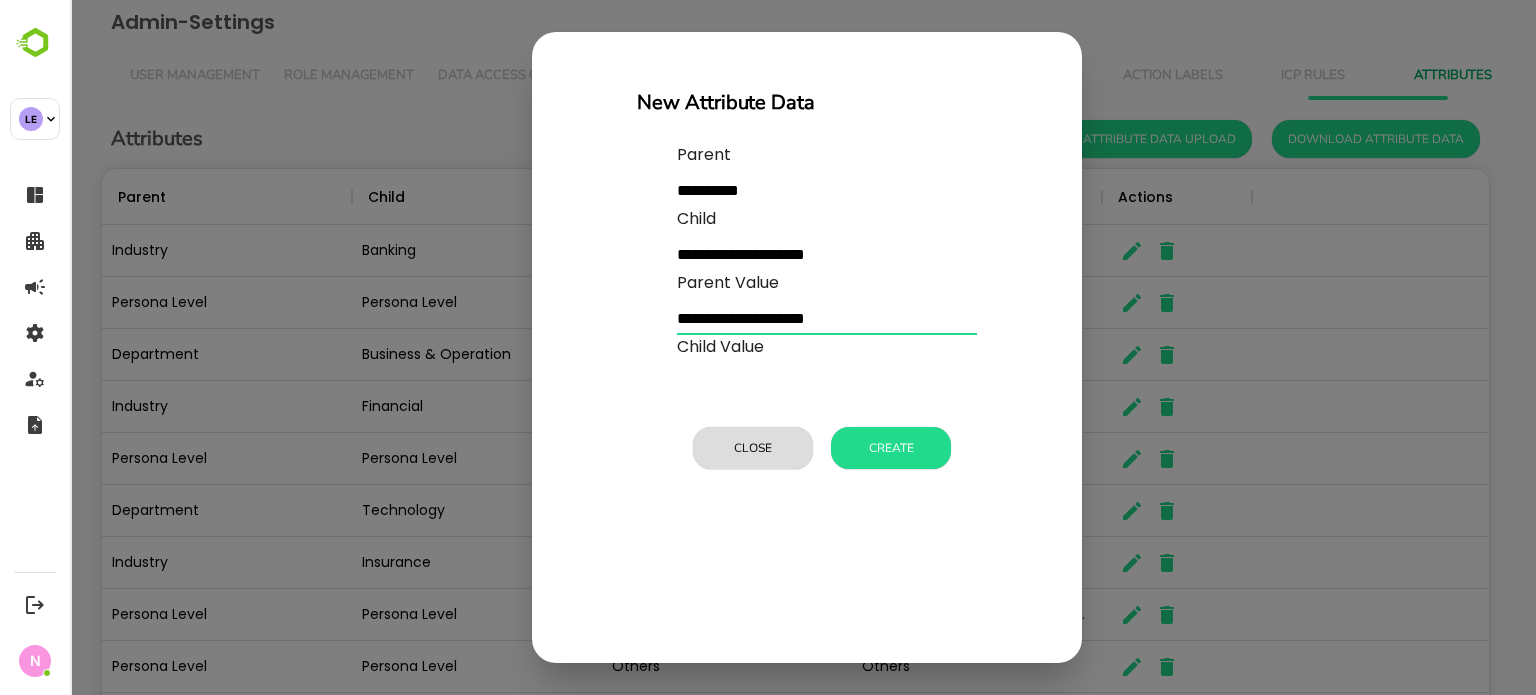 type on "**********" 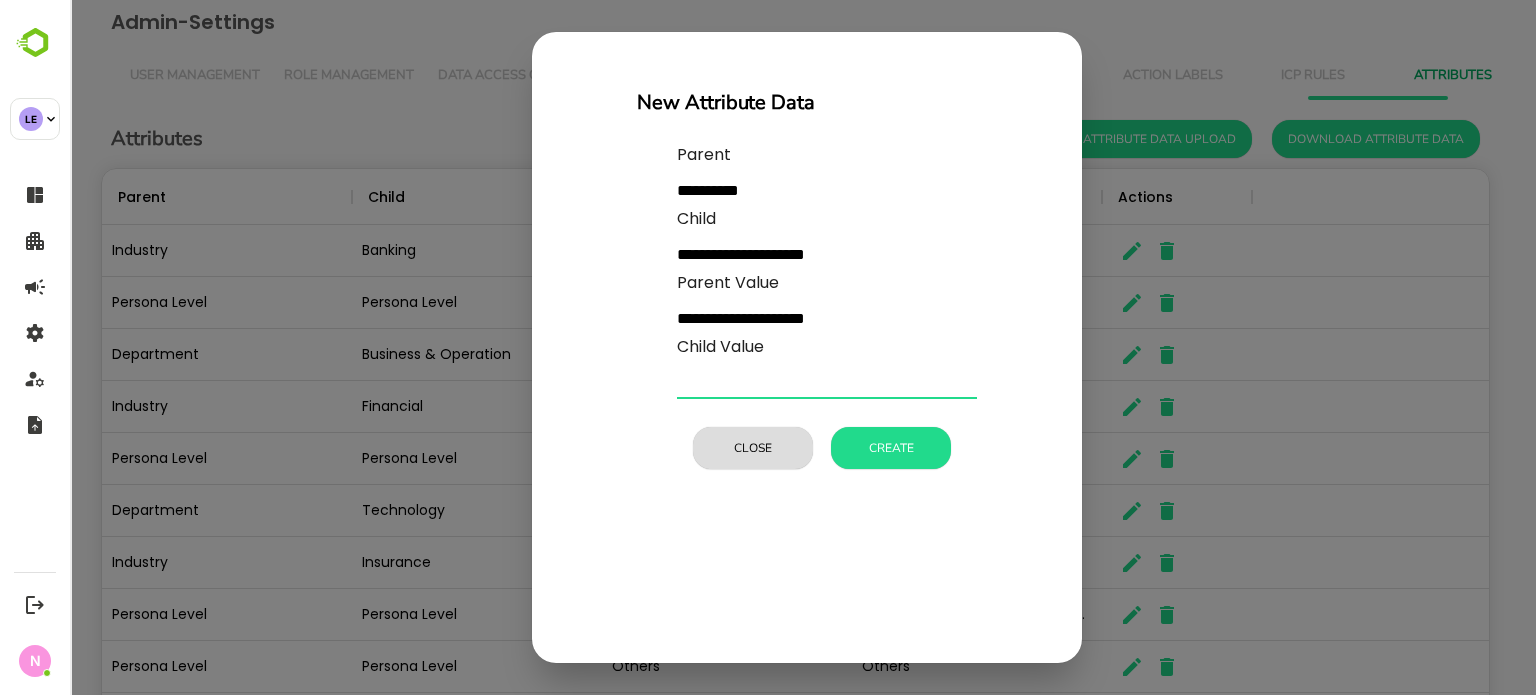 paste on "**********" 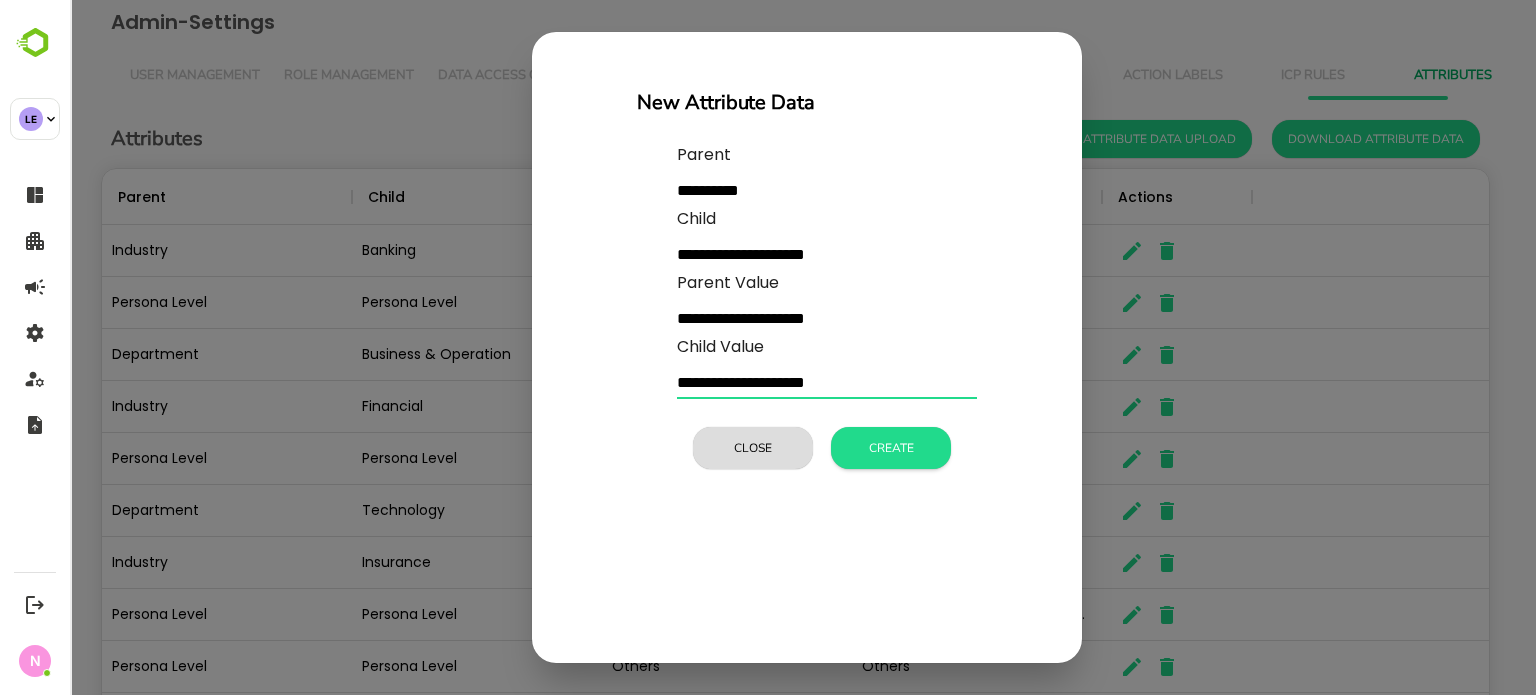 type on "**********" 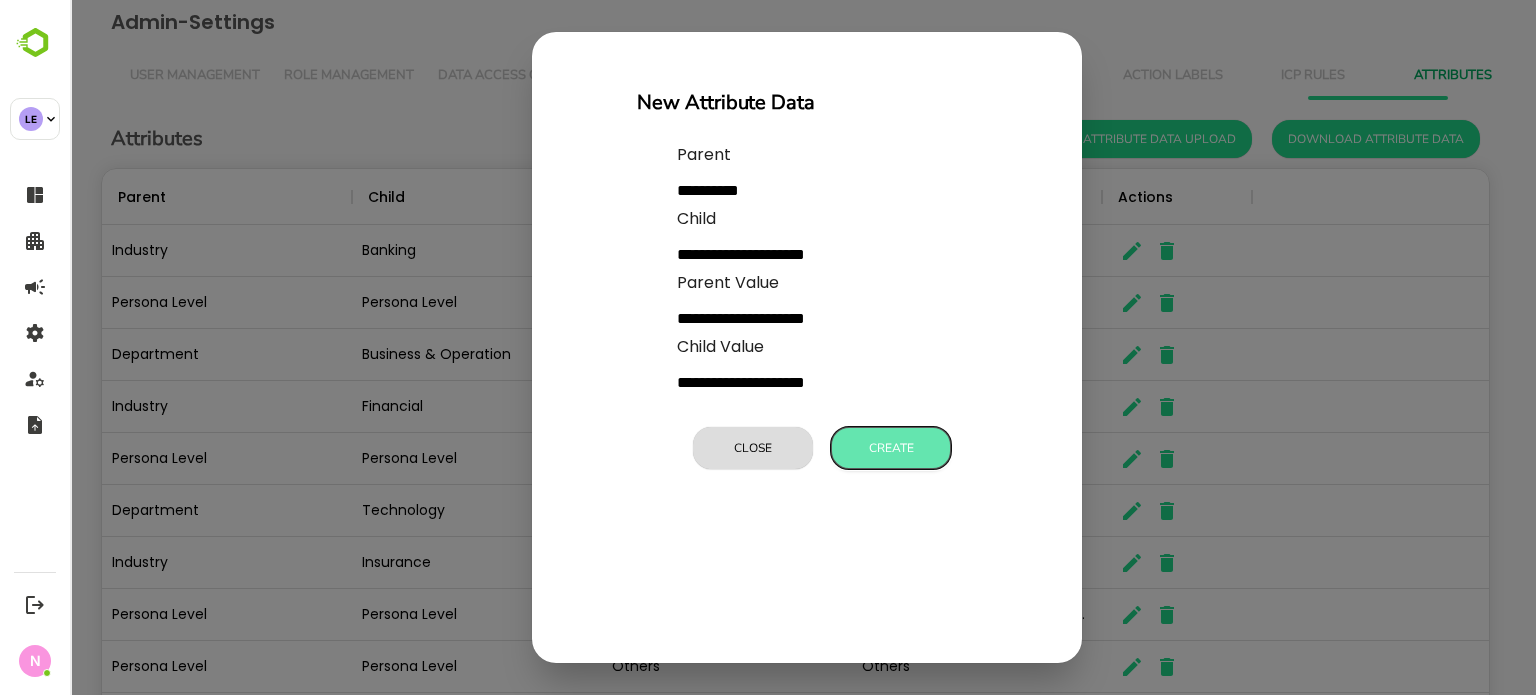 click on "Create" at bounding box center [891, 448] 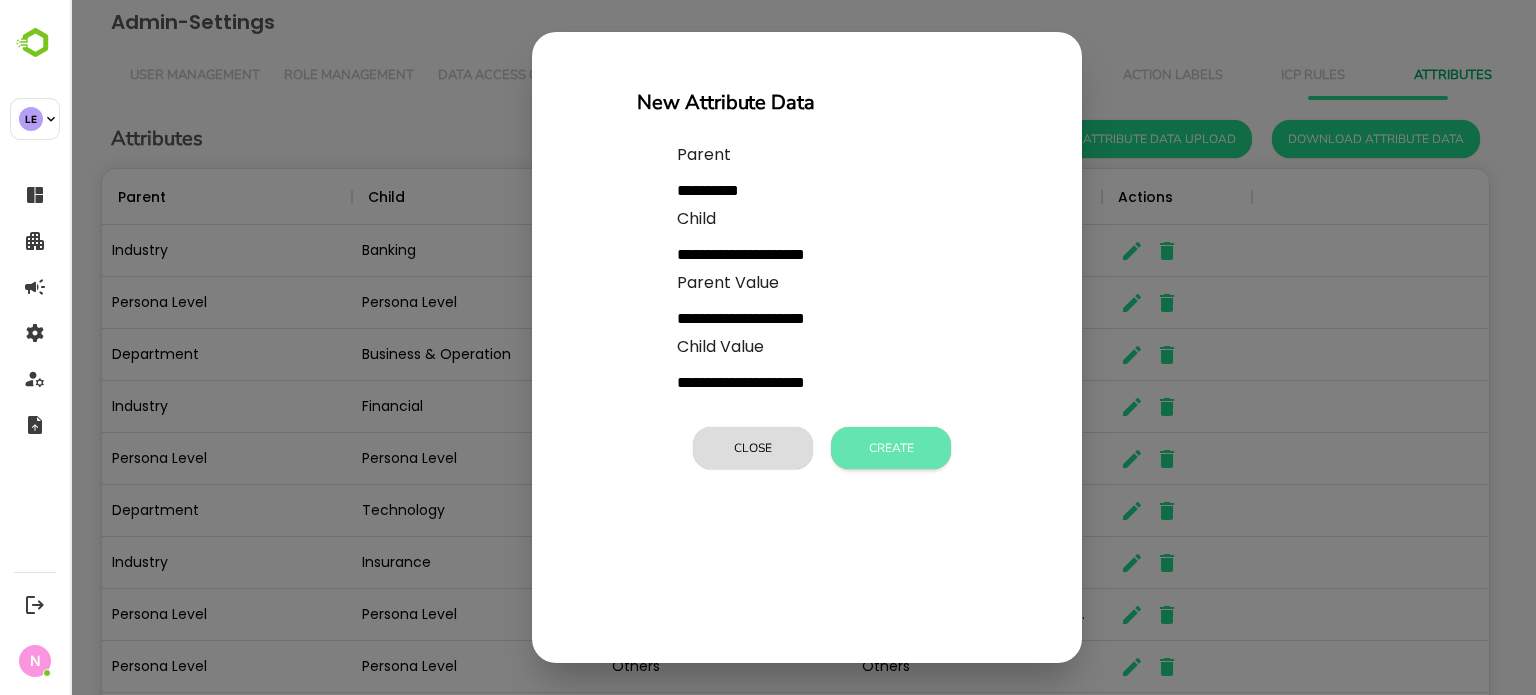 type 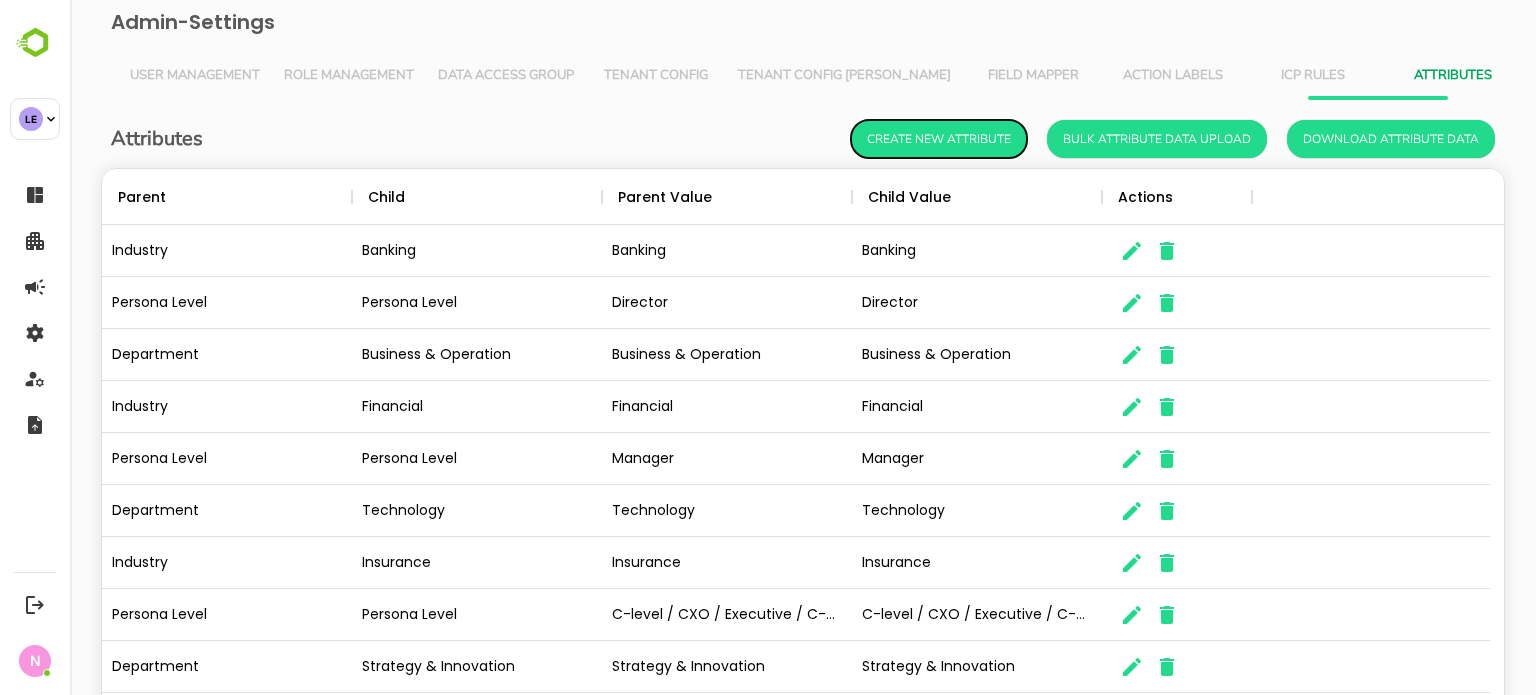 scroll, scrollTop: 16, scrollLeft: 16, axis: both 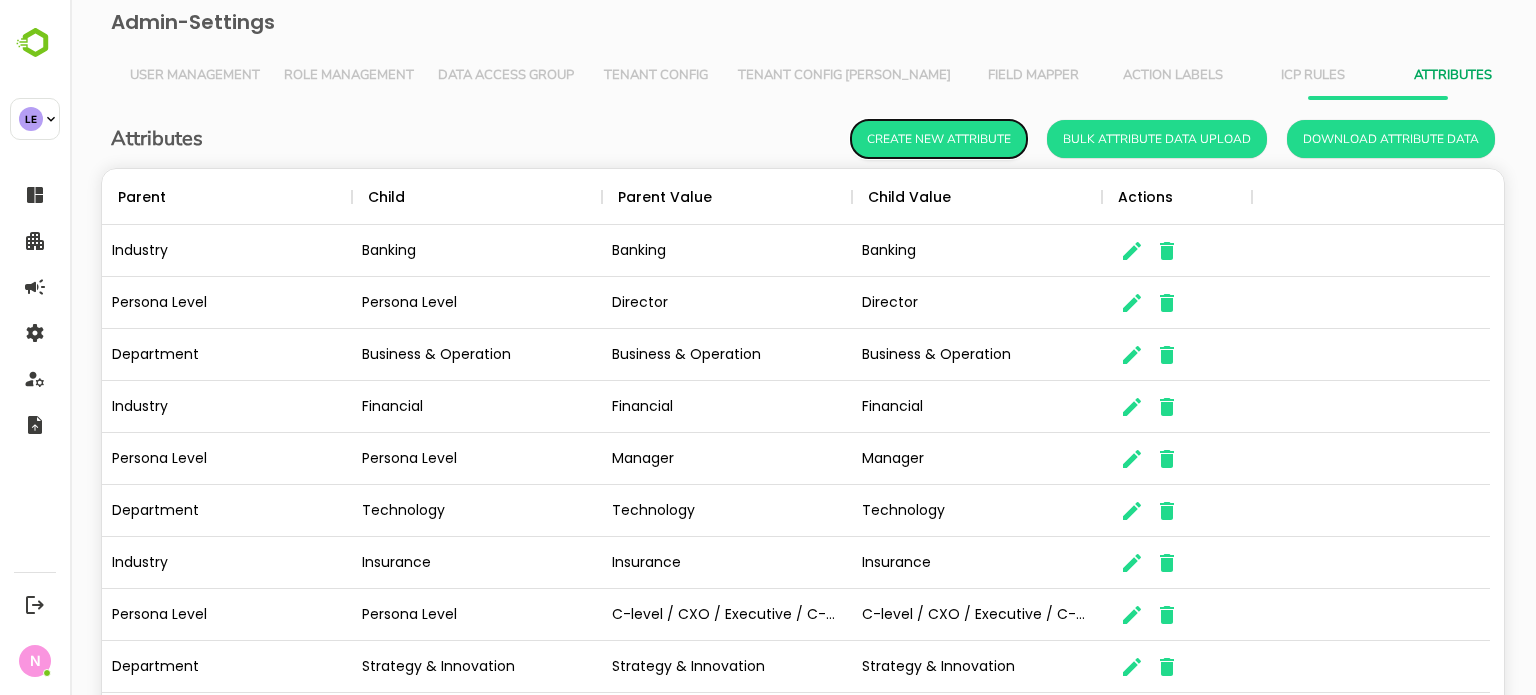 click on "Create New Attribute" at bounding box center [939, 139] 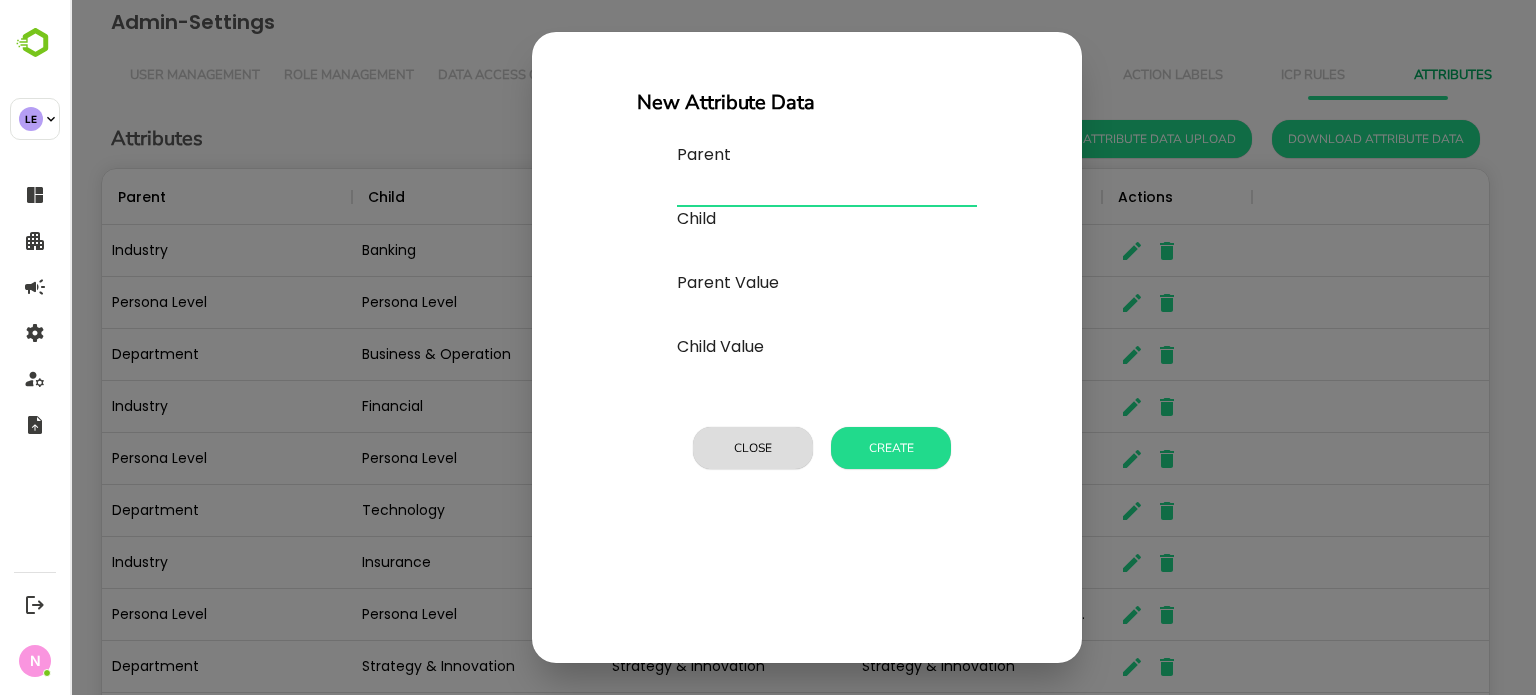 click at bounding box center (827, 191) 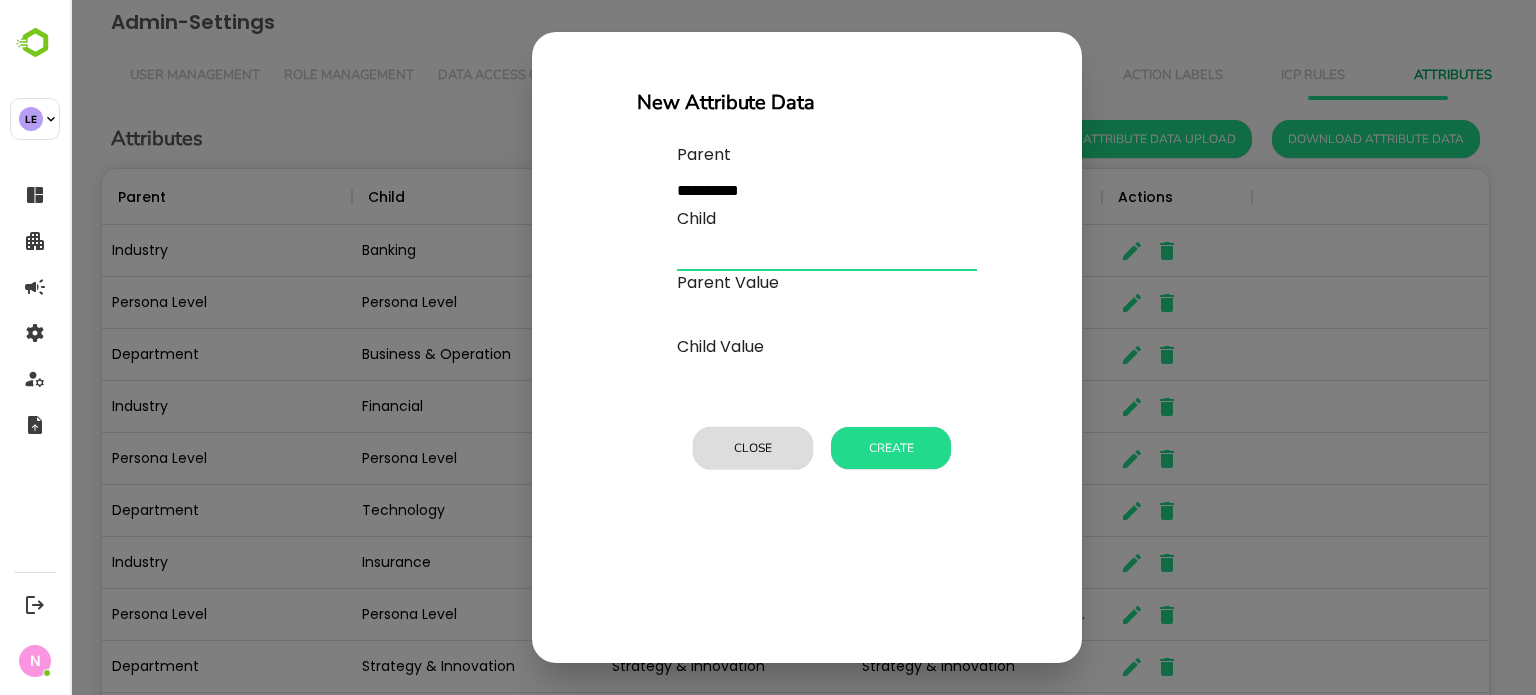 click at bounding box center (827, 255) 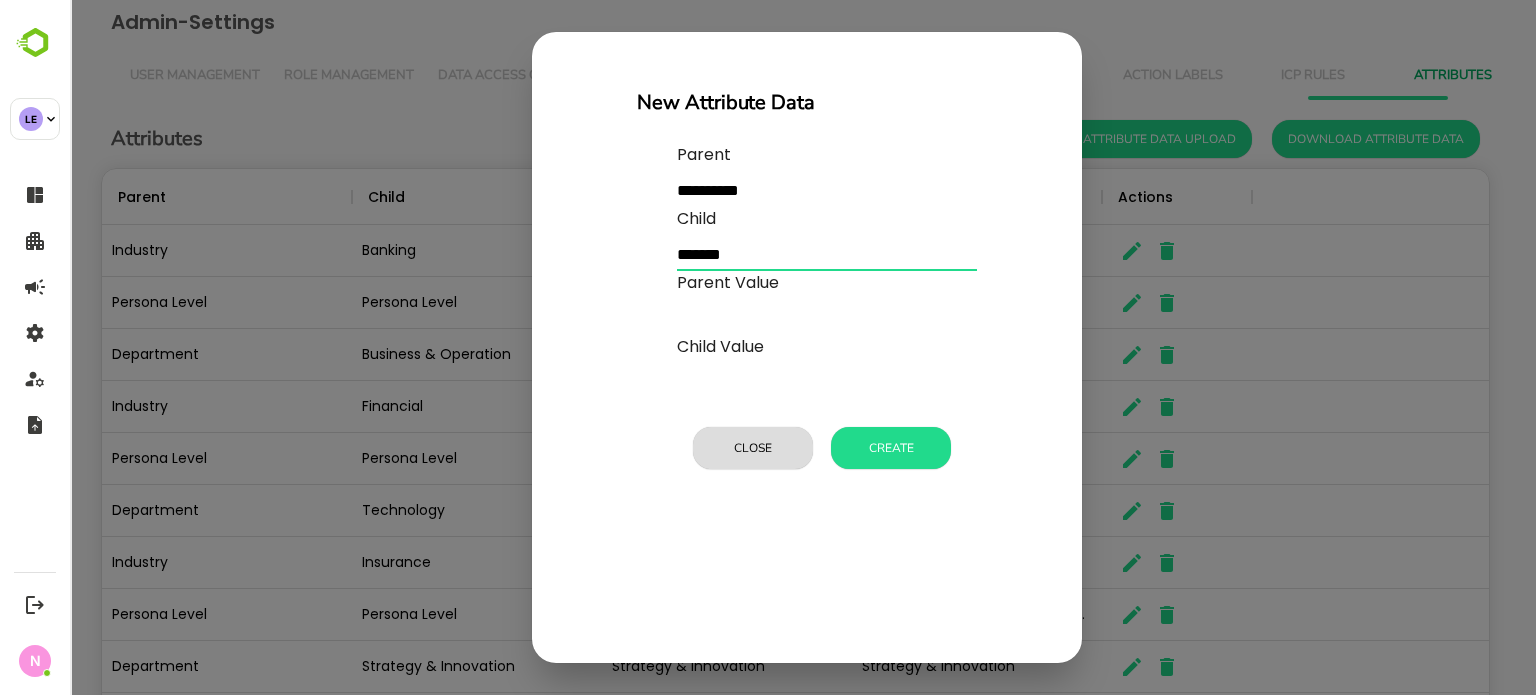 type on "*******" 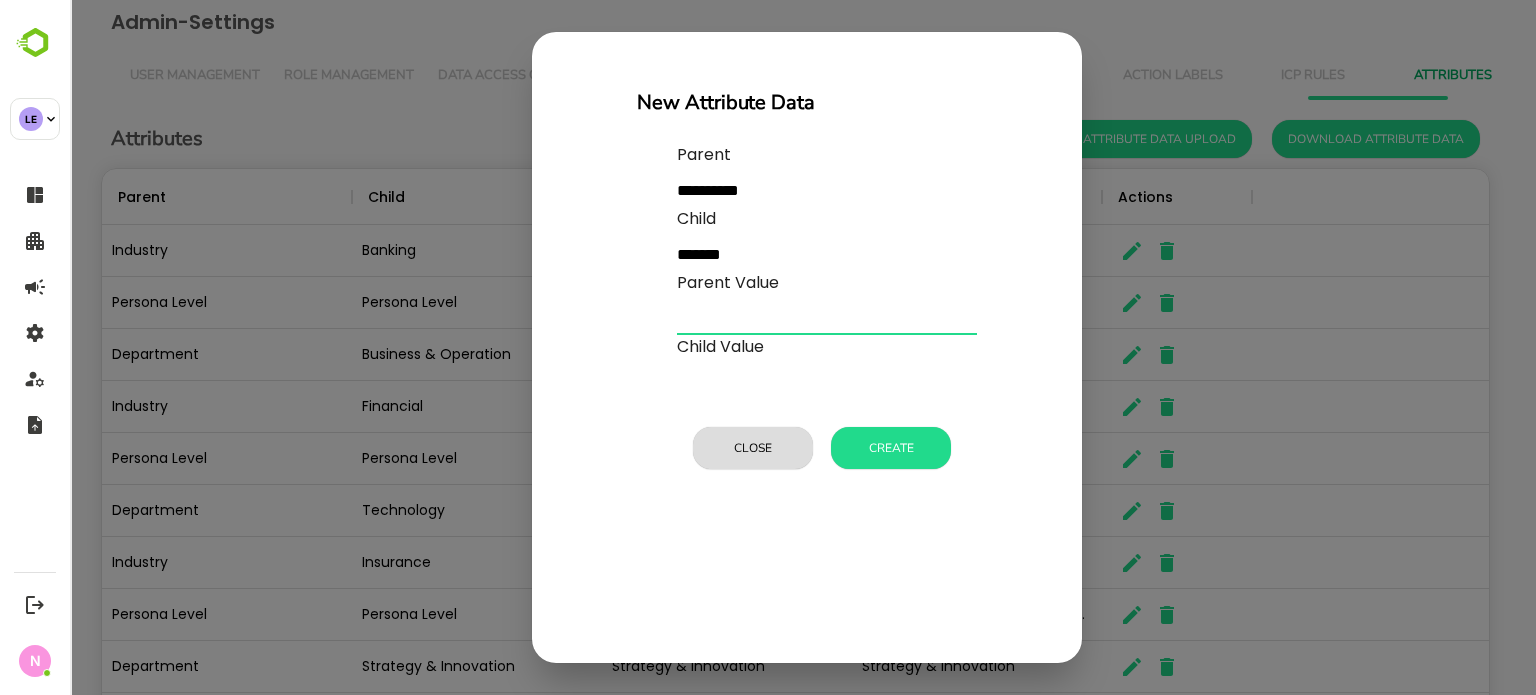 paste on "*******" 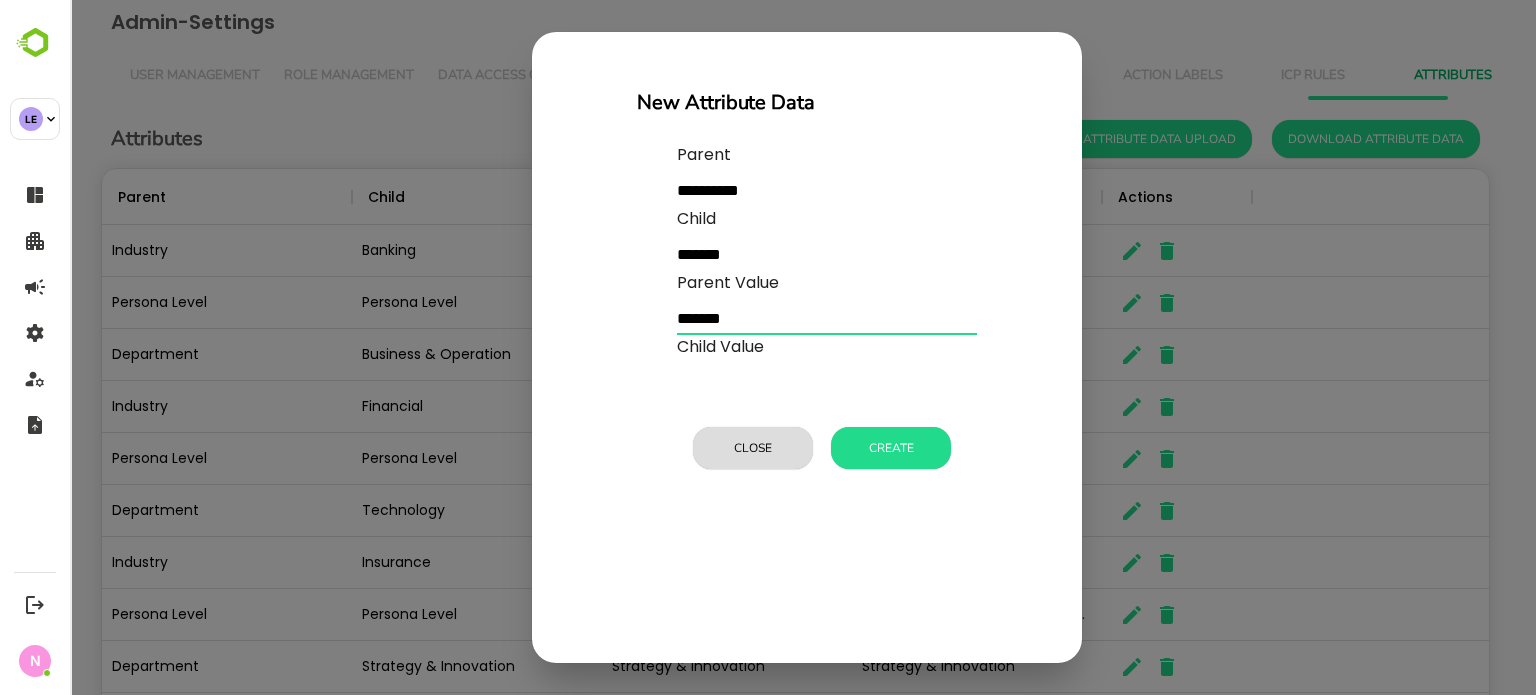 type on "*******" 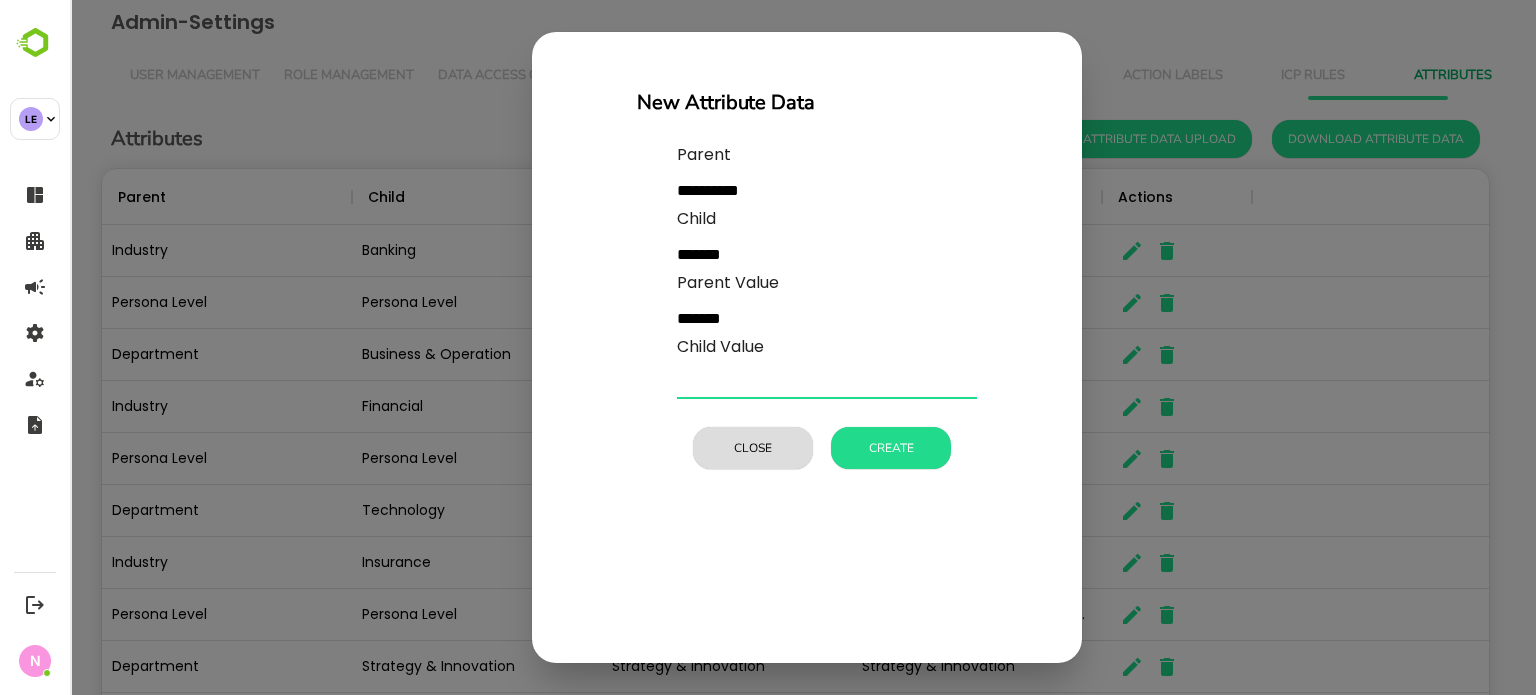click at bounding box center [827, 383] 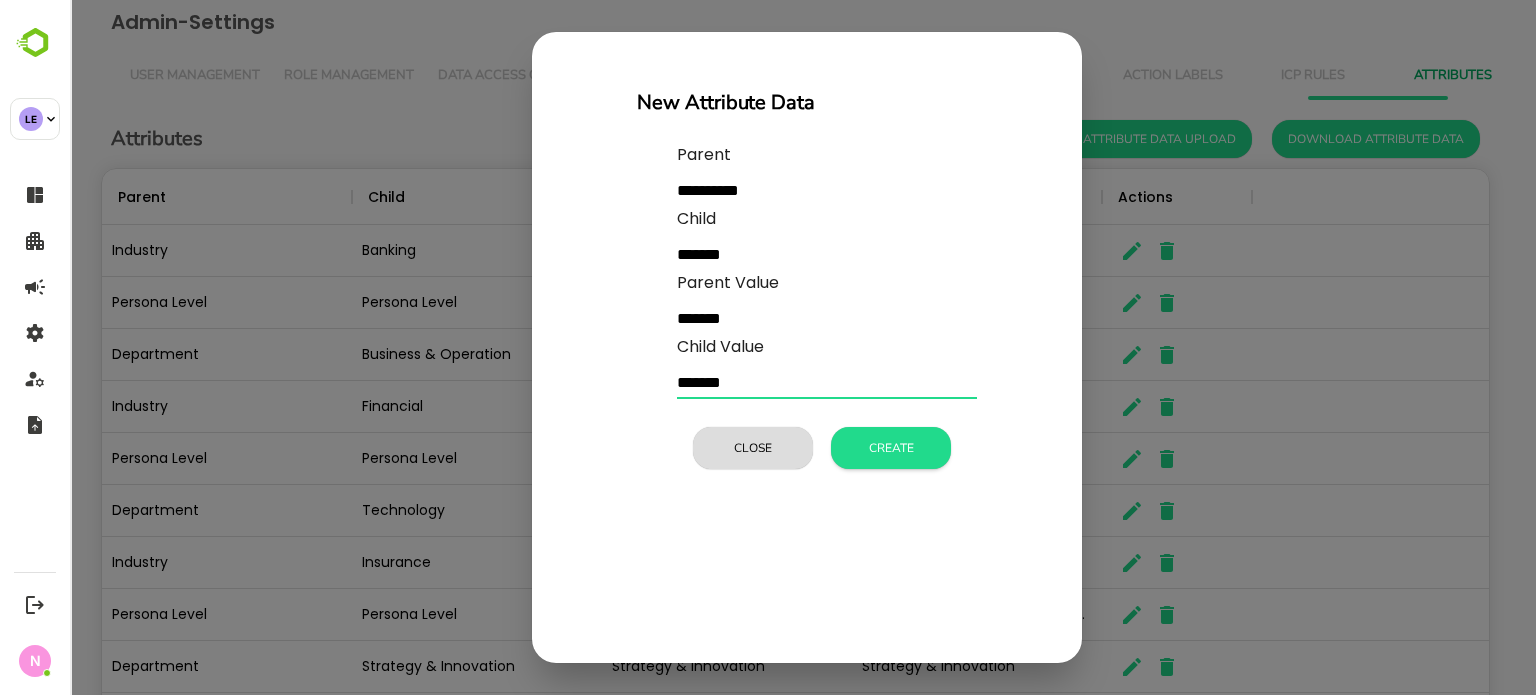 type on "*******" 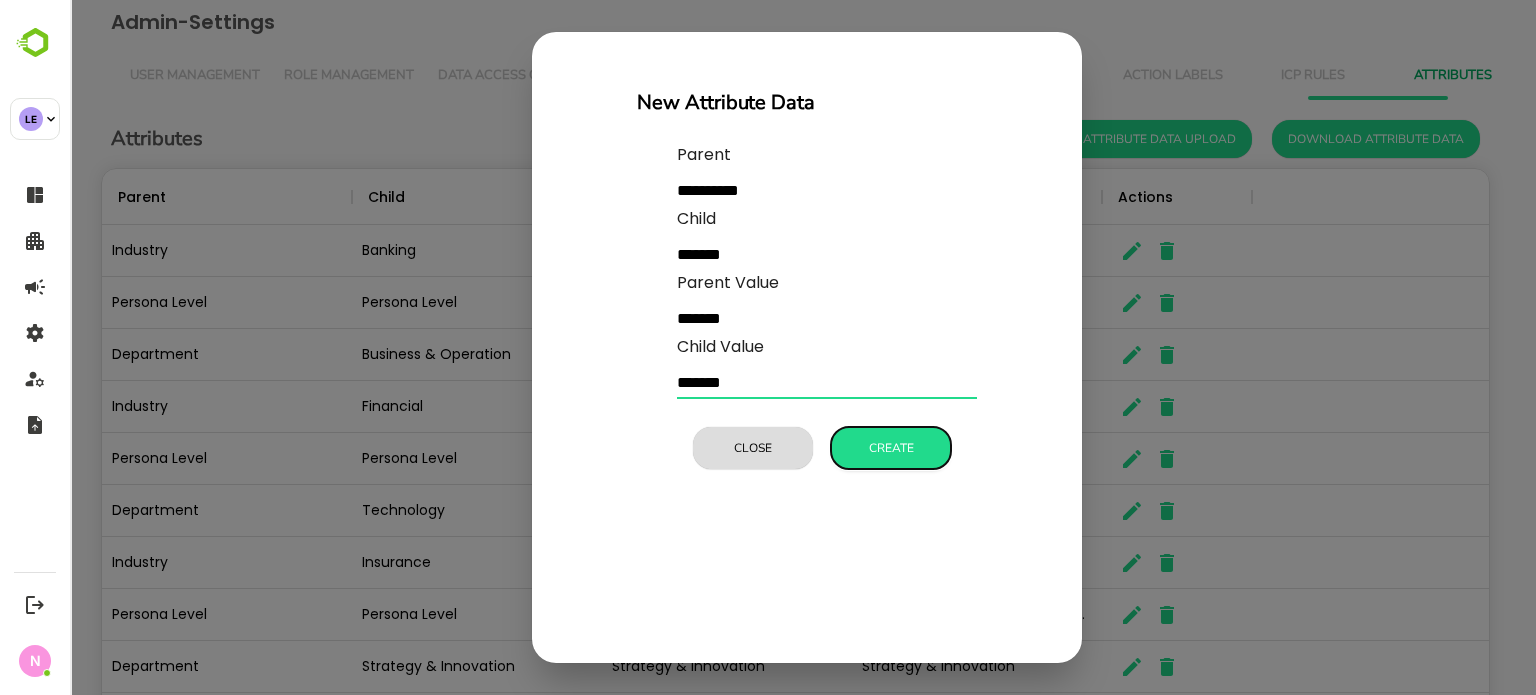 click on "Create" at bounding box center (891, 448) 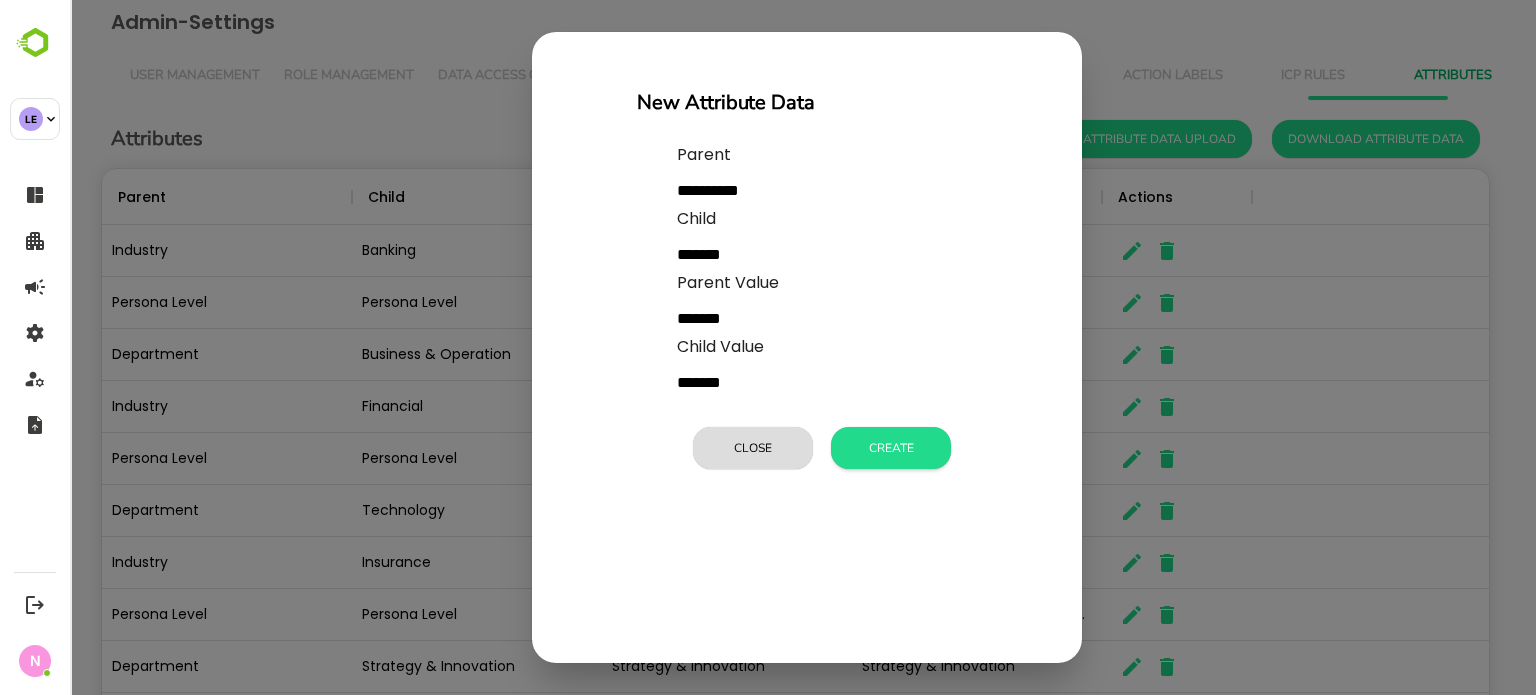 type 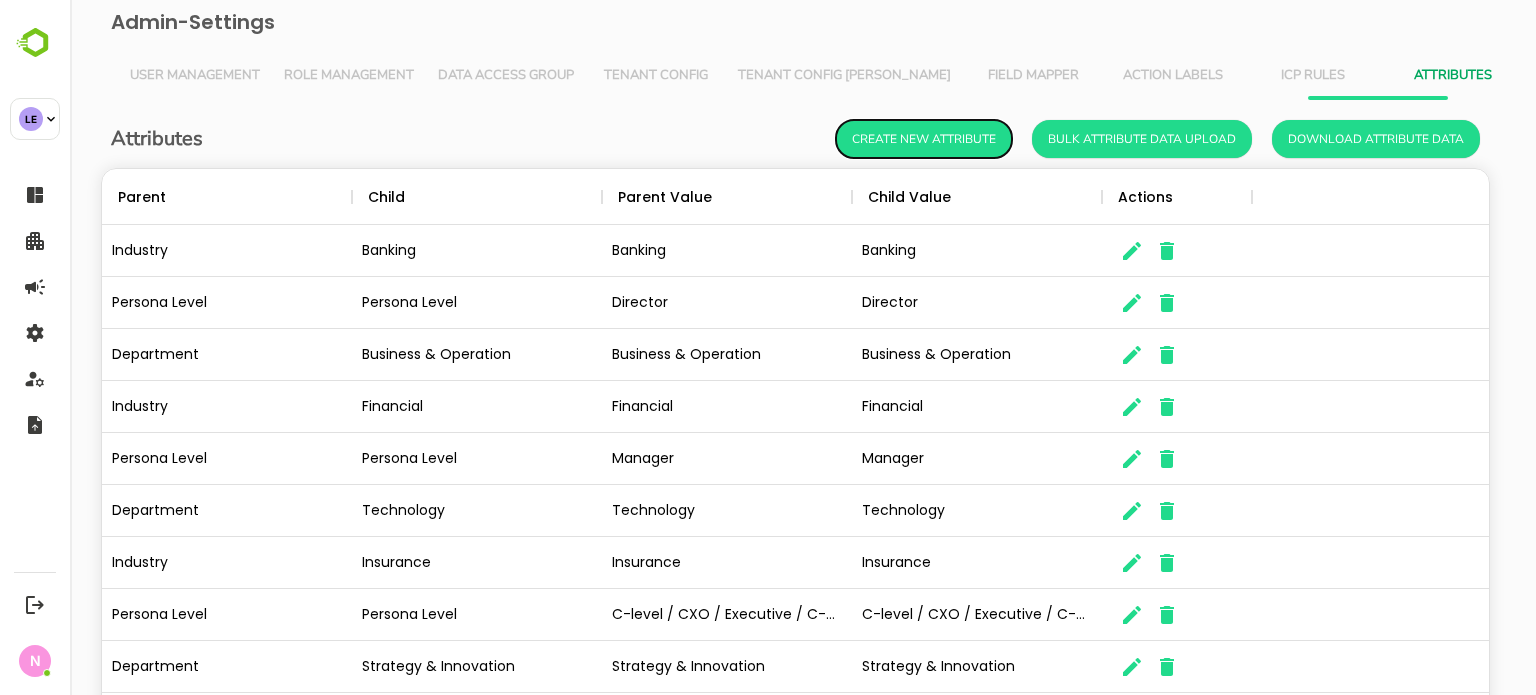 scroll, scrollTop: 16, scrollLeft: 16, axis: both 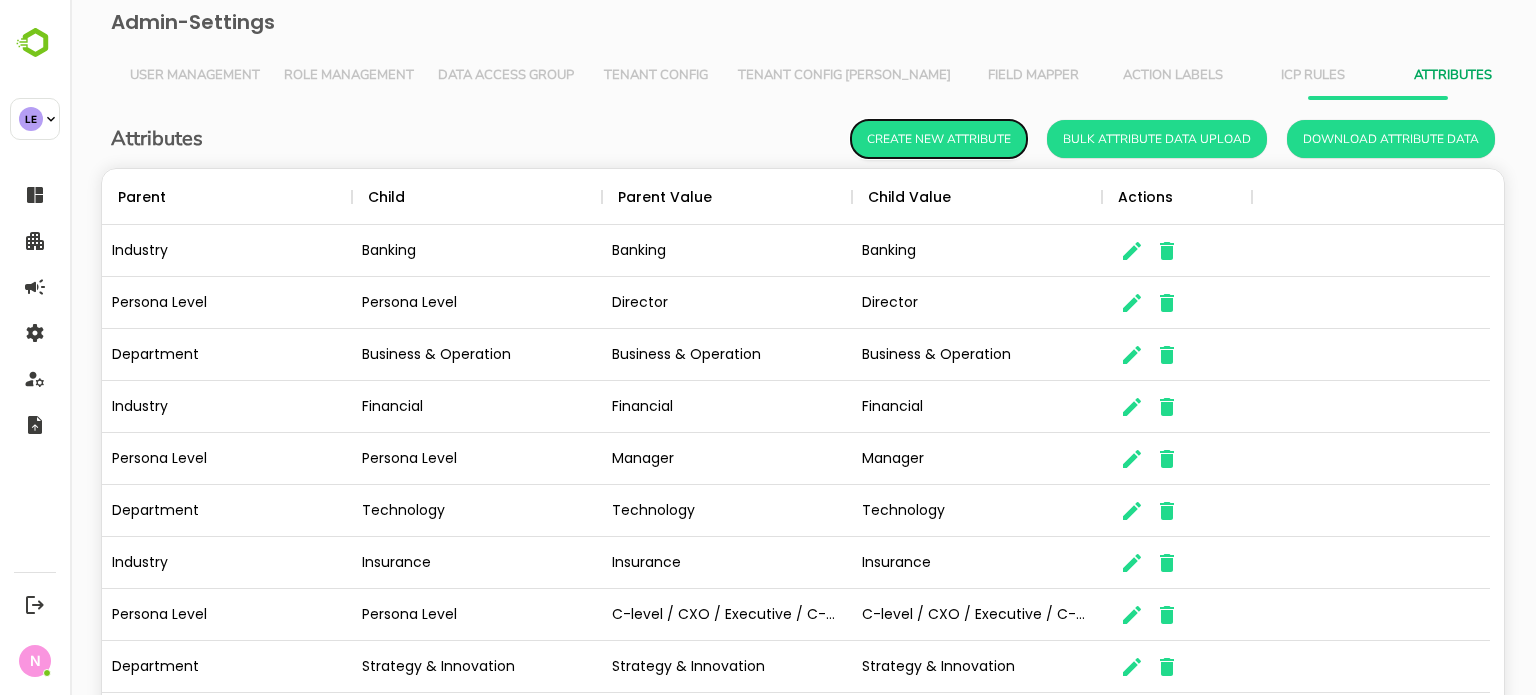 click on "Create New Attribute" at bounding box center [939, 139] 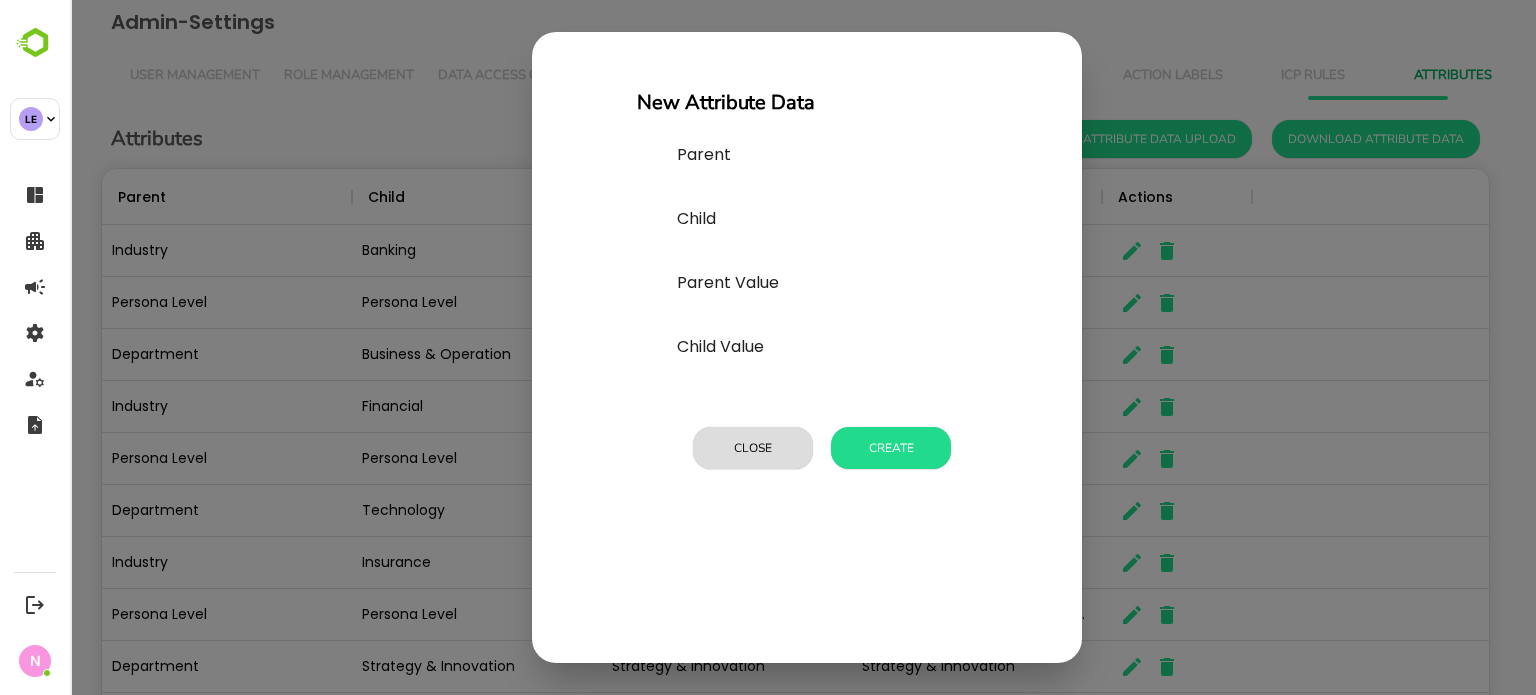 click at bounding box center (827, 191) 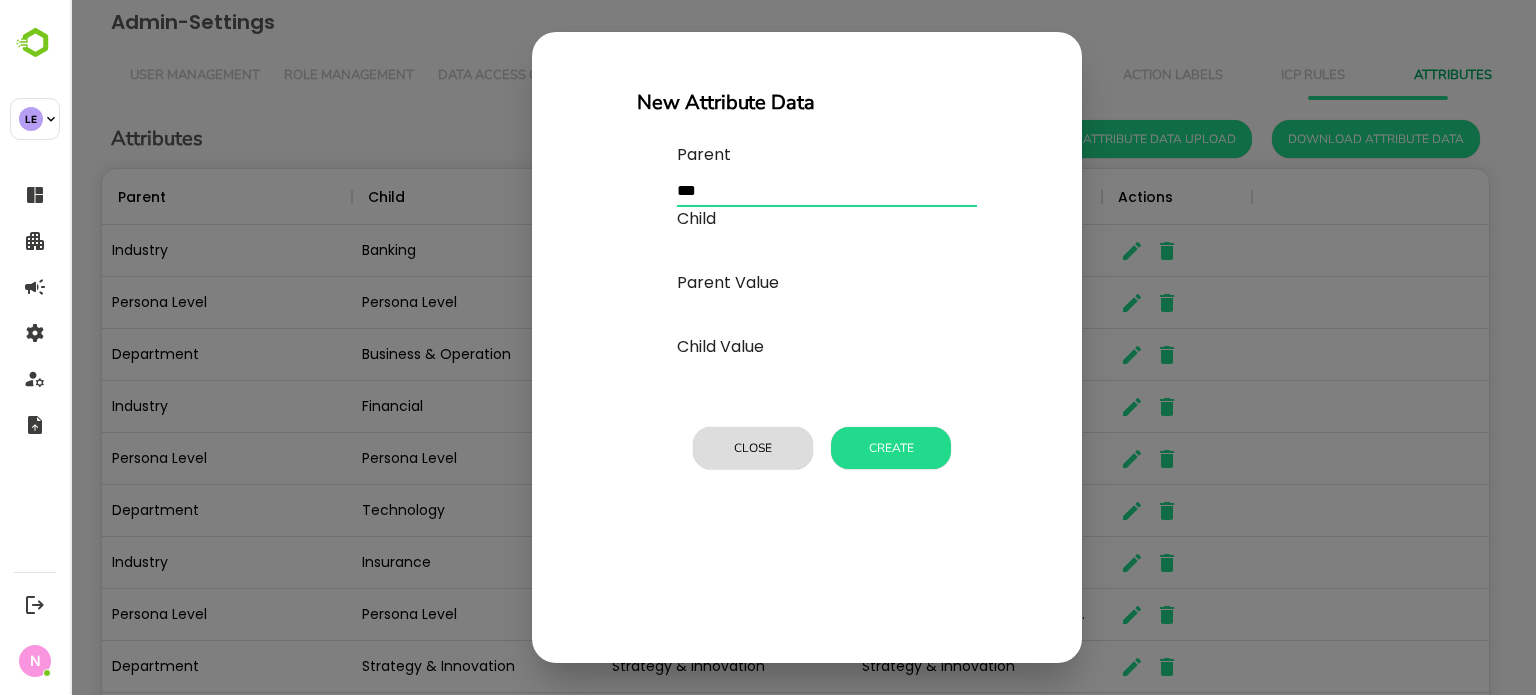 type on "**********" 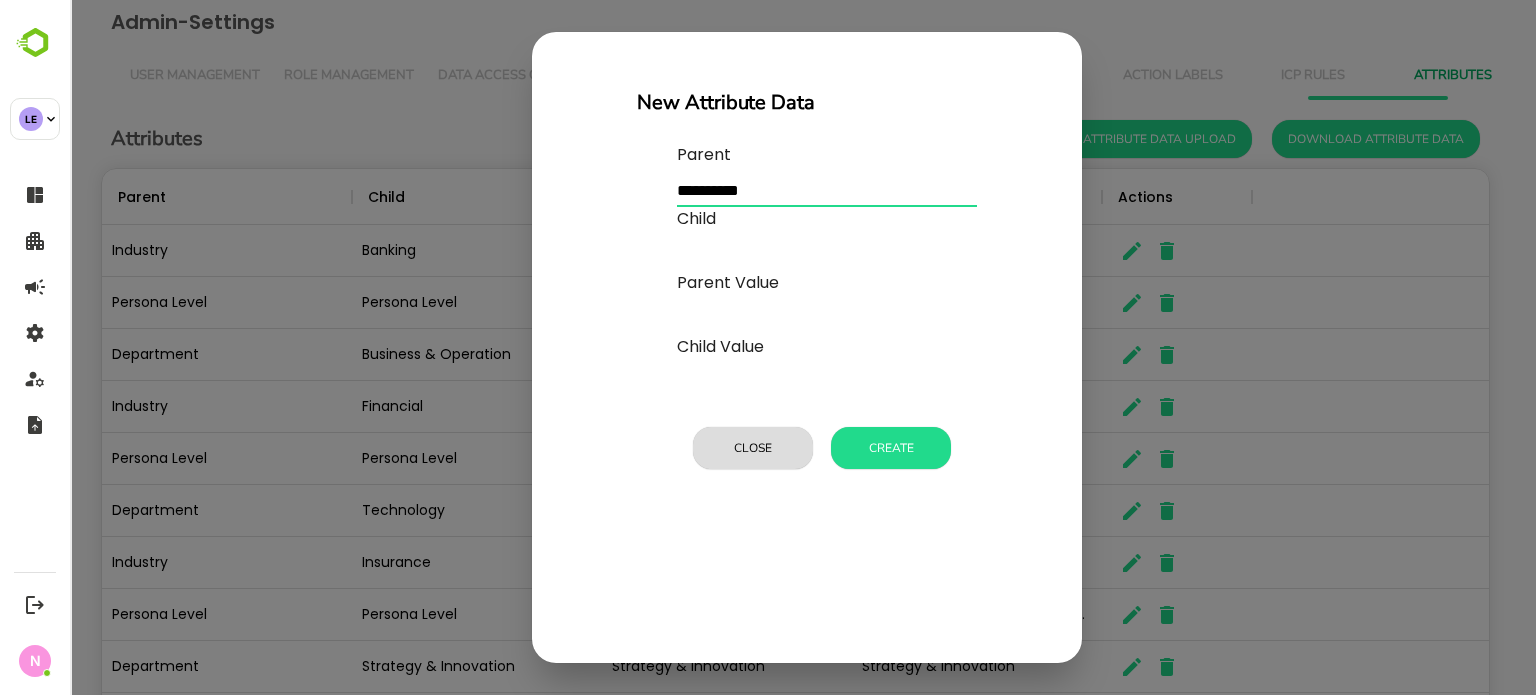 click at bounding box center [827, 191] 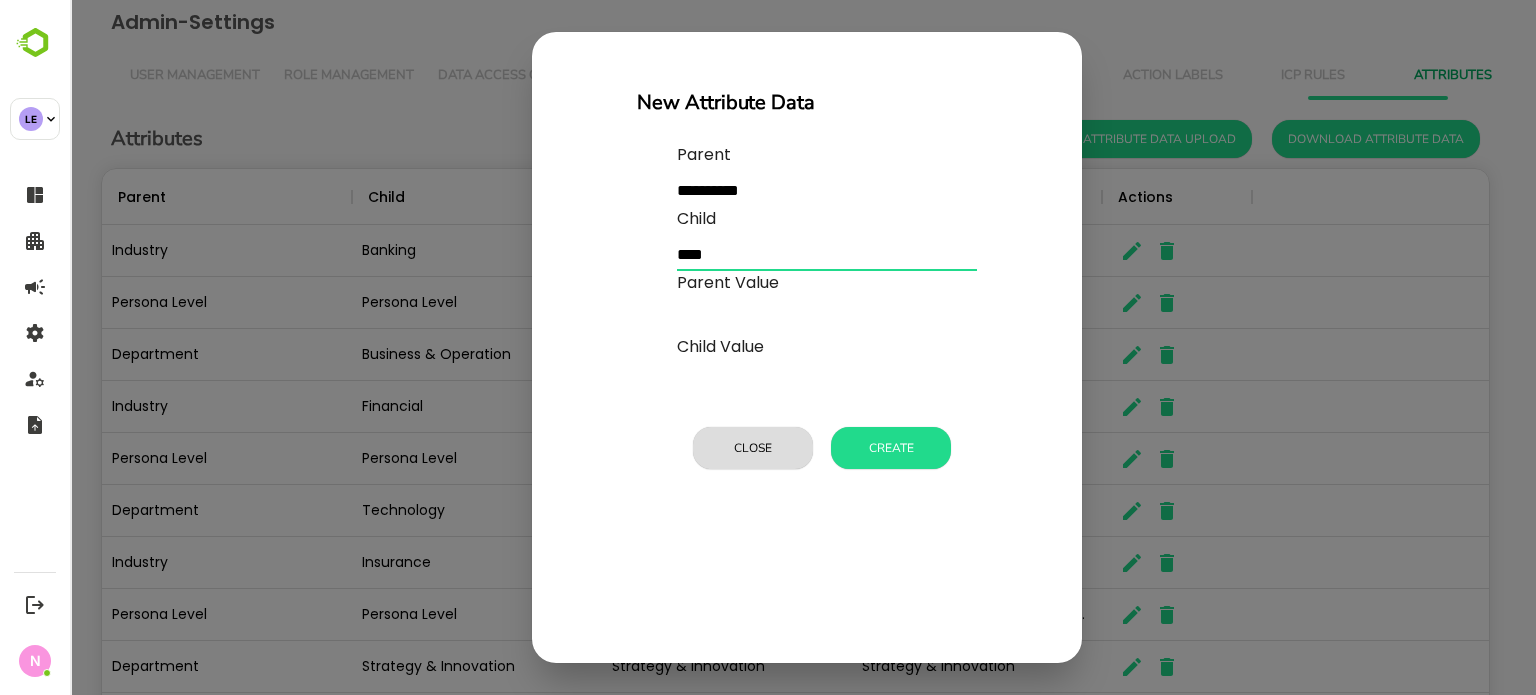 type on "****" 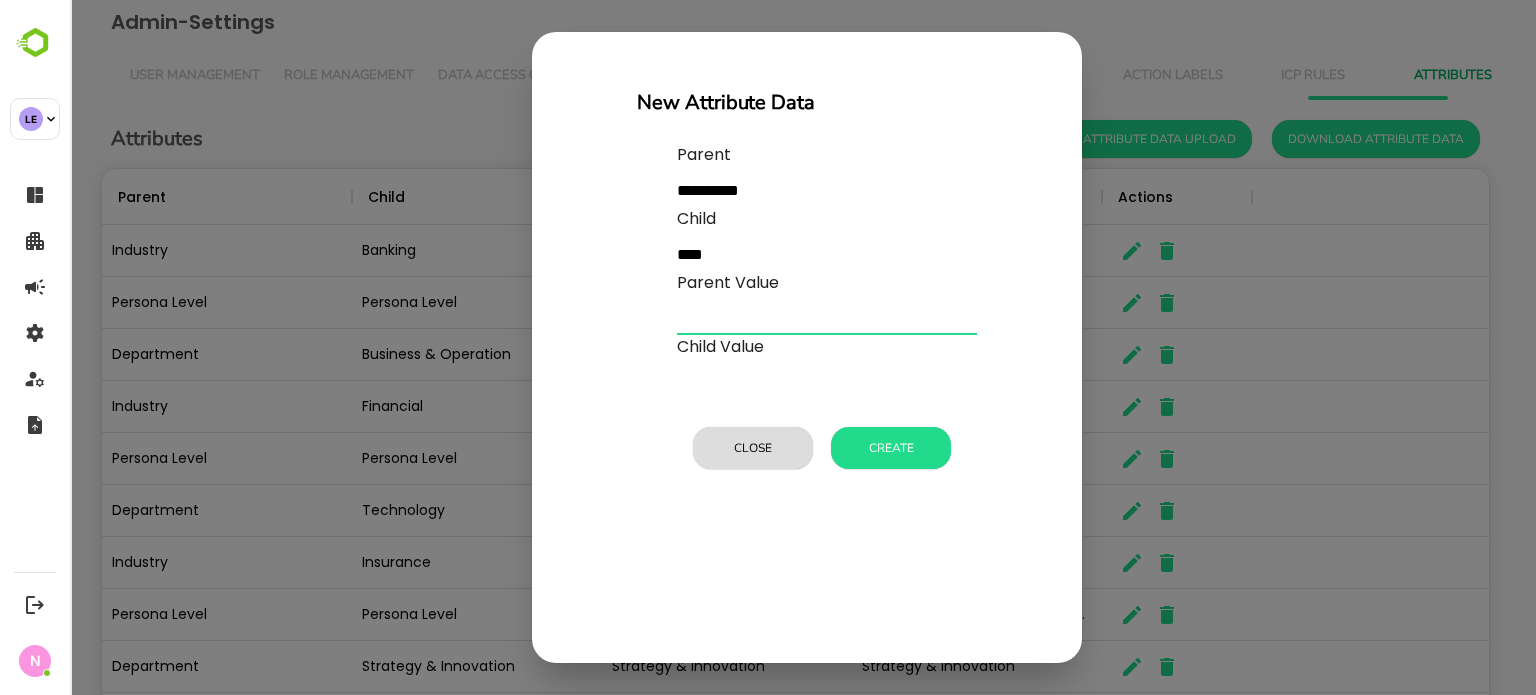 paste on "****" 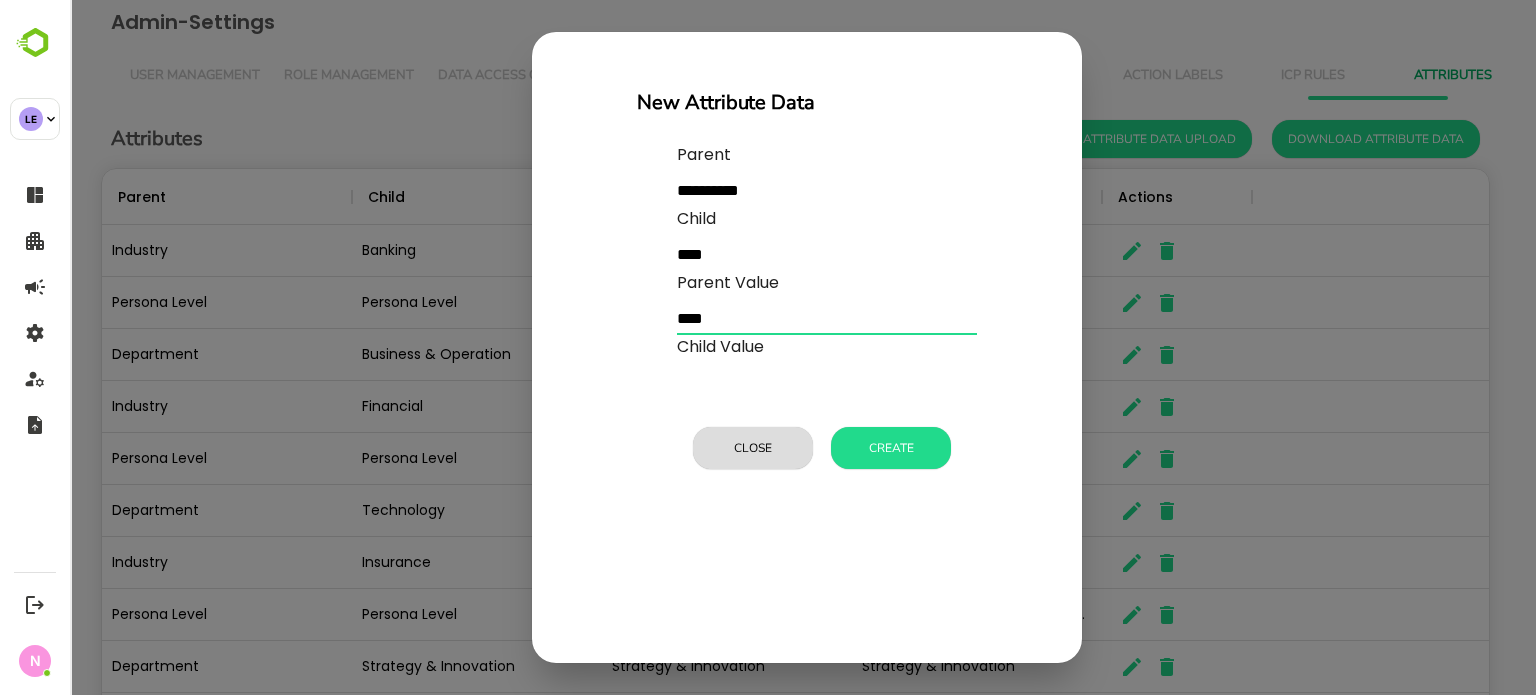 type on "****" 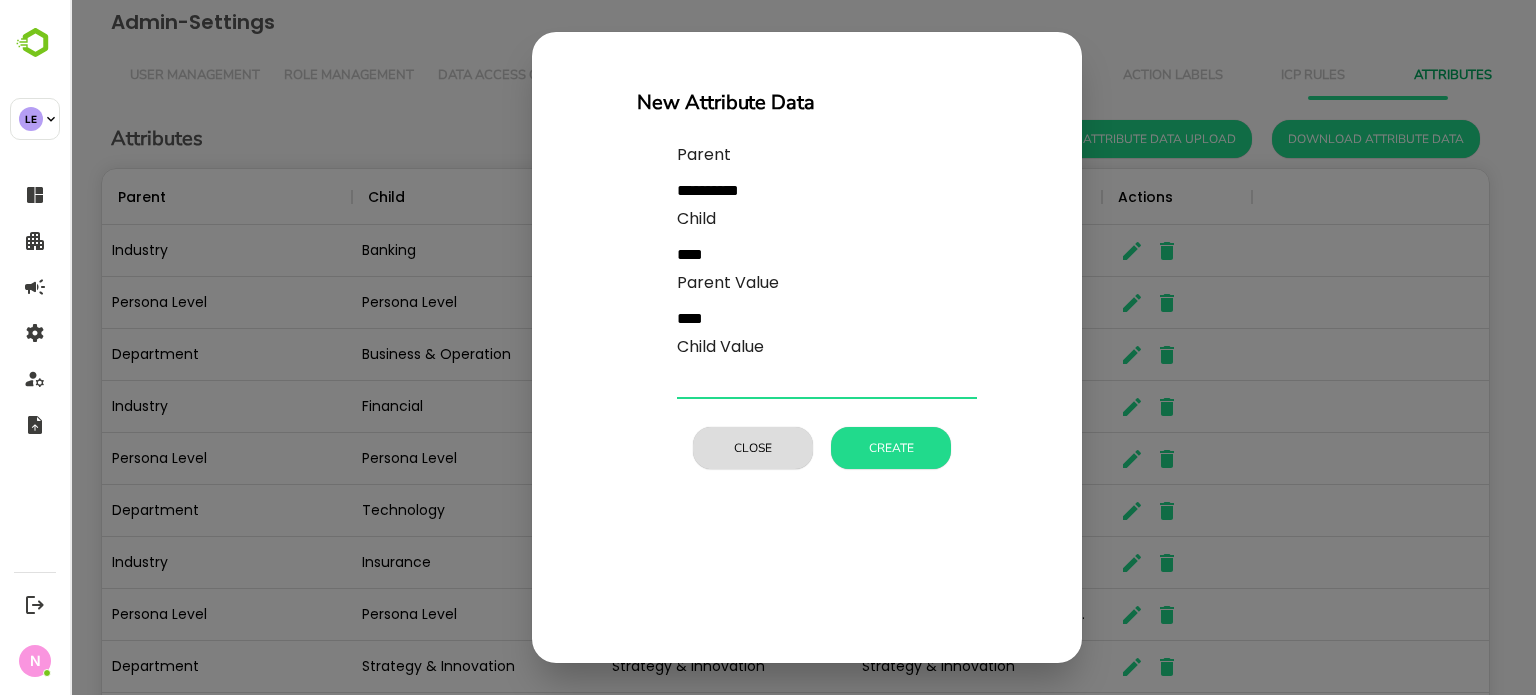 click at bounding box center [827, 383] 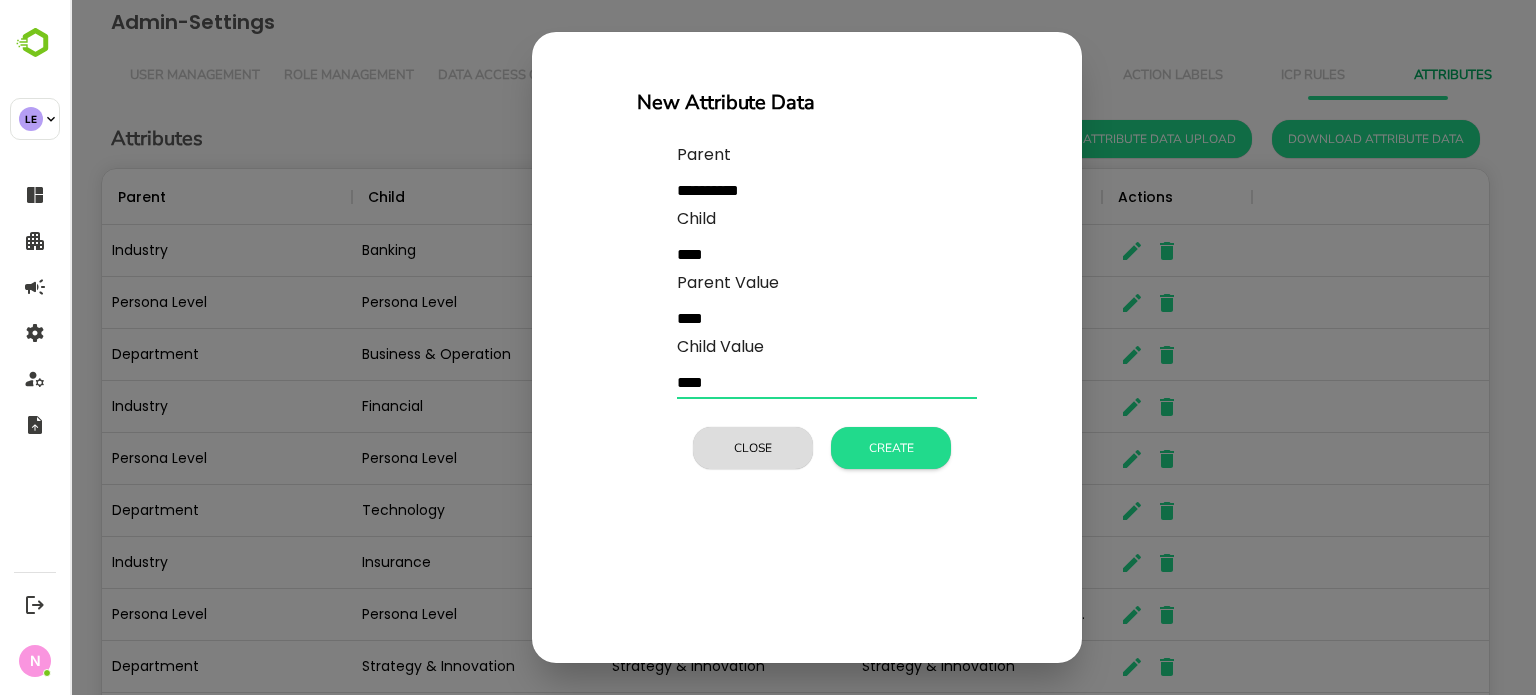 type on "****" 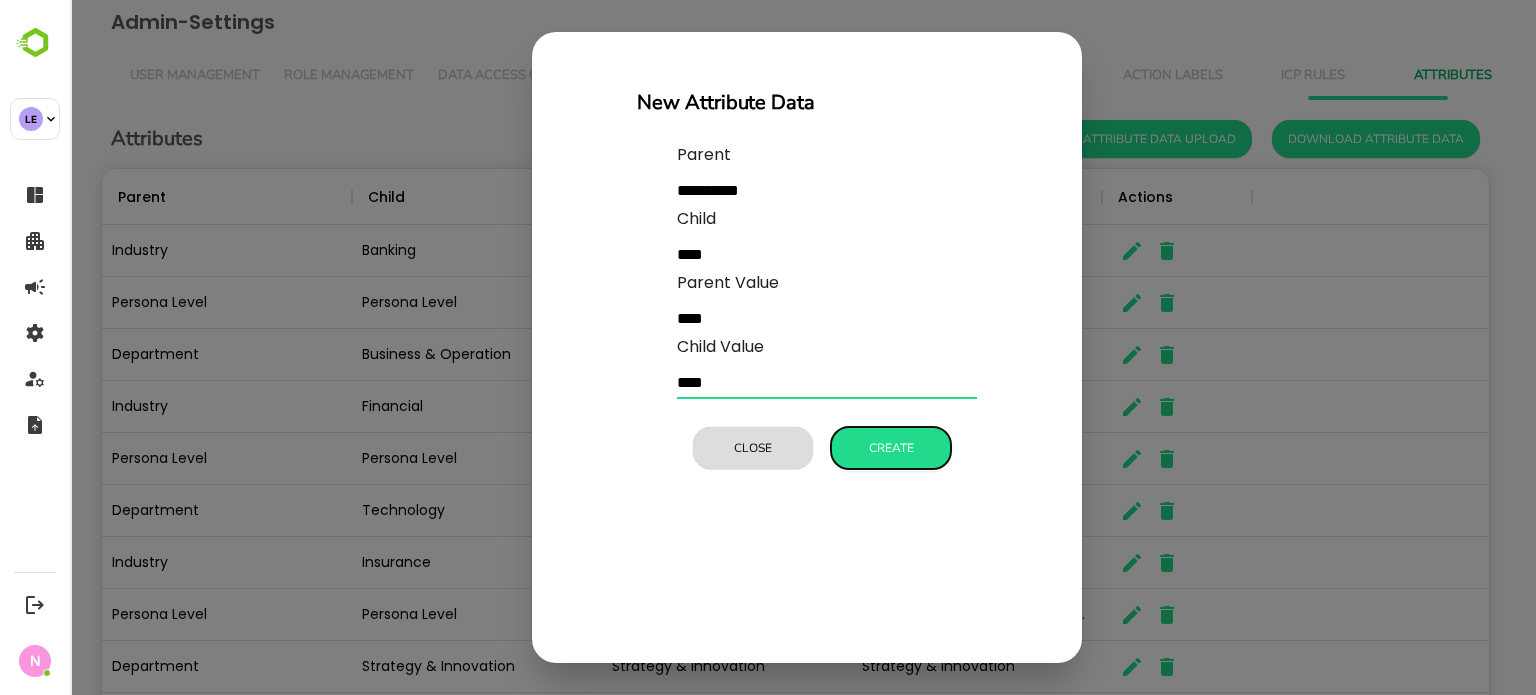 click on "Create" at bounding box center (891, 448) 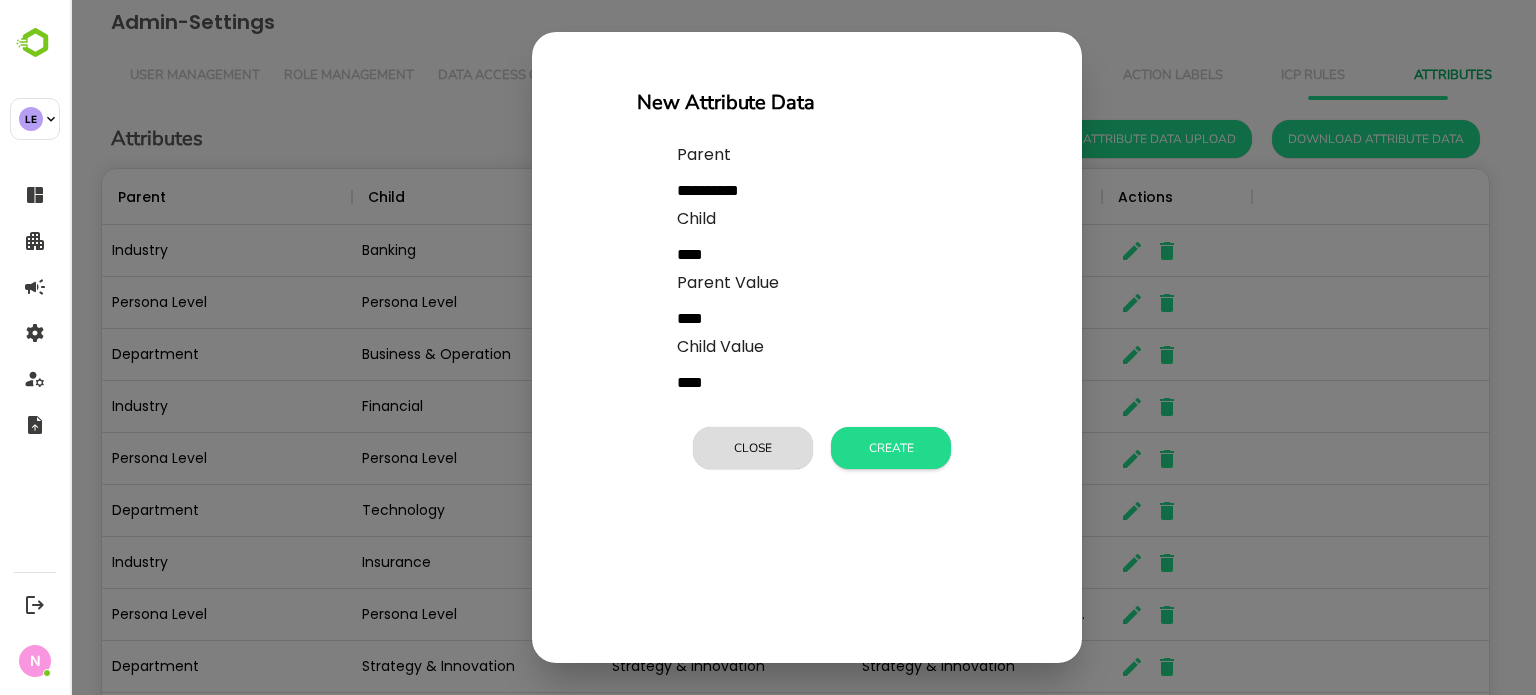 type 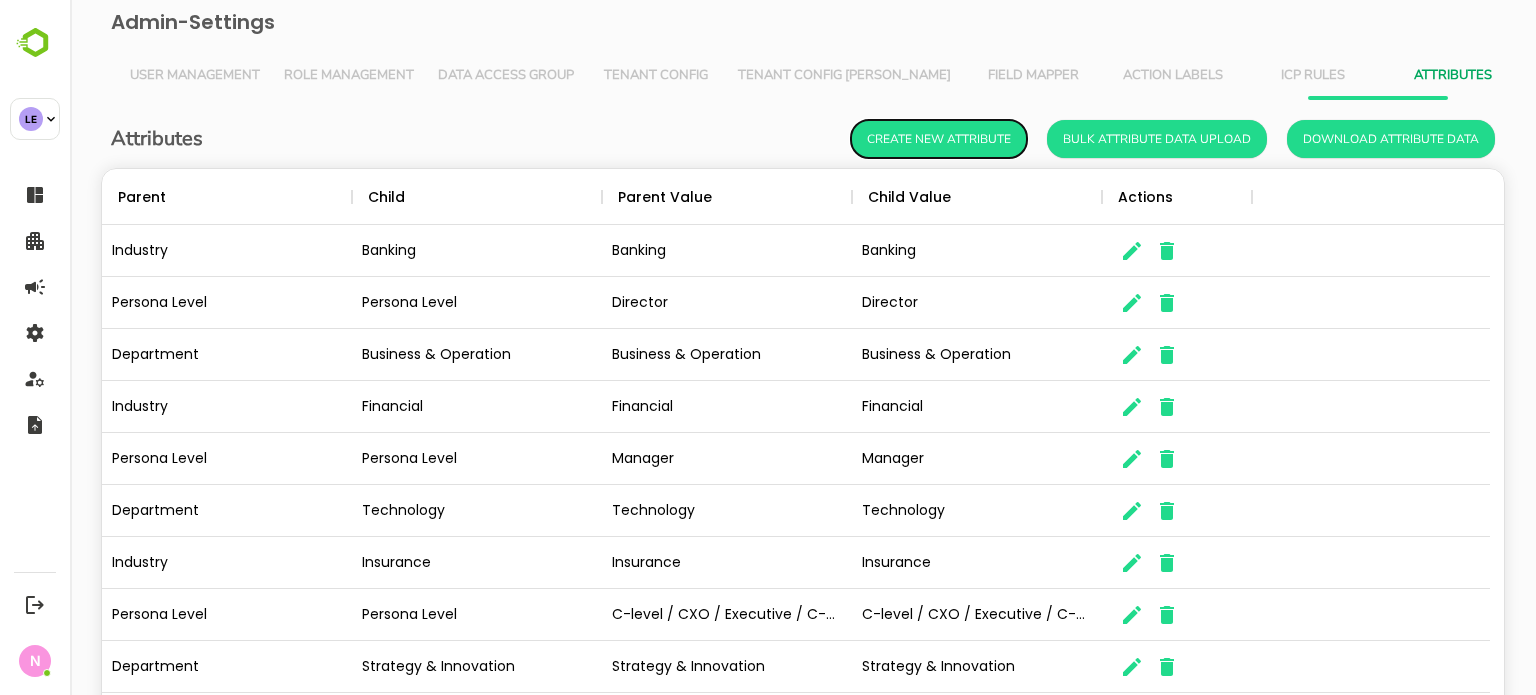 scroll, scrollTop: 16, scrollLeft: 16, axis: both 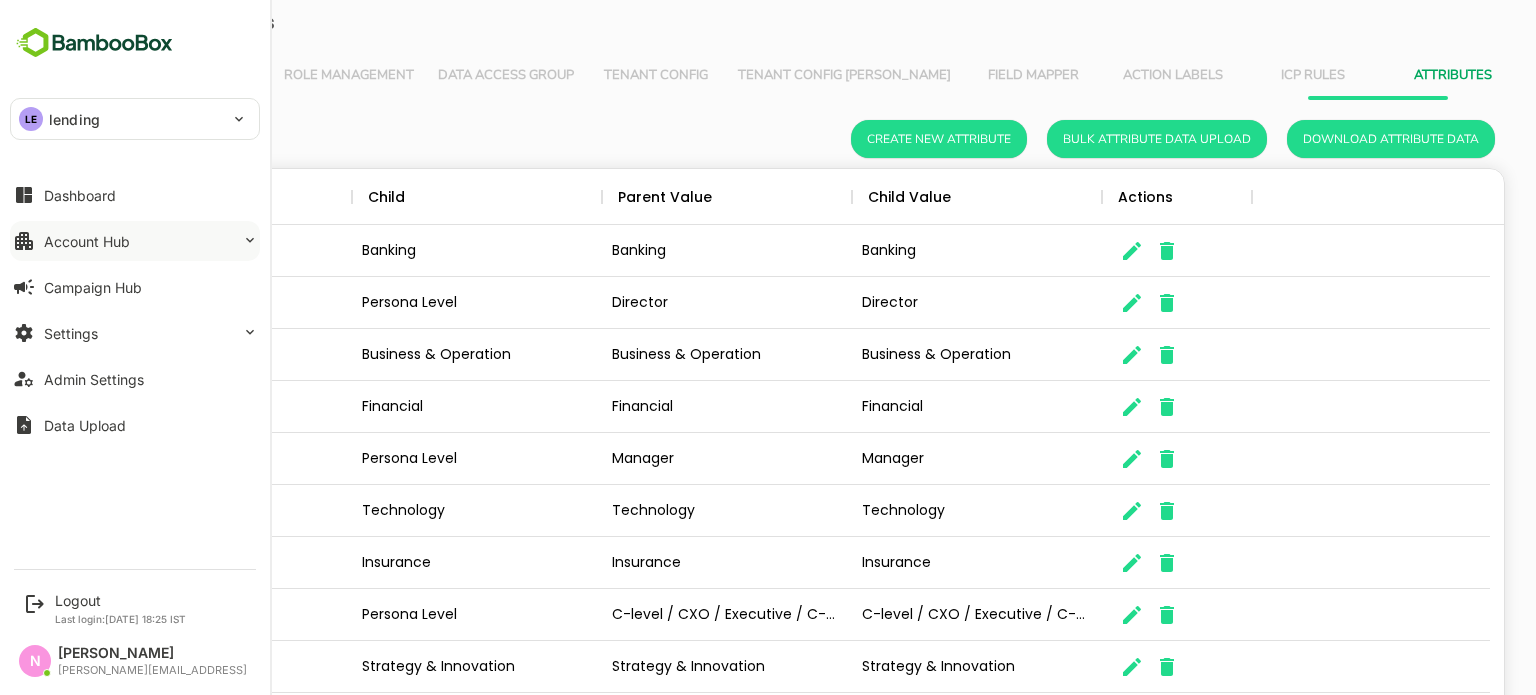 click on "Account Hub" at bounding box center (87, 241) 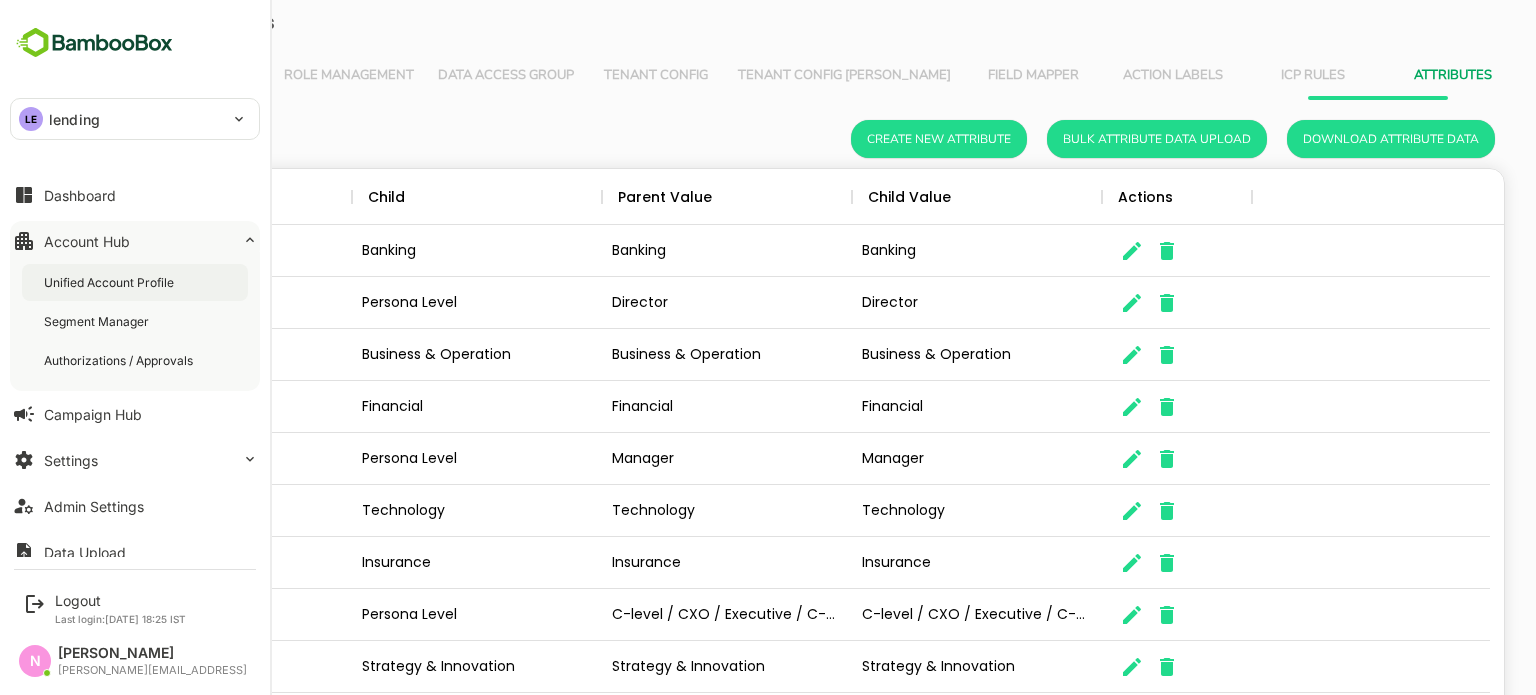 click on "Unified Account Profile" at bounding box center [135, 282] 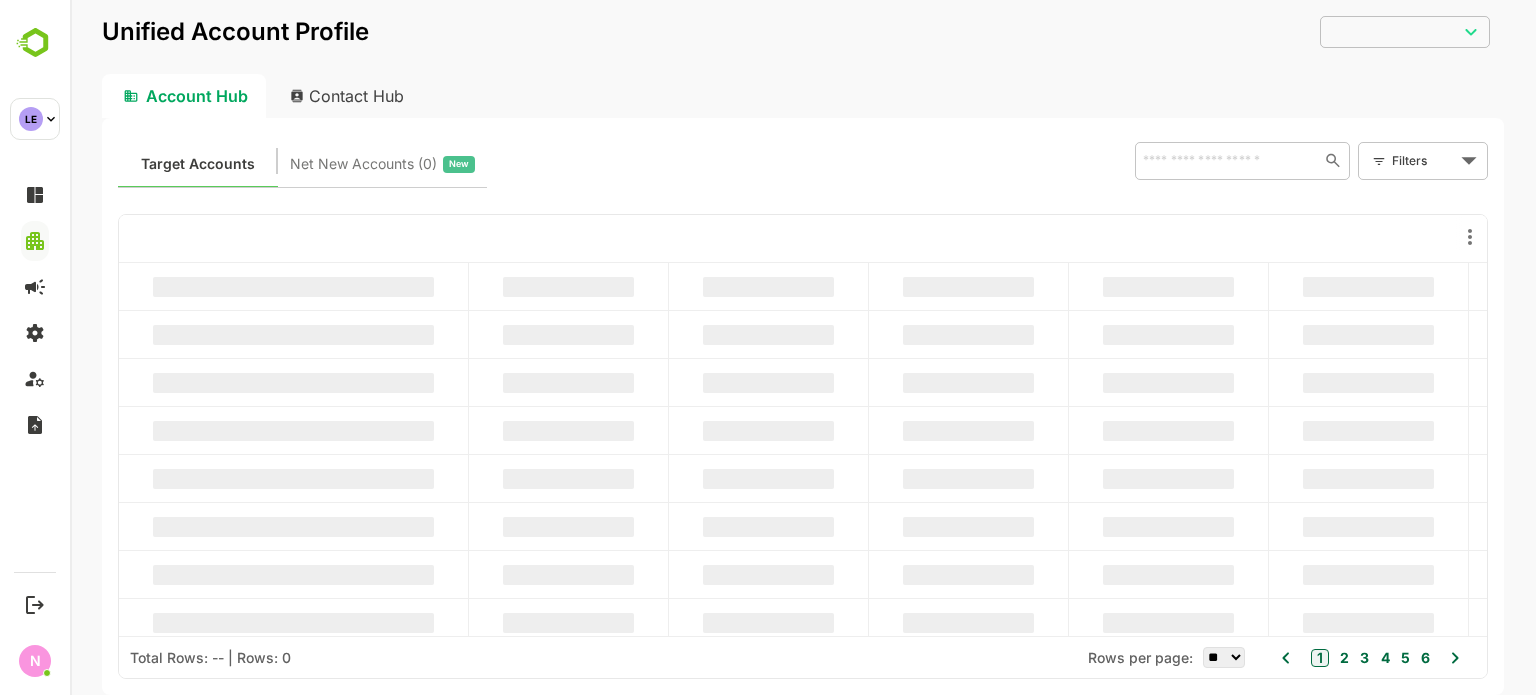 scroll, scrollTop: 0, scrollLeft: 0, axis: both 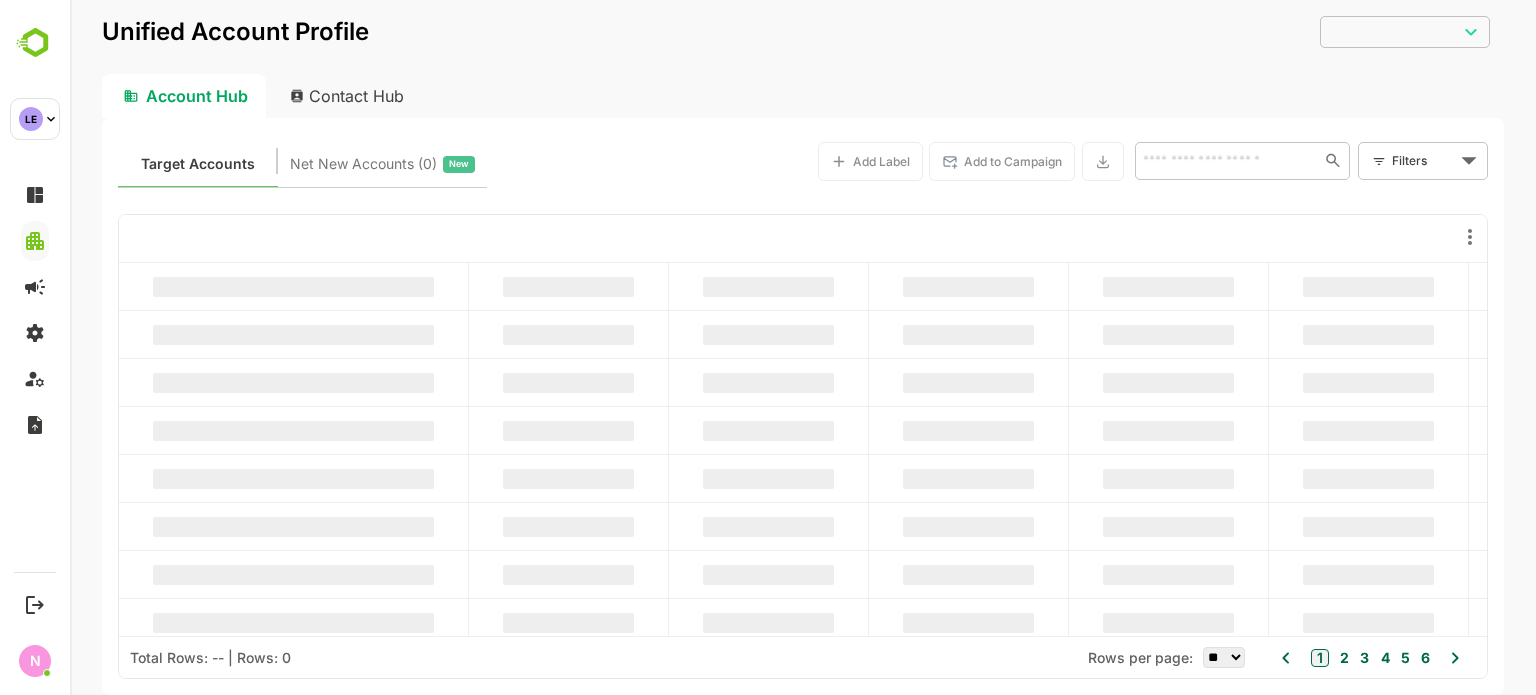 type on "**********" 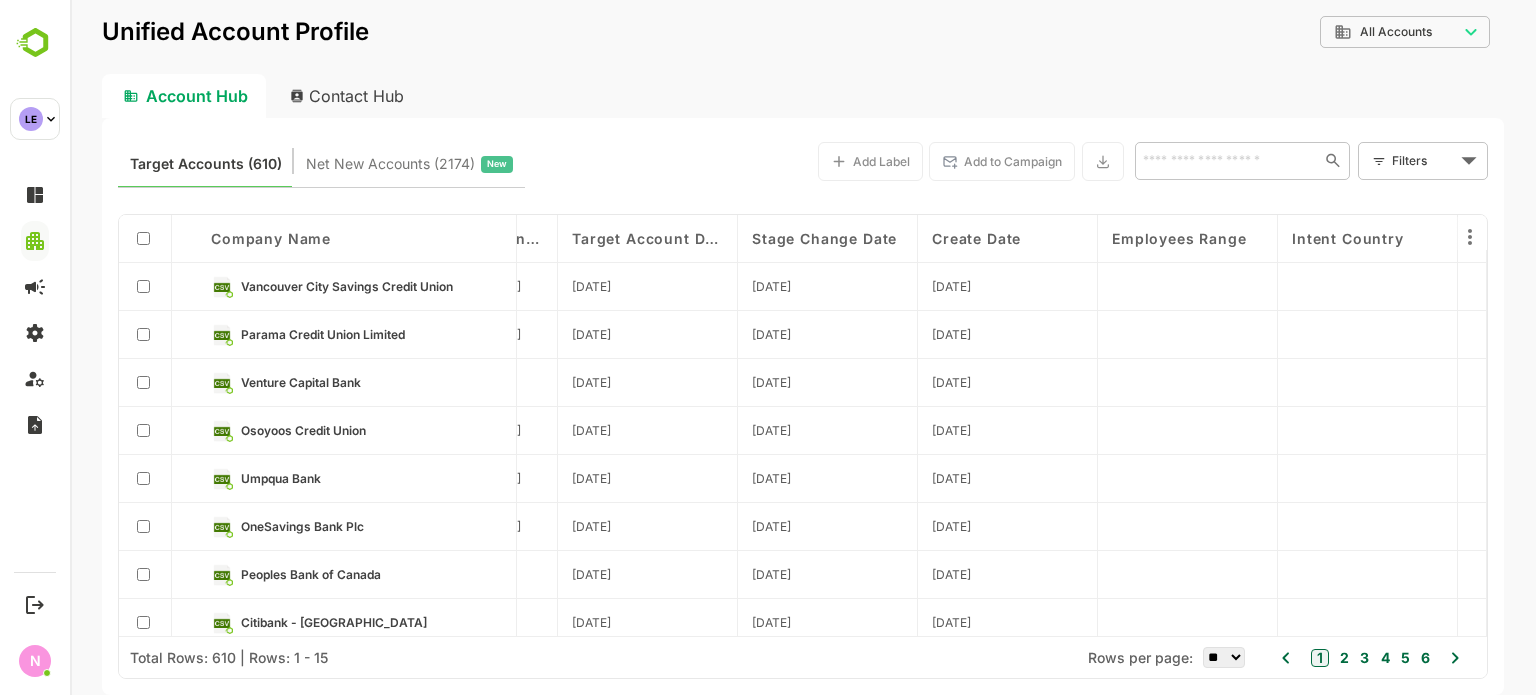 scroll, scrollTop: 351, scrollLeft: 3743, axis: both 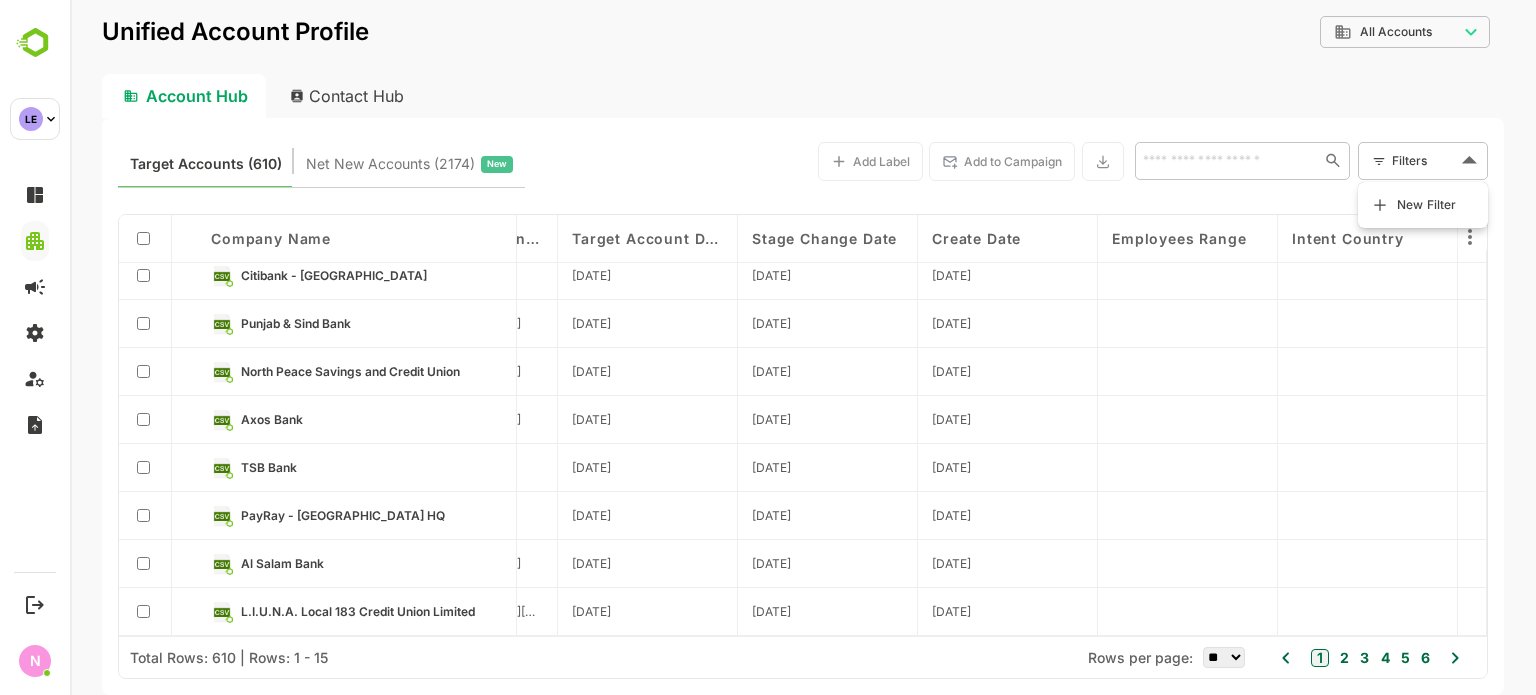 click on "**********" at bounding box center [803, 347] 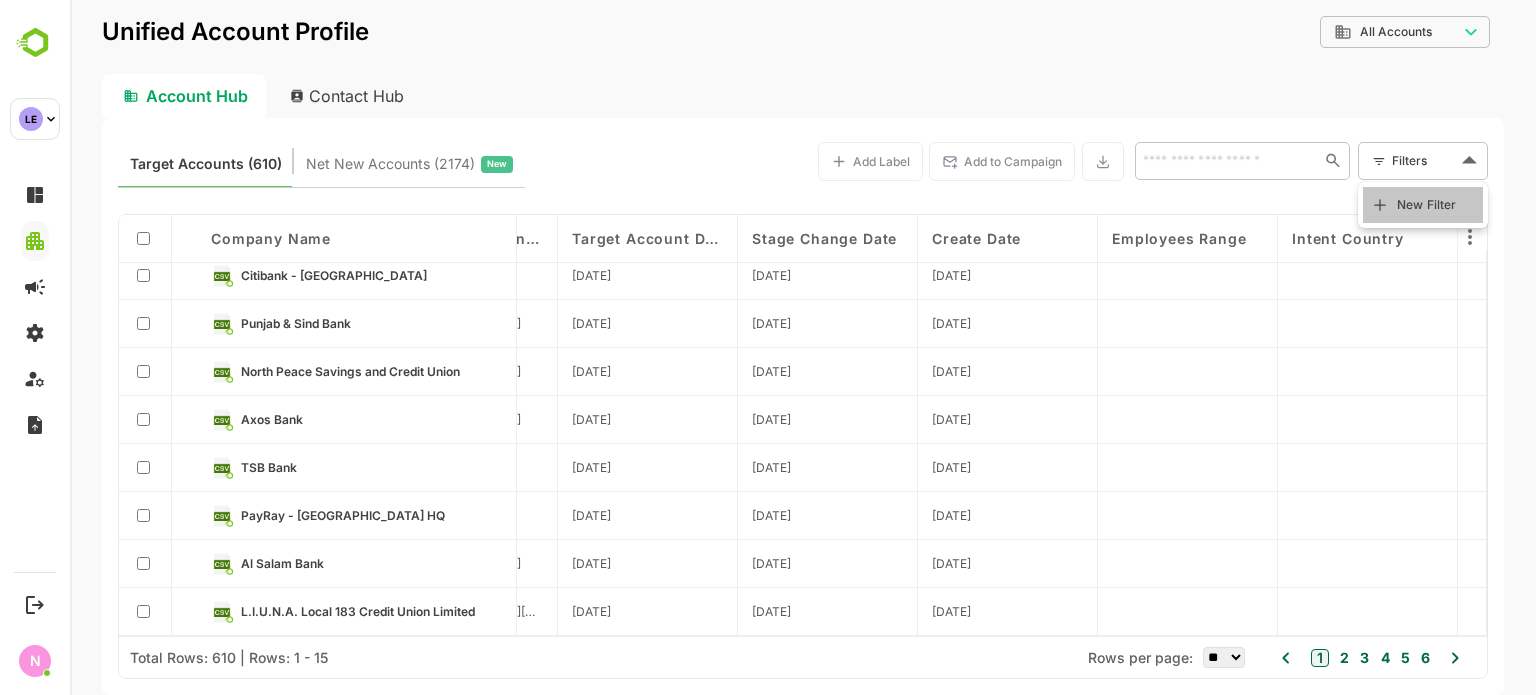 click on "New Filter" at bounding box center (1423, 205) 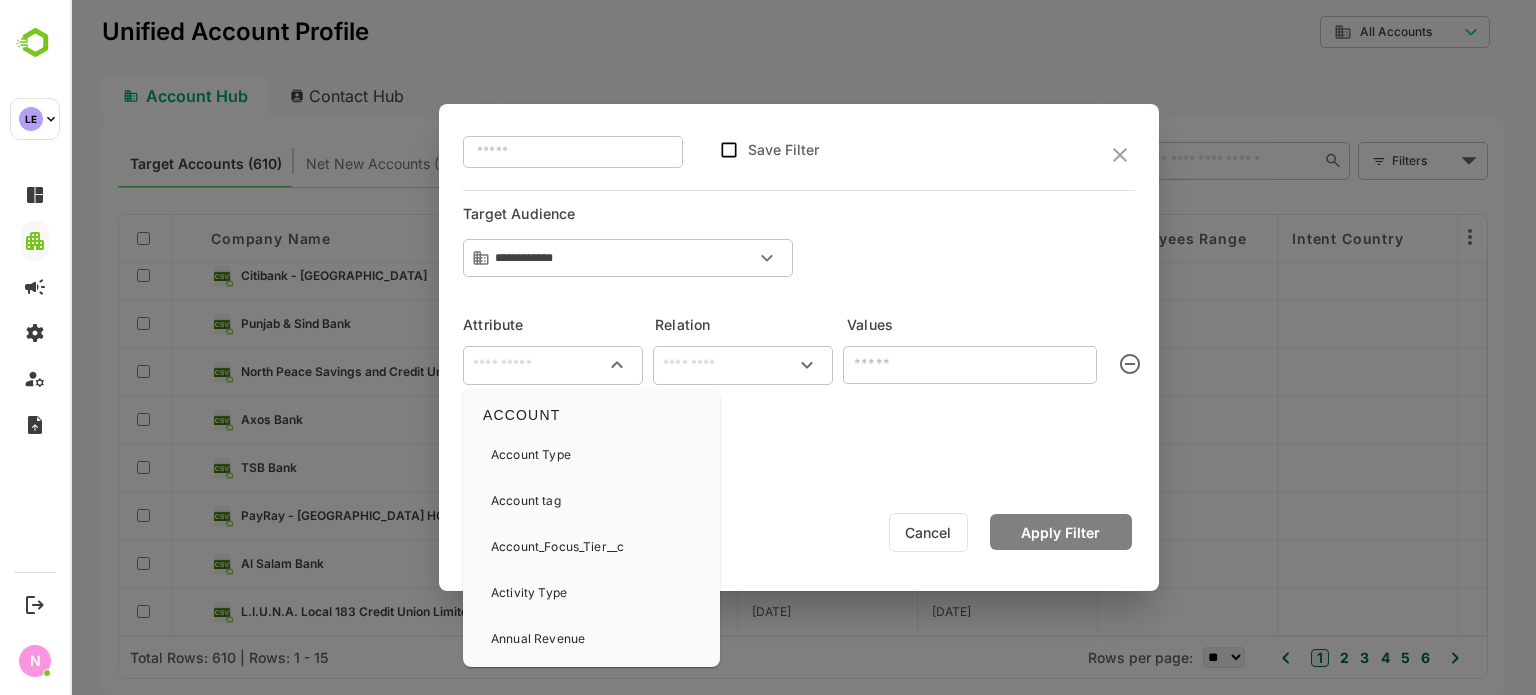 click at bounding box center [553, 365] 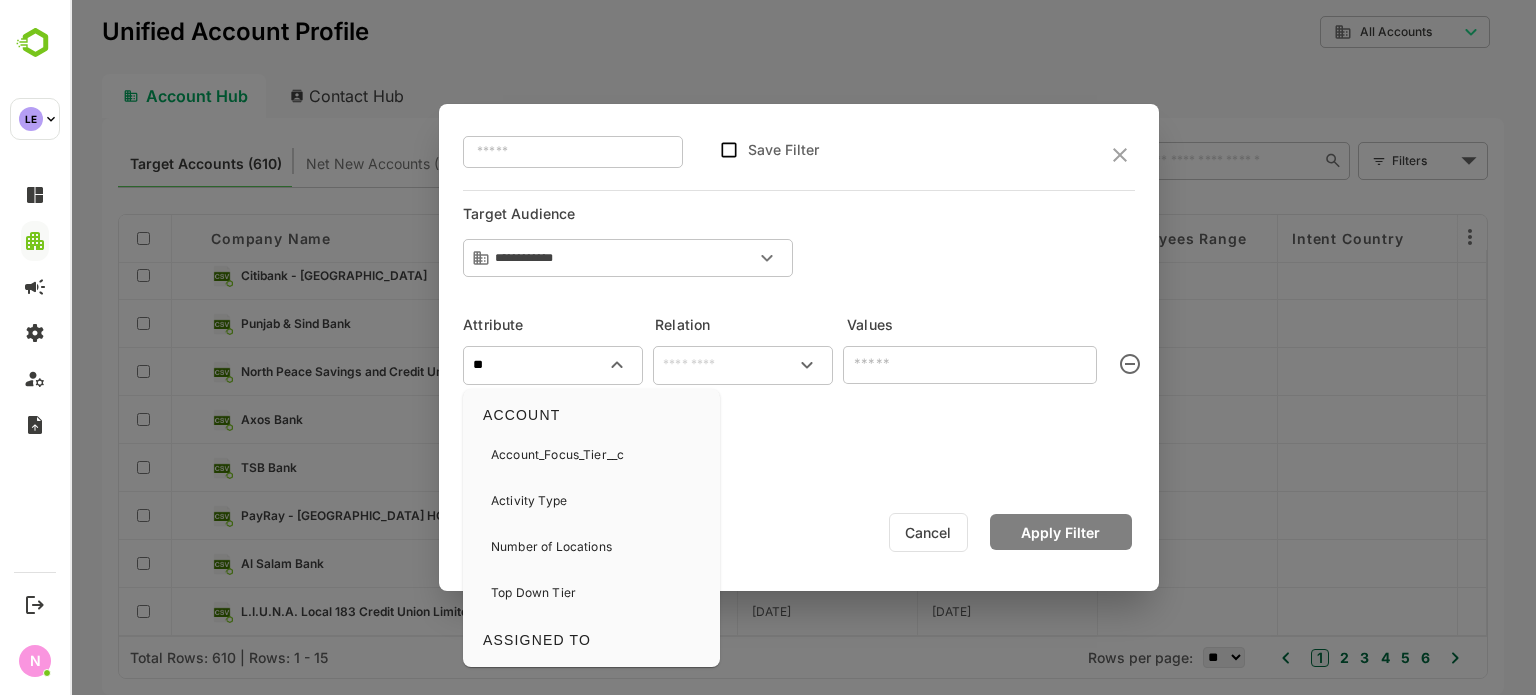 type on "*" 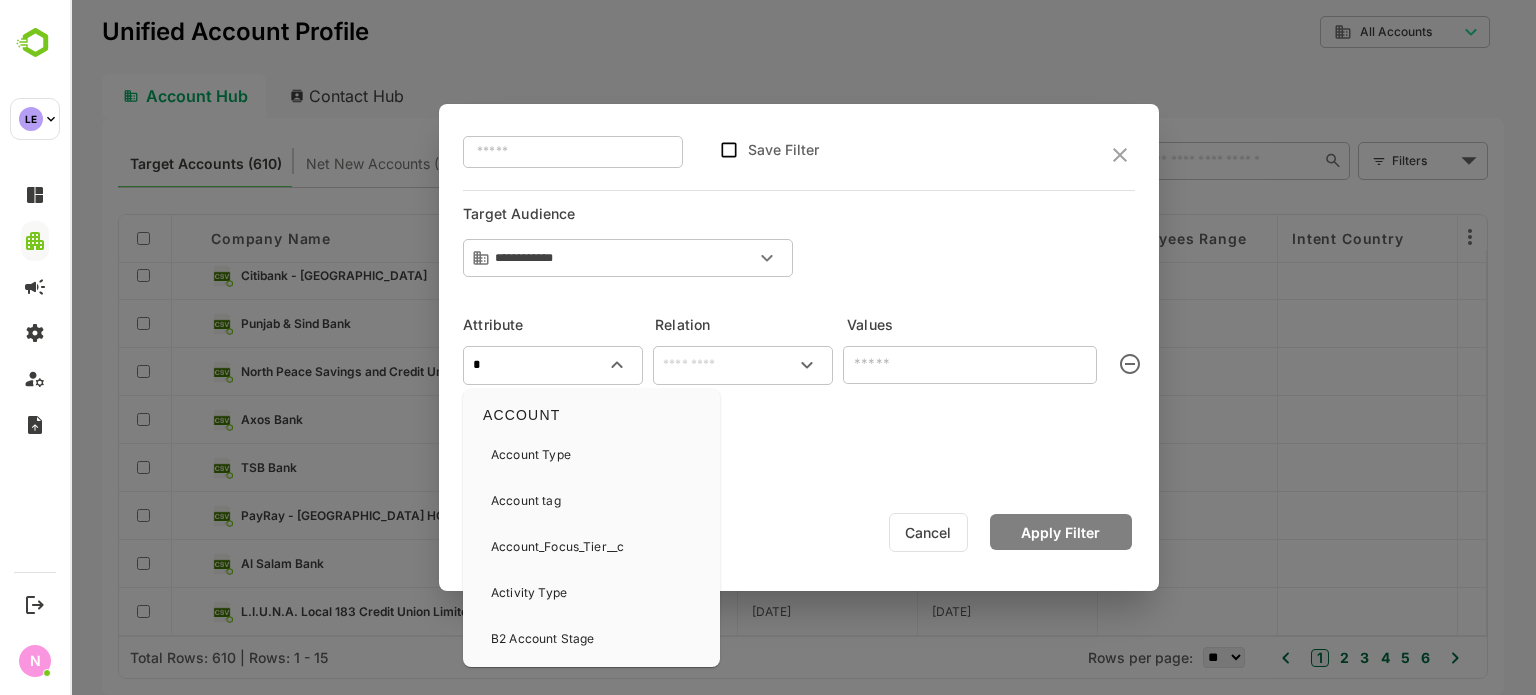 type 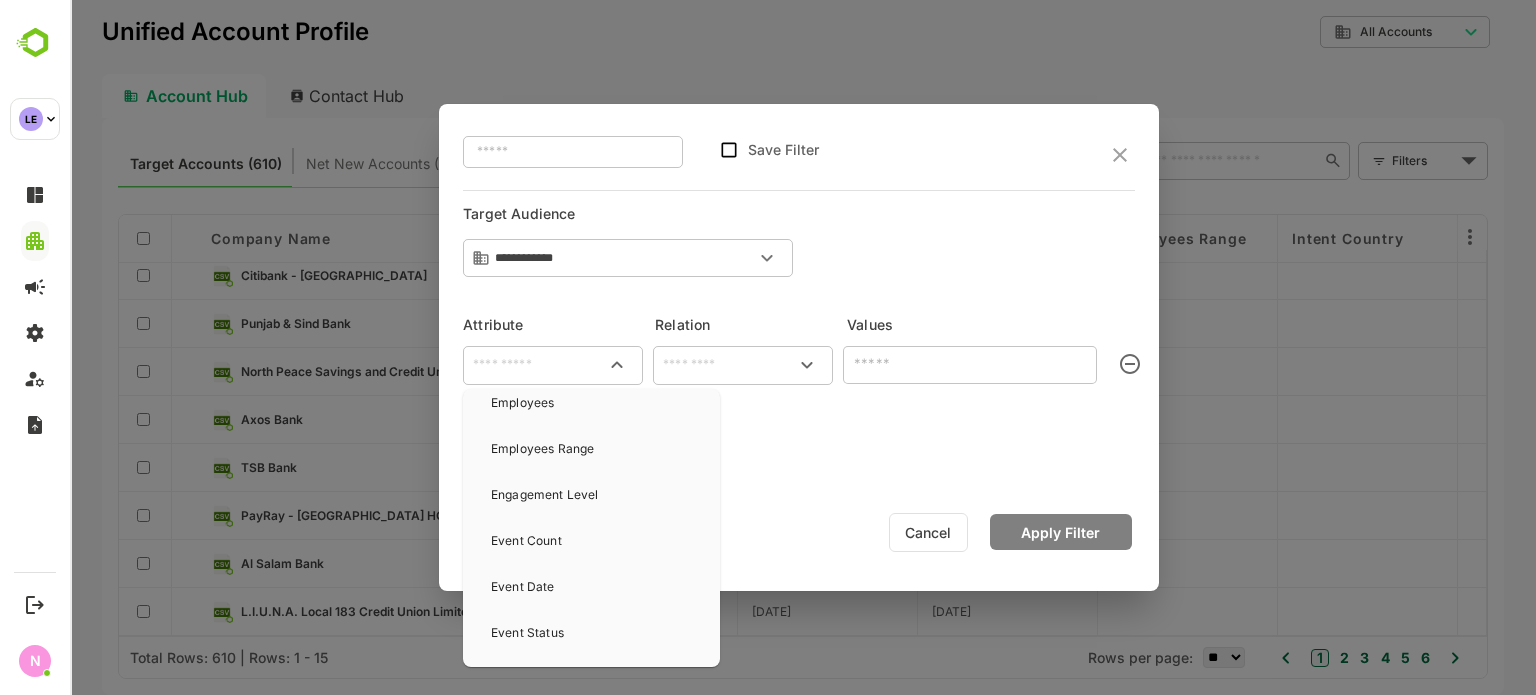 scroll, scrollTop: 674, scrollLeft: 0, axis: vertical 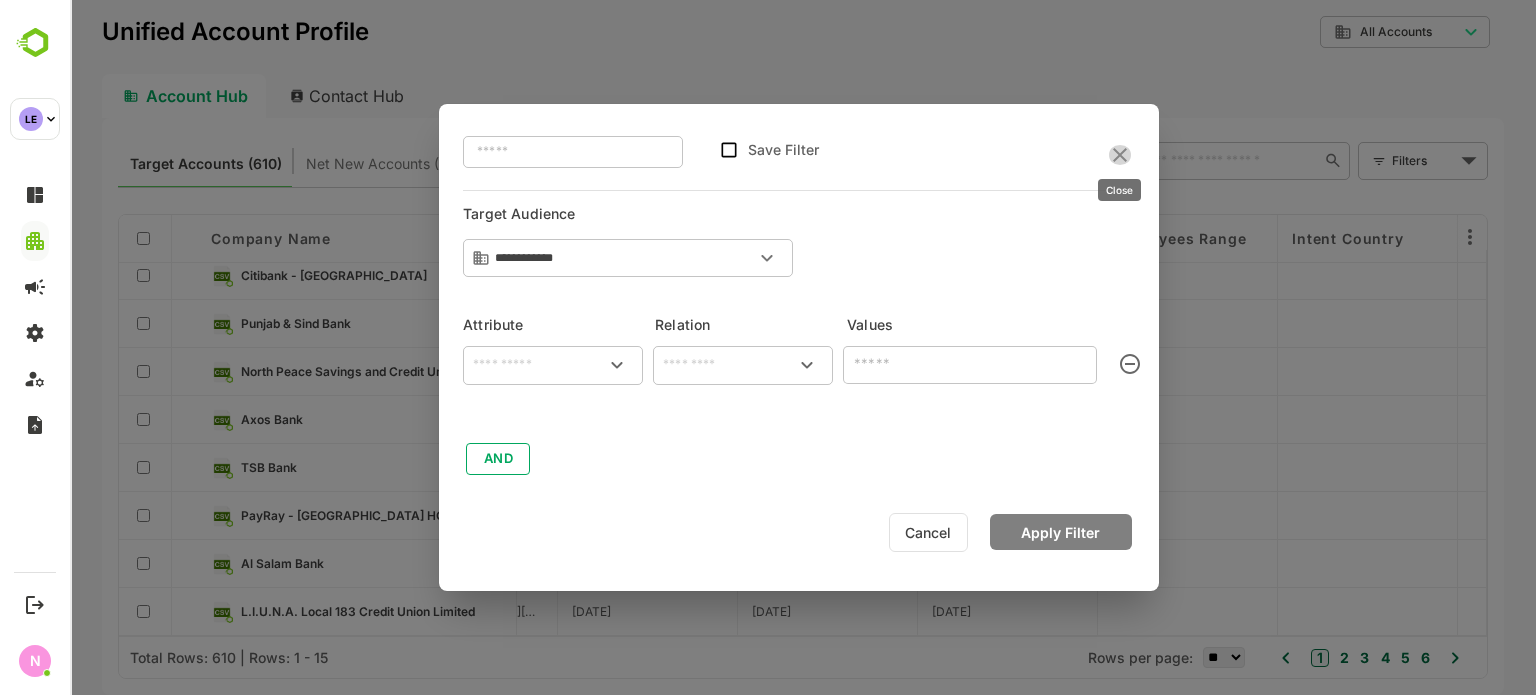 click 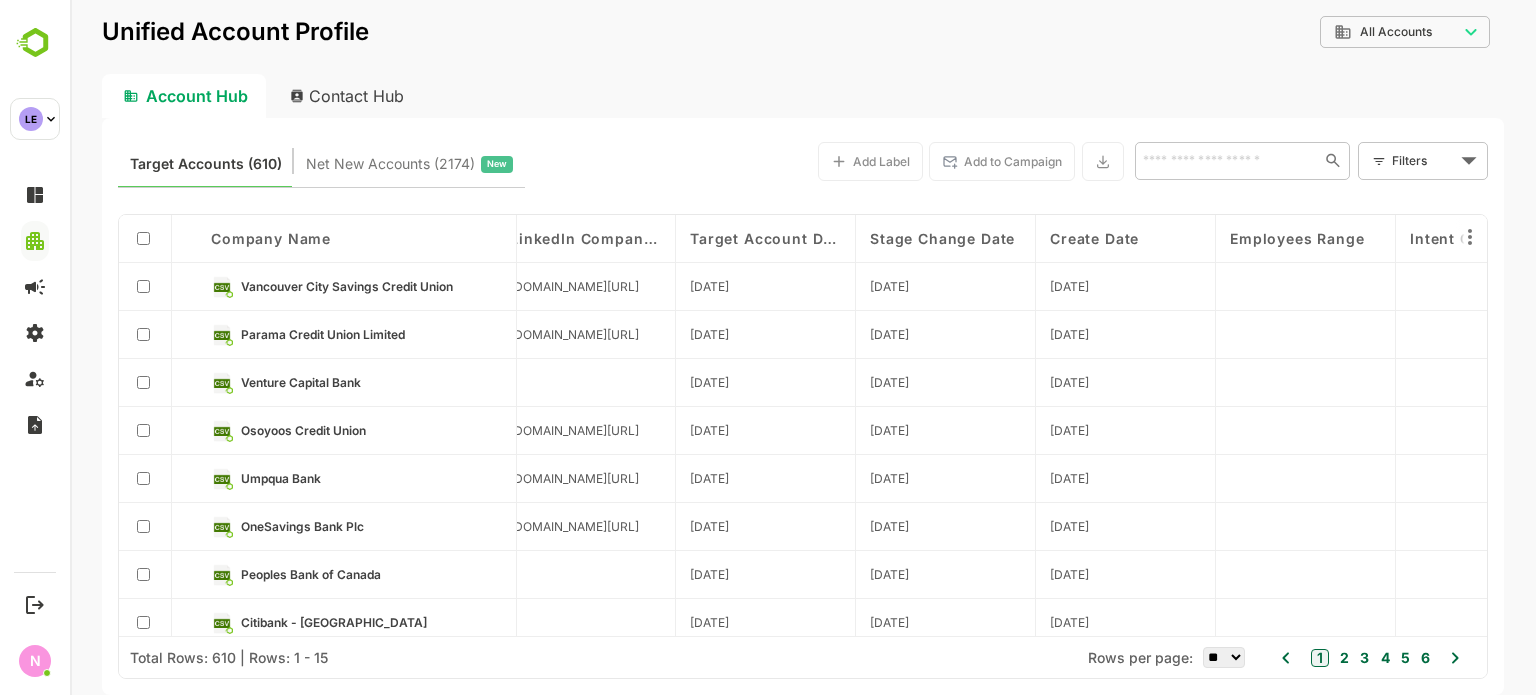 scroll, scrollTop: 0, scrollLeft: 3743, axis: horizontal 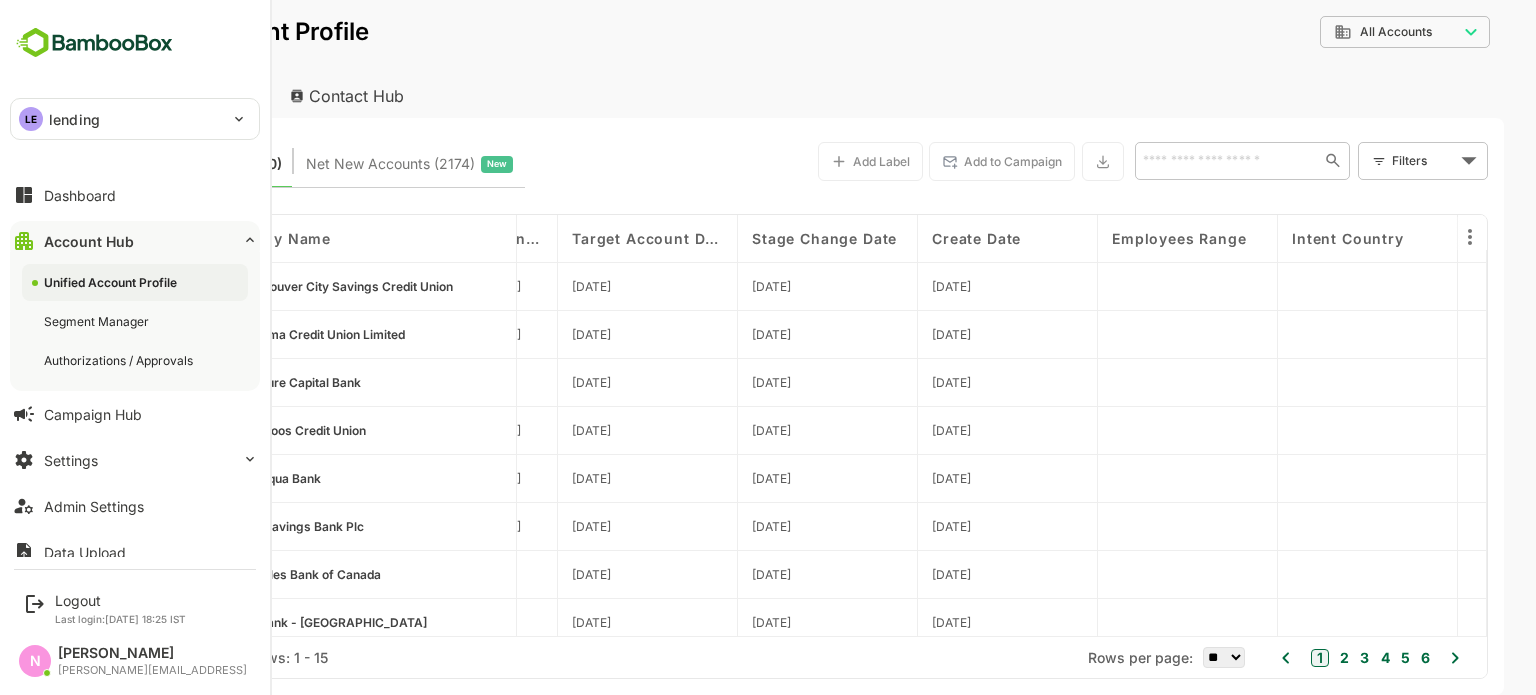 click on "Unified Account Profile" at bounding box center (112, 282) 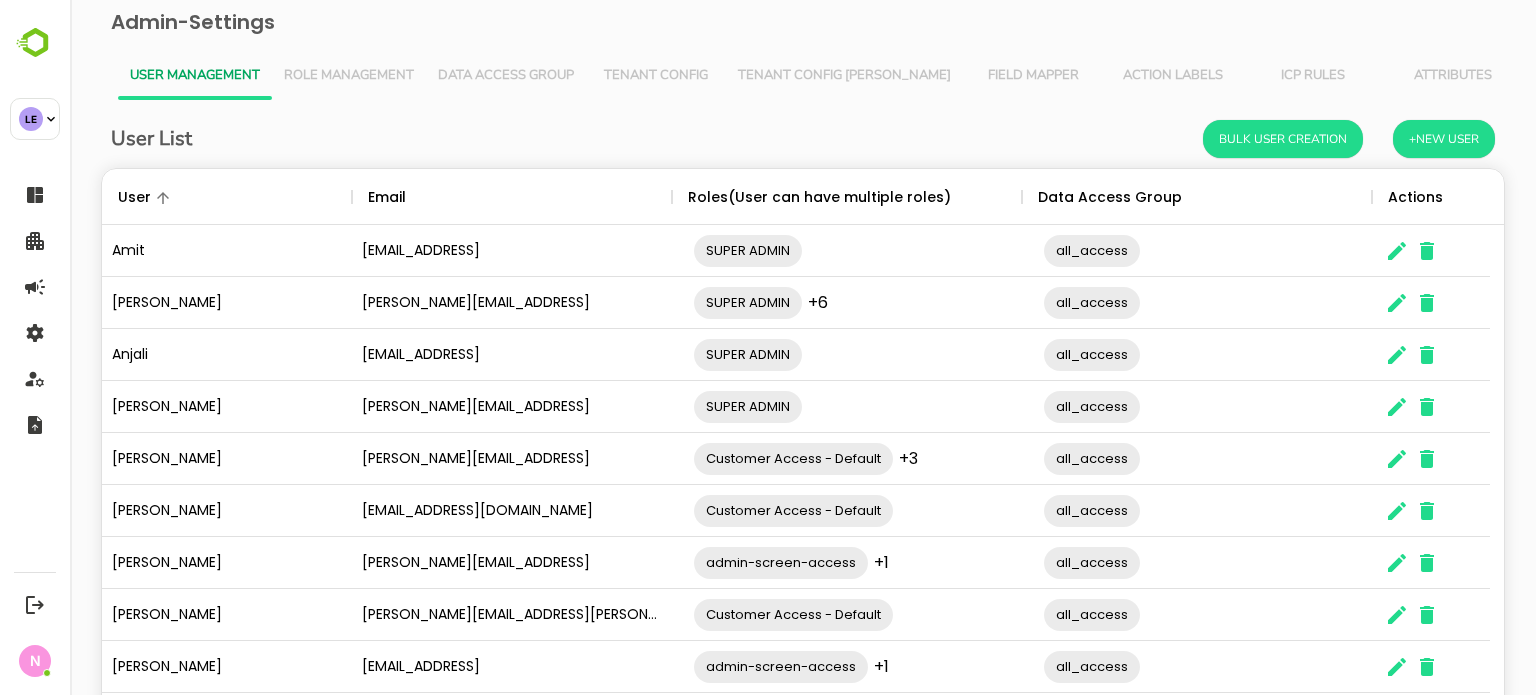 scroll, scrollTop: 0, scrollLeft: 0, axis: both 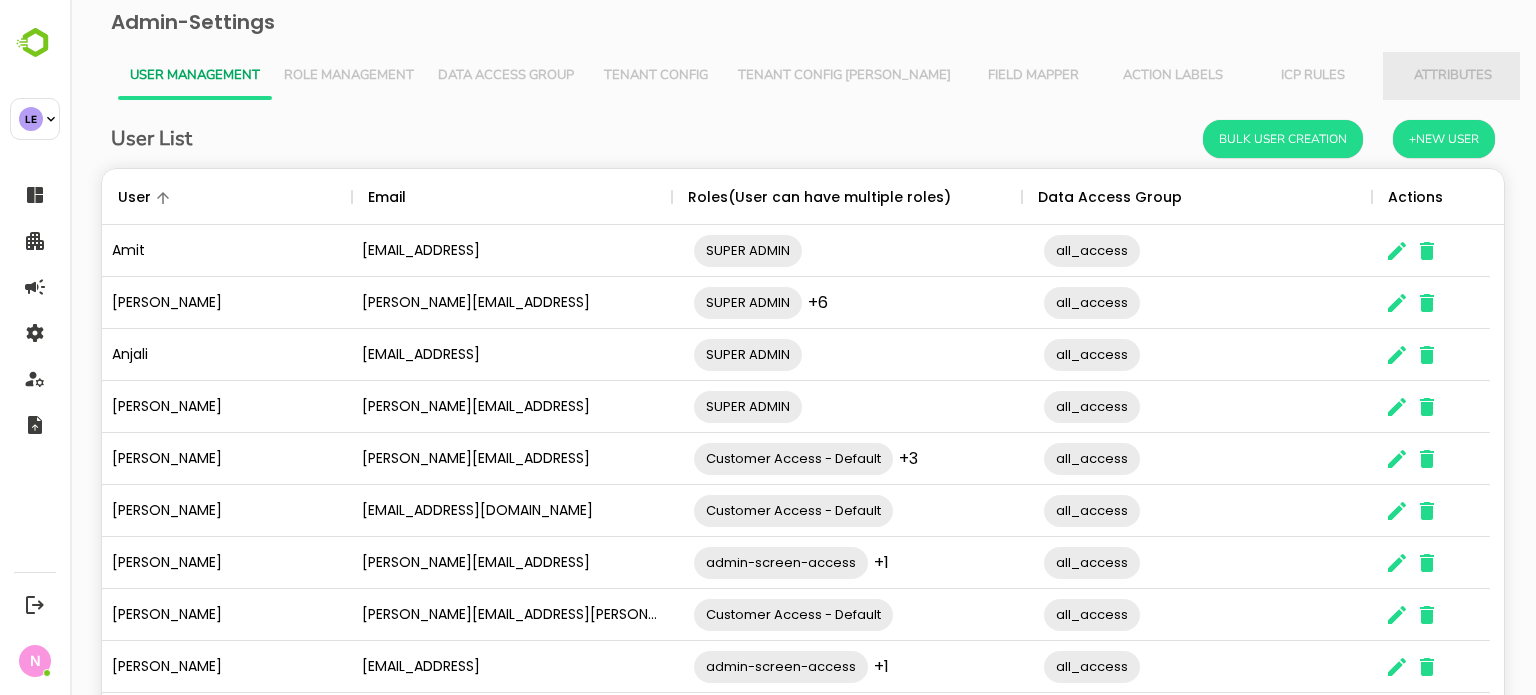 click on "Attributes" at bounding box center (1453, 76) 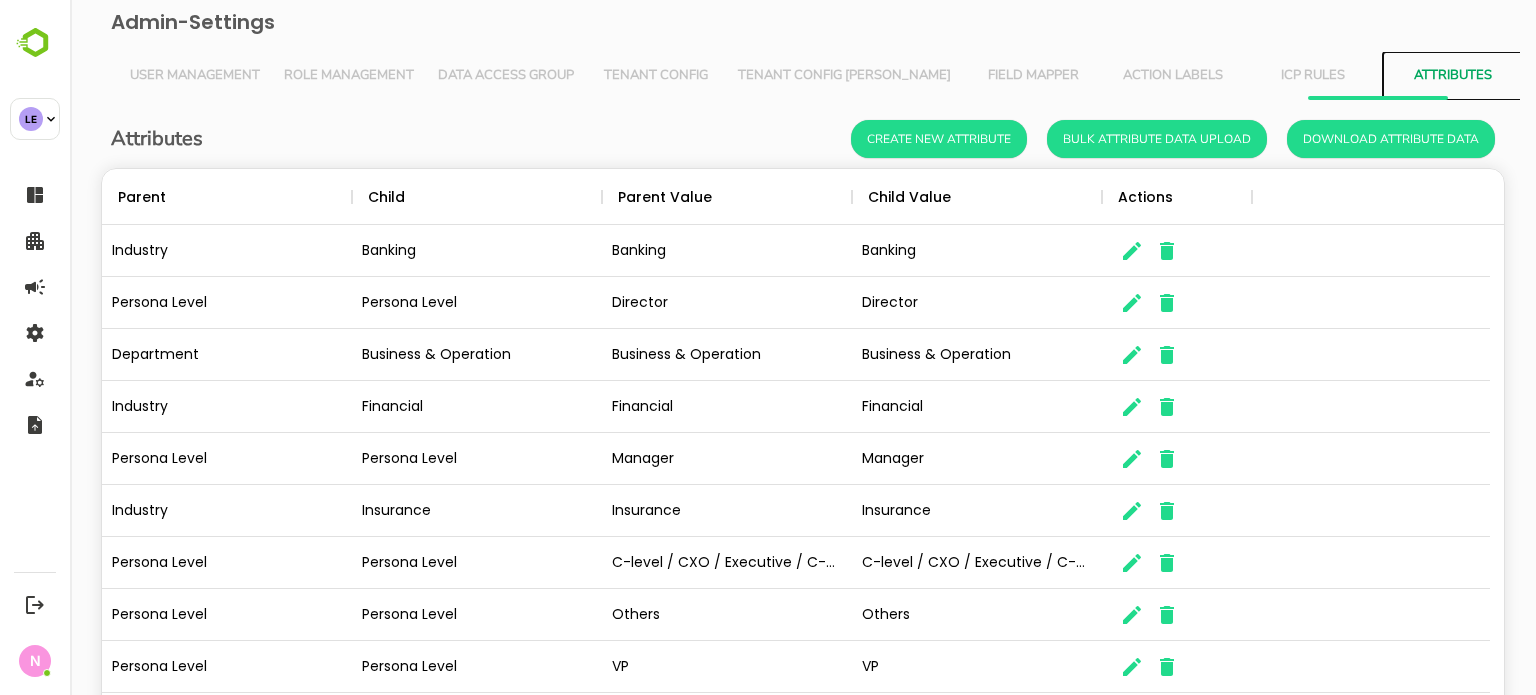 scroll, scrollTop: 16, scrollLeft: 16, axis: both 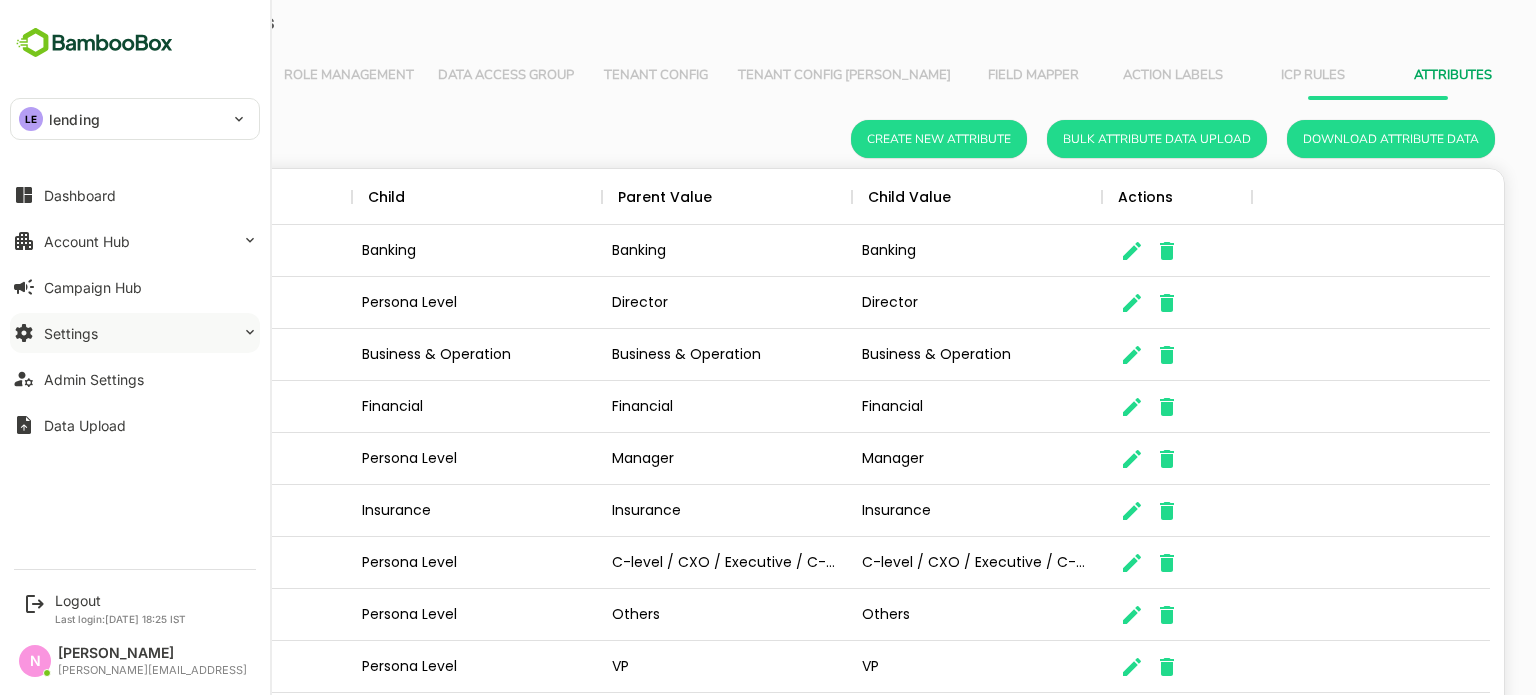 click on "Settings" at bounding box center (135, 333) 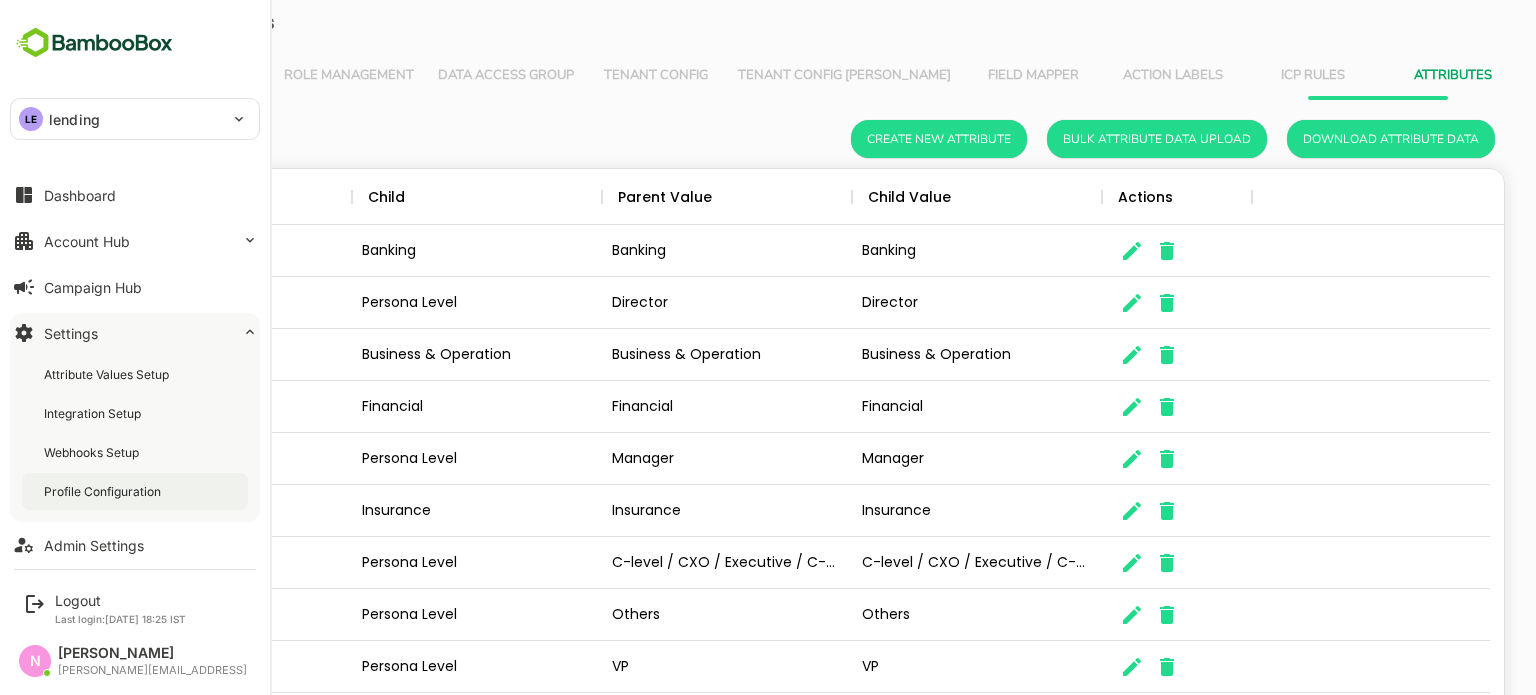 click on "Profile Configuration" at bounding box center [104, 491] 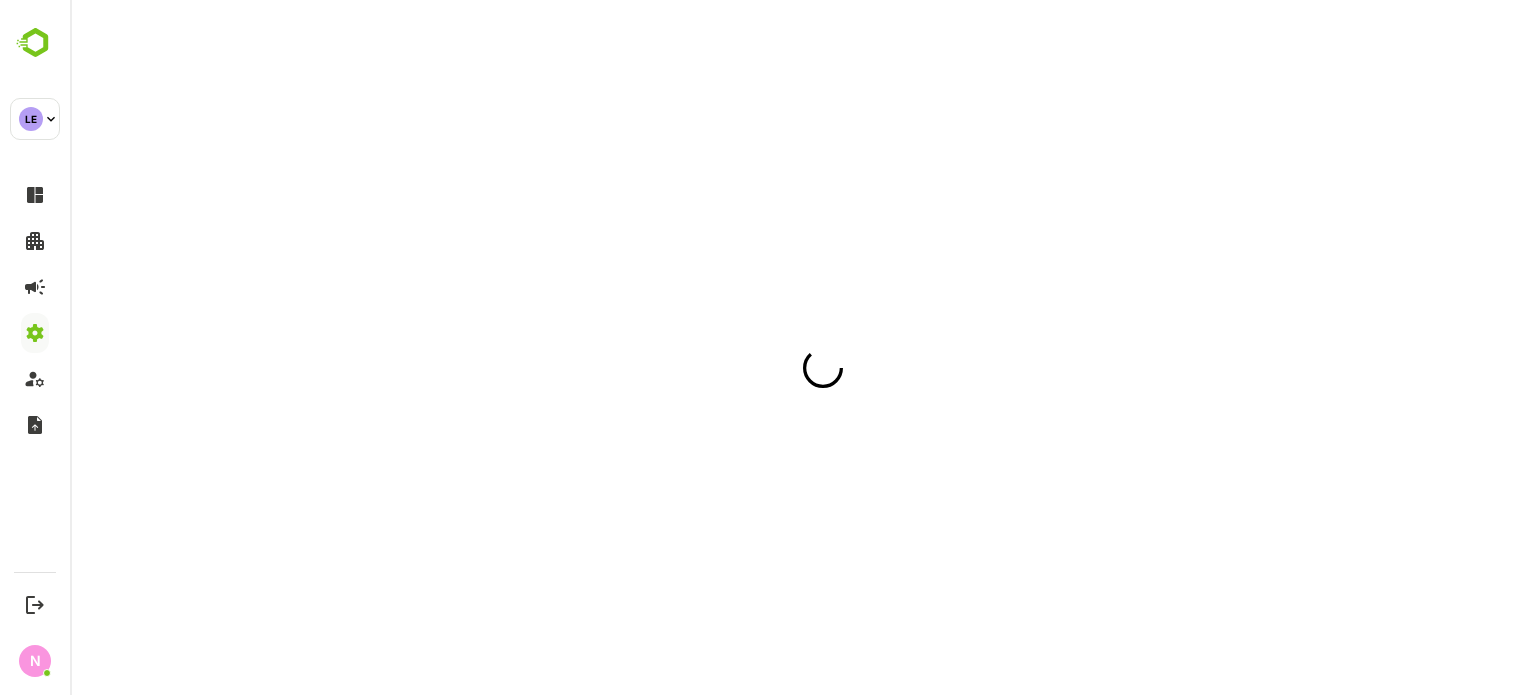 scroll, scrollTop: 0, scrollLeft: 0, axis: both 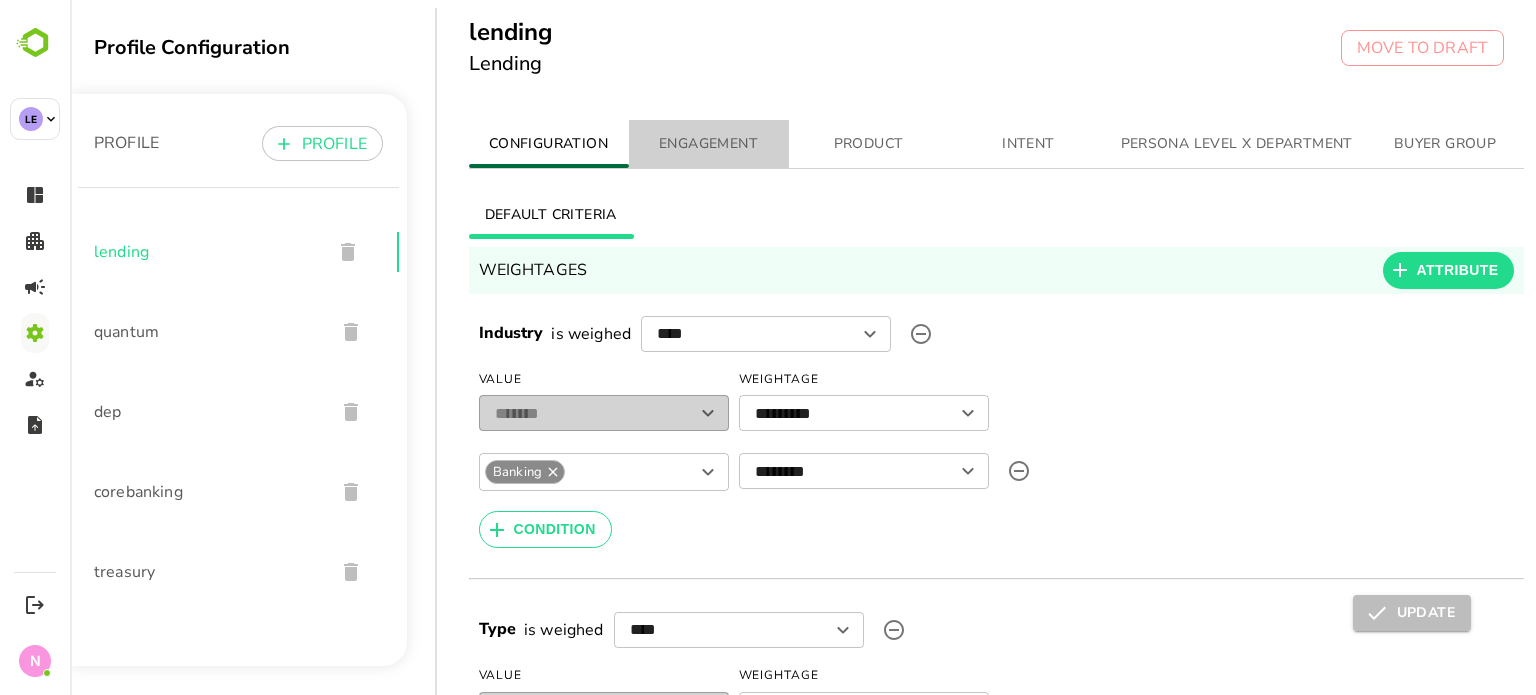 click on "ENGAGEMENT" at bounding box center [709, 144] 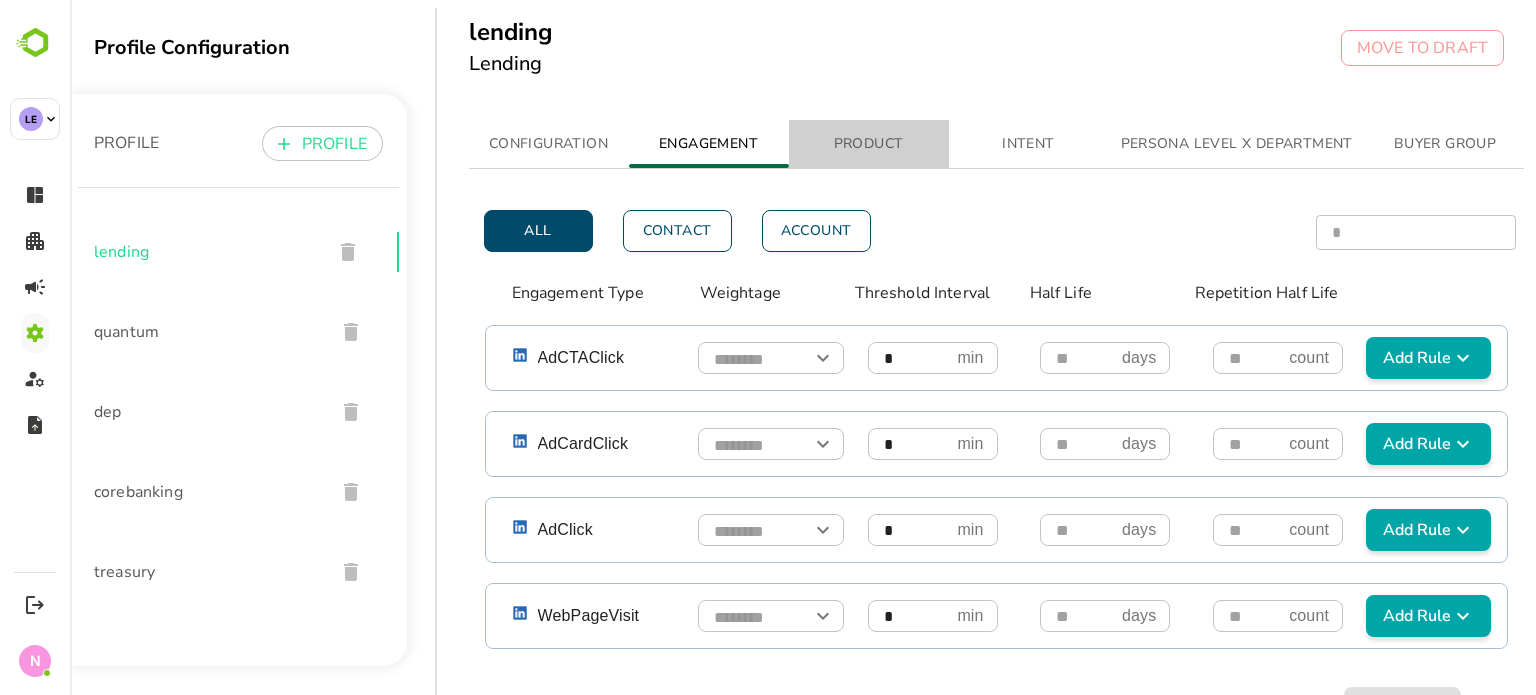click on "PRODUCT" at bounding box center (869, 144) 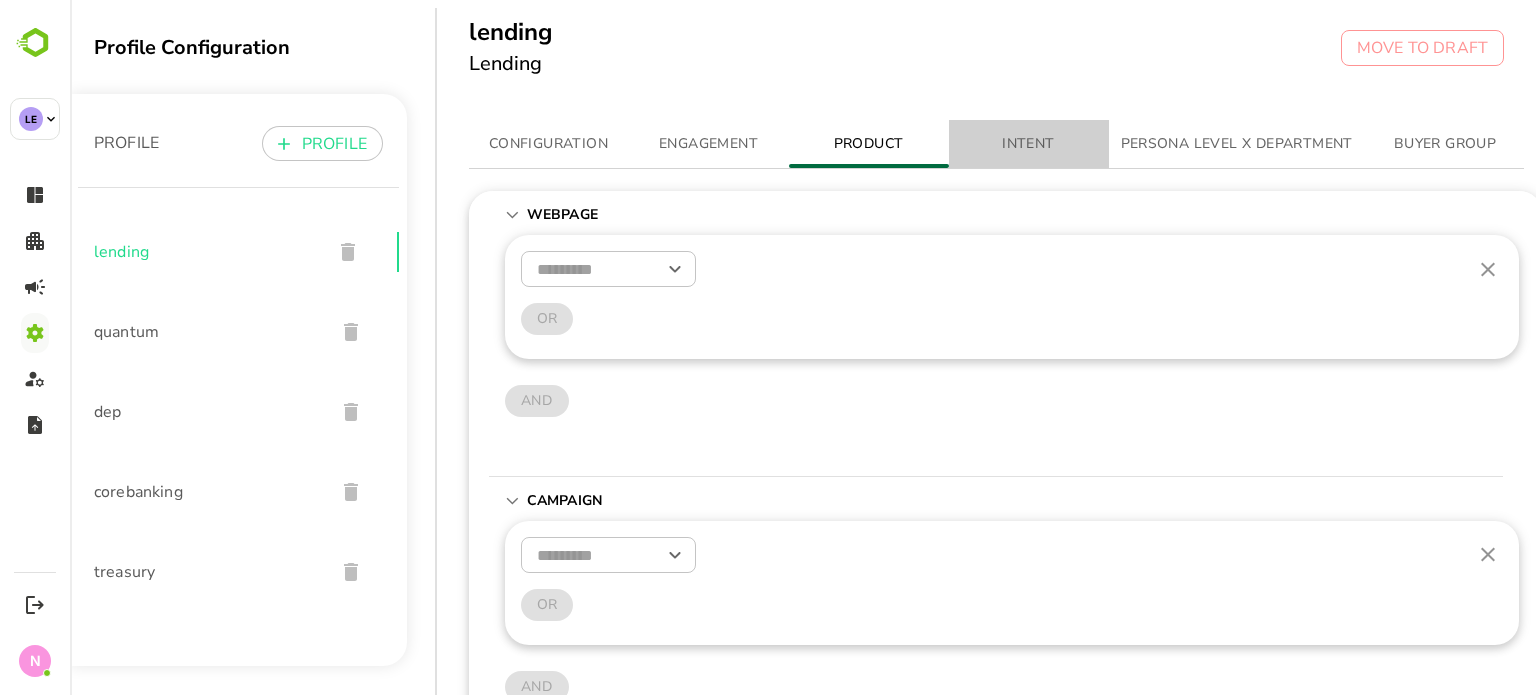 click on "INTENT" at bounding box center (1029, 144) 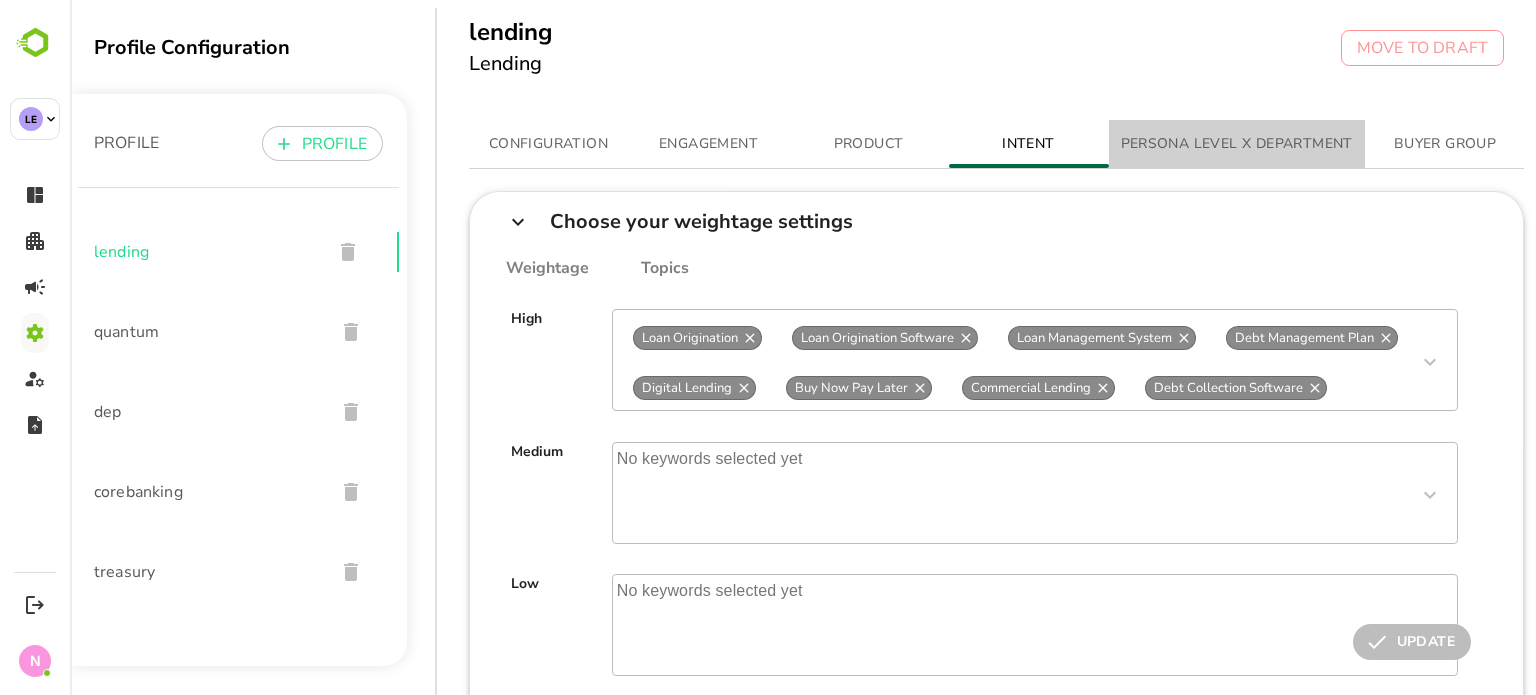 click on "PERSONA LEVEL X DEPARTMENT" at bounding box center [1237, 144] 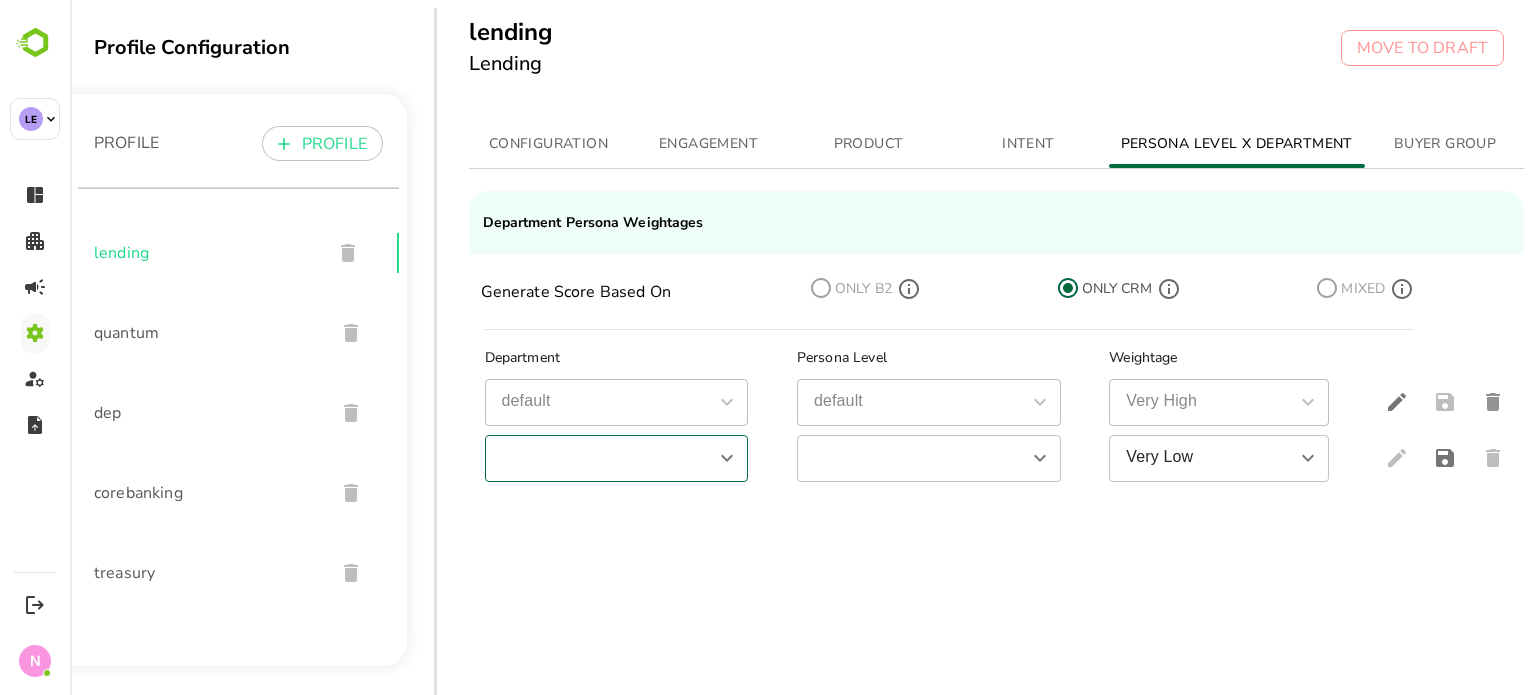 click on "​" at bounding box center [617, 458] 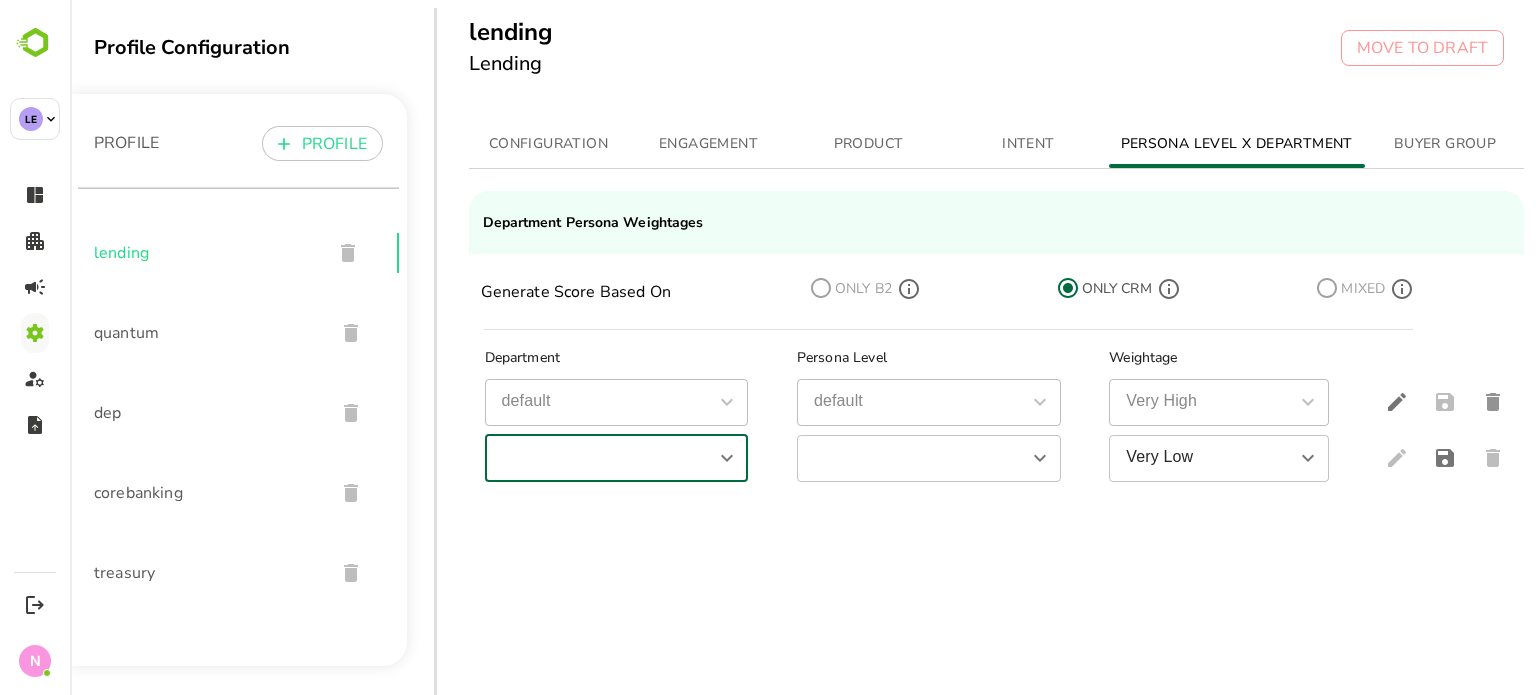 click at bounding box center (726, 458) 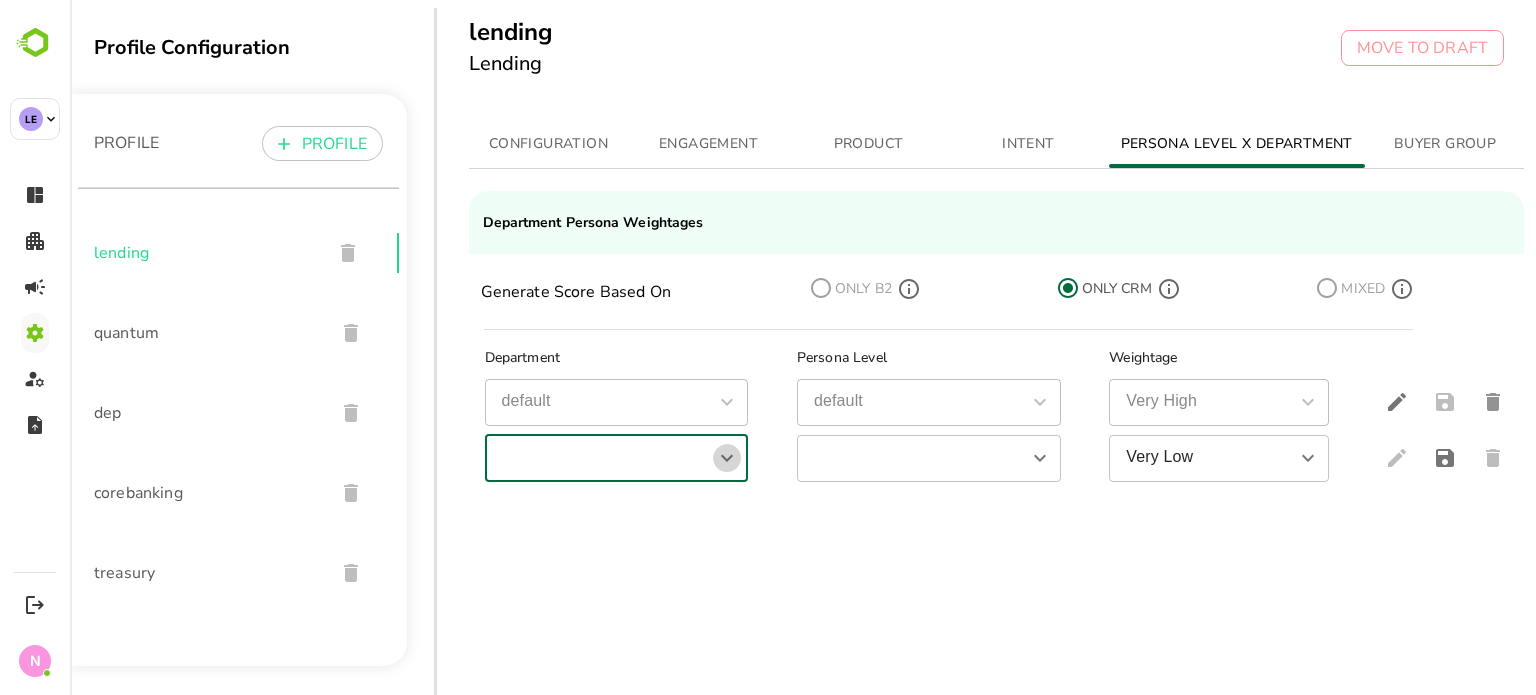 click 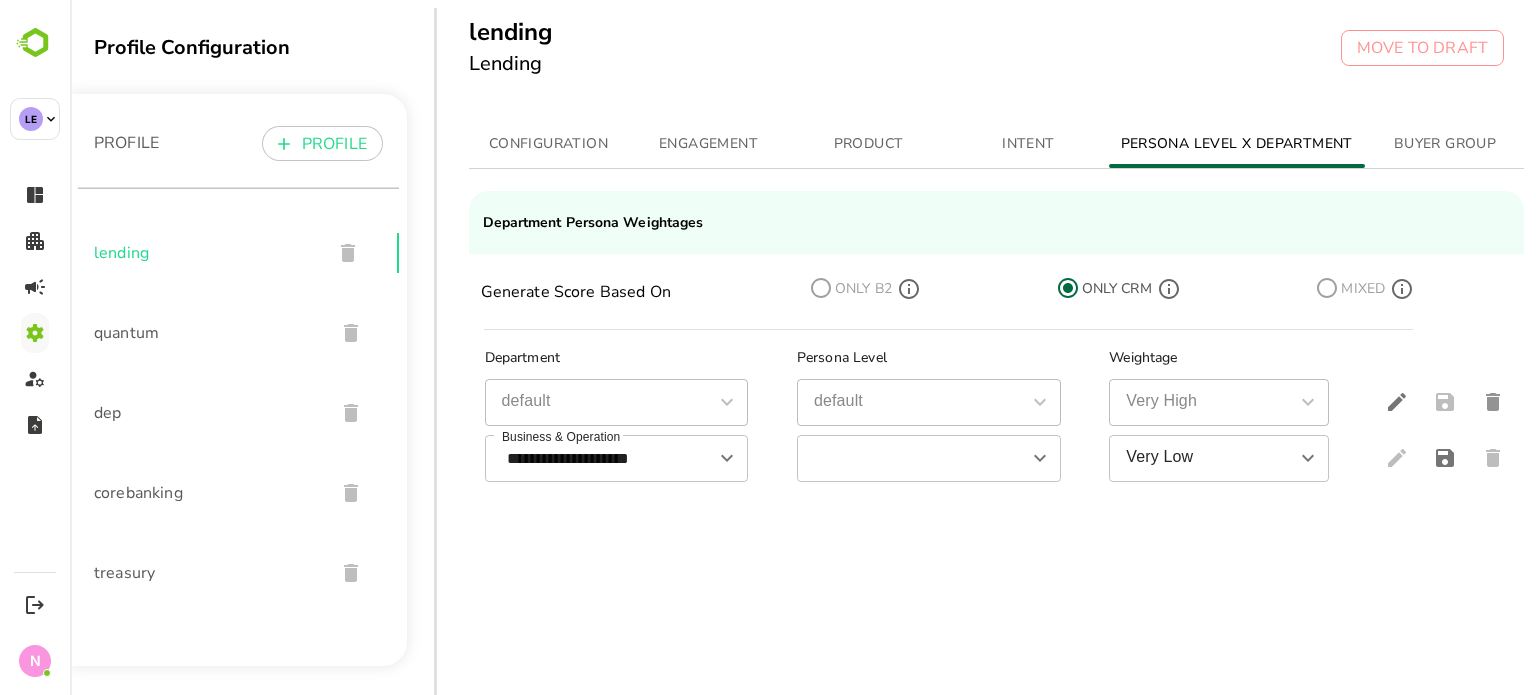type on "**********" 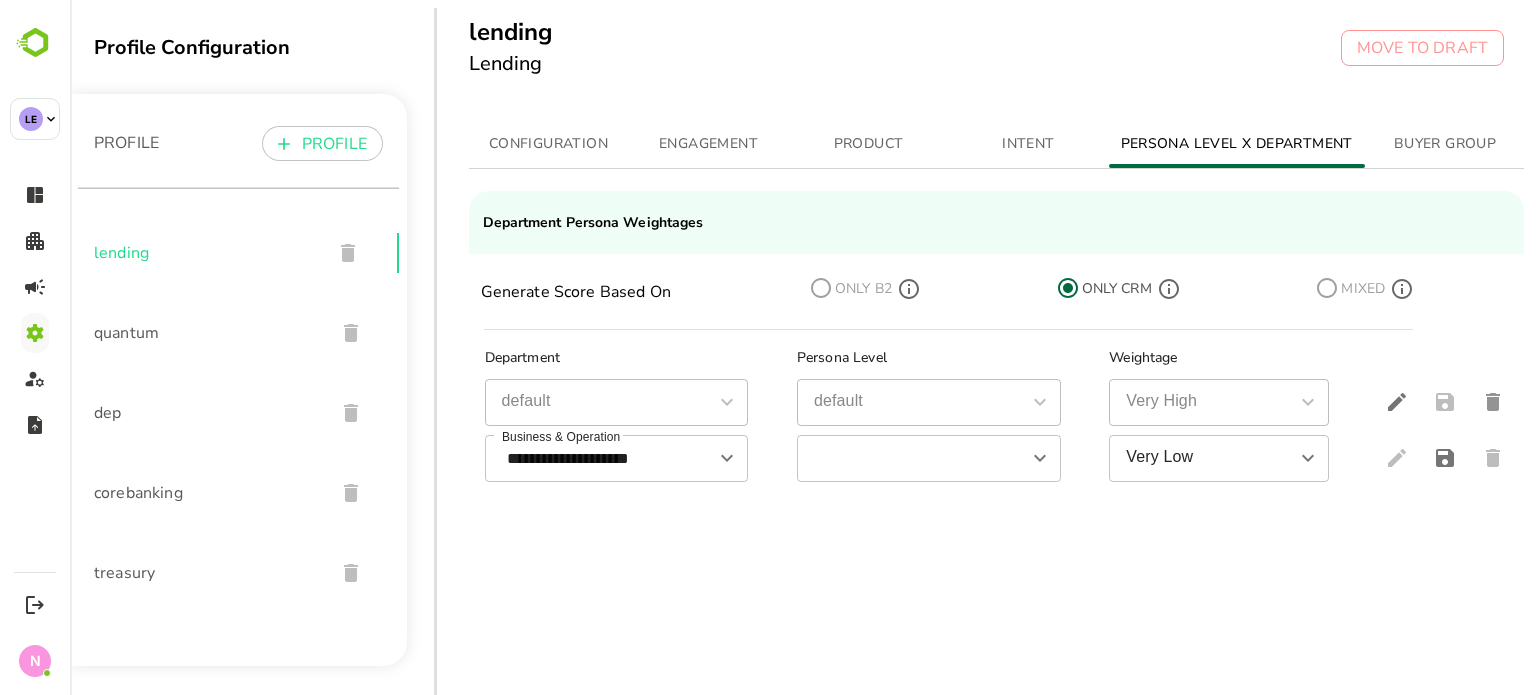 drag, startPoint x: 686, startPoint y: 442, endPoint x: 772, endPoint y: 543, distance: 132.65369 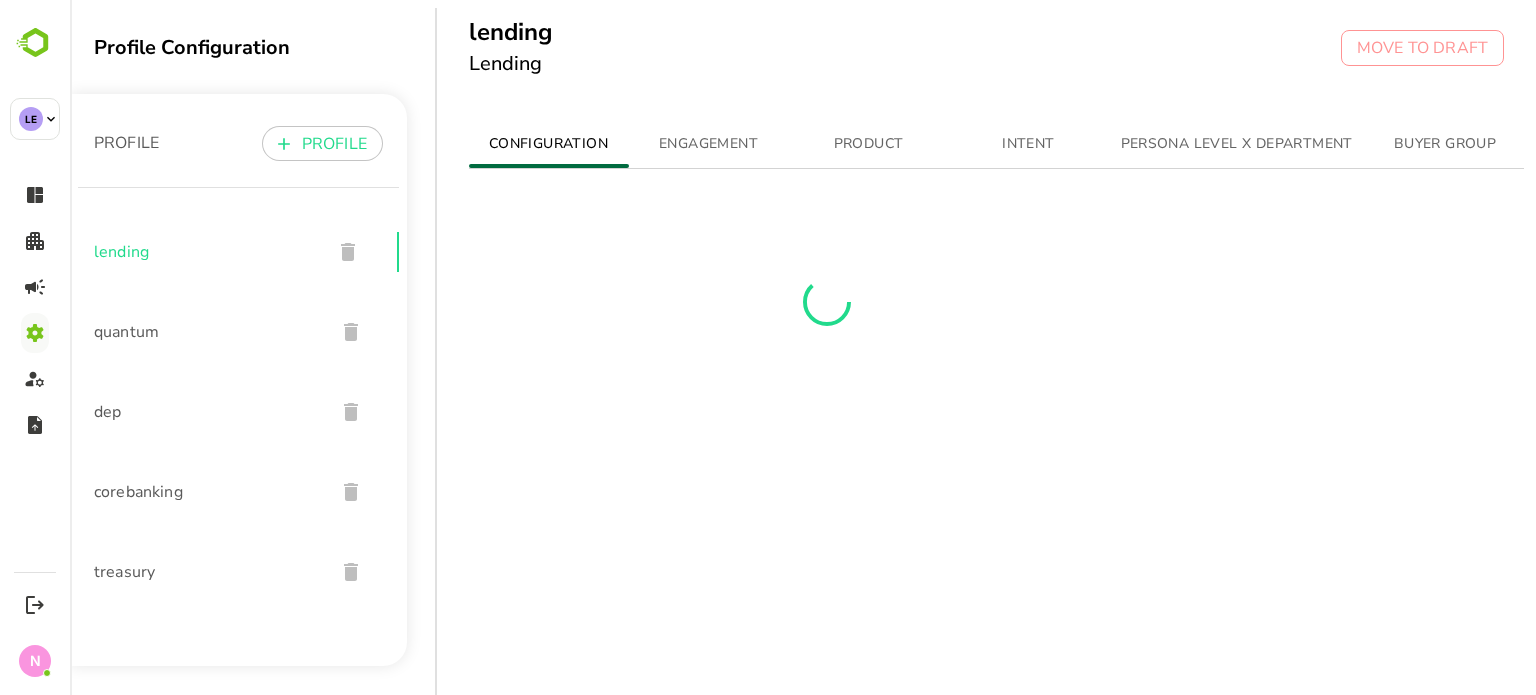 scroll, scrollTop: 0, scrollLeft: 0, axis: both 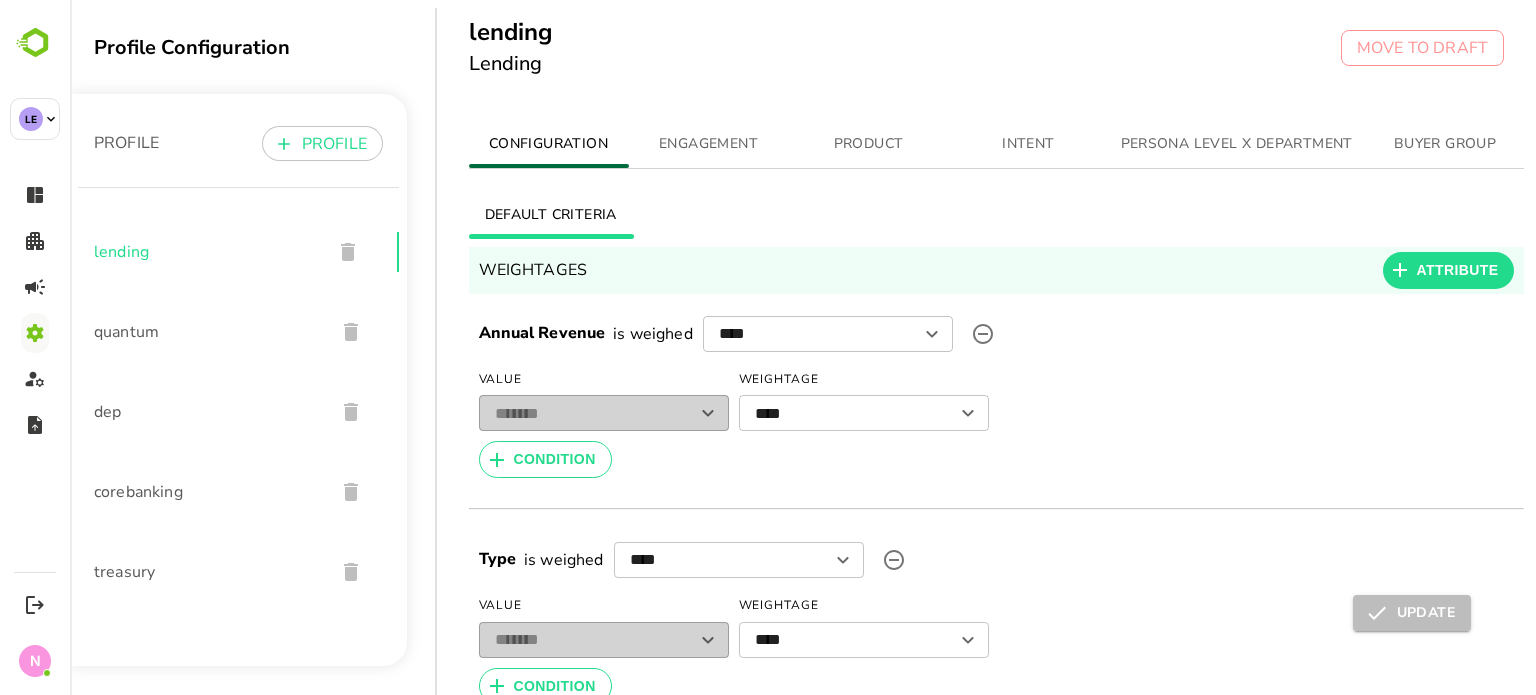 click on "PERSONA LEVEL X DEPARTMENT" at bounding box center [1237, 144] 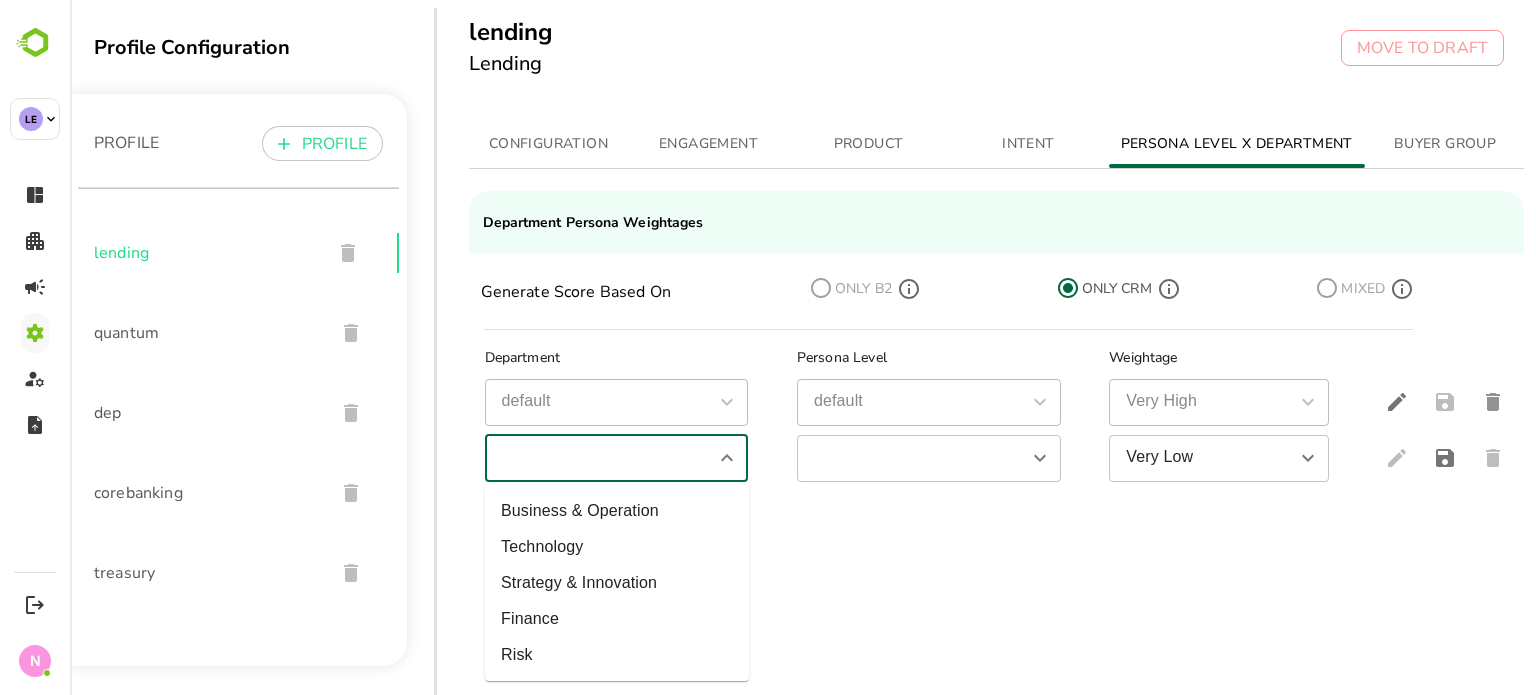 click at bounding box center (600, 458) 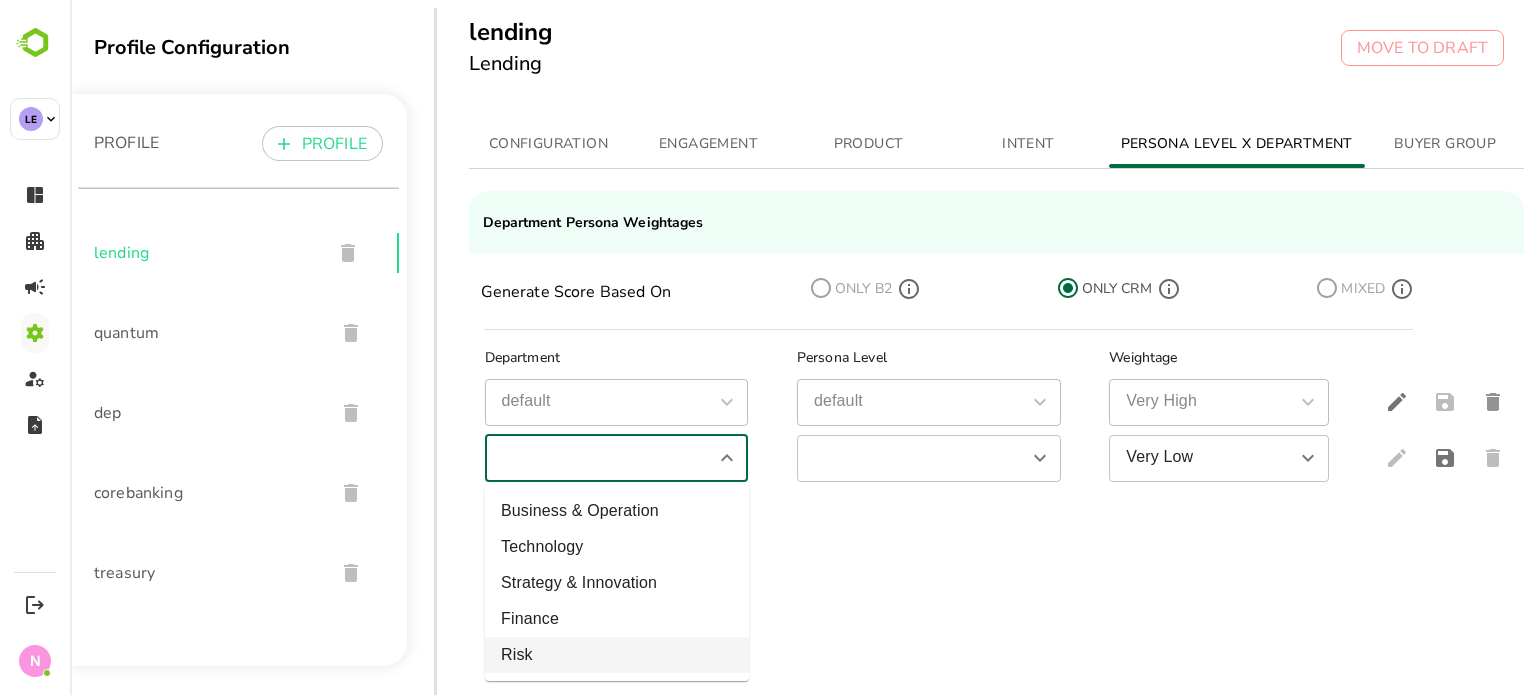 click on "Risk" at bounding box center [617, 655] 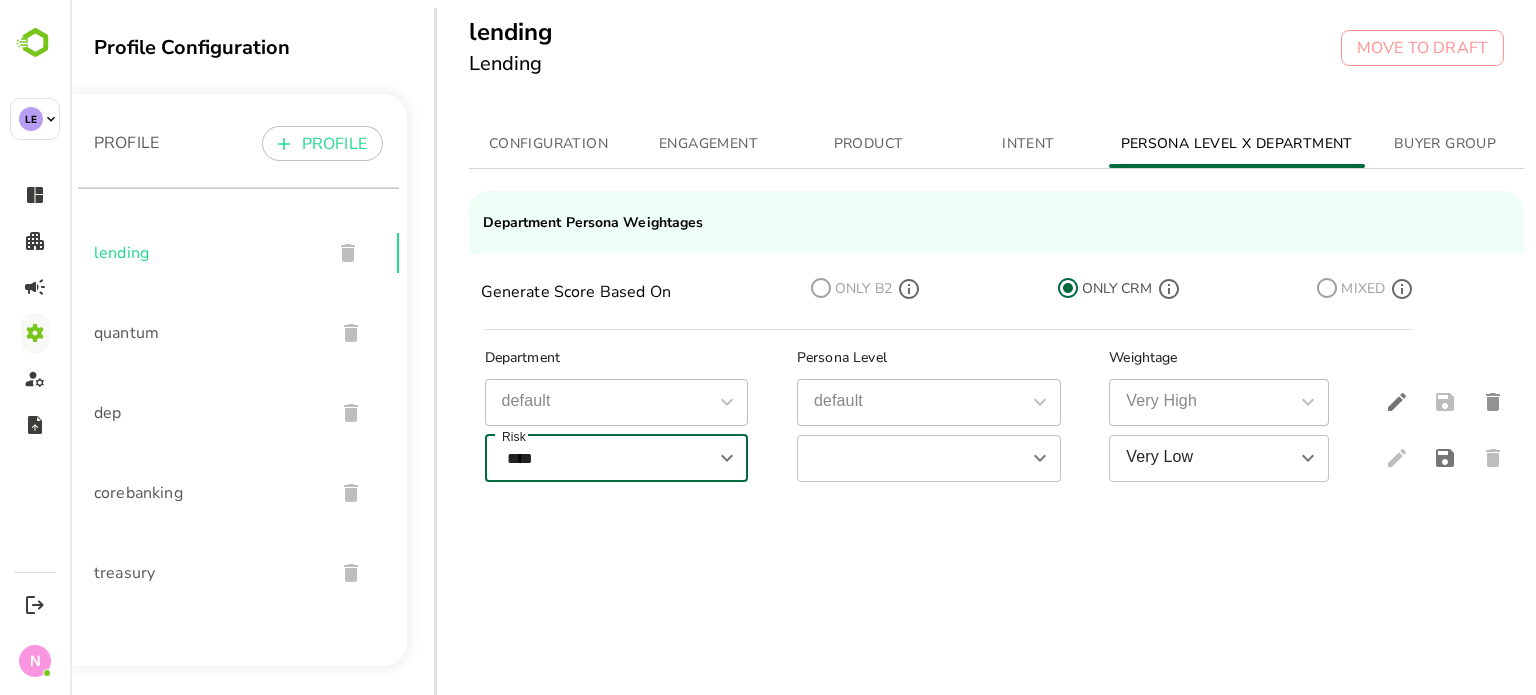click on "​" at bounding box center (937, 458) 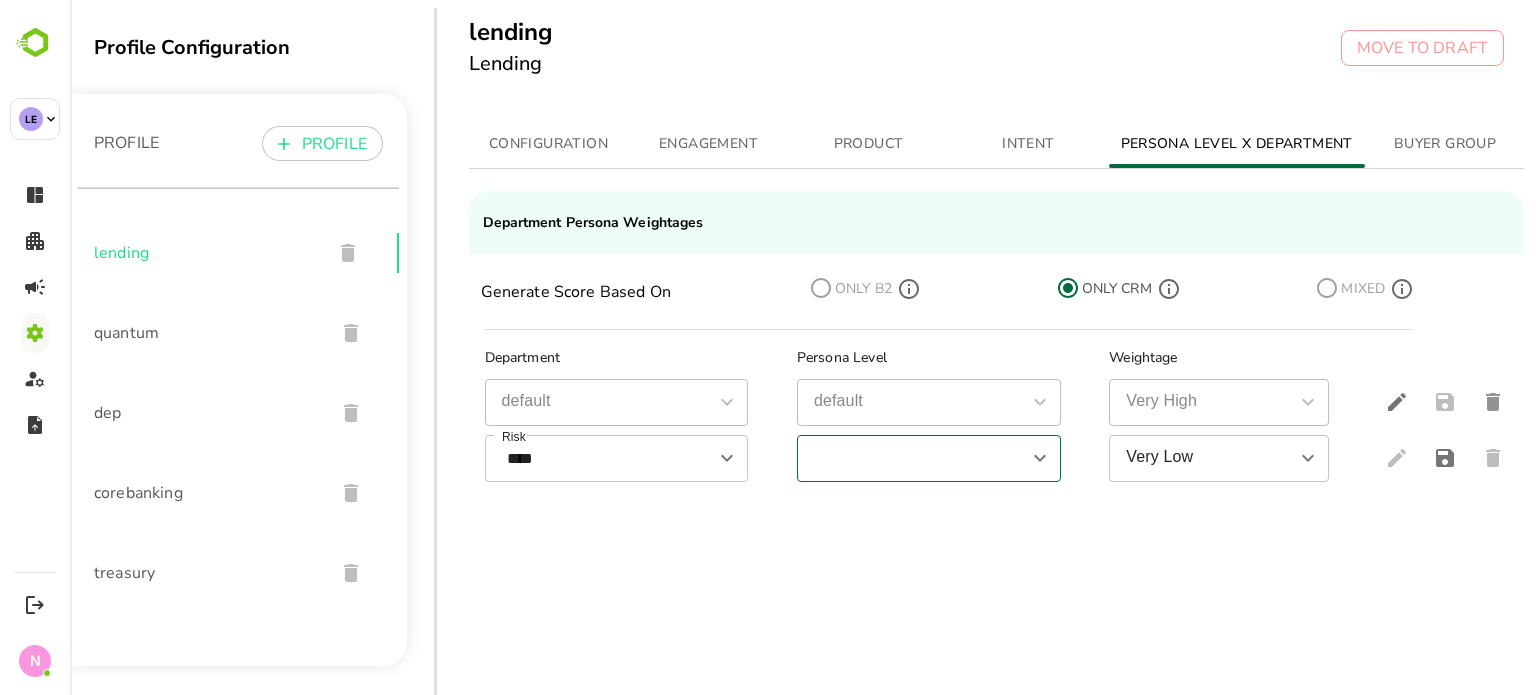 click at bounding box center (912, 458) 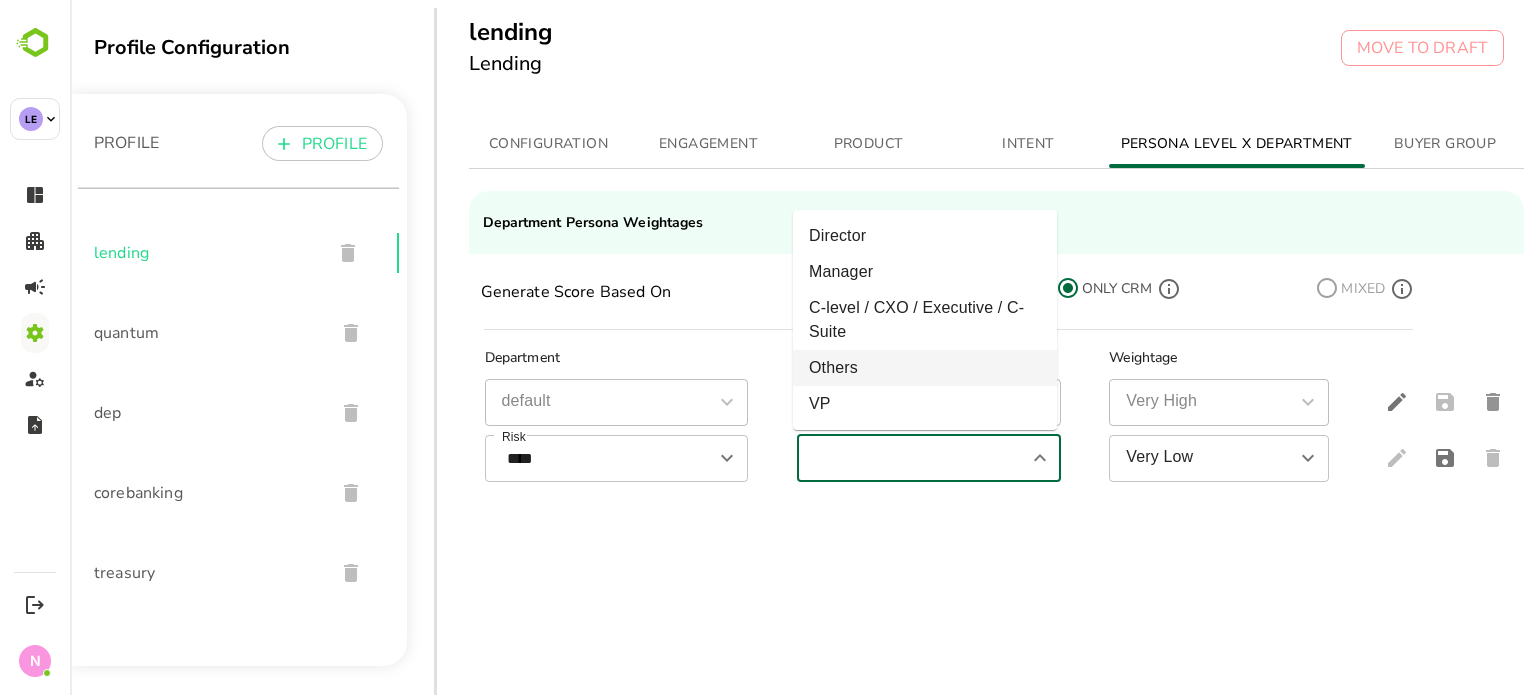 type on "******" 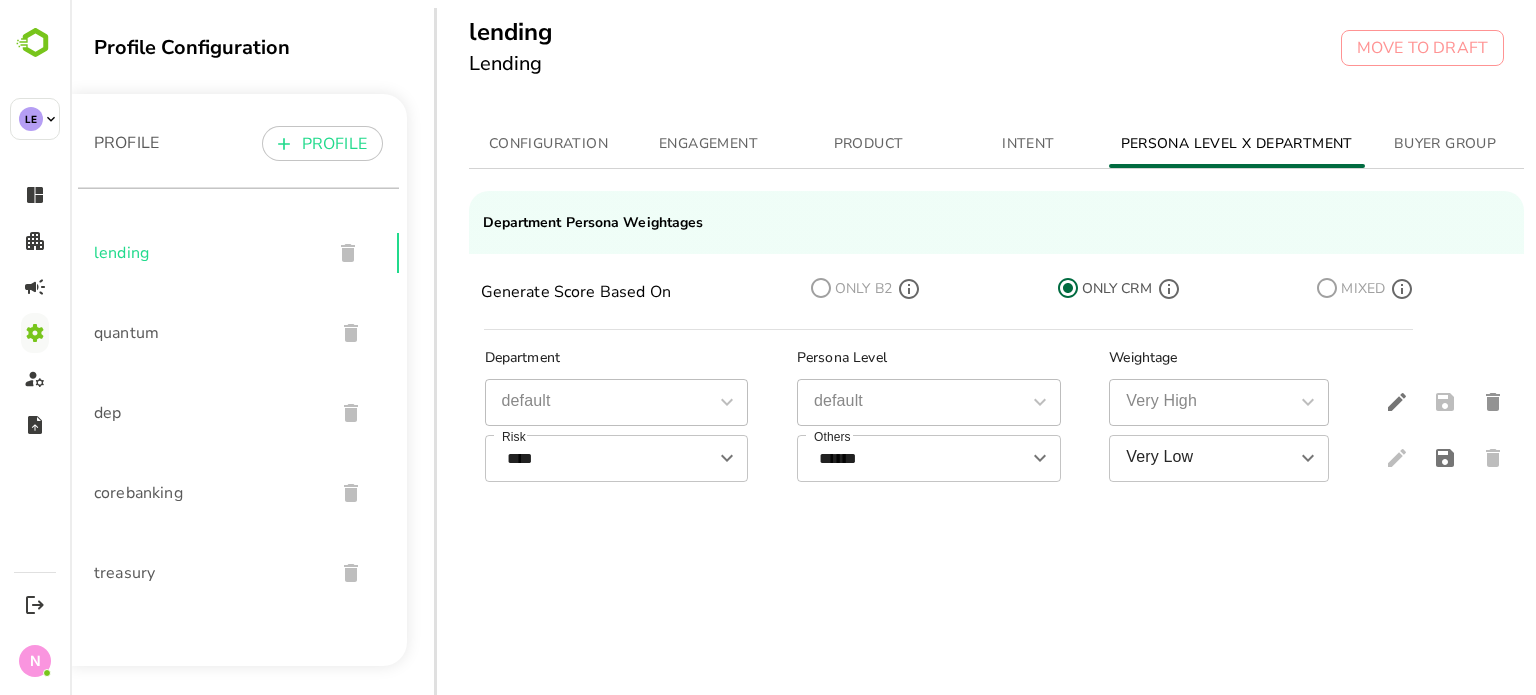 click on "Department Persona Level Weightage default default default default Very High Very High Risk **** Risk Others ****** Others Very Low Very Low" at bounding box center [997, 527] 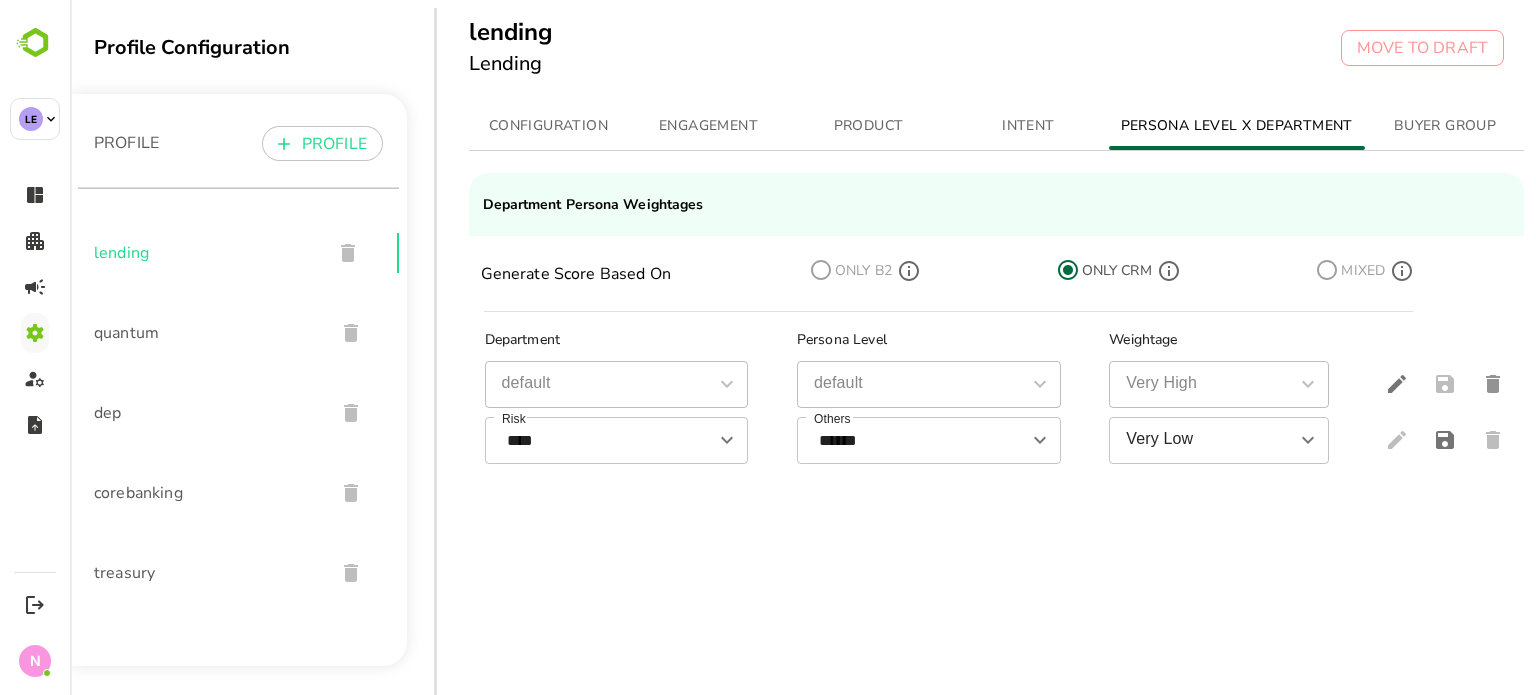 scroll, scrollTop: 20, scrollLeft: 0, axis: vertical 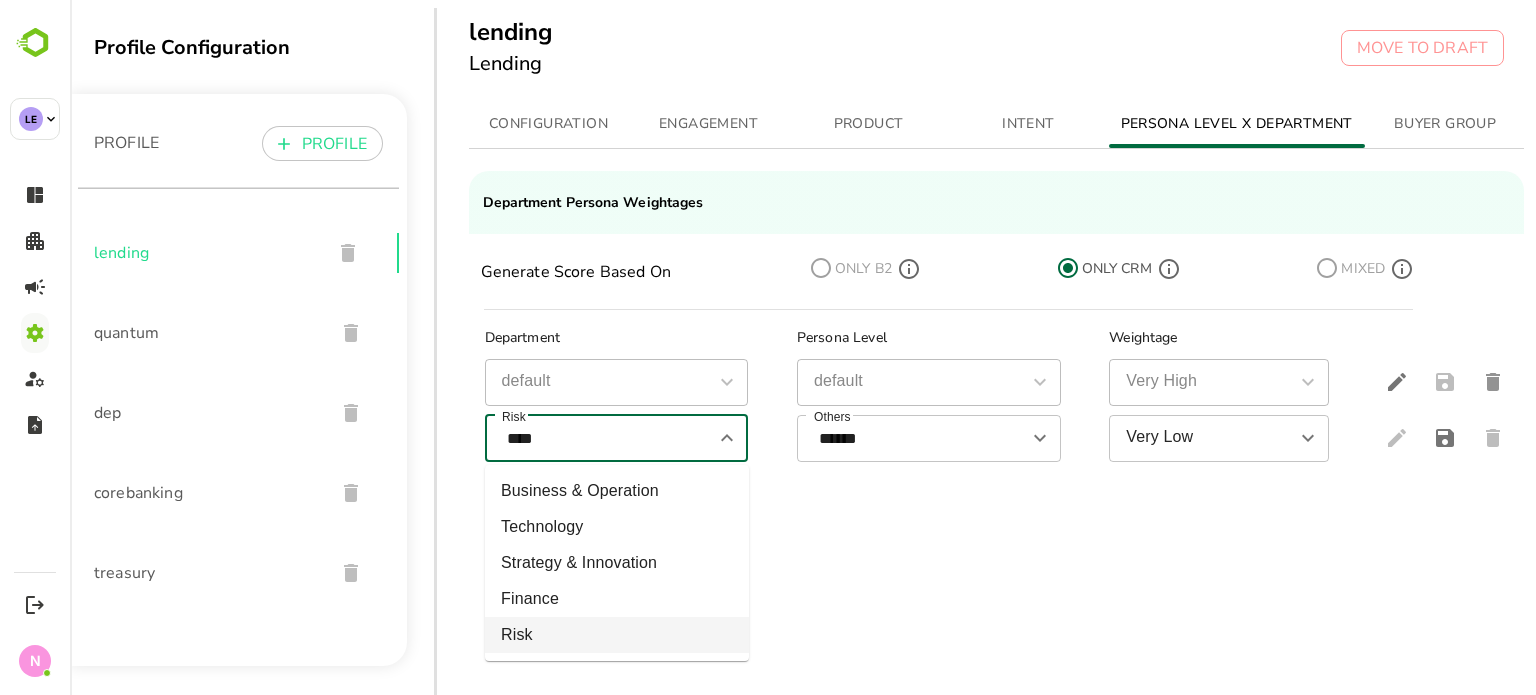 click on "****" at bounding box center [600, 438] 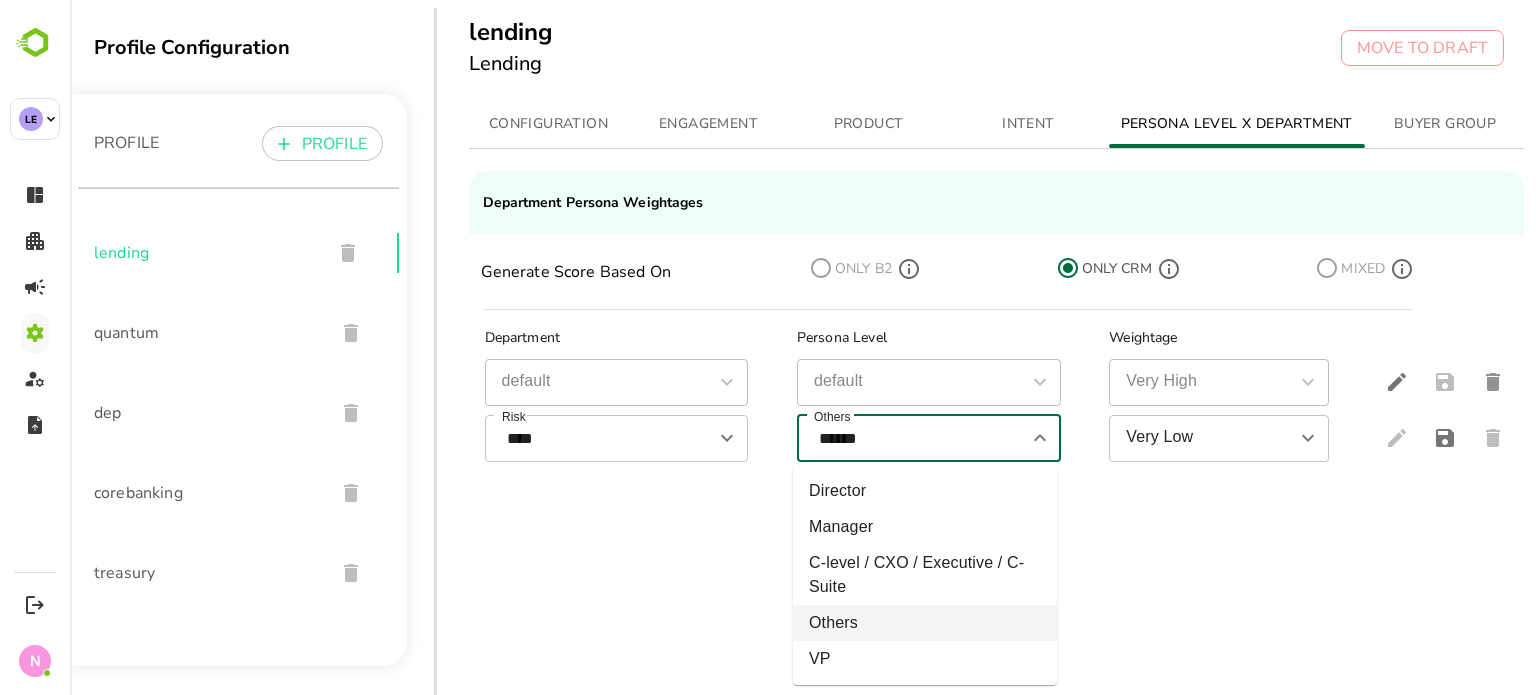 click on "******" at bounding box center [912, 438] 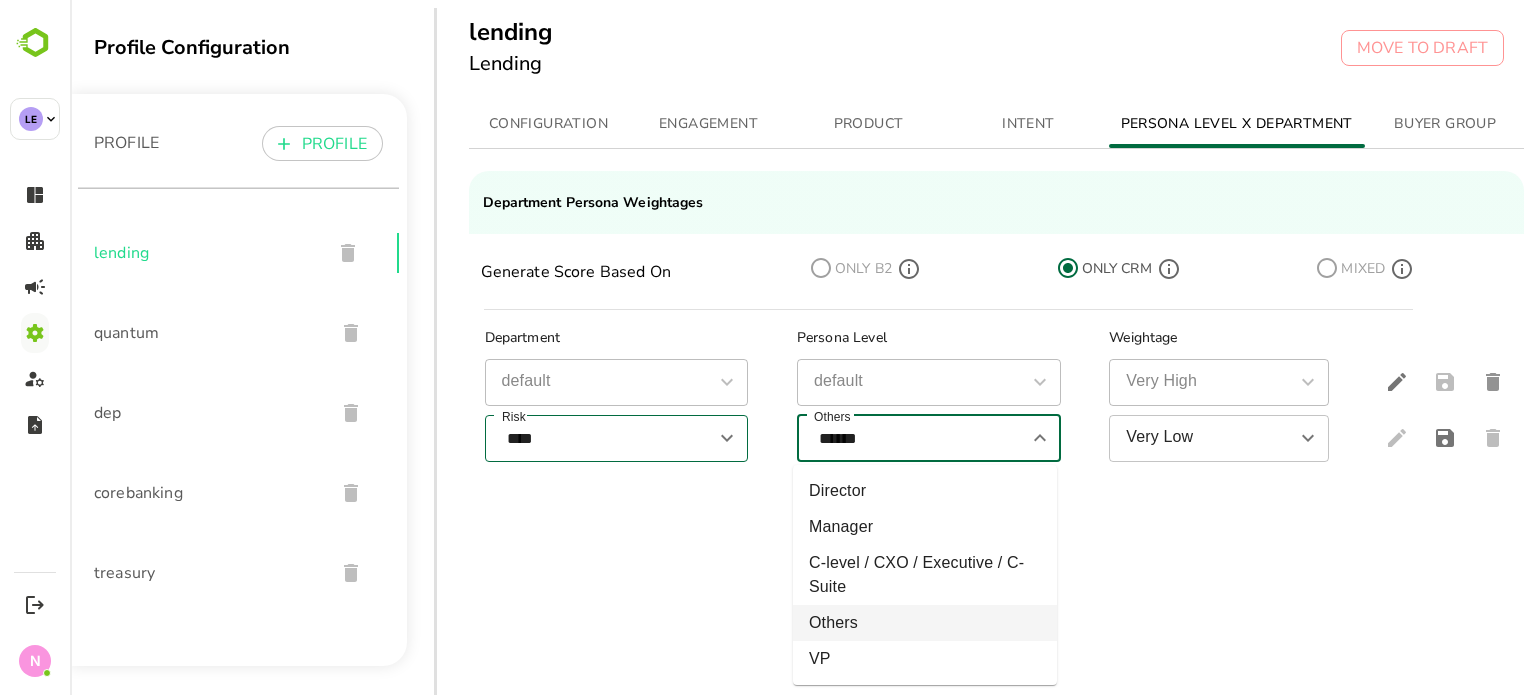 click on "**** Risk" at bounding box center [617, 438] 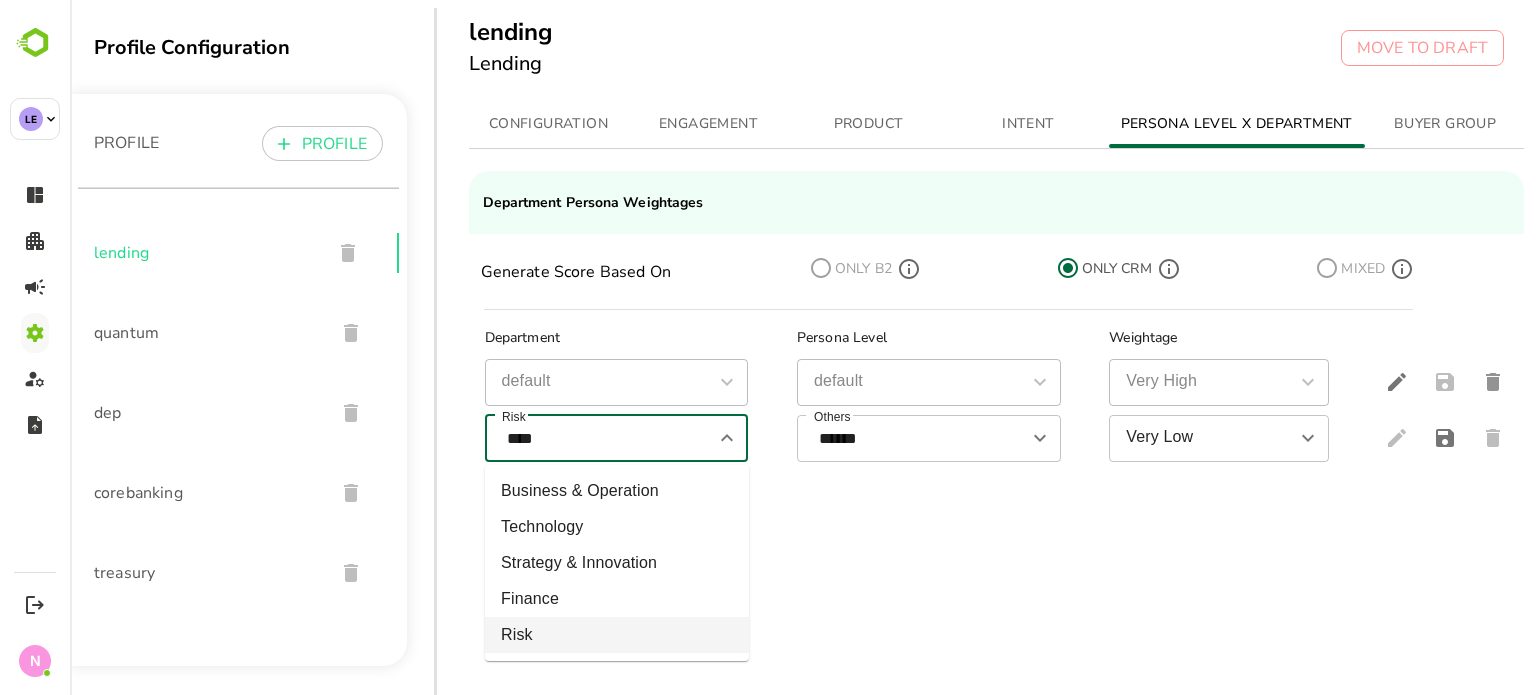 click on "****" at bounding box center [600, 438] 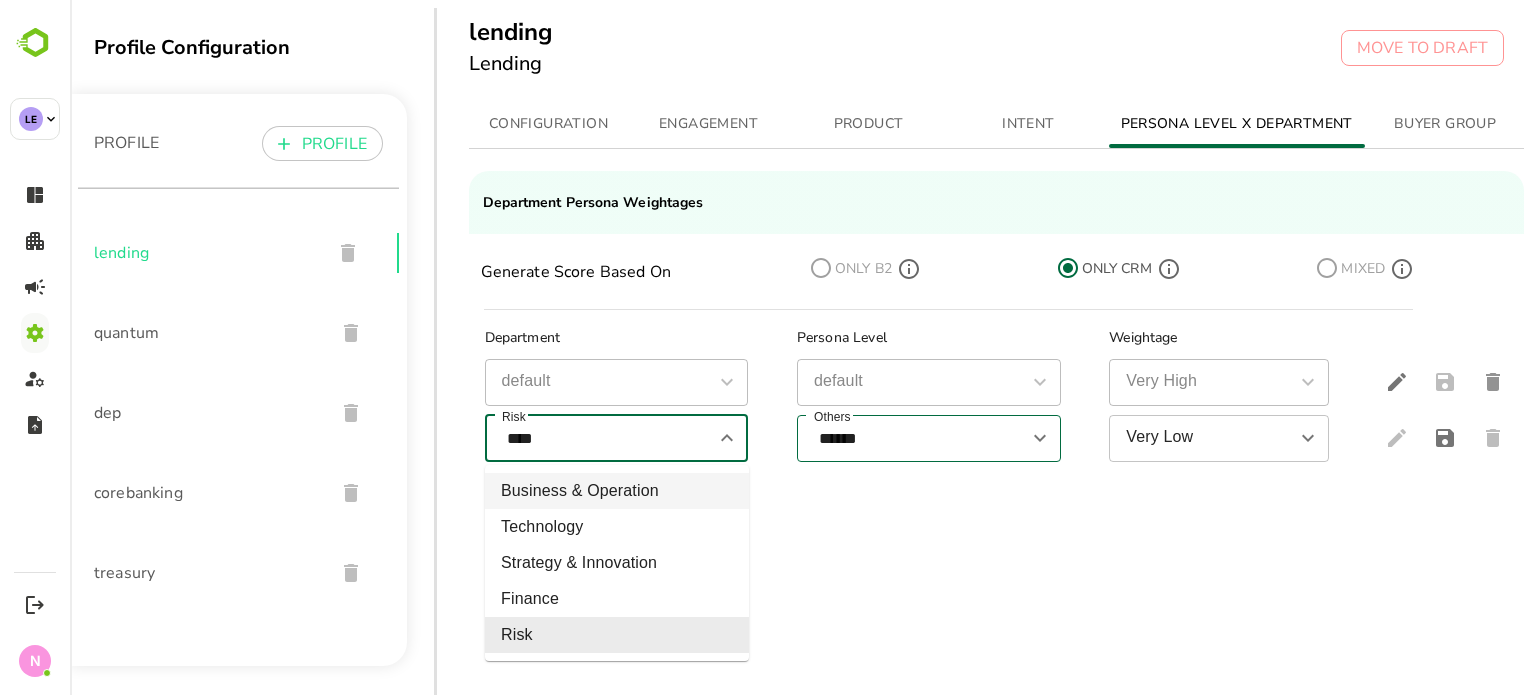click on "****** Others" at bounding box center (929, 438) 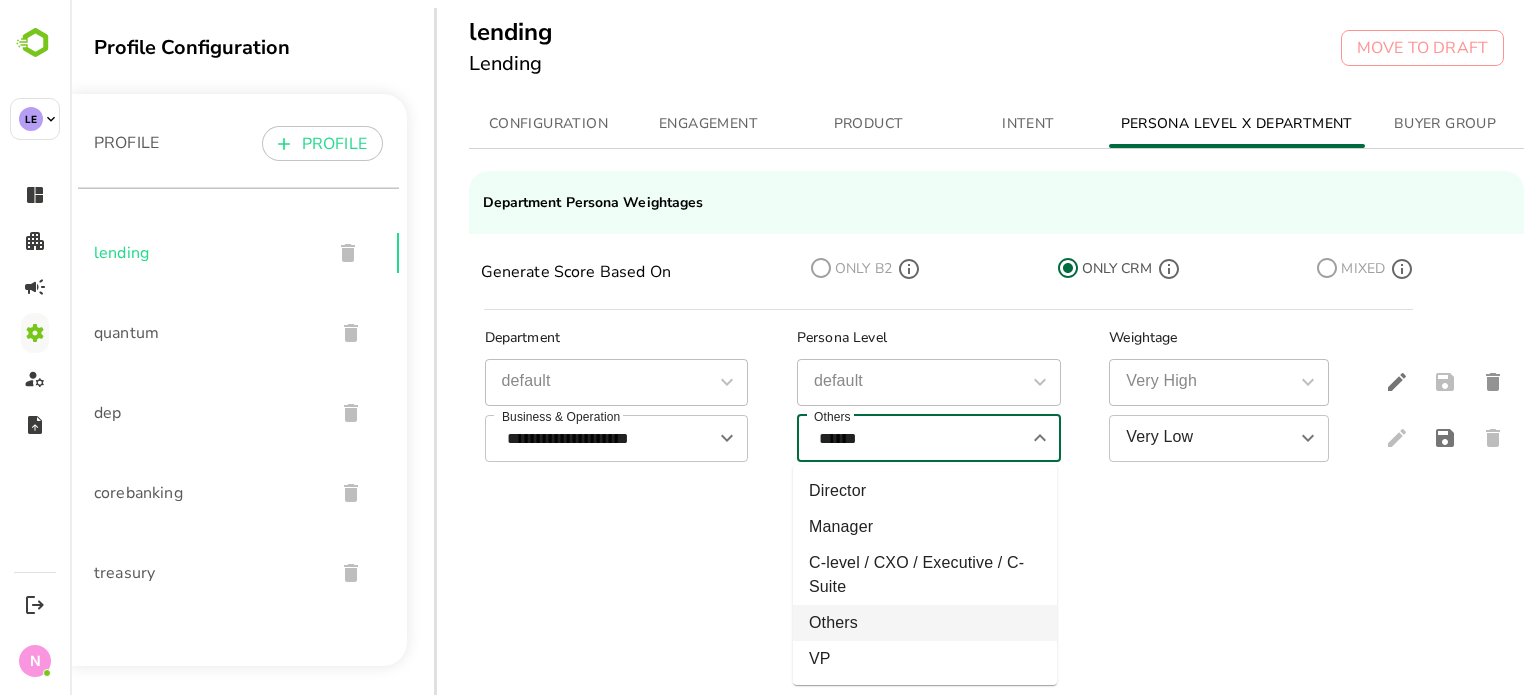 click on "******" at bounding box center (912, 438) 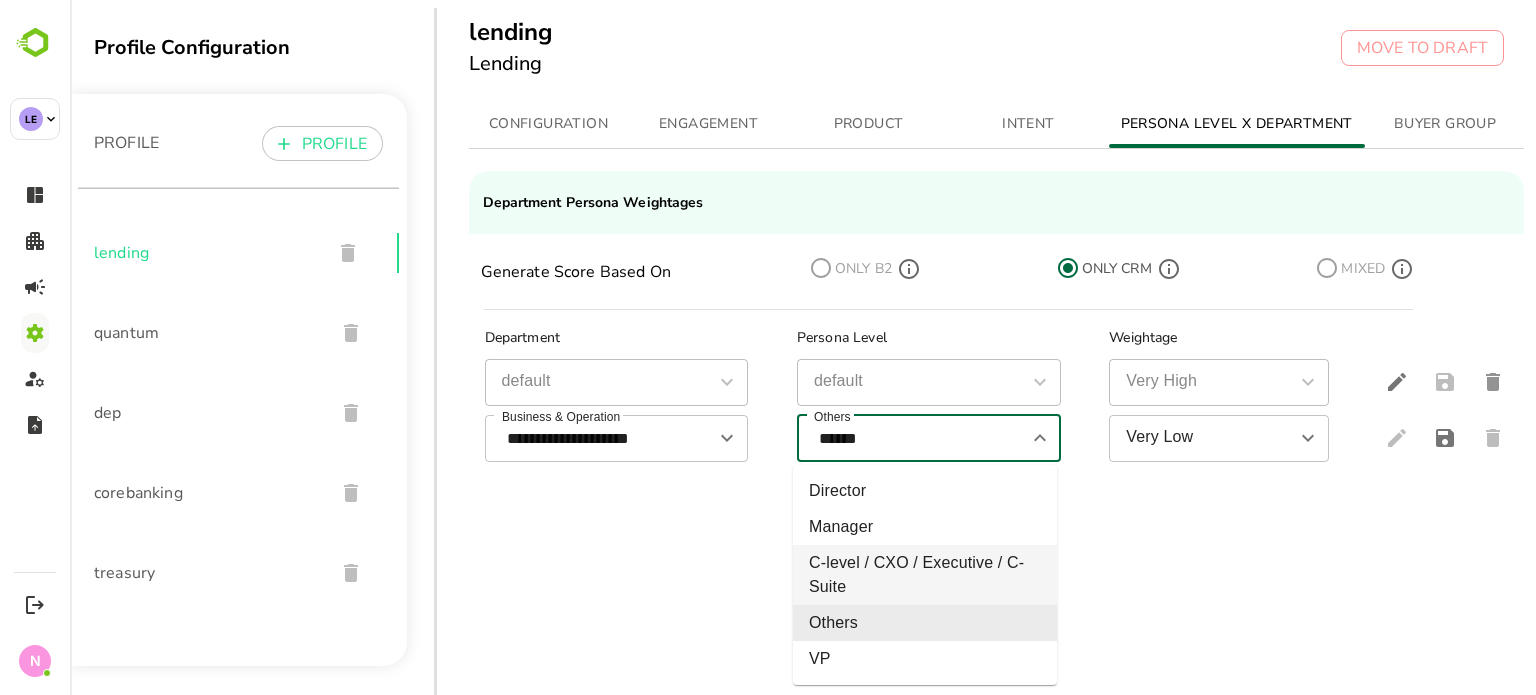 click on "C-level / CXO / Executive / C-Suite" at bounding box center [925, 575] 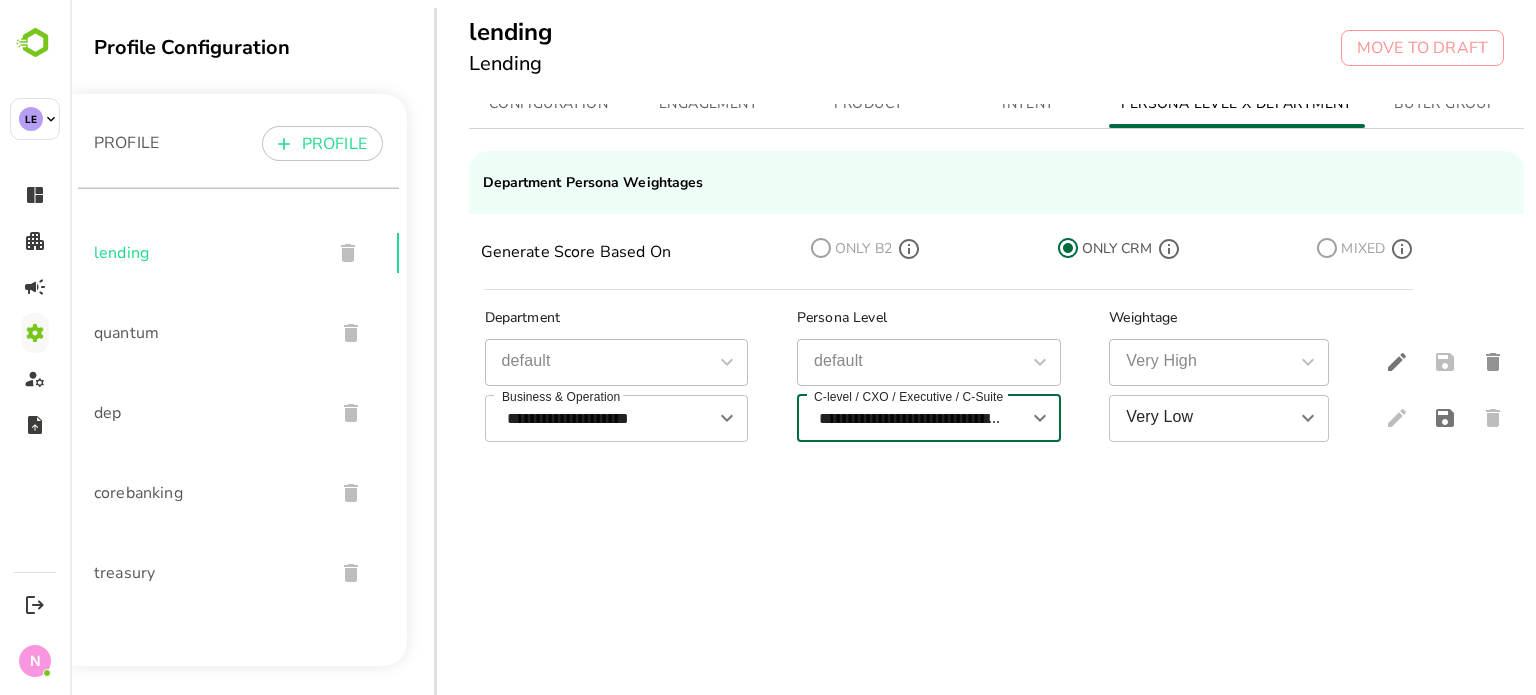 scroll, scrollTop: 54, scrollLeft: 0, axis: vertical 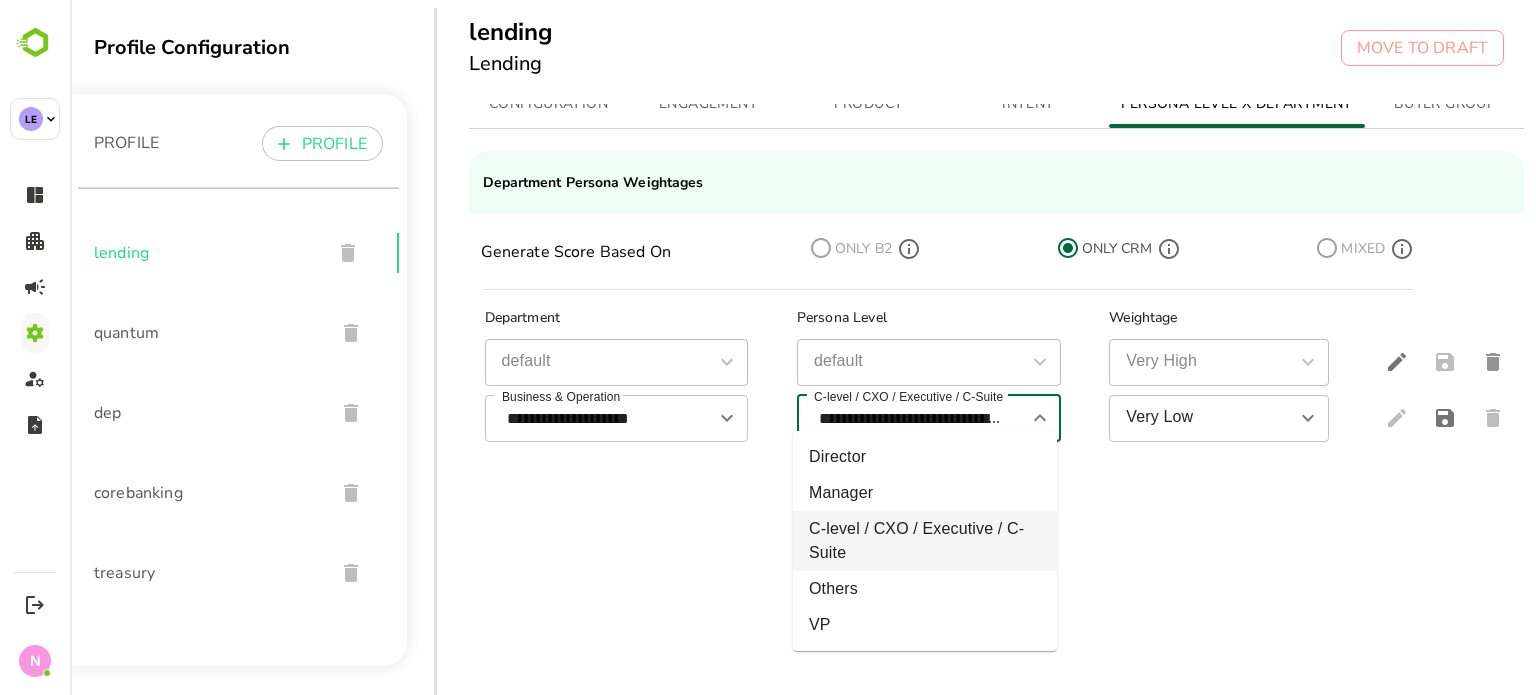 click on "**********" at bounding box center (912, 418) 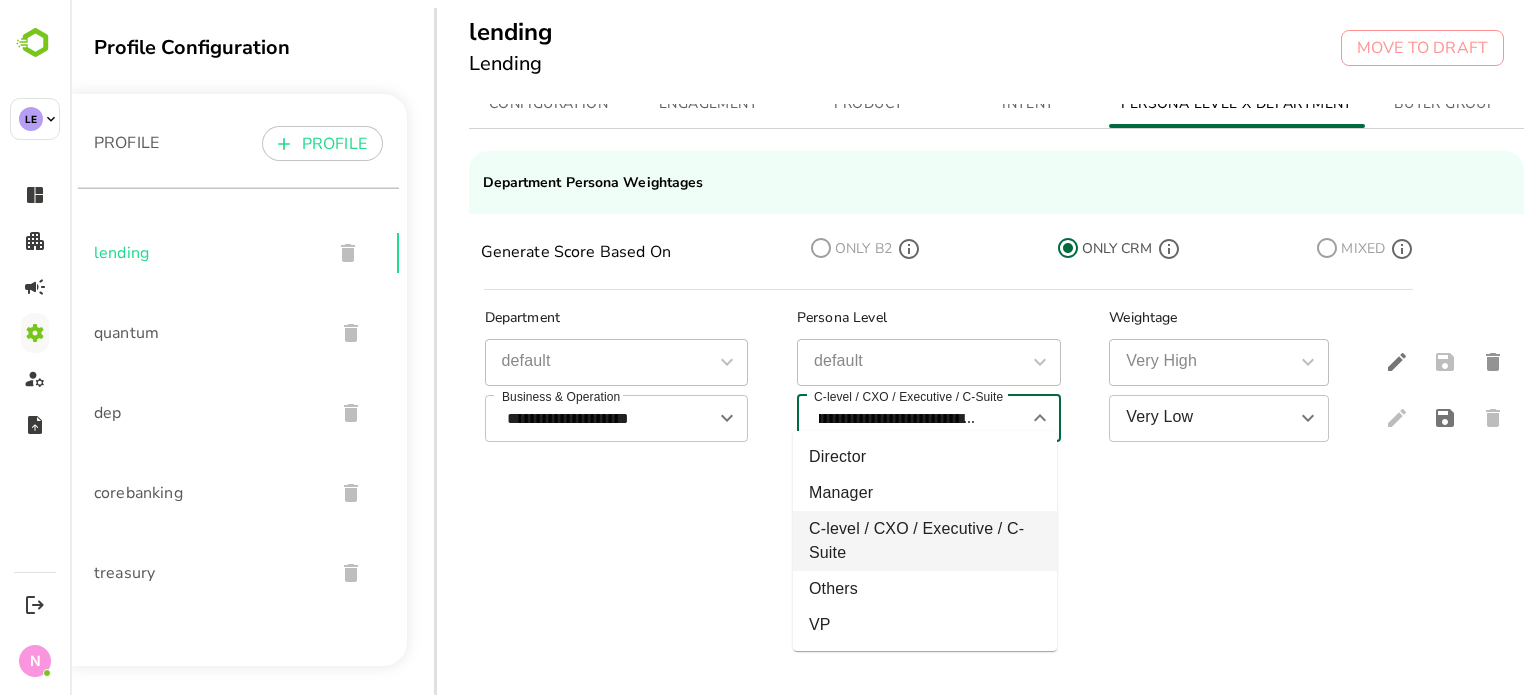 drag, startPoint x: 1006, startPoint y: 411, endPoint x: 897, endPoint y: 406, distance: 109.11462 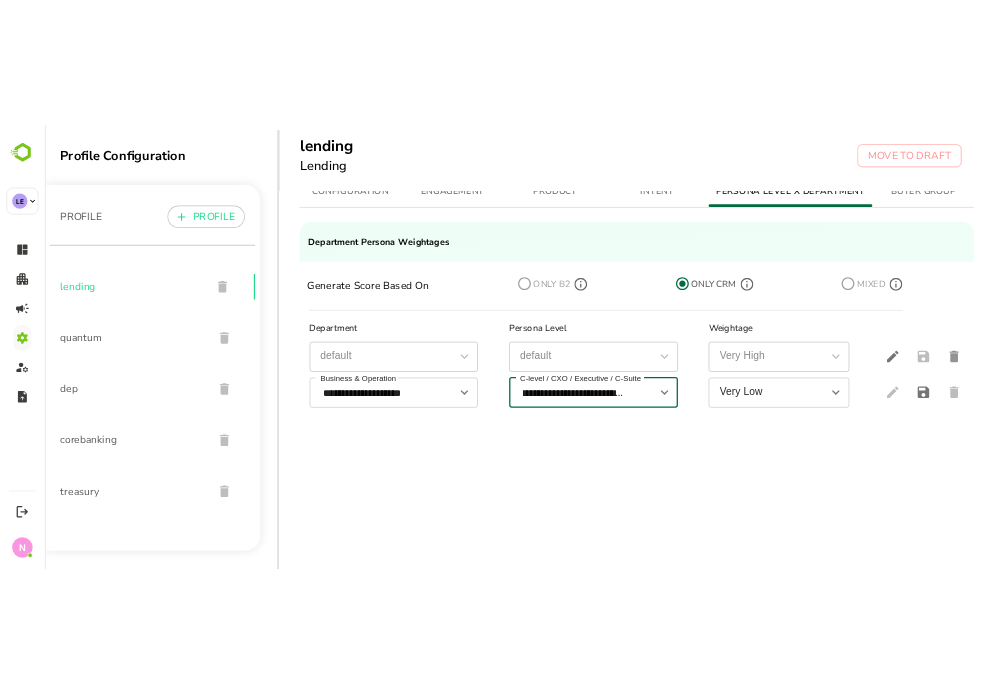 scroll, scrollTop: 0, scrollLeft: 0, axis: both 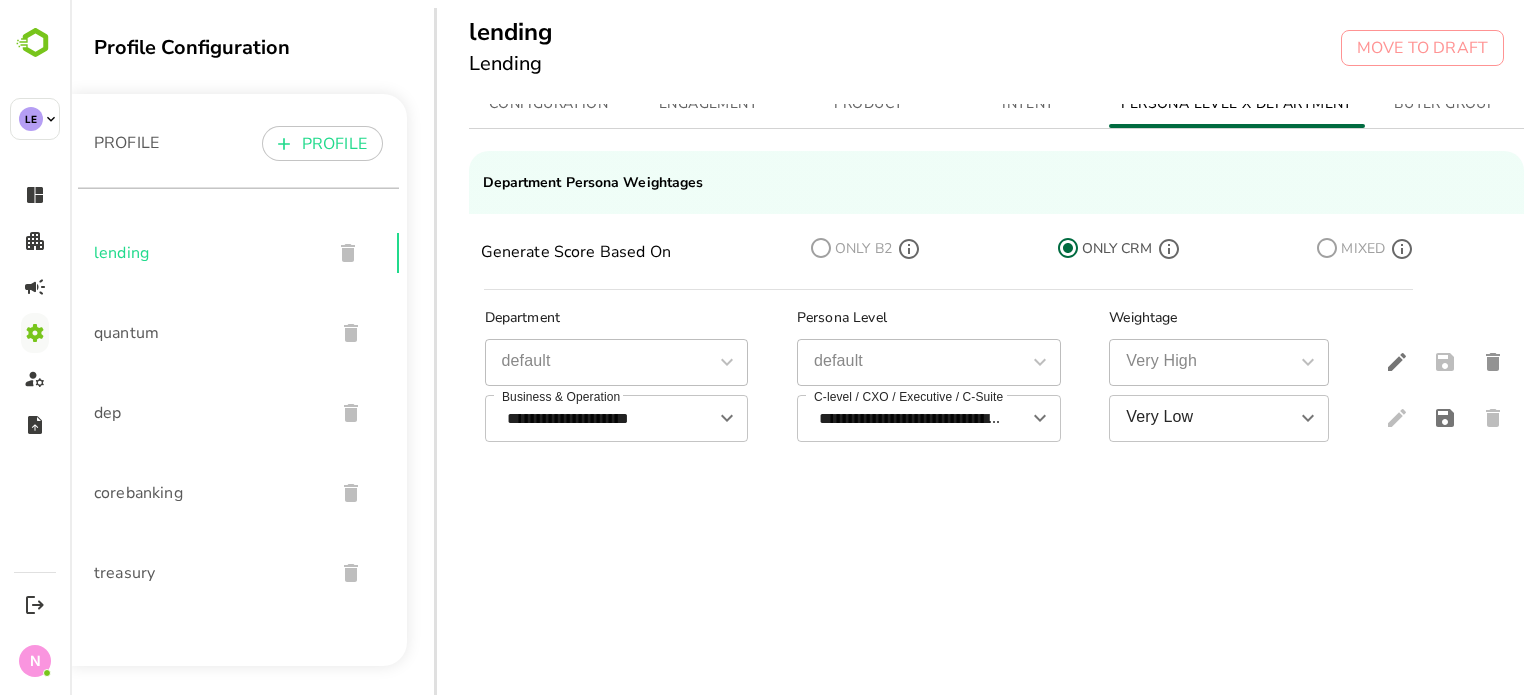 click on "**********" at bounding box center (997, 487) 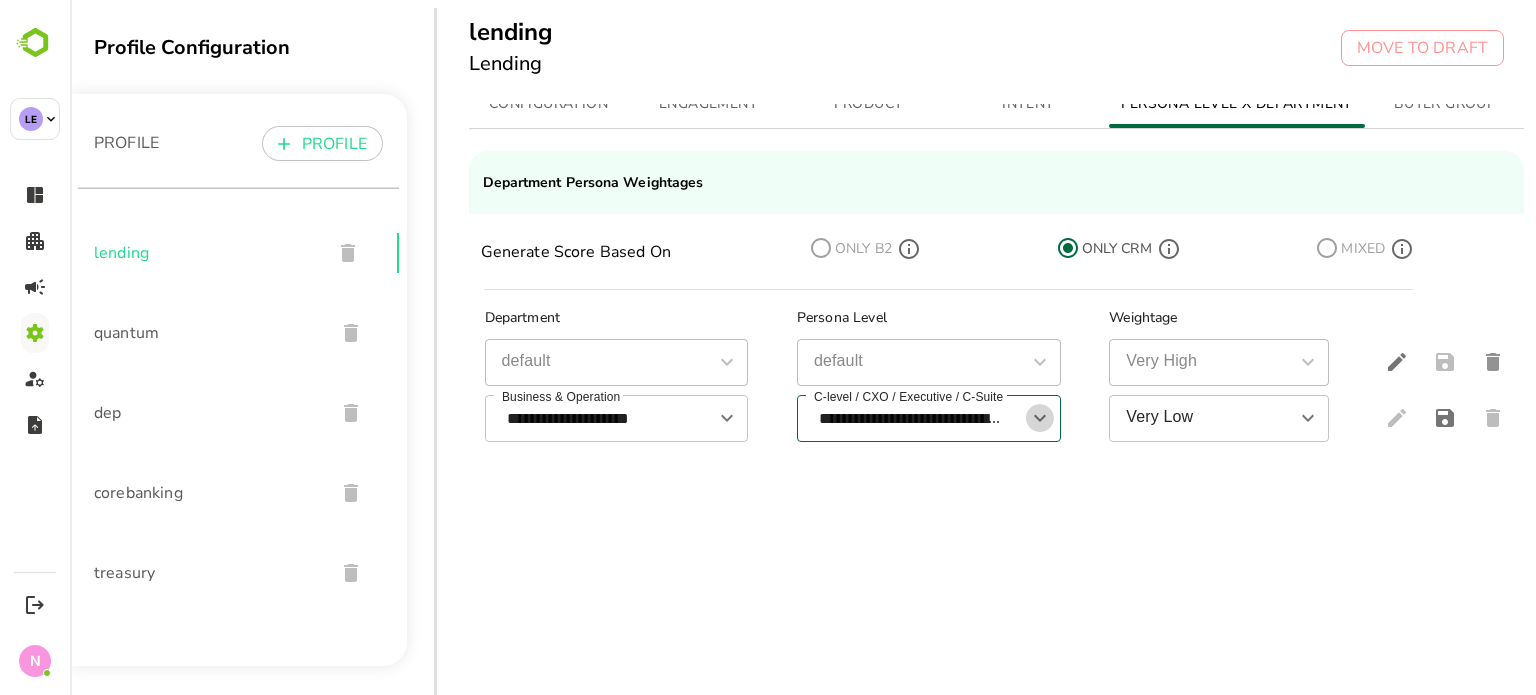 click 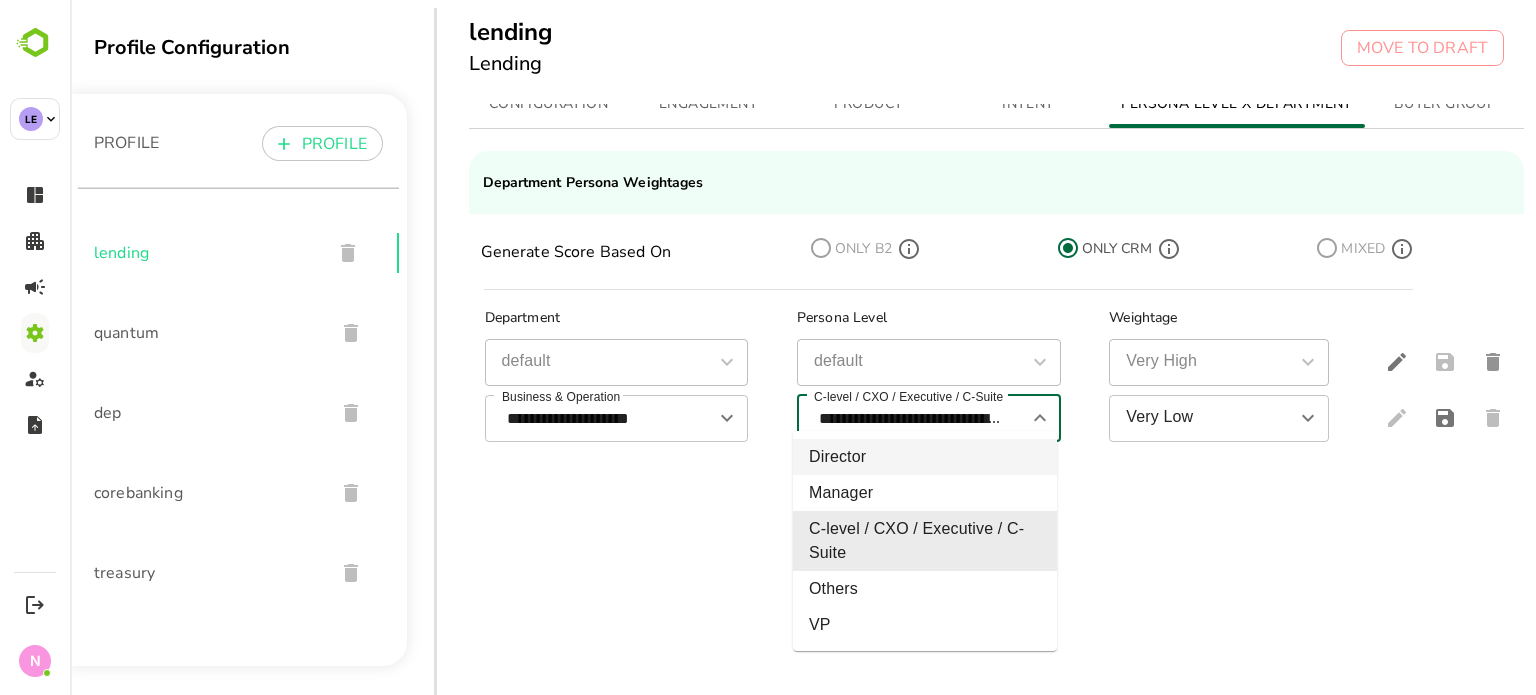 click on "Director" at bounding box center (925, 457) 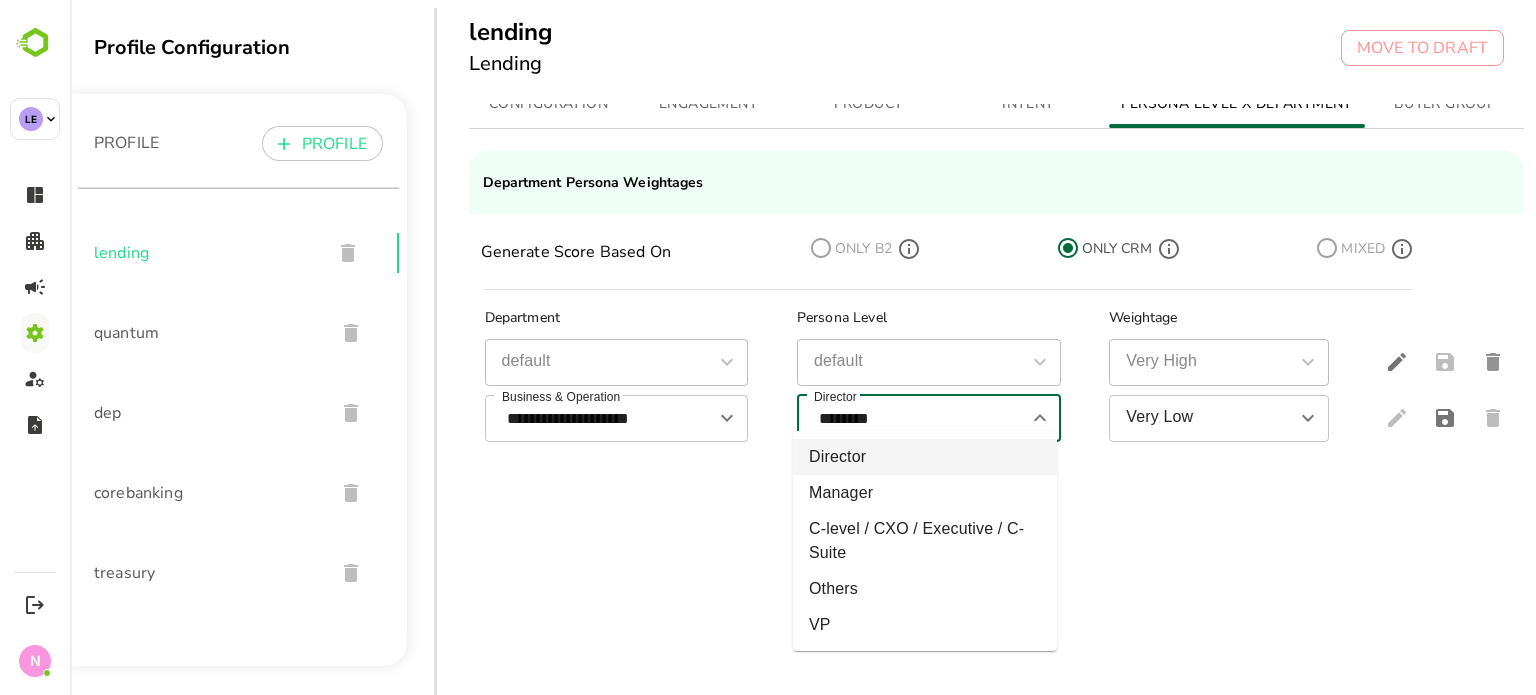 click on "********" at bounding box center [912, 418] 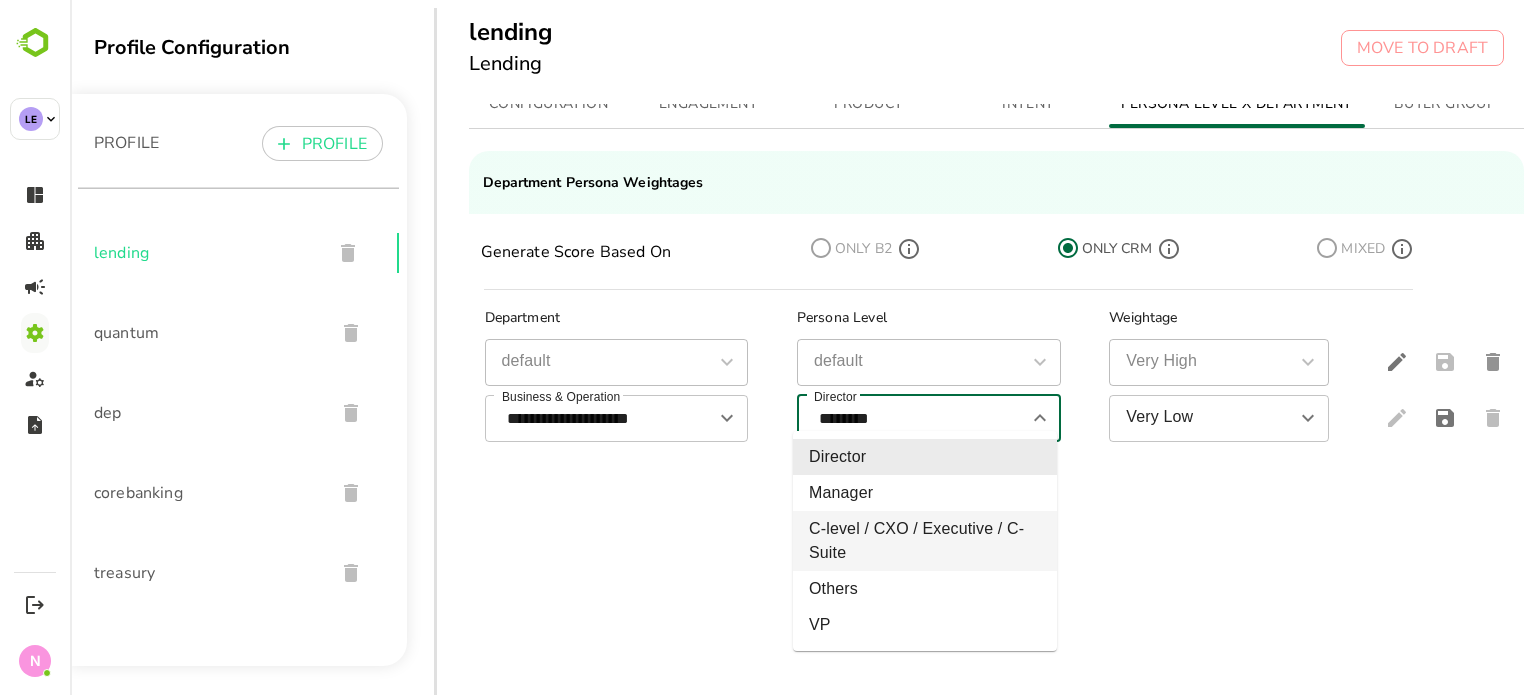 click on "C-level / CXO / Executive / C-Suite" at bounding box center [925, 541] 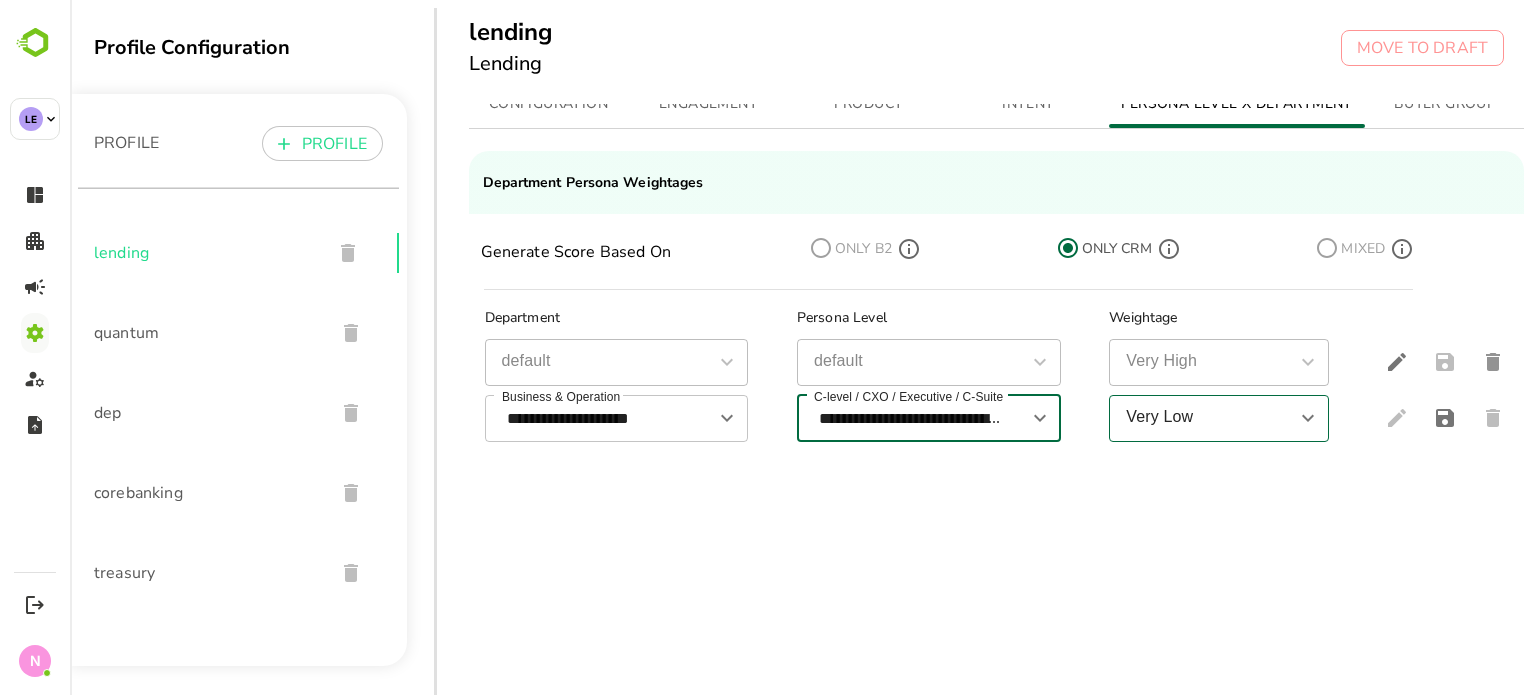 click on "Very Low" at bounding box center (1202, 418) 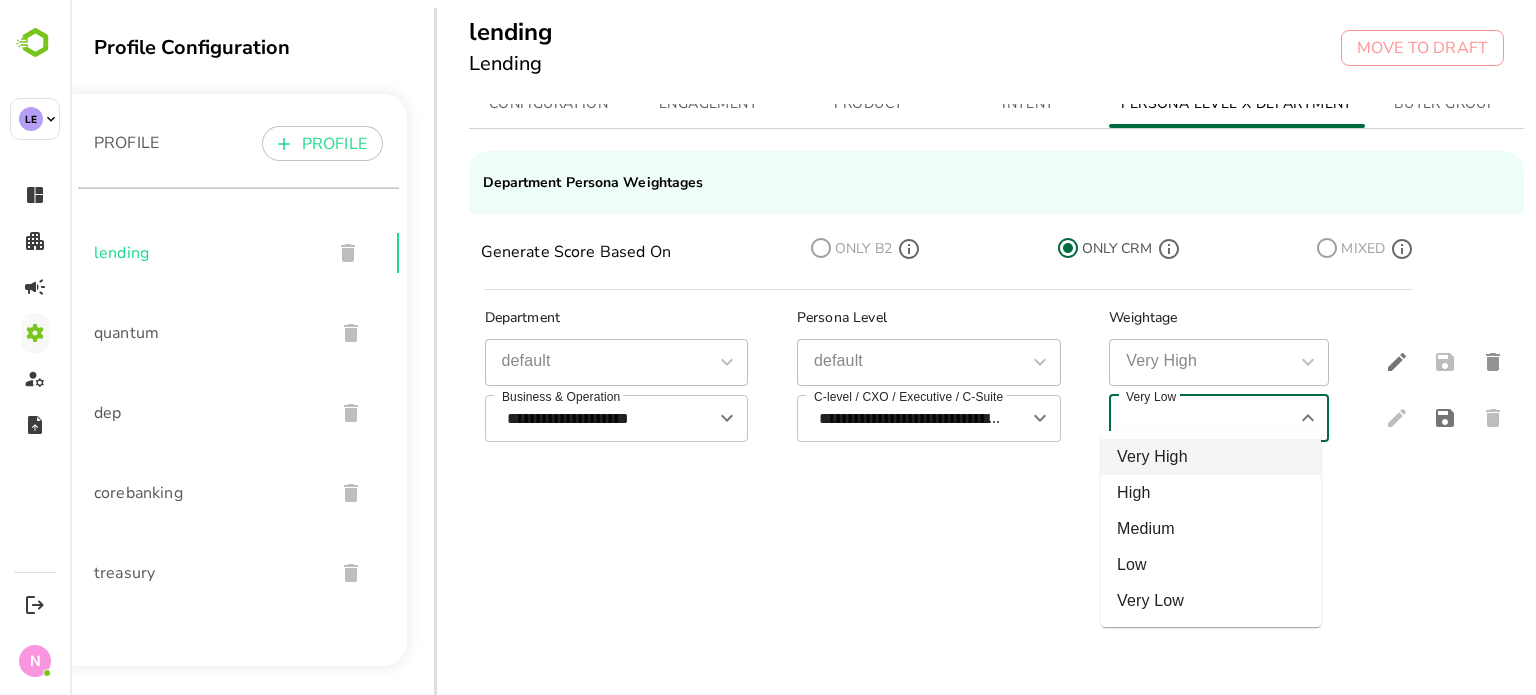 click on "Very High" at bounding box center (1211, 457) 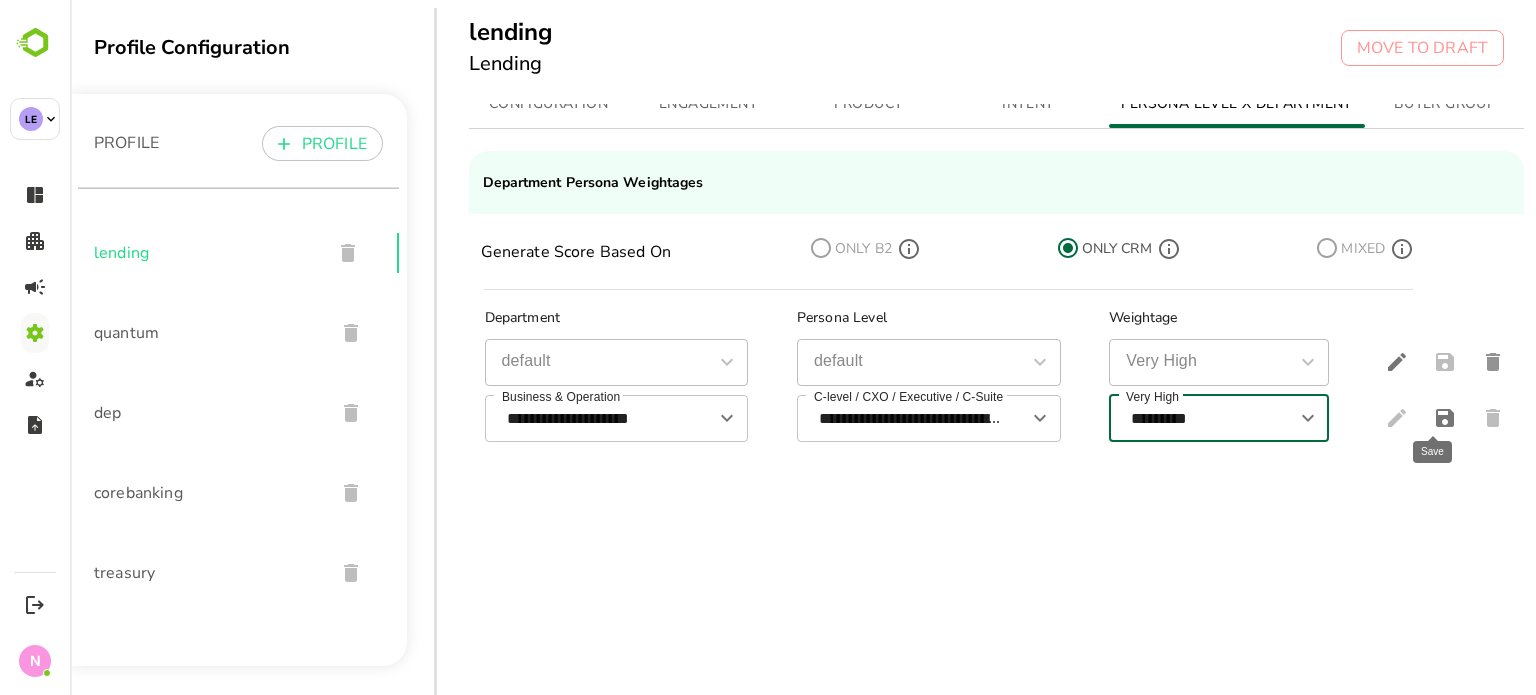 click 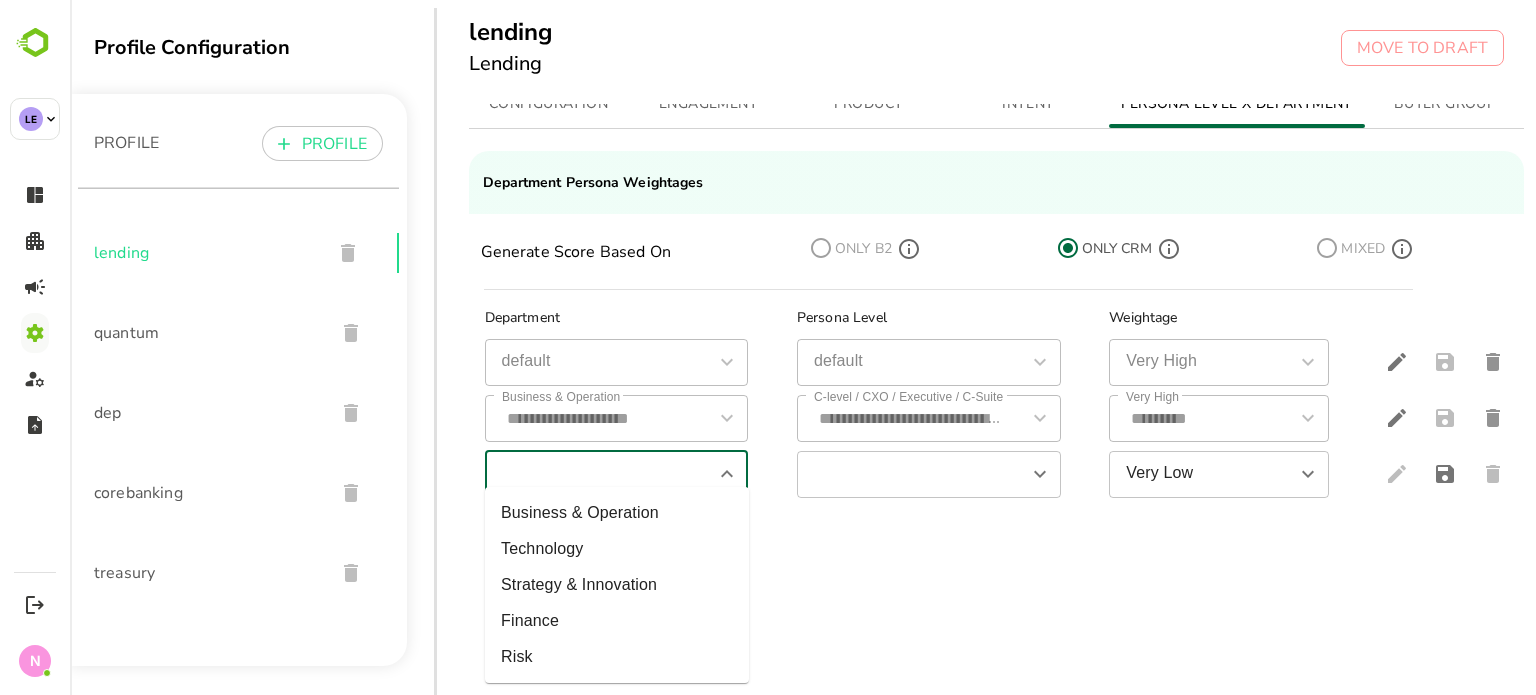click at bounding box center [600, 474] 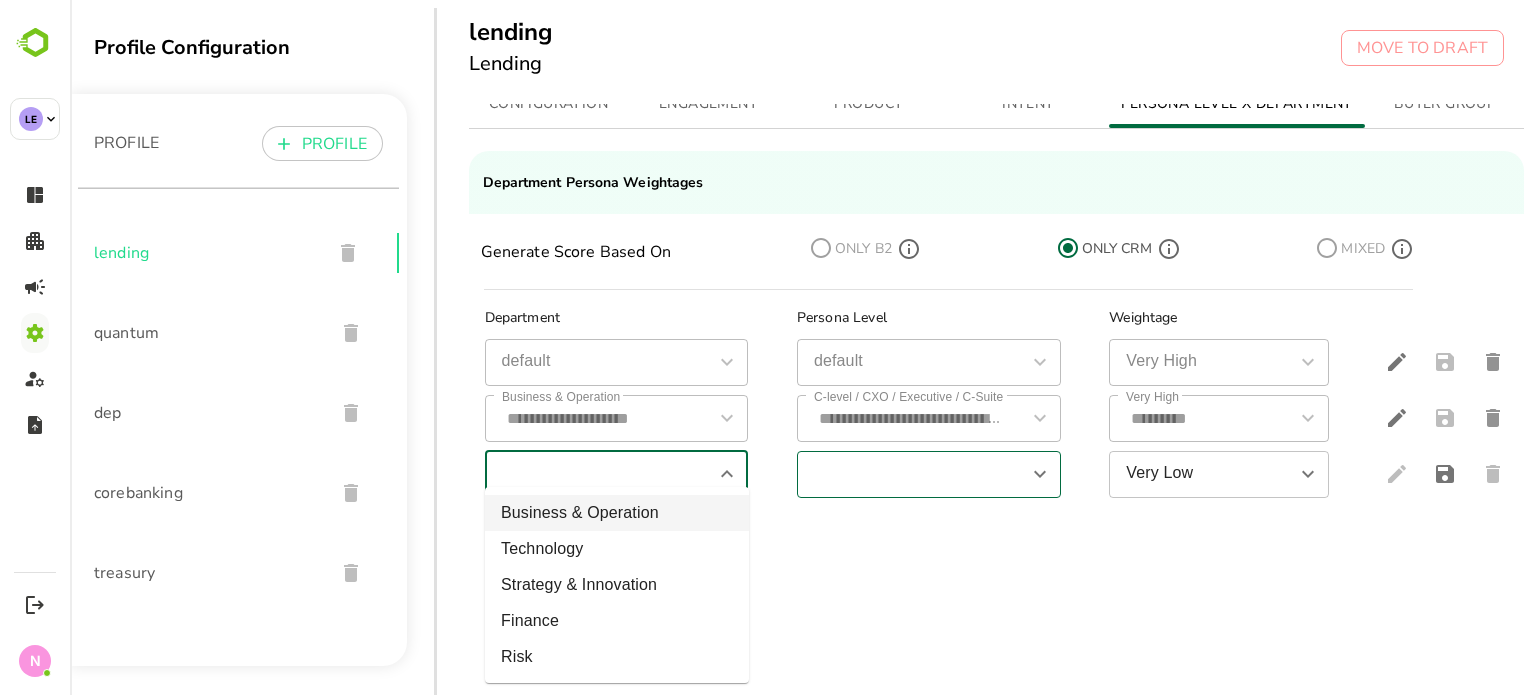 click on "​" at bounding box center (929, 474) 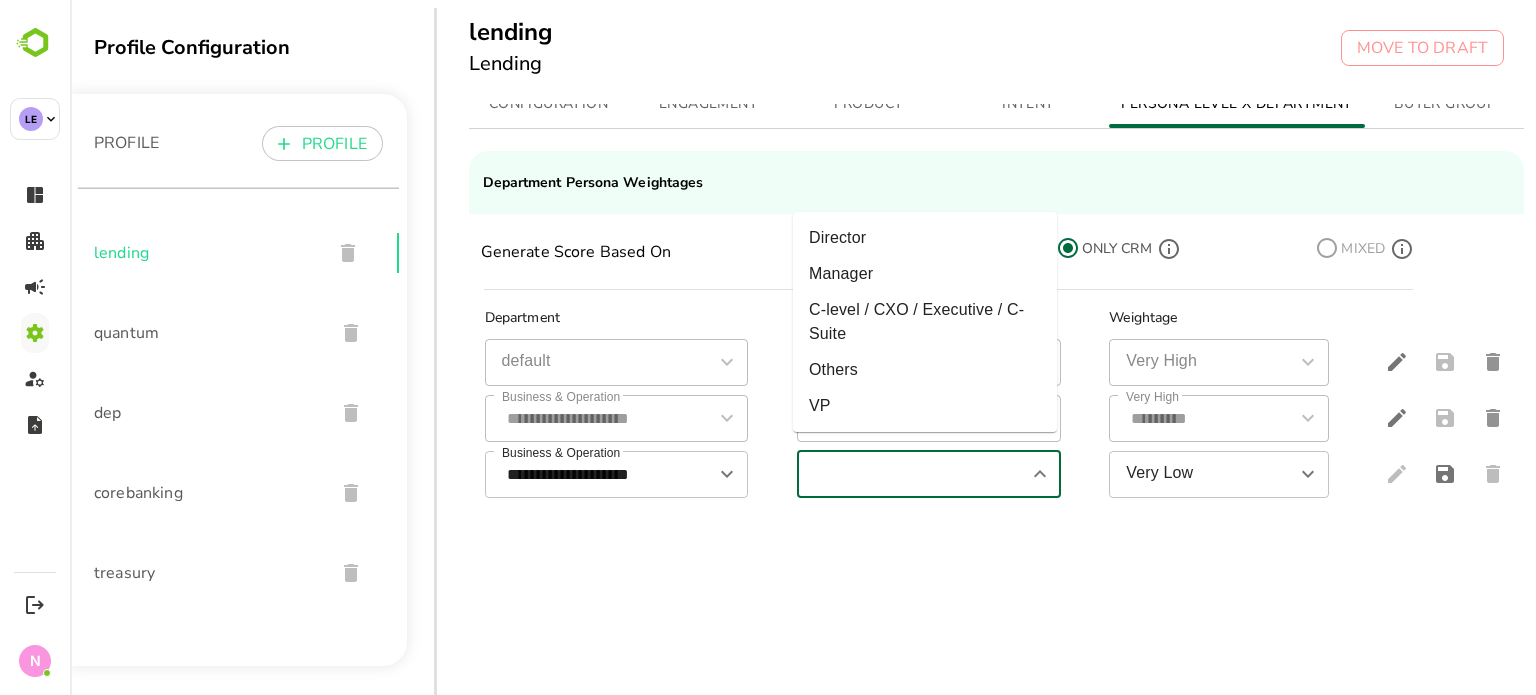 click at bounding box center [912, 474] 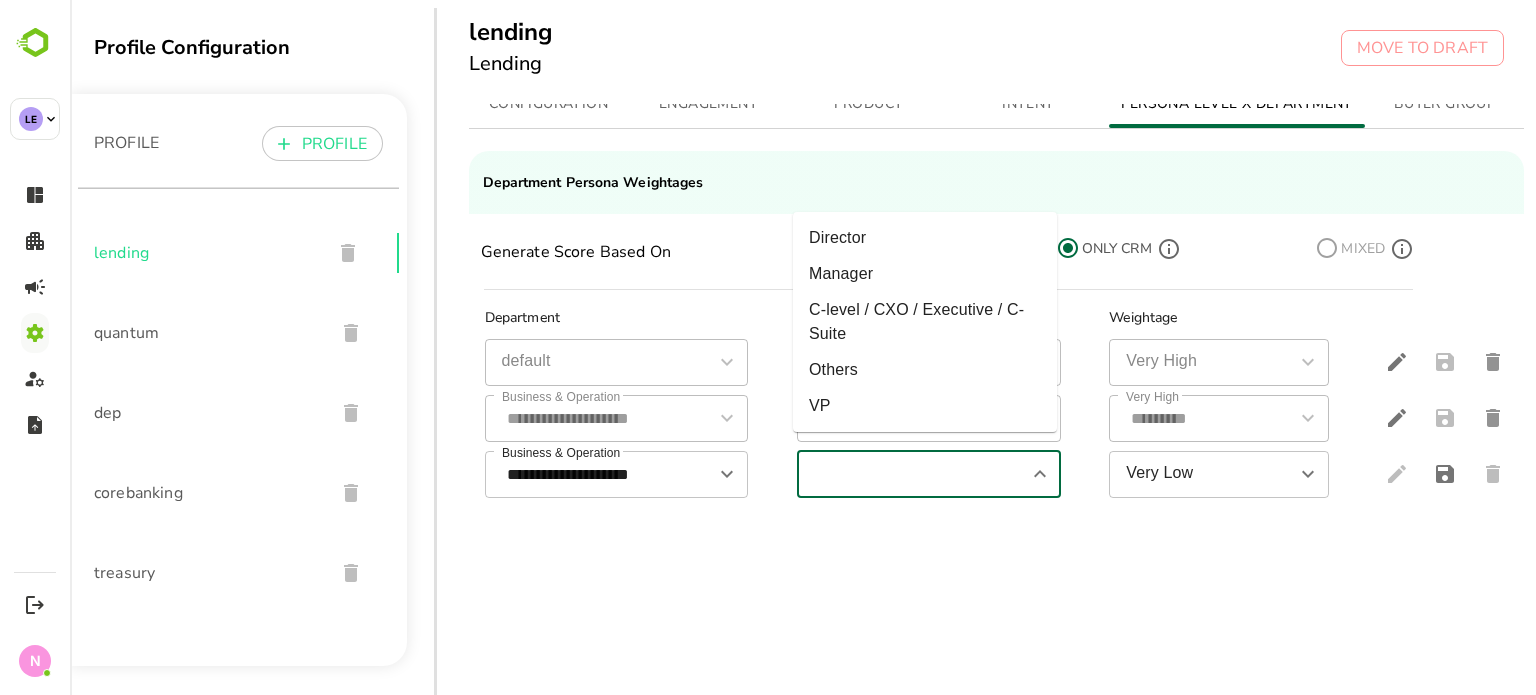 click at bounding box center [912, 474] 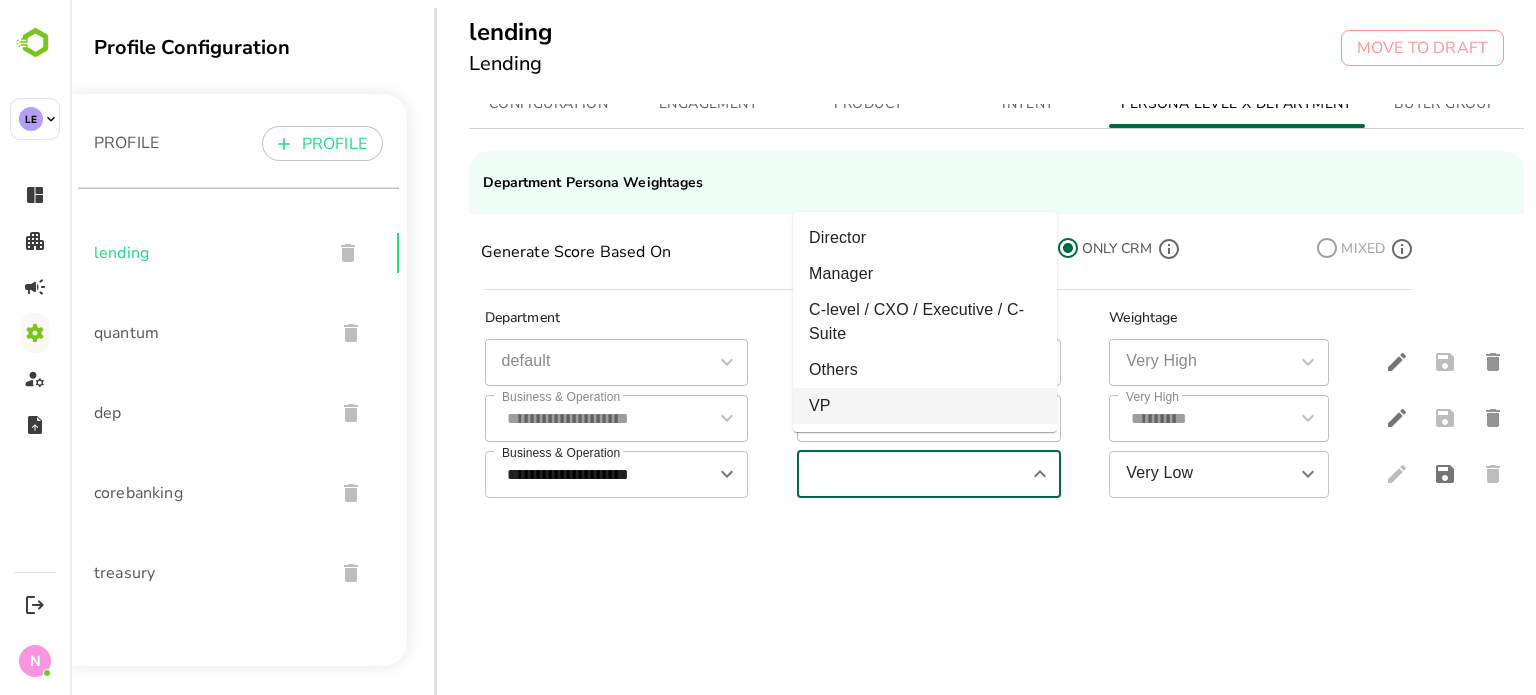 type on "**" 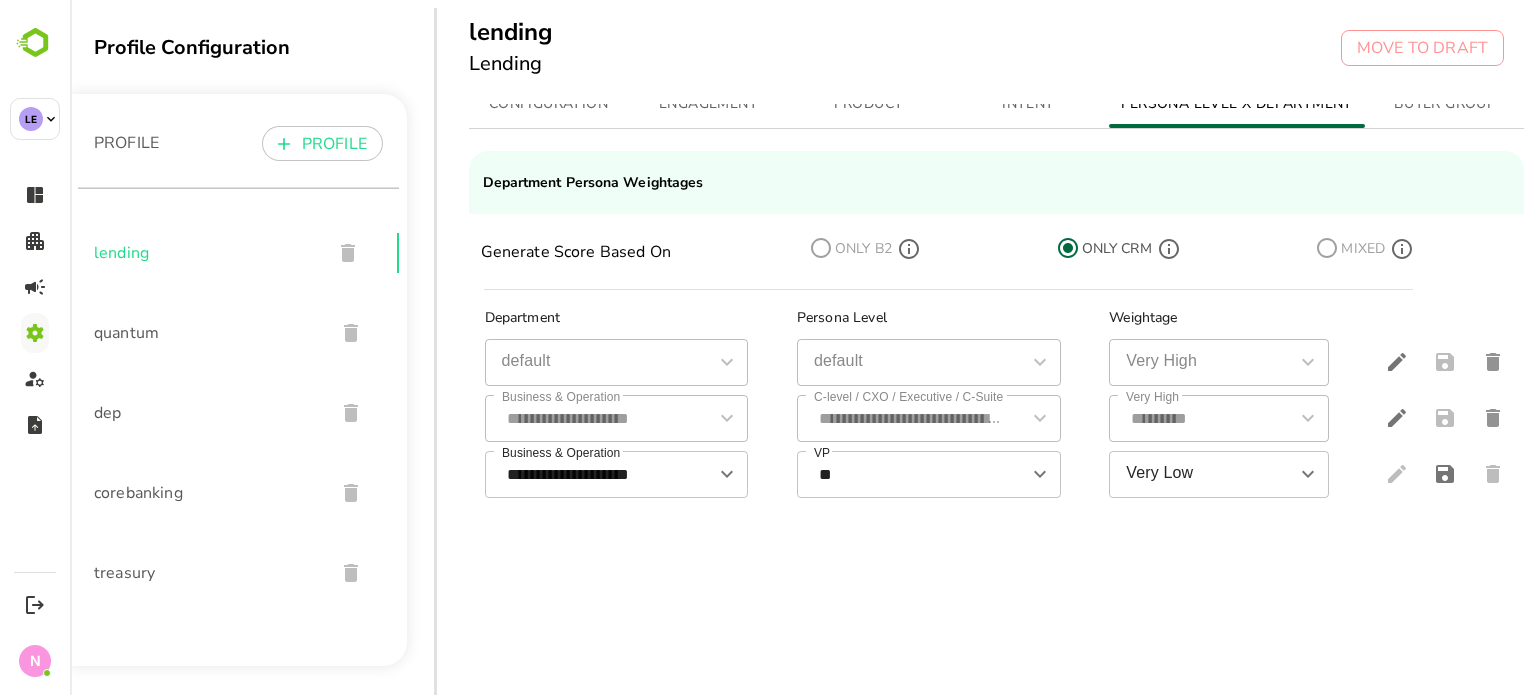 click on "**********" at bounding box center [997, 487] 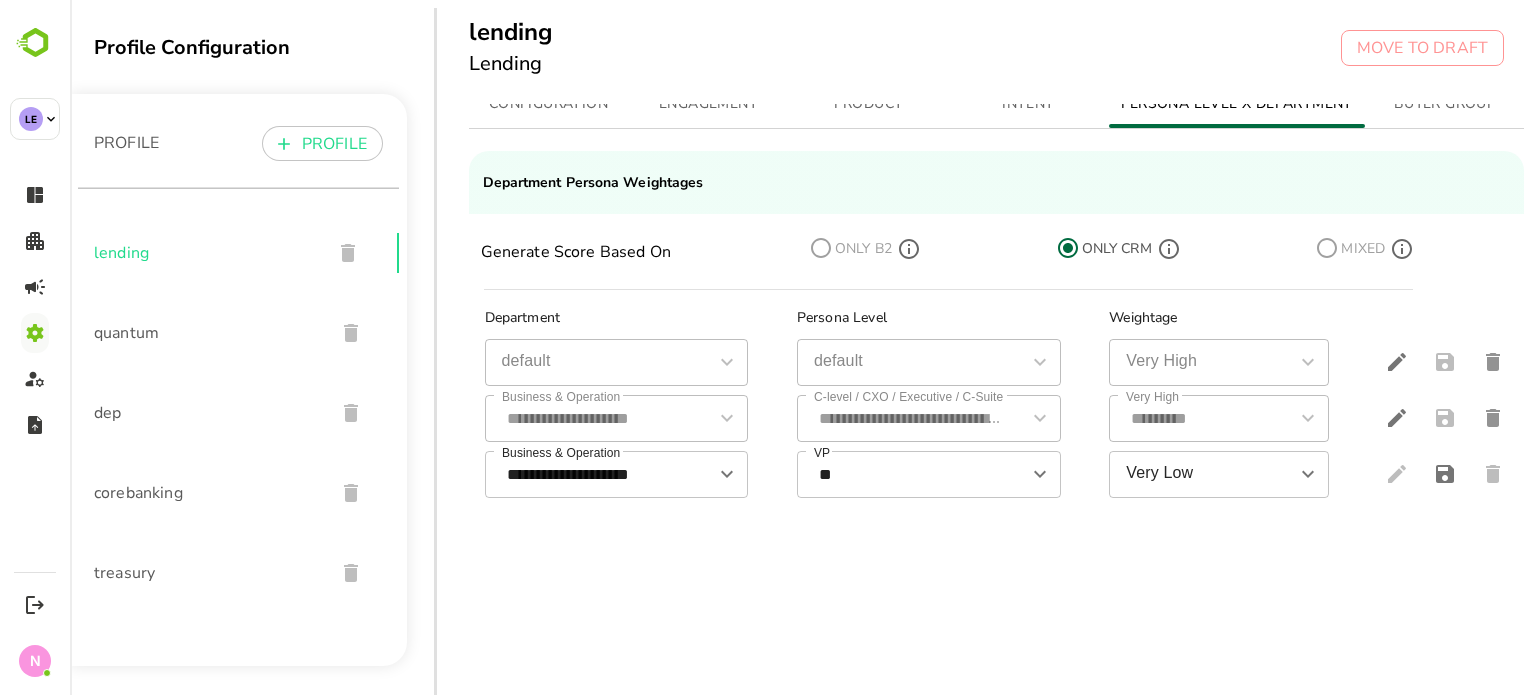 click on "**********" at bounding box center (997, 487) 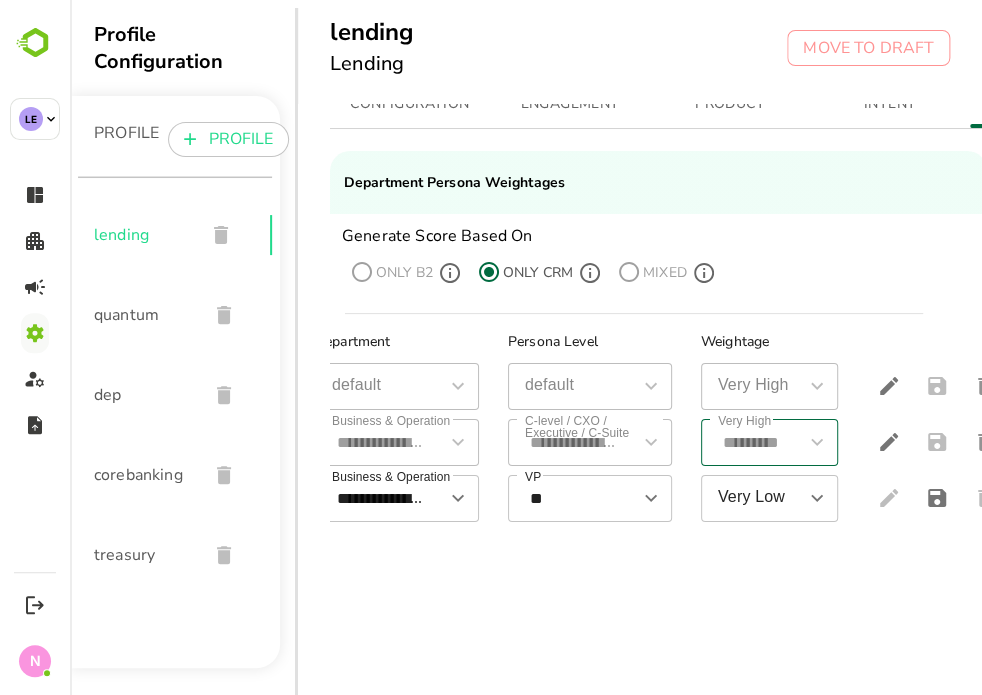 scroll, scrollTop: 0, scrollLeft: 55, axis: horizontal 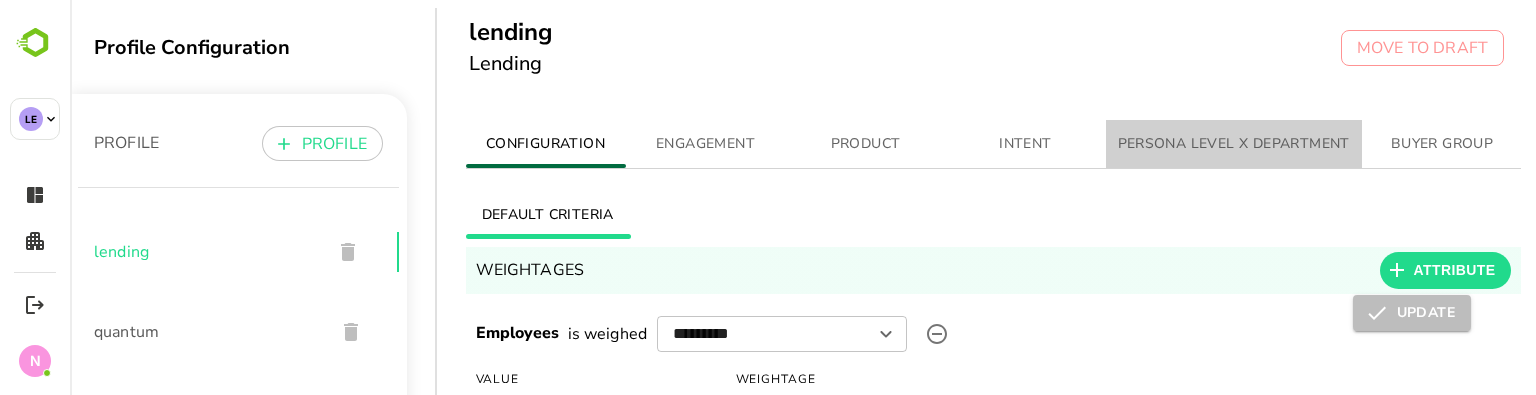 click on "PERSONA LEVEL X DEPARTMENT" at bounding box center [1234, 144] 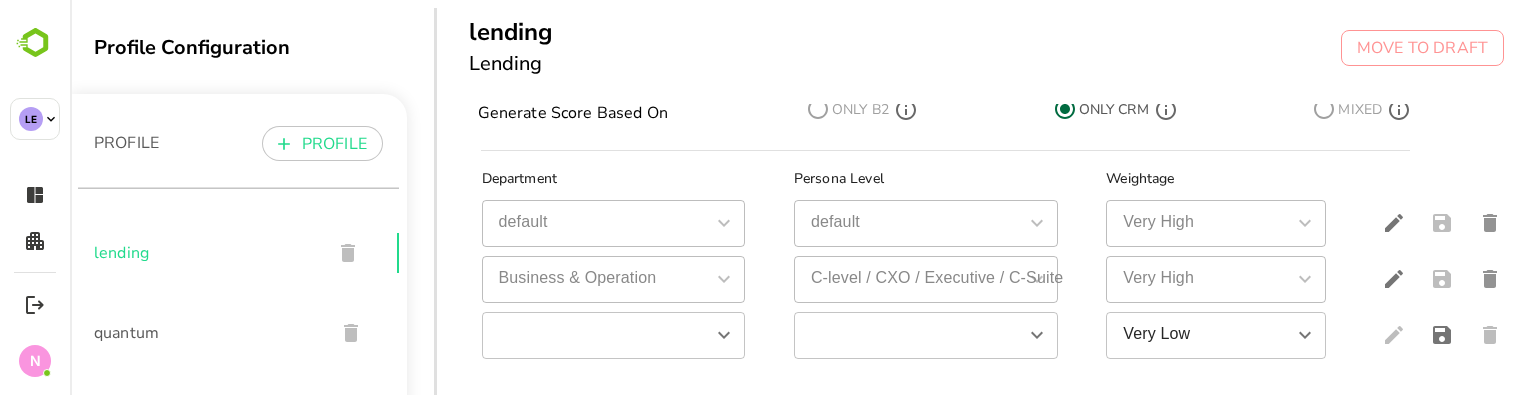 scroll, scrollTop: 195, scrollLeft: 3, axis: both 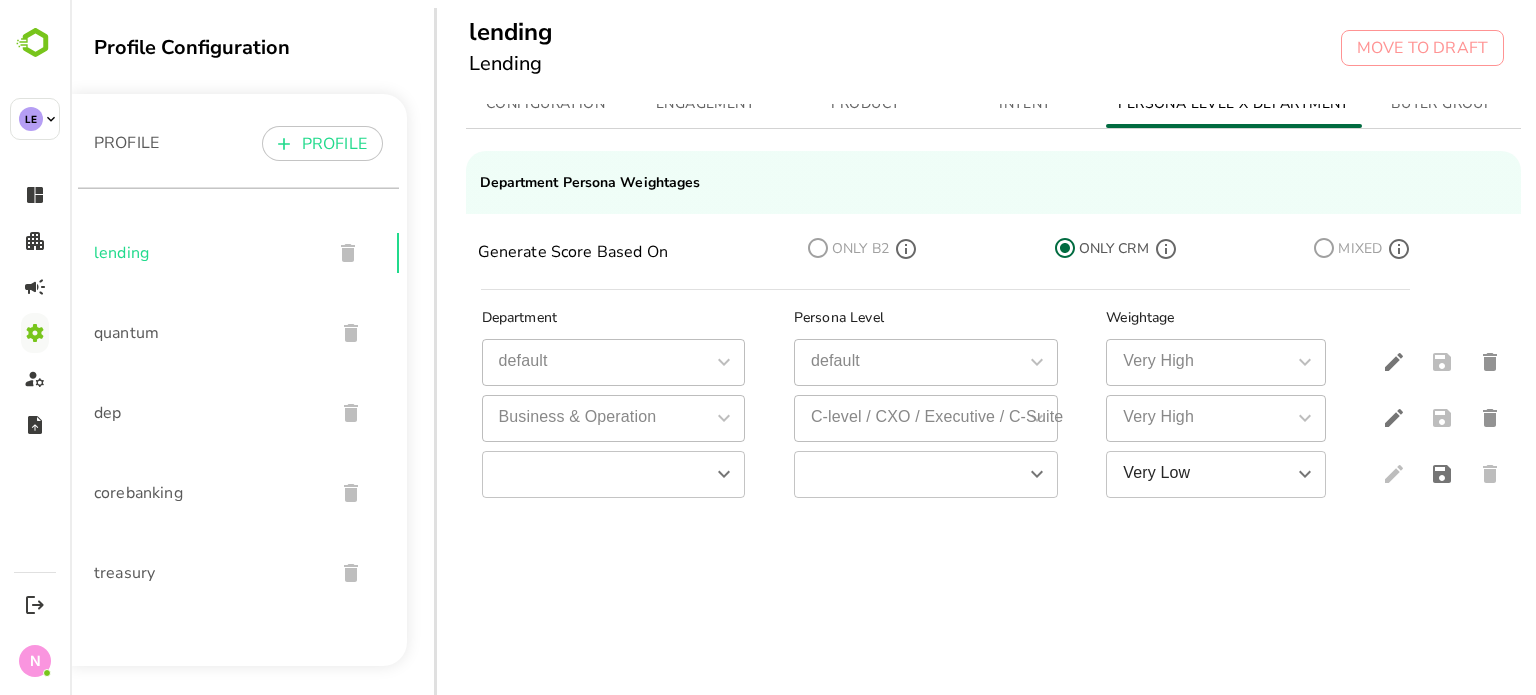 click 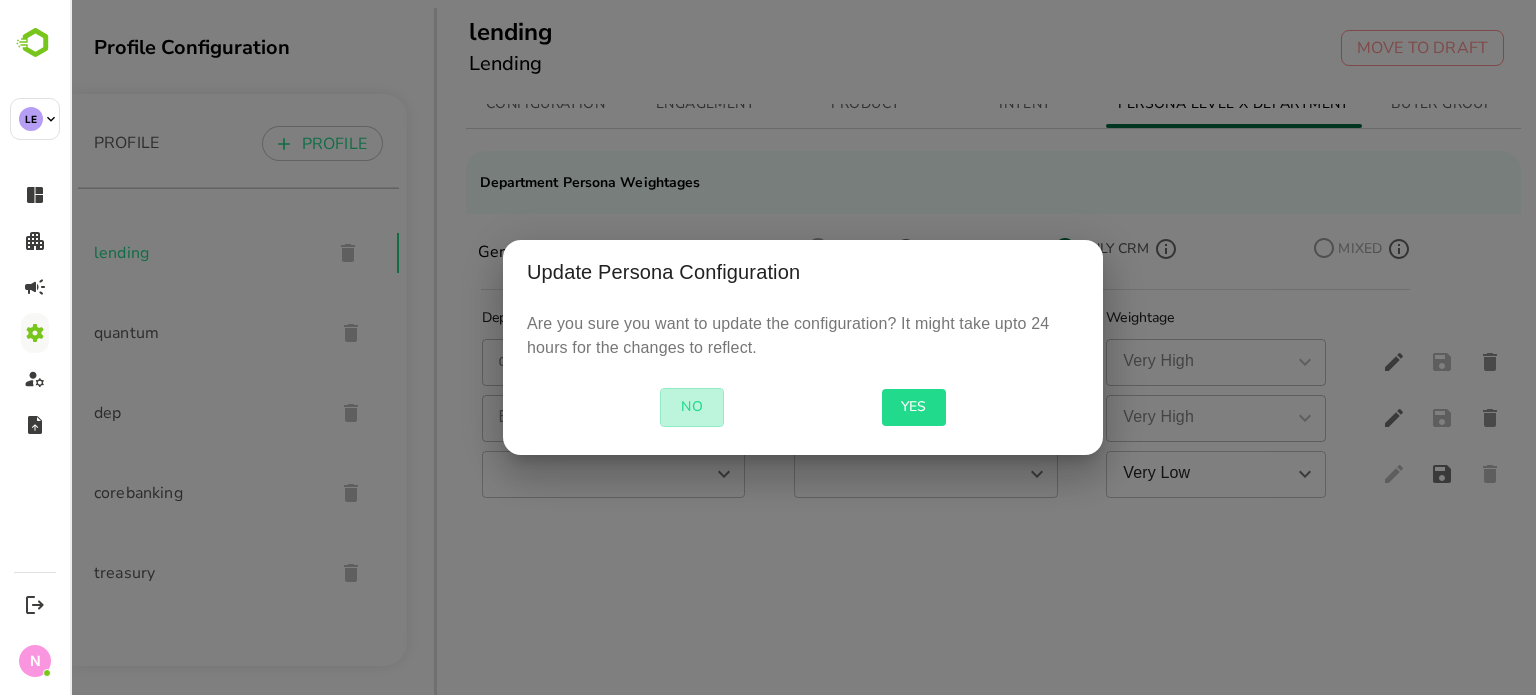 click on "NO" at bounding box center [692, 407] 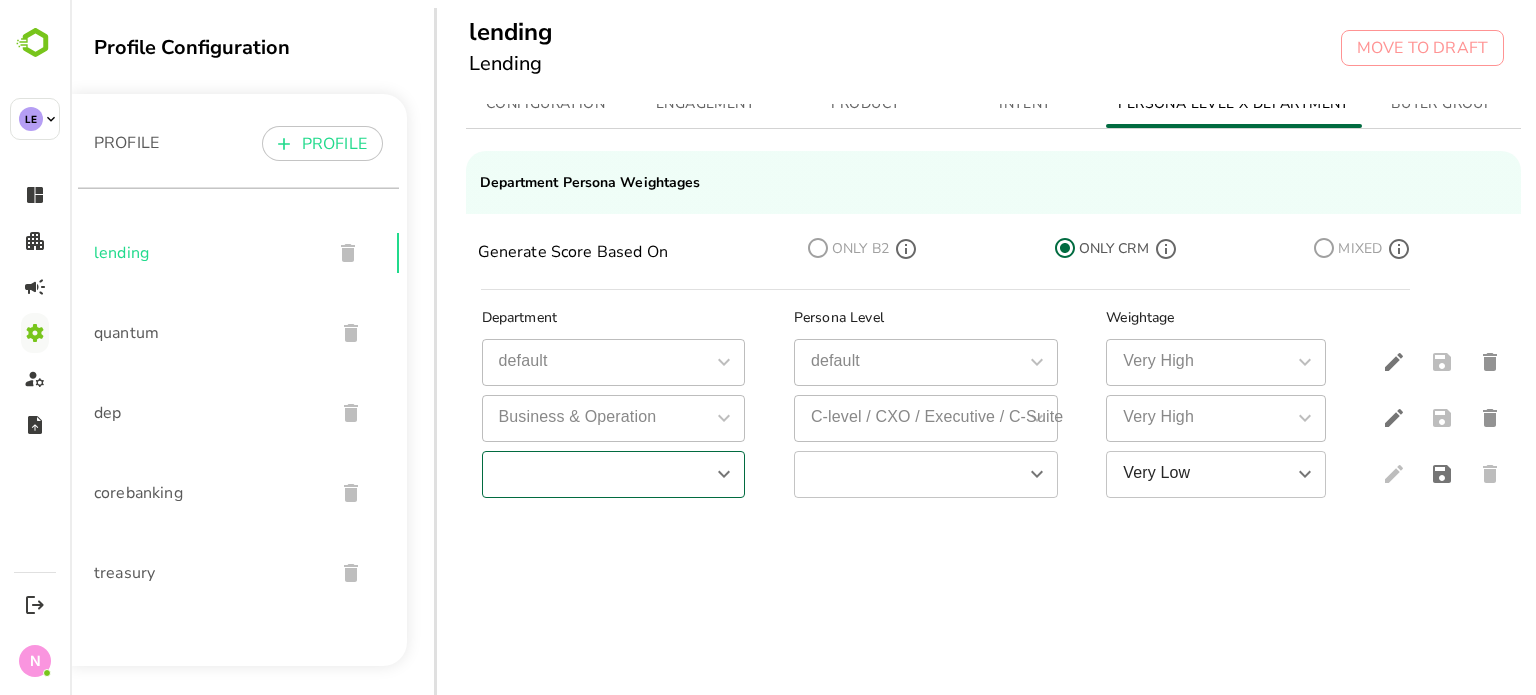 click at bounding box center (597, 474) 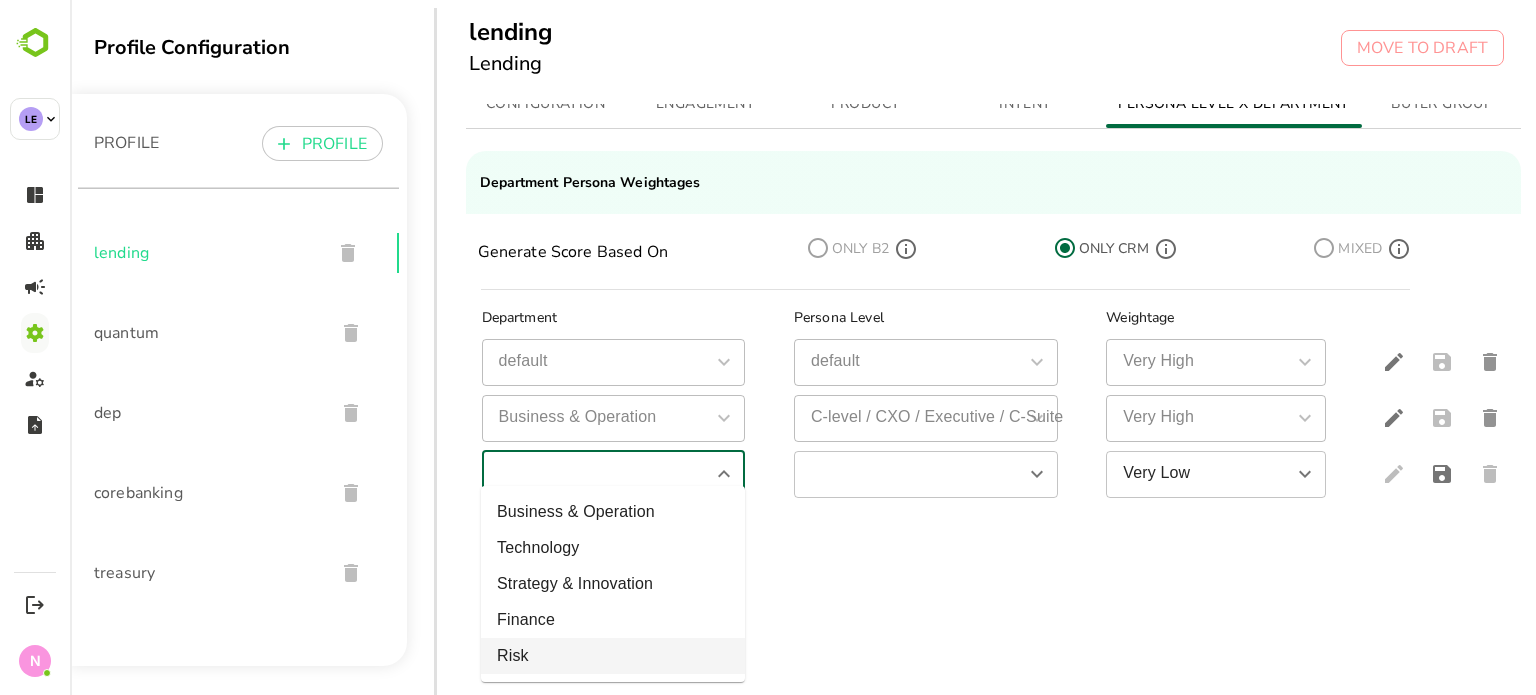 click on "Risk" at bounding box center (613, 656) 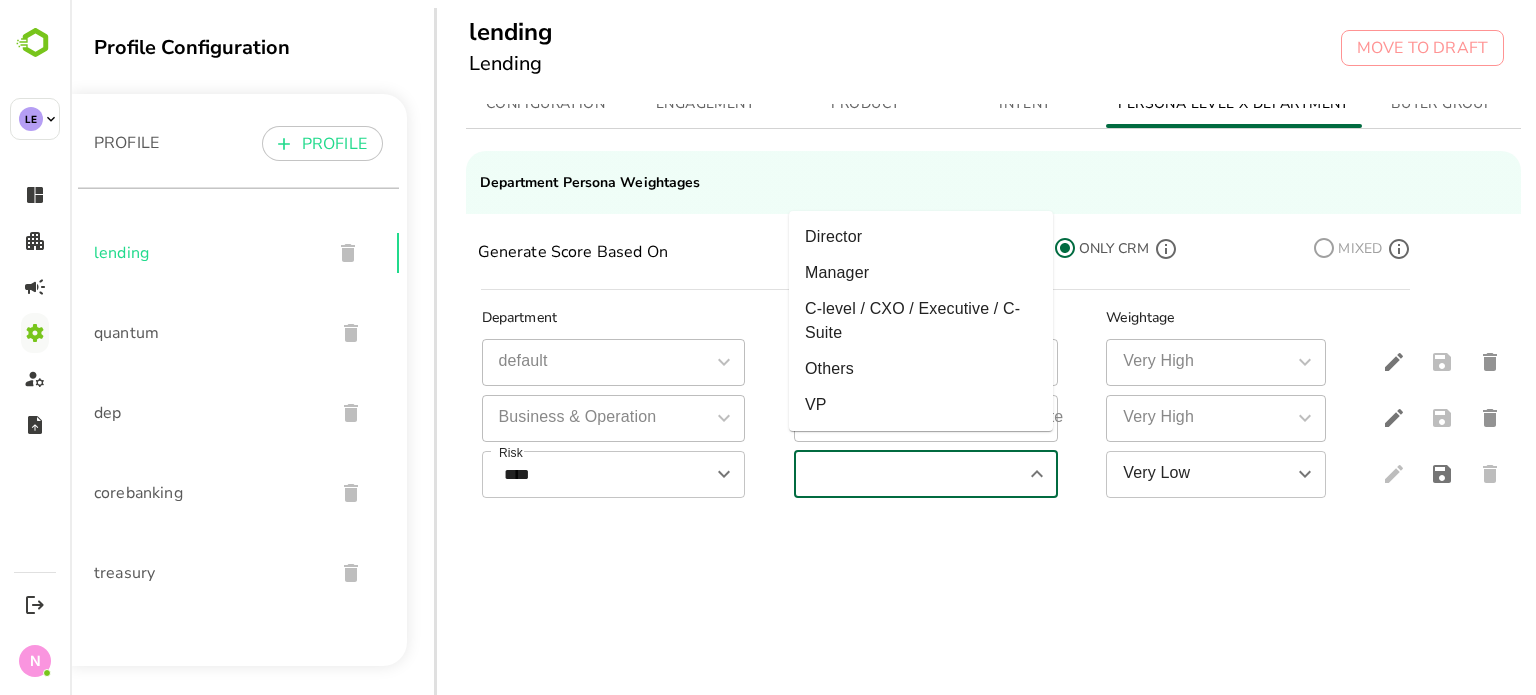 click at bounding box center (909, 474) 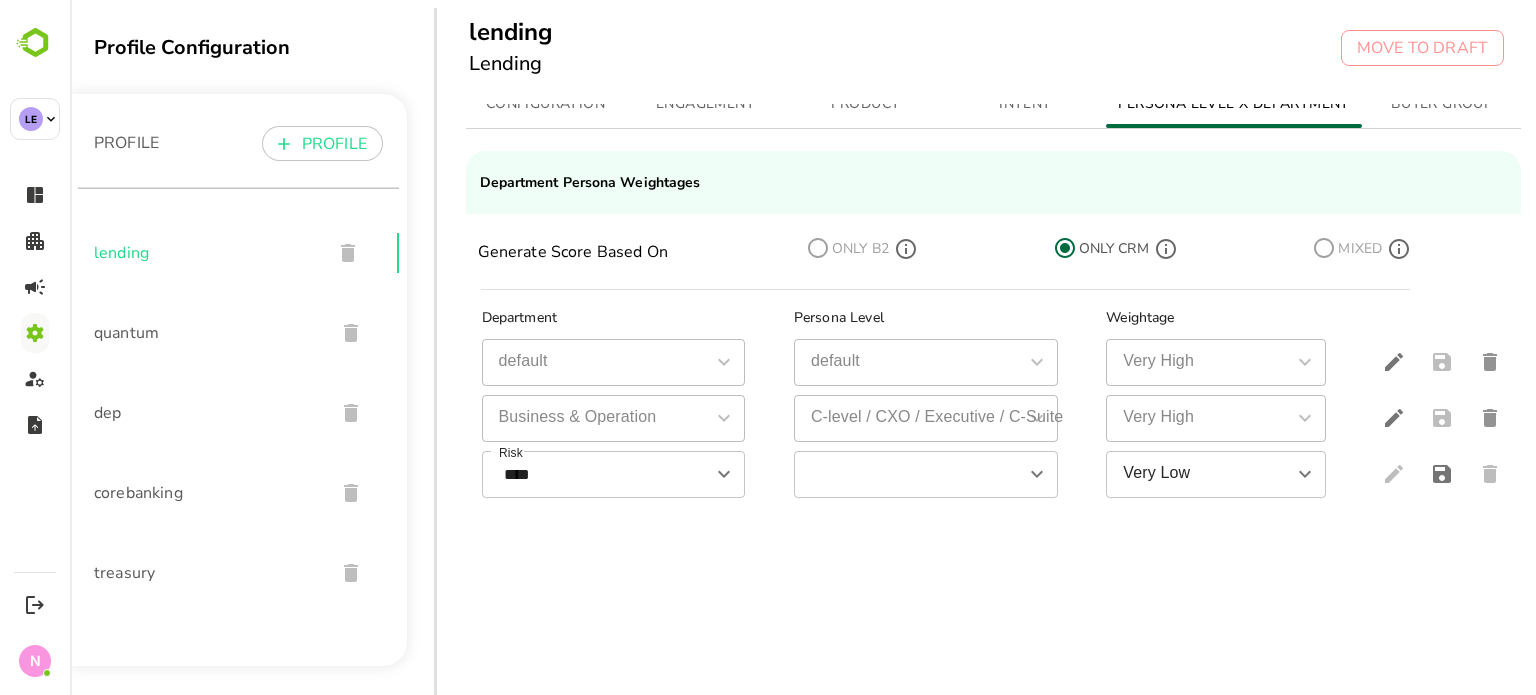 click on "Department Persona Level Weightage default default default default Very High Very High Business & Operation Business & Operation C-level / CXO / Executive / C-Suite C-level / CXO / Executive / C-Suite Very High Very High Risk **** Risk ​ Very Low Very Low" at bounding box center [994, 487] 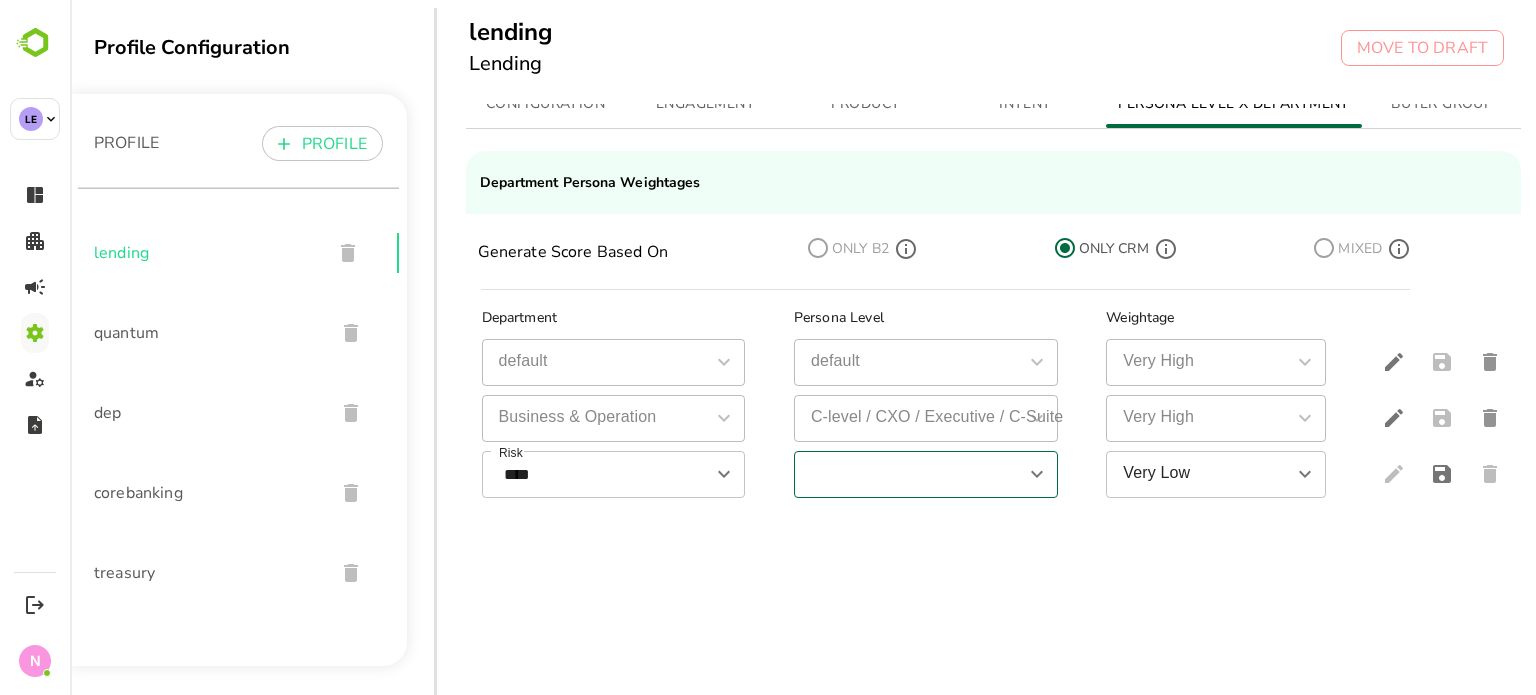 click at bounding box center (909, 474) 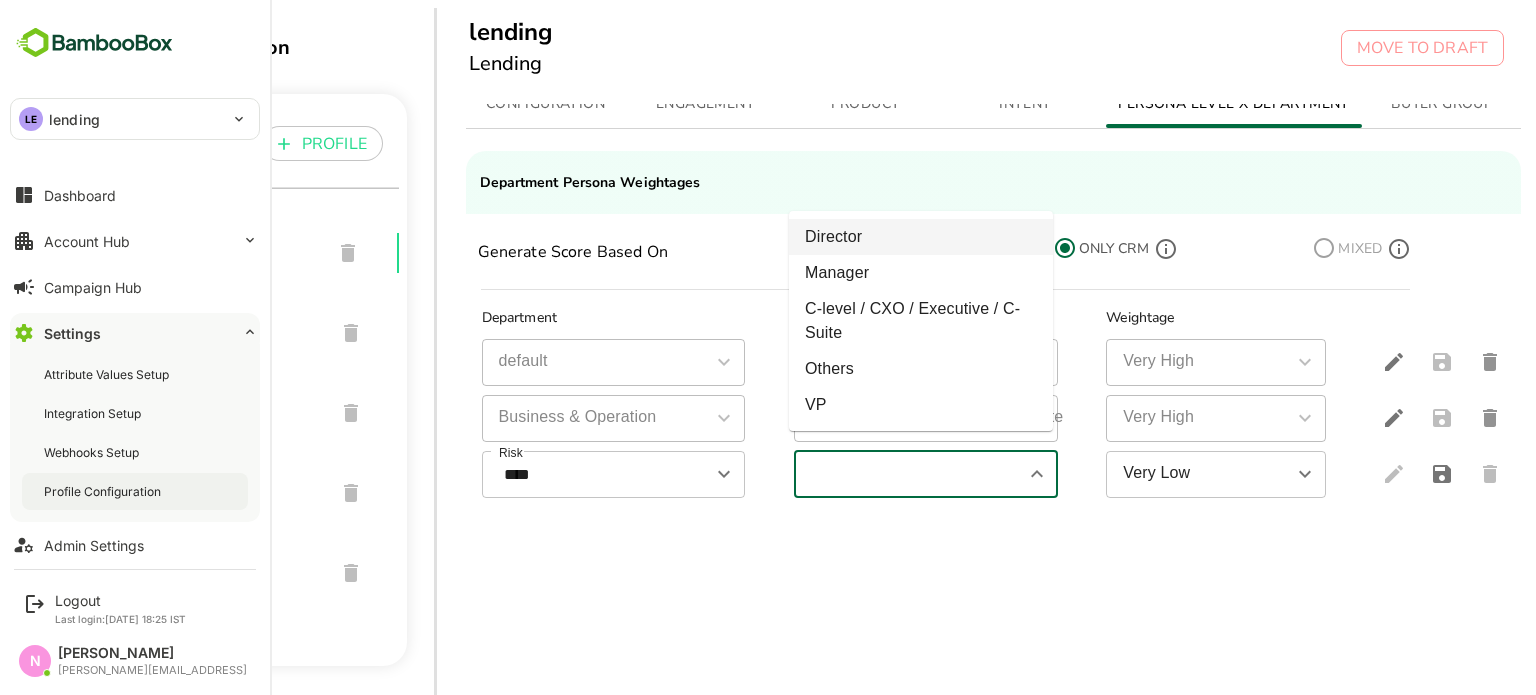 type on "********" 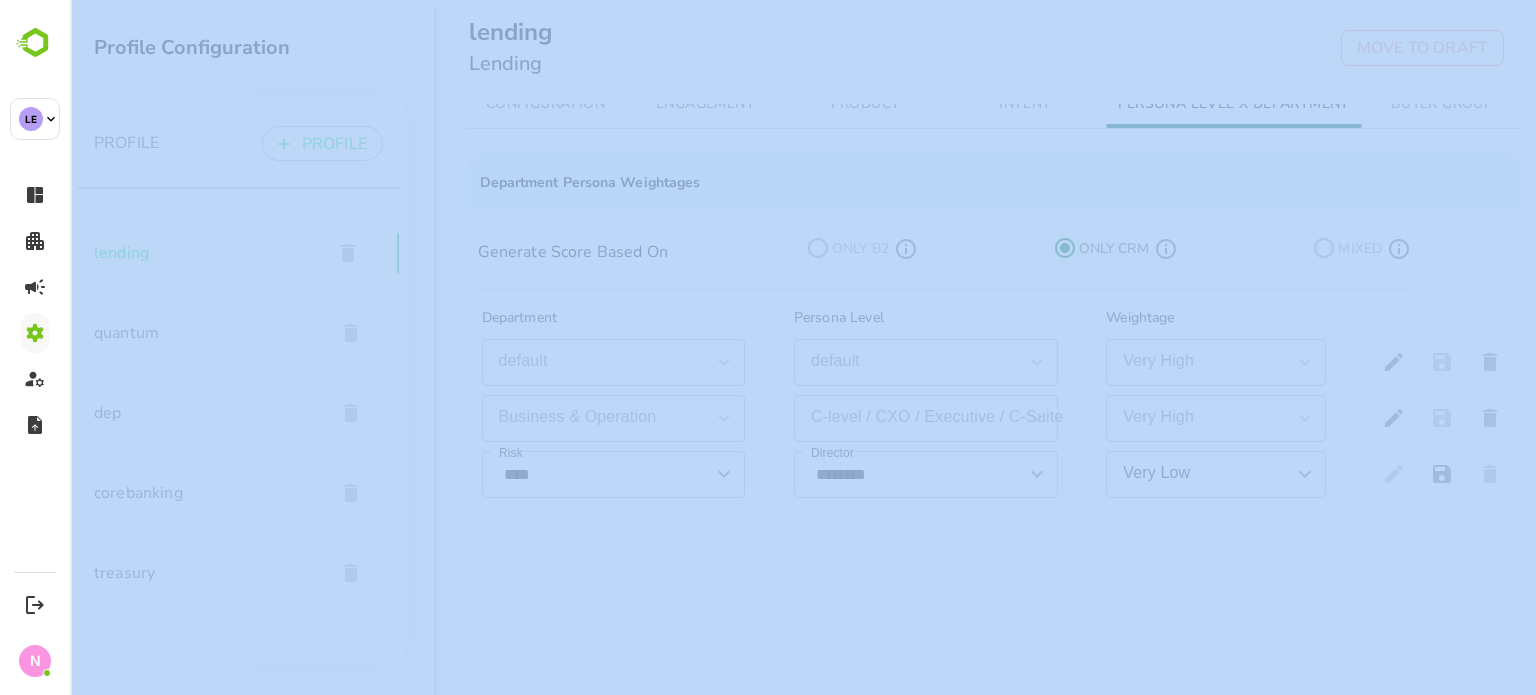 drag, startPoint x: 161, startPoint y: 495, endPoint x: 439, endPoint y: 166, distance: 430.72614 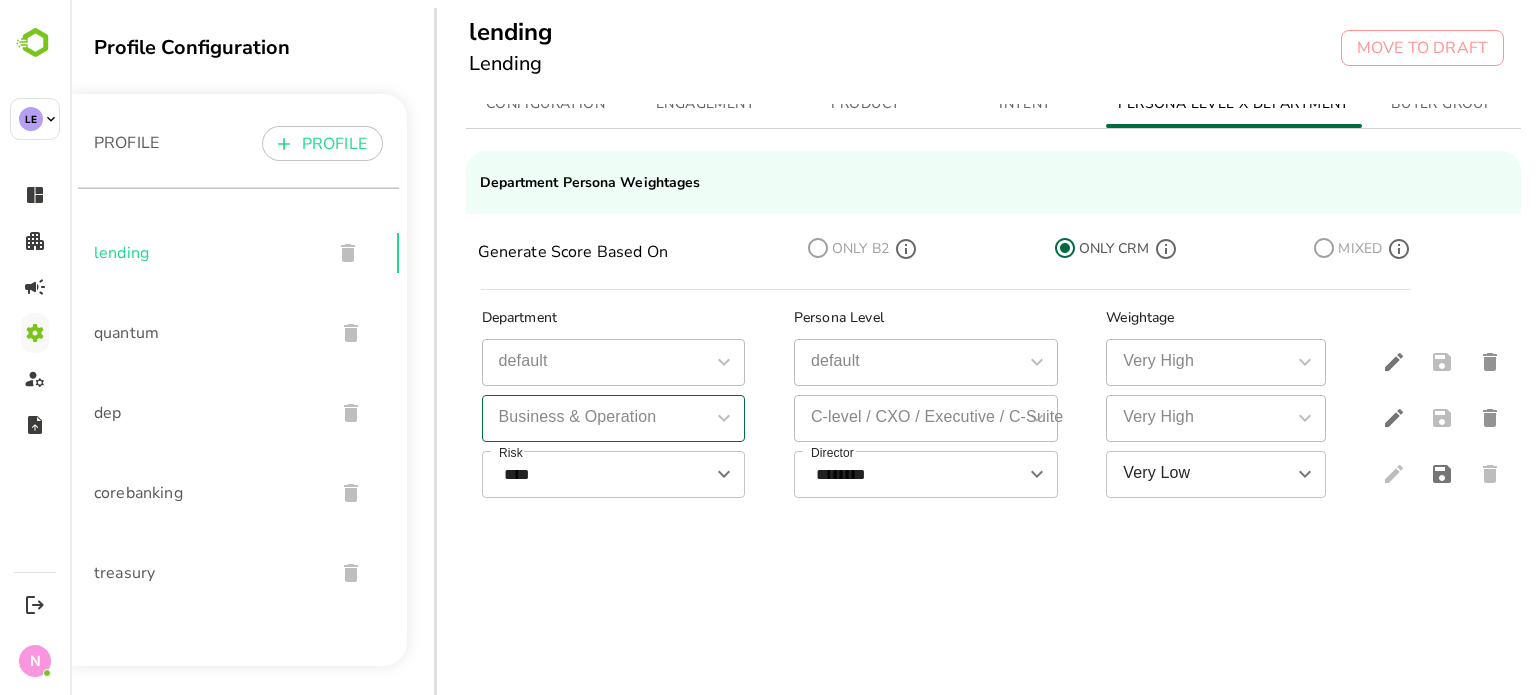 click at bounding box center (723, 418) 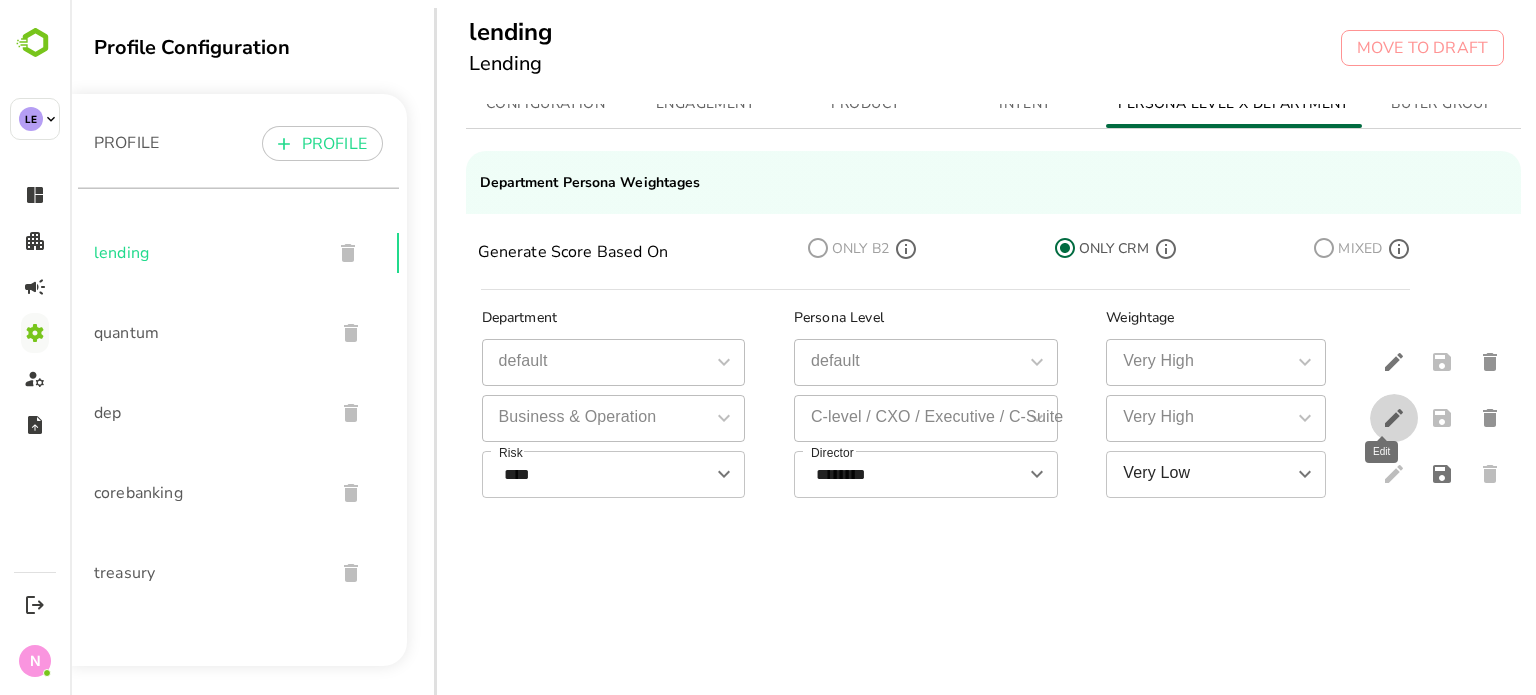 click 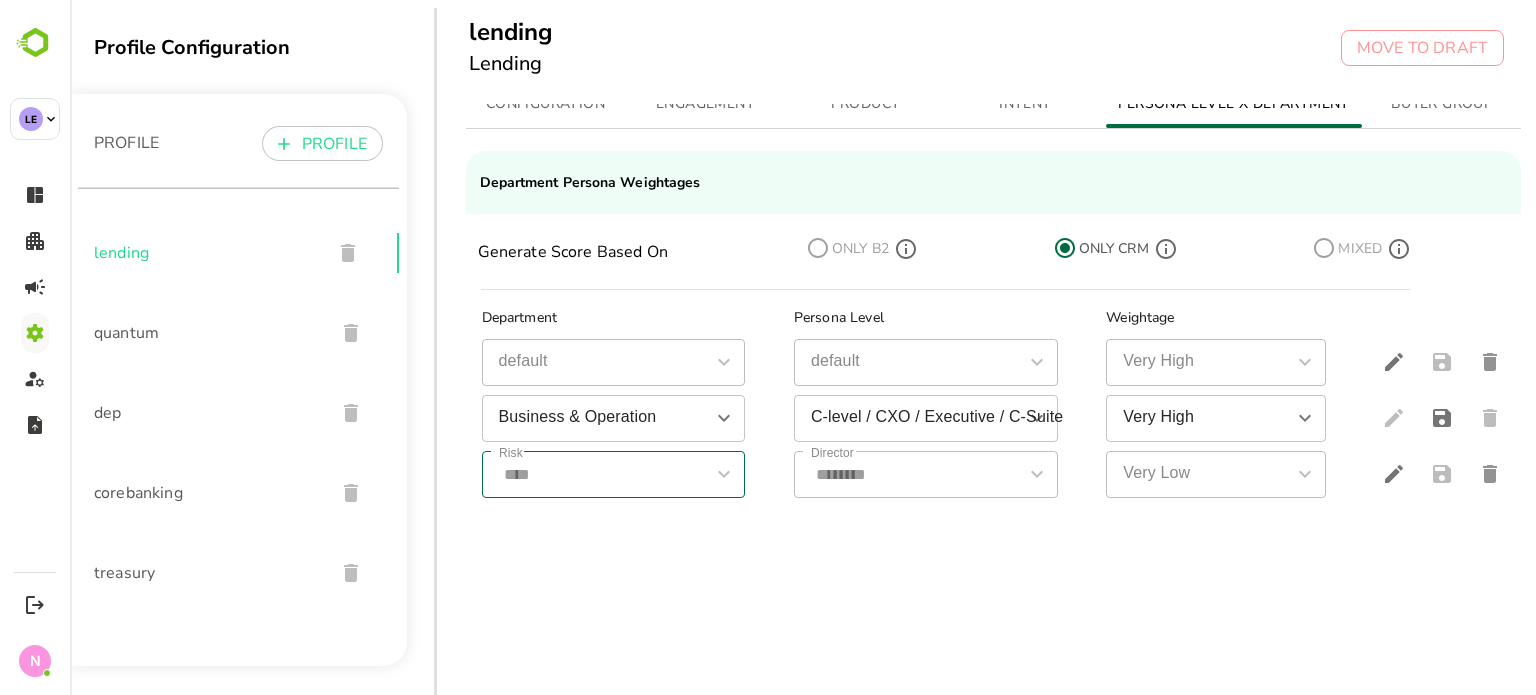 click at bounding box center [723, 474] 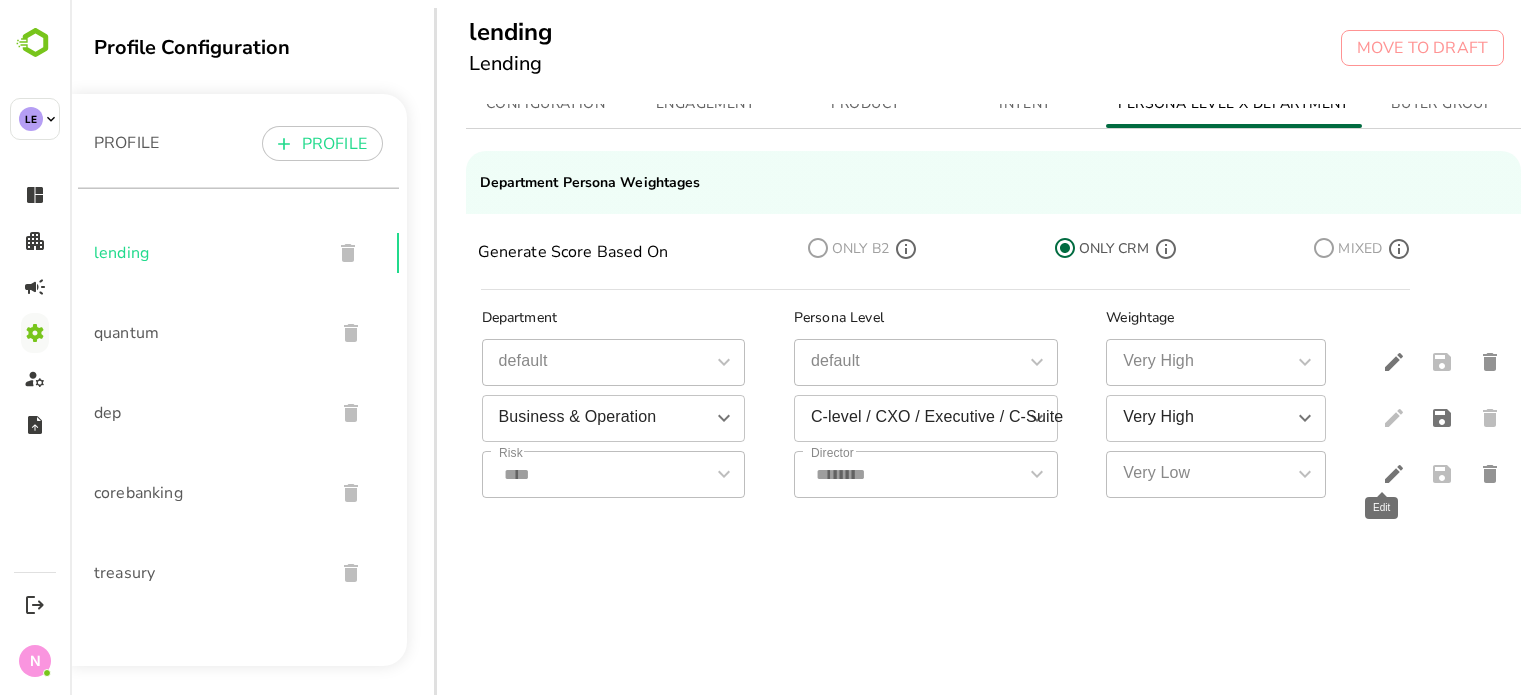 click 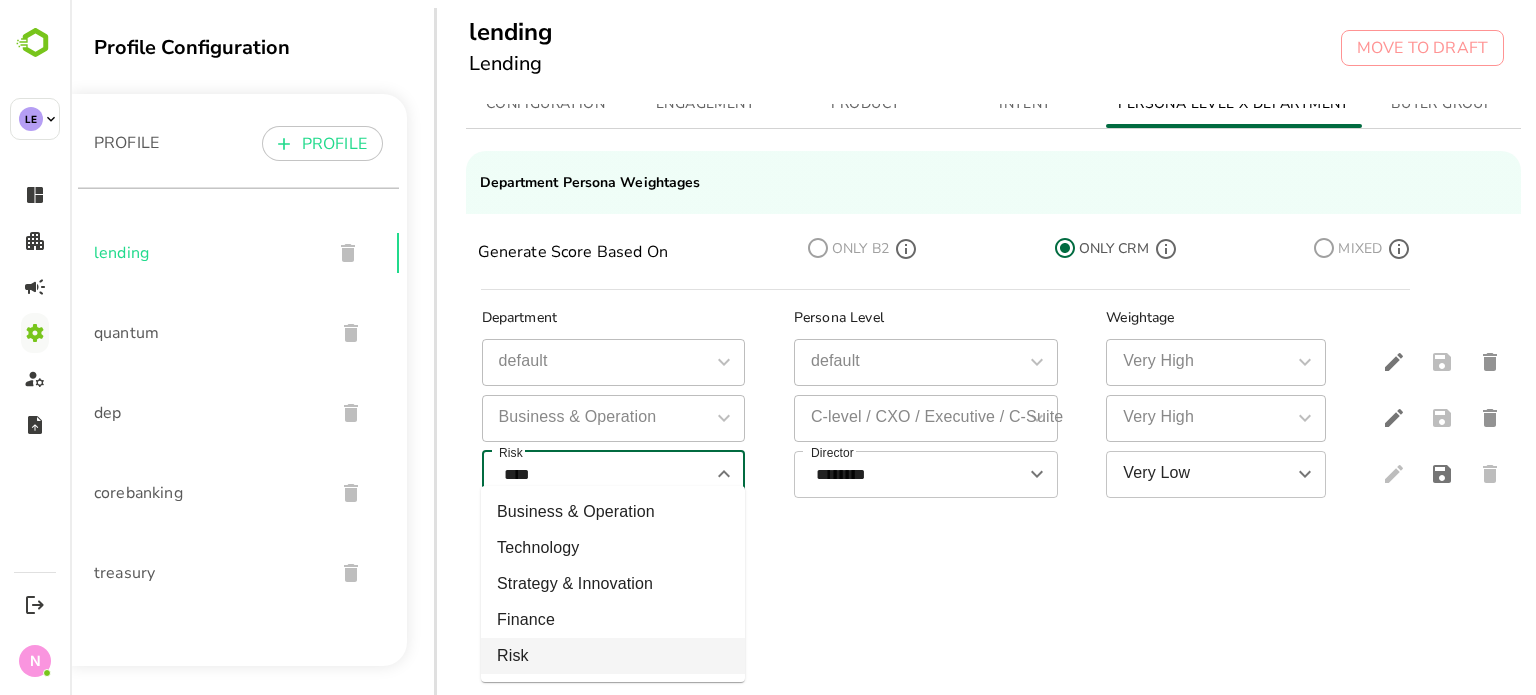 click on "****" at bounding box center [597, 474] 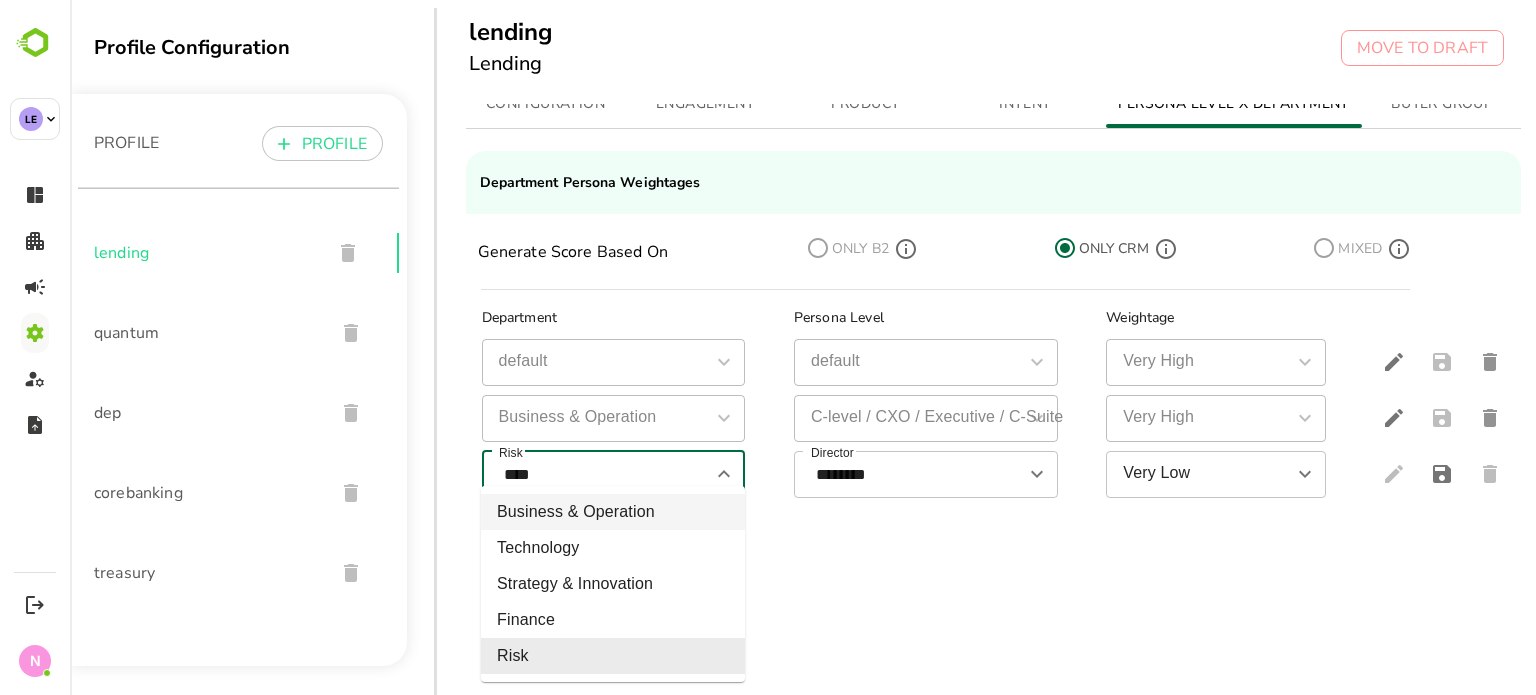 click on "Business & Operation" at bounding box center (613, 512) 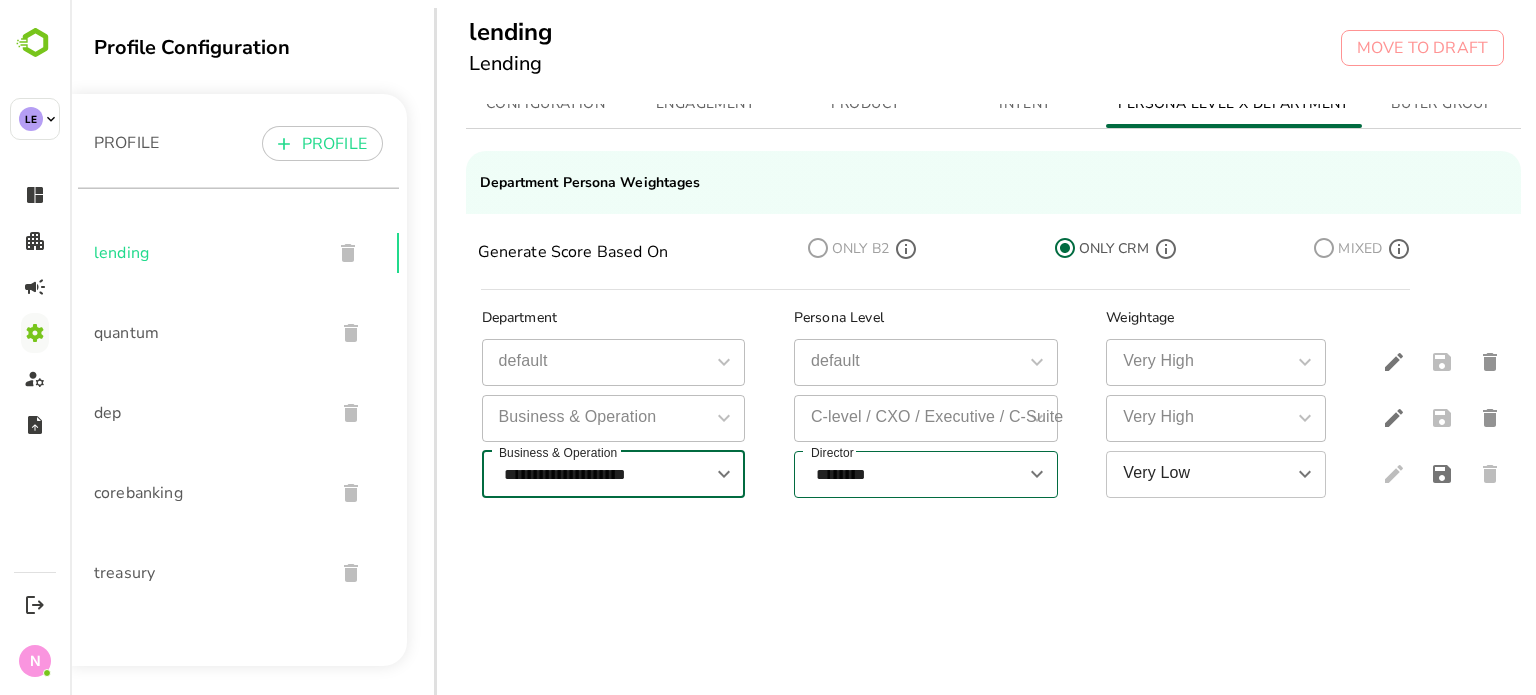 click on "********" at bounding box center (909, 474) 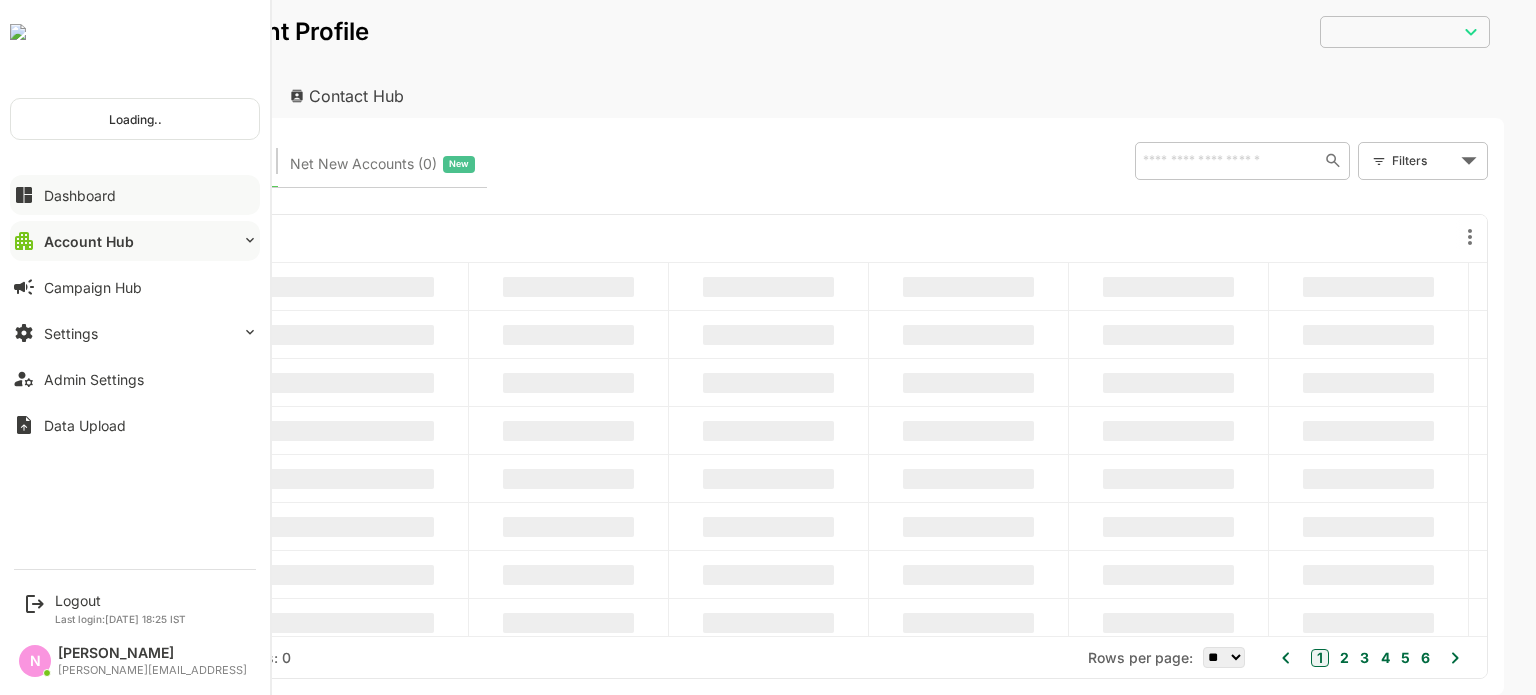 scroll, scrollTop: 0, scrollLeft: 0, axis: both 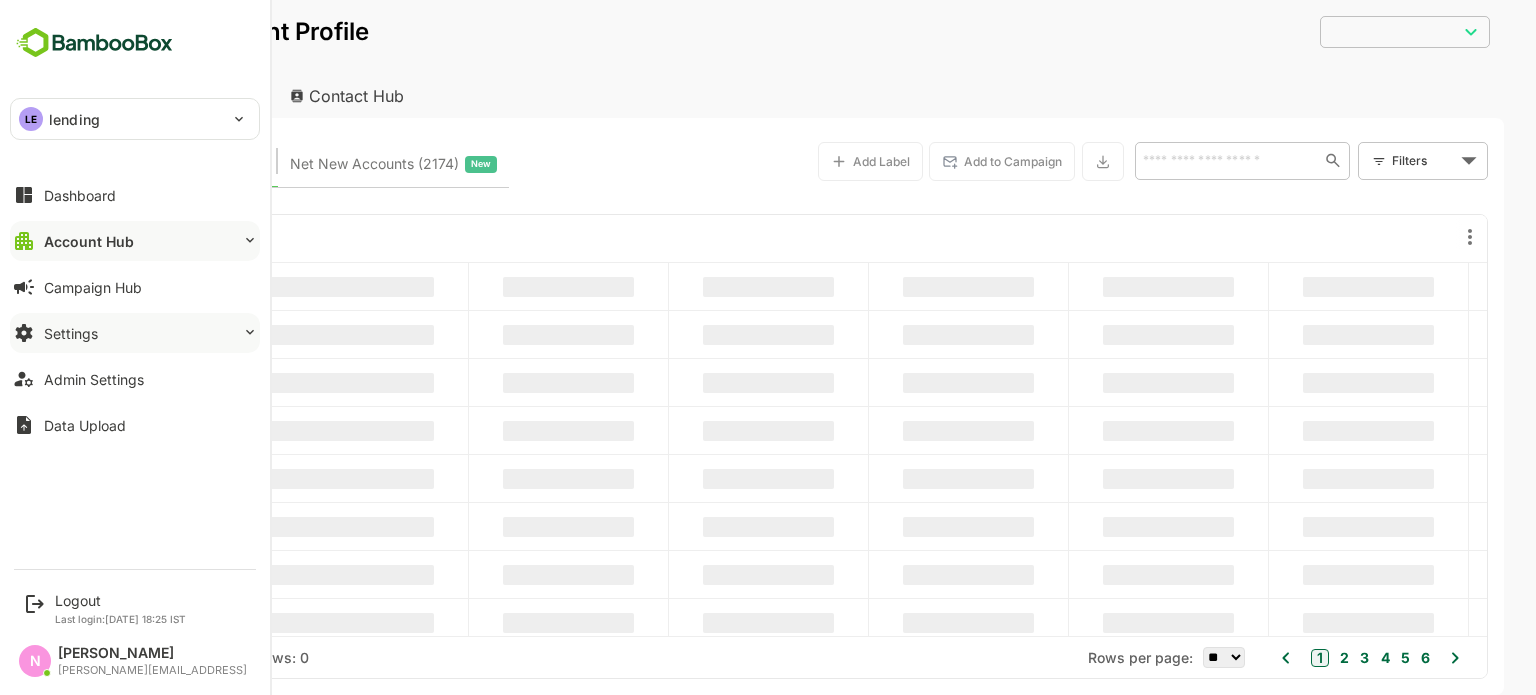 type on "**********" 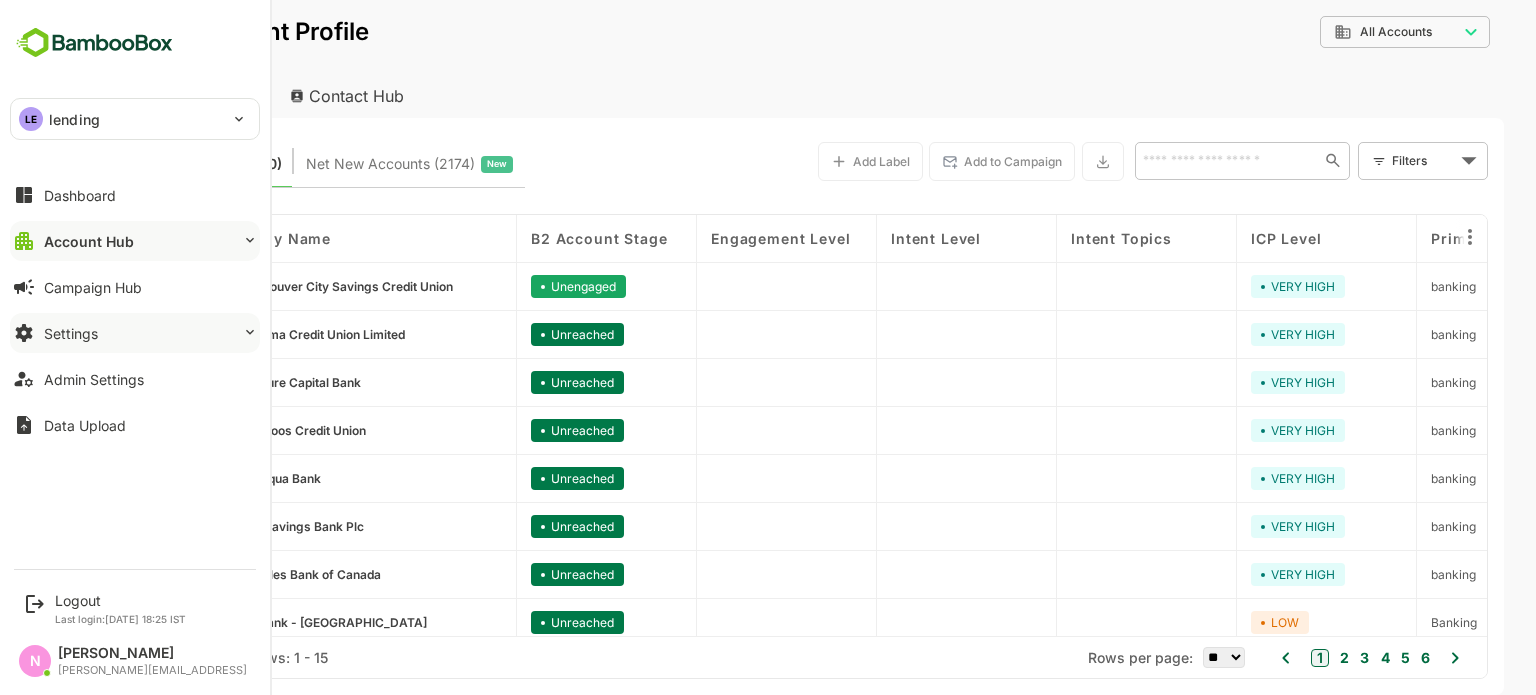 click on "Settings" at bounding box center (135, 333) 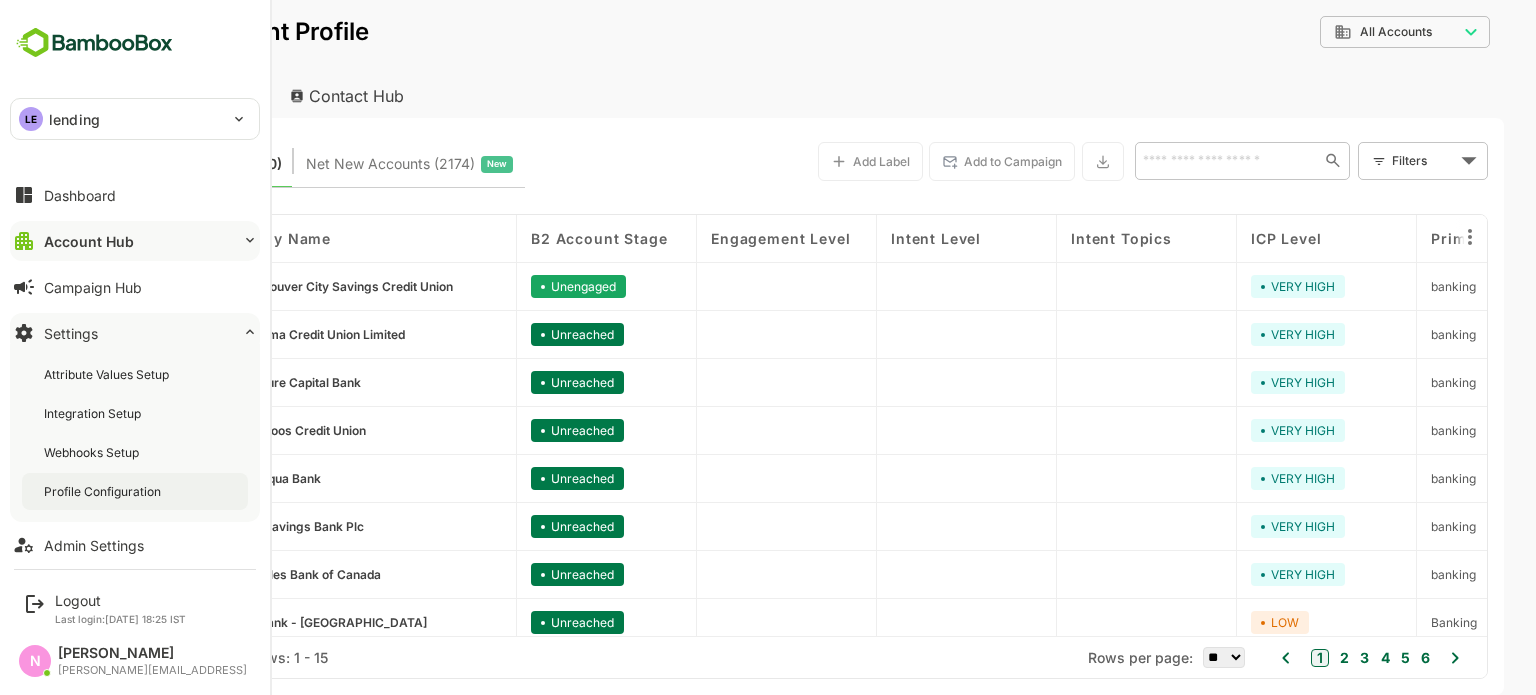 click on "Profile Configuration" at bounding box center [104, 491] 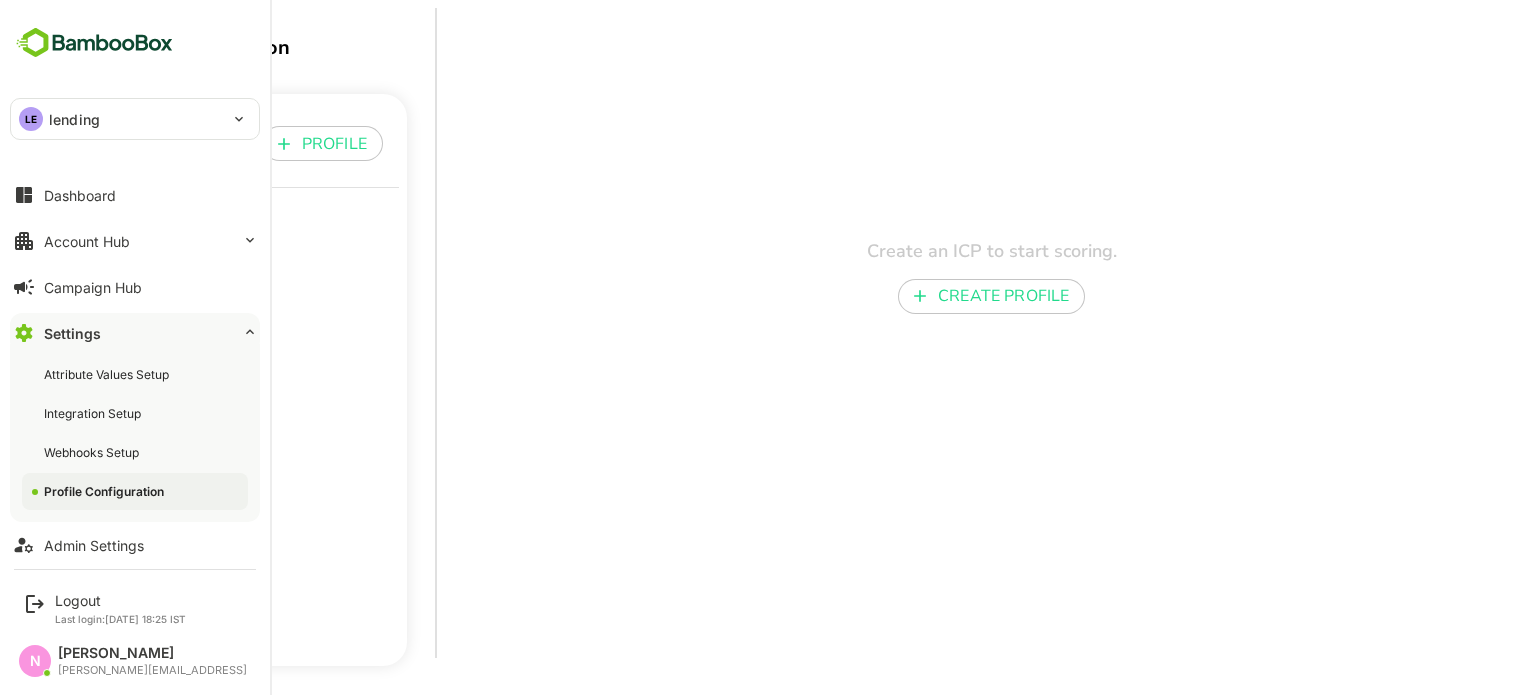 scroll, scrollTop: 0, scrollLeft: 0, axis: both 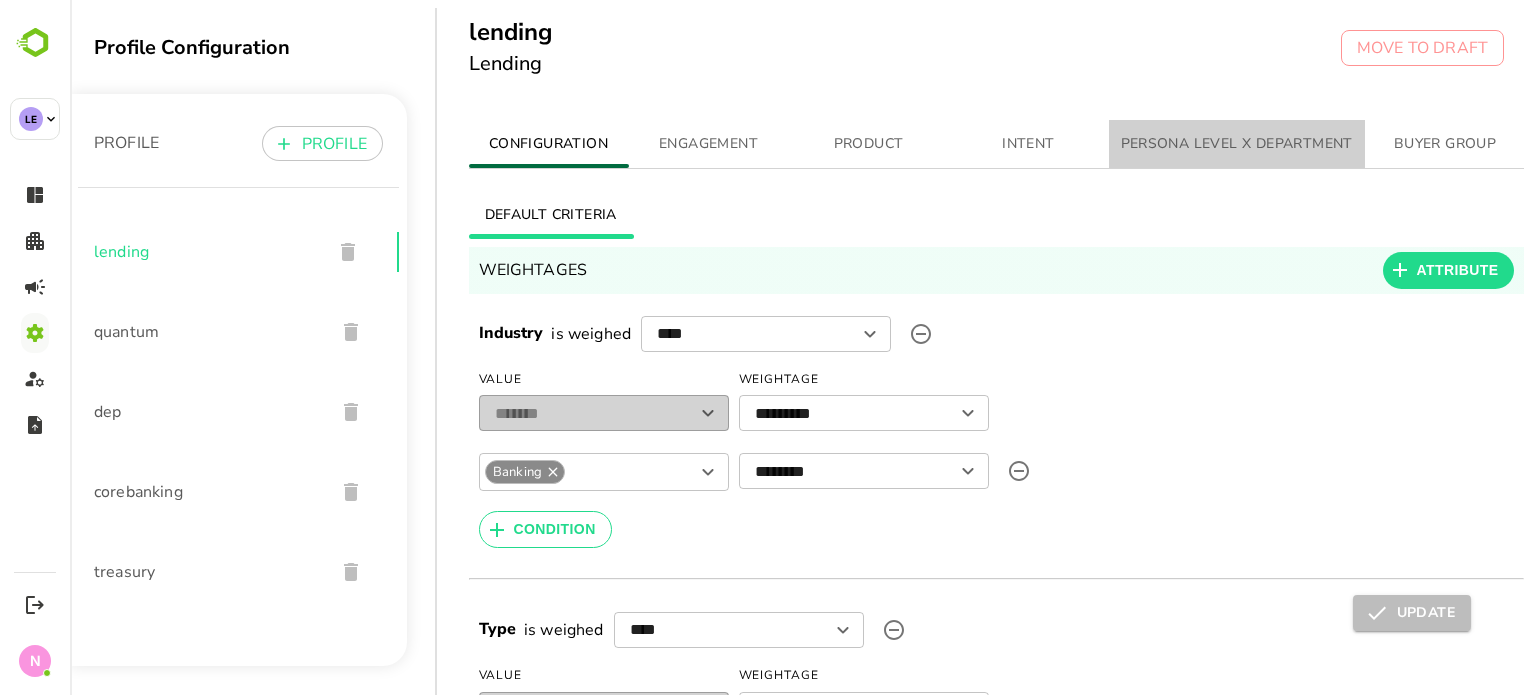 click on "PERSONA LEVEL X DEPARTMENT" at bounding box center [1237, 144] 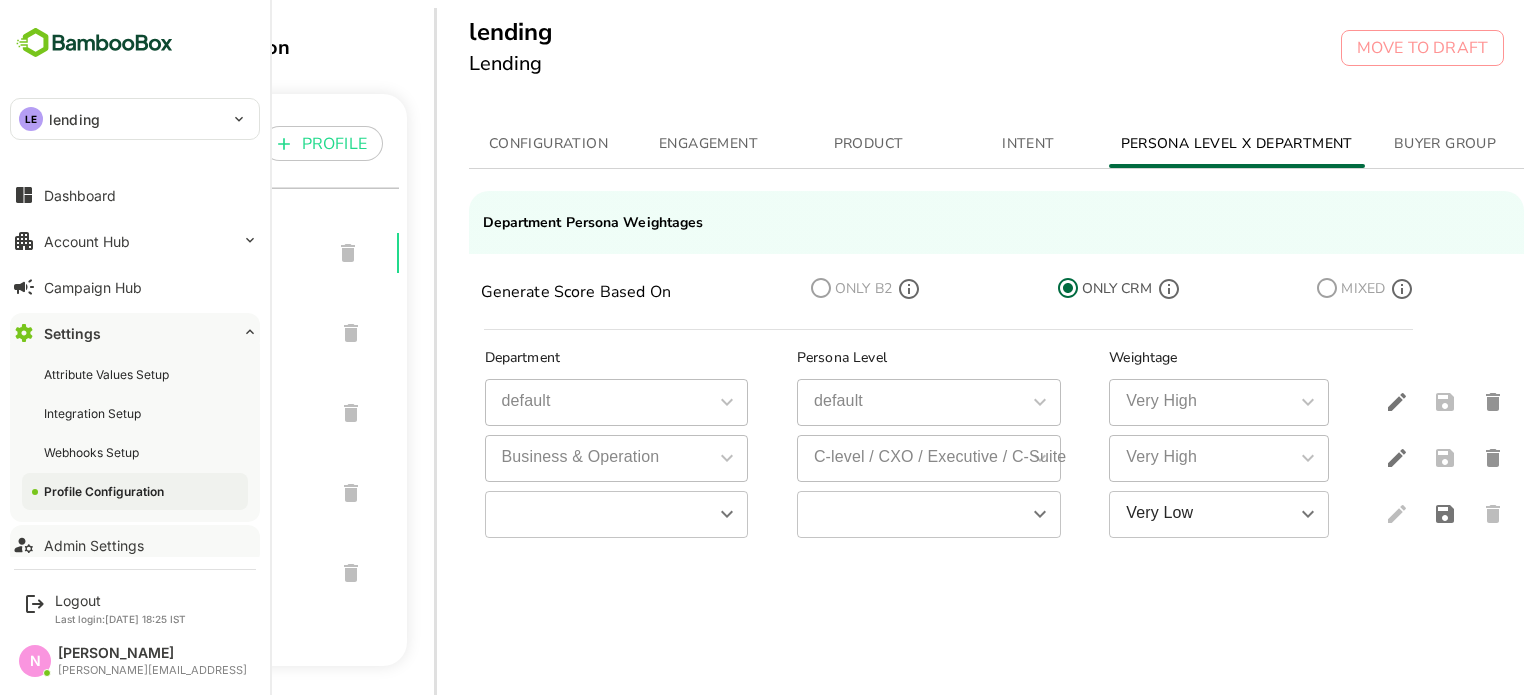 click on "Admin Settings" at bounding box center [135, 545] 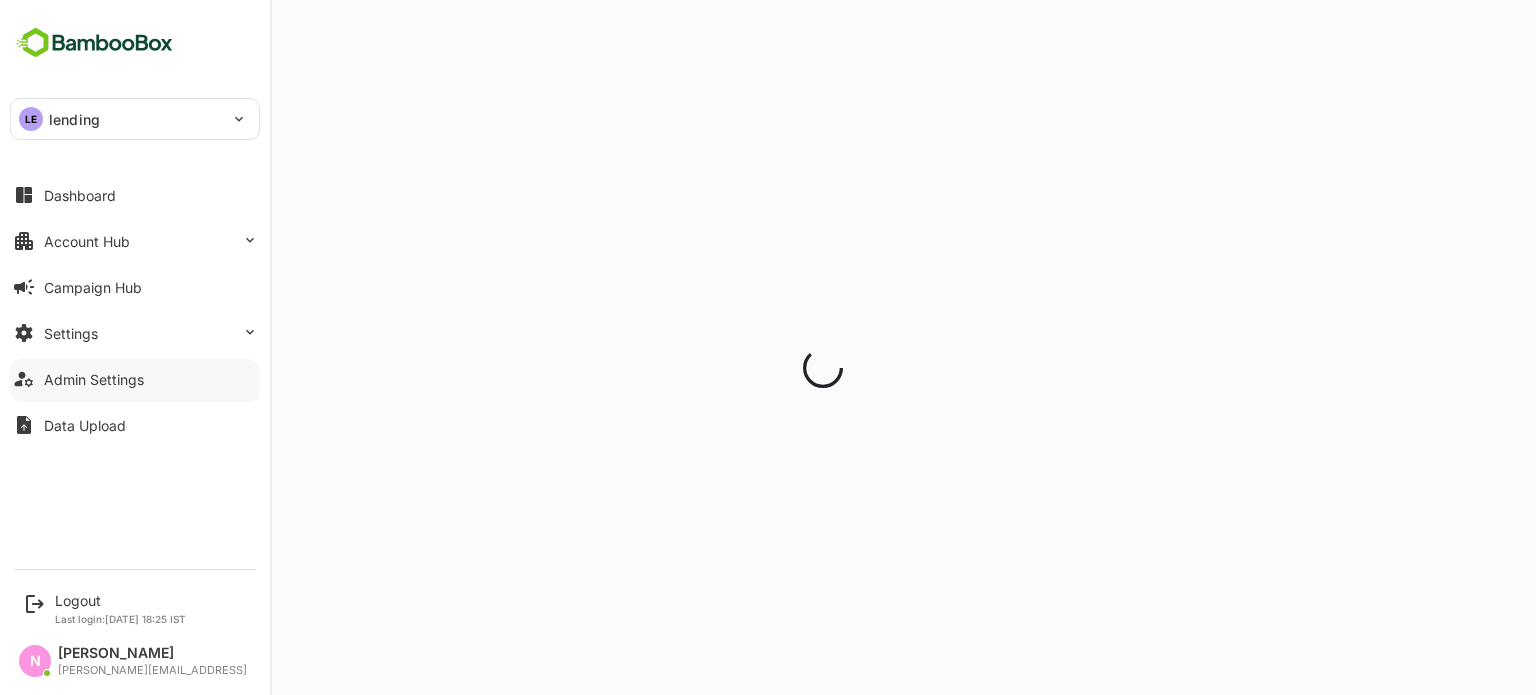 scroll, scrollTop: 0, scrollLeft: 0, axis: both 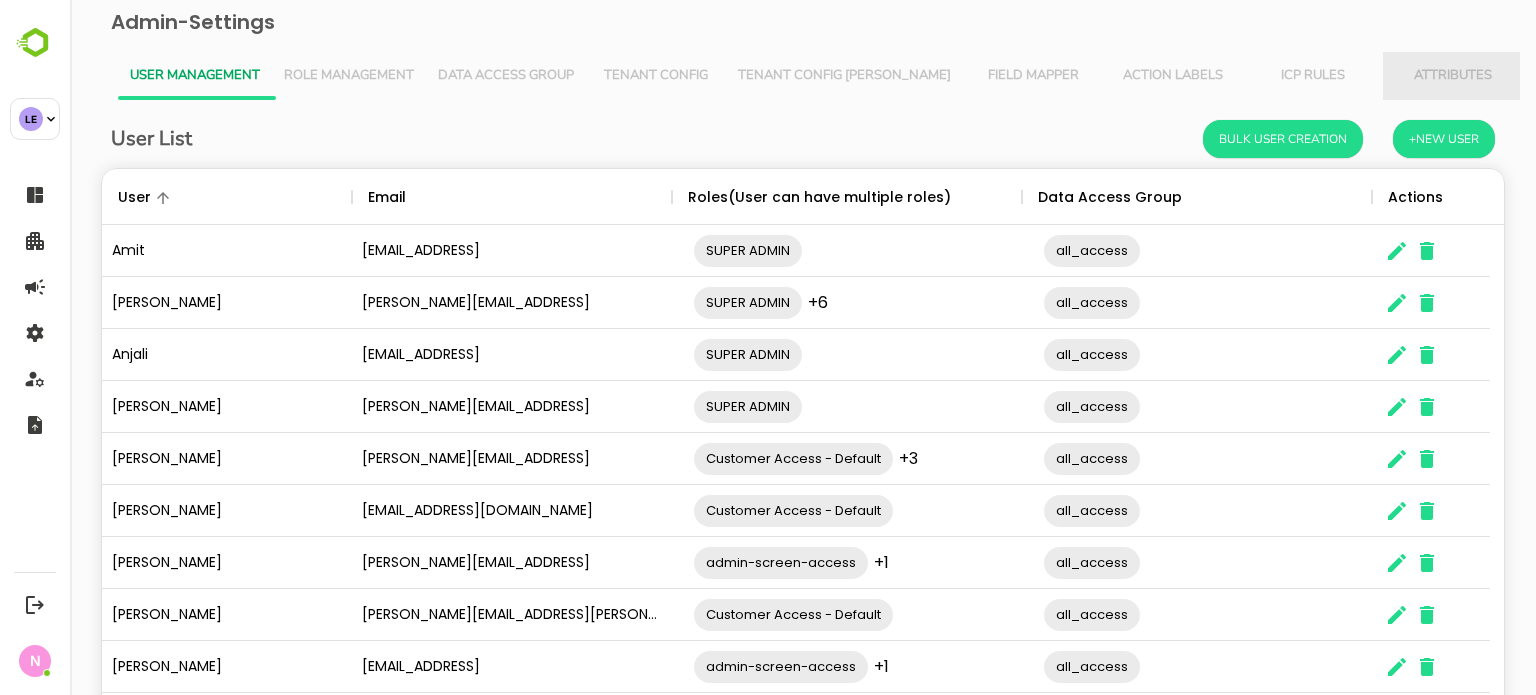 click on "Attributes" at bounding box center [1453, 76] 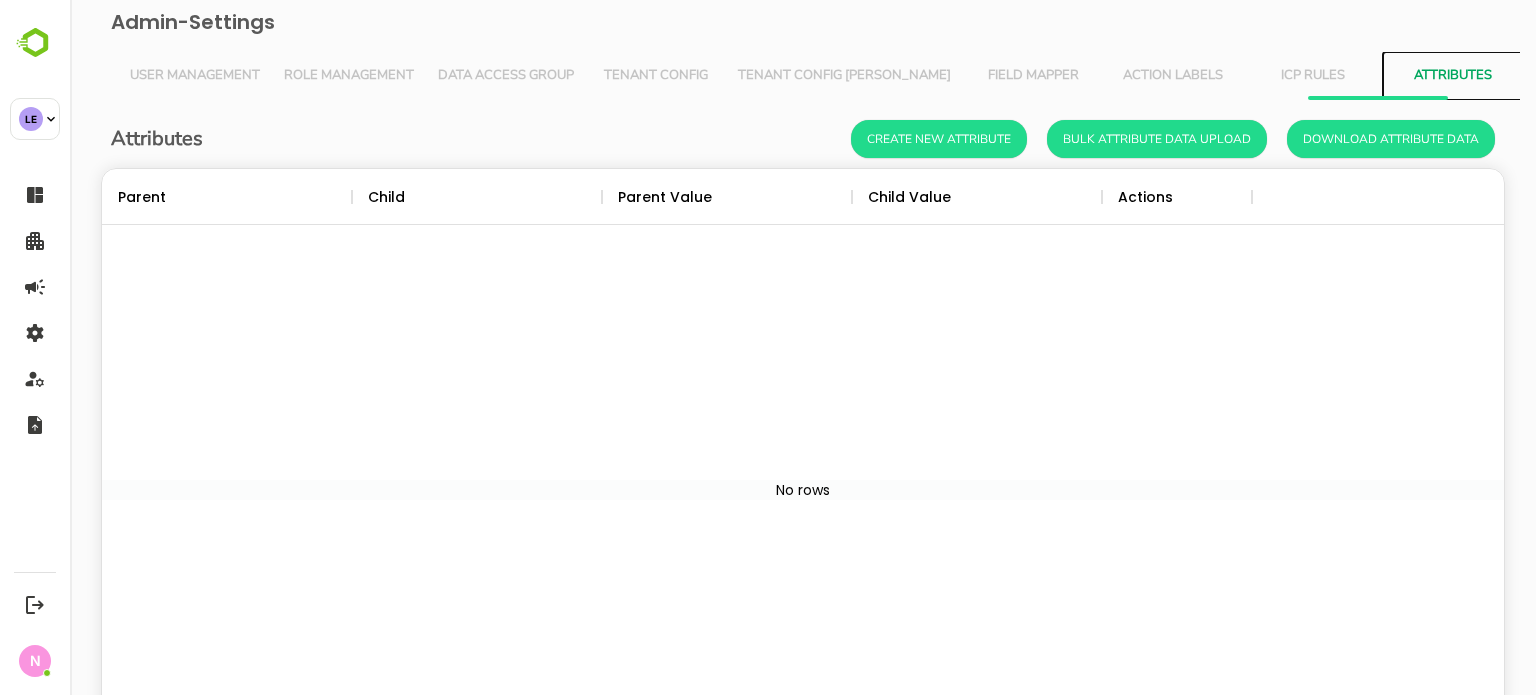scroll, scrollTop: 16, scrollLeft: 16, axis: both 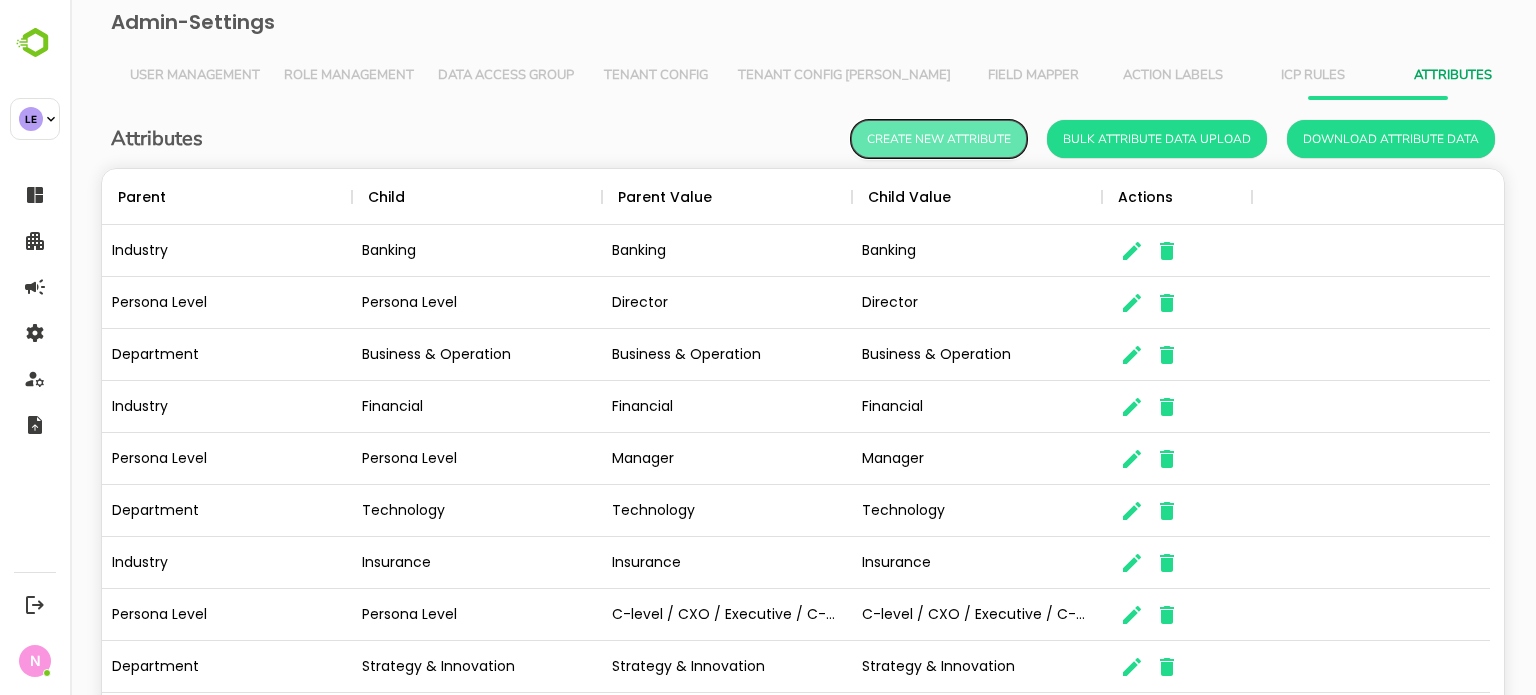 click on "Create New Attribute" at bounding box center (939, 139) 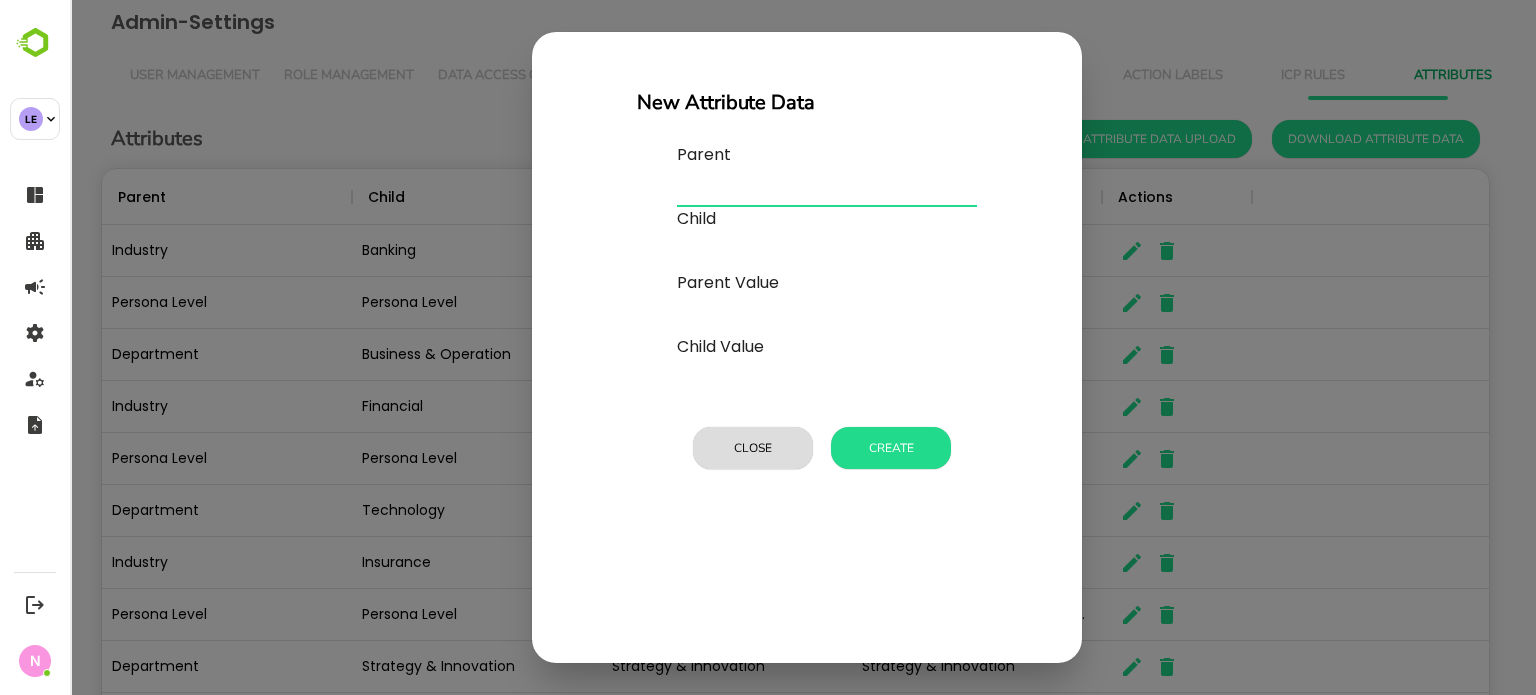 click at bounding box center (827, 191) 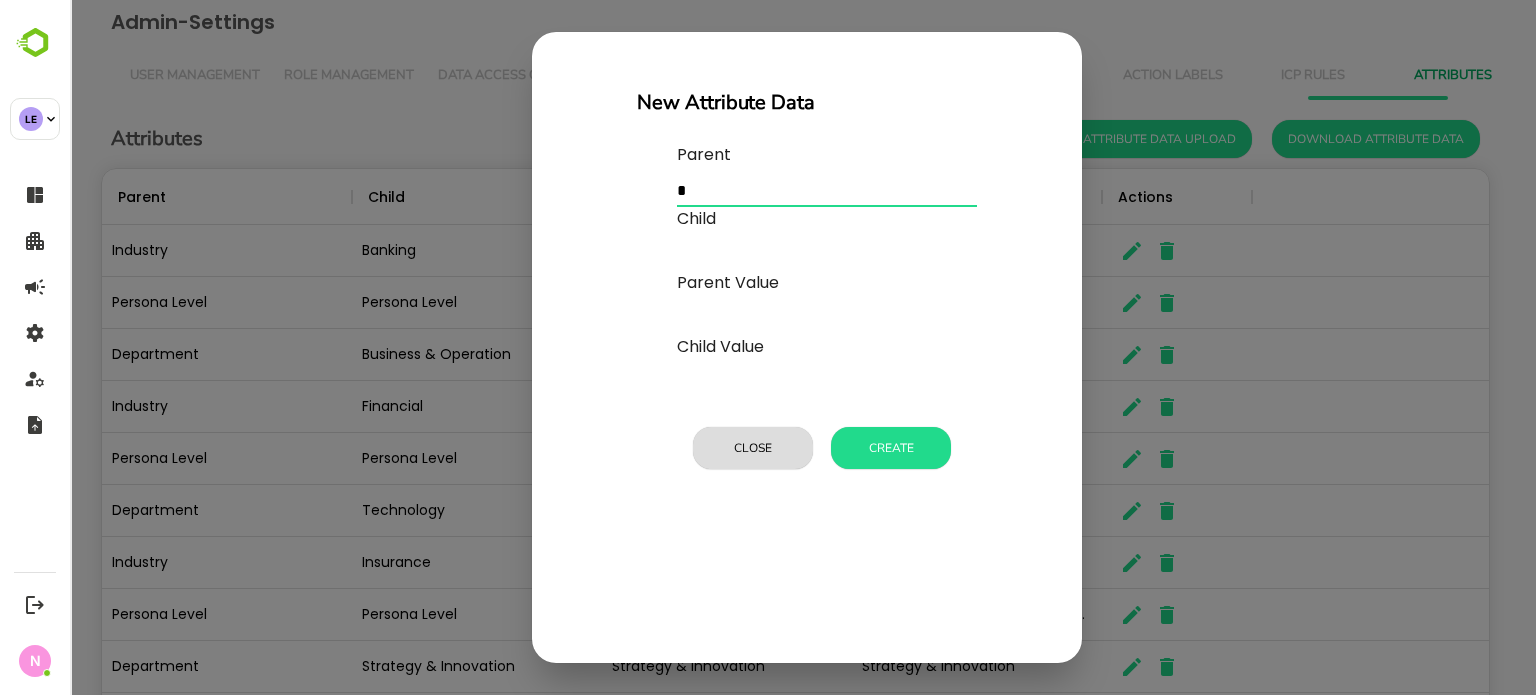 type on "**********" 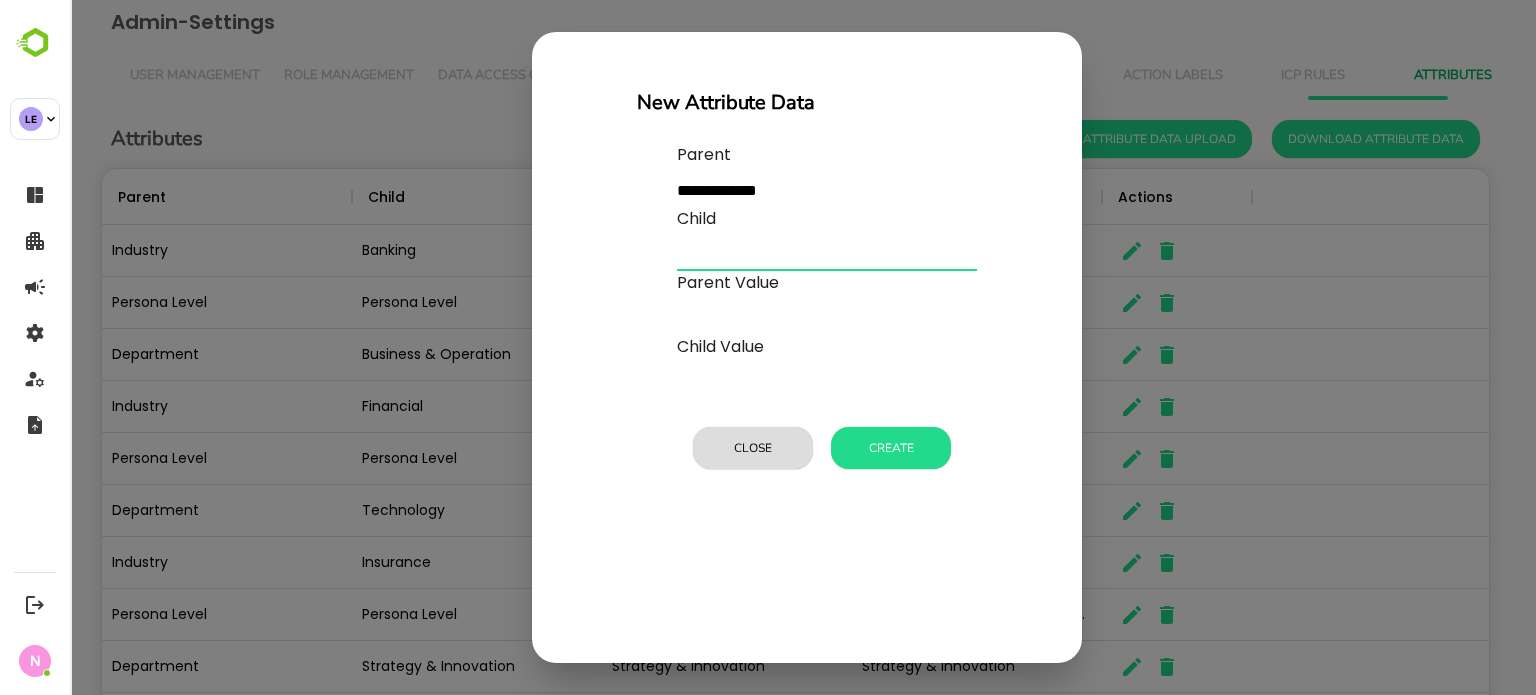 click at bounding box center [827, 255] 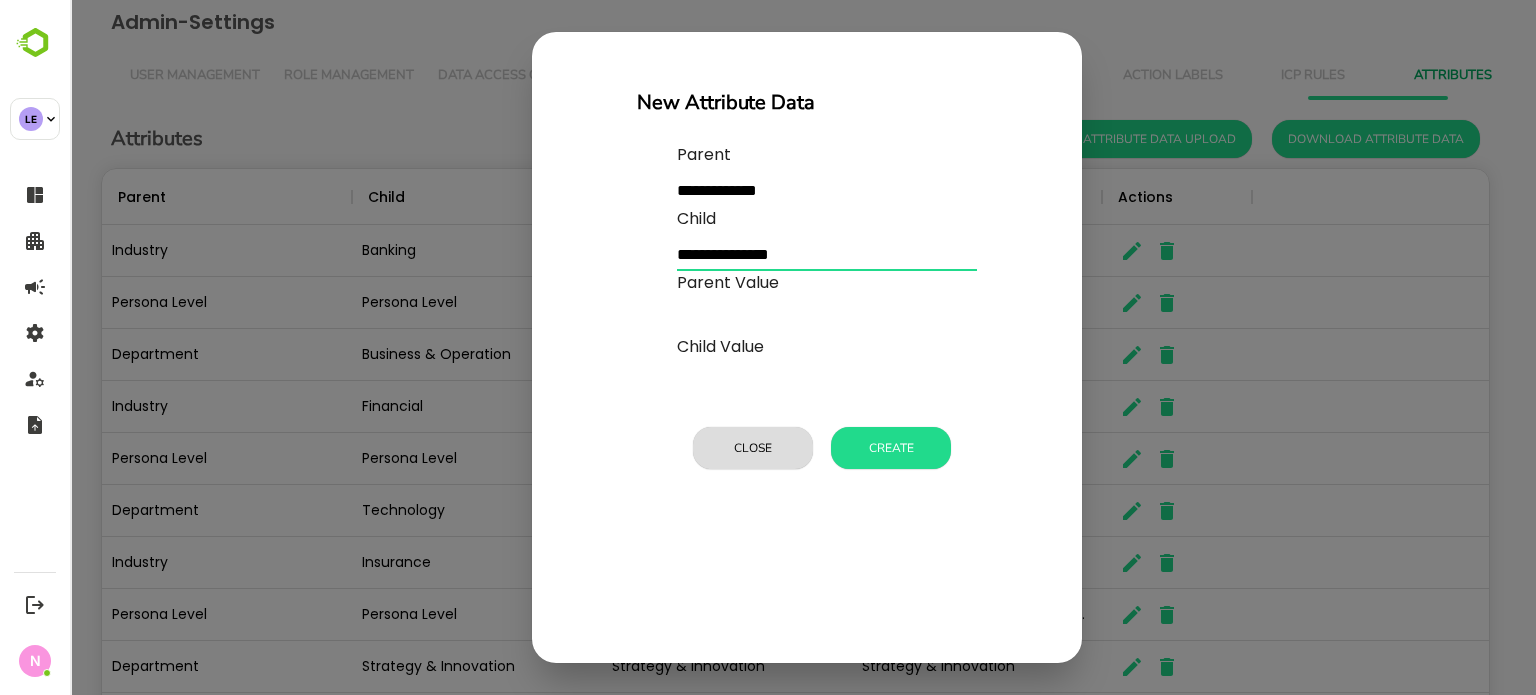 type on "**********" 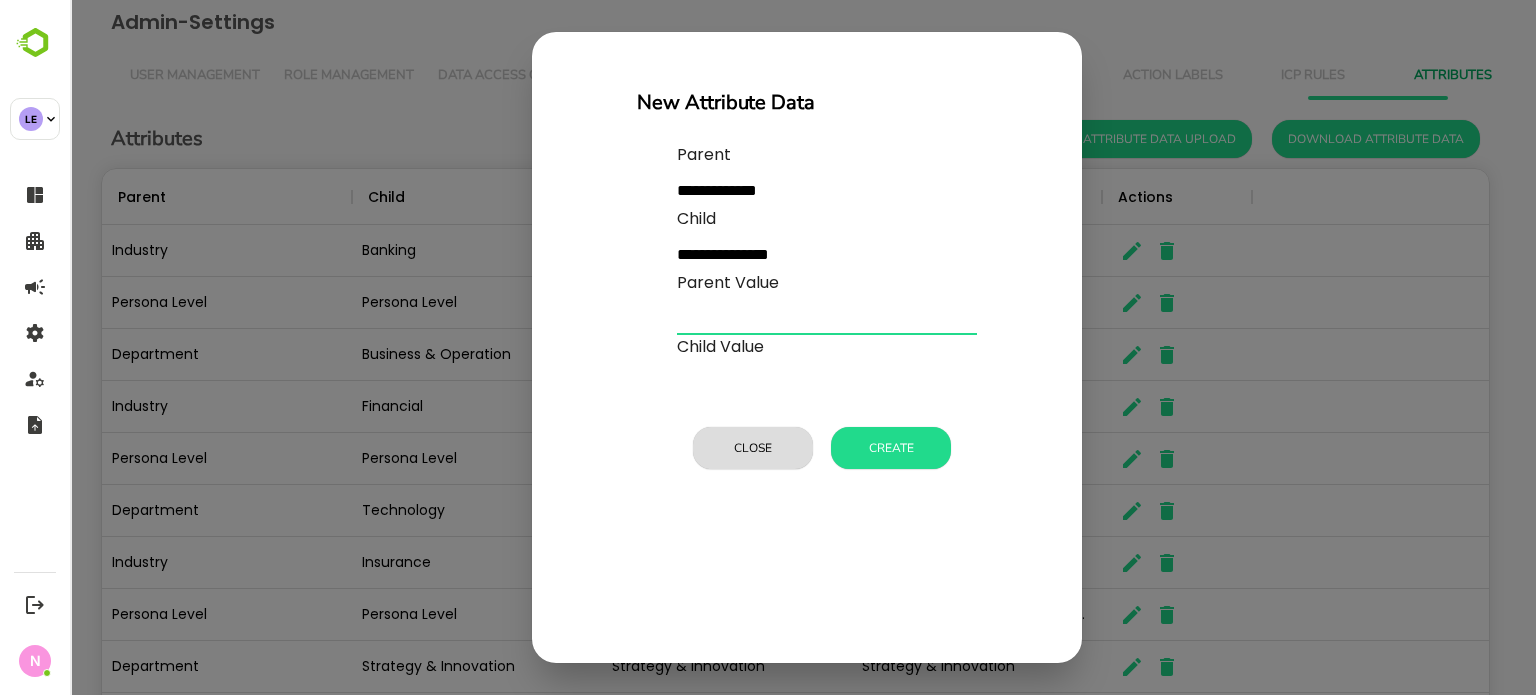 click at bounding box center (827, 319) 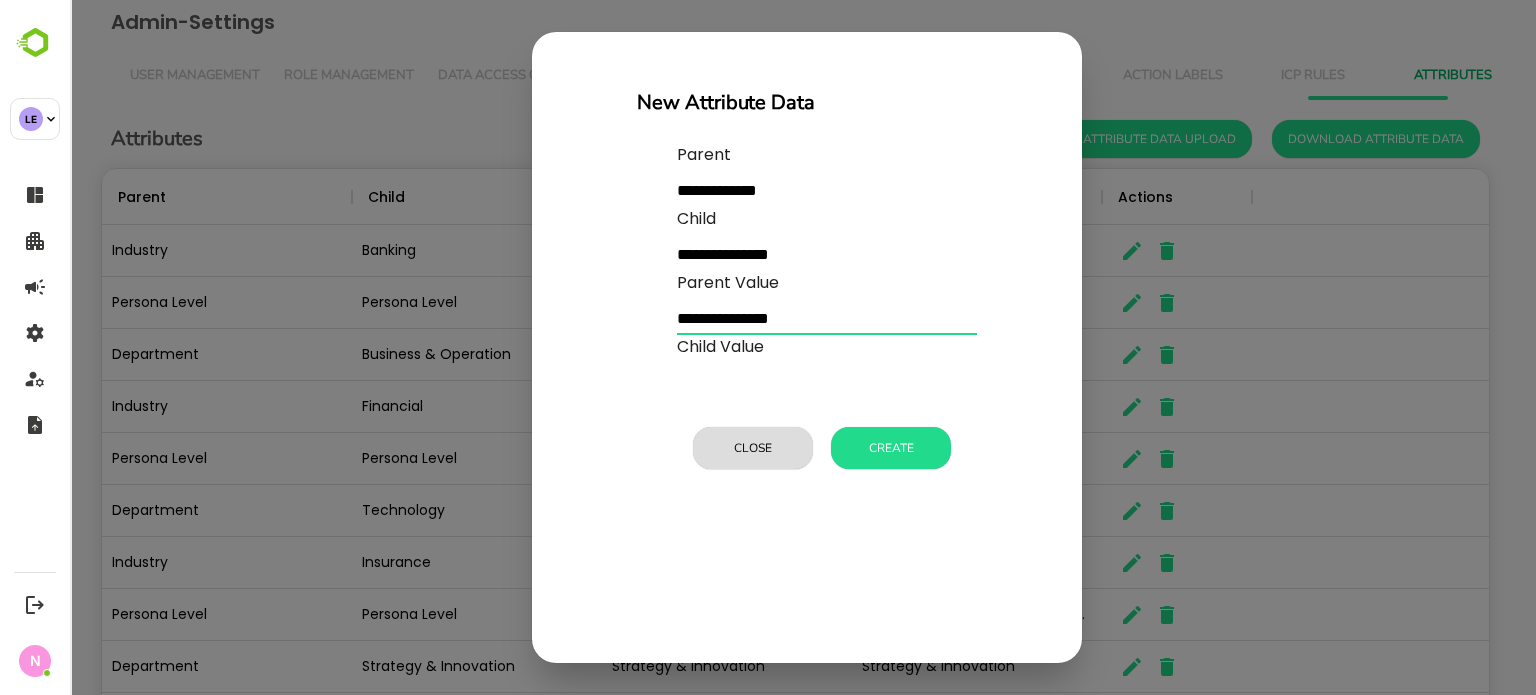 type on "**********" 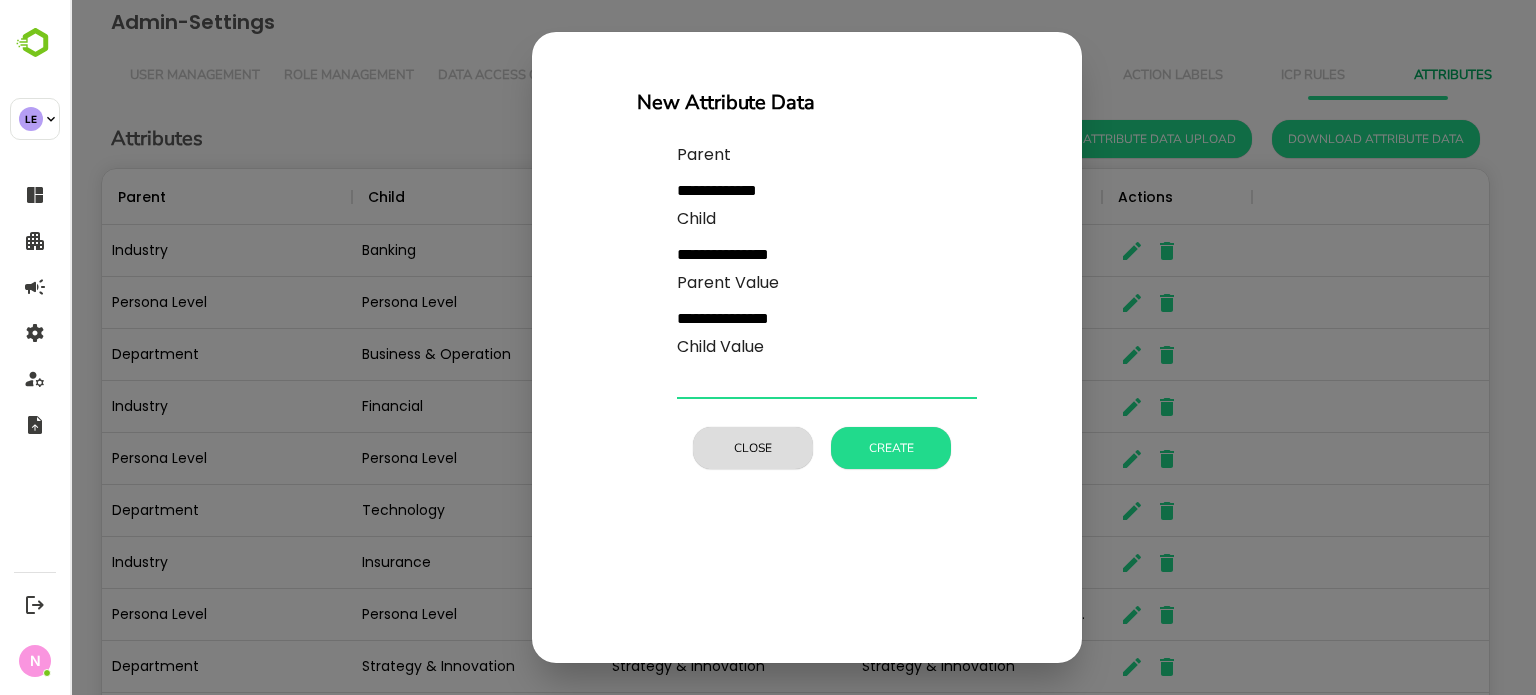 click at bounding box center (827, 383) 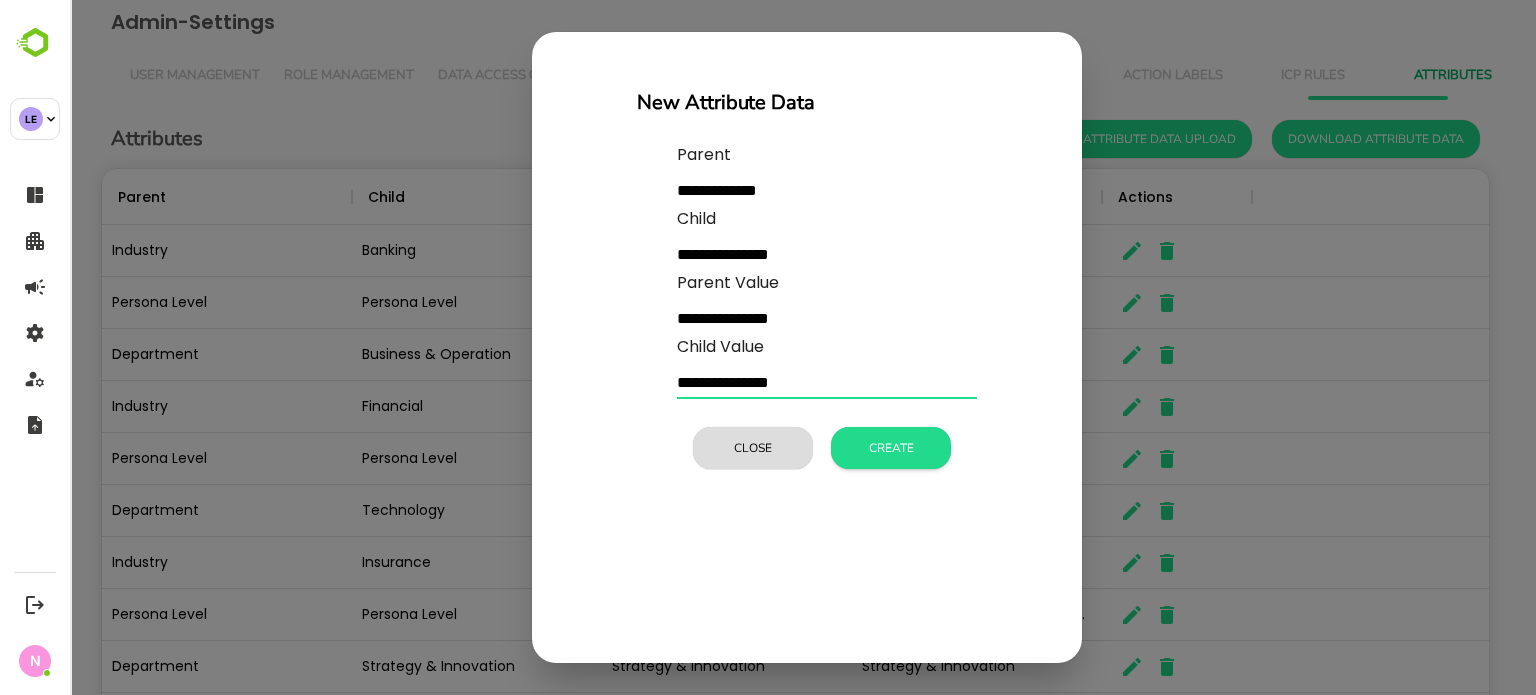 type on "**********" 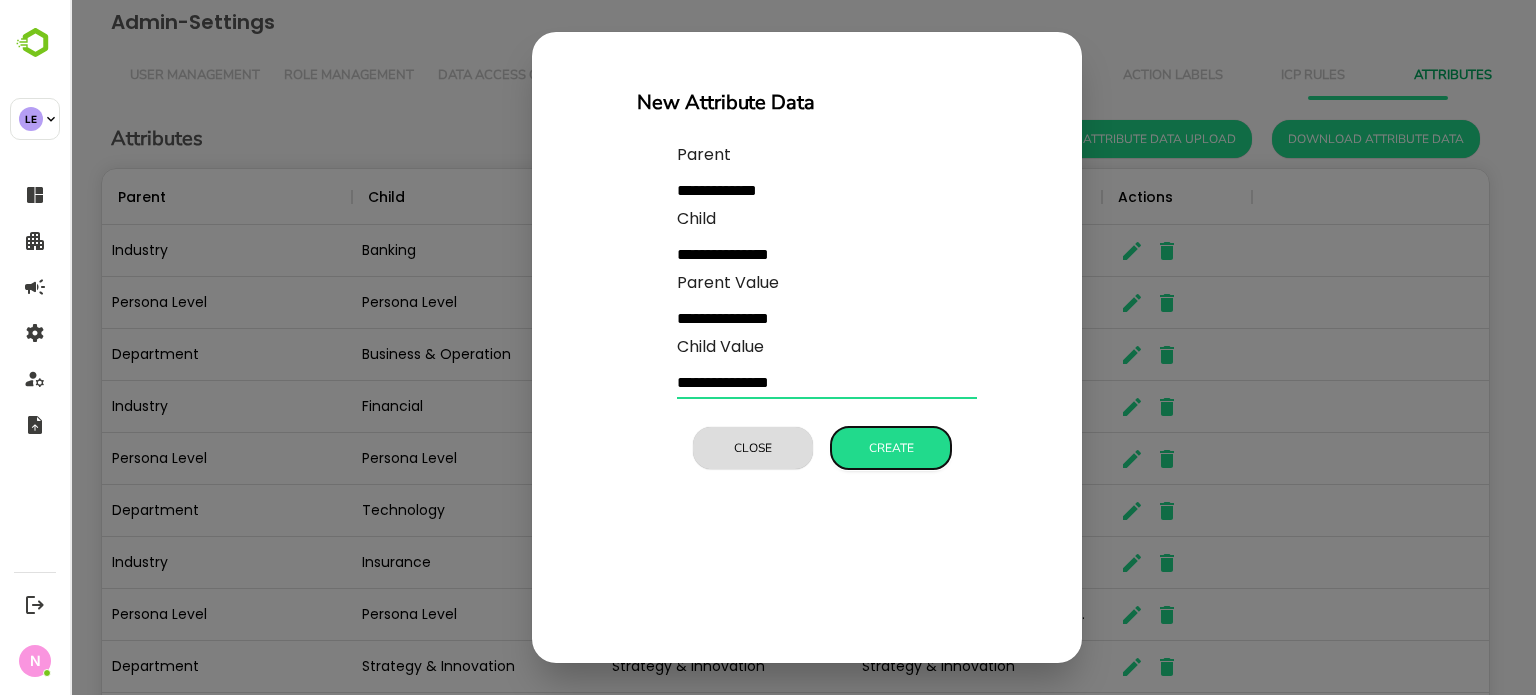 click on "Create" at bounding box center [891, 448] 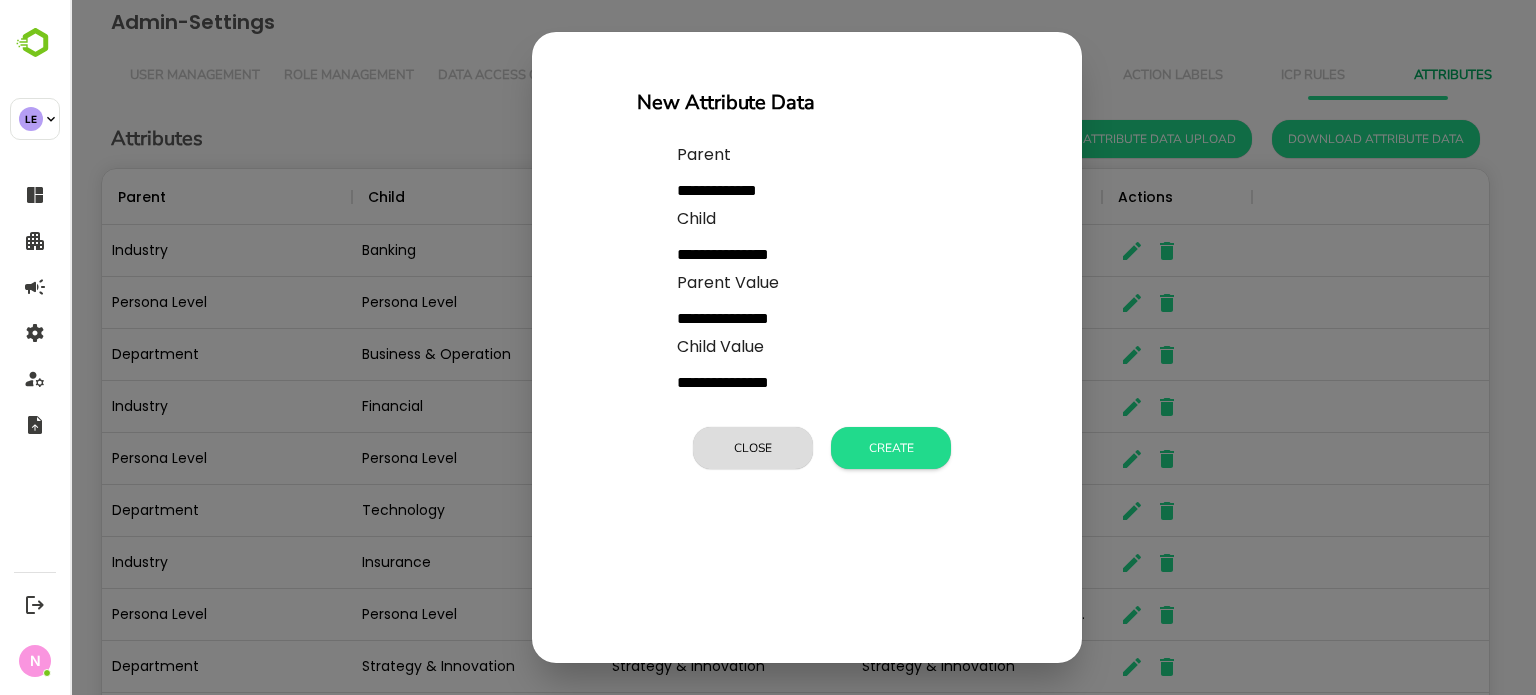 type 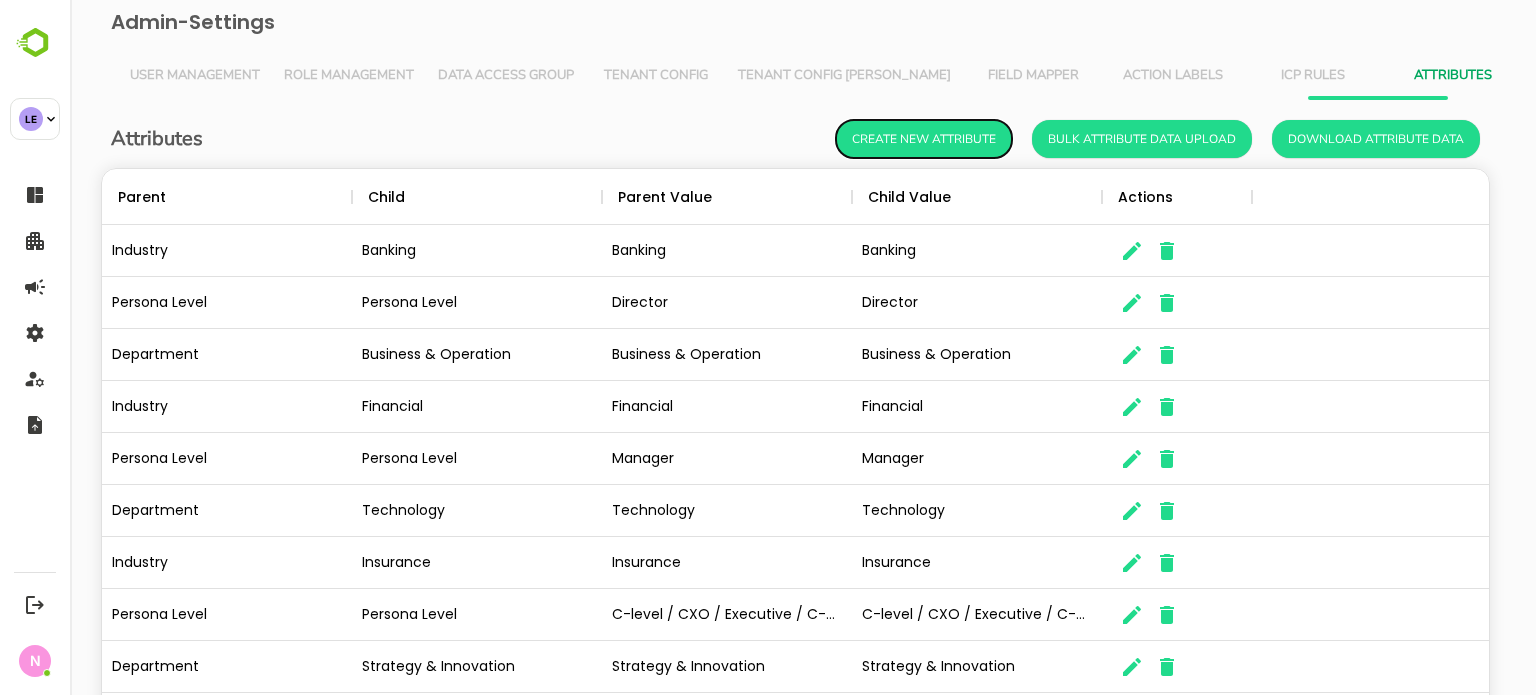 scroll, scrollTop: 16, scrollLeft: 16, axis: both 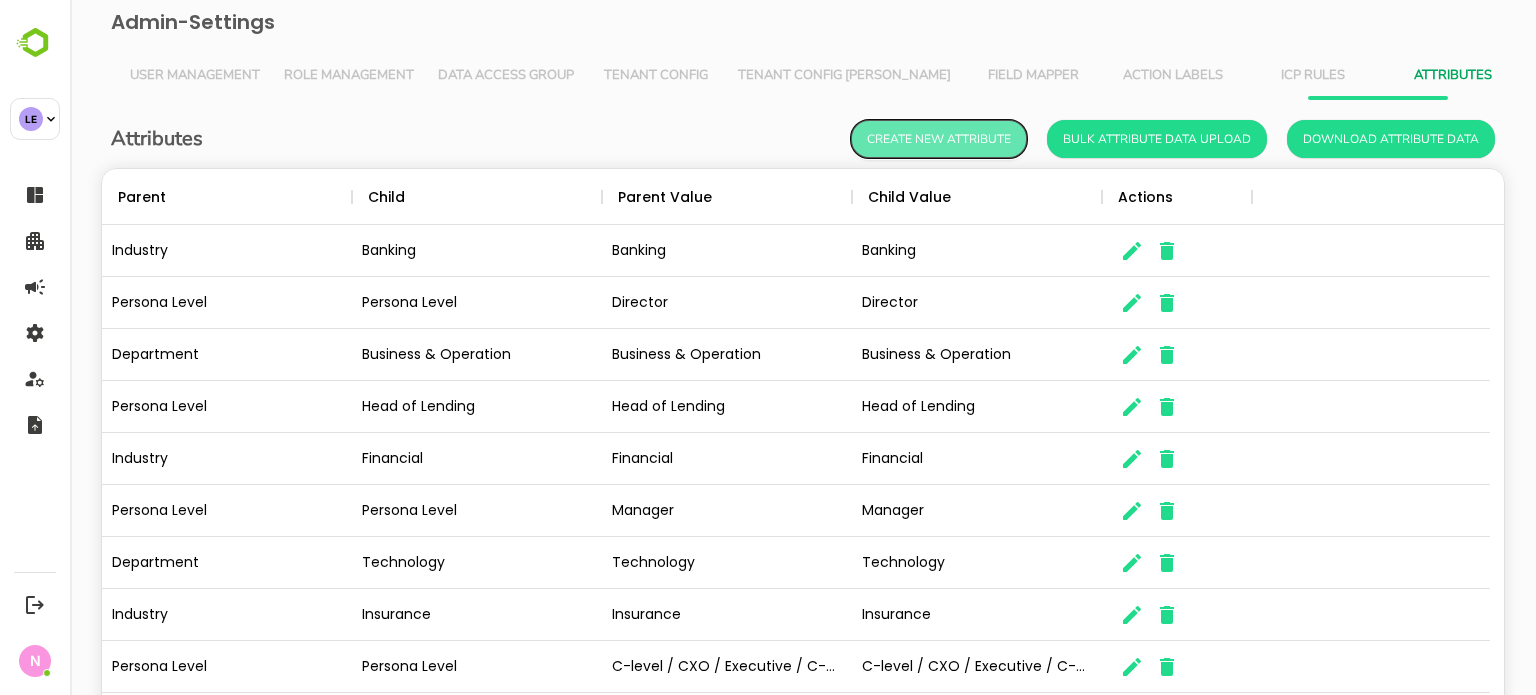 click on "Create New Attribute" at bounding box center [939, 139] 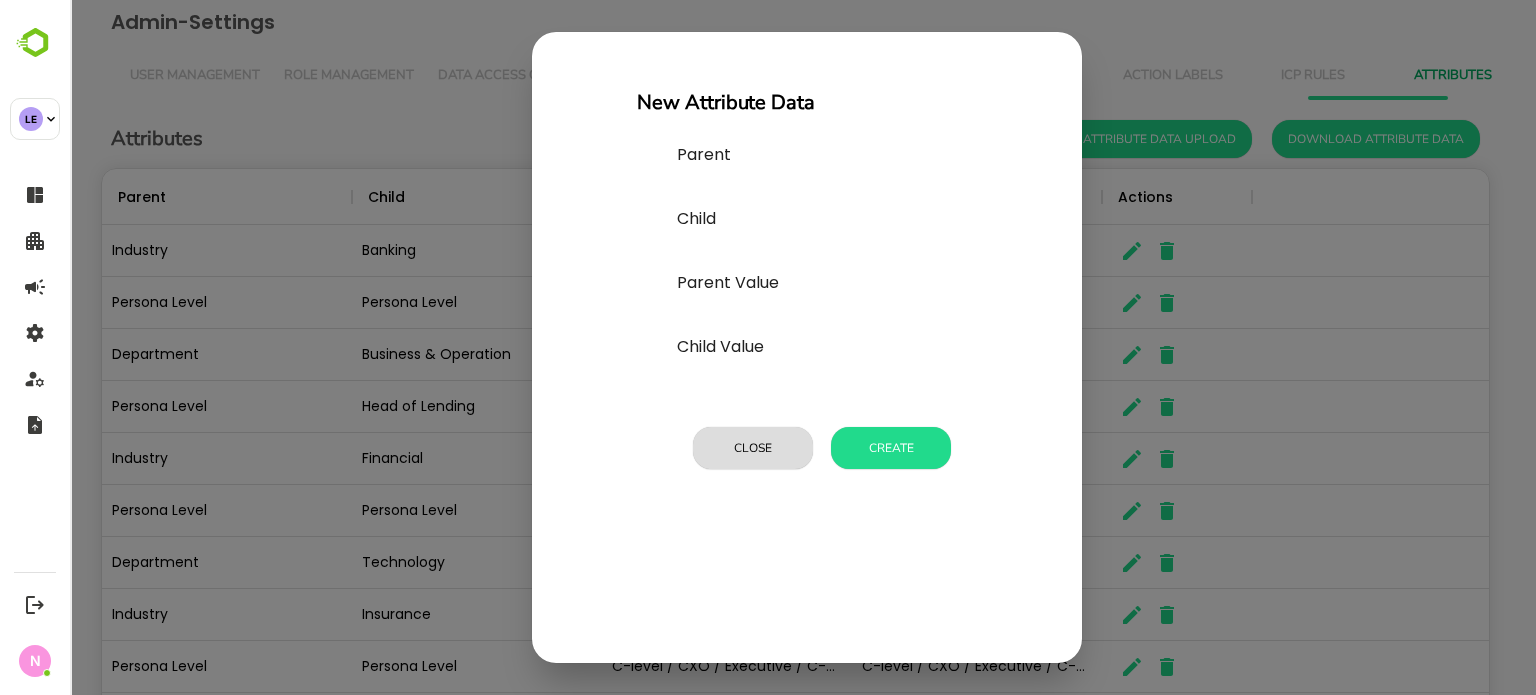 click at bounding box center [827, 191] 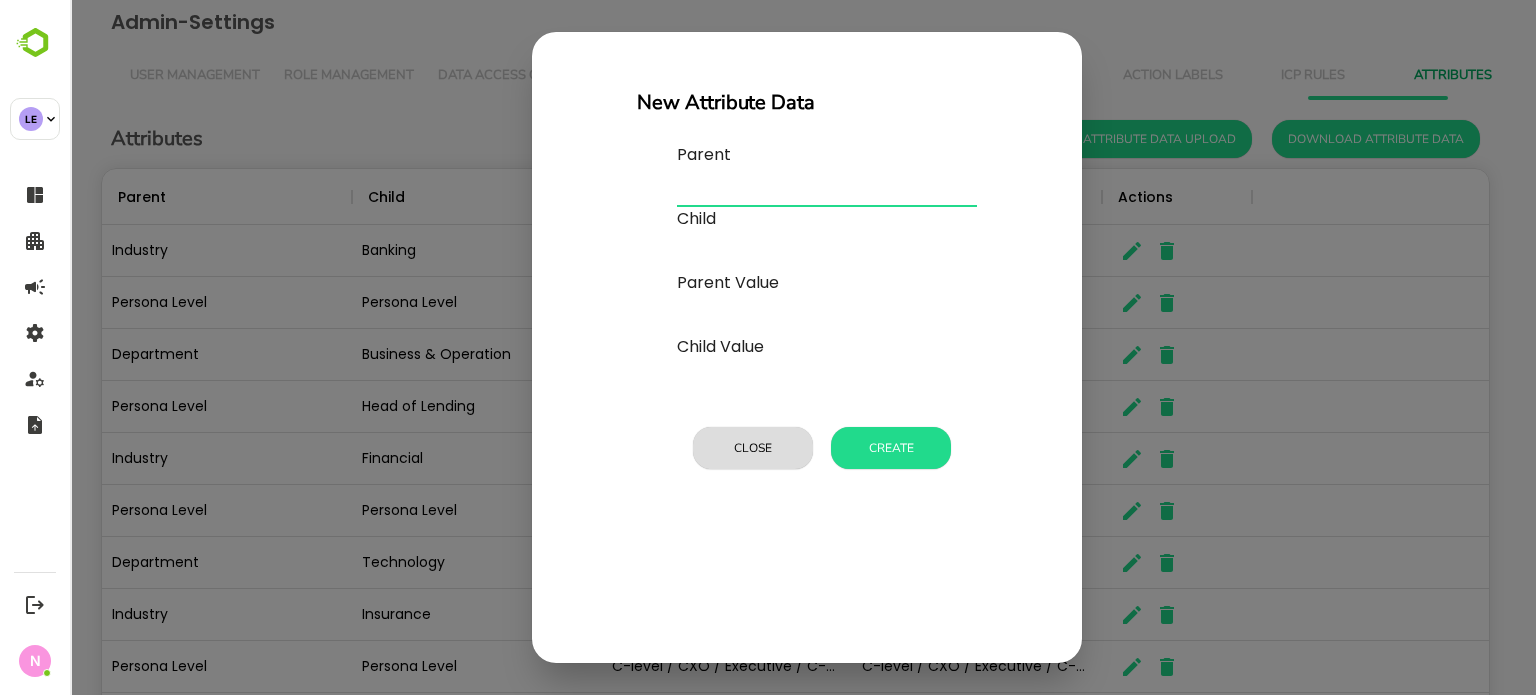 type on "**********" 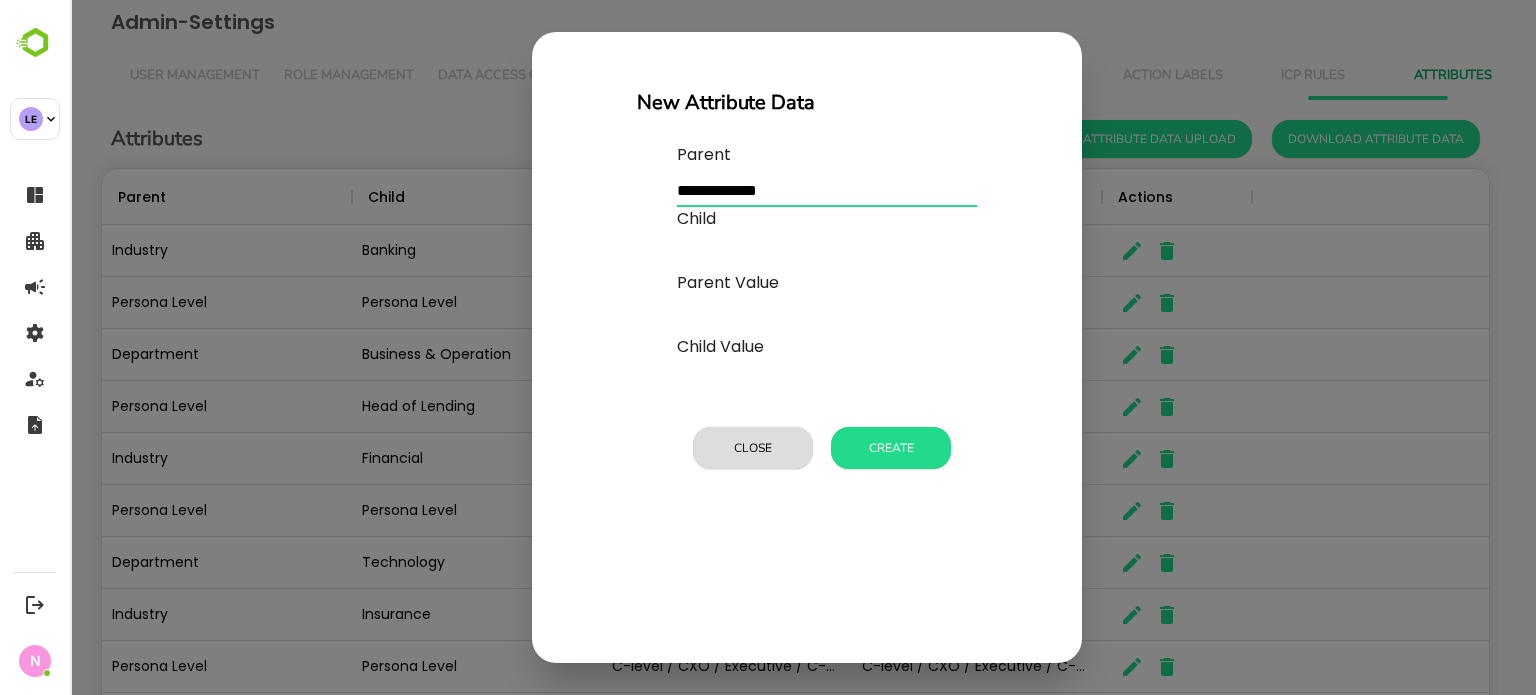 click at bounding box center [827, 191] 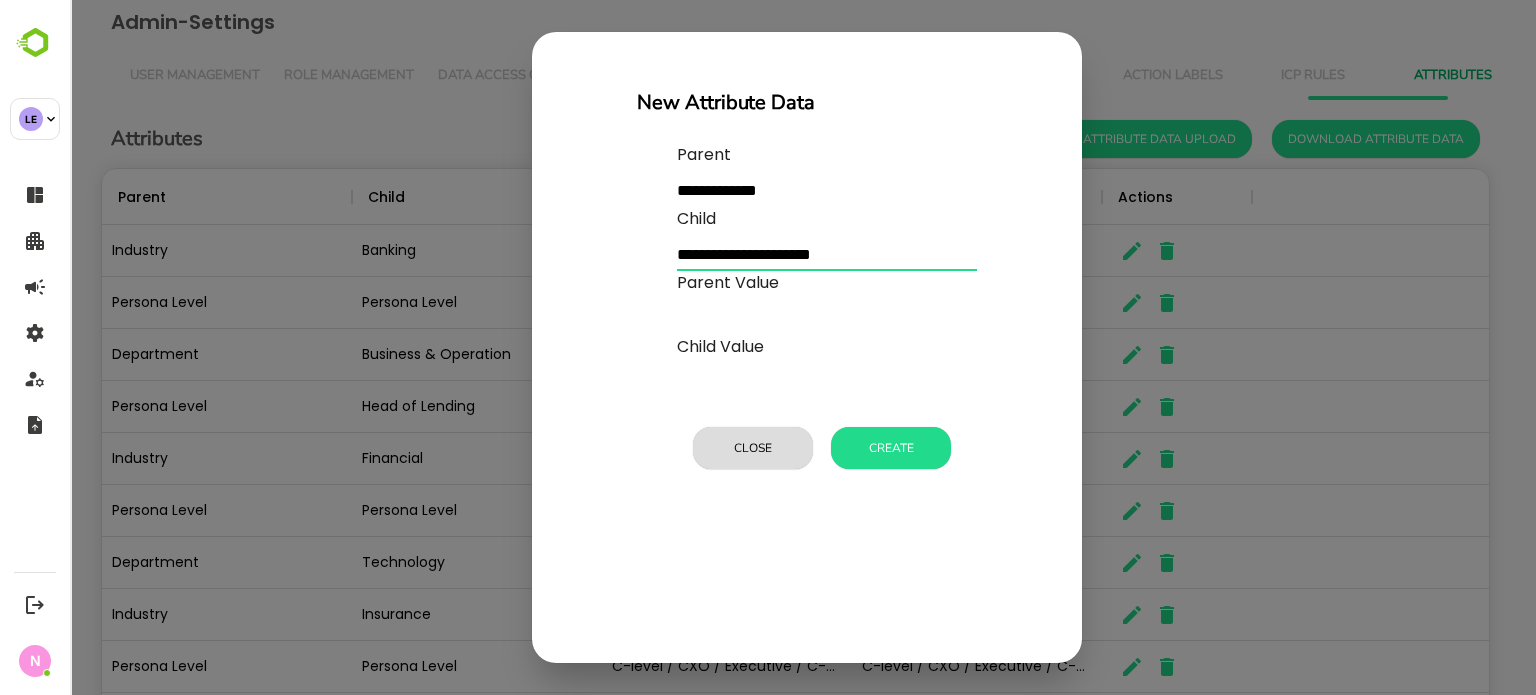 click on "**********" at bounding box center (827, 255) 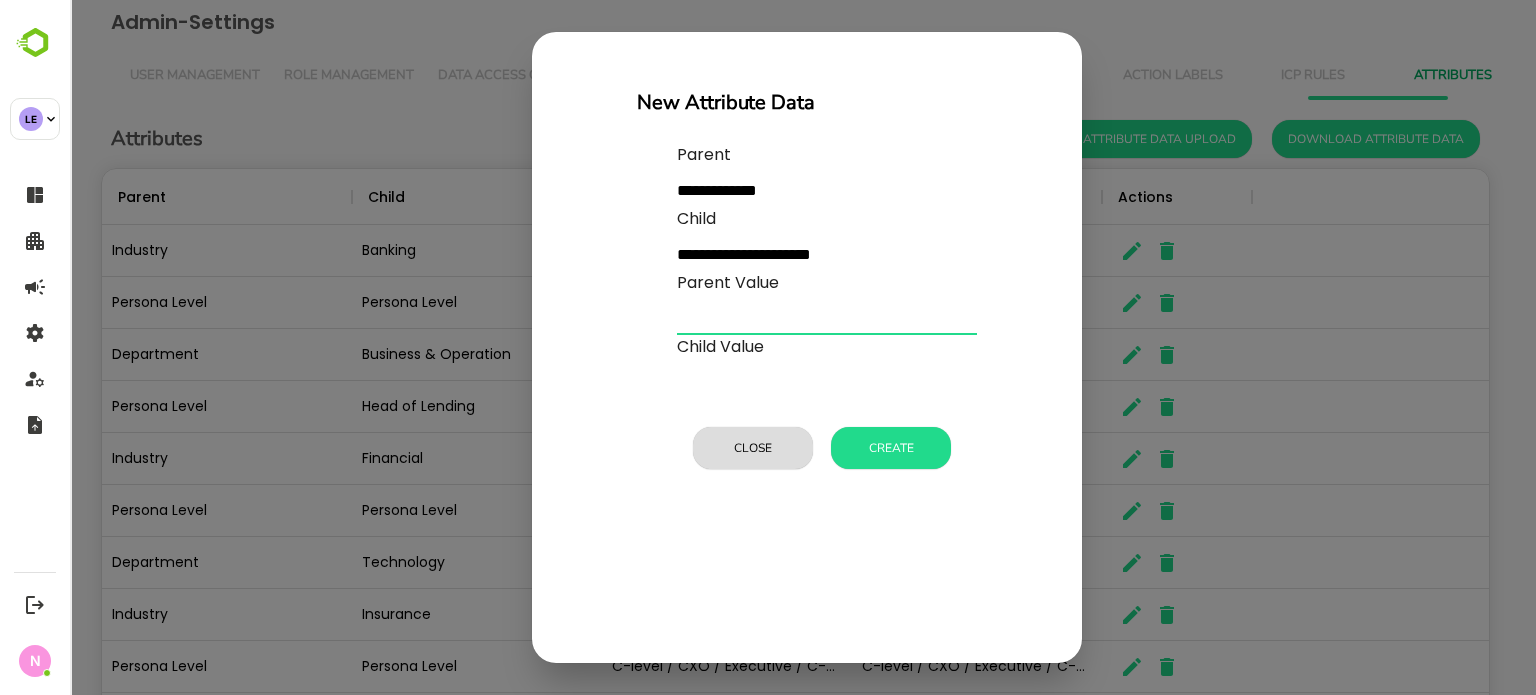 paste on "**********" 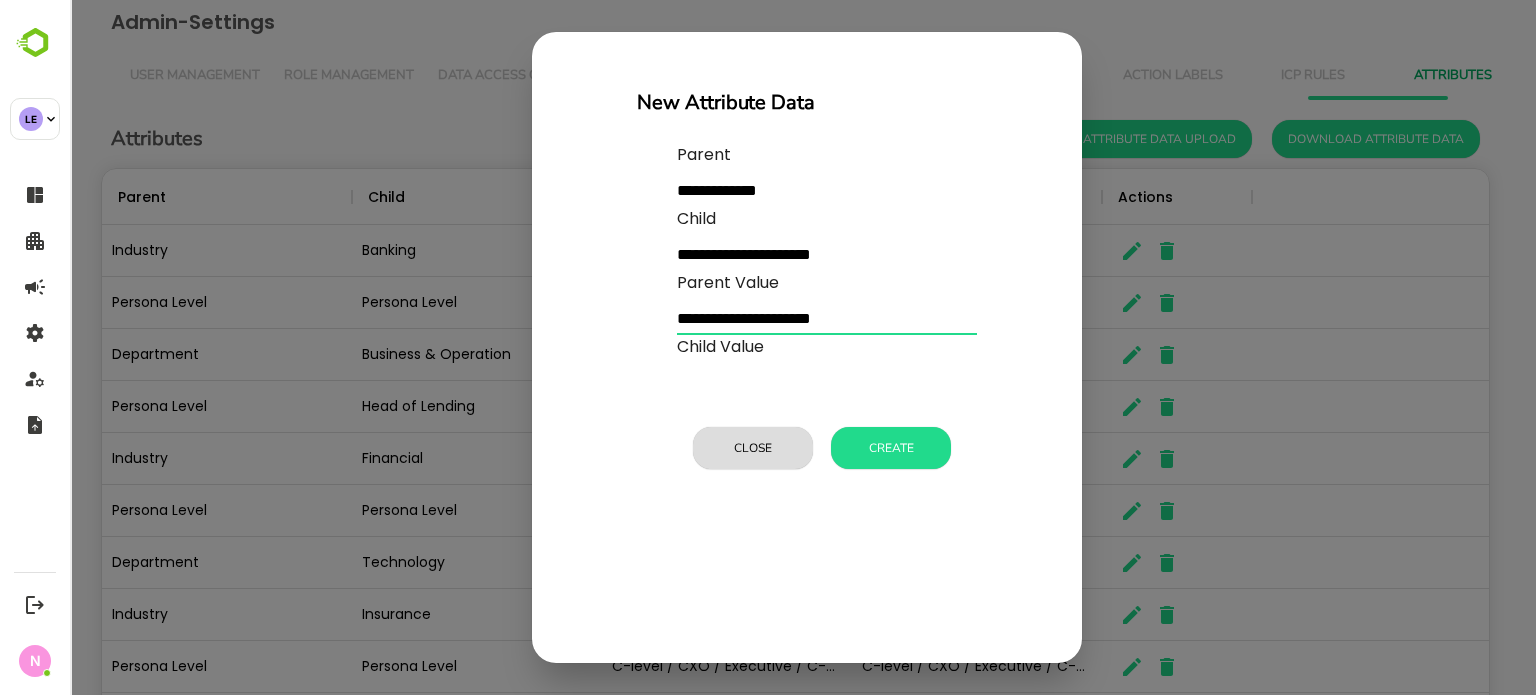 type on "**********" 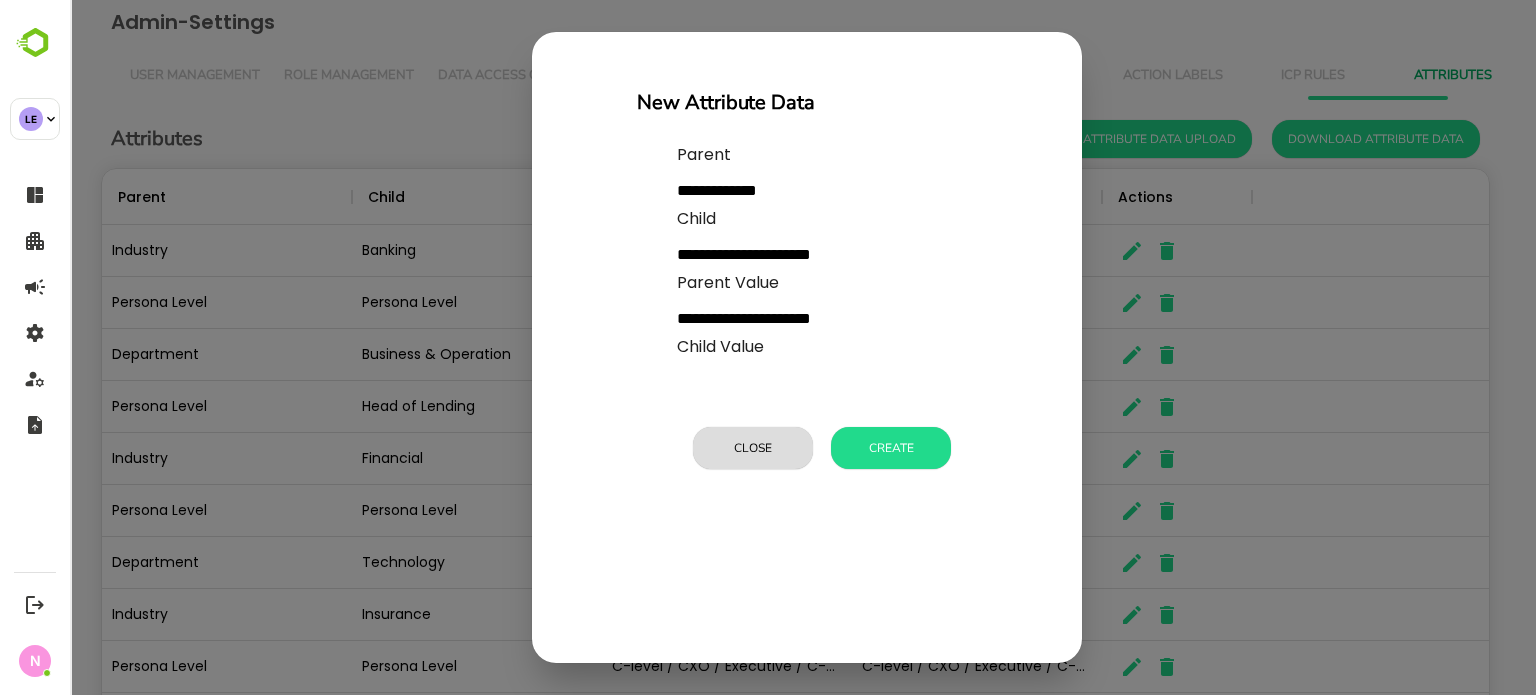 click at bounding box center (827, 191) 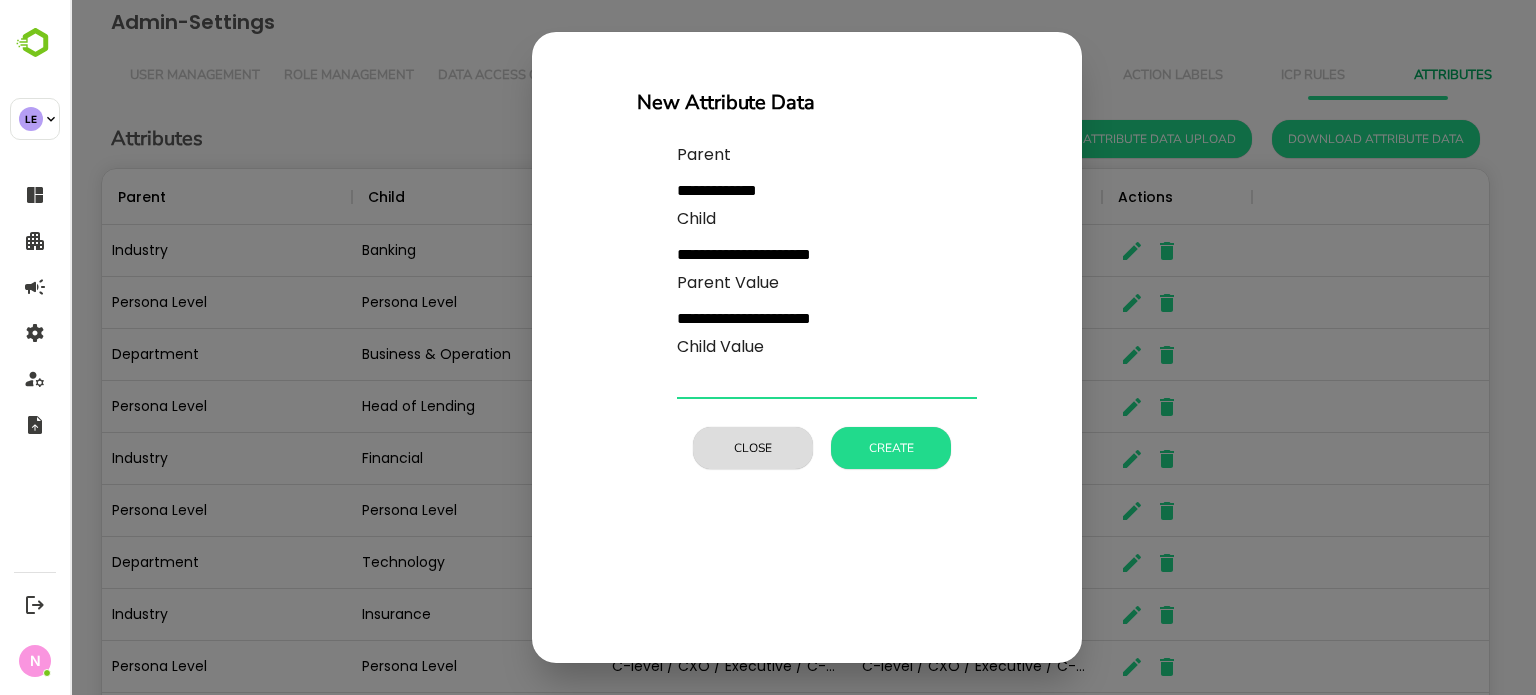 paste on "**********" 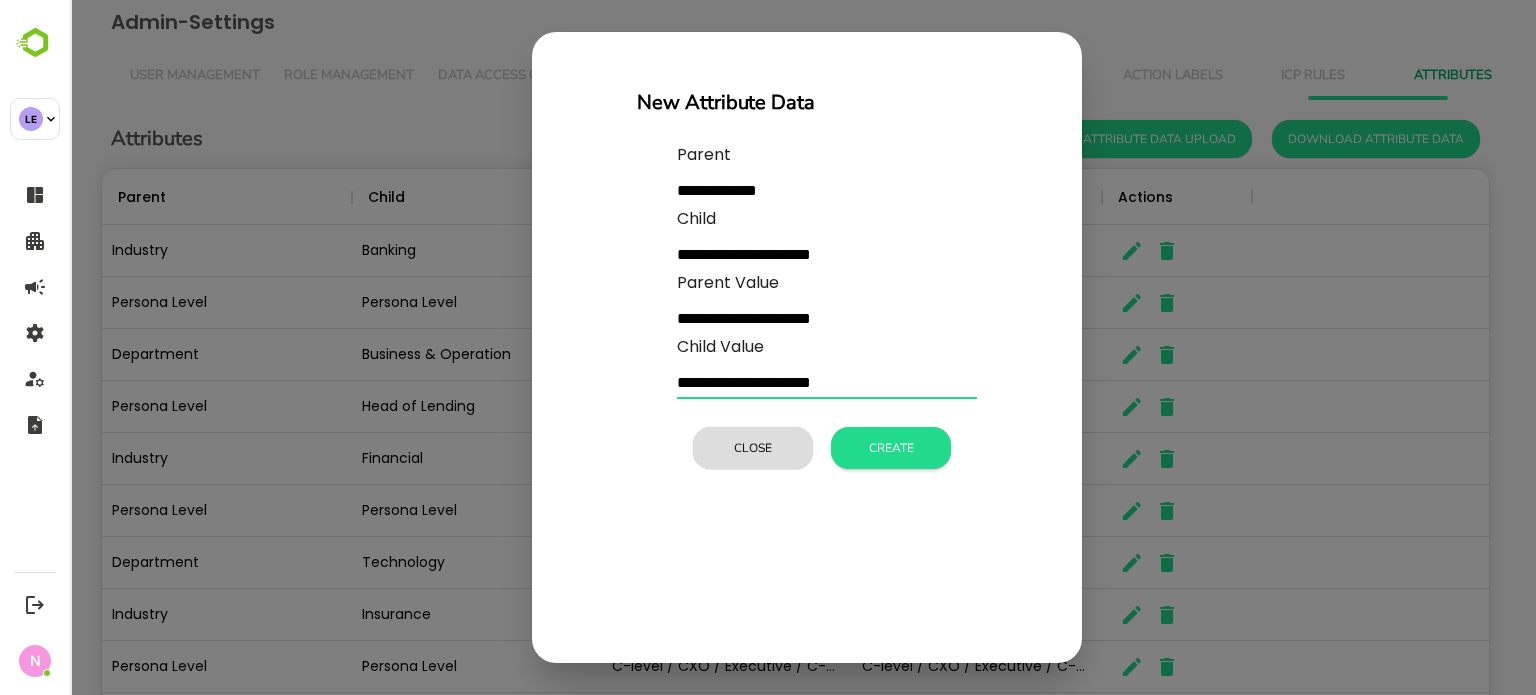 type on "**********" 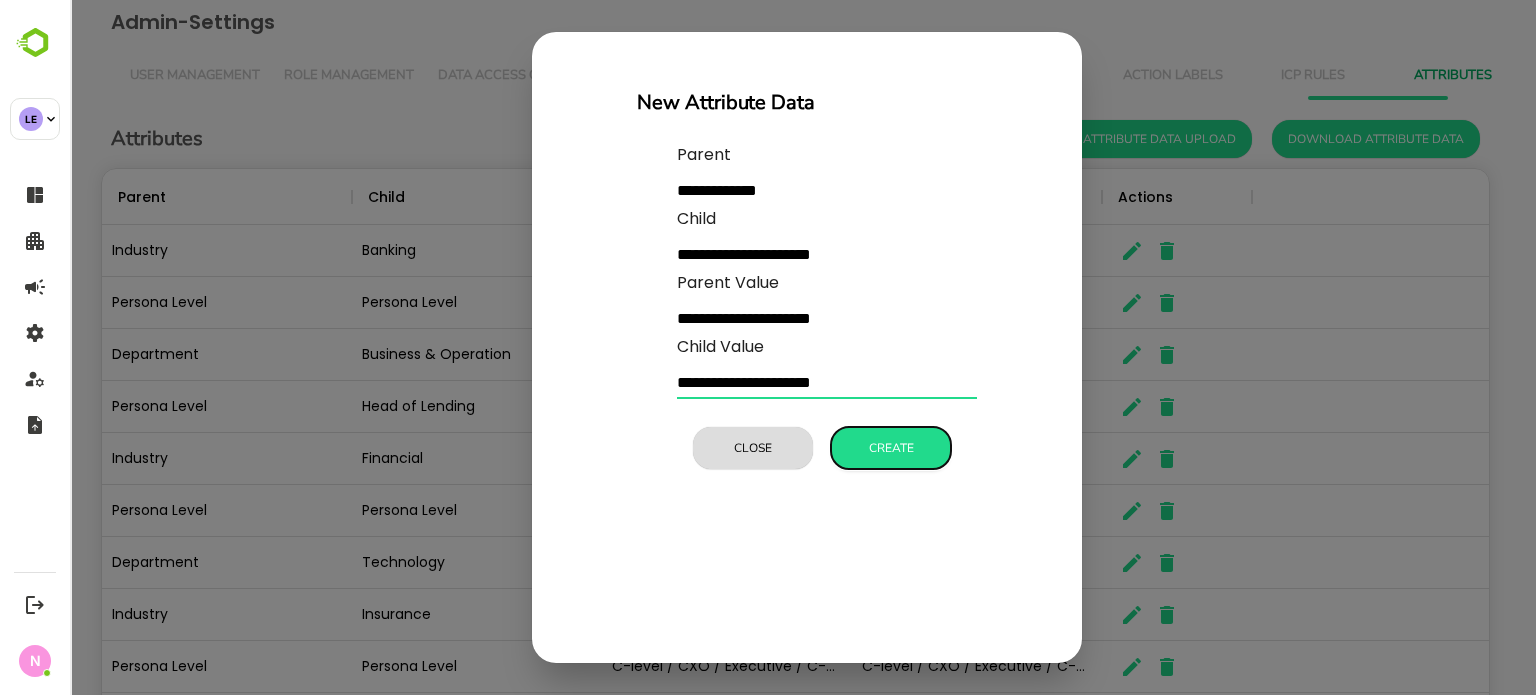 click on "Create" at bounding box center (891, 448) 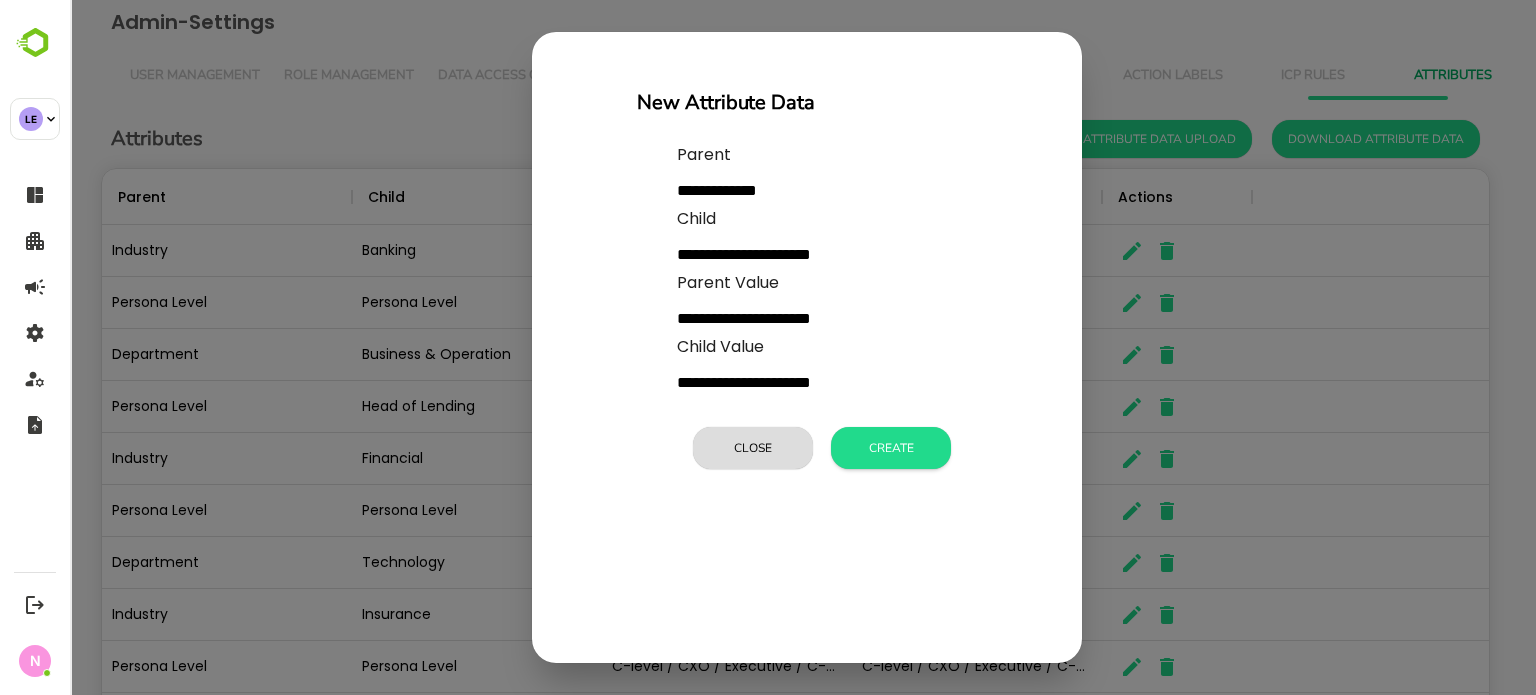 type 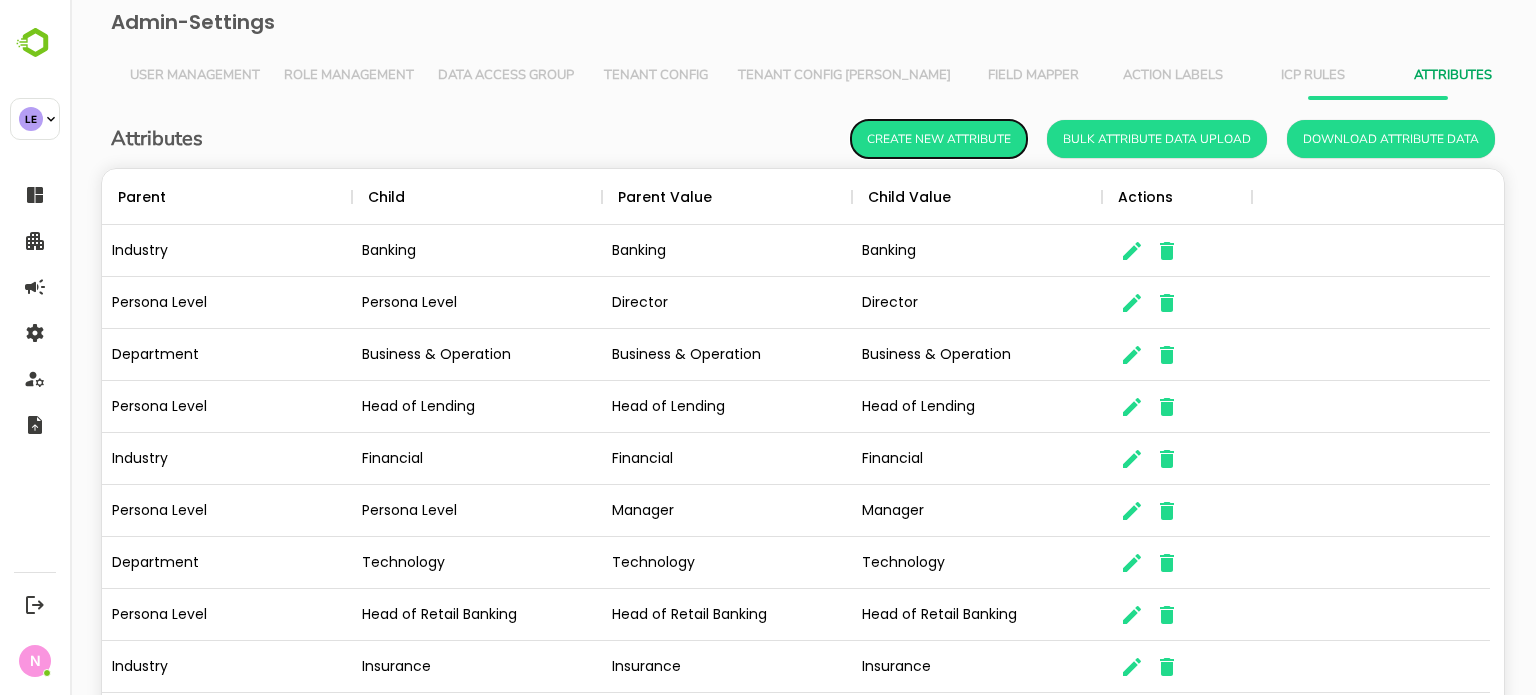 scroll, scrollTop: 16, scrollLeft: 16, axis: both 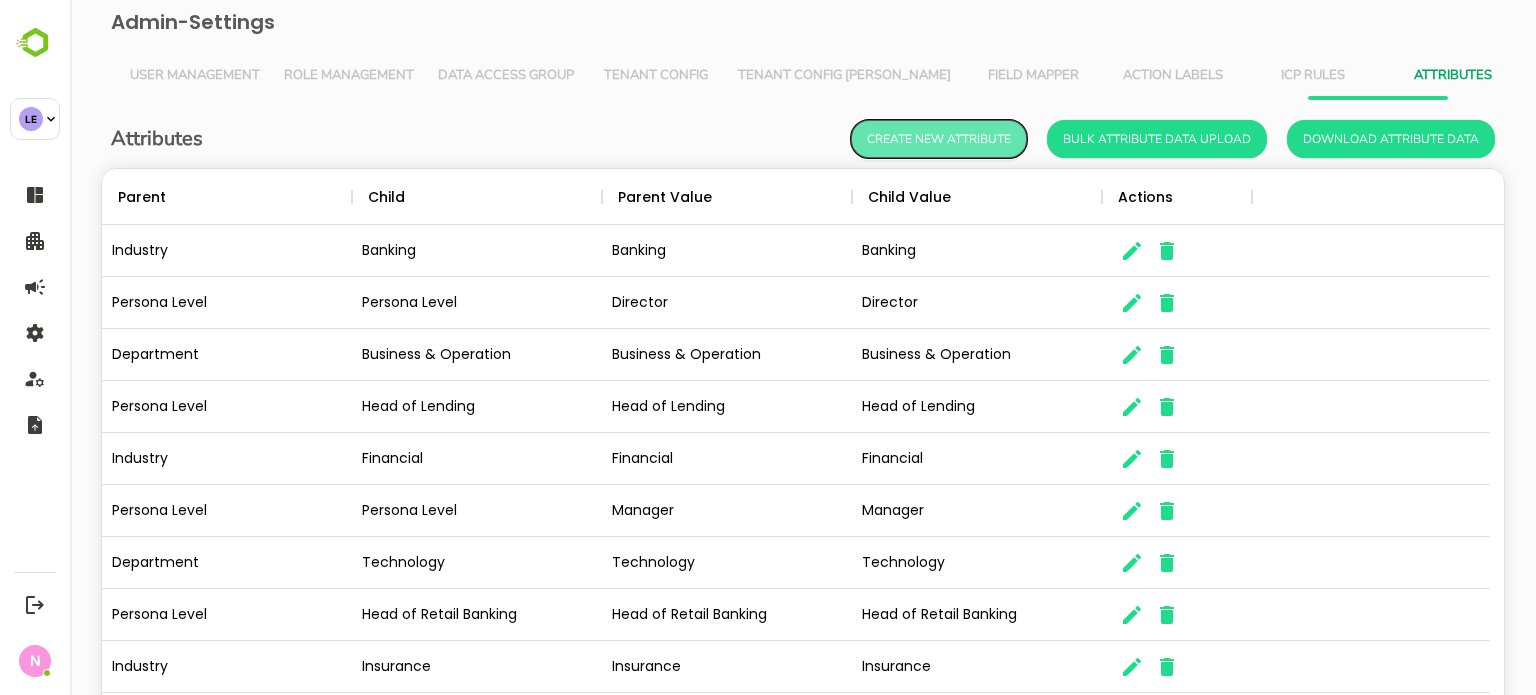 click on "Create New Attribute" at bounding box center (939, 139) 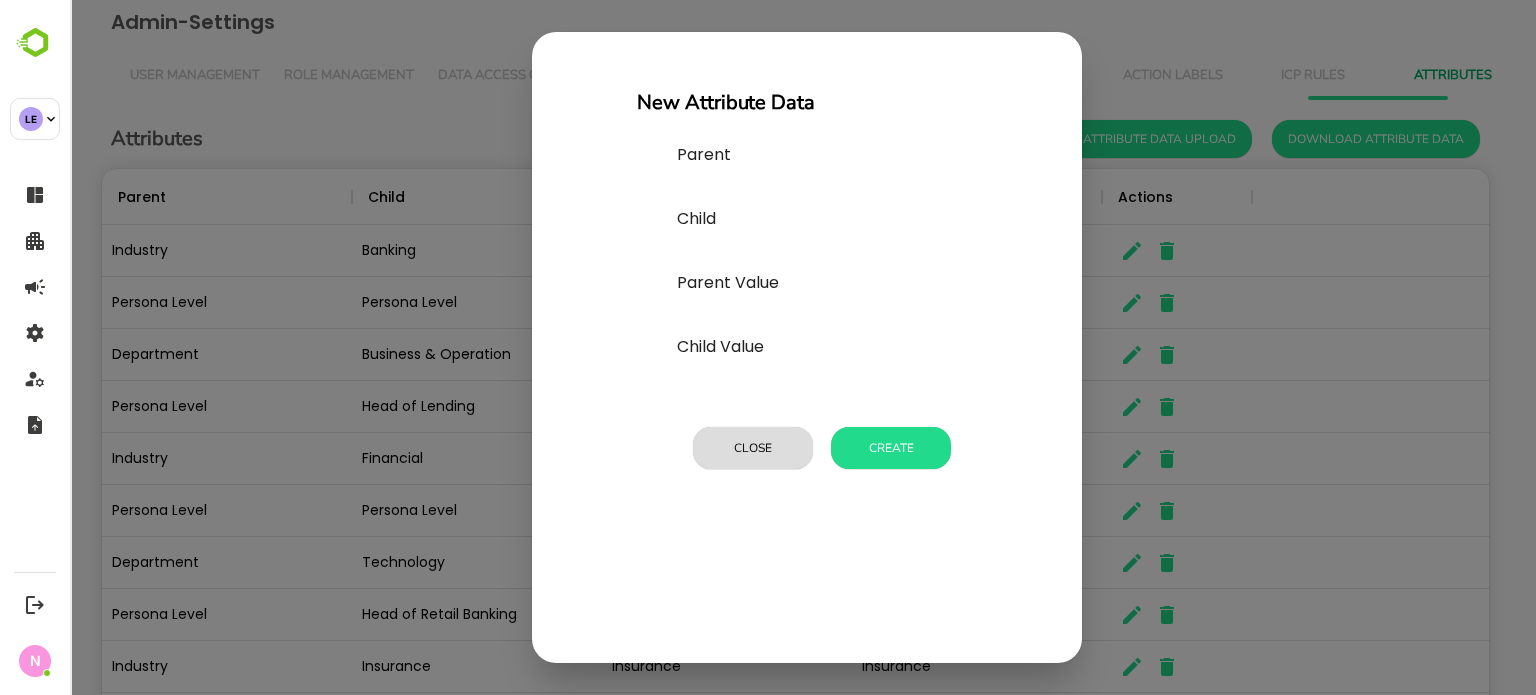click on "Parent" at bounding box center (827, 175) 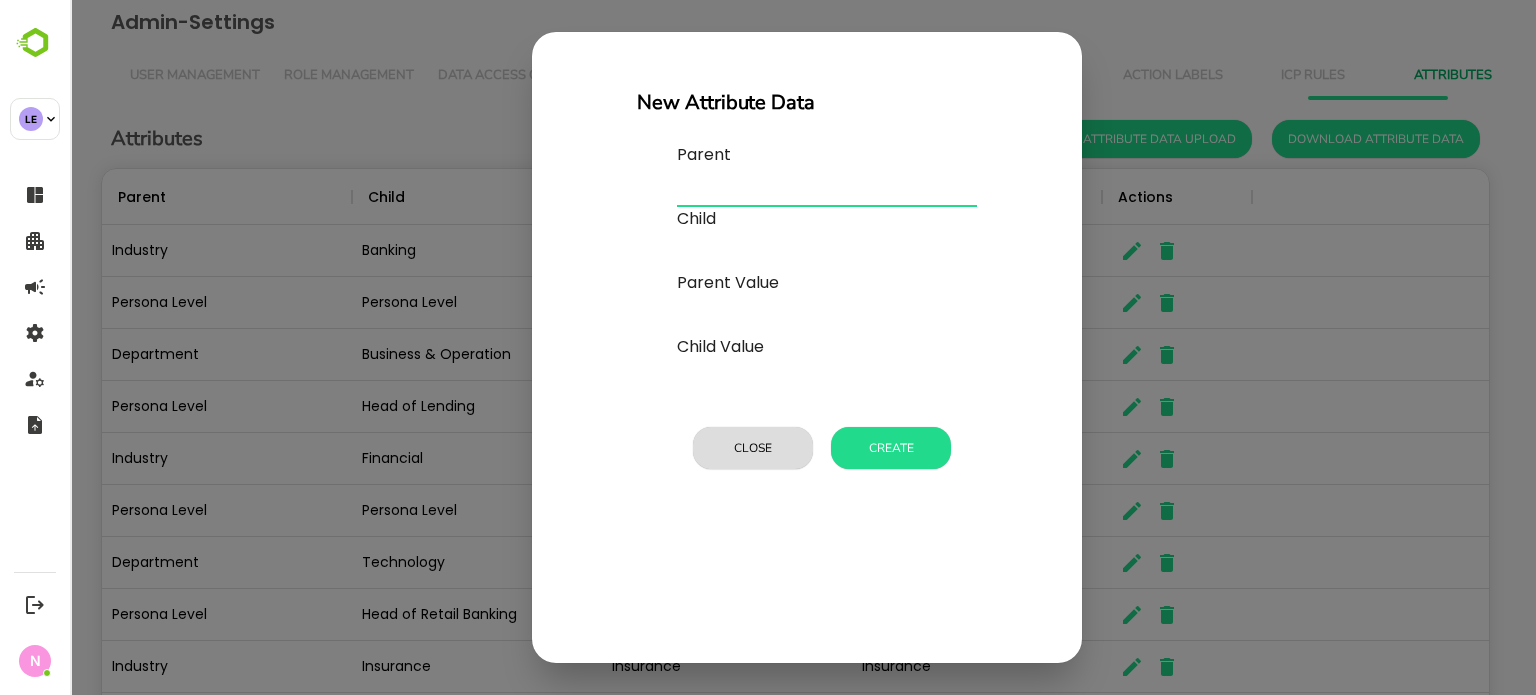 click at bounding box center (827, 191) 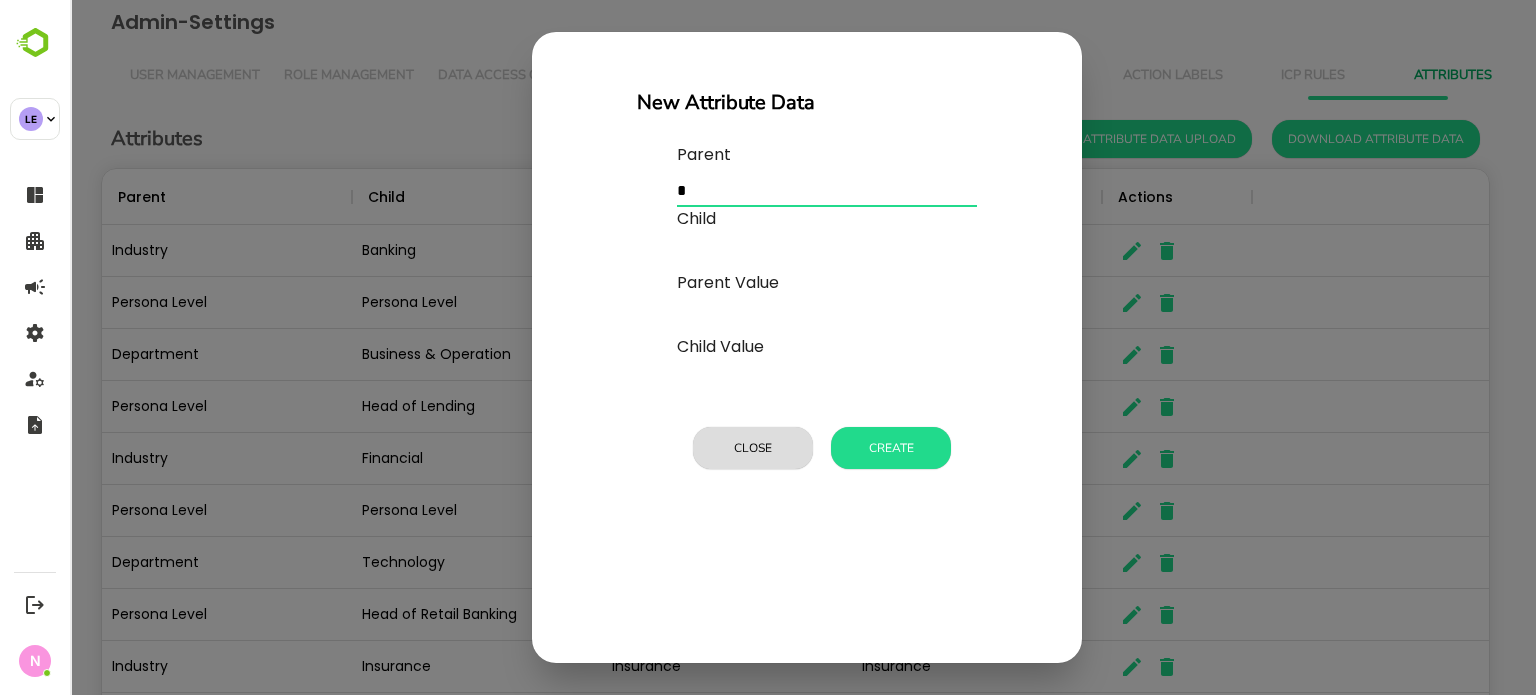 type on "**********" 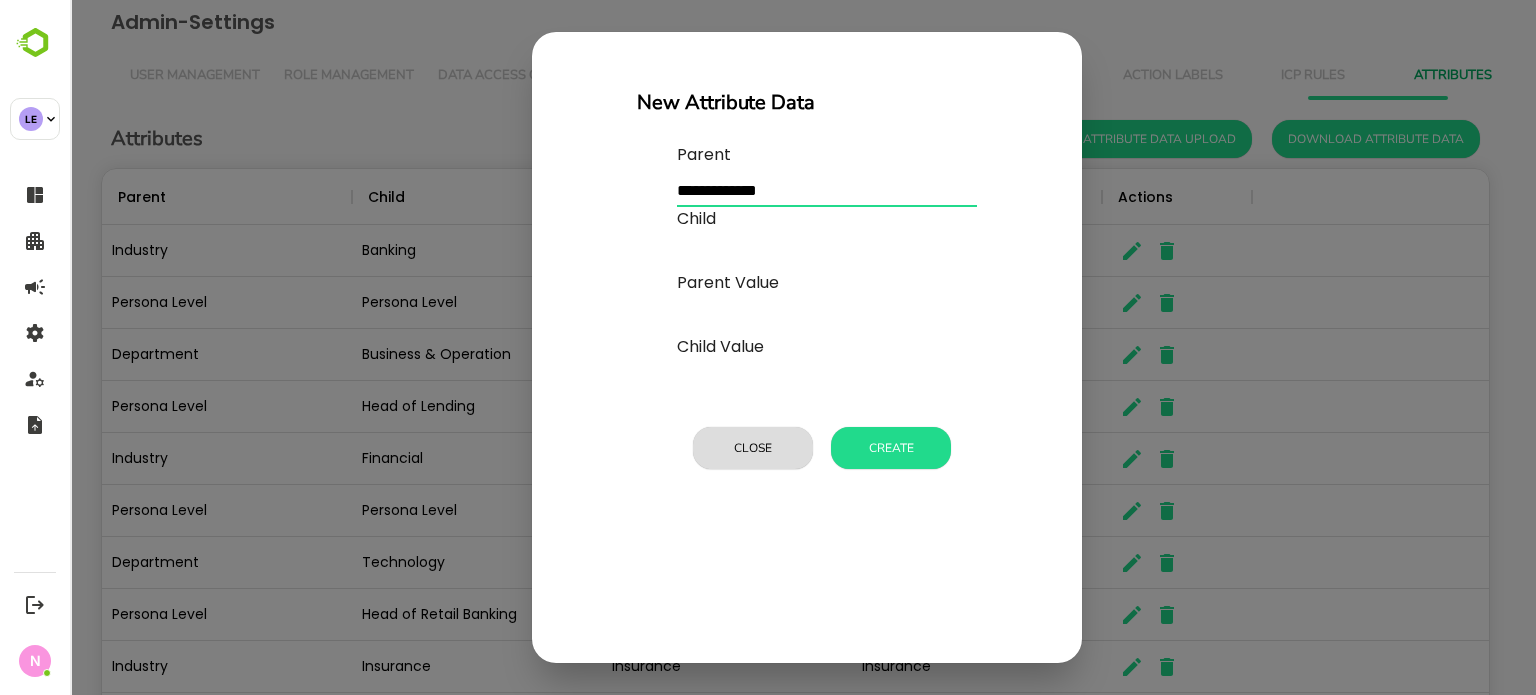 click at bounding box center [827, 191] 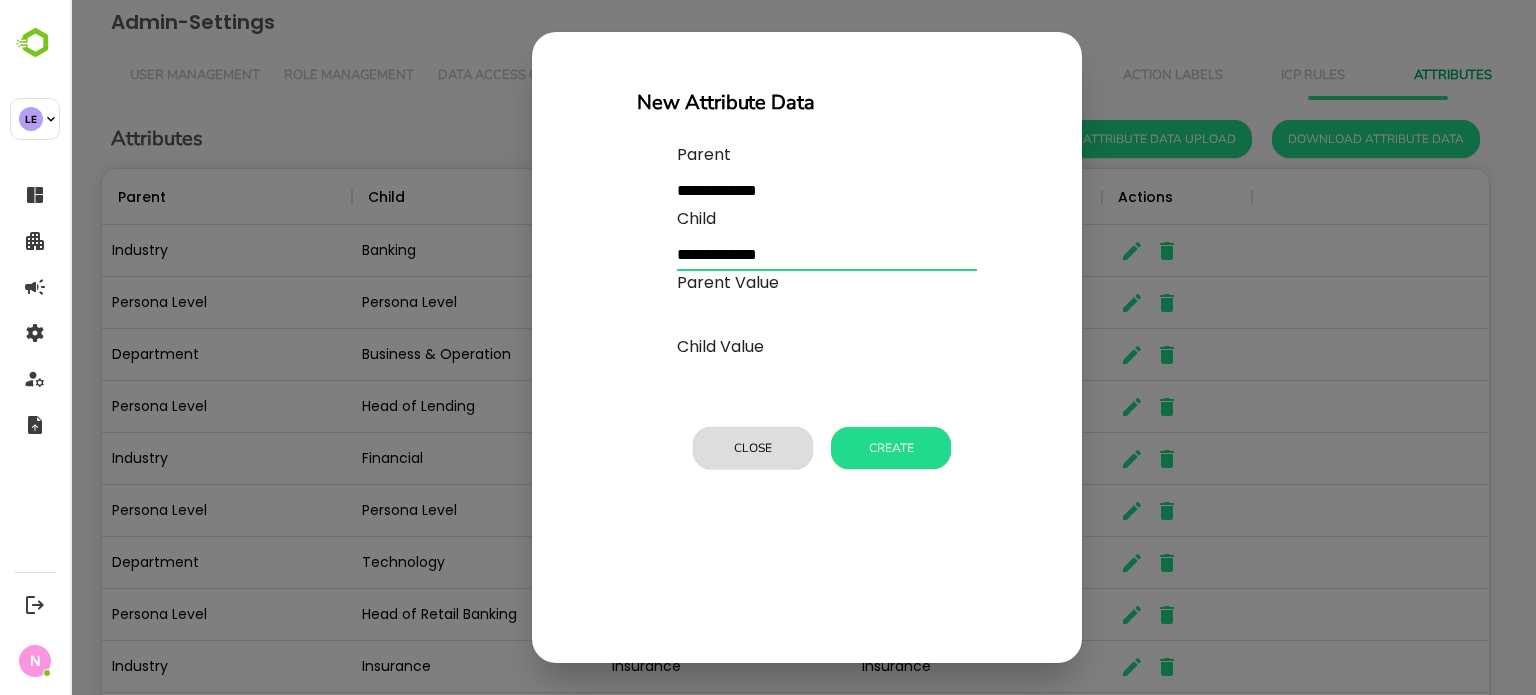 click on "**********" at bounding box center [827, 255] 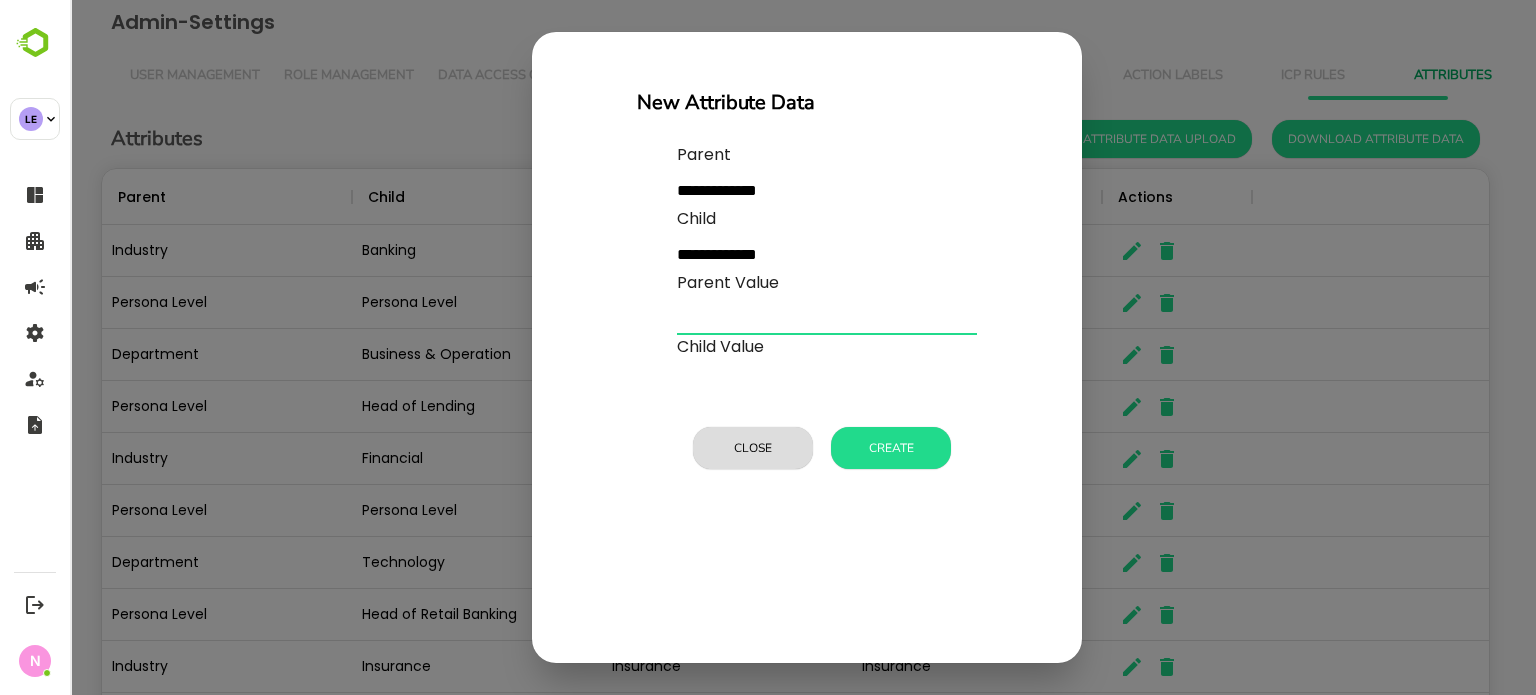 click at bounding box center [827, 319] 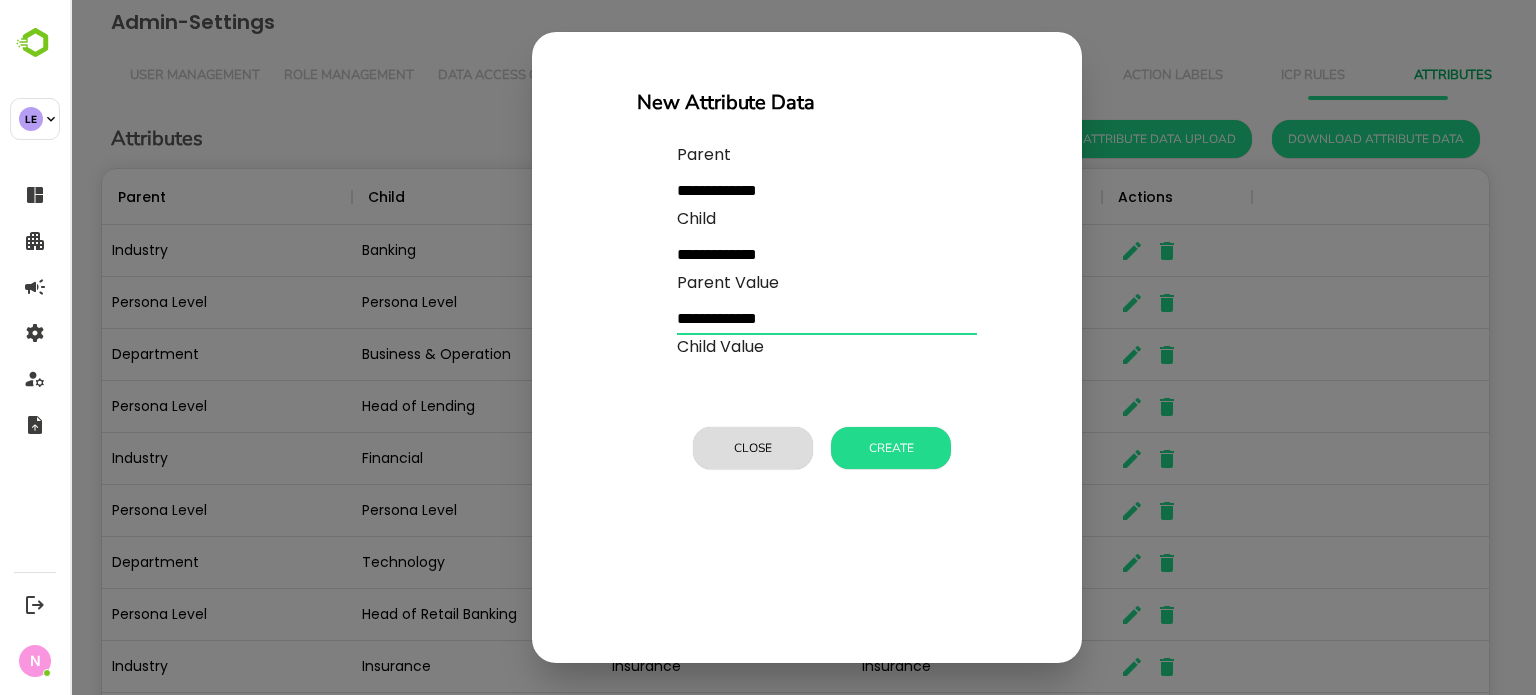 type on "**********" 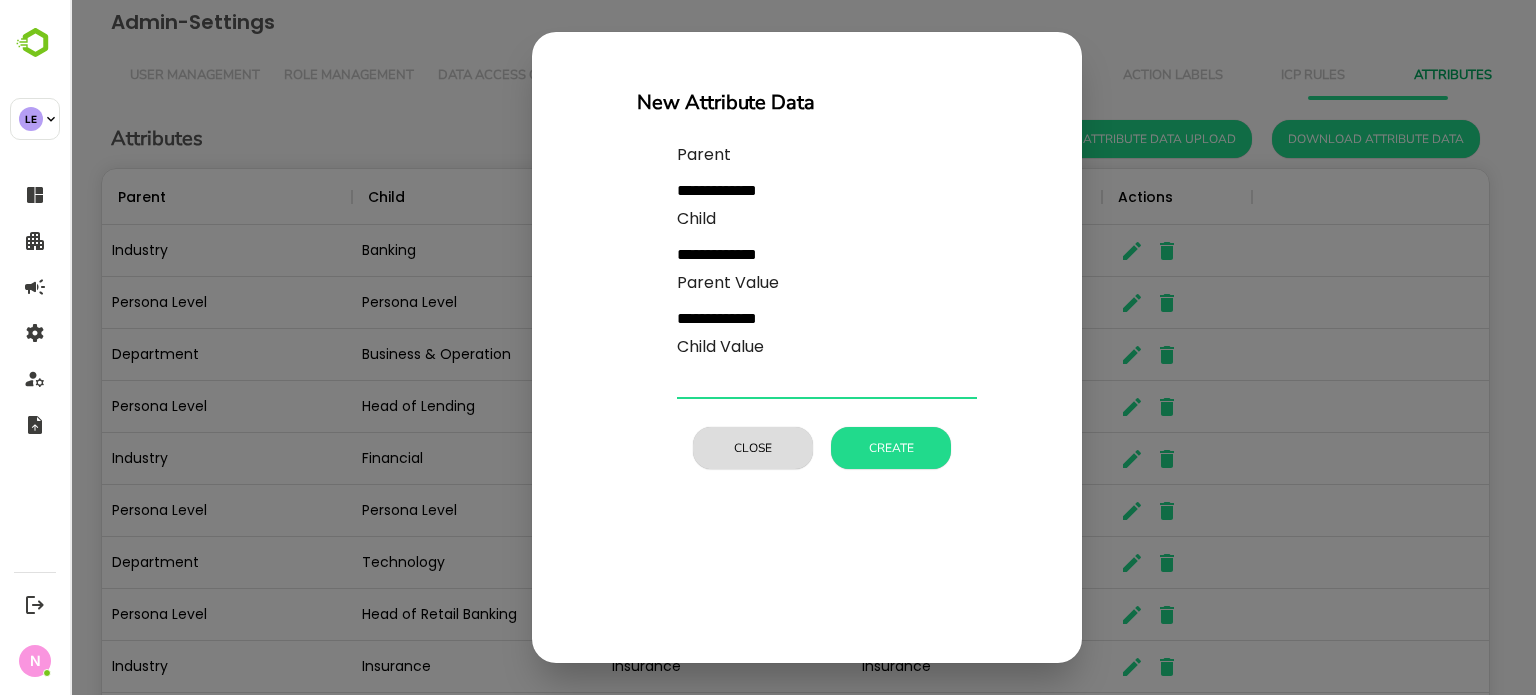 click at bounding box center [827, 383] 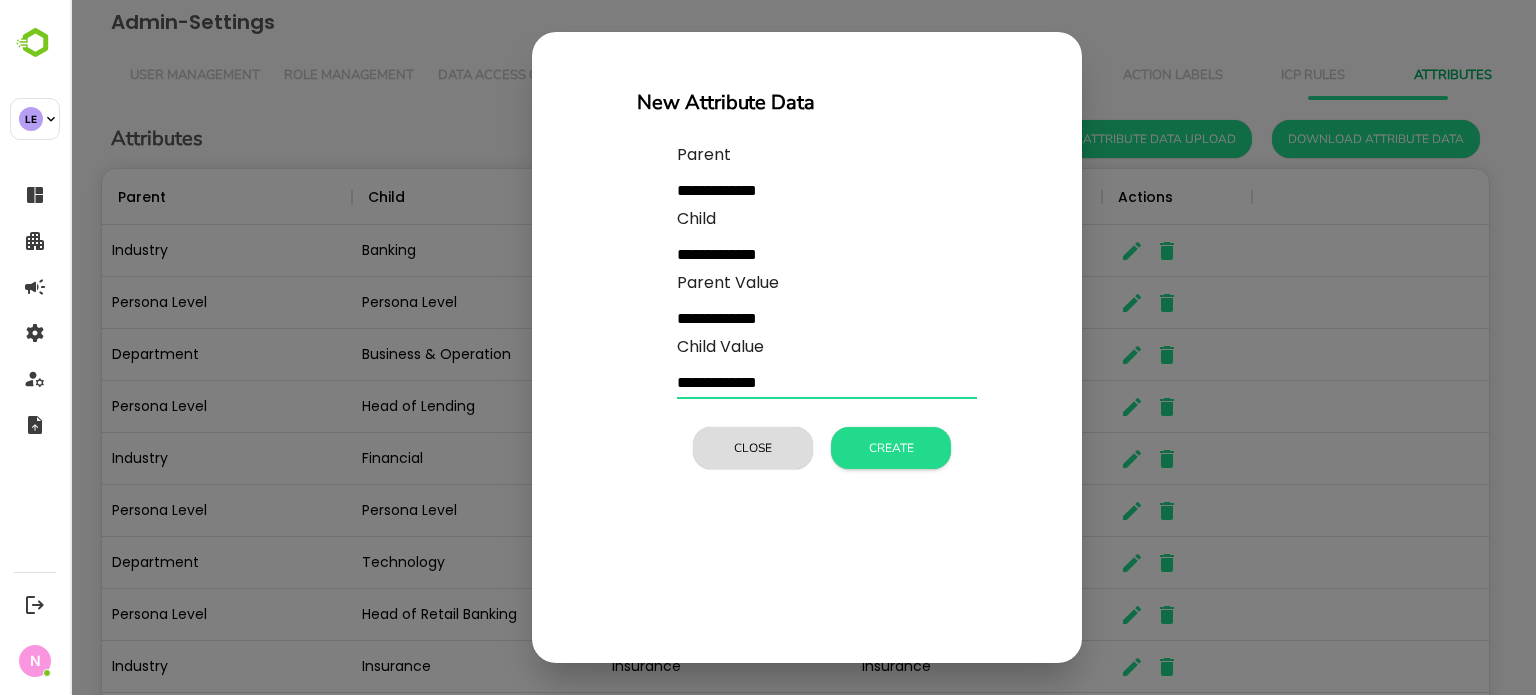 type on "**********" 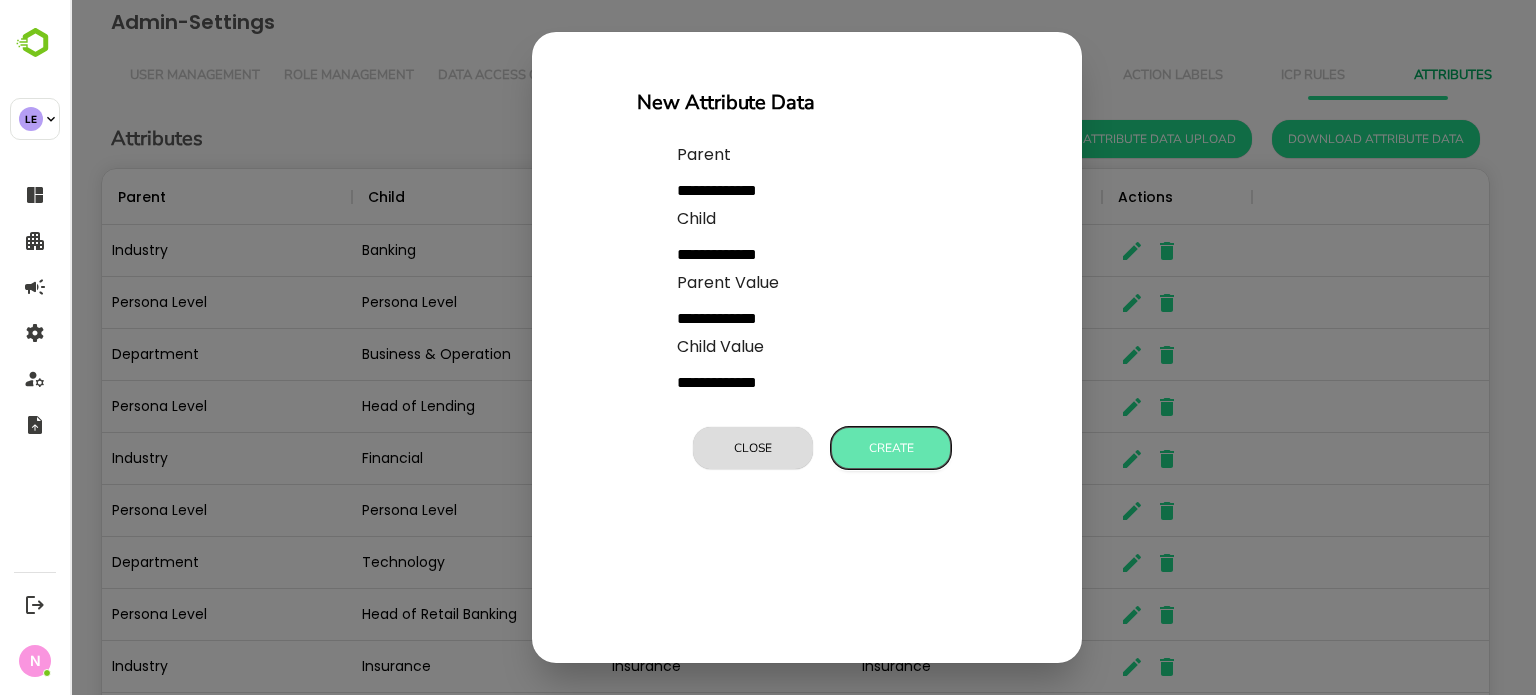 click on "Create" at bounding box center [891, 448] 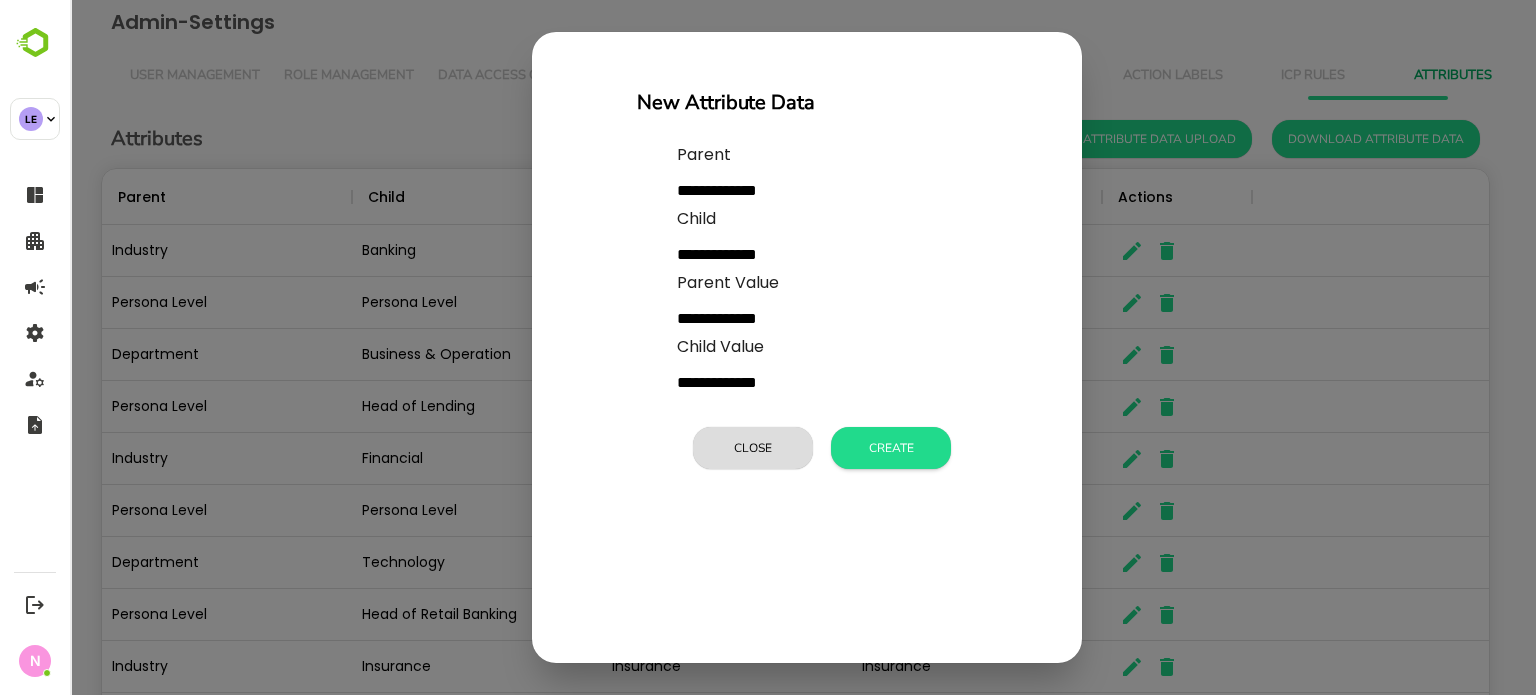 type 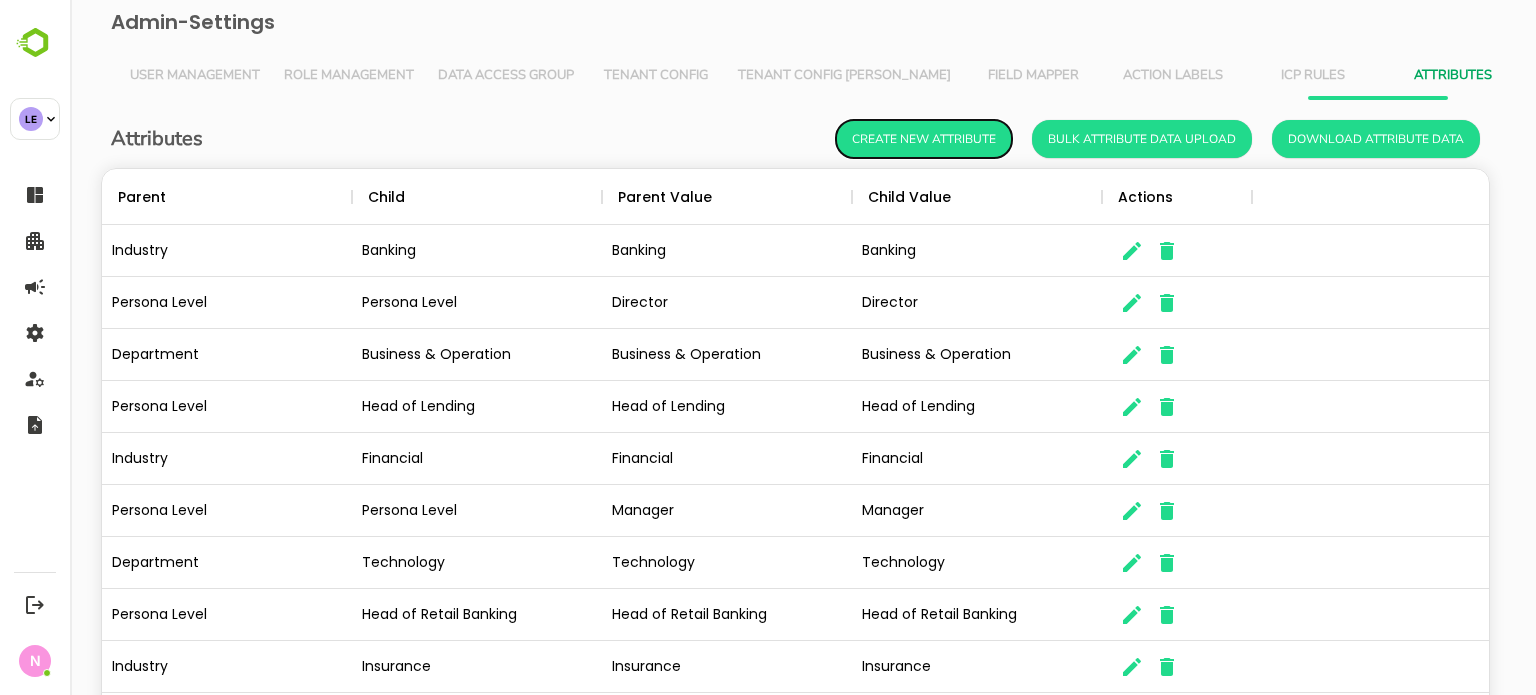 scroll, scrollTop: 16, scrollLeft: 16, axis: both 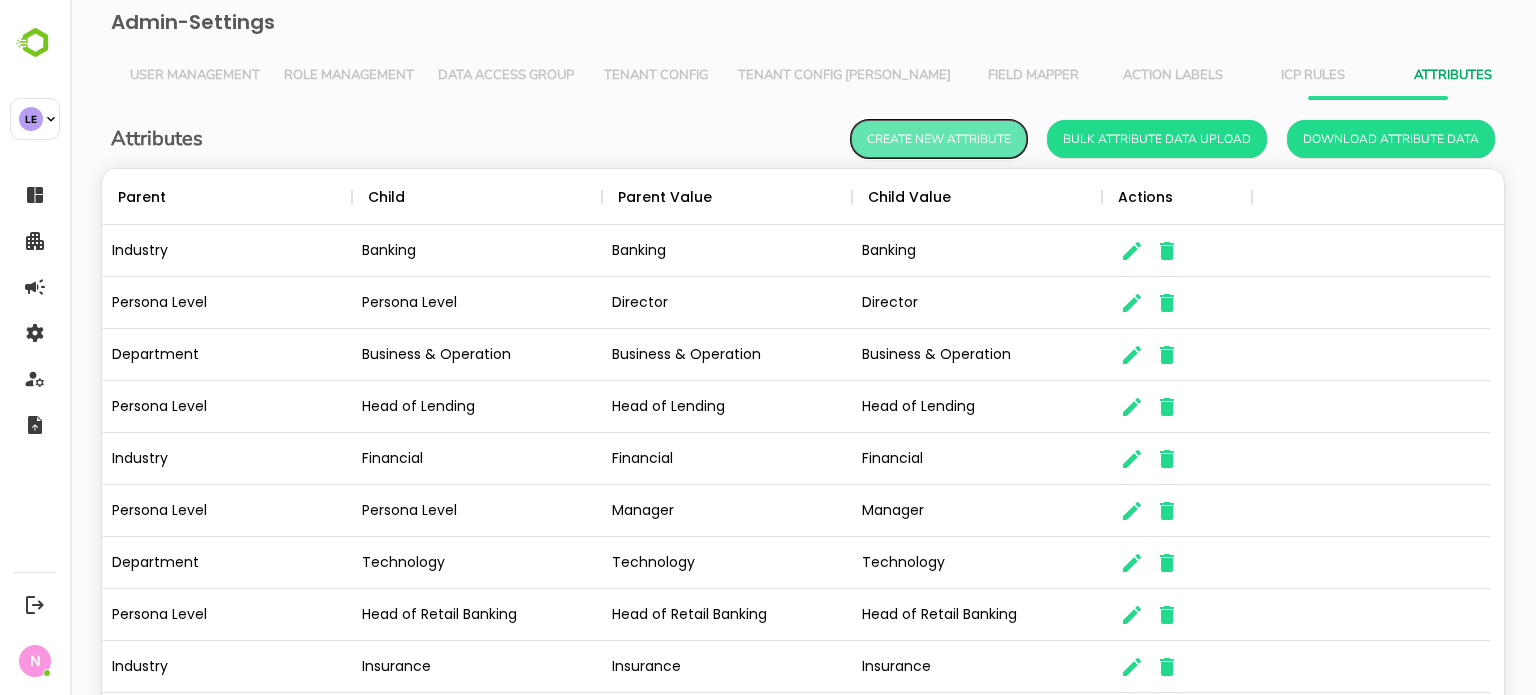 click on "Create New Attribute" at bounding box center (939, 139) 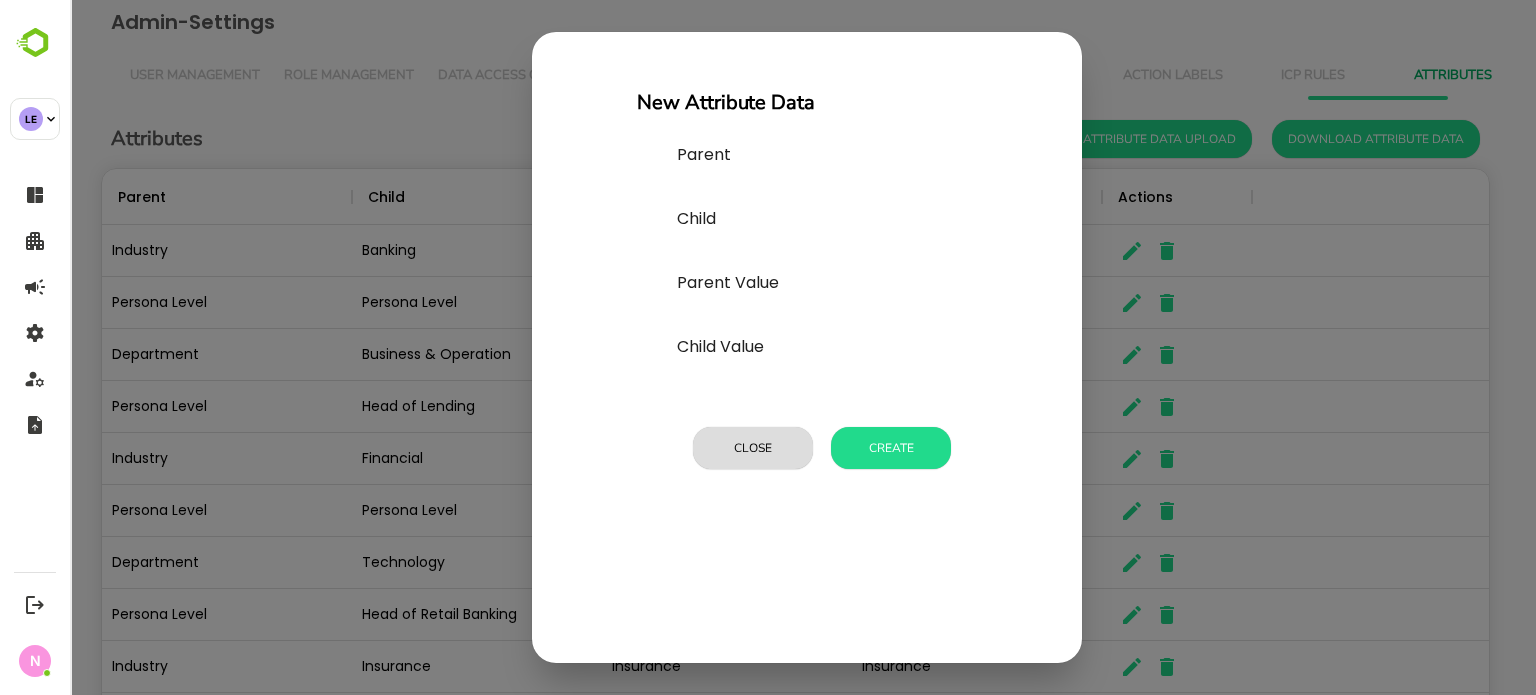 click at bounding box center [827, 191] 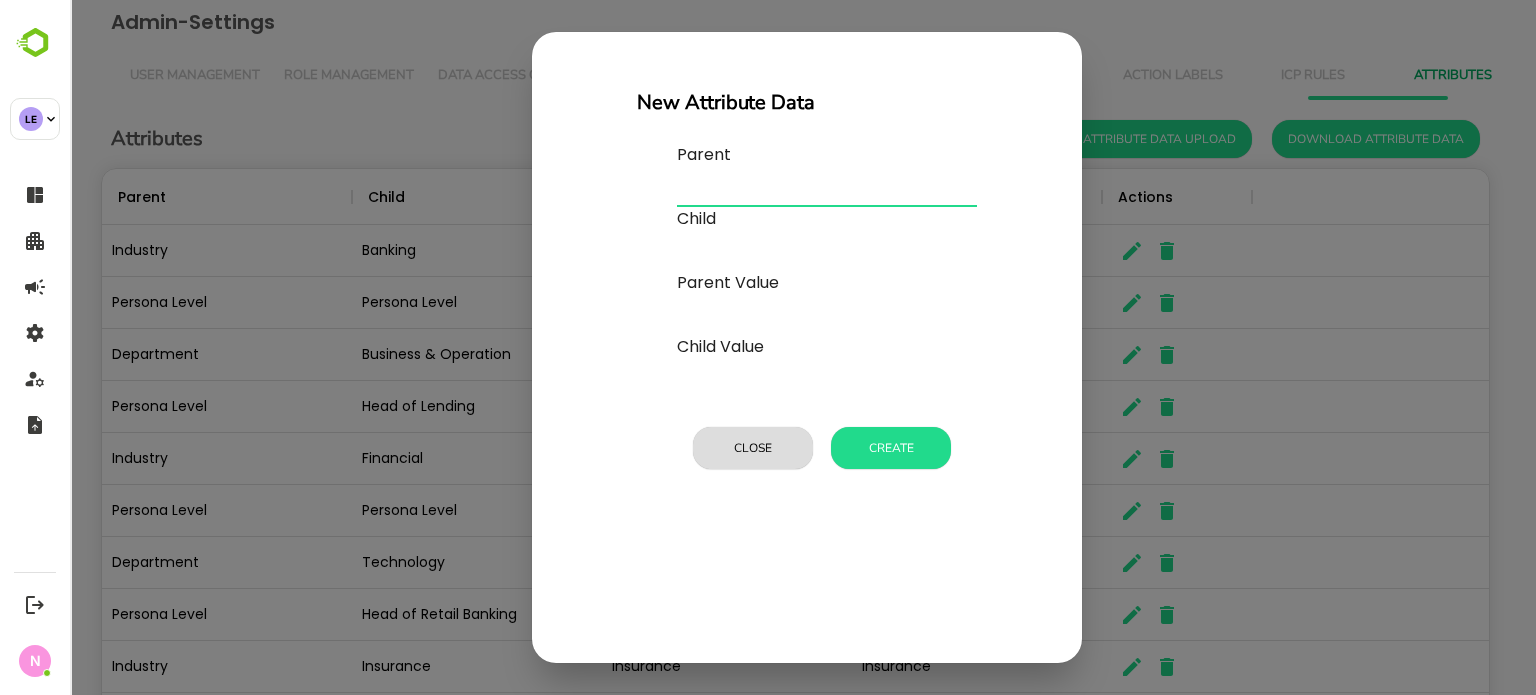 type on "**********" 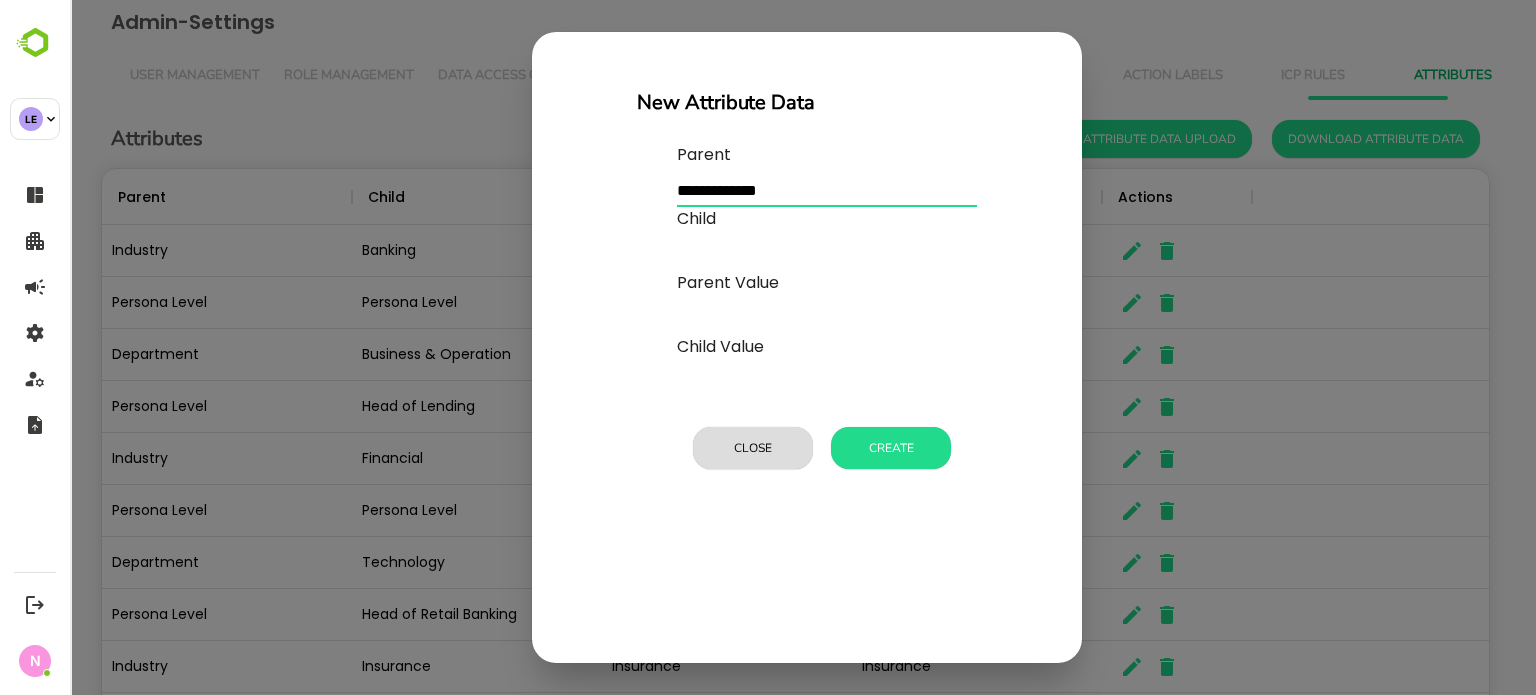 click at bounding box center [827, 191] 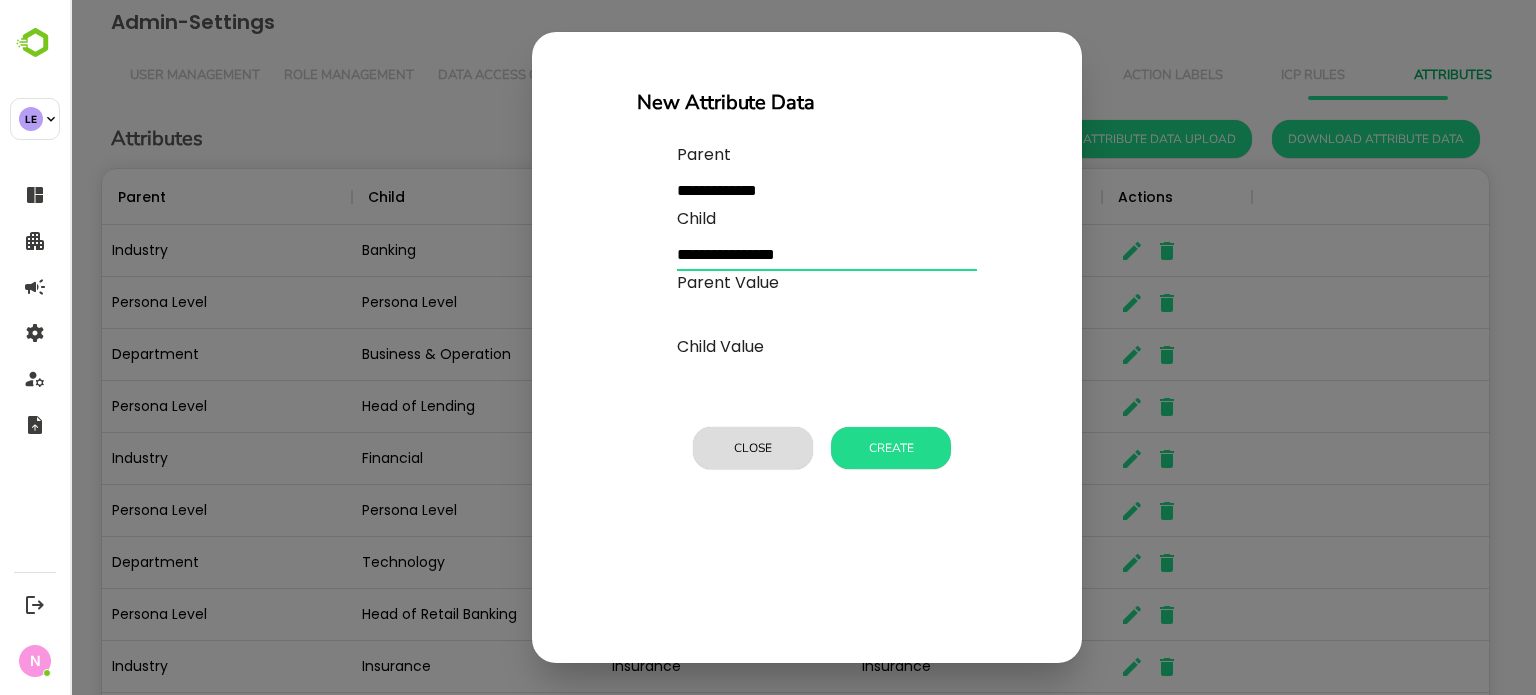 drag, startPoint x: 800, startPoint y: 250, endPoint x: 631, endPoint y: 243, distance: 169.14491 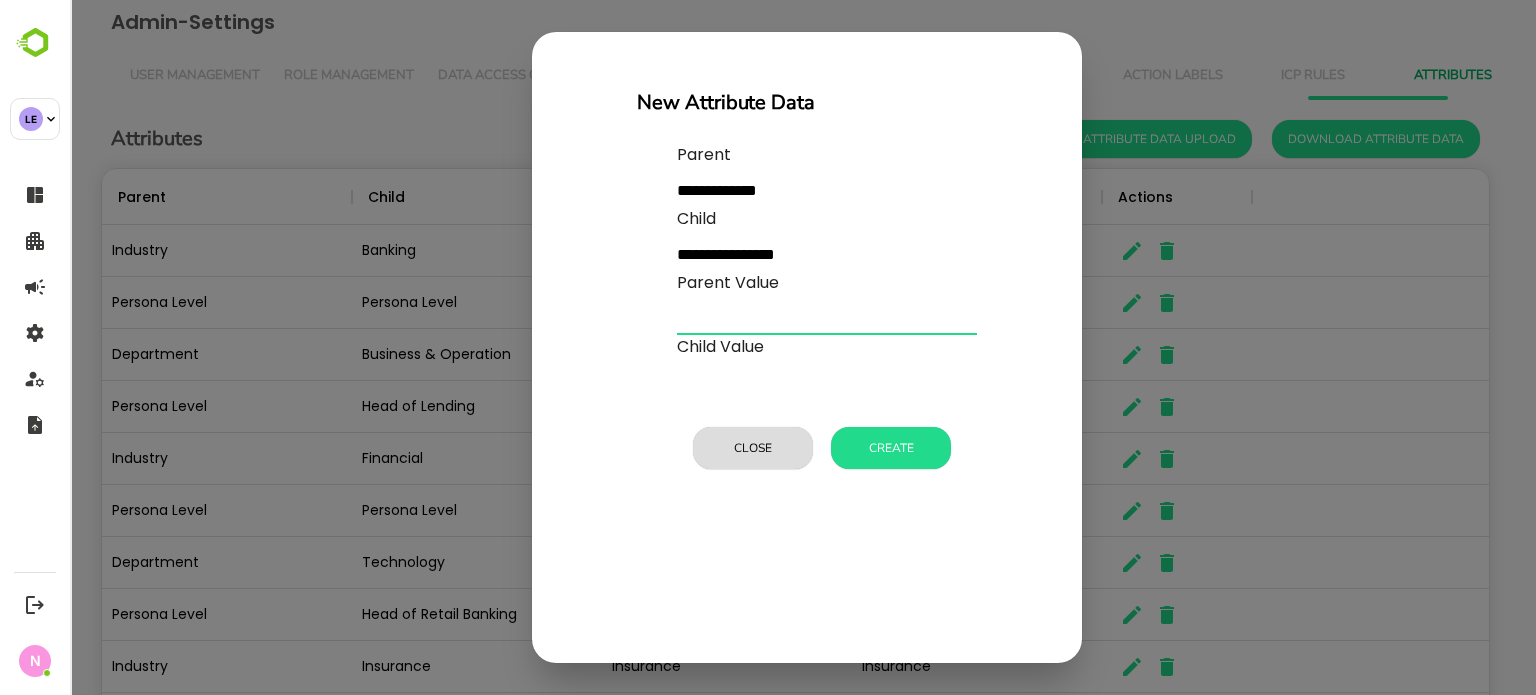 click at bounding box center (827, 319) 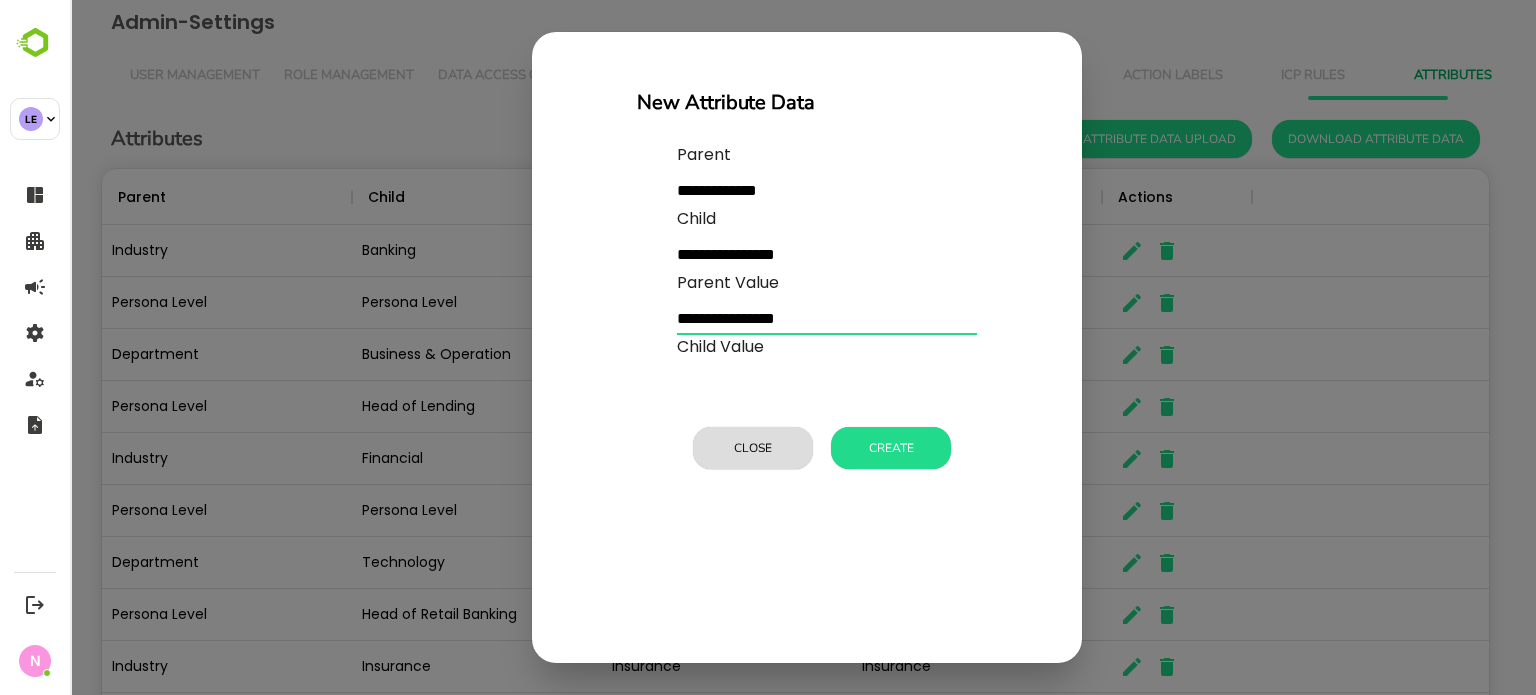type on "**********" 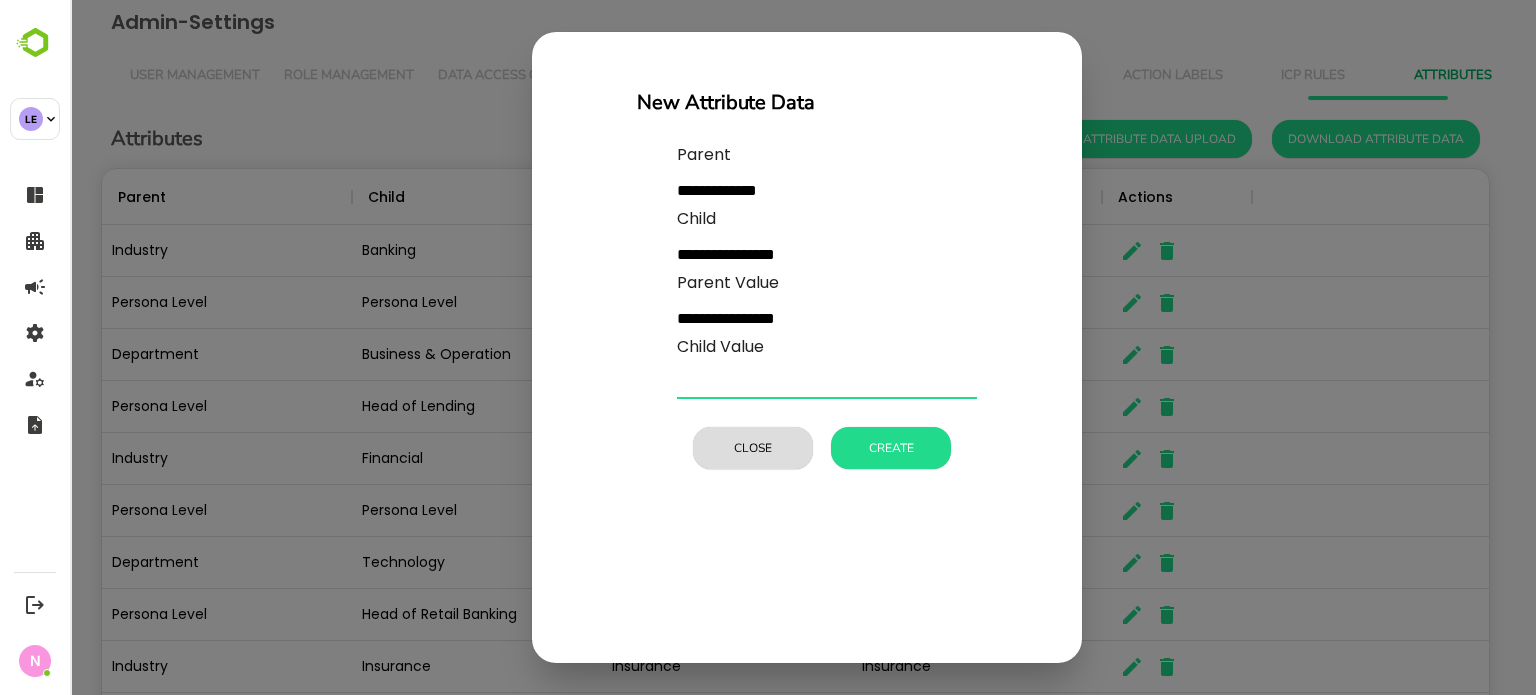 paste on "**********" 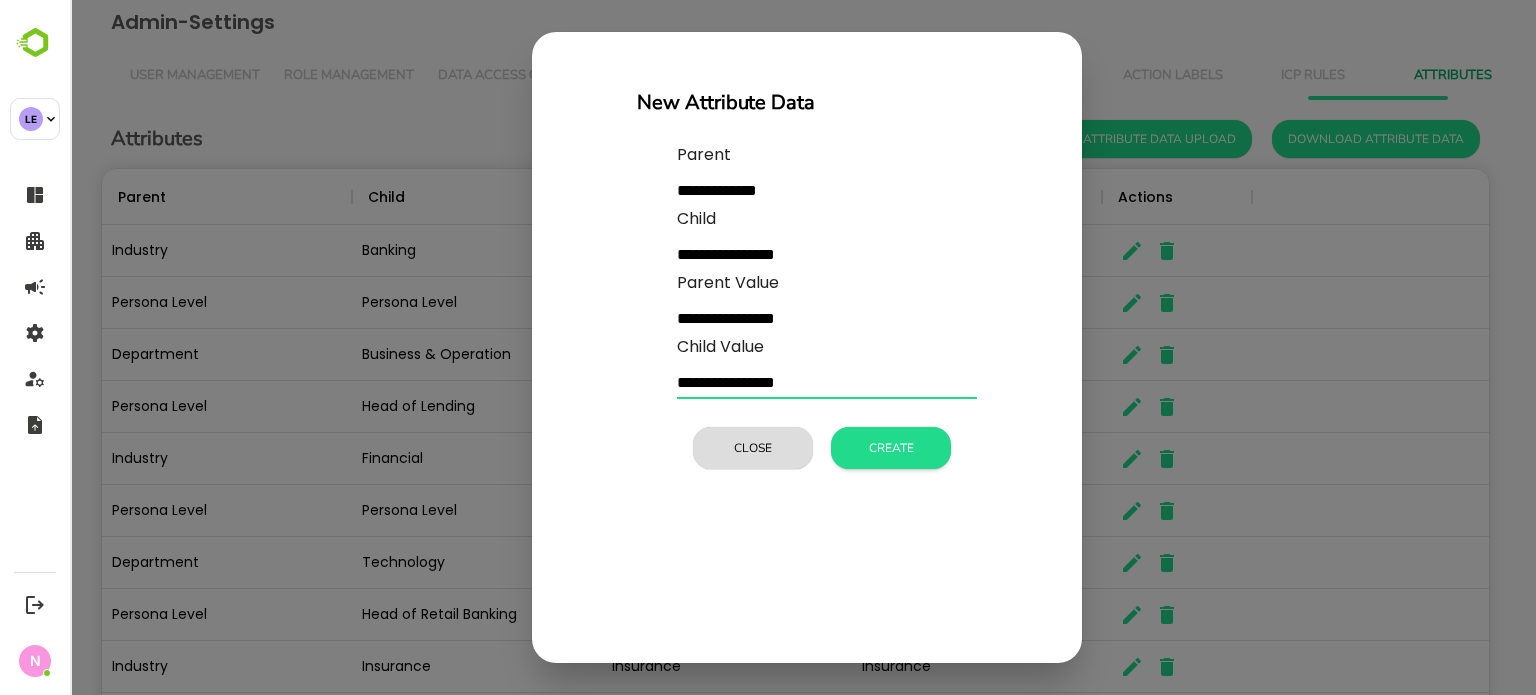 type on "**********" 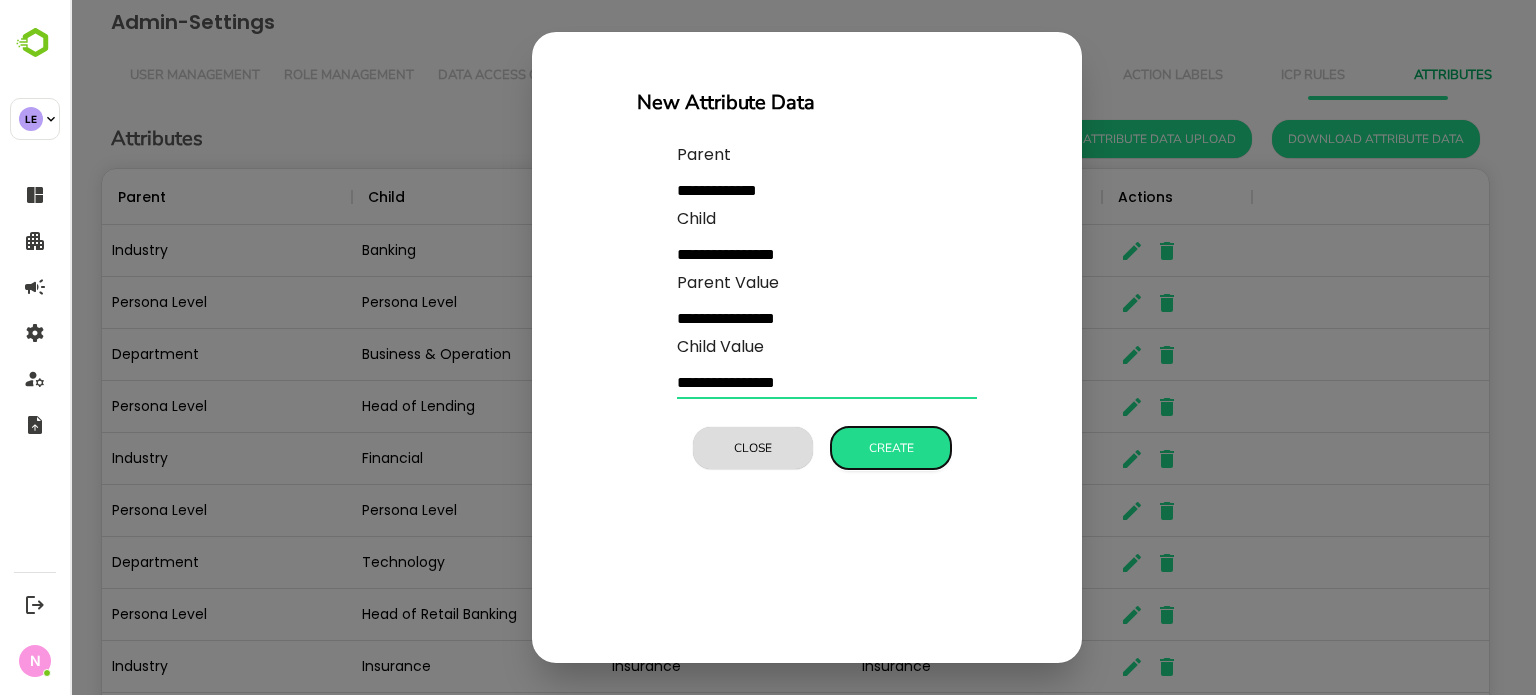 click on "Create" at bounding box center (891, 448) 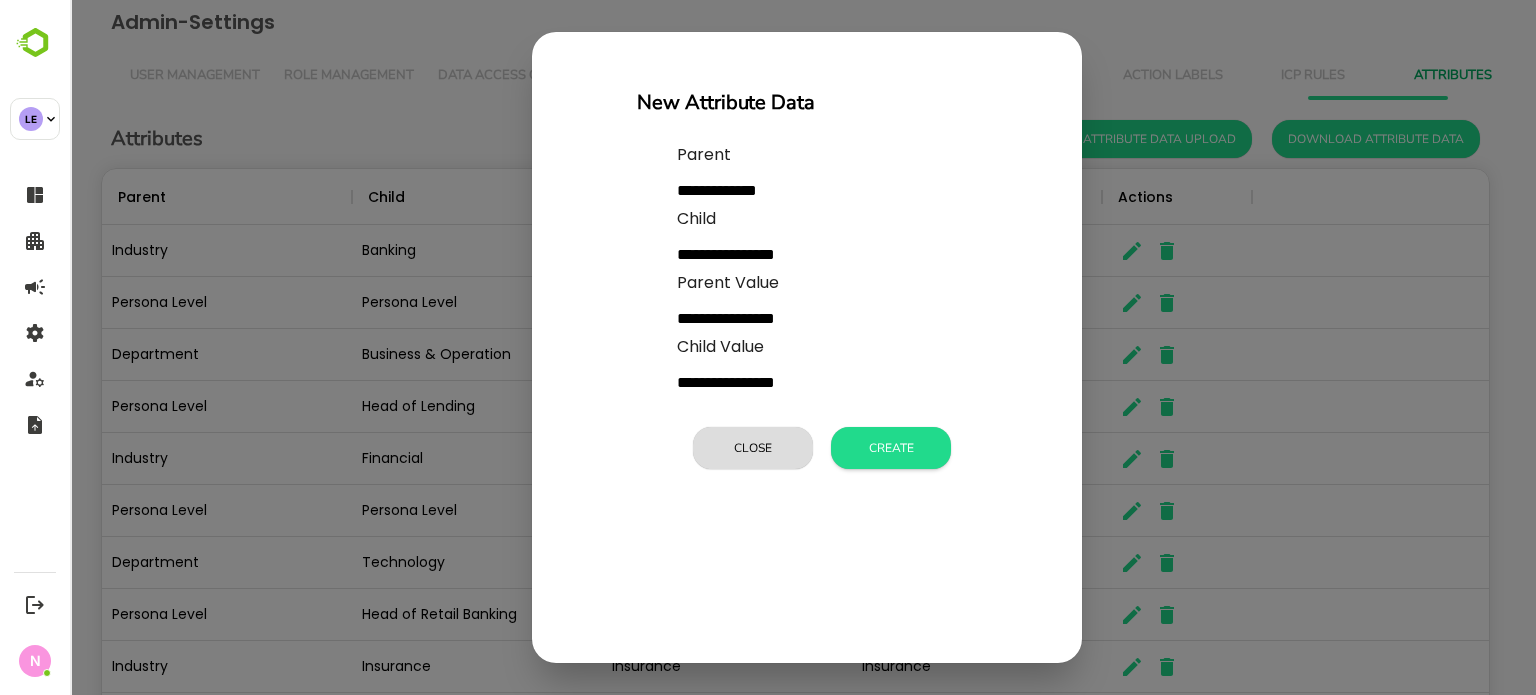 type 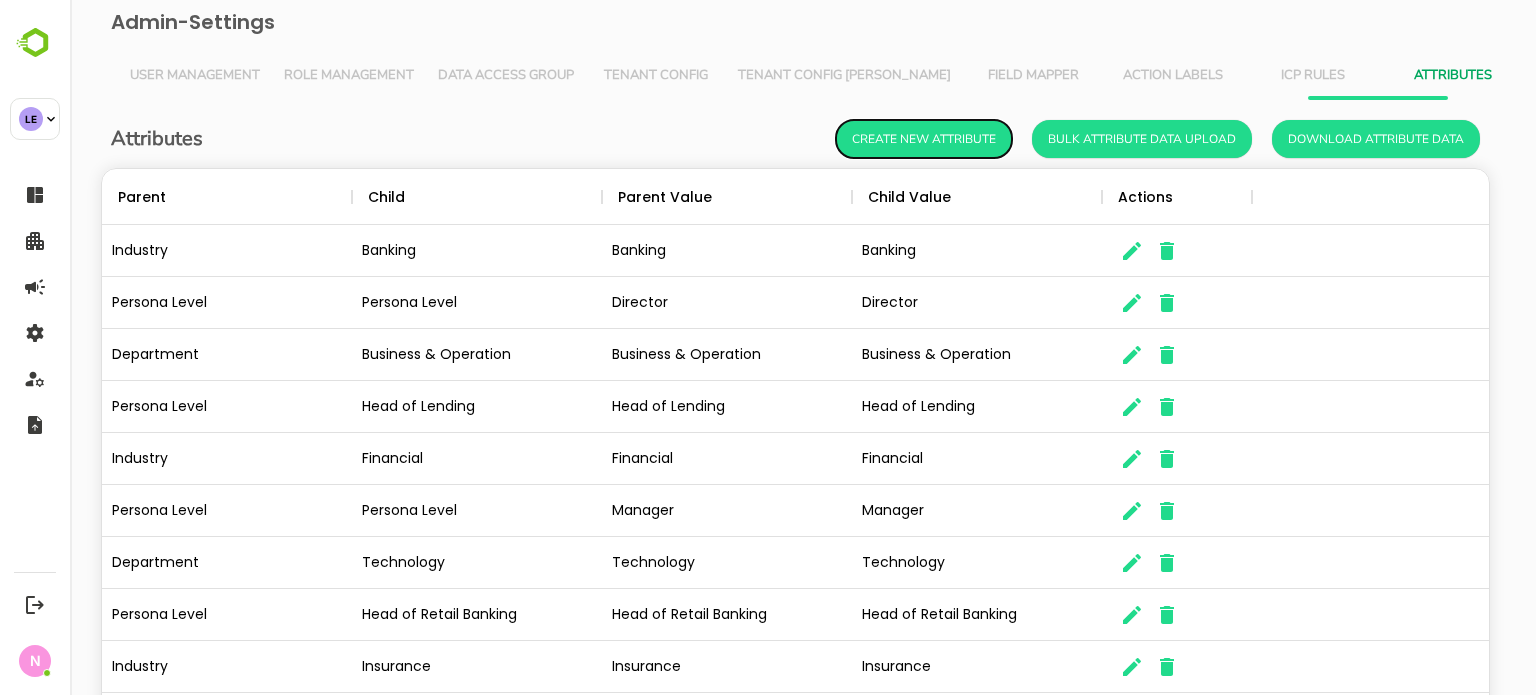 scroll, scrollTop: 16, scrollLeft: 16, axis: both 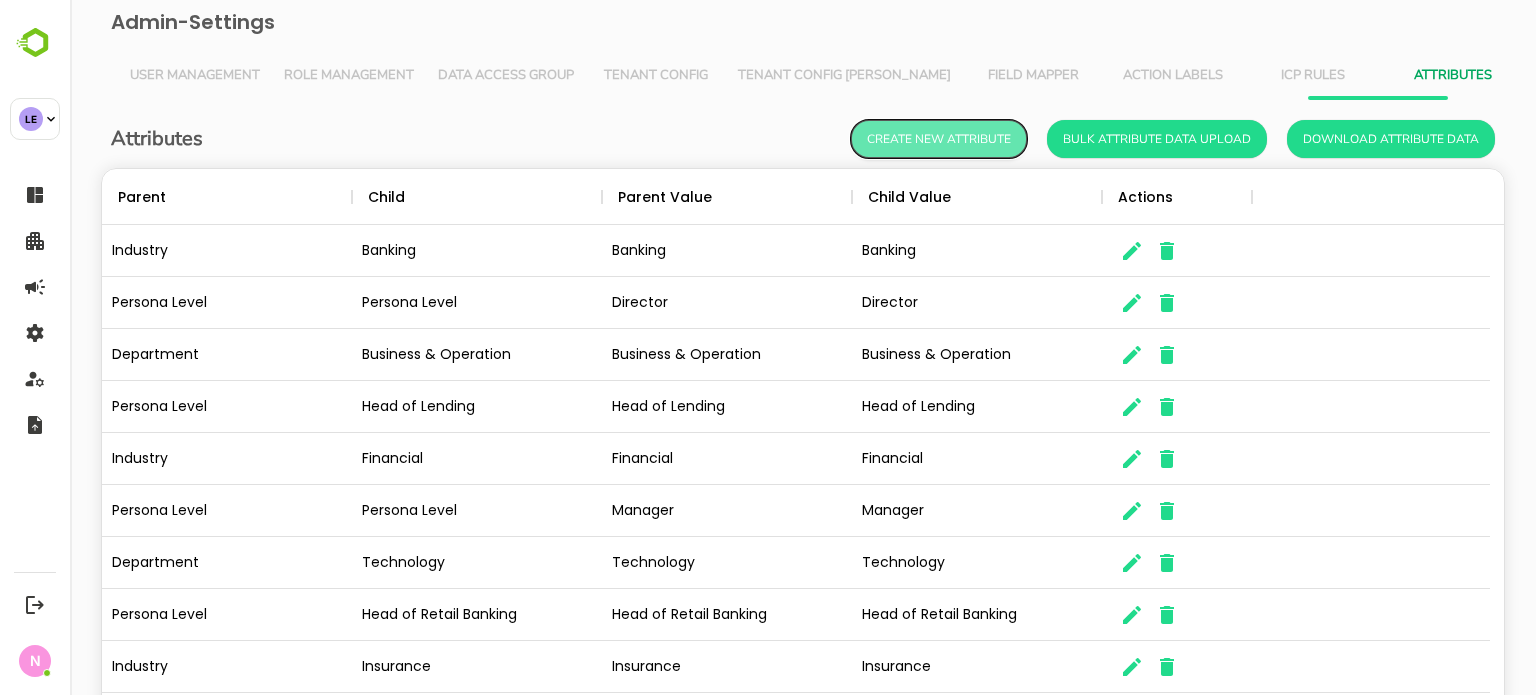click on "Create New Attribute" at bounding box center [939, 139] 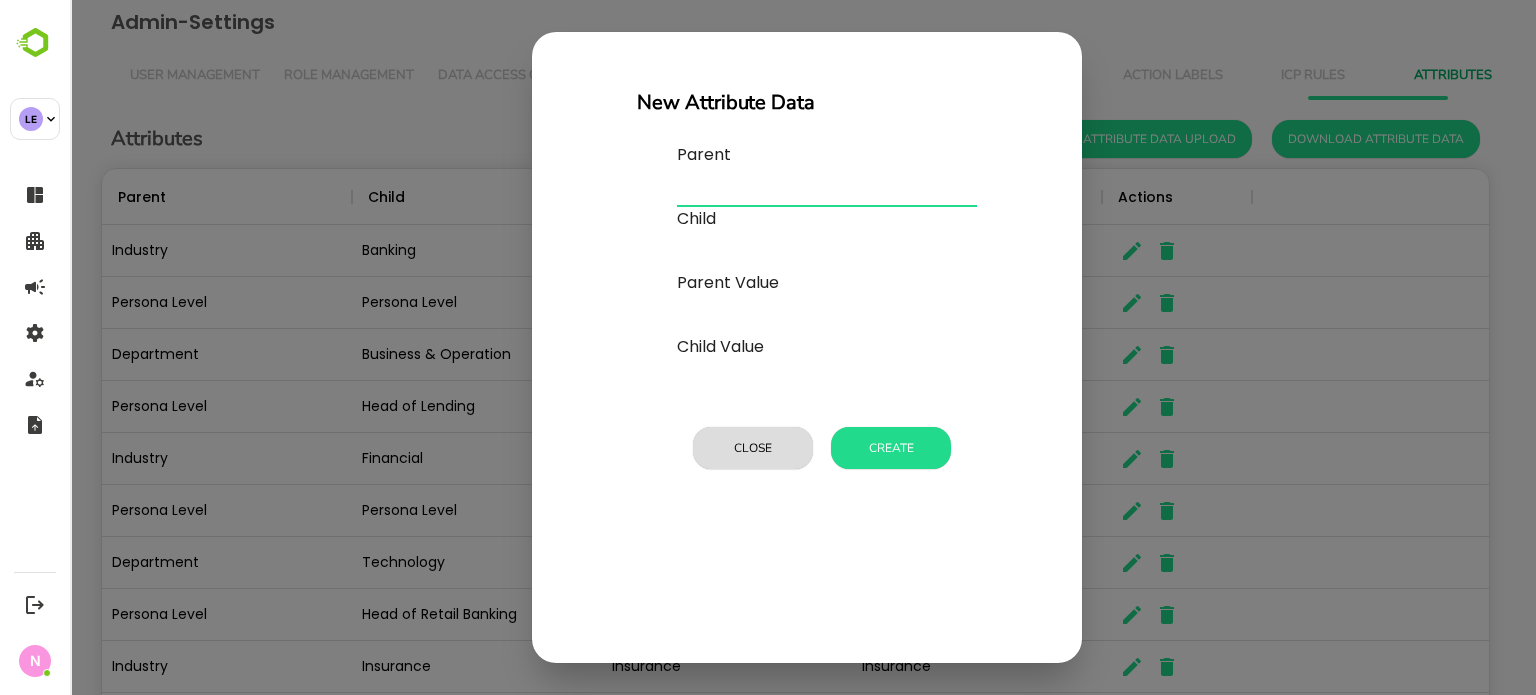 click at bounding box center [827, 191] 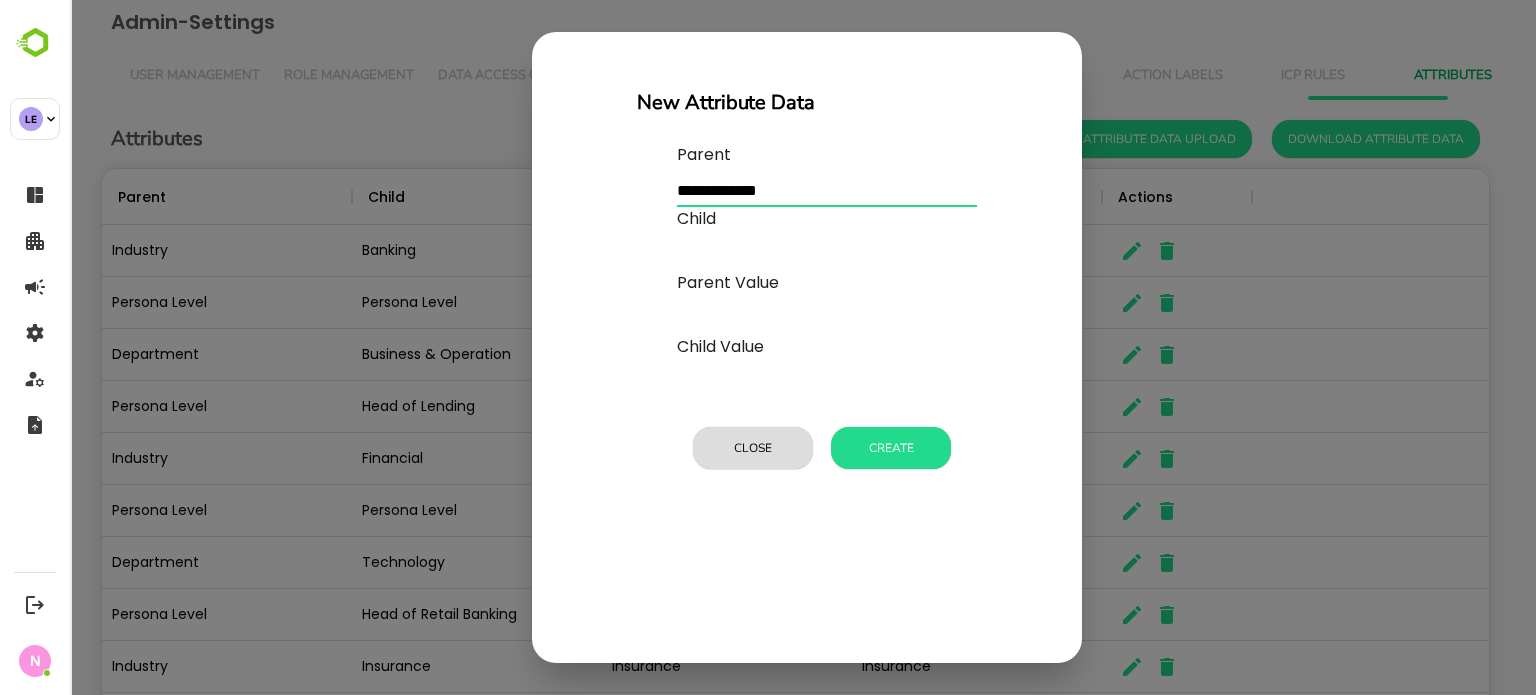 click at bounding box center (827, 191) 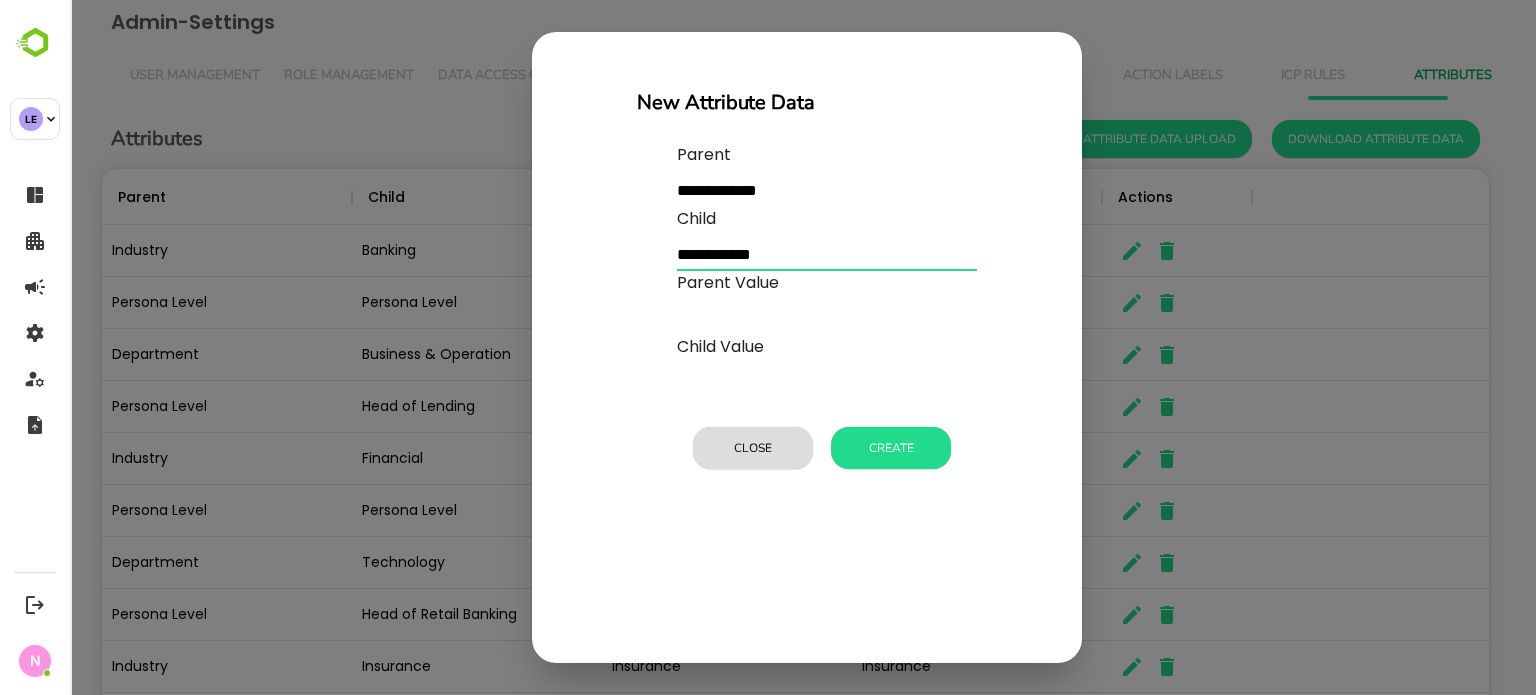 type on "**********" 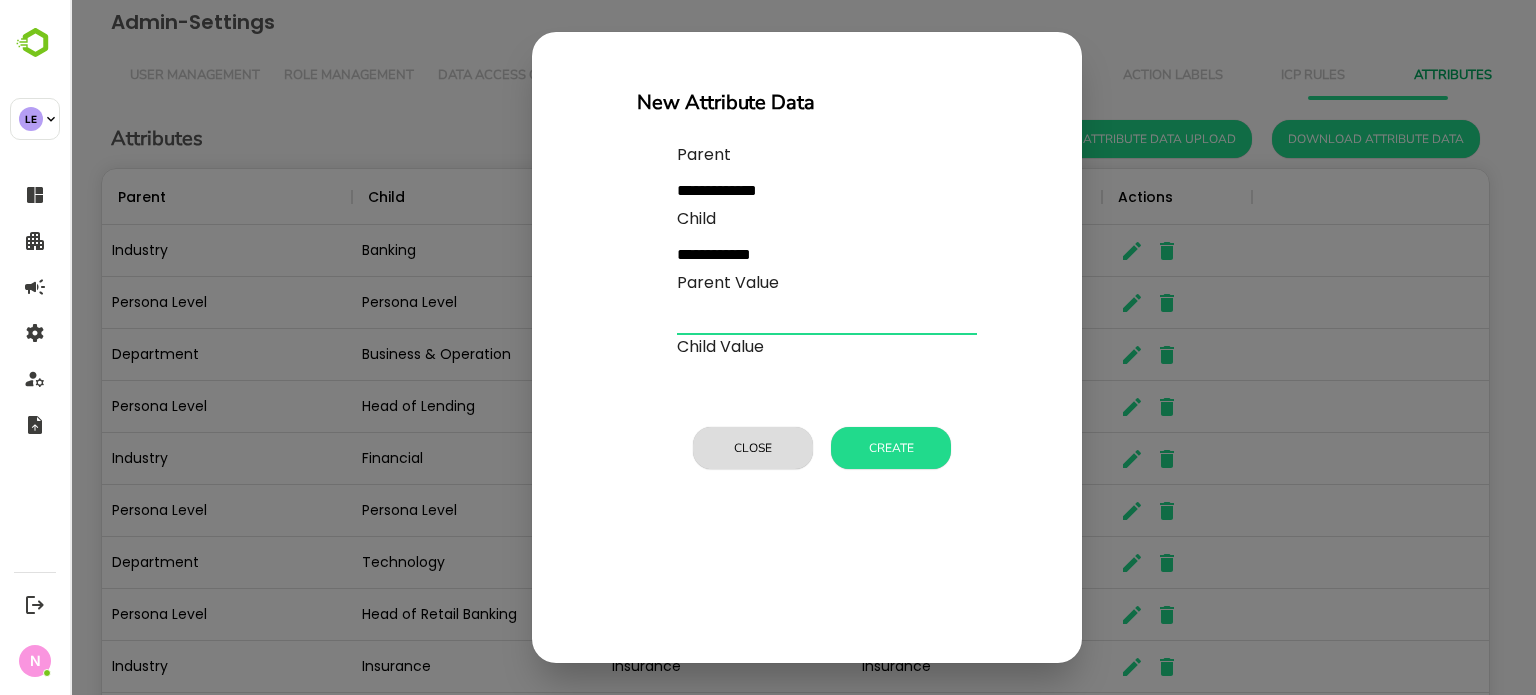 click at bounding box center (827, 319) 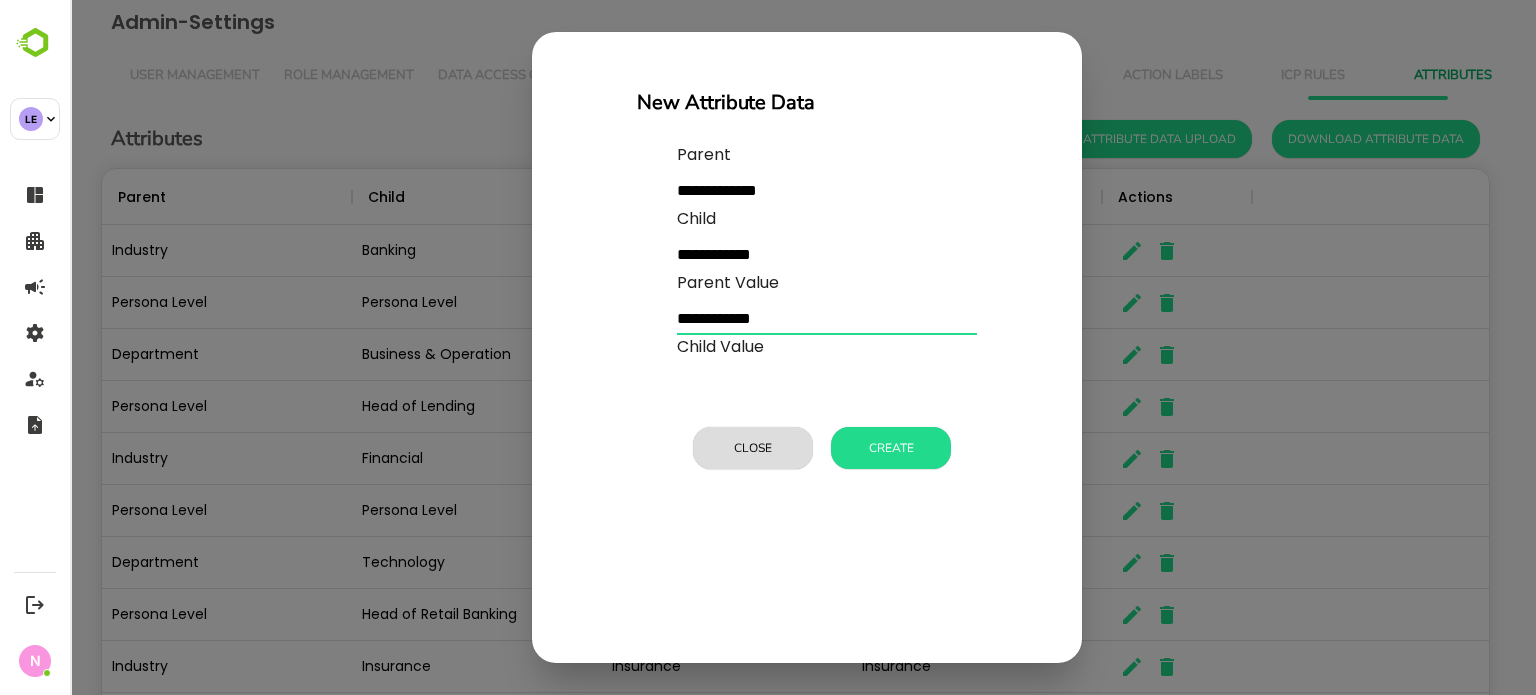 type on "**********" 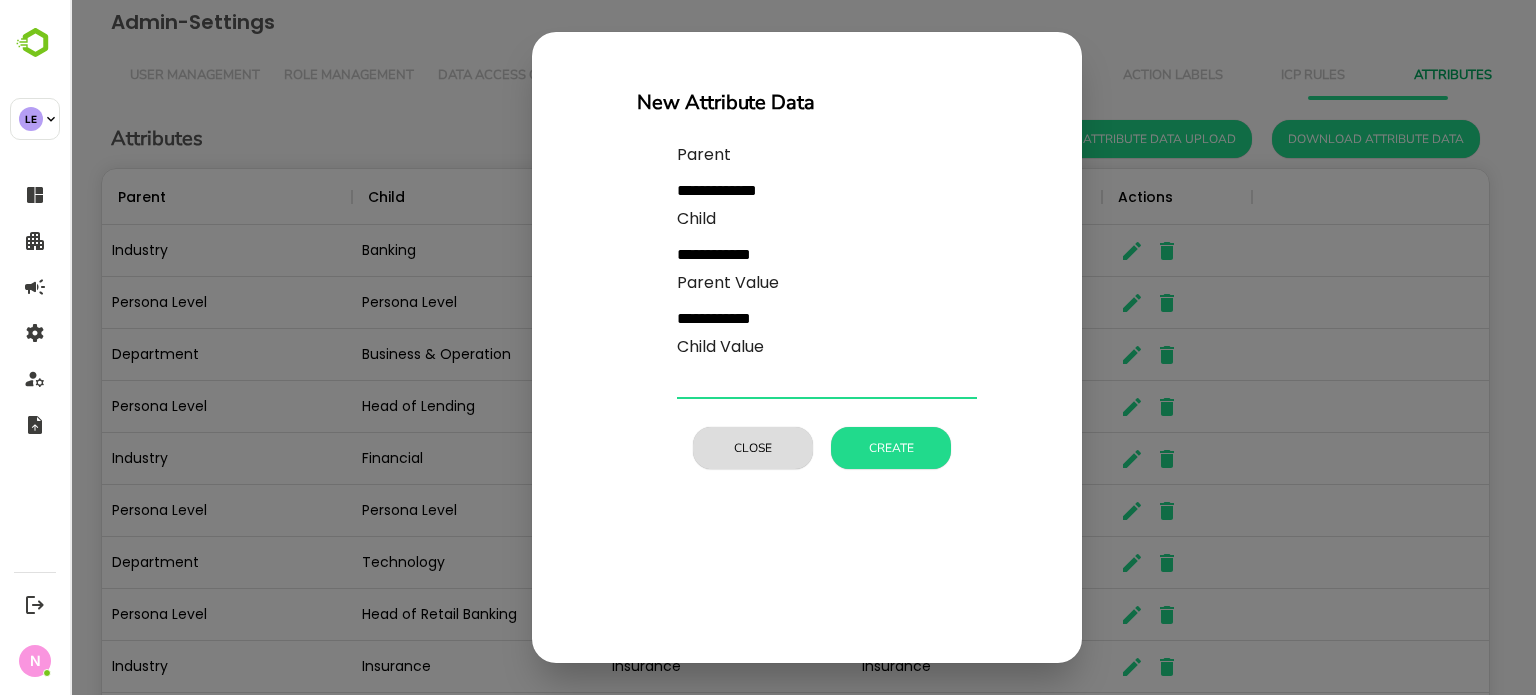 paste on "**********" 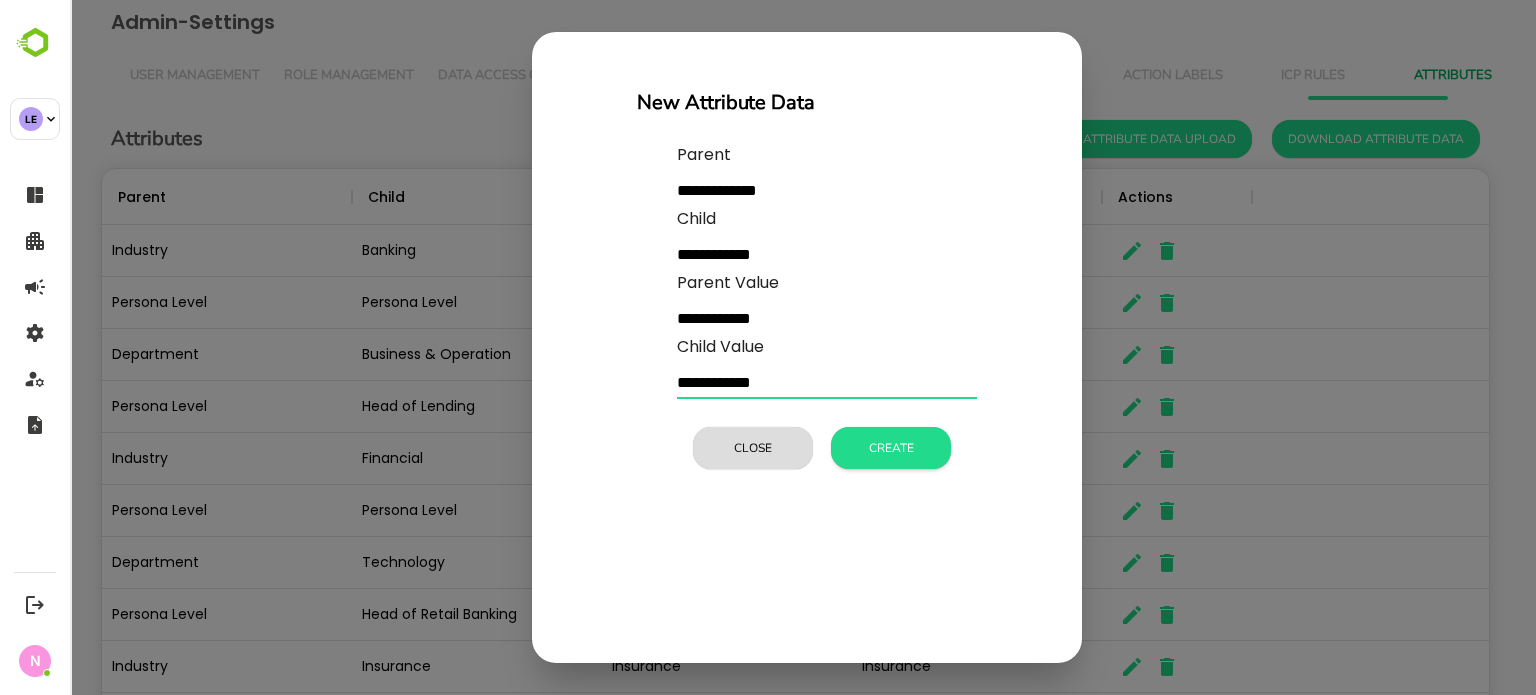 type on "**********" 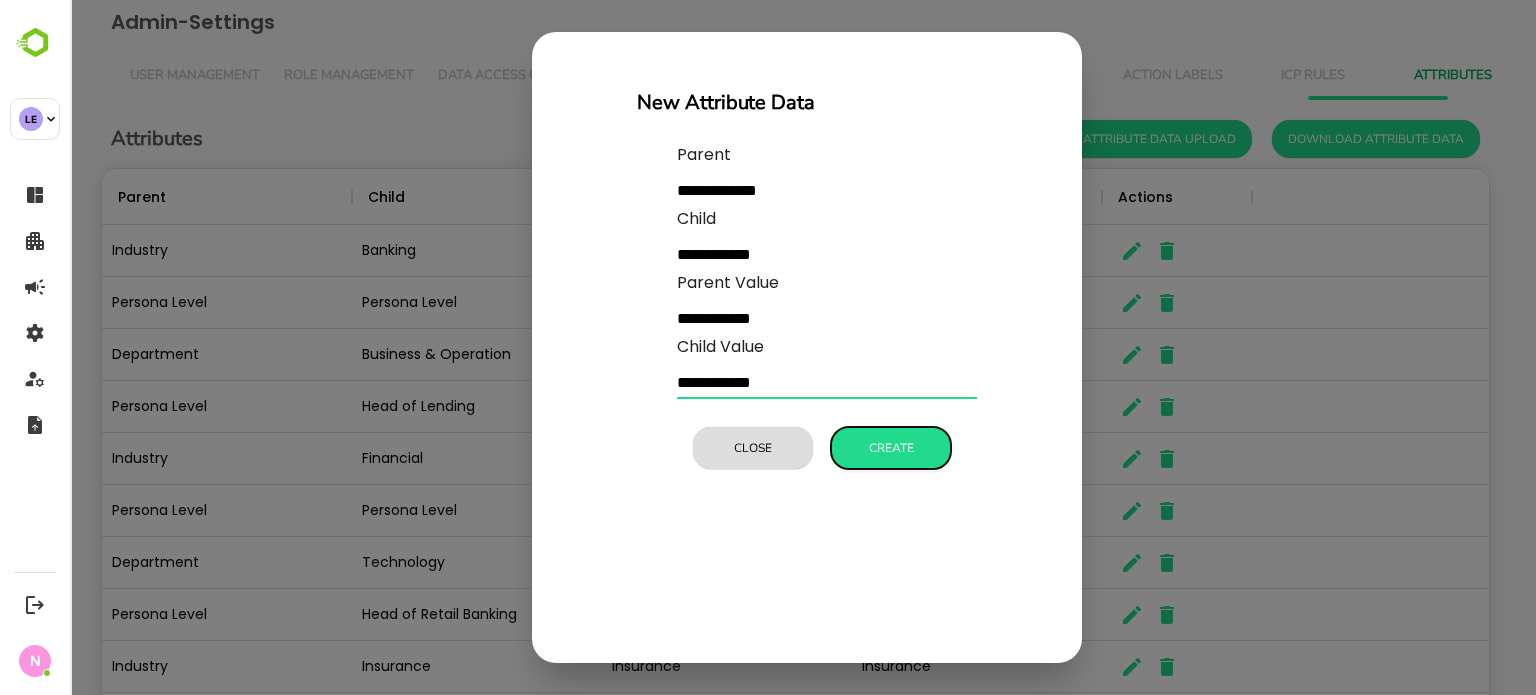 click on "Create" at bounding box center (891, 448) 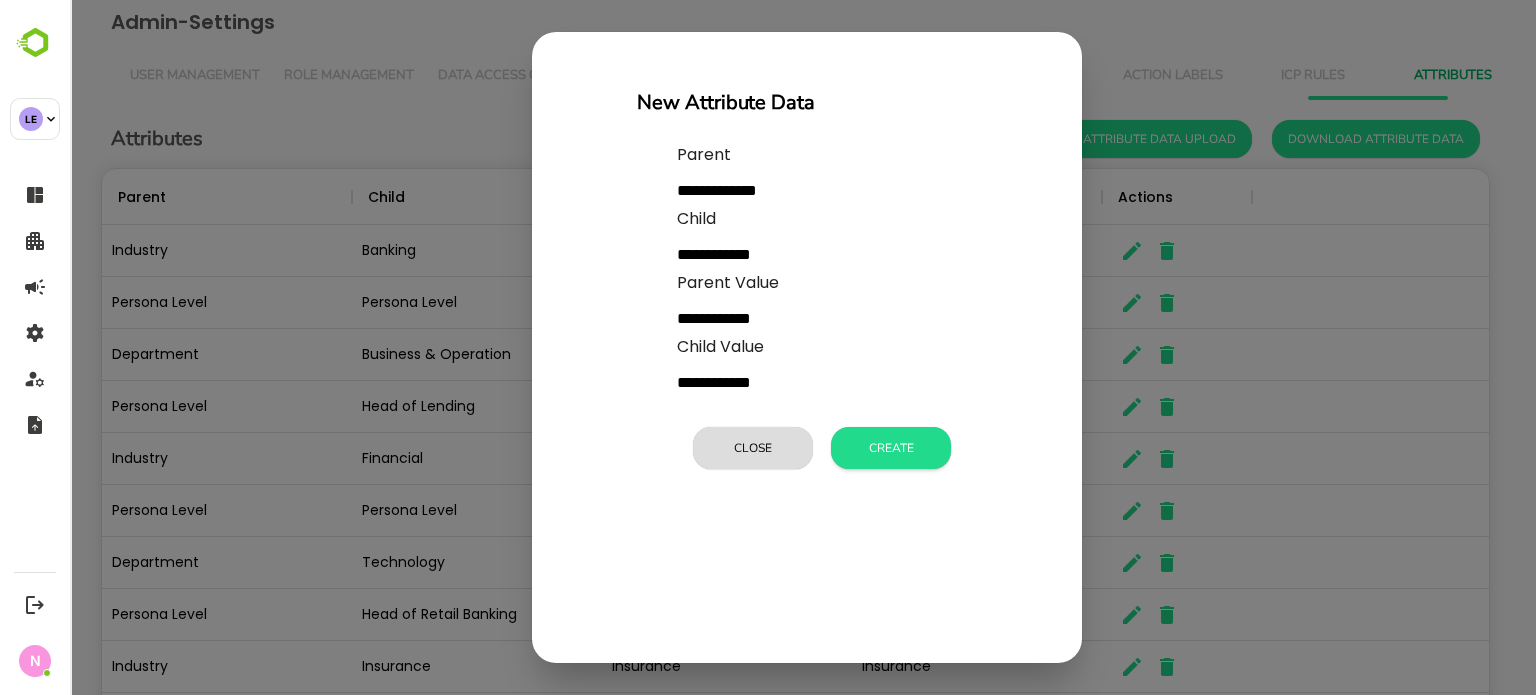 type 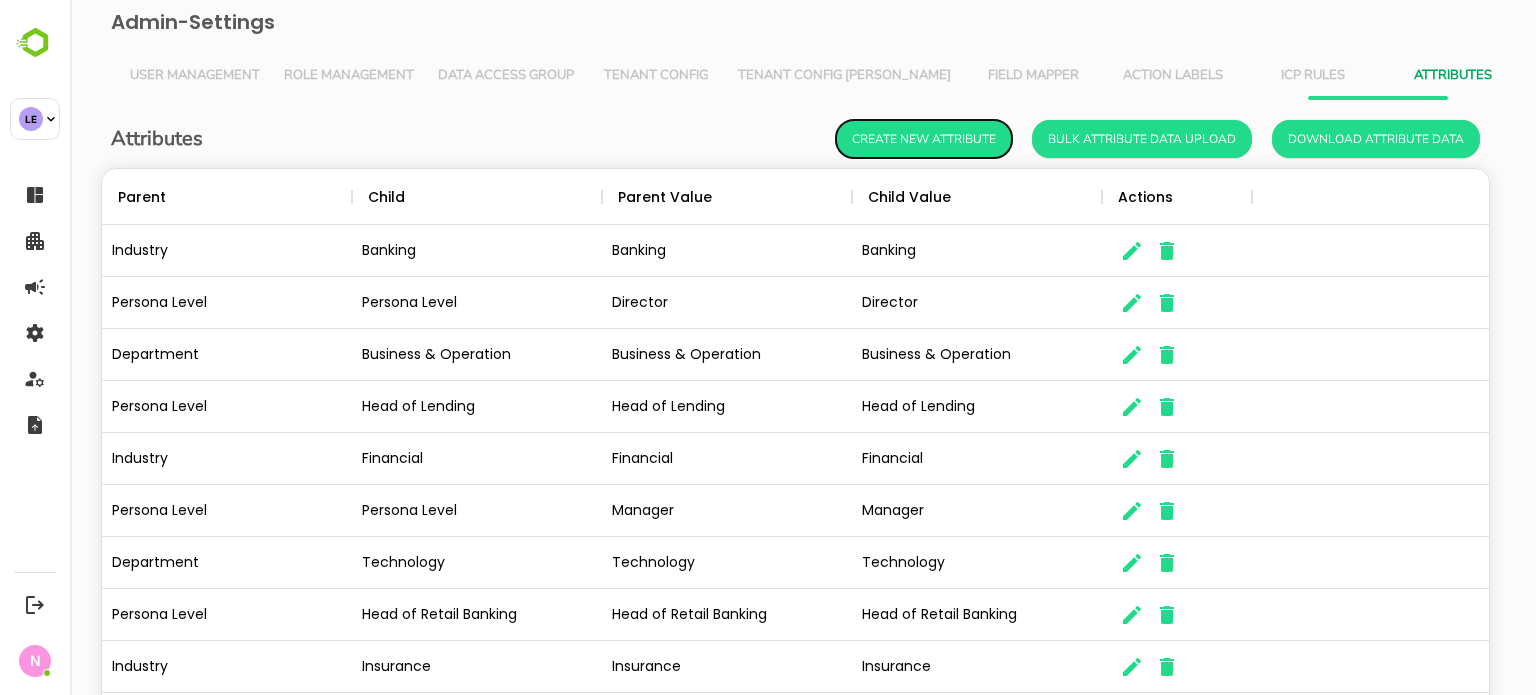 scroll, scrollTop: 16, scrollLeft: 16, axis: both 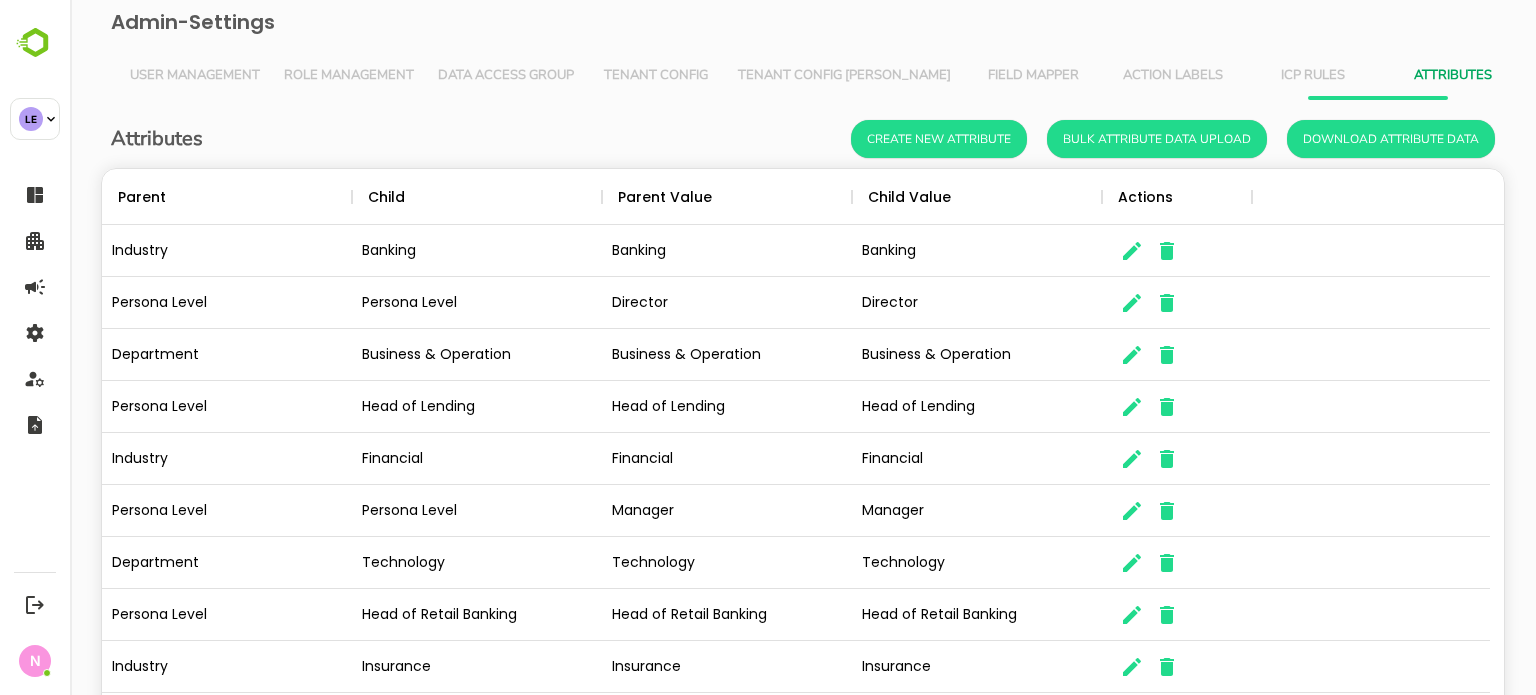 click on "Attributes   Create New Attribute   Bulk Attribute Data Upload   Download Attribute Data  Parent Child Parent Value Child Value Actions Industry Banking Banking Banking Persona Level Persona Level Director Director Department Business & Operation Business & Operation Business & Operation Persona Level Head of Lending Head of Lending Head of Lending Industry Financial Financial Financial Persona Level Persona Level Manager Manager Department Technology Technology Technology Persona Level Head of Retail Banking Head of Retail Banking Head of Retail Banking Industry Insurance Insurance Insurance Persona Level Persona Level C-level / CXO / Executive / C-Suite C-level / CXO / Executive / C-Suite 1-10 of 18" at bounding box center (803, 464) 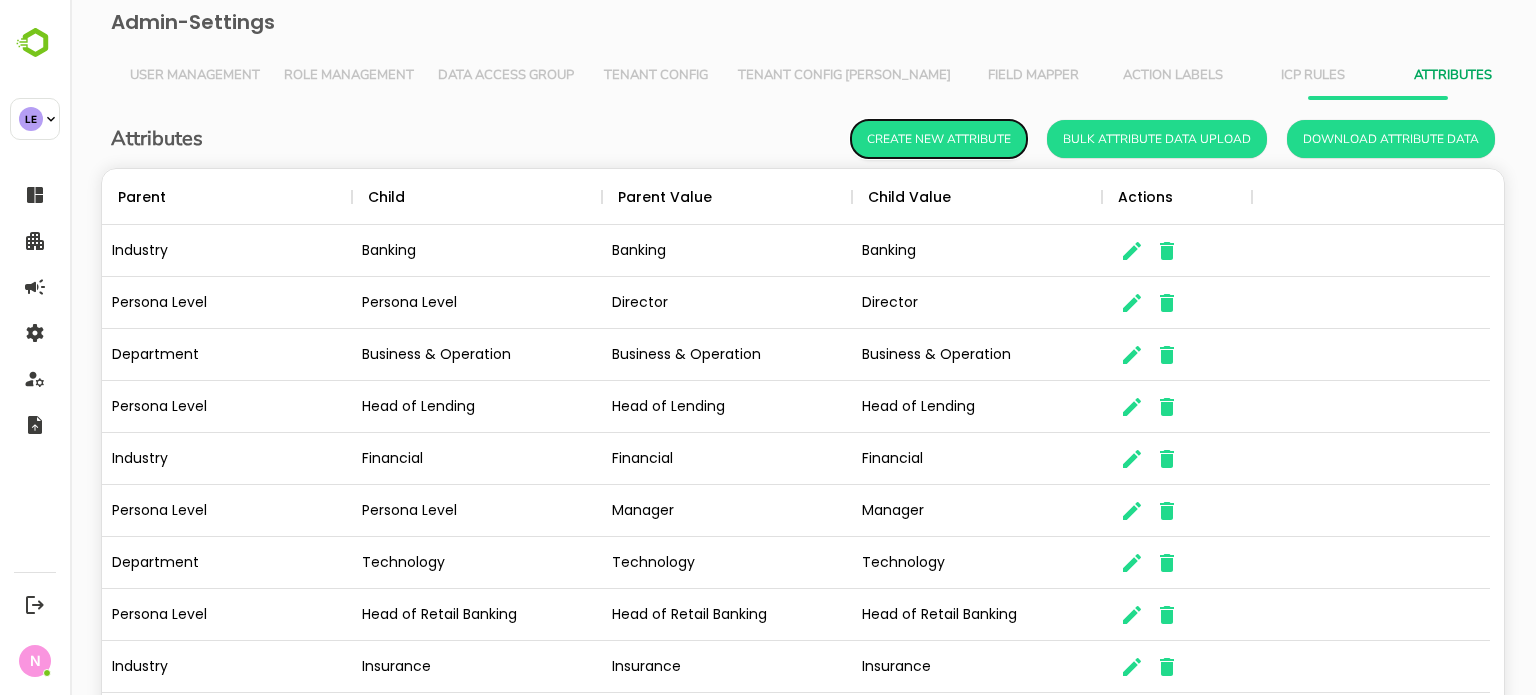 click on "Create New Attribute" at bounding box center [939, 139] 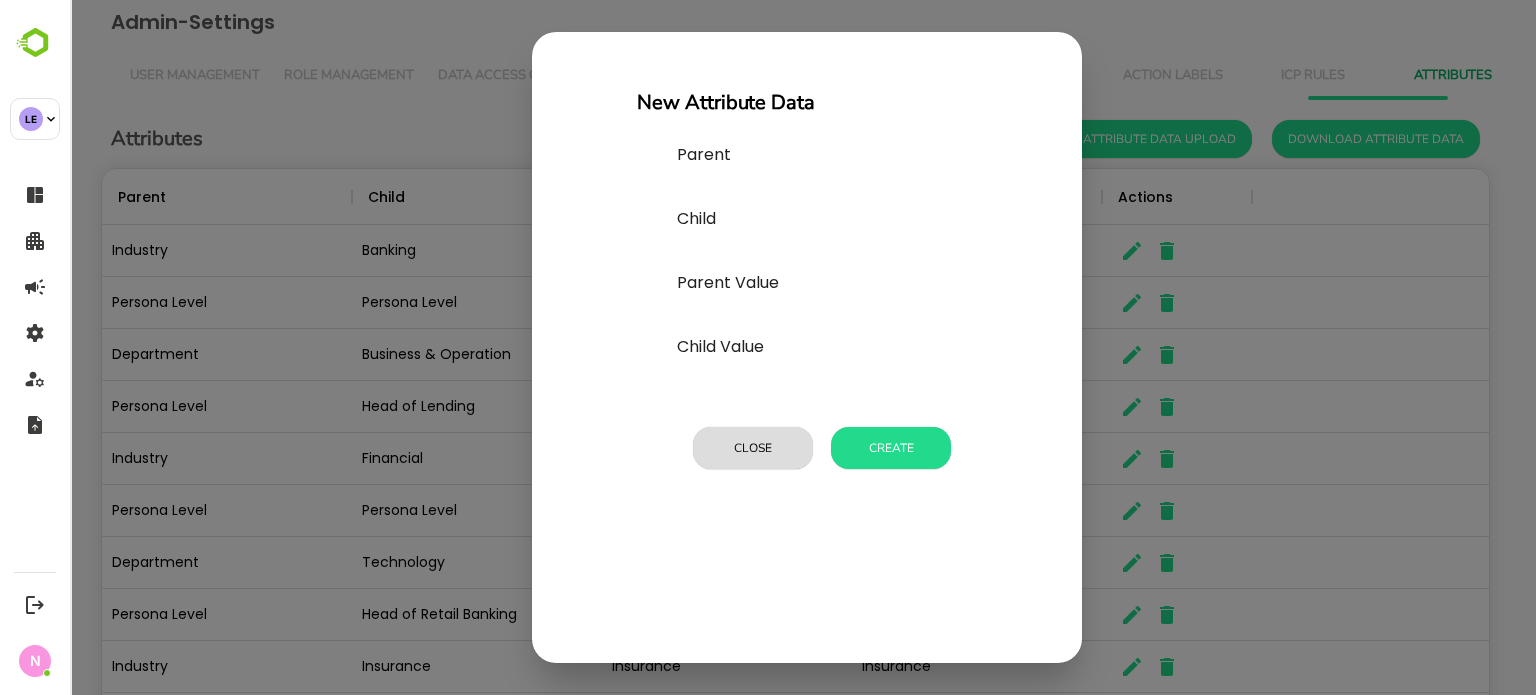 click at bounding box center (827, 191) 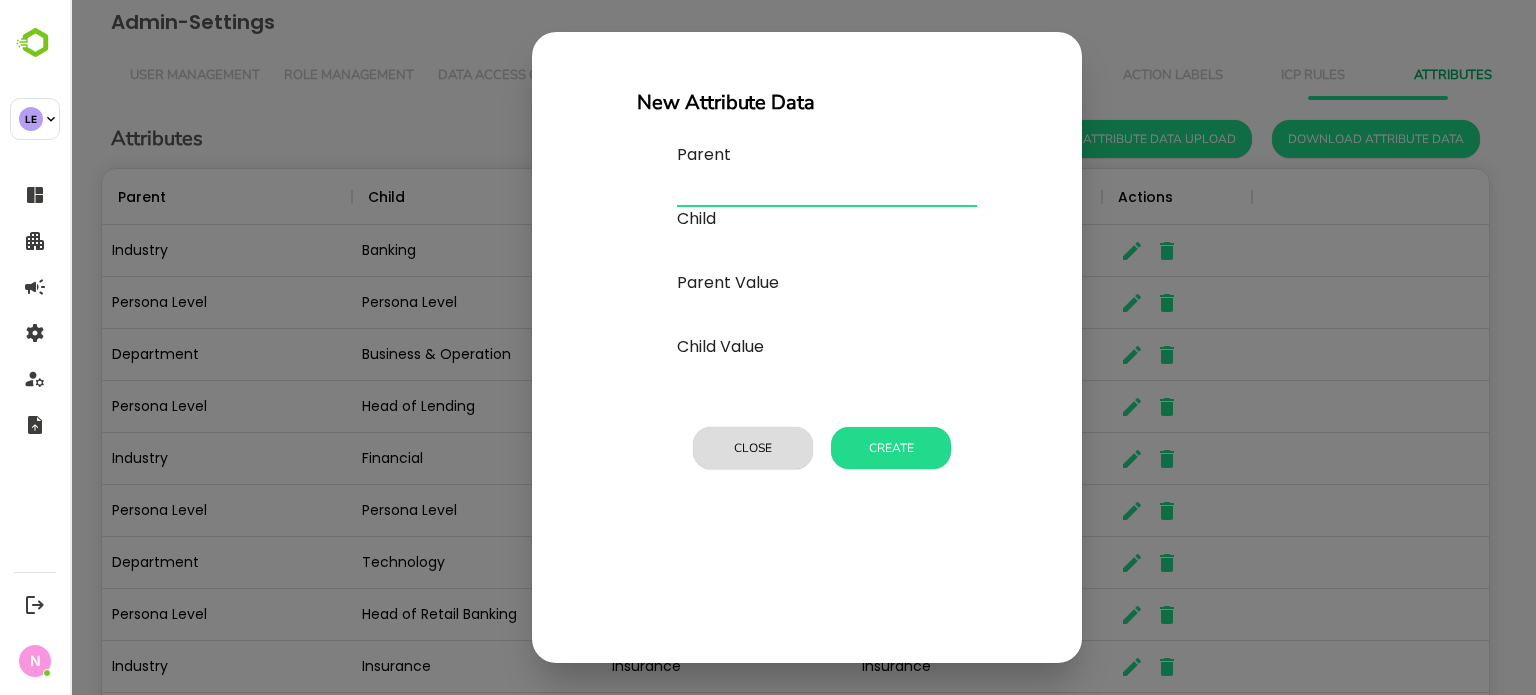 type on "**********" 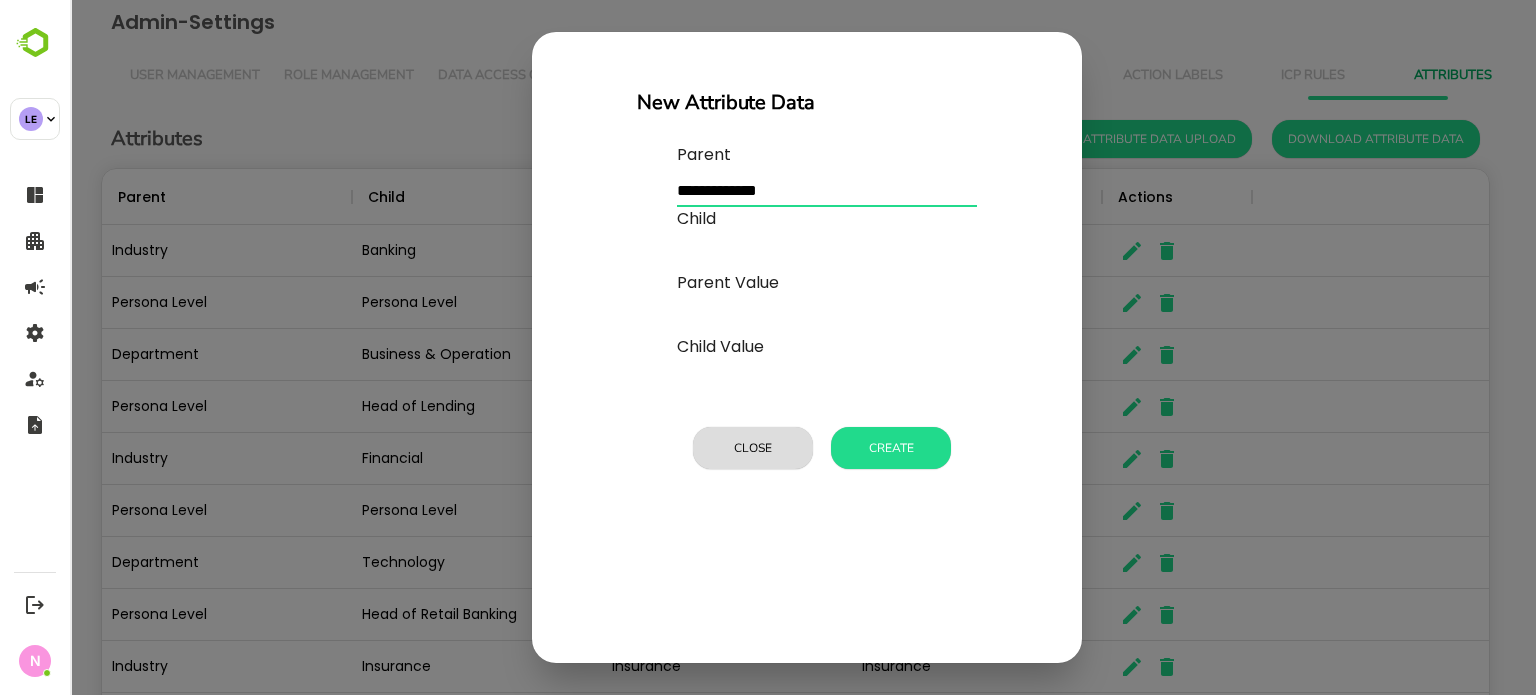 click at bounding box center (827, 191) 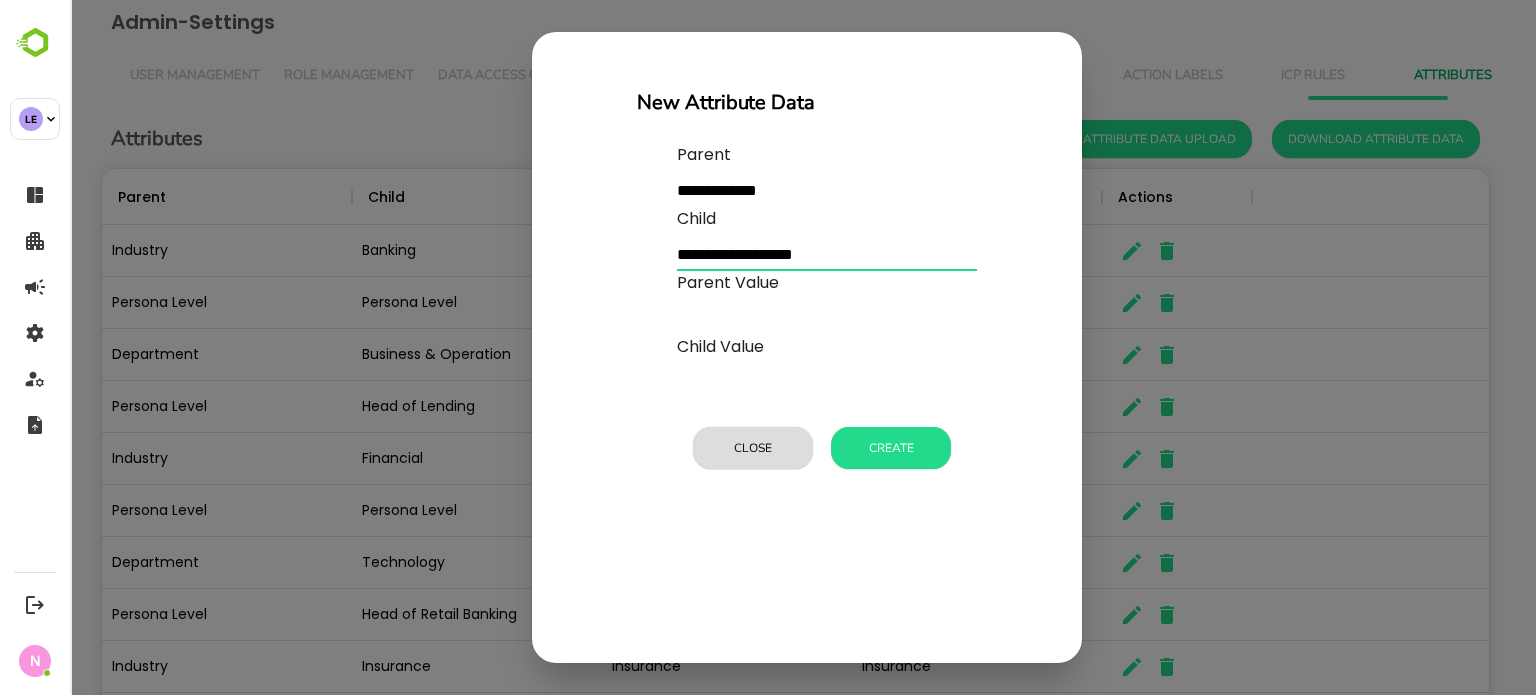 type on "**********" 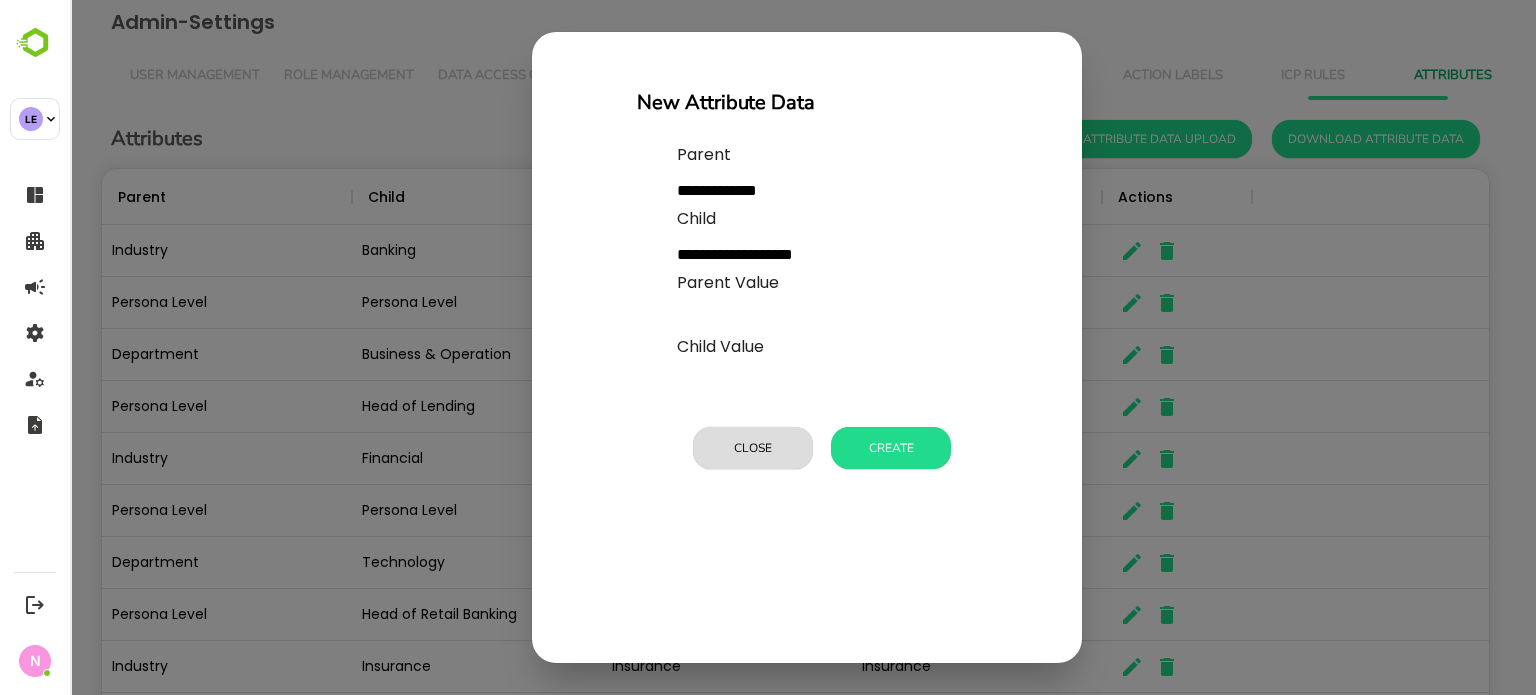 click on "Parent Value" at bounding box center (827, 303) 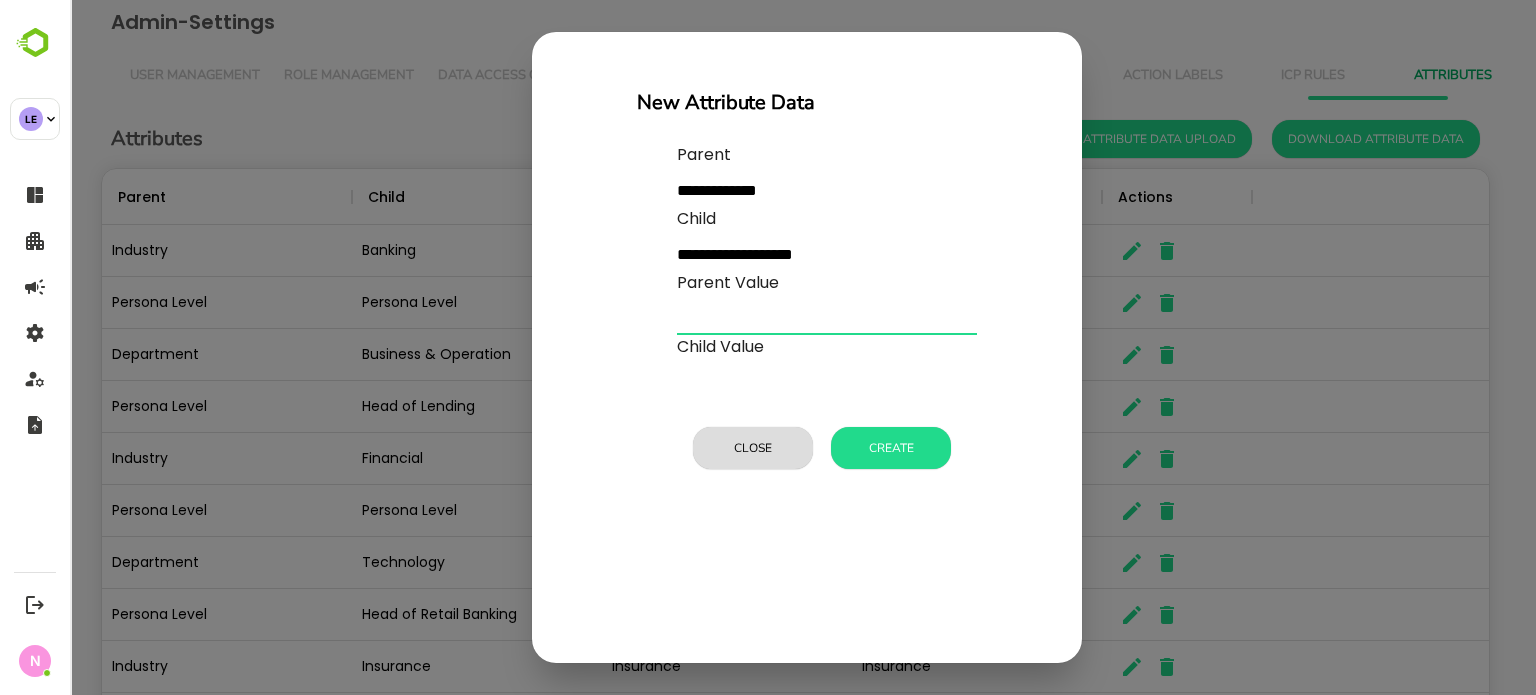 click at bounding box center (827, 319) 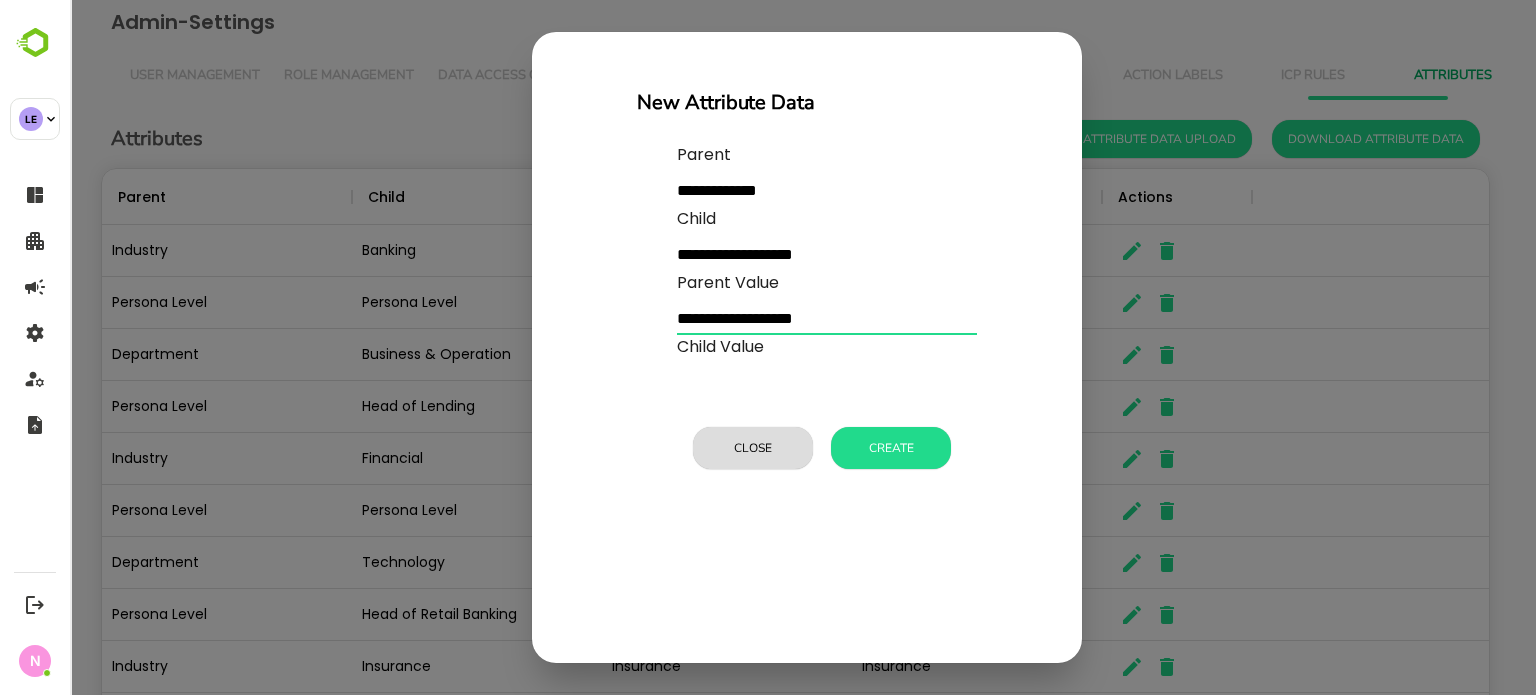 type on "**********" 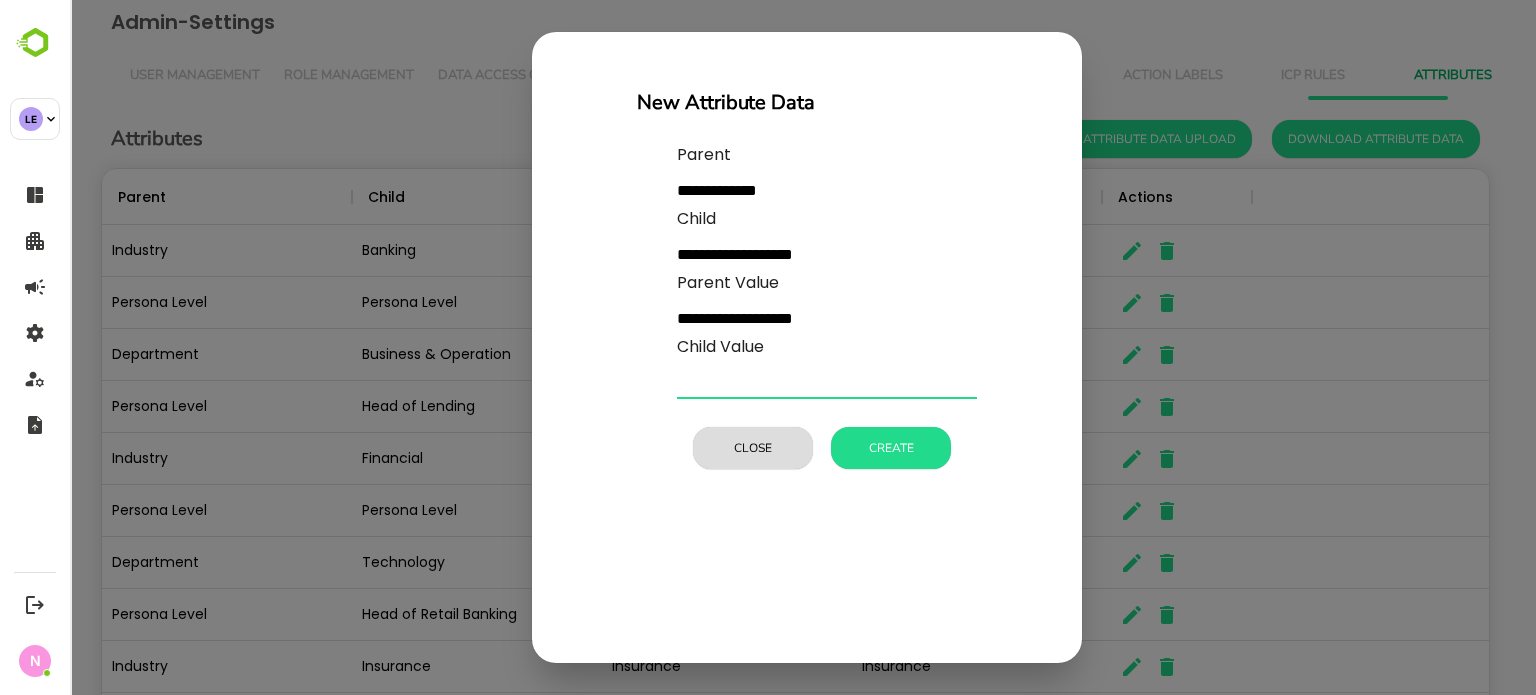click at bounding box center [827, 383] 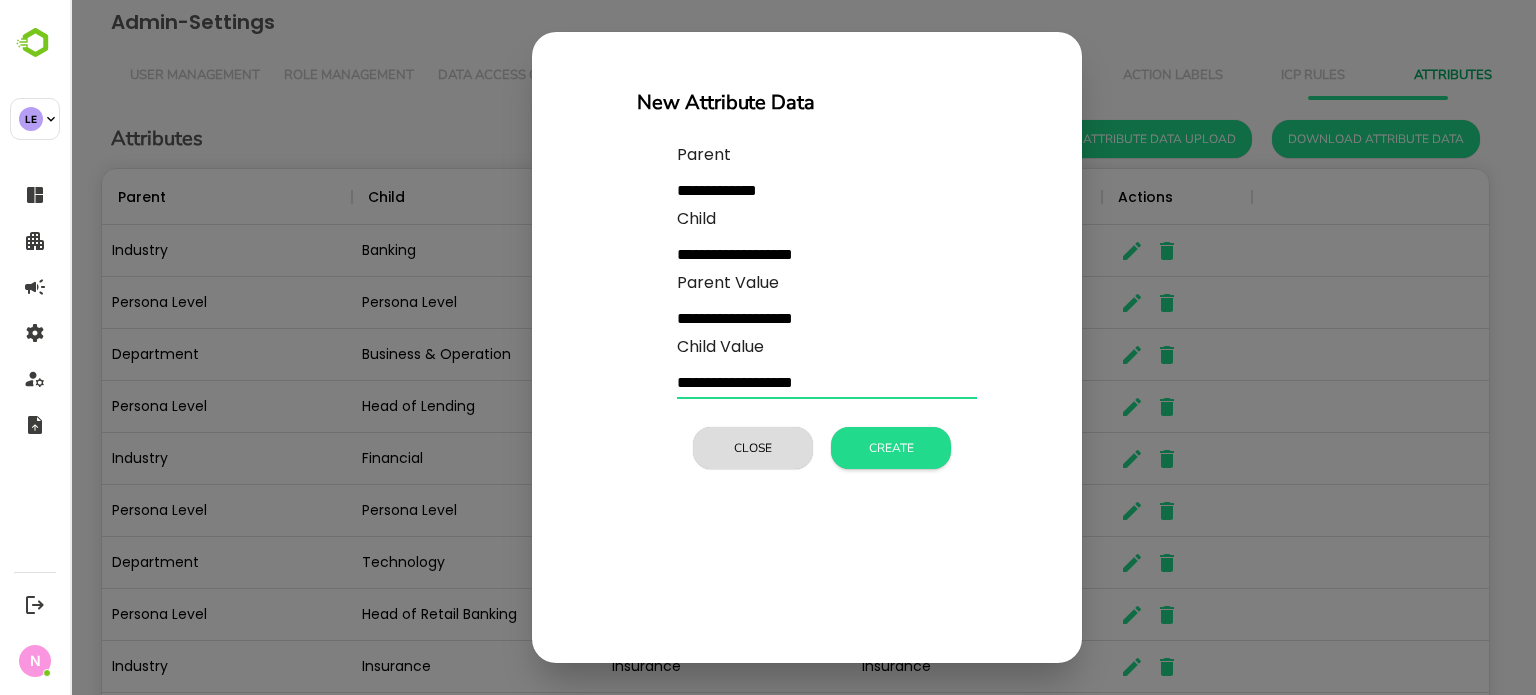 type on "**********" 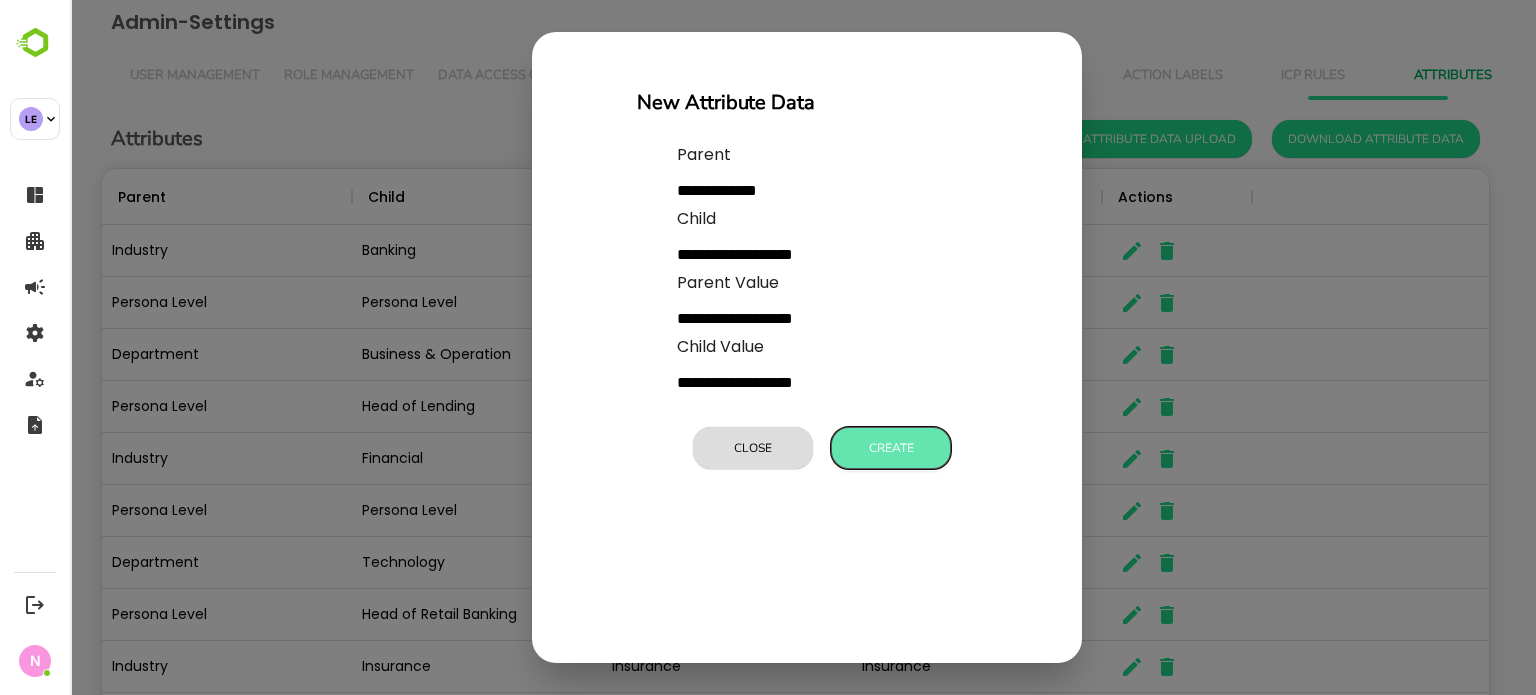 click on "Create" at bounding box center [891, 448] 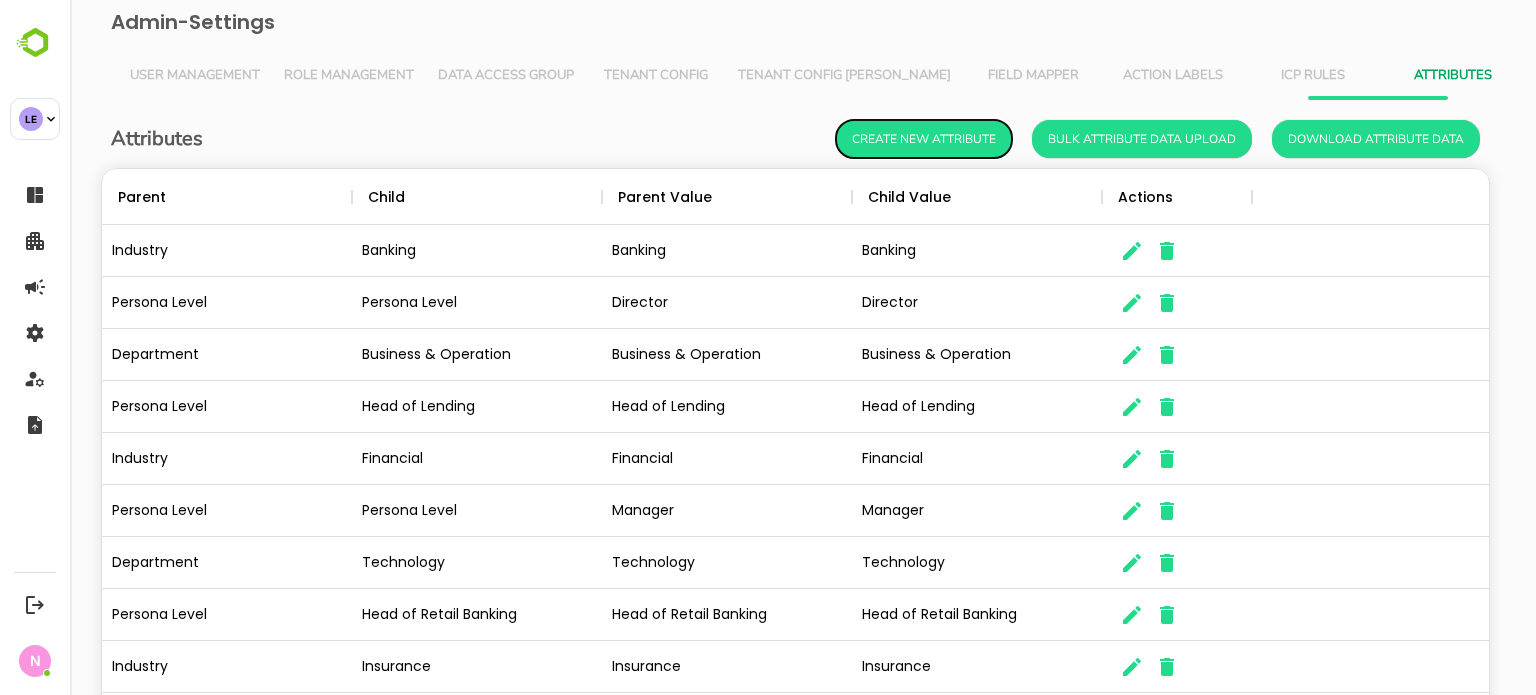 type 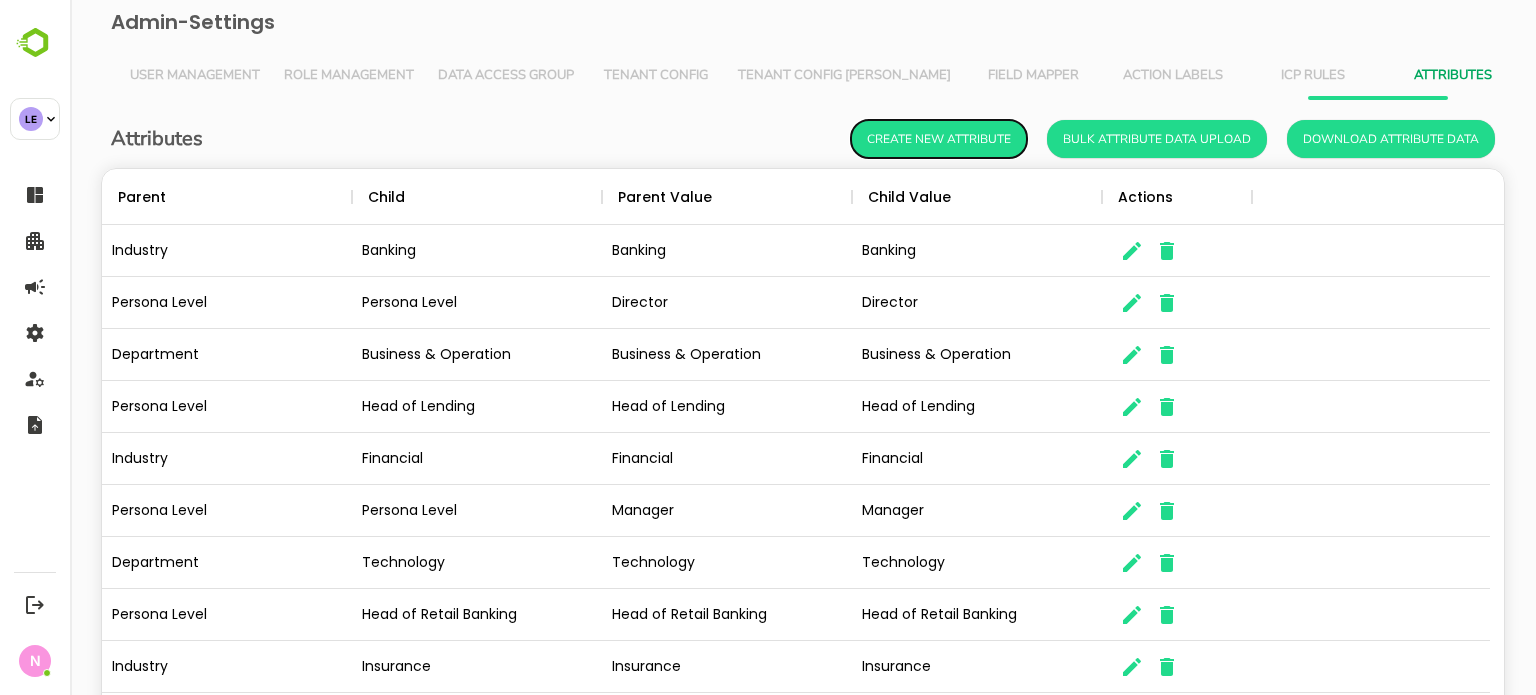 scroll, scrollTop: 16, scrollLeft: 16, axis: both 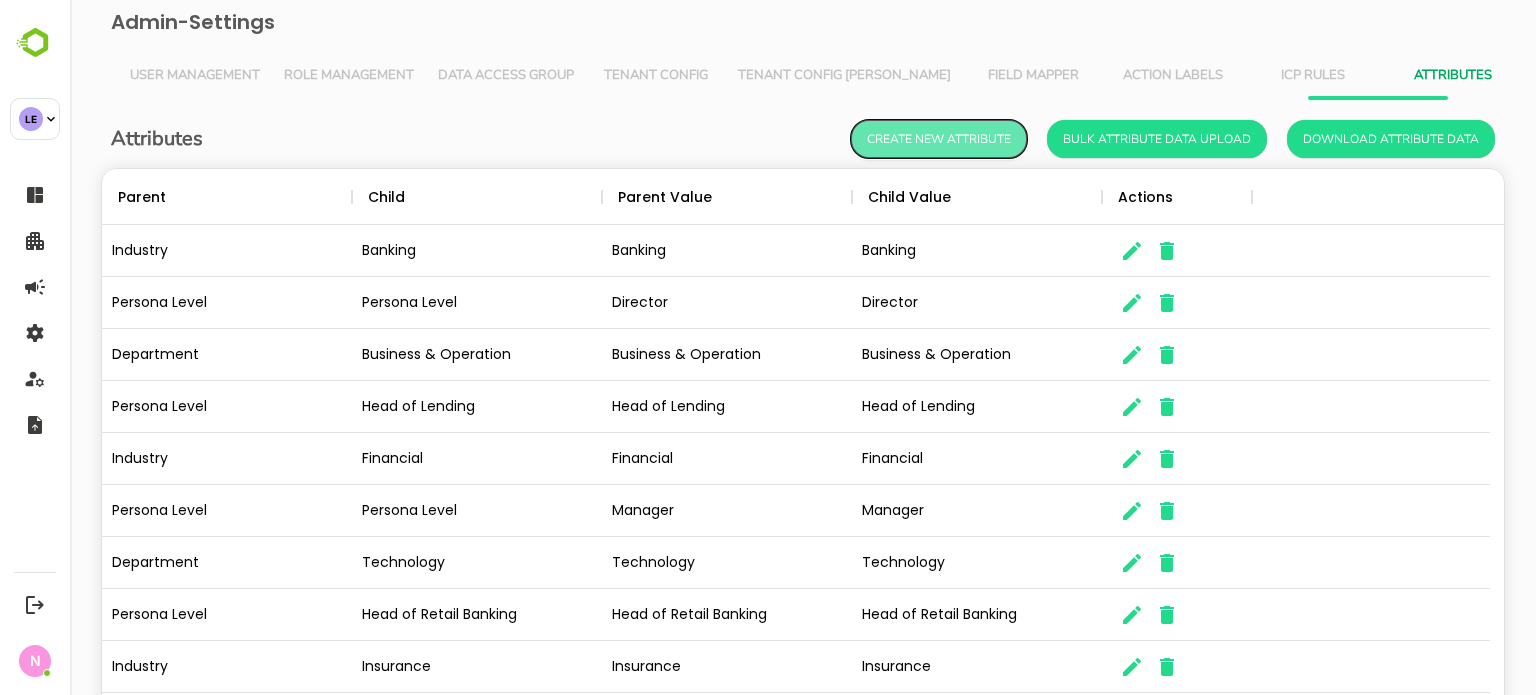 click on "Create New Attribute" at bounding box center (939, 139) 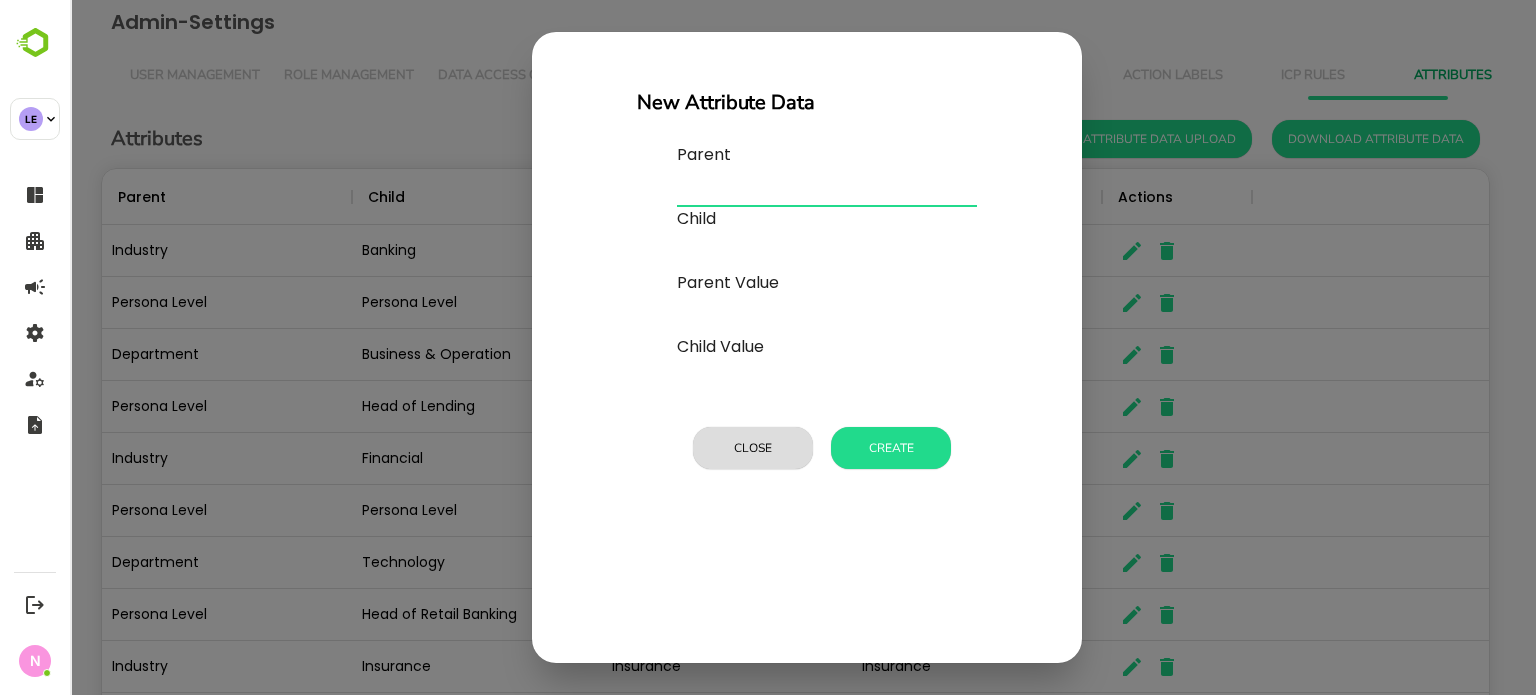 click at bounding box center (827, 191) 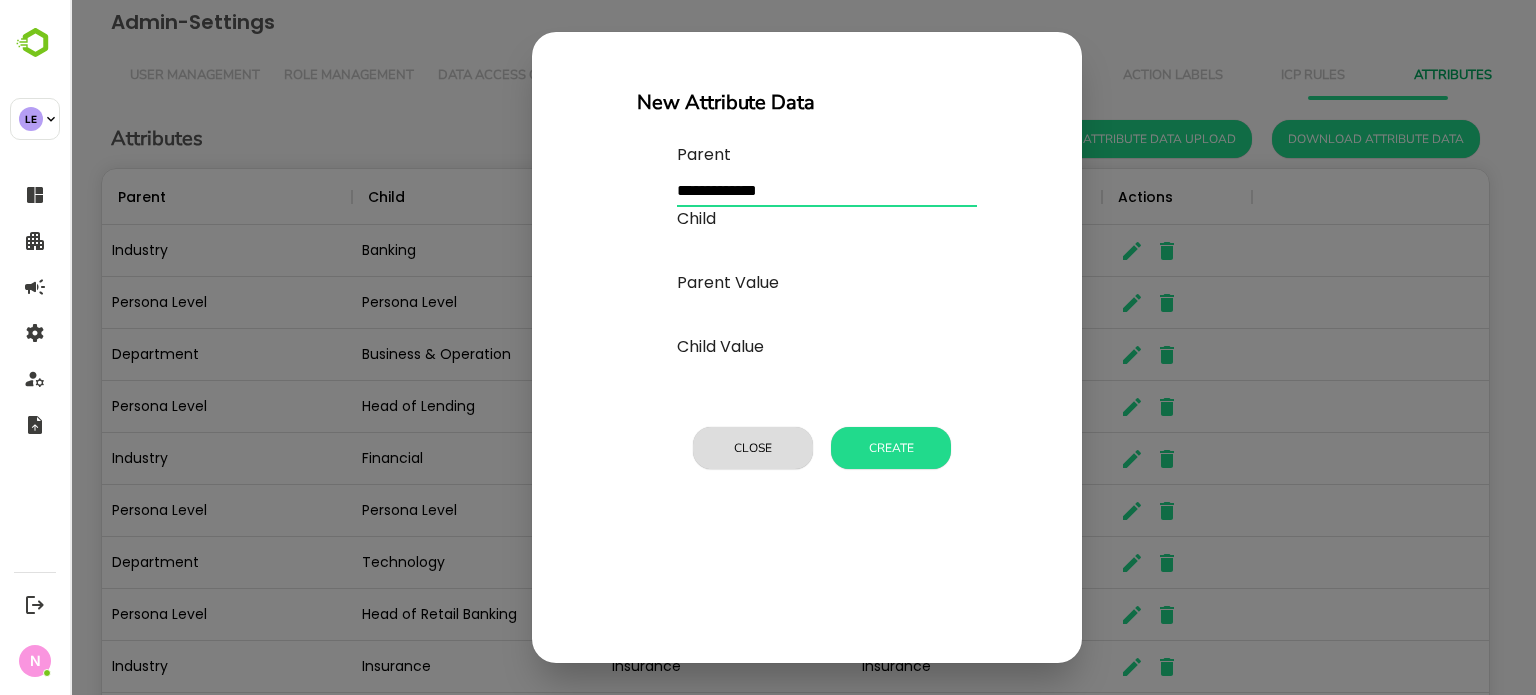click at bounding box center [827, 191] 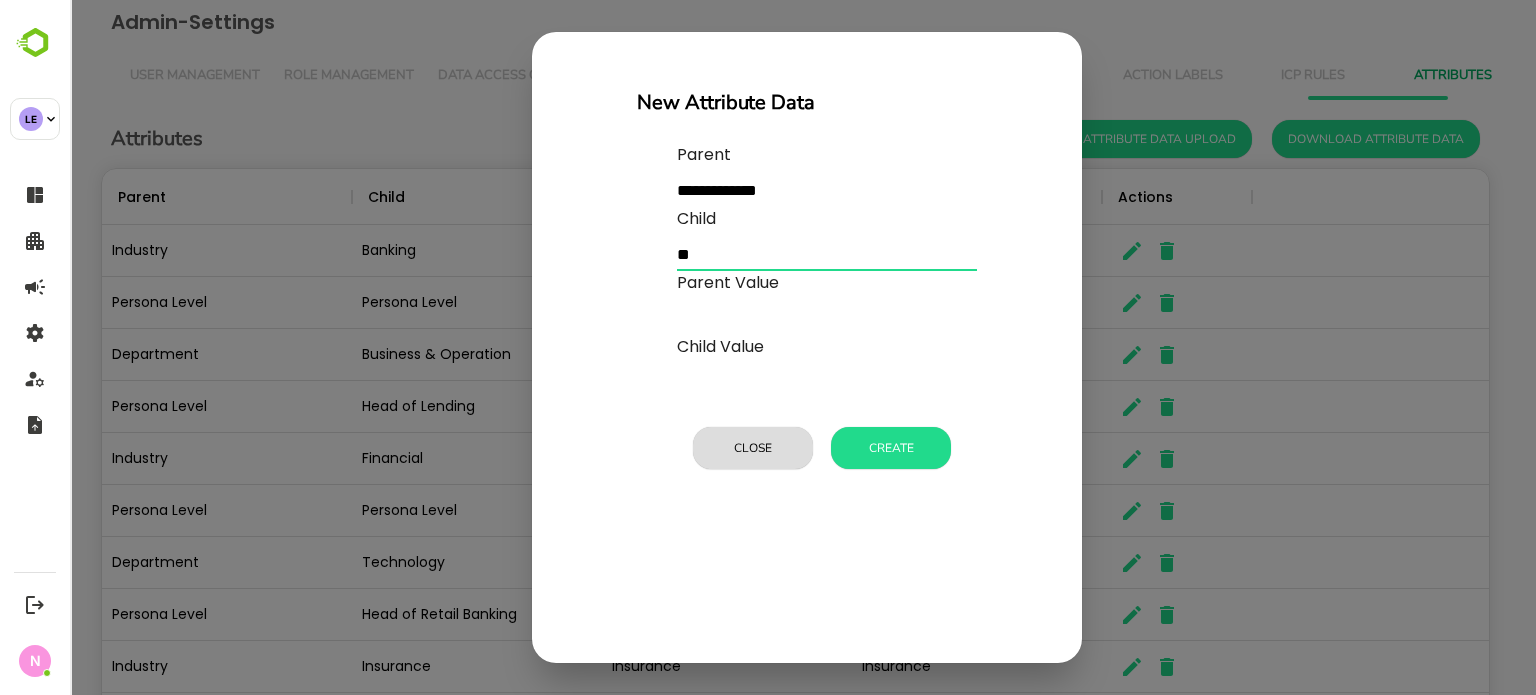 type on "*" 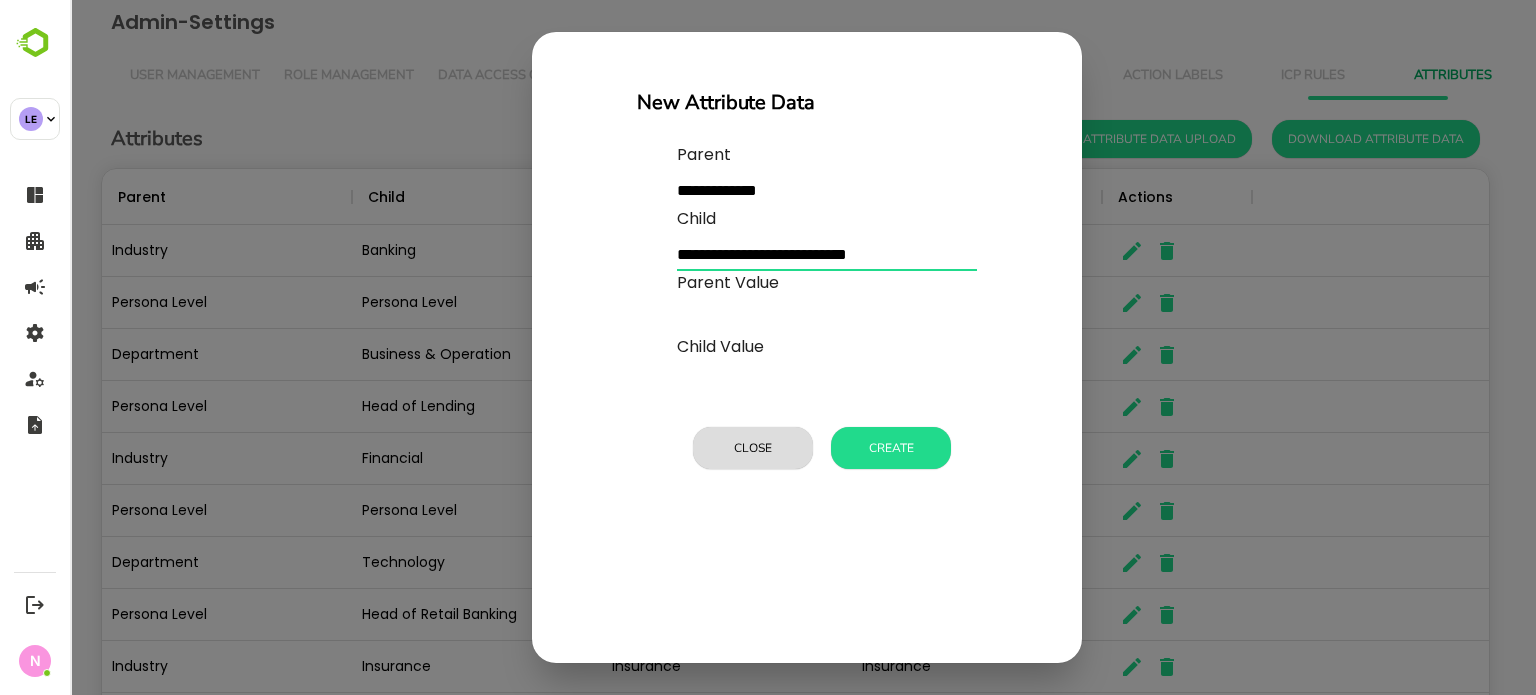 type on "**********" 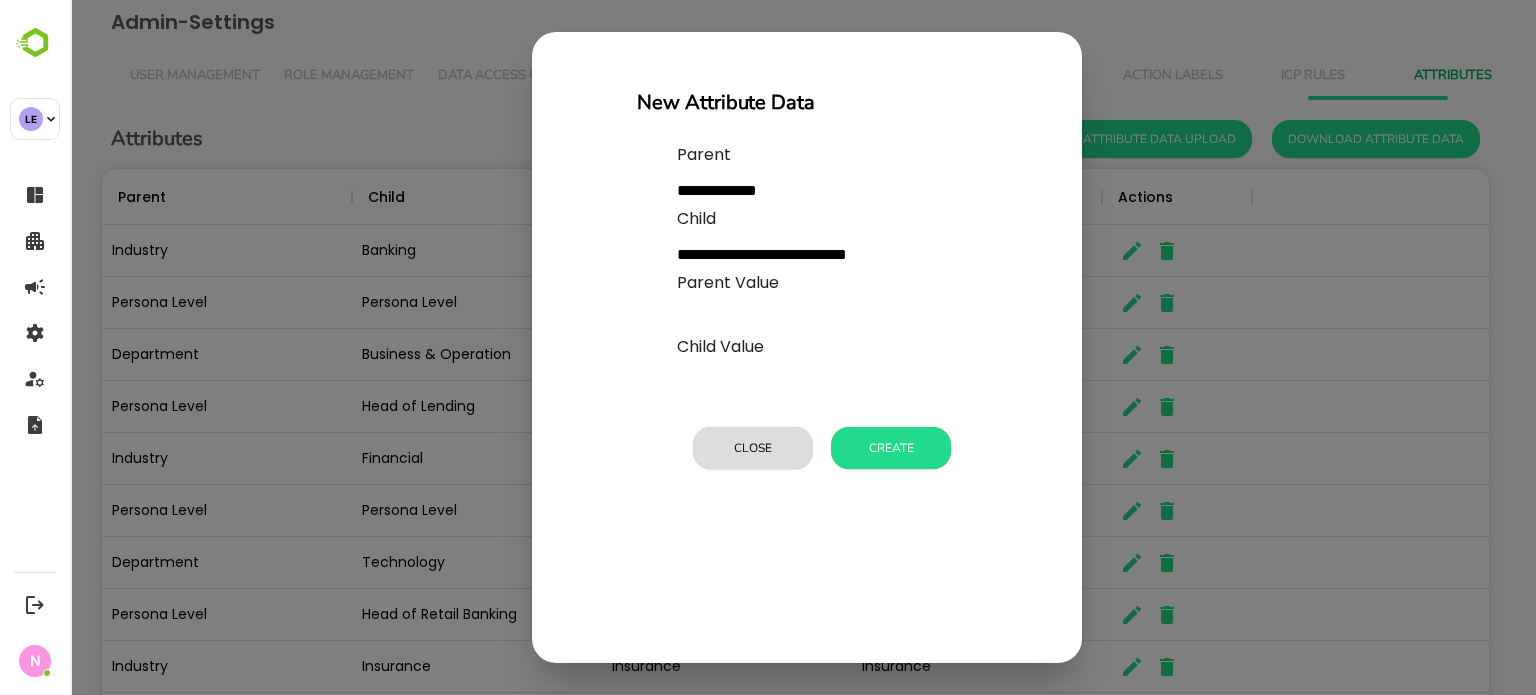 click on "Parent Value" at bounding box center [827, 303] 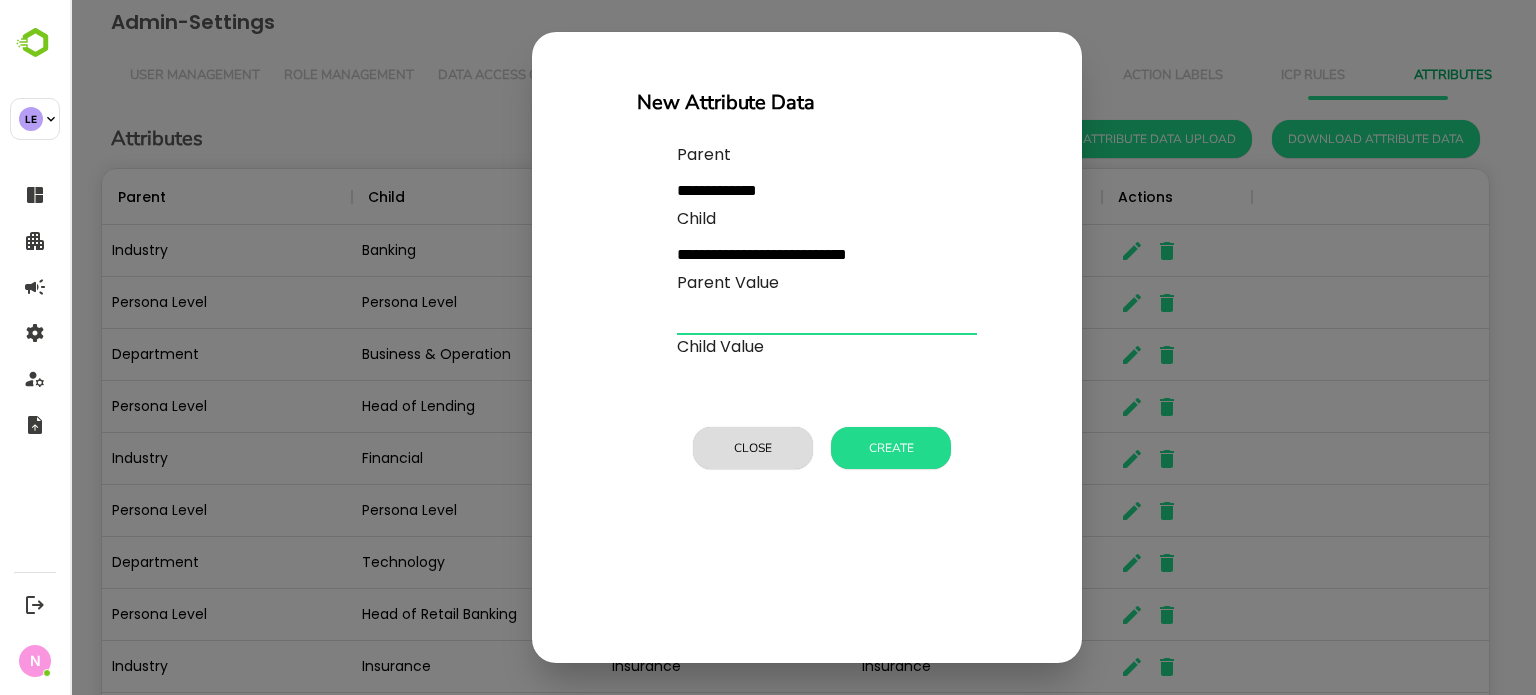 click at bounding box center (827, 319) 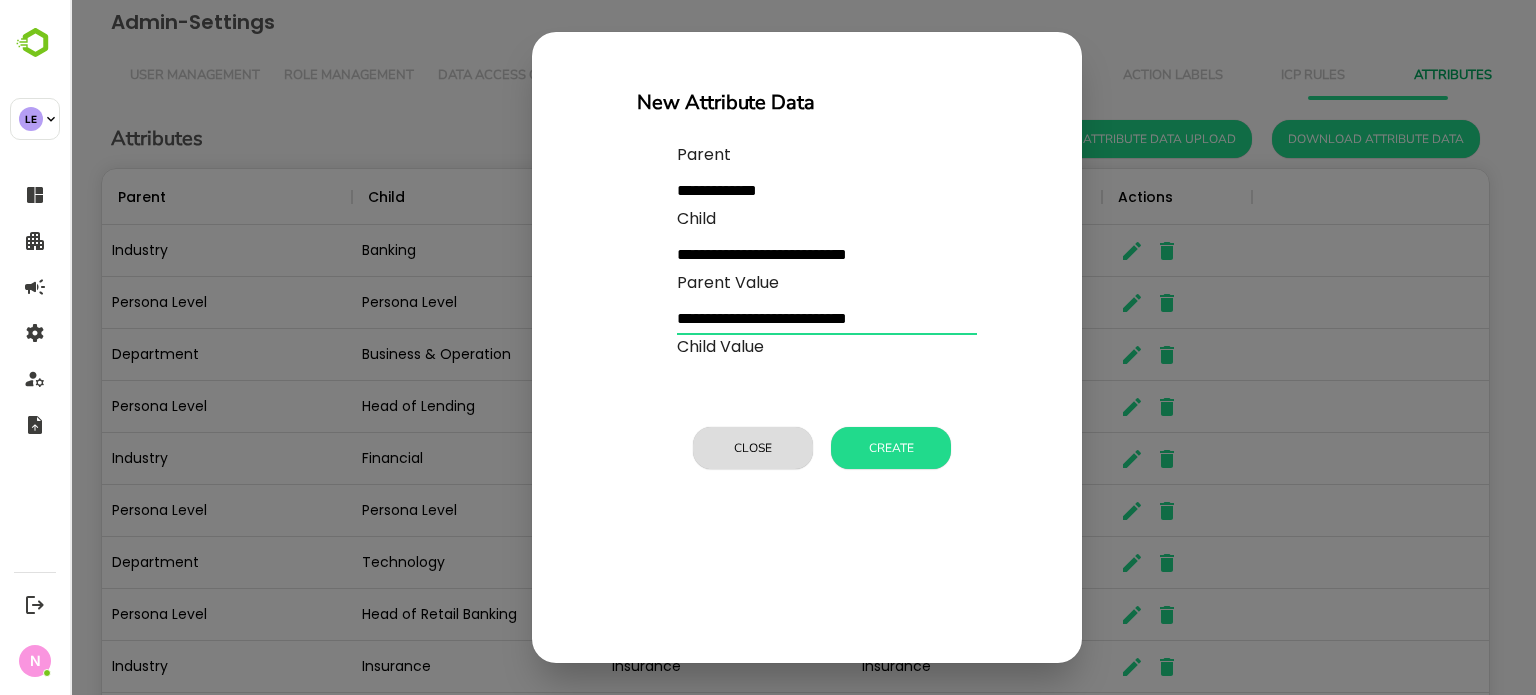 type on "**********" 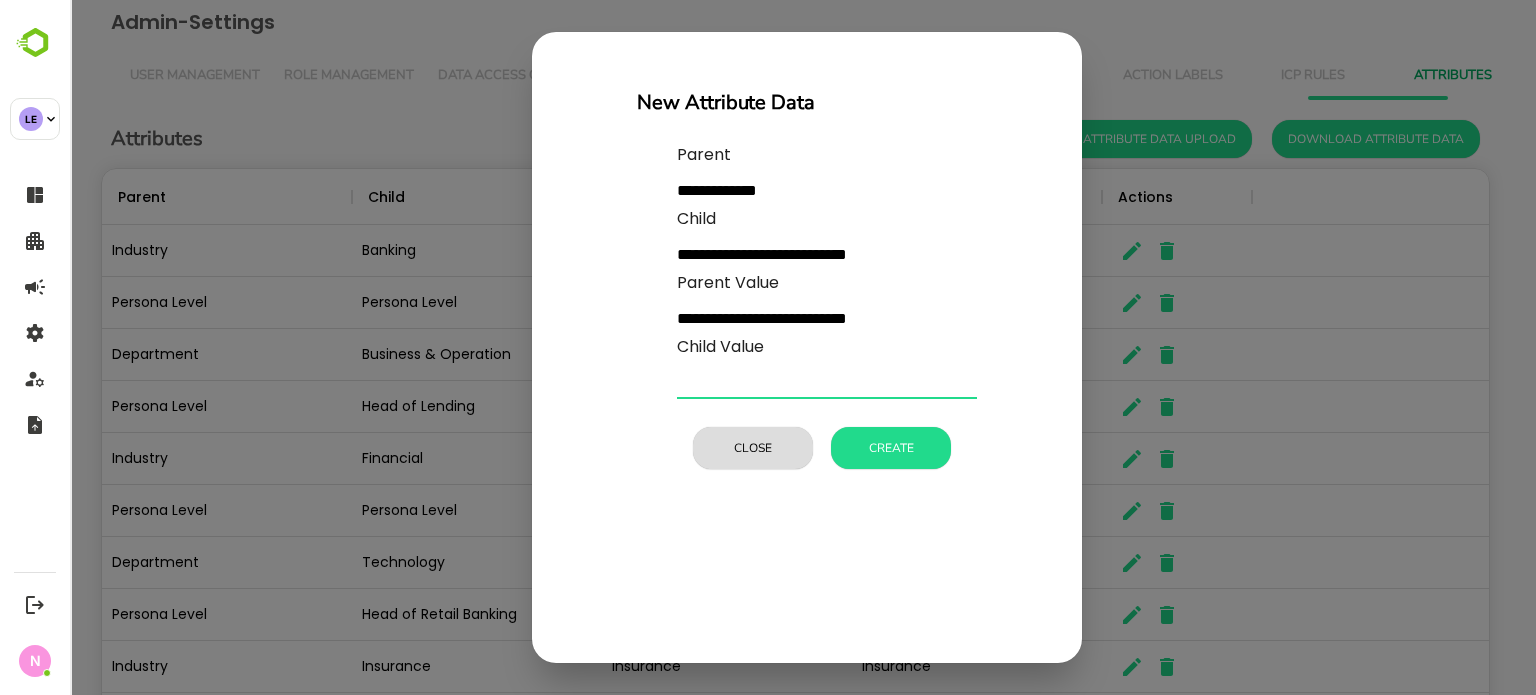 click at bounding box center [827, 383] 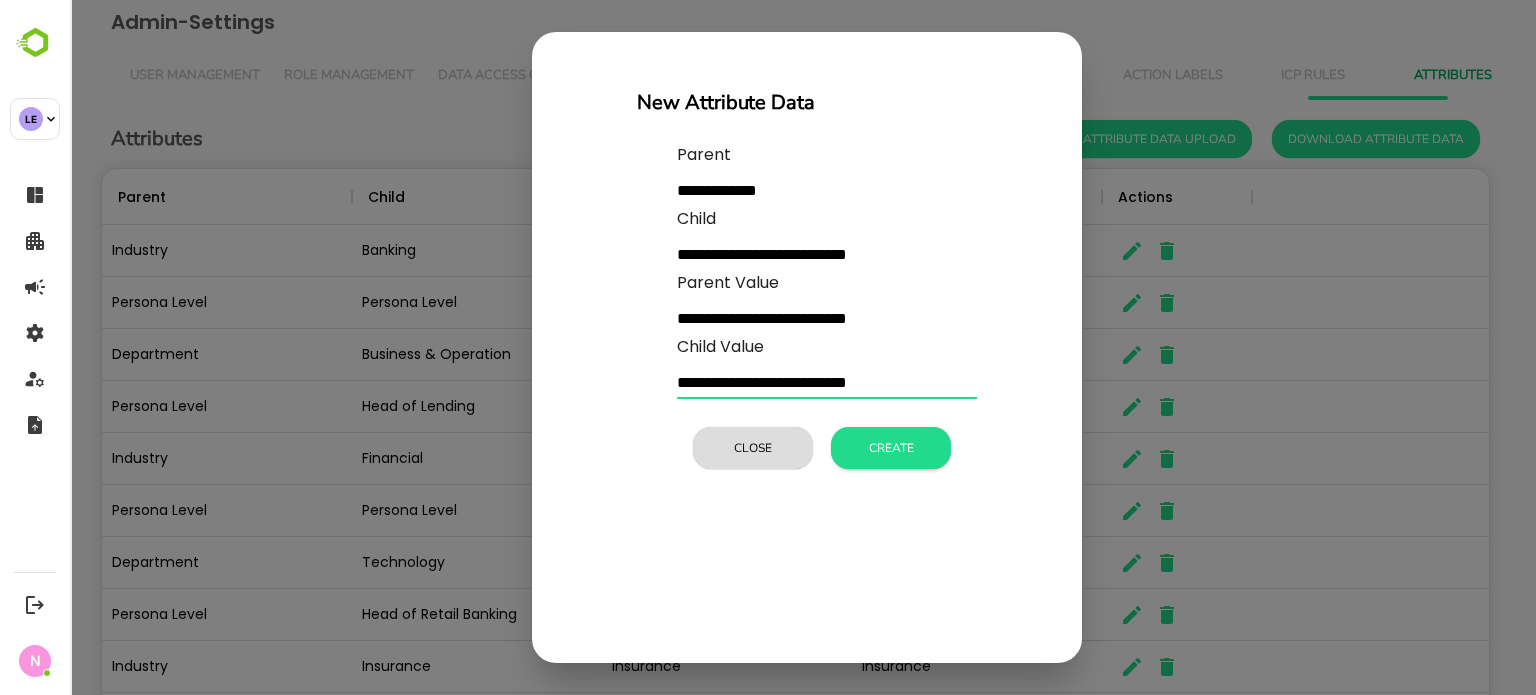 type on "**********" 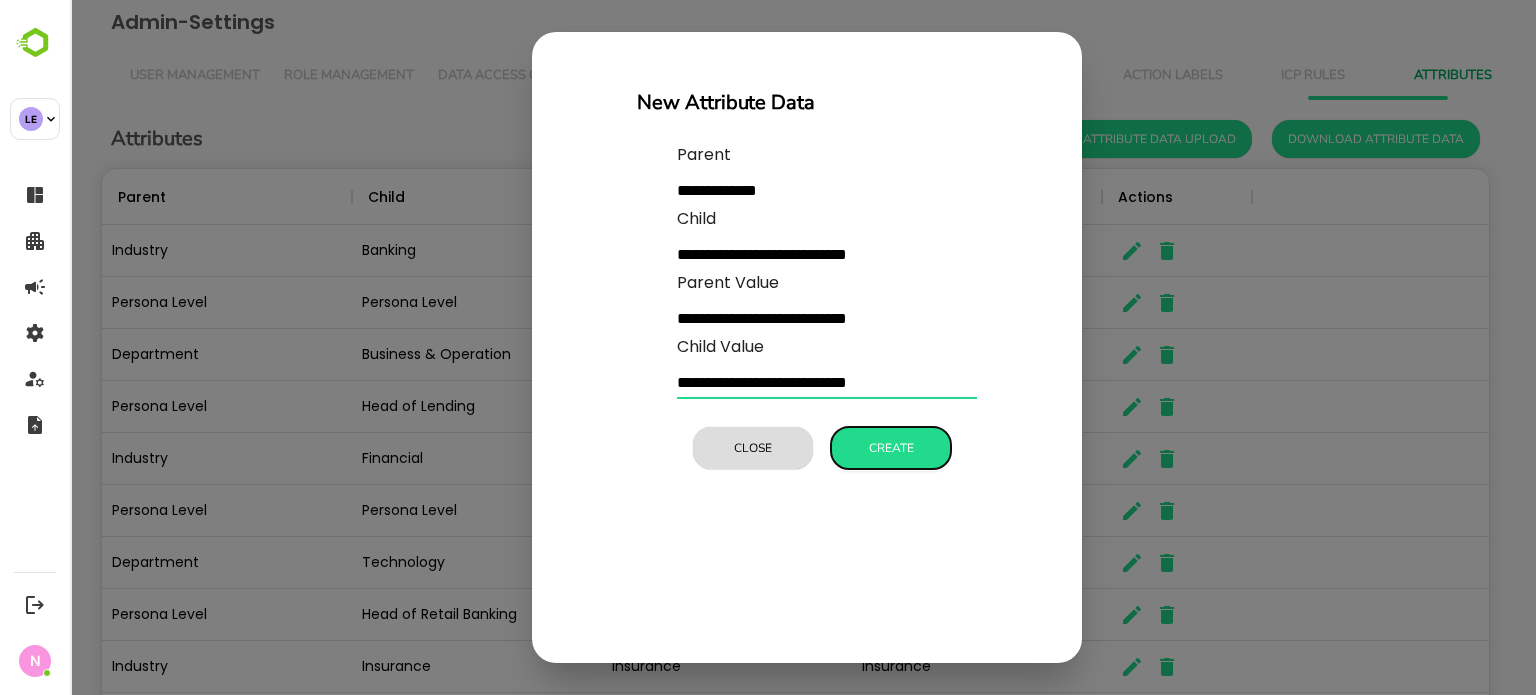 click on "Create" at bounding box center [891, 448] 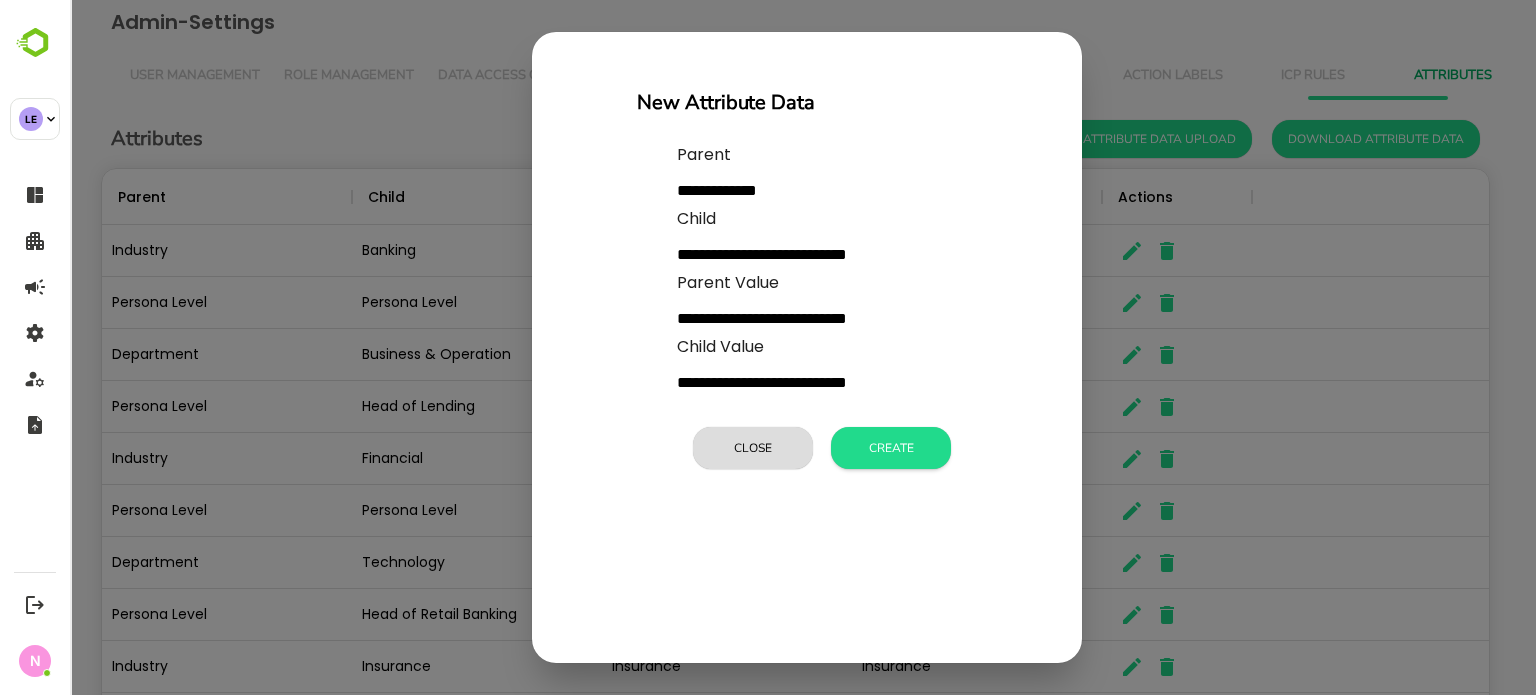 type 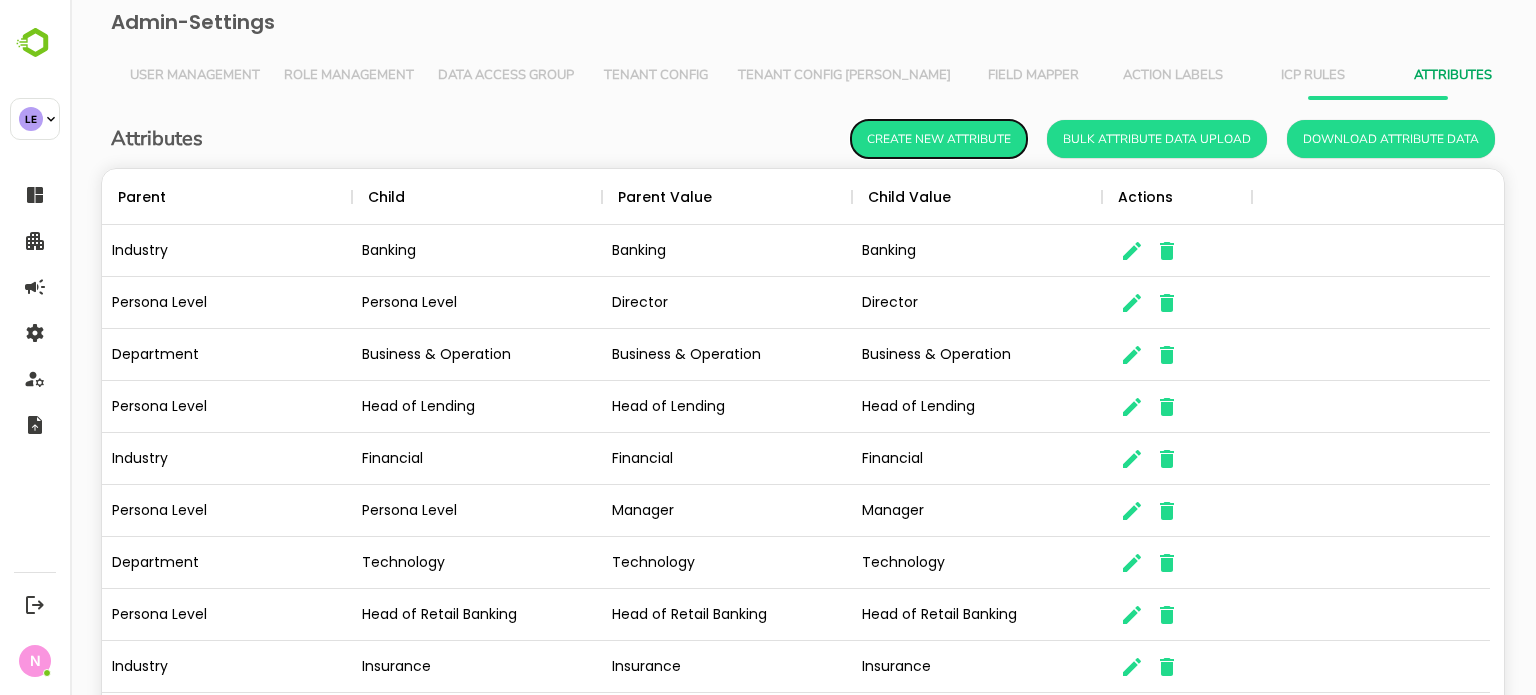 scroll, scrollTop: 16, scrollLeft: 16, axis: both 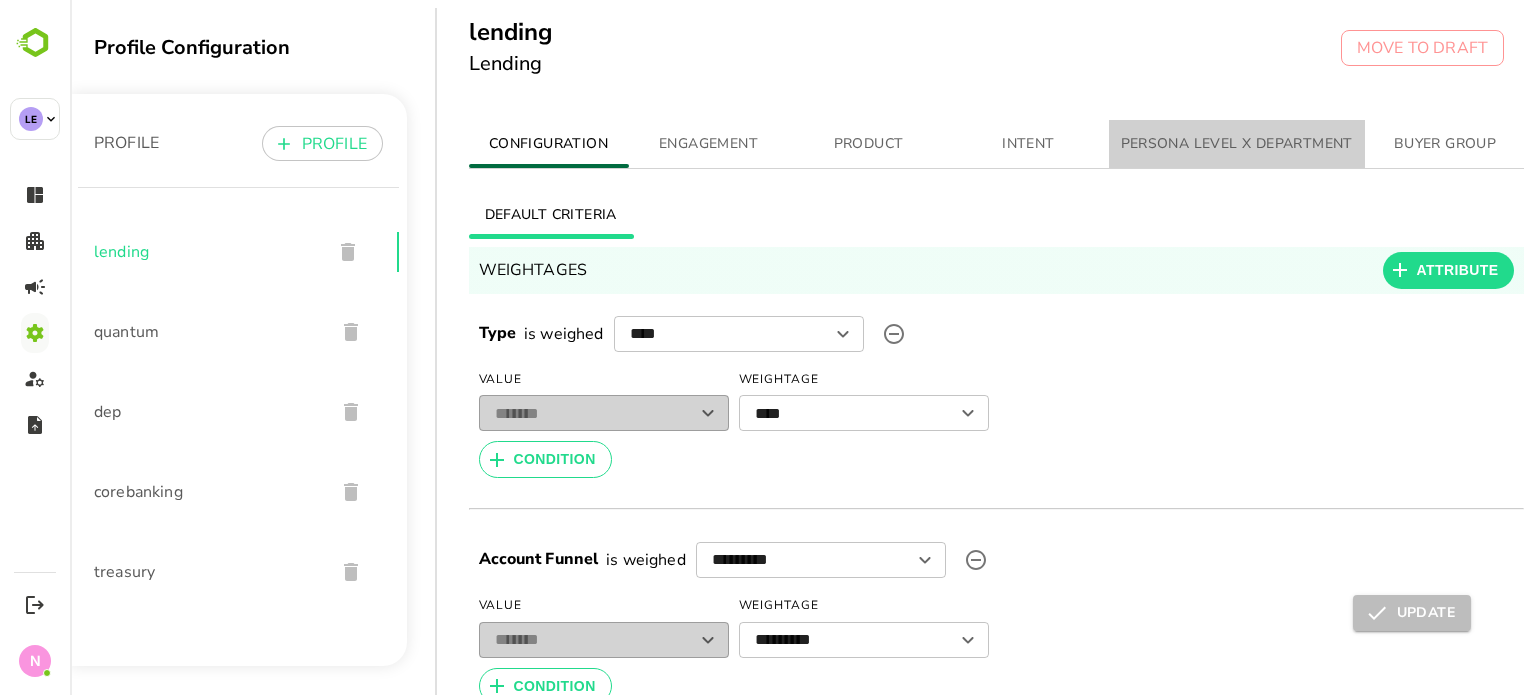 click on "PERSONA LEVEL X DEPARTMENT" at bounding box center (1237, 144) 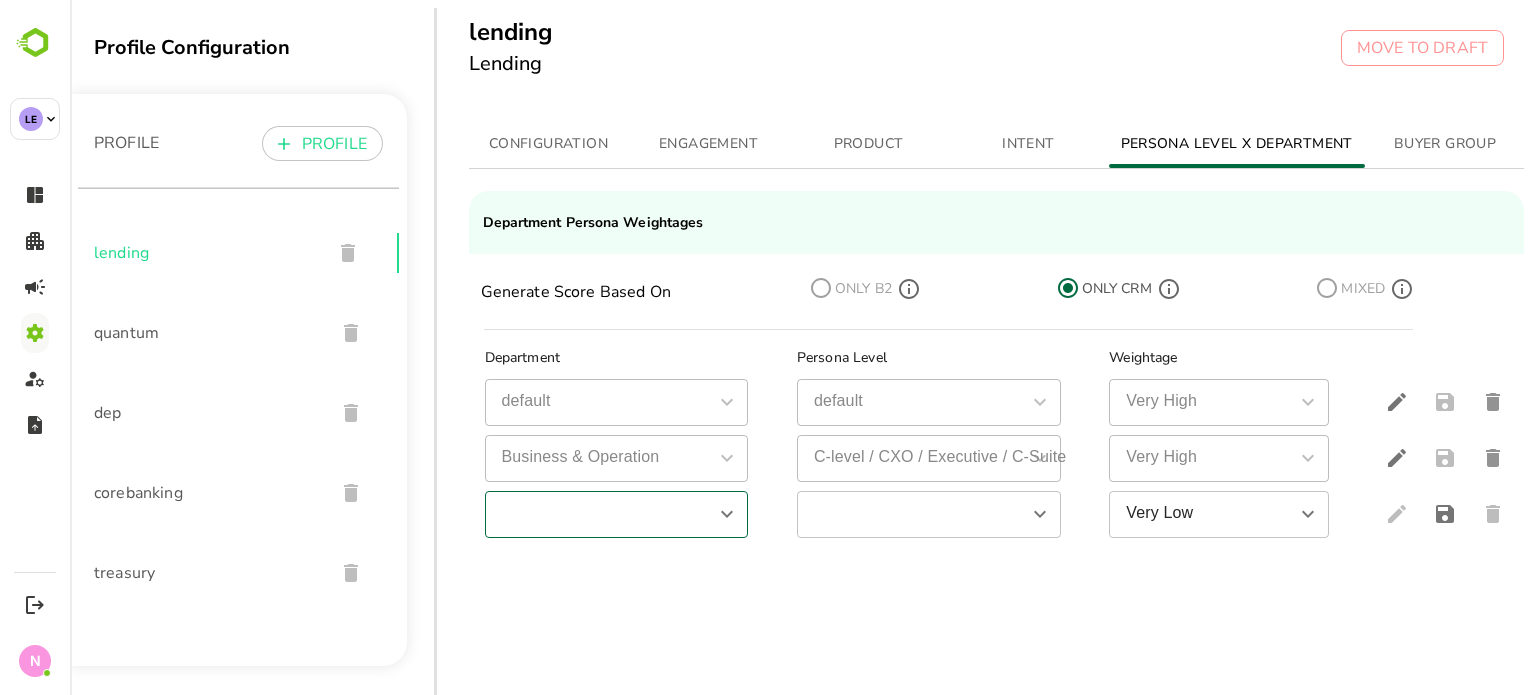 click on "​" at bounding box center [617, 514] 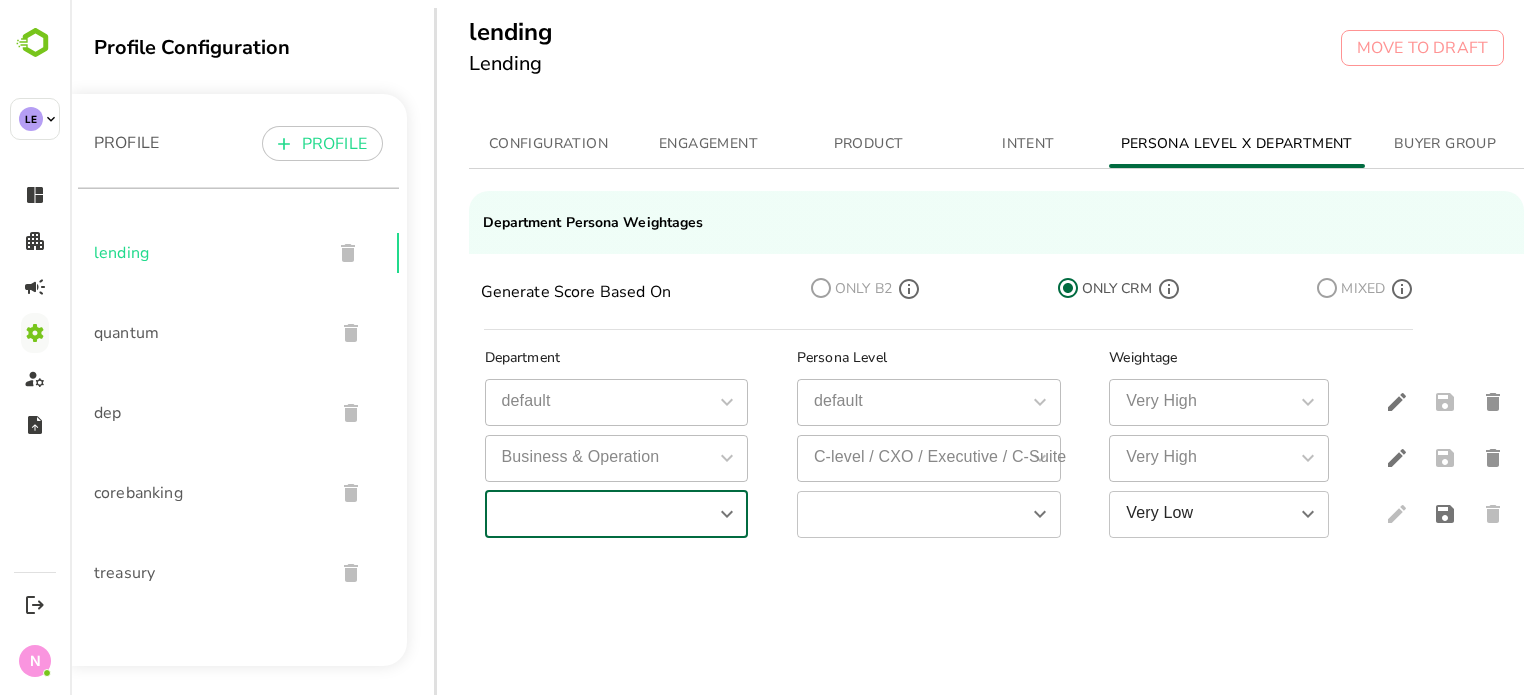 click at bounding box center (600, 514) 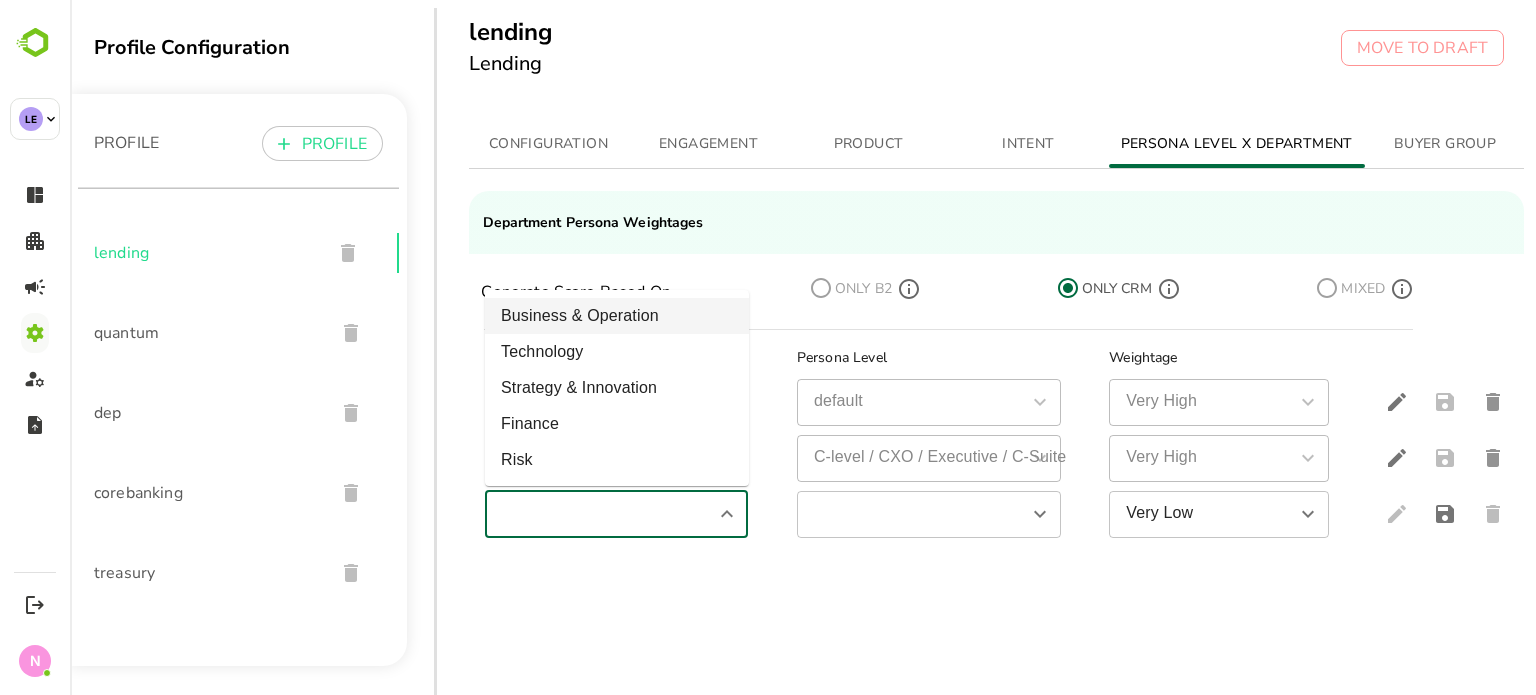 drag, startPoint x: 630, startPoint y: 309, endPoint x: 731, endPoint y: 353, distance: 110.16805 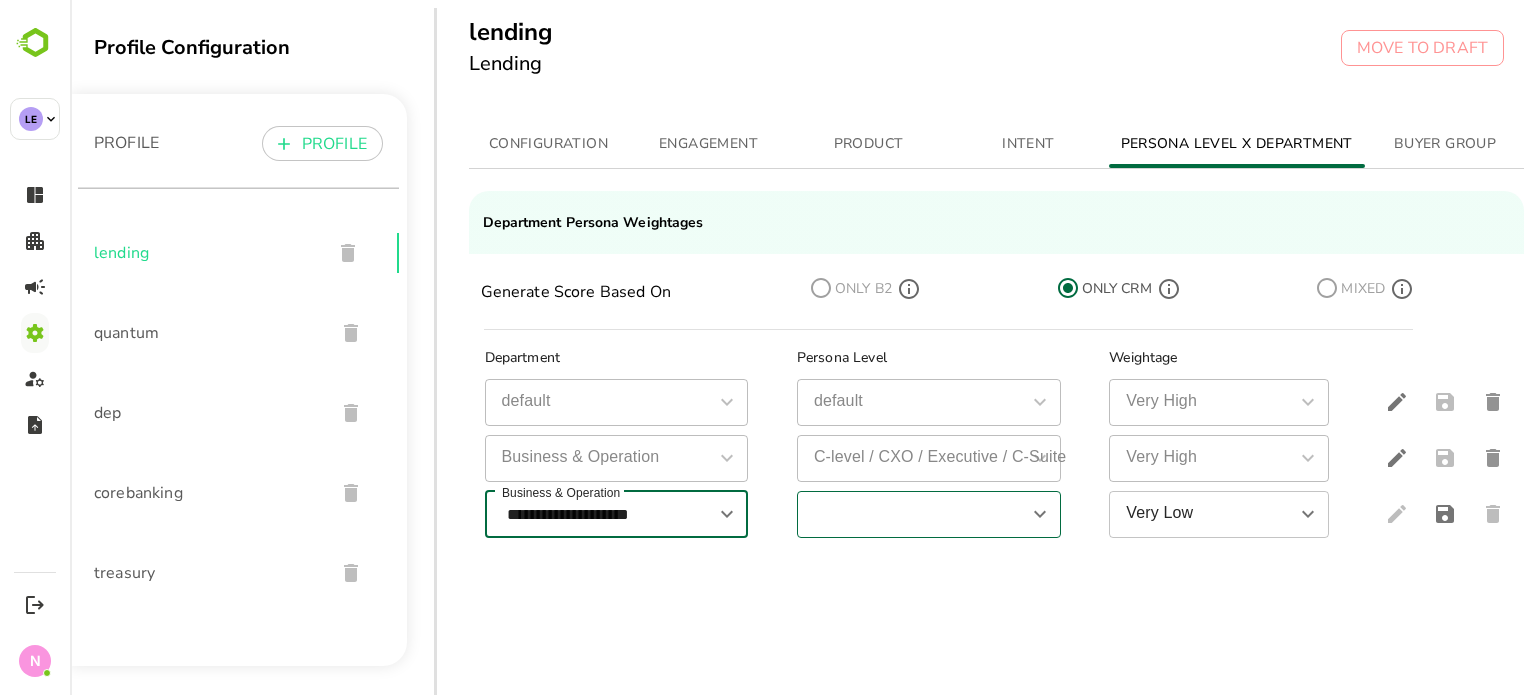 click at bounding box center (912, 514) 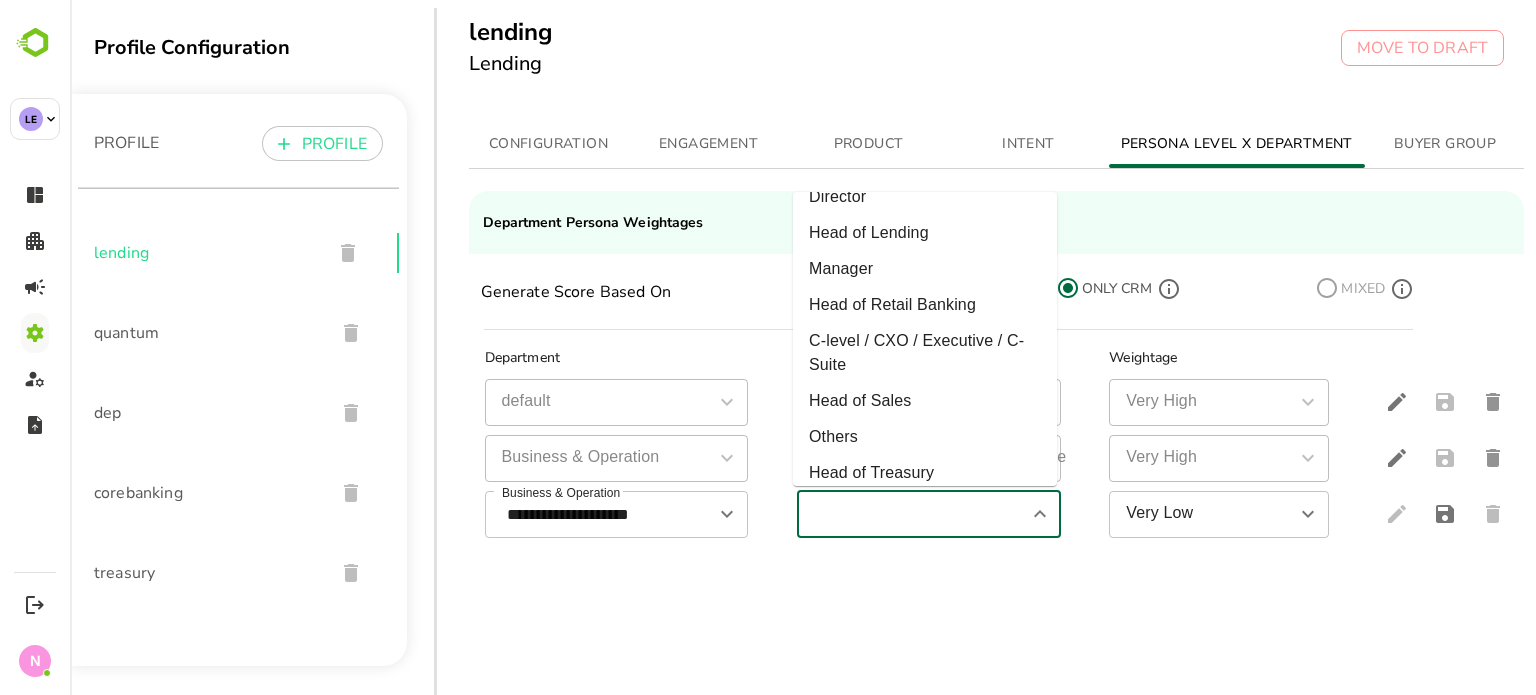 scroll, scrollTop: 0, scrollLeft: 0, axis: both 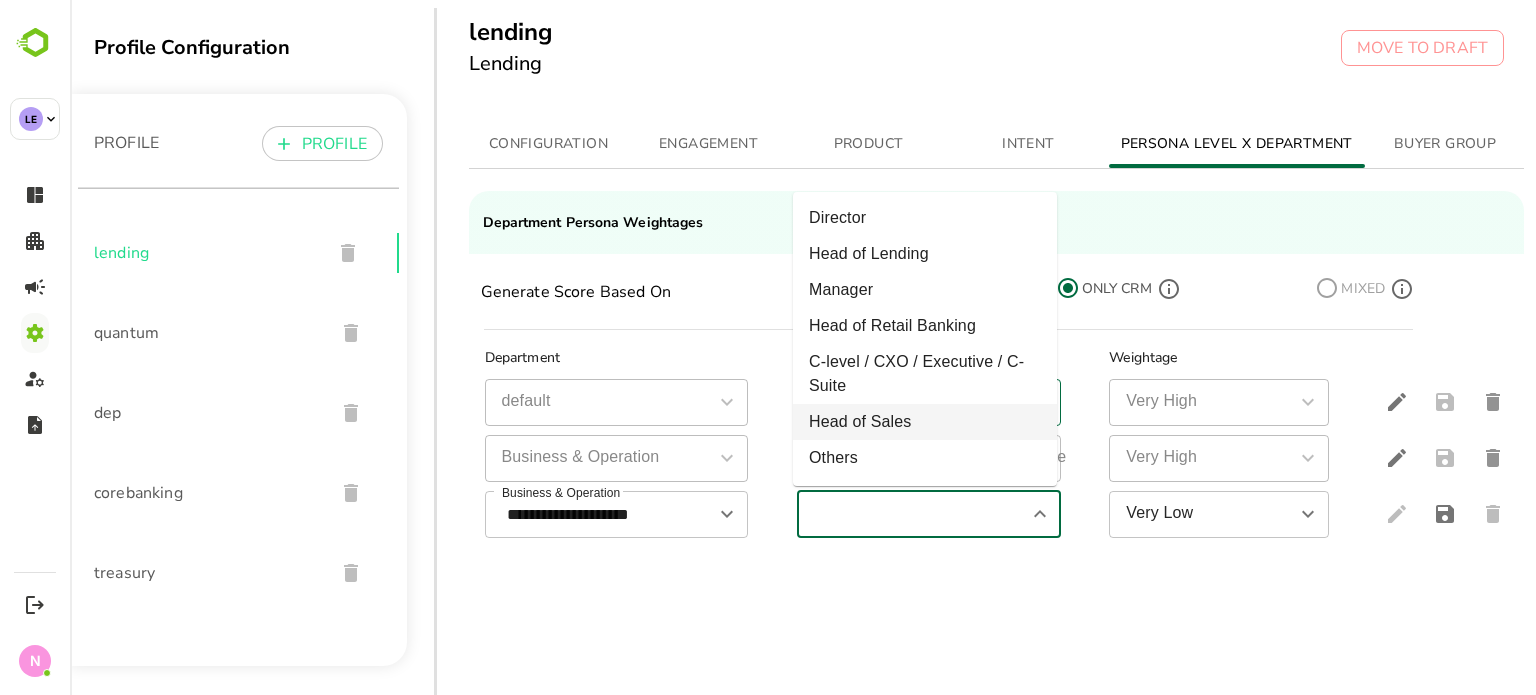 click on "Head of Sales" at bounding box center (925, 422) 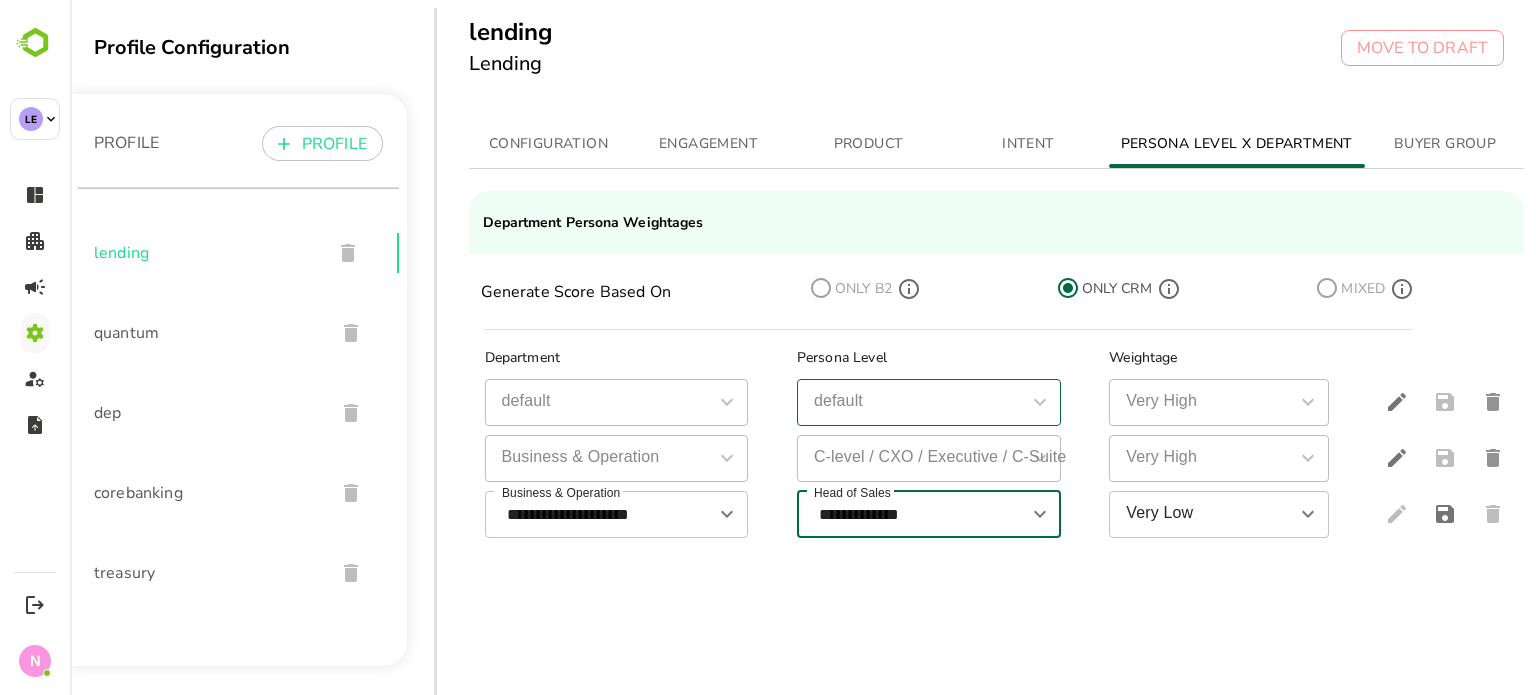 type on "**********" 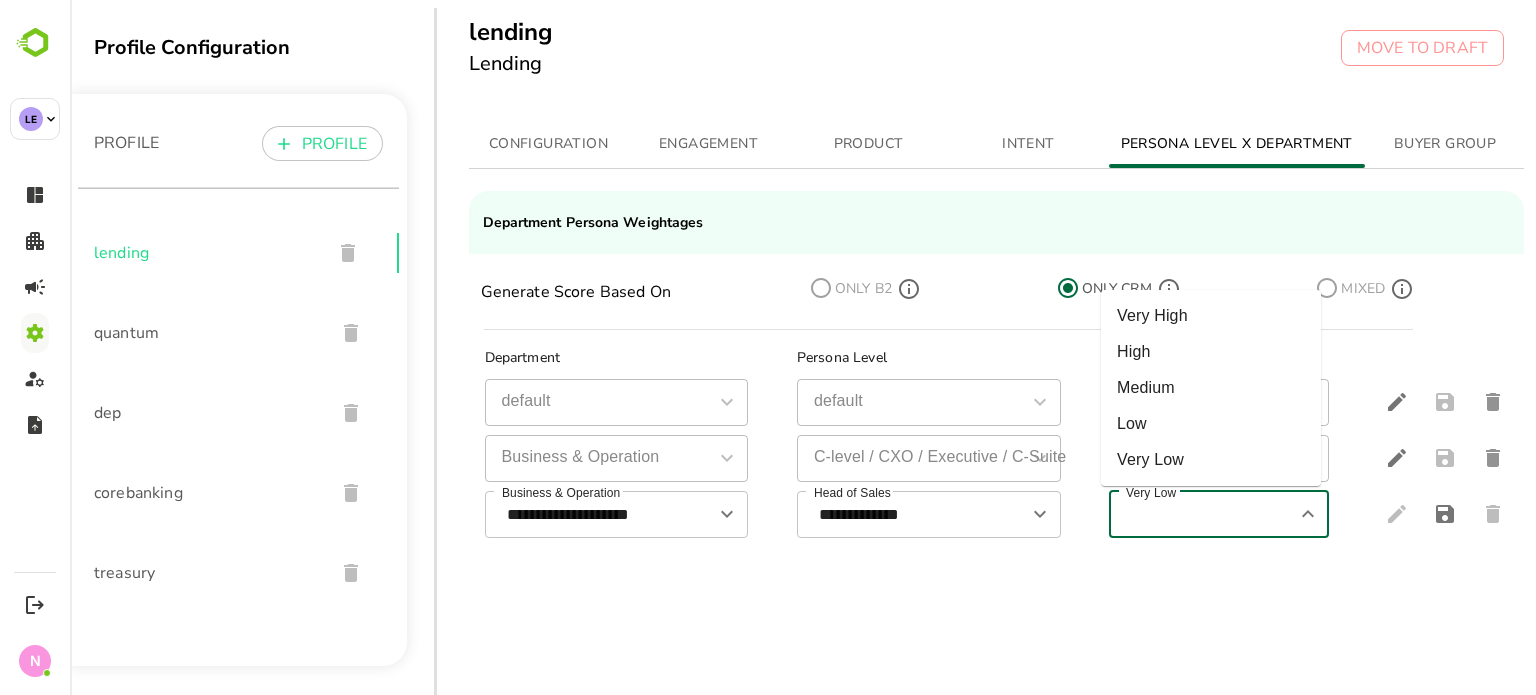 drag, startPoint x: 1265, startPoint y: 516, endPoint x: 1306, endPoint y: 515, distance: 41.01219 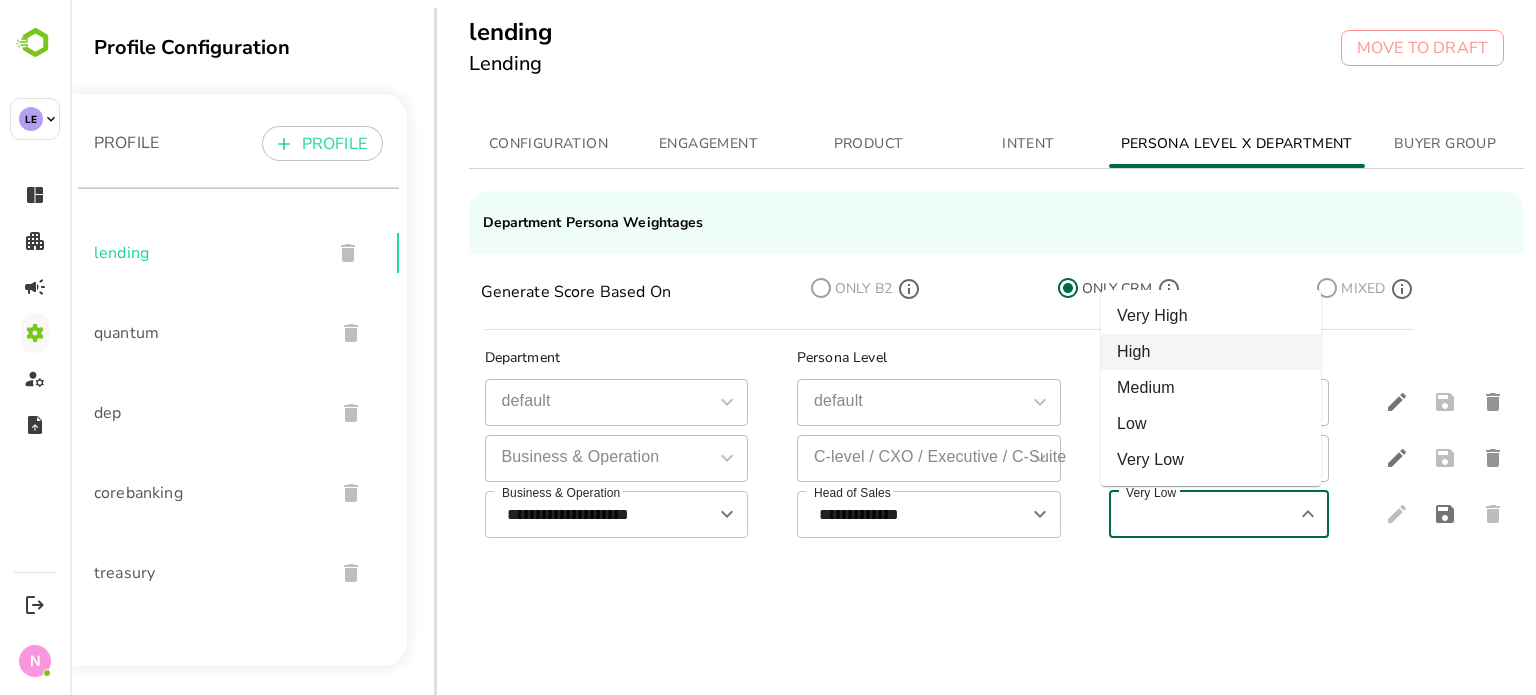 click on "High" at bounding box center (1211, 352) 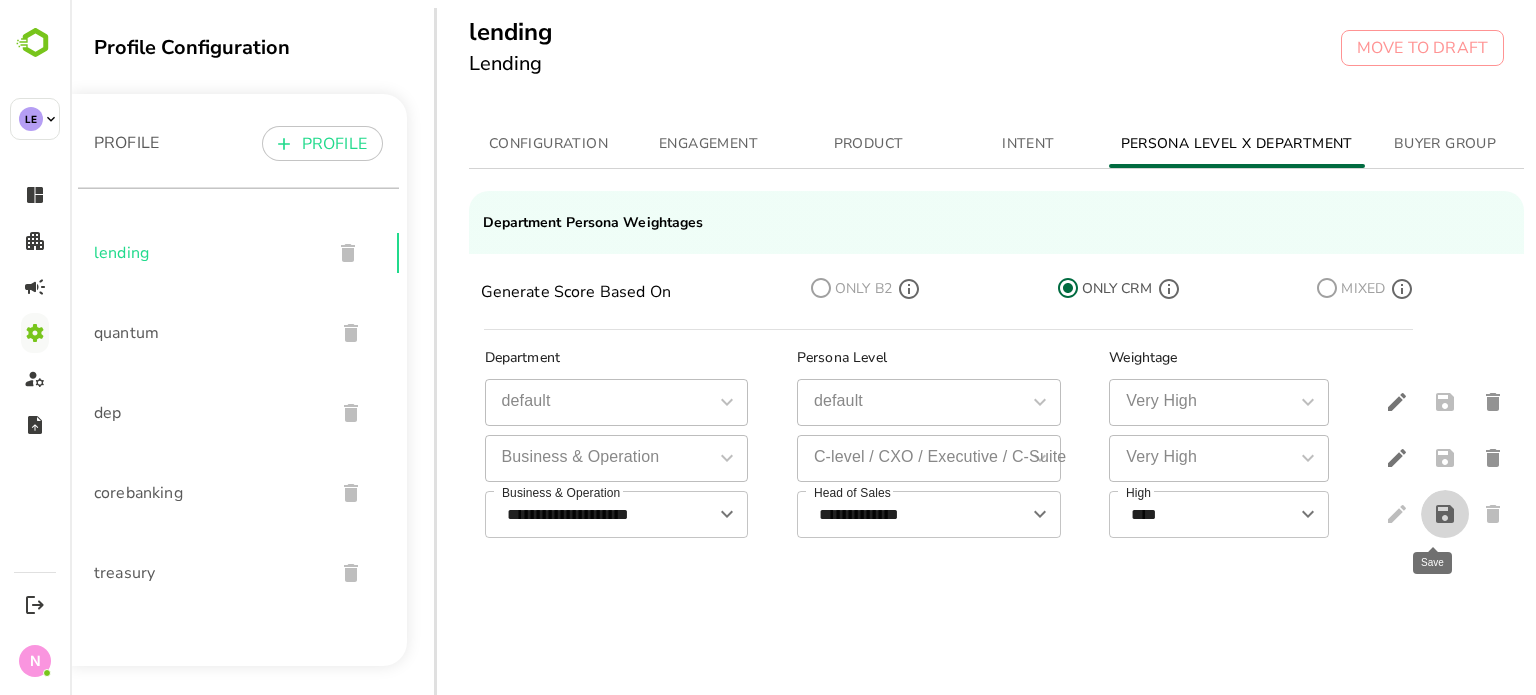 click at bounding box center (1445, 514) 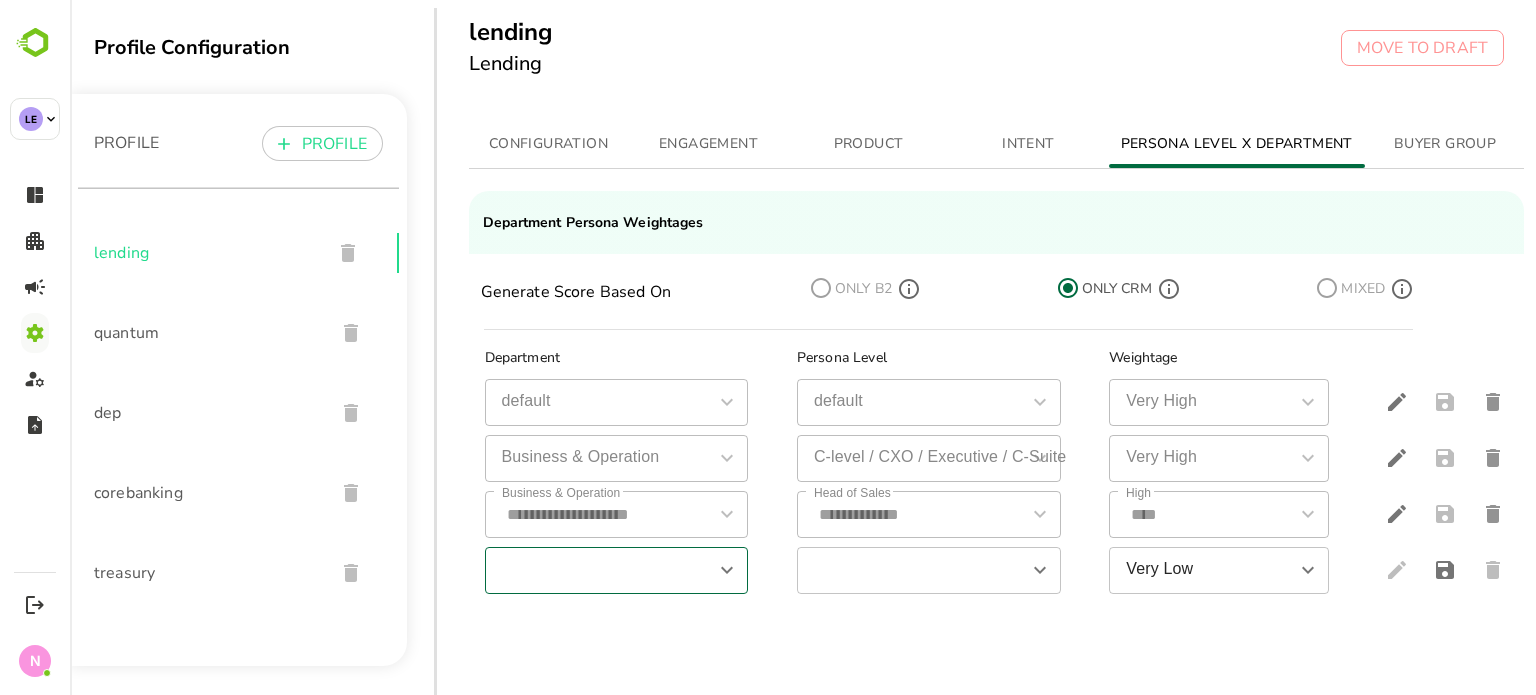 click at bounding box center (600, 570) 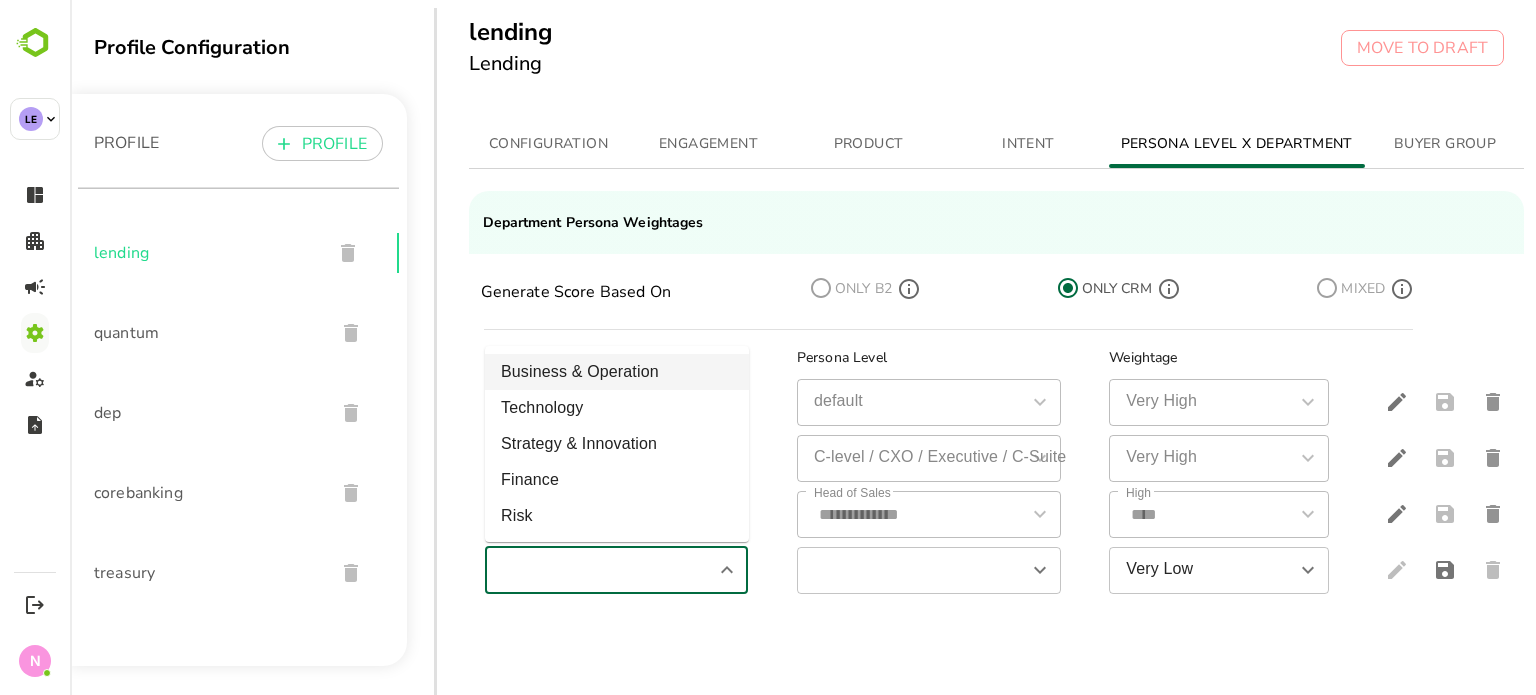 click on "Business & Operation" at bounding box center [617, 372] 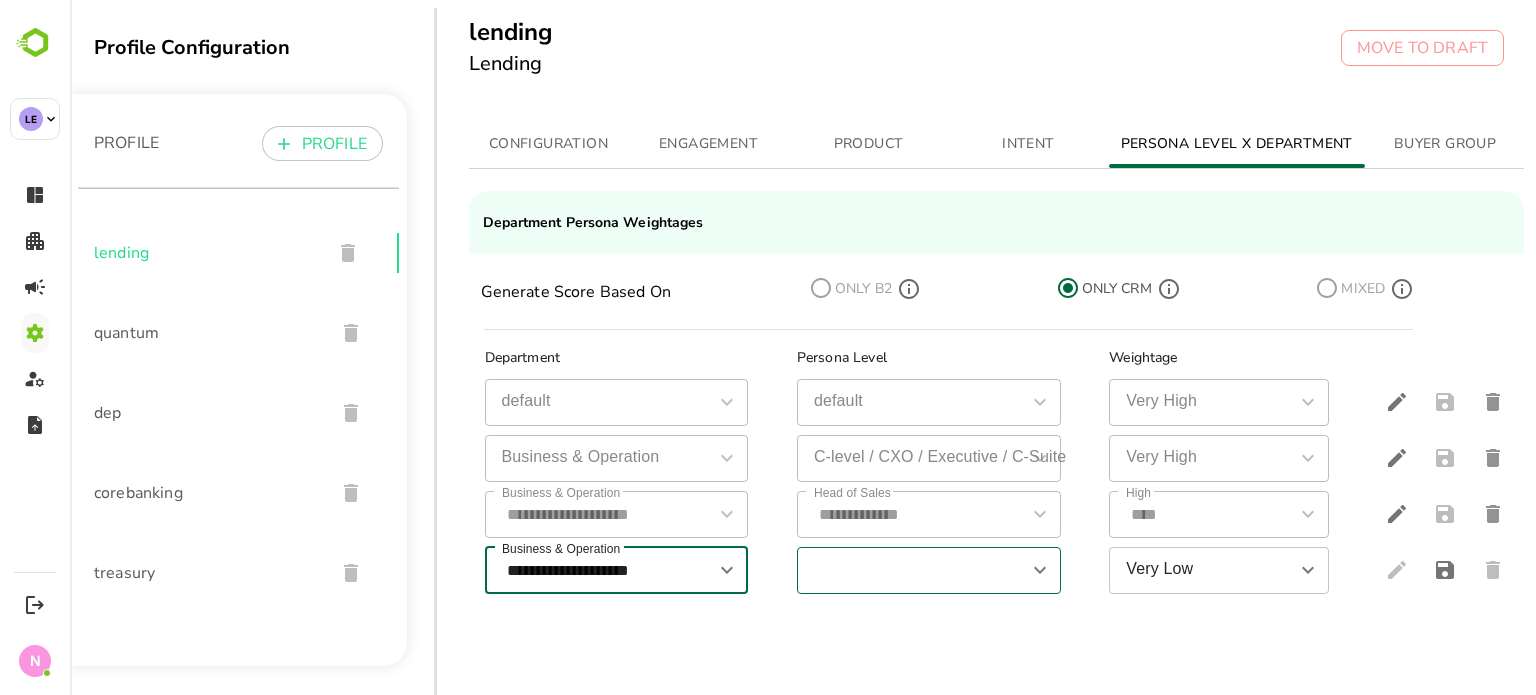 click at bounding box center [912, 570] 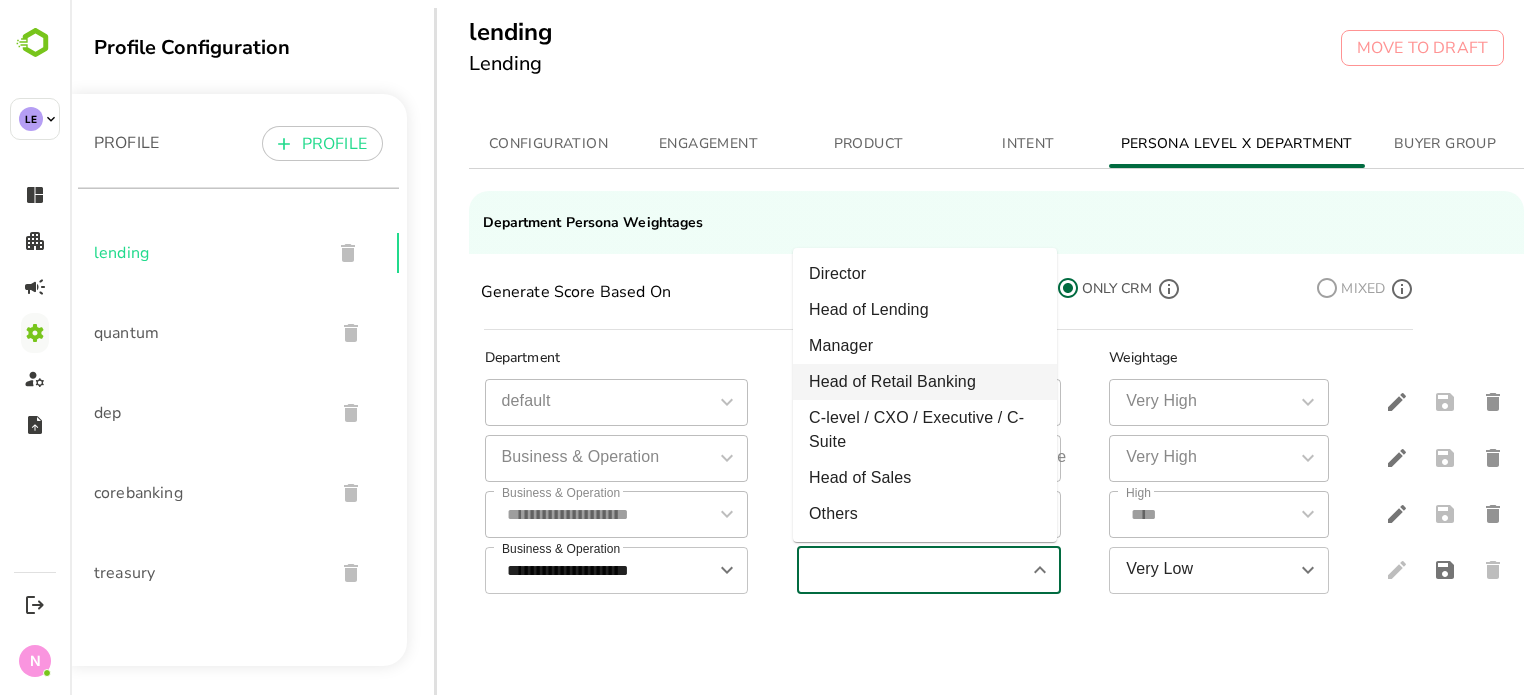 click on "Head of Retail Banking" at bounding box center (925, 382) 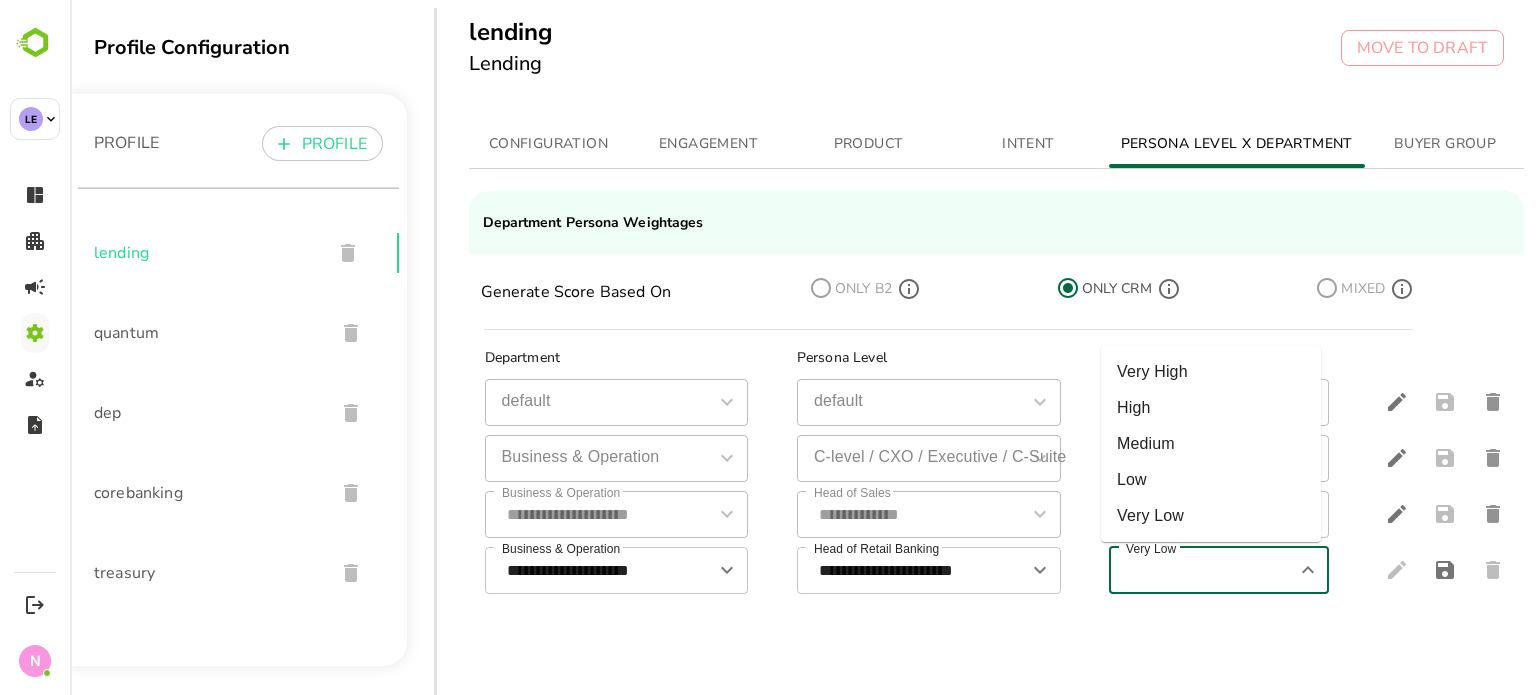 click on "Very Low" at bounding box center [1202, 570] 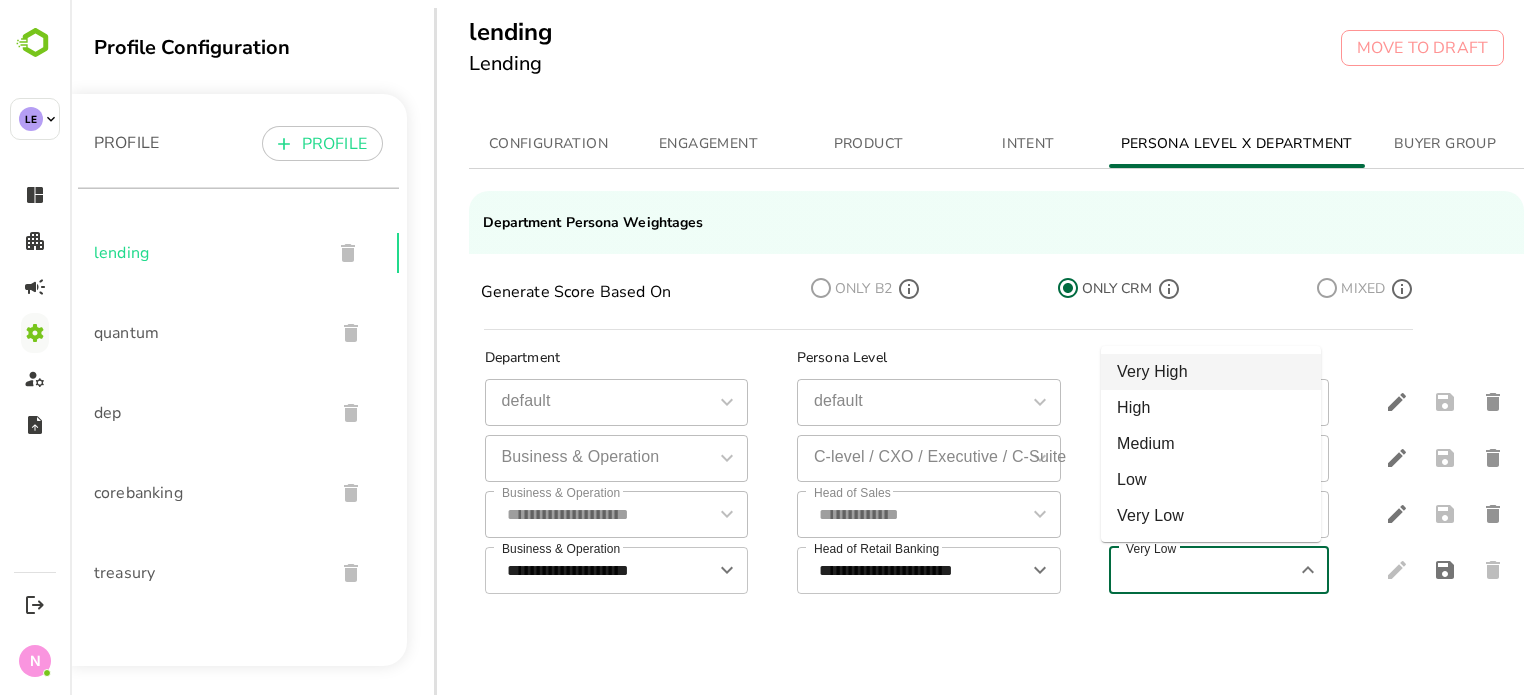 click on "Very High" at bounding box center [1211, 372] 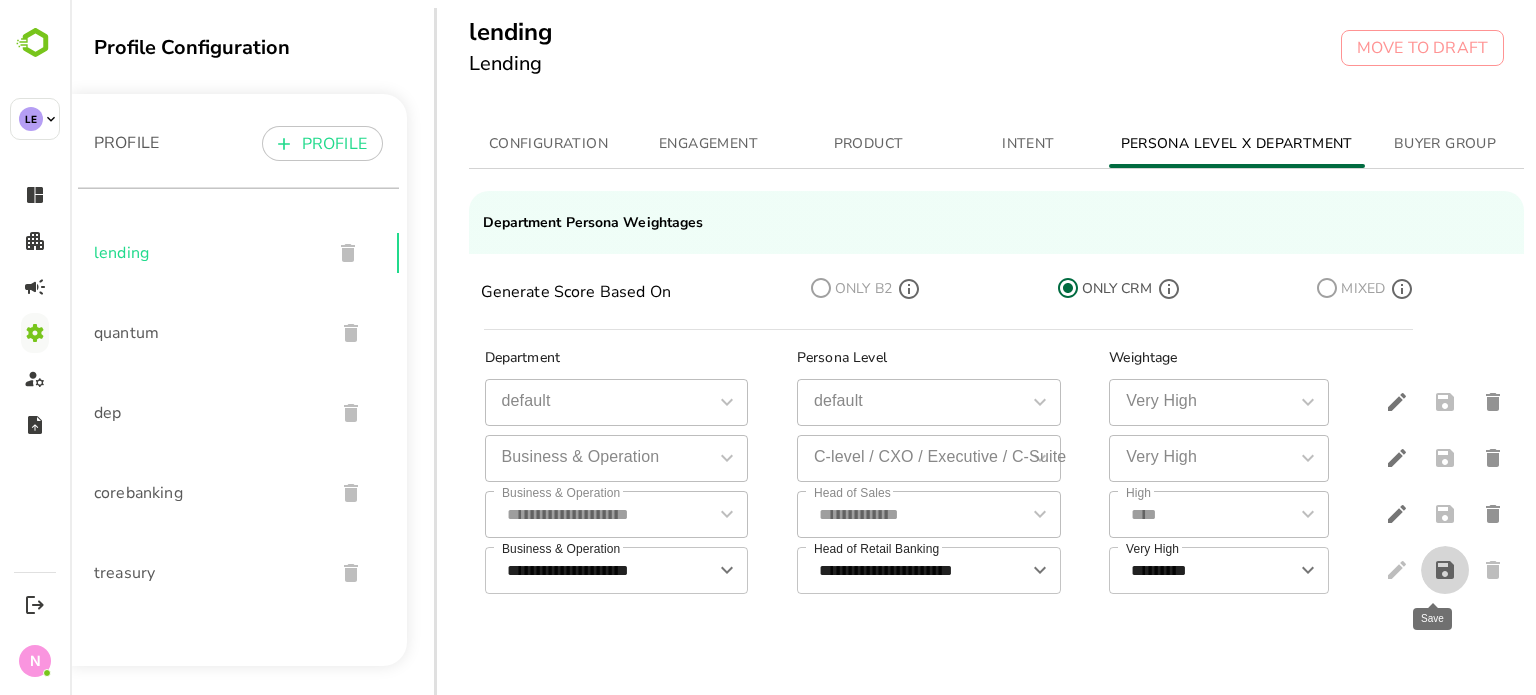 click 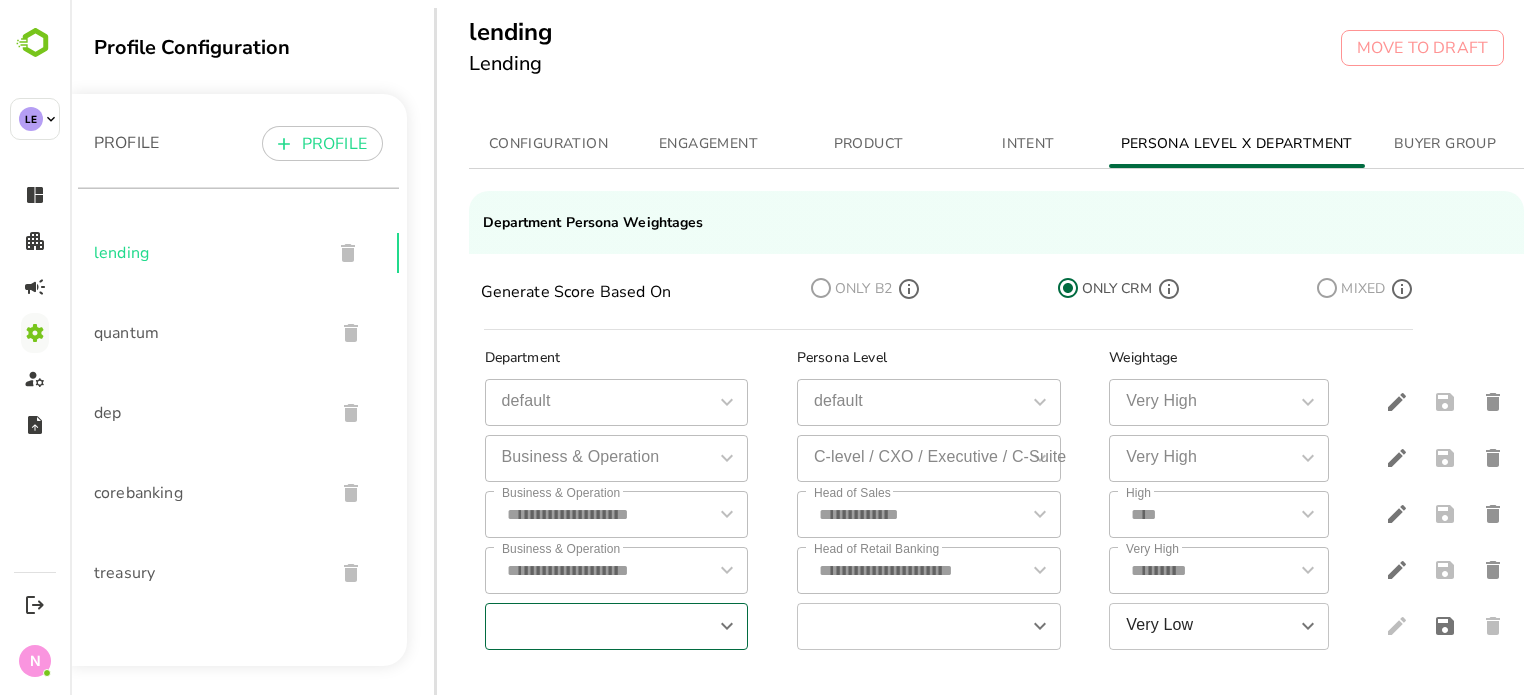 click at bounding box center [600, 626] 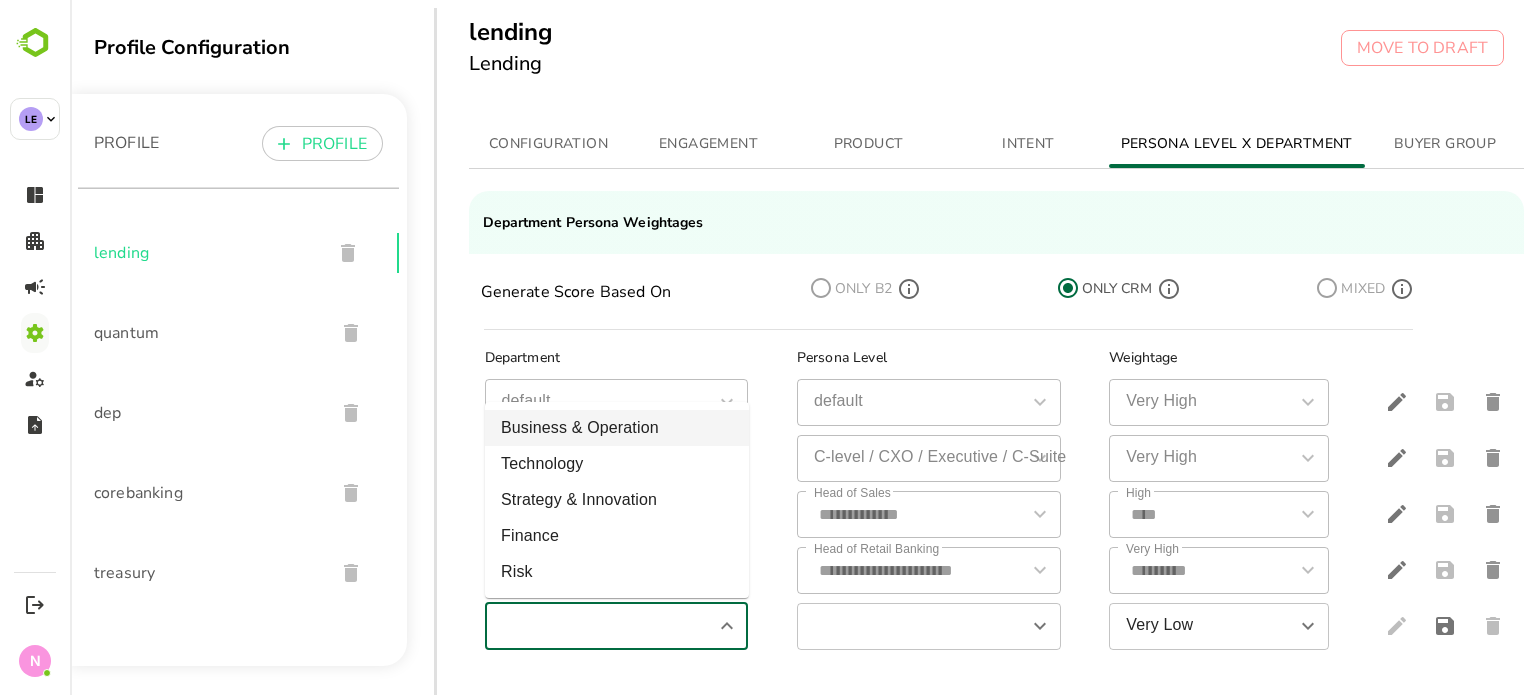 click on "Business & Operation" at bounding box center [617, 428] 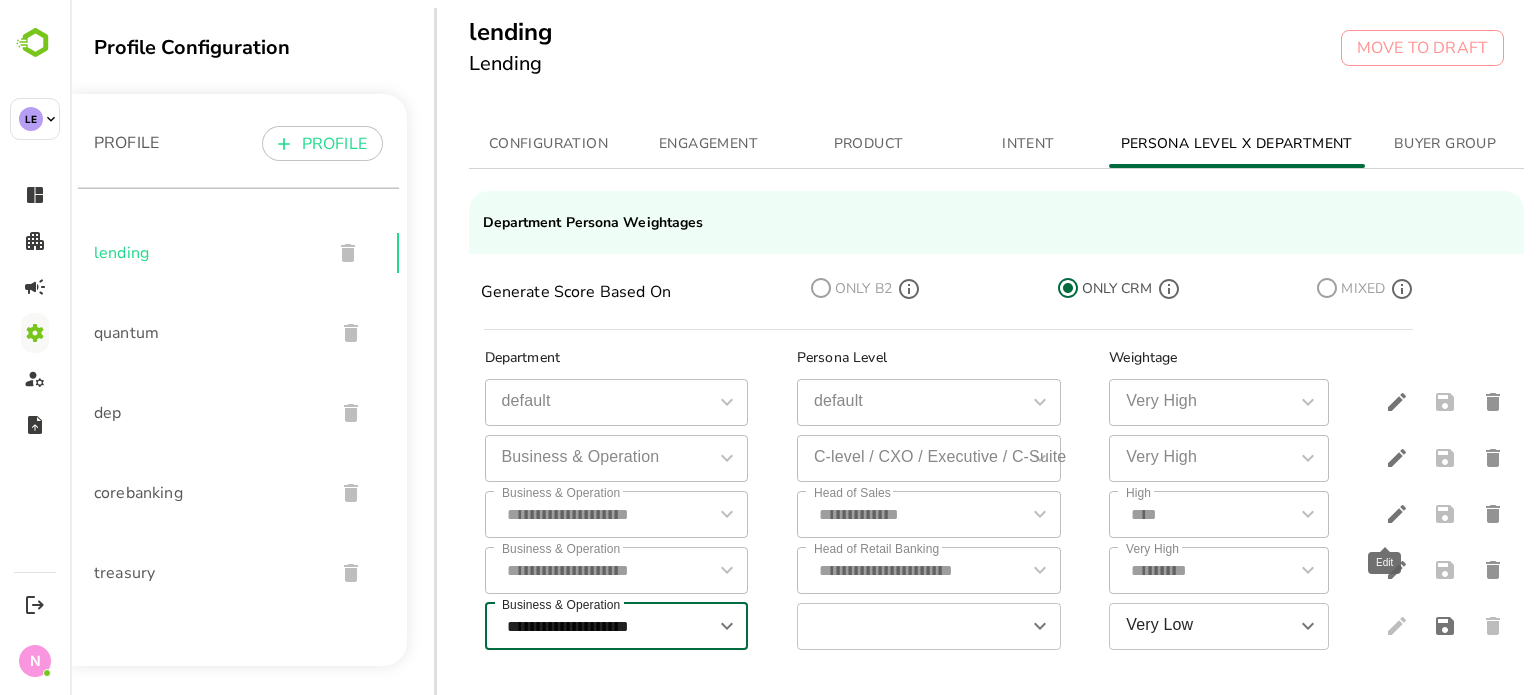 click 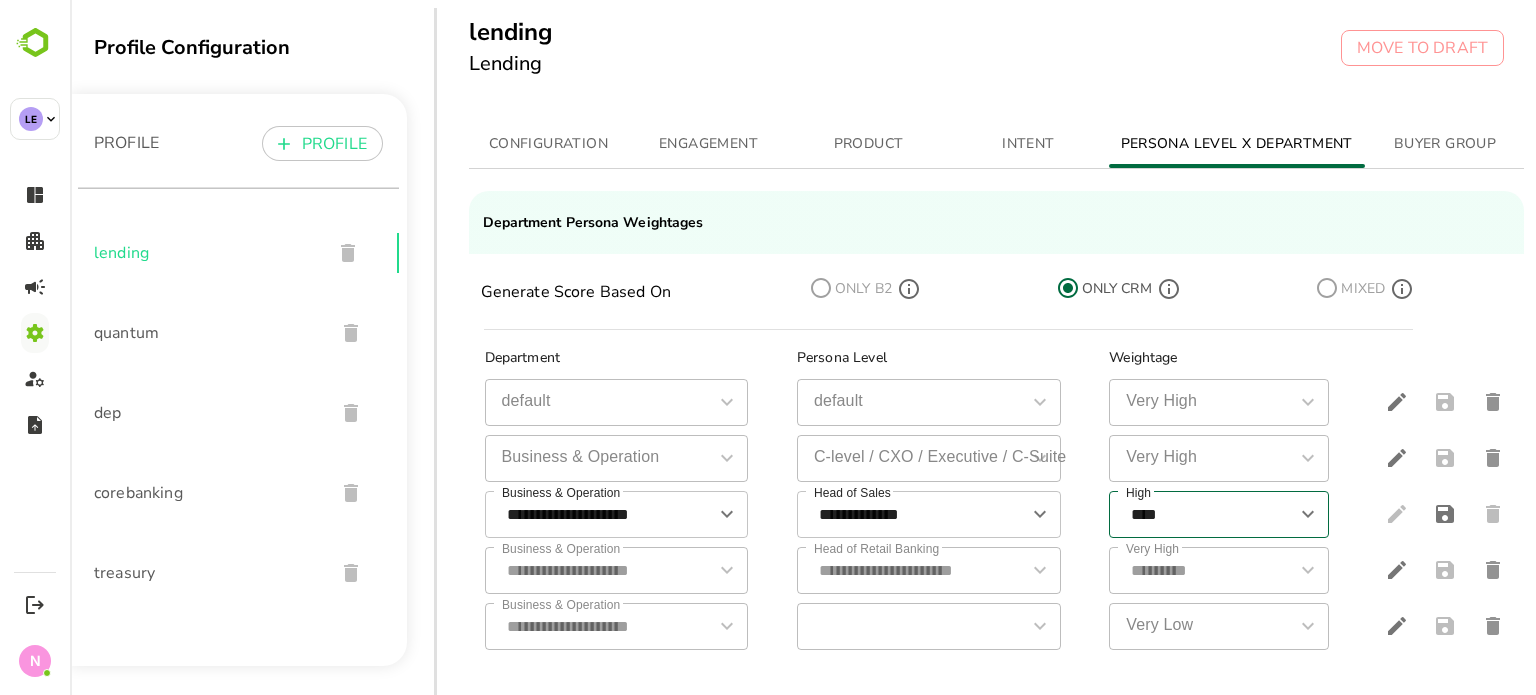 click on "**** High" at bounding box center (1219, 514) 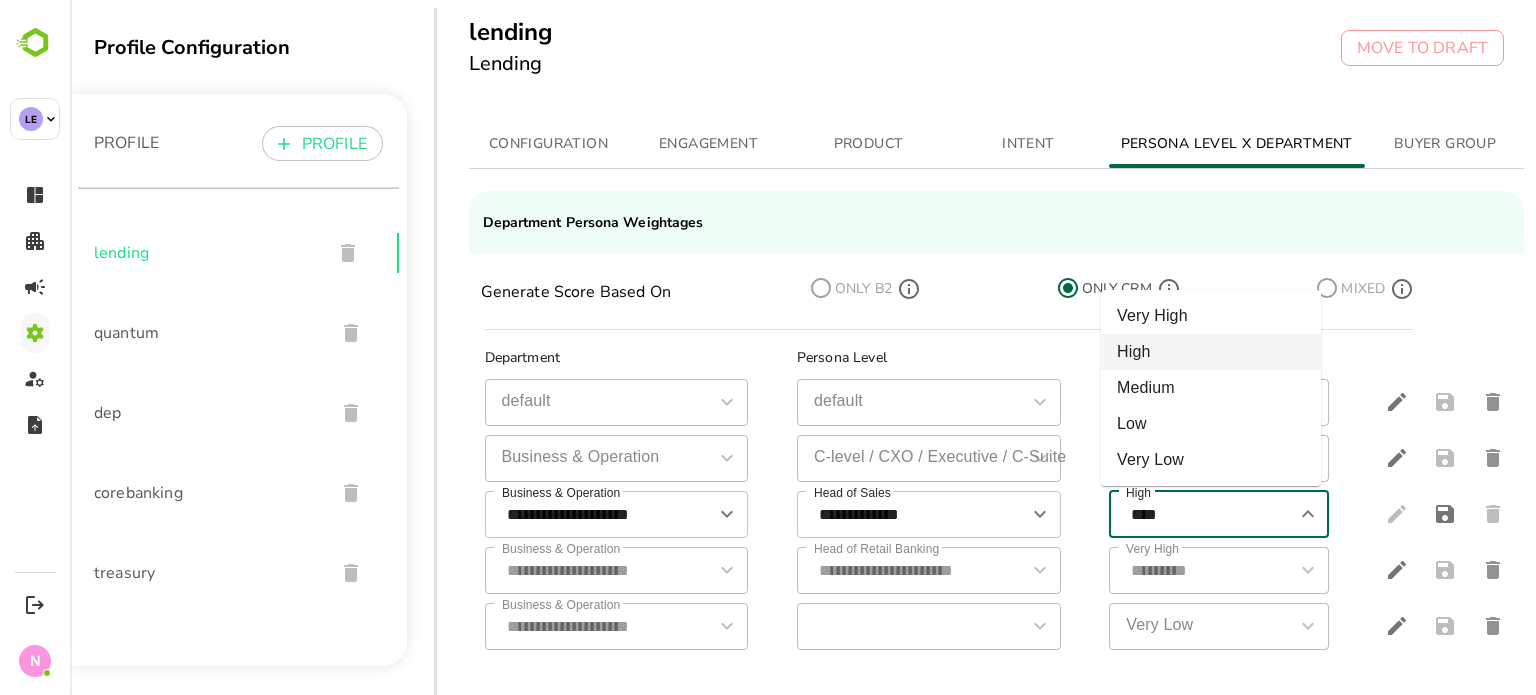 drag, startPoint x: 1210, startPoint y: 512, endPoint x: 1230, endPoint y: 512, distance: 20 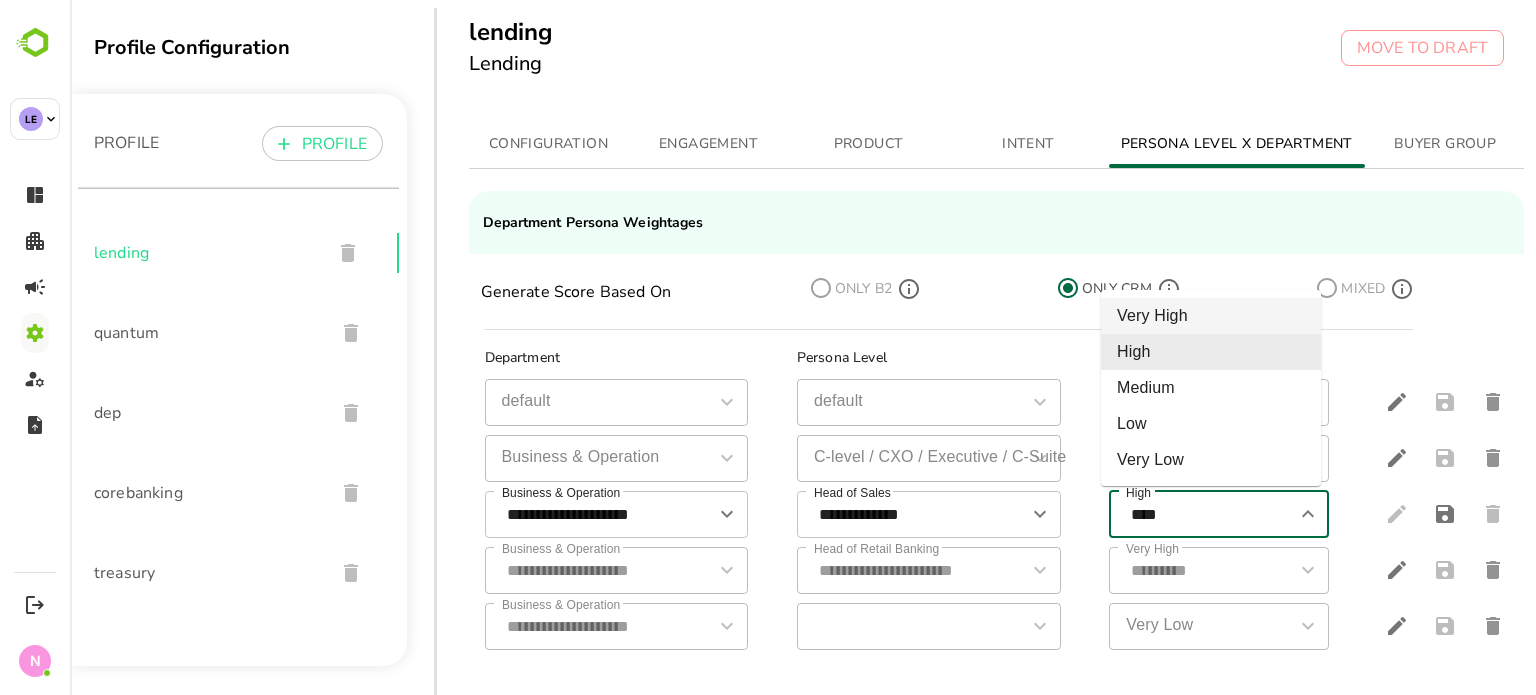 drag, startPoint x: 1188, startPoint y: 314, endPoint x: 1186, endPoint y: 344, distance: 30.066593 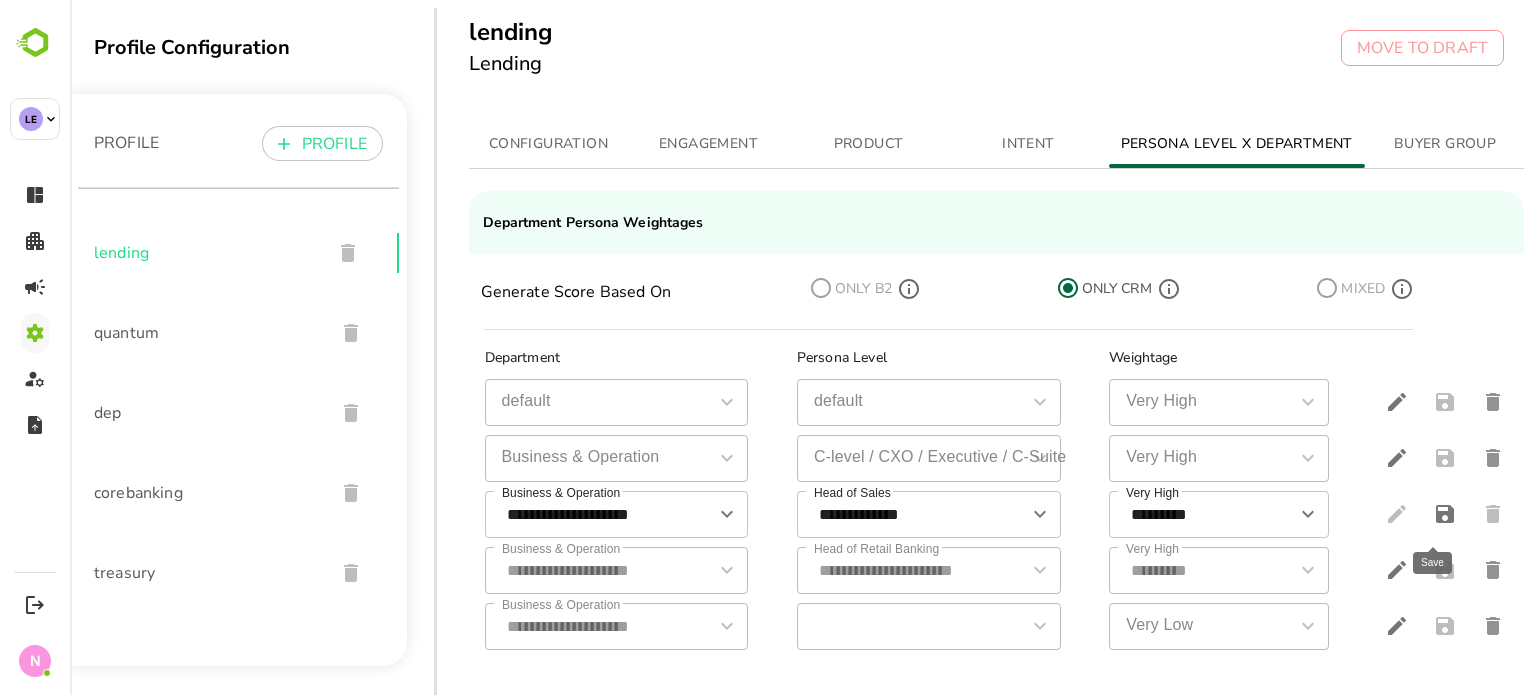 click at bounding box center (1445, 514) 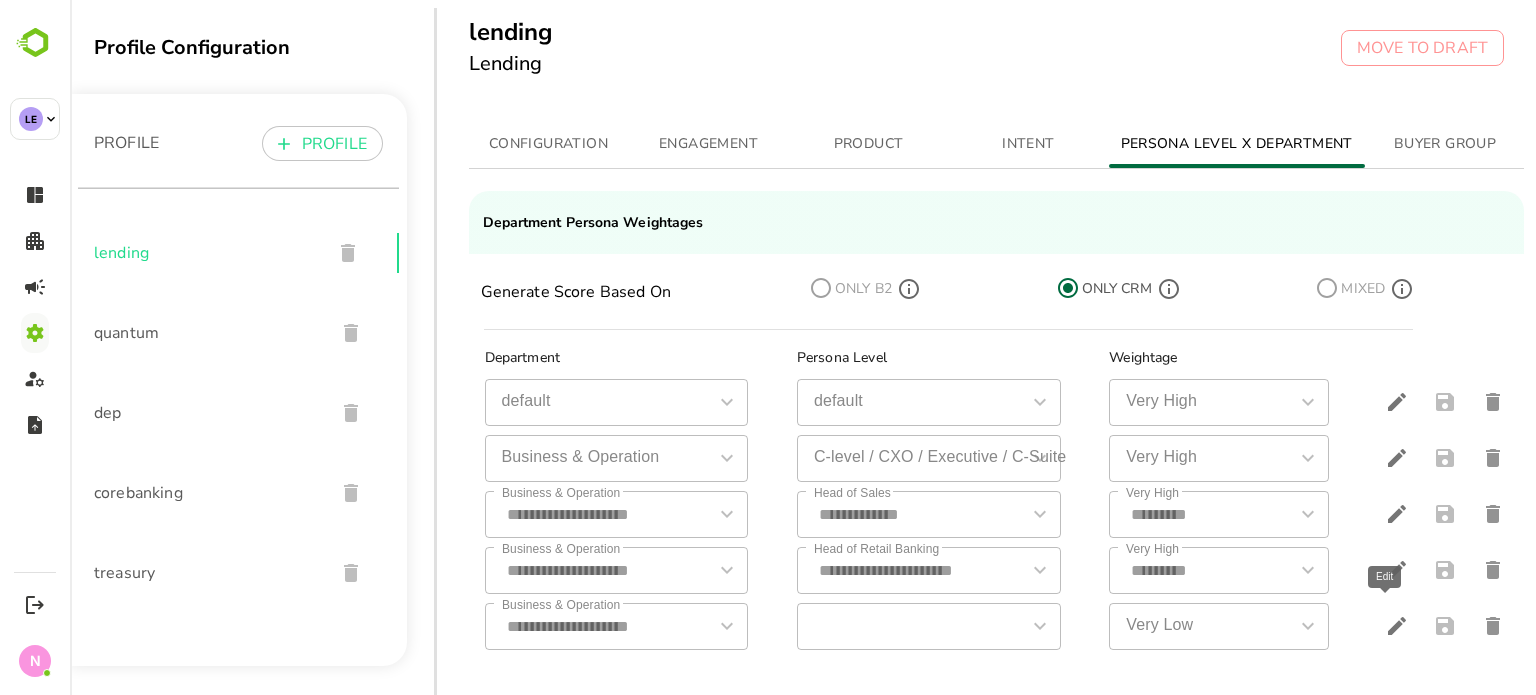click 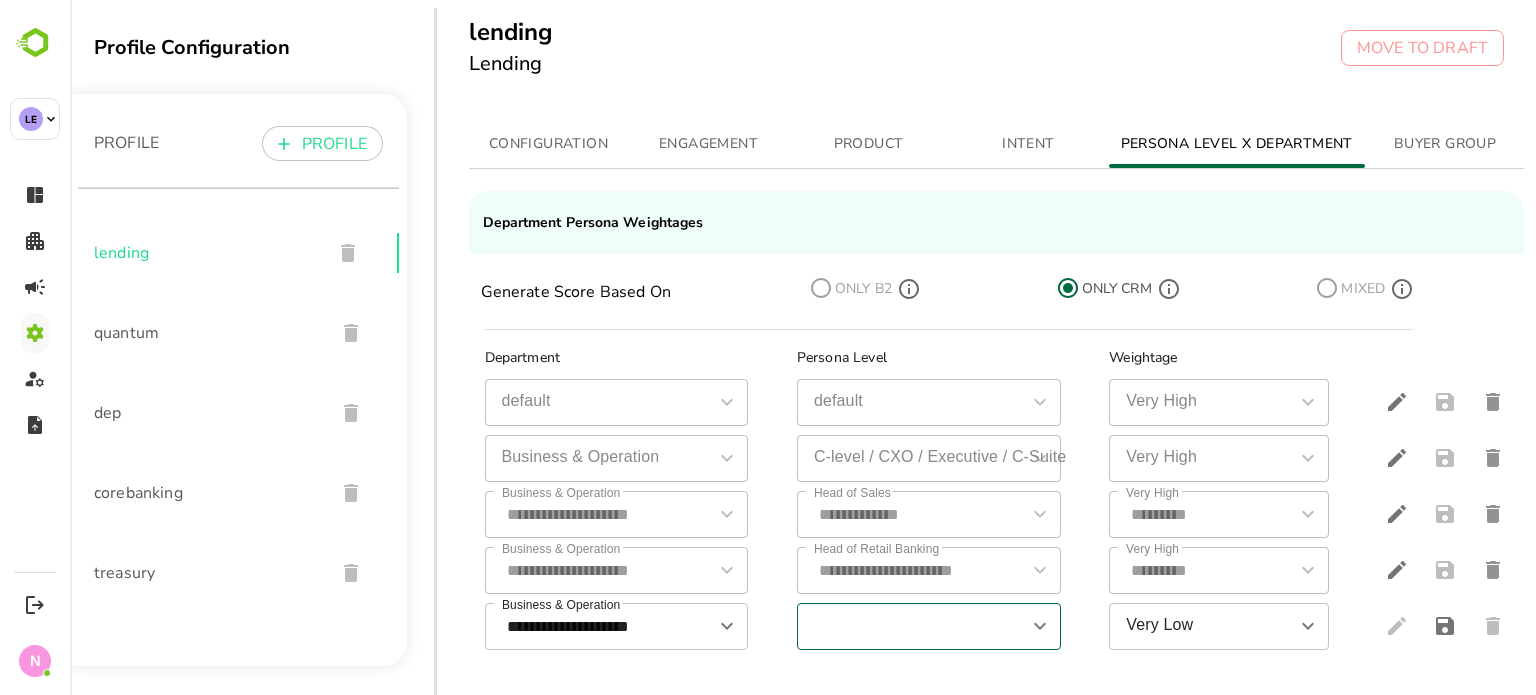 click at bounding box center [912, 626] 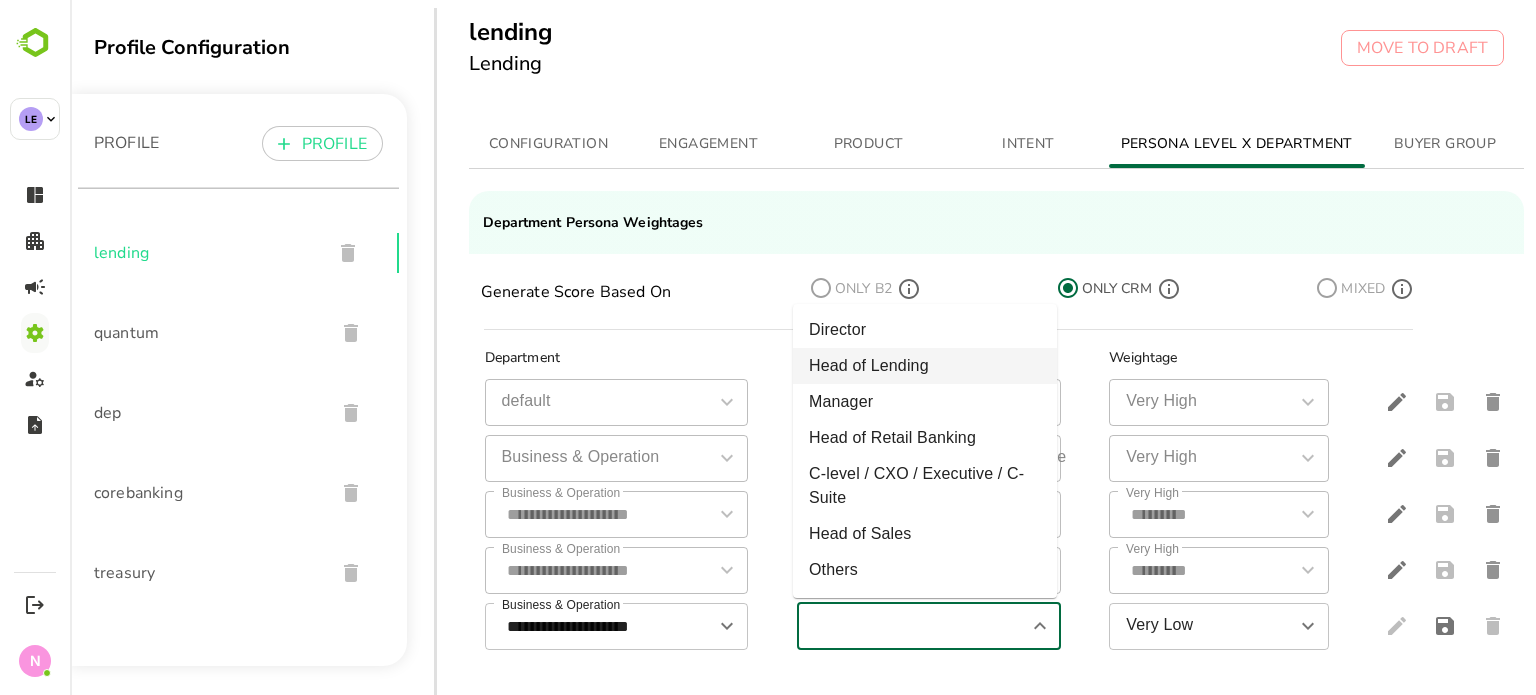 click on "Head of Lending" at bounding box center [925, 366] 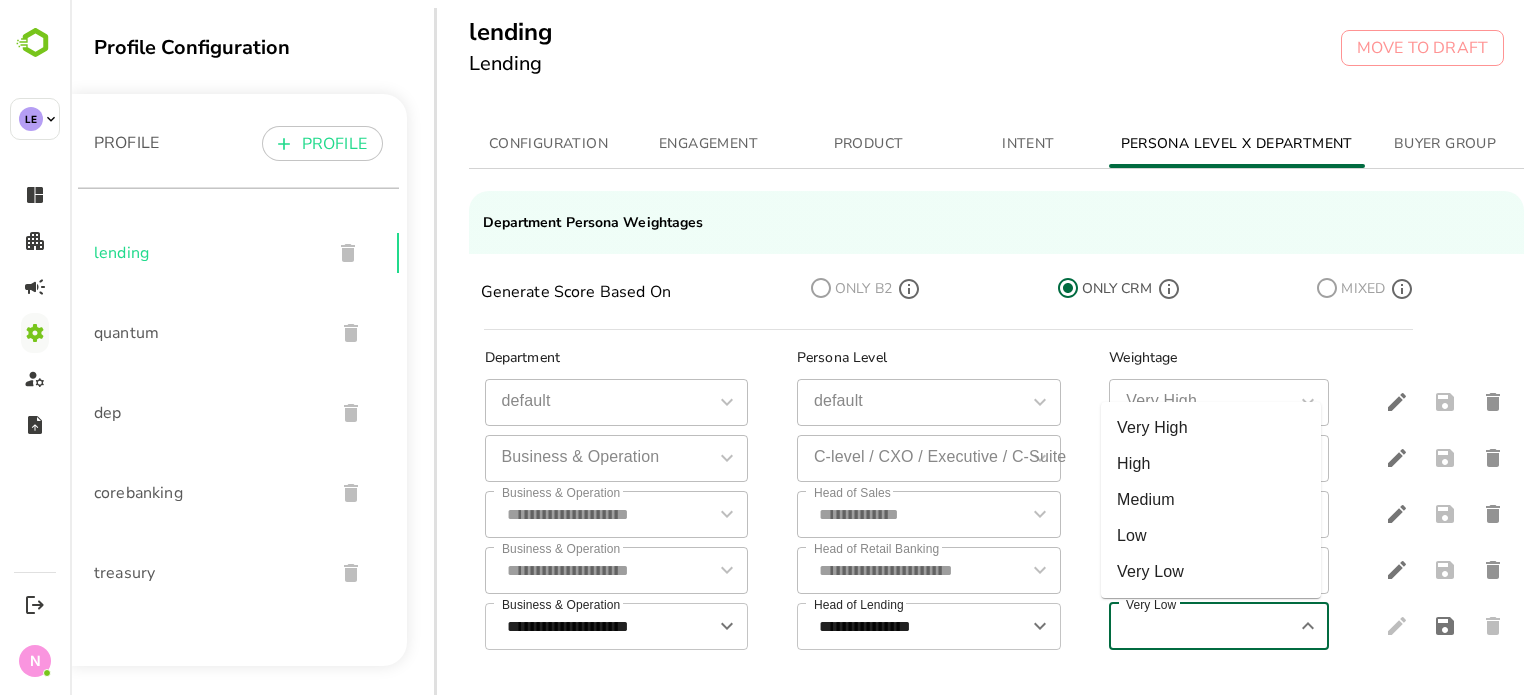 click on "Very Low" at bounding box center (1202, 626) 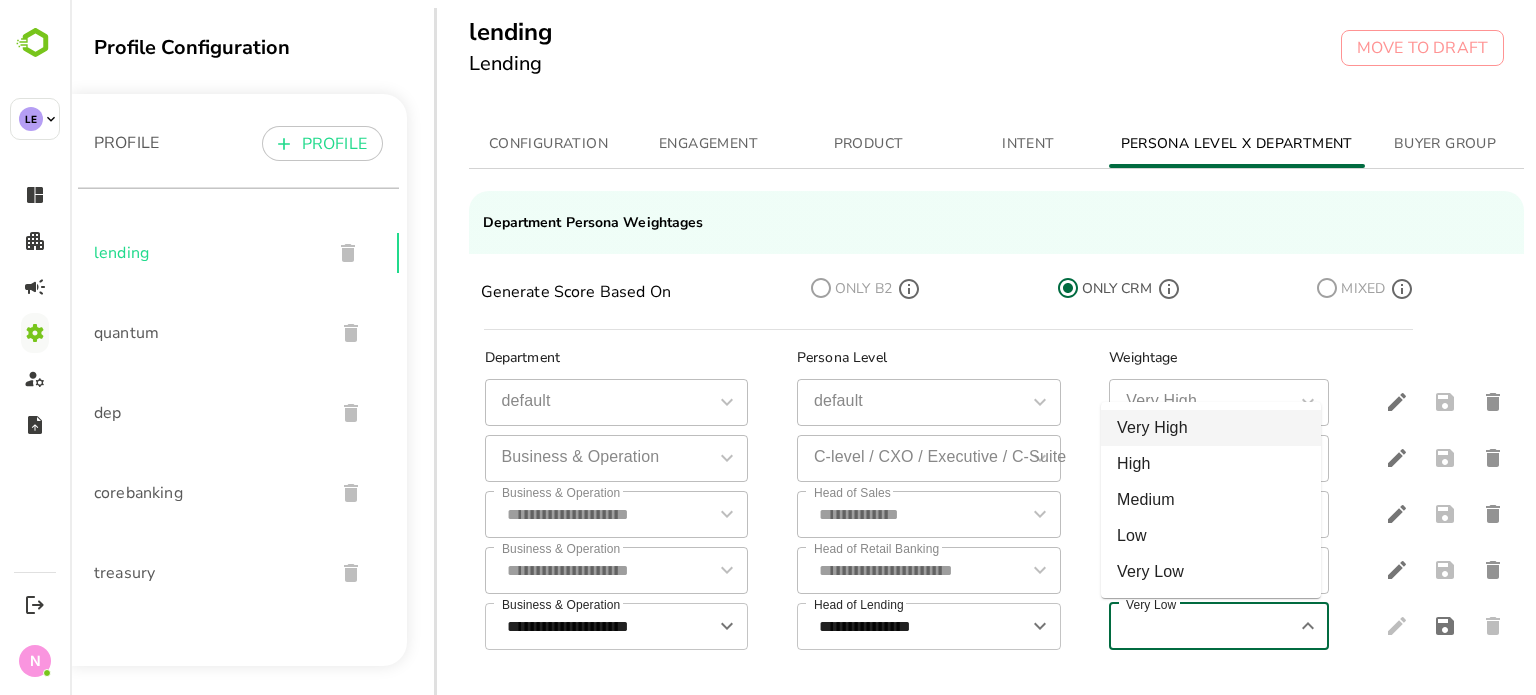 click on "Very High" at bounding box center (1211, 428) 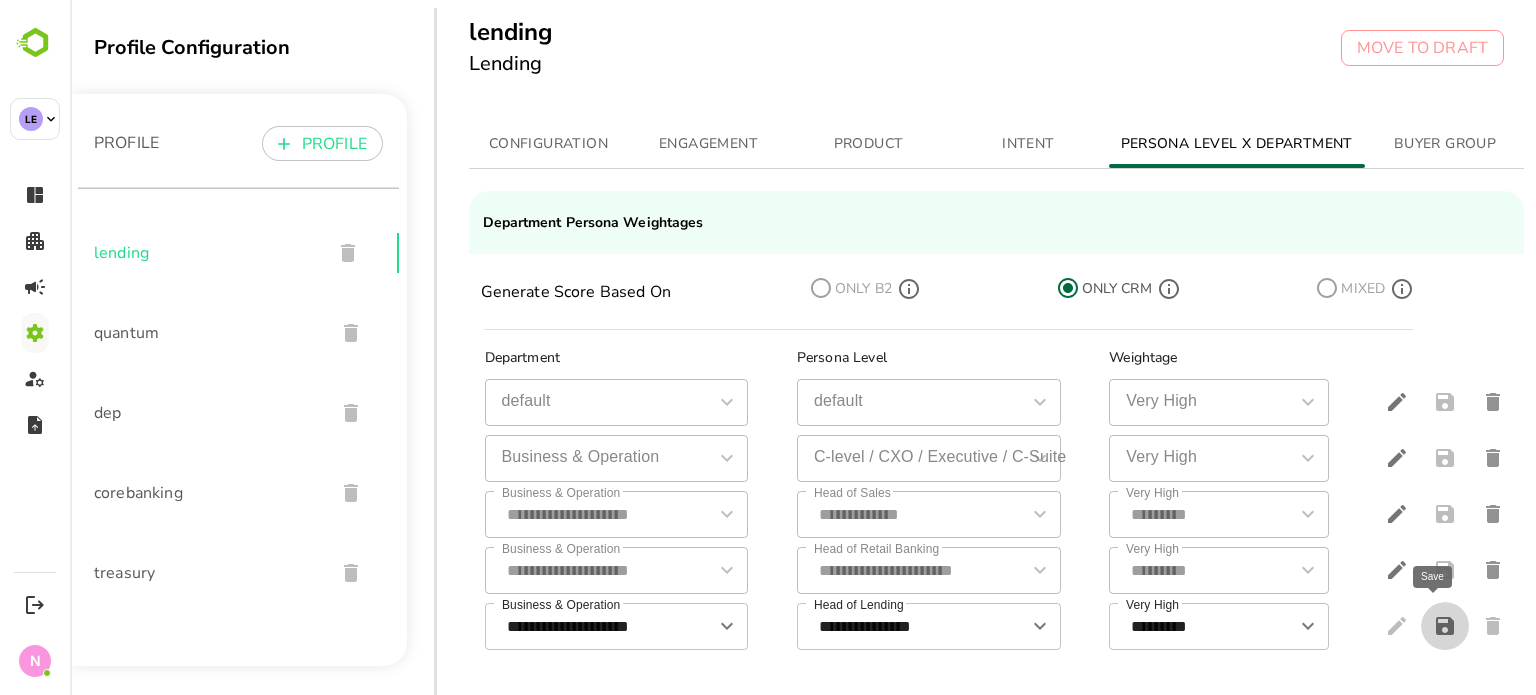 click 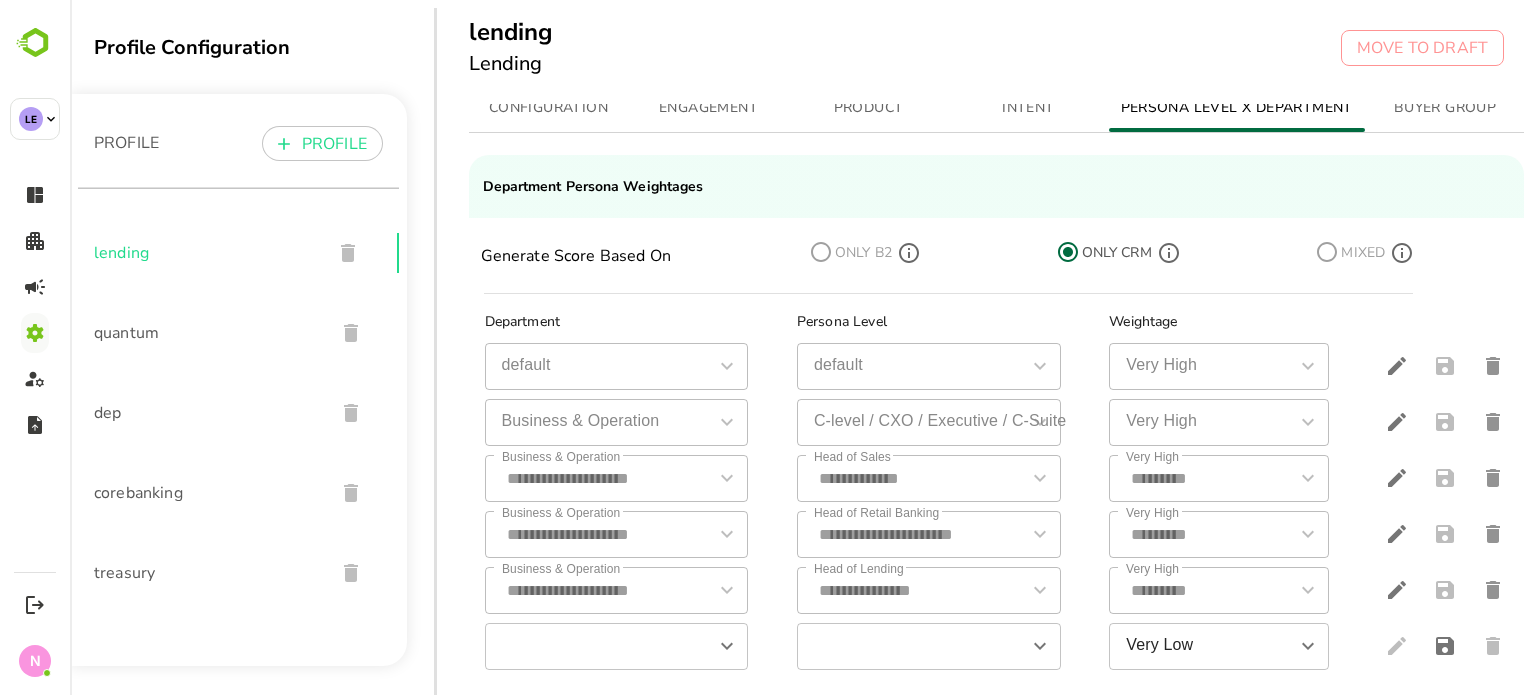 scroll, scrollTop: 55, scrollLeft: 0, axis: vertical 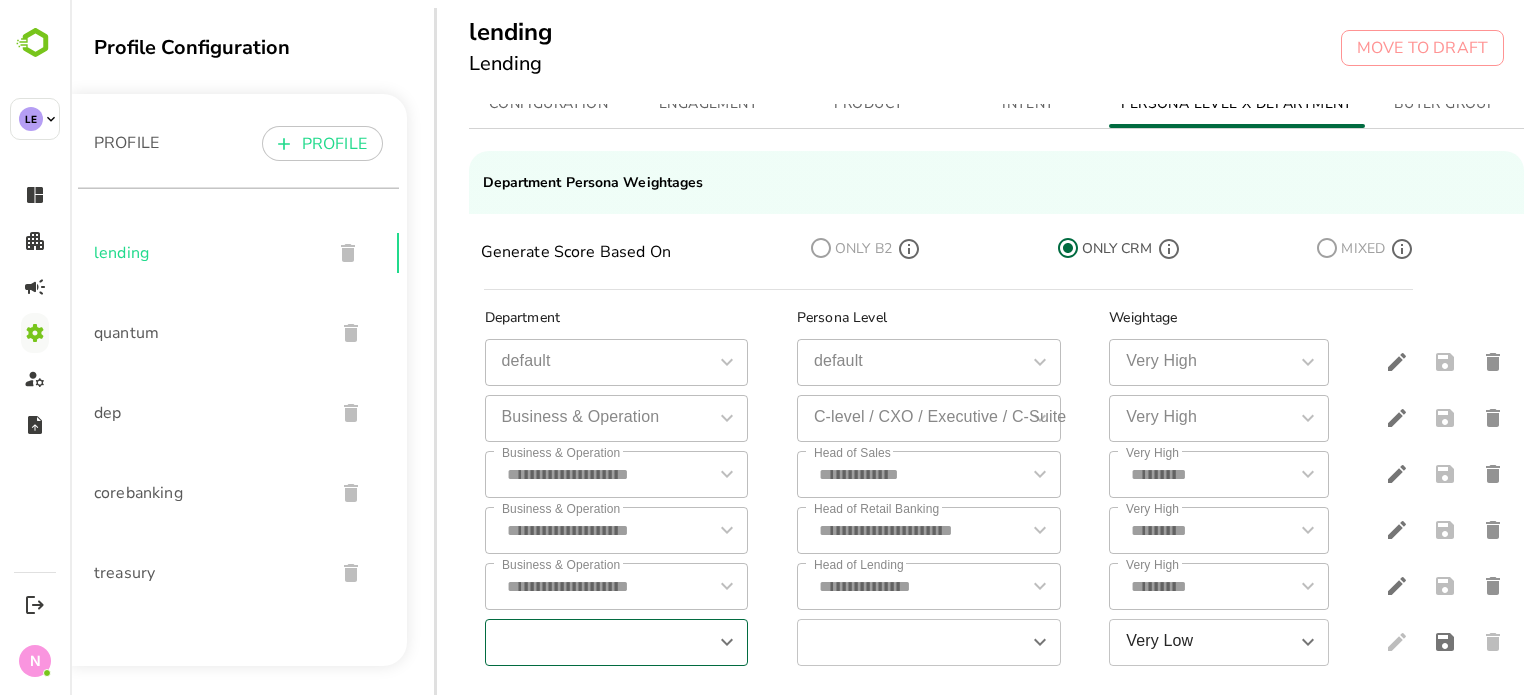 click at bounding box center (600, 642) 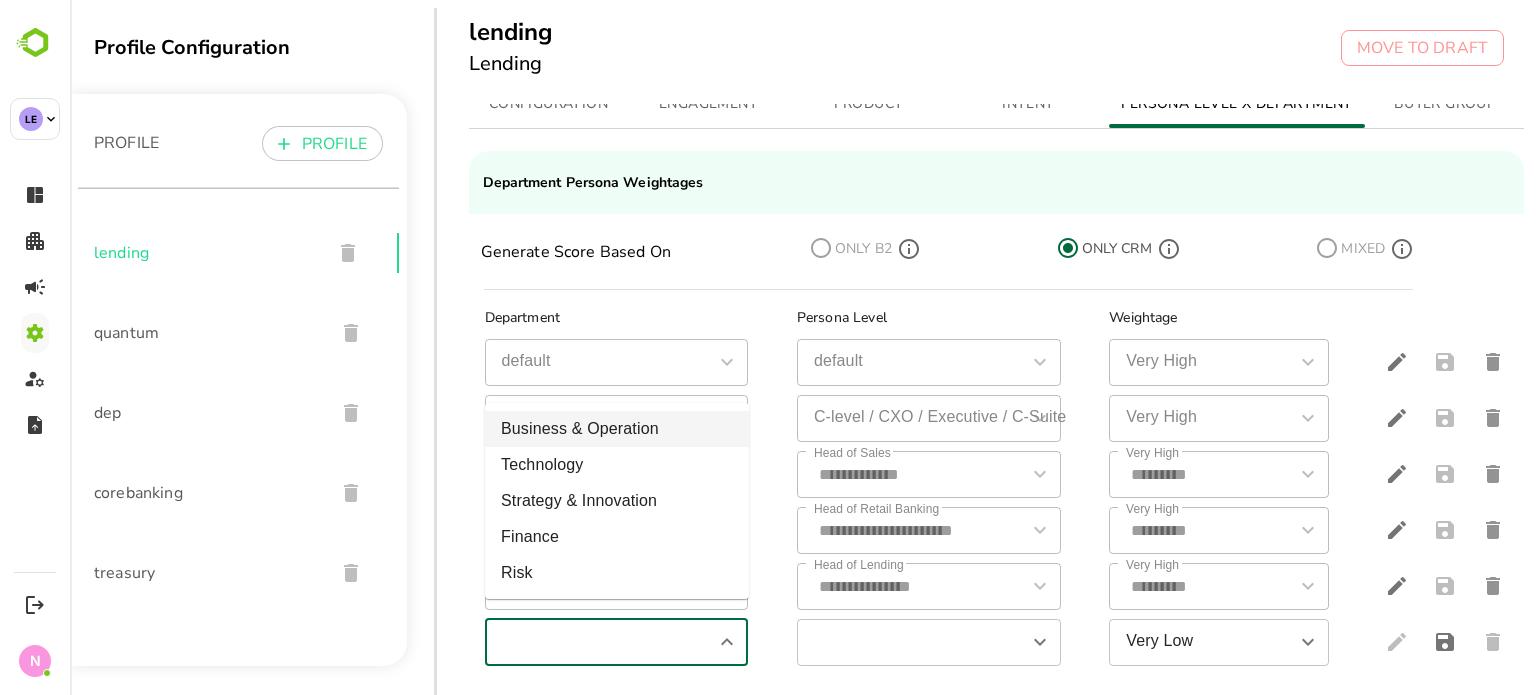 click on "Business & Operation" at bounding box center (617, 429) 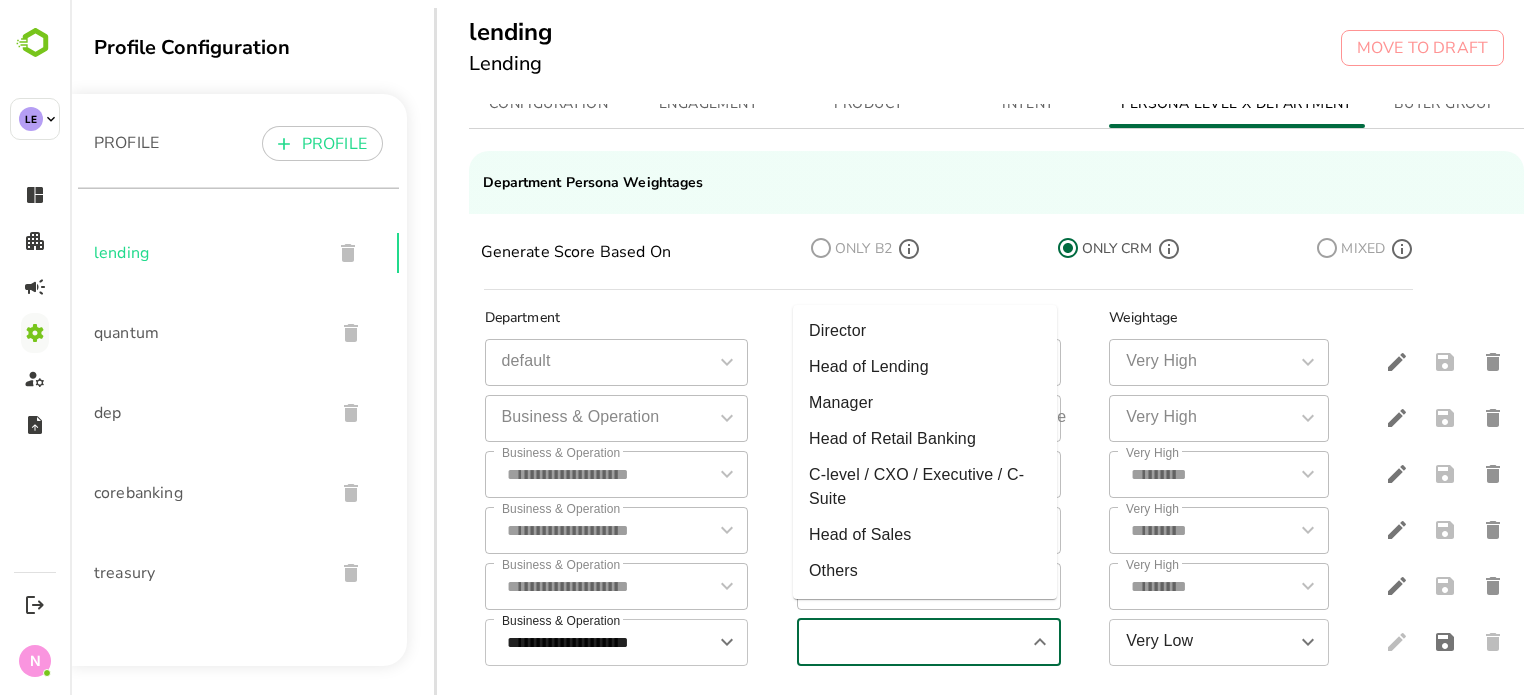 click at bounding box center [912, 642] 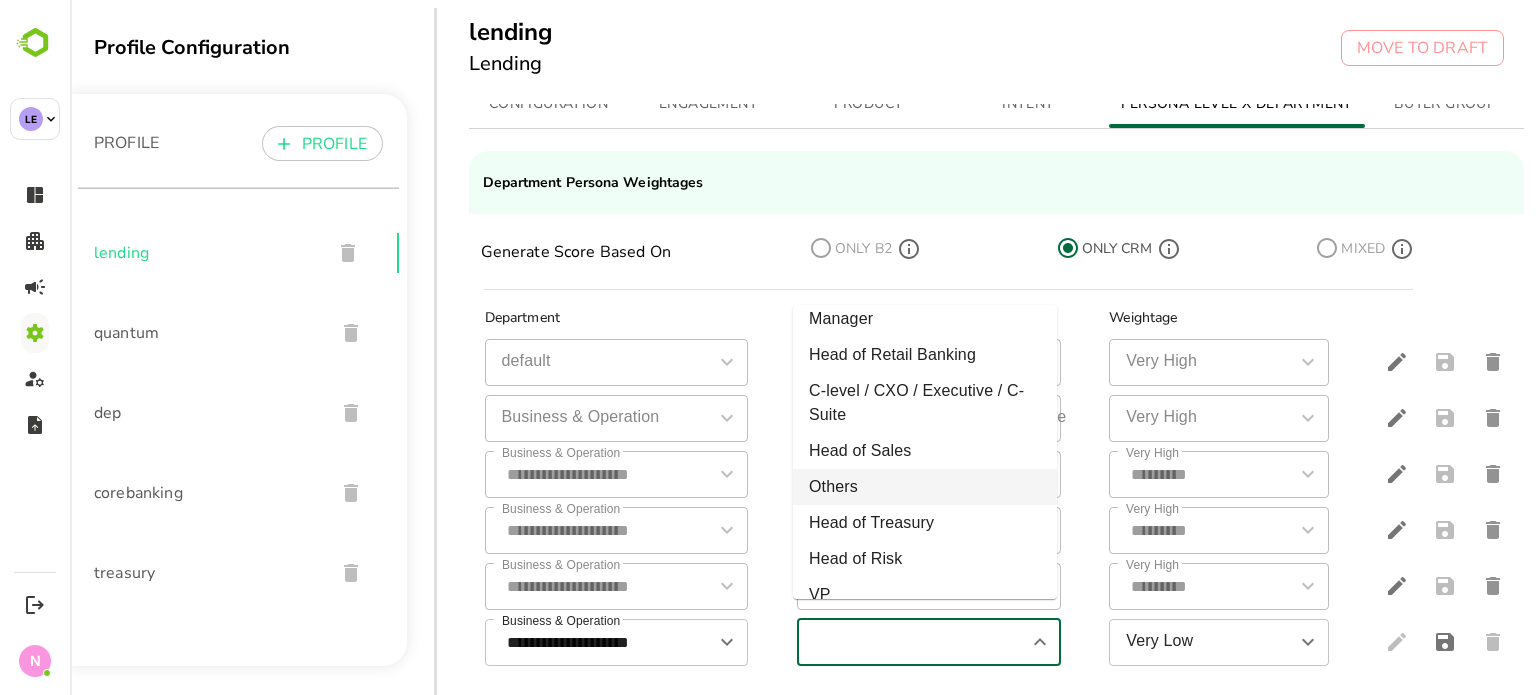 scroll, scrollTop: 177, scrollLeft: 0, axis: vertical 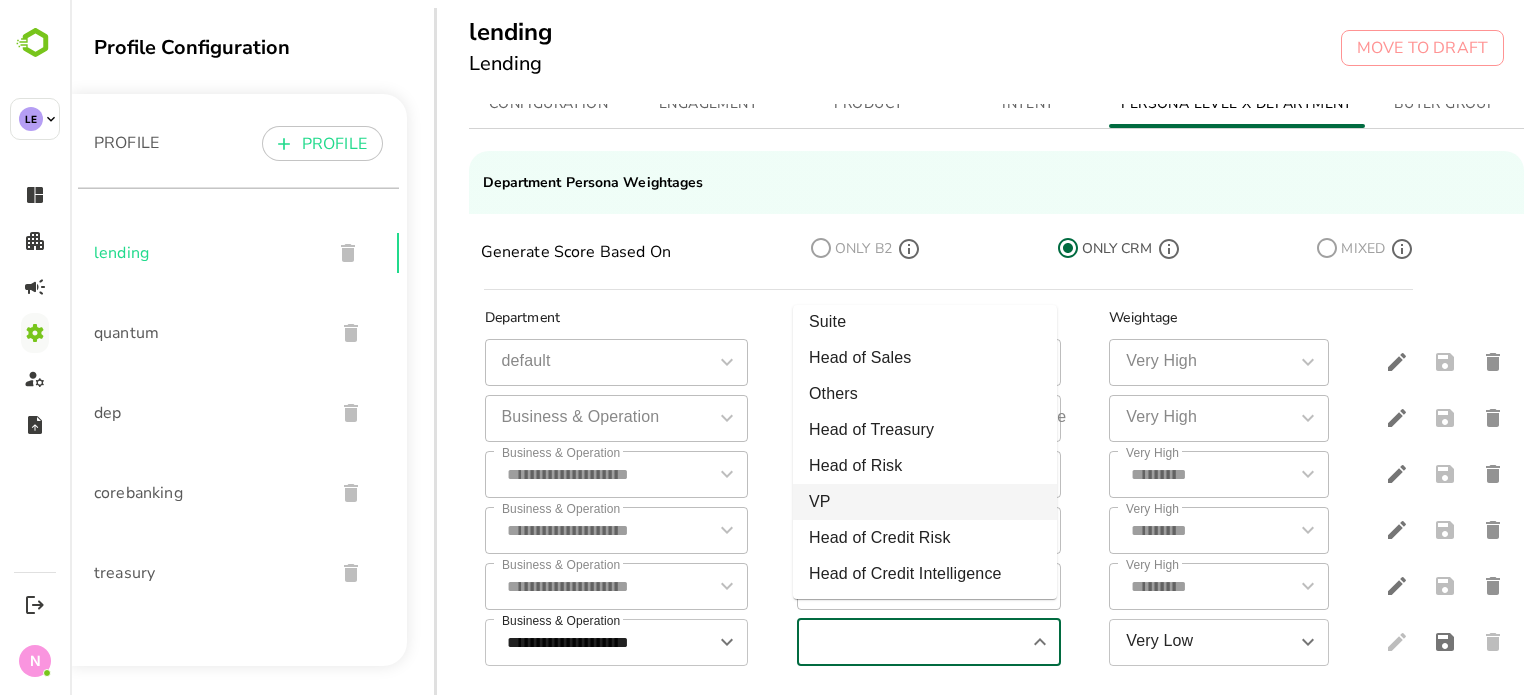 click on "VP" at bounding box center (925, 502) 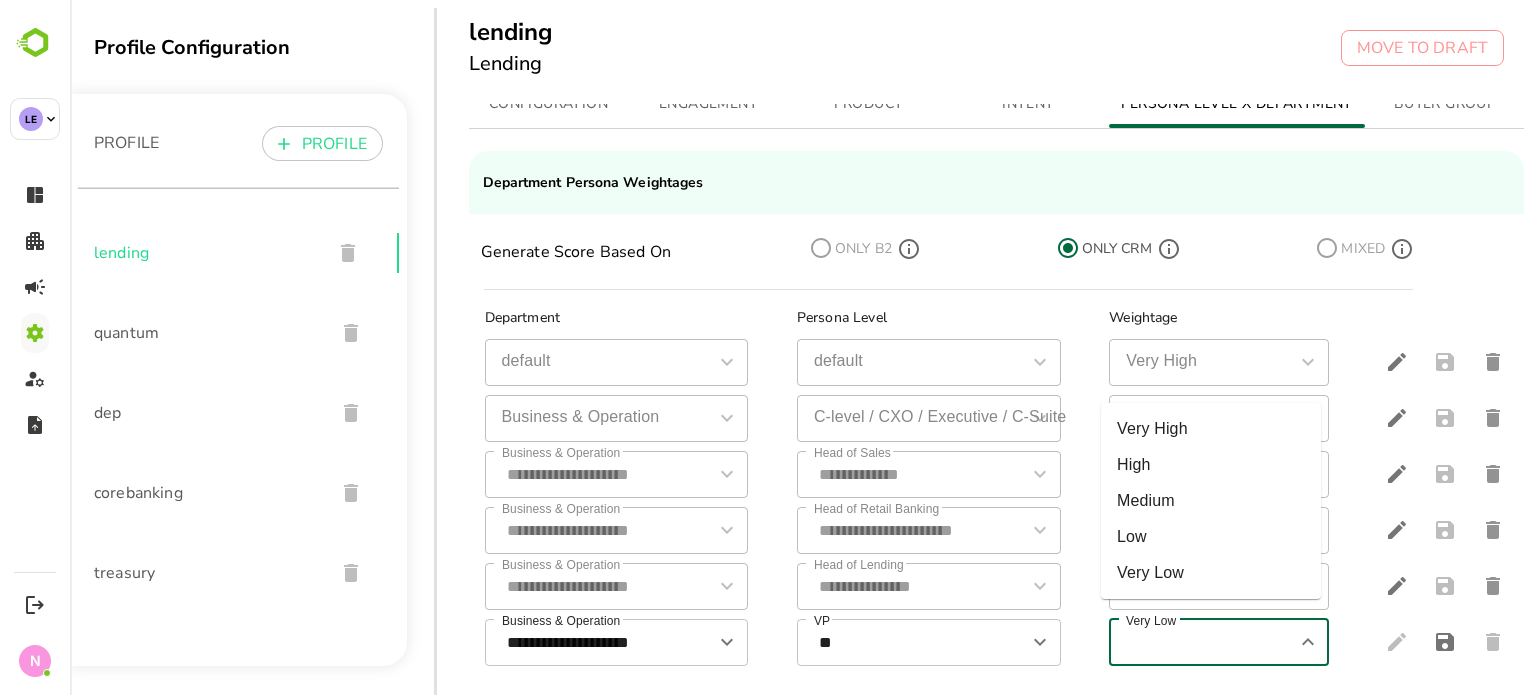 click on "Very Low" at bounding box center (1202, 642) 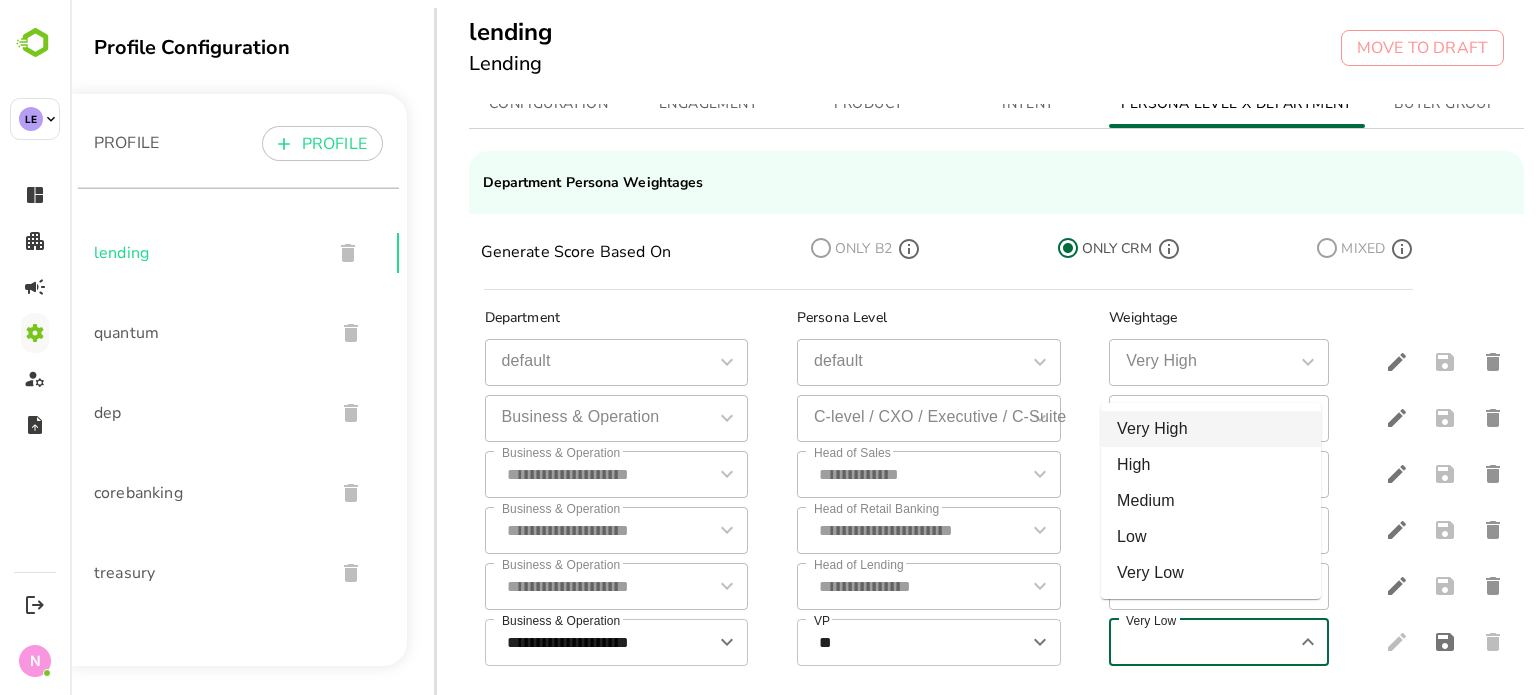 click on "Very High" at bounding box center [1211, 429] 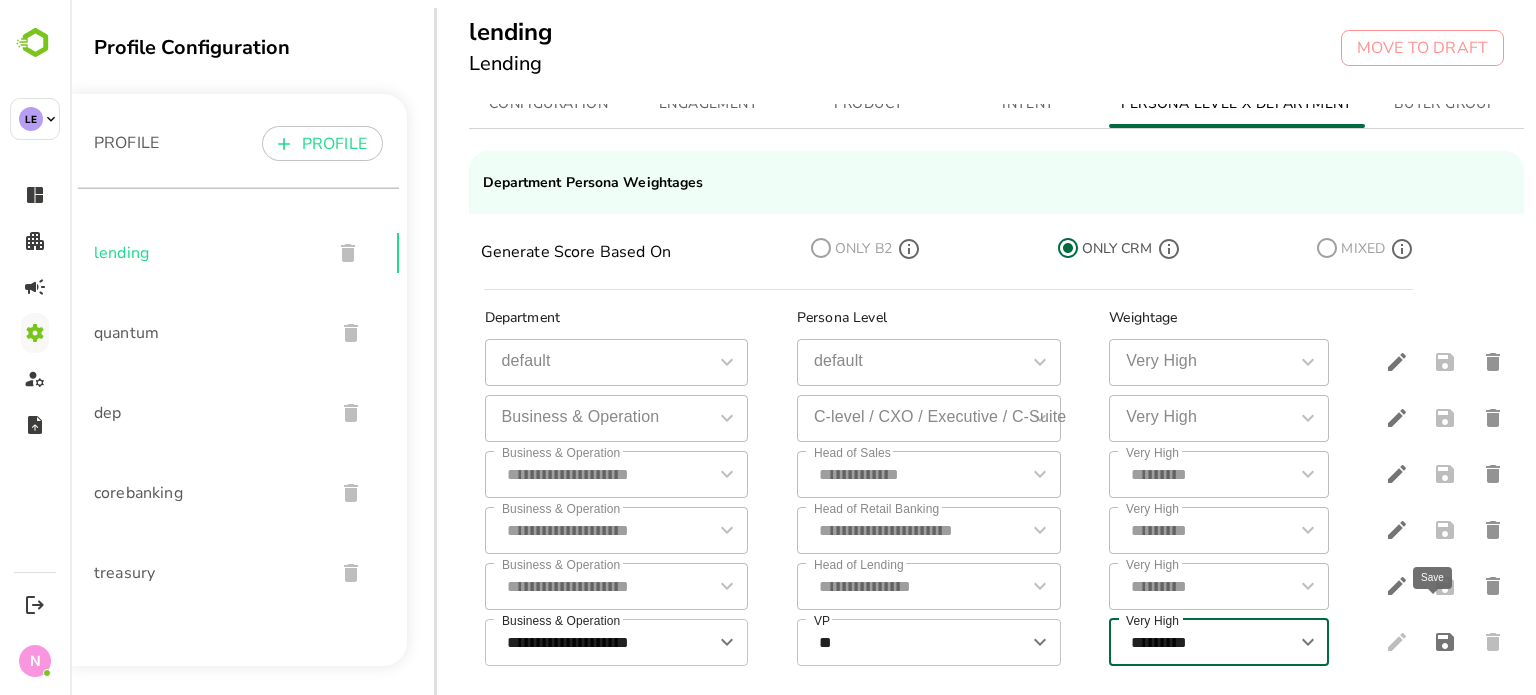 click 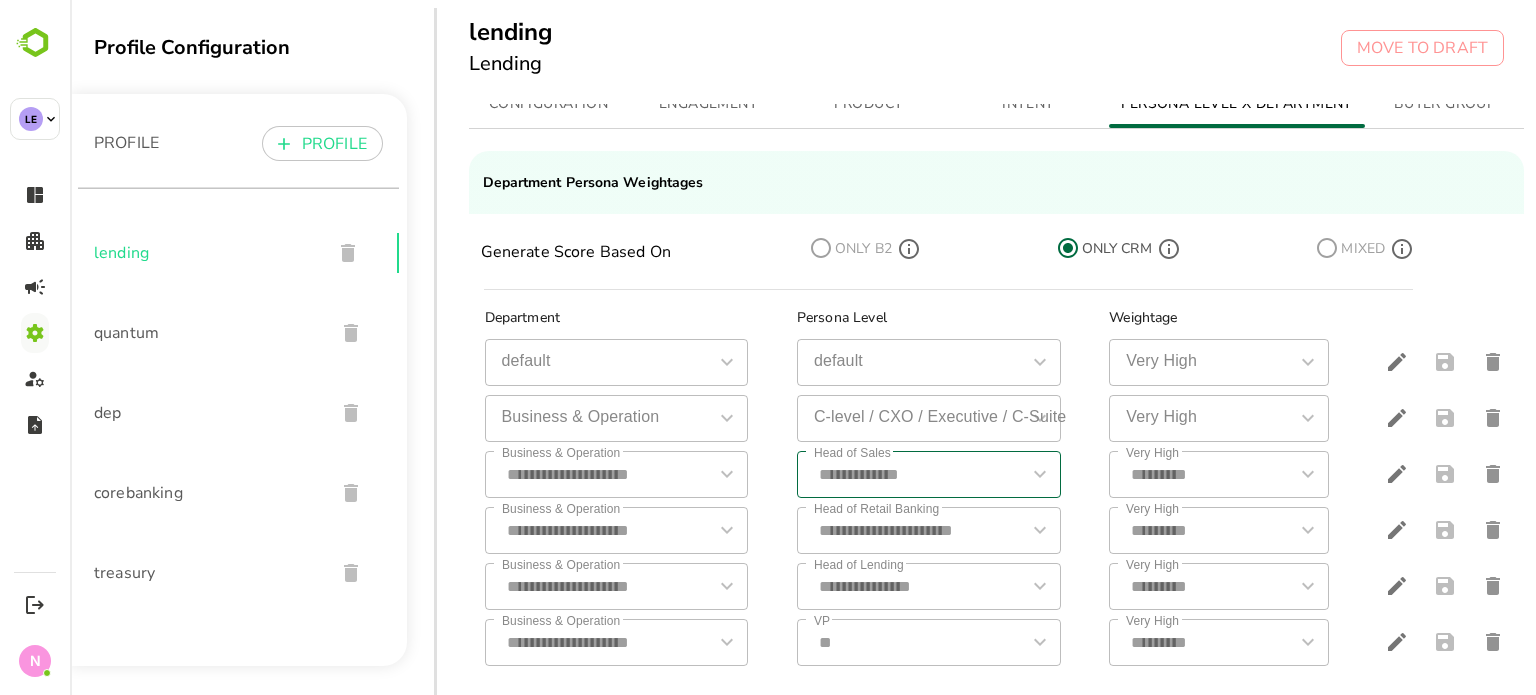 scroll, scrollTop: 53, scrollLeft: 0, axis: vertical 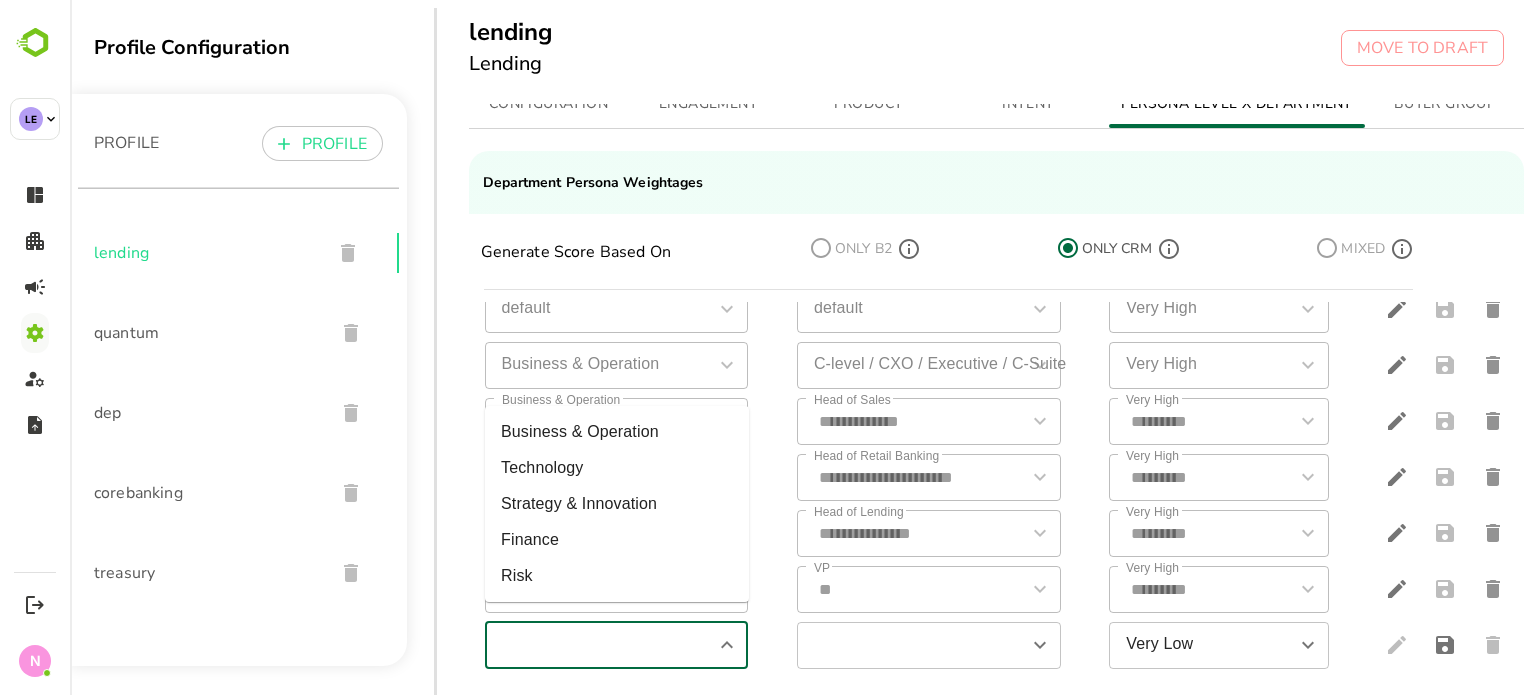 click at bounding box center (600, 645) 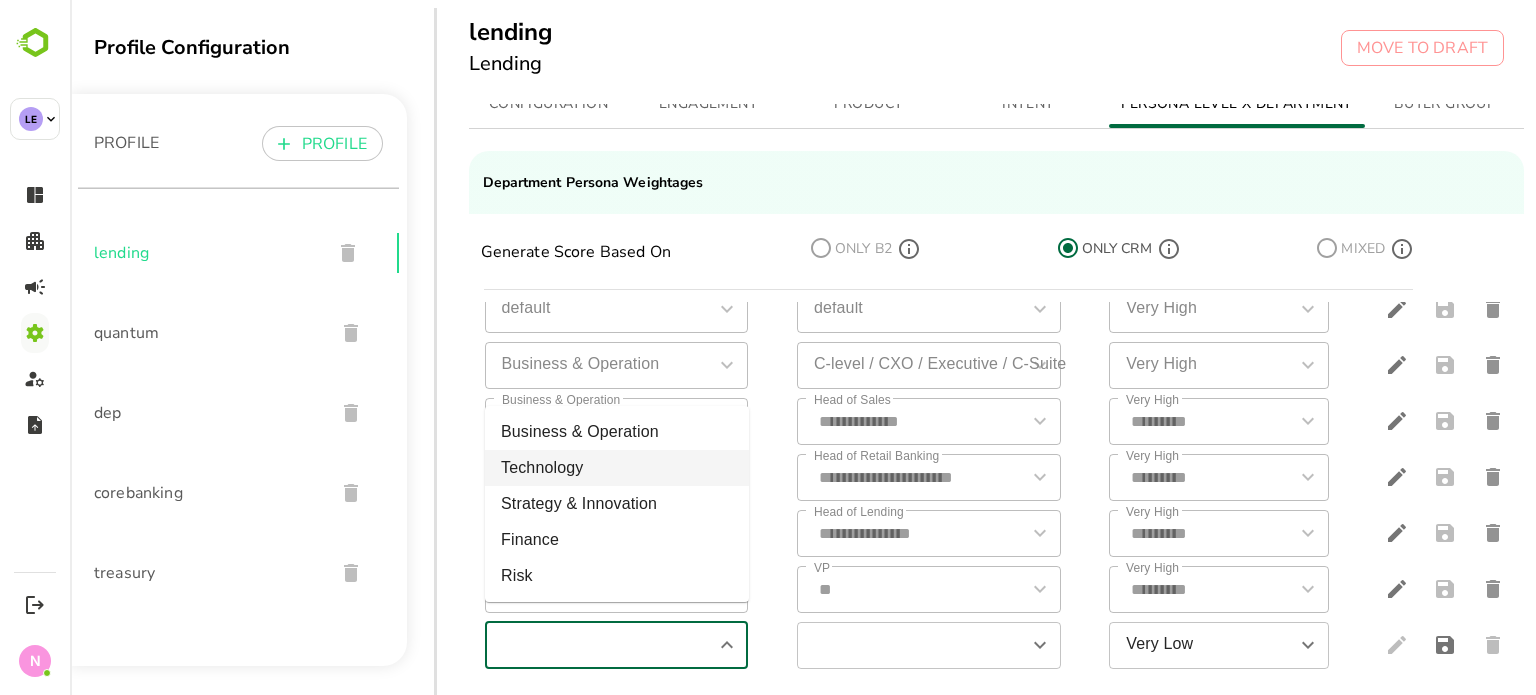 click on "Technology" at bounding box center (617, 468) 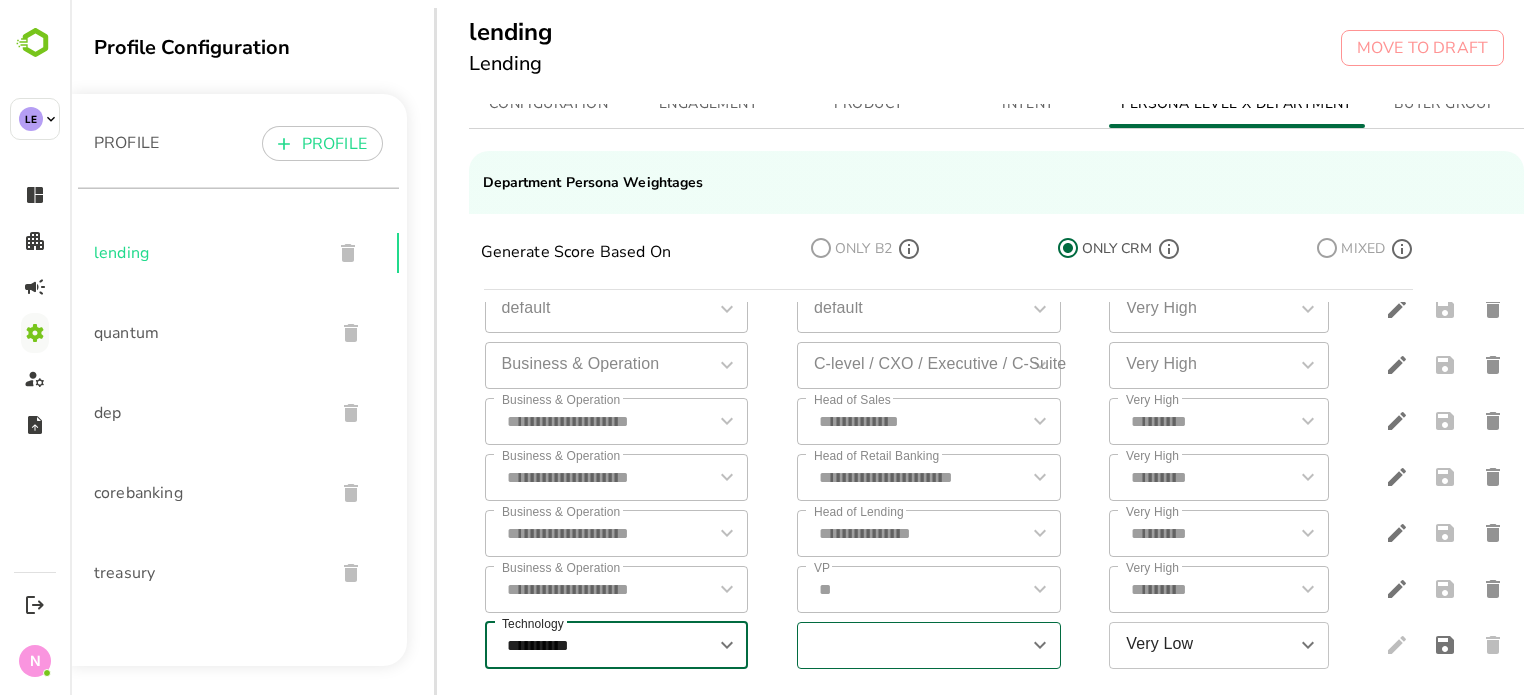 click at bounding box center (912, 645) 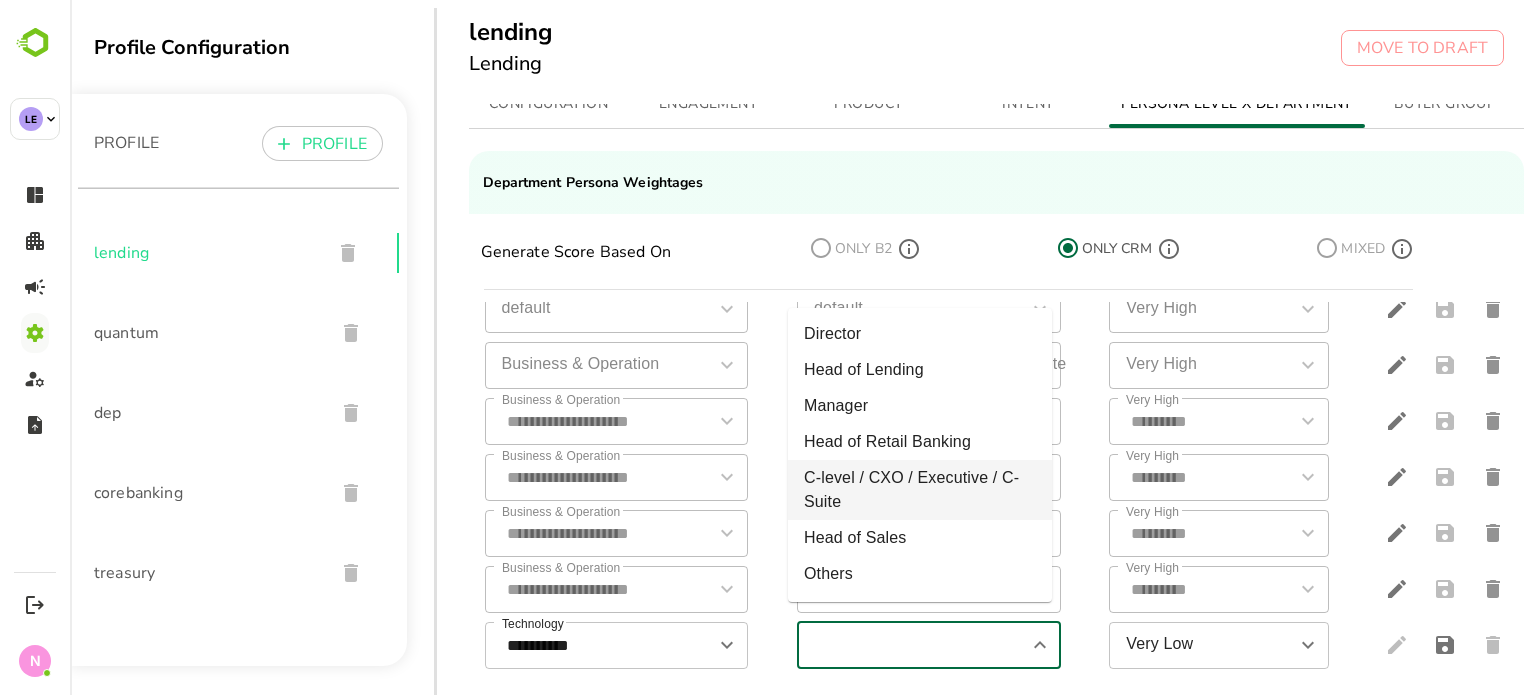 click on "C-level / CXO / Executive / C-Suite" at bounding box center (920, 490) 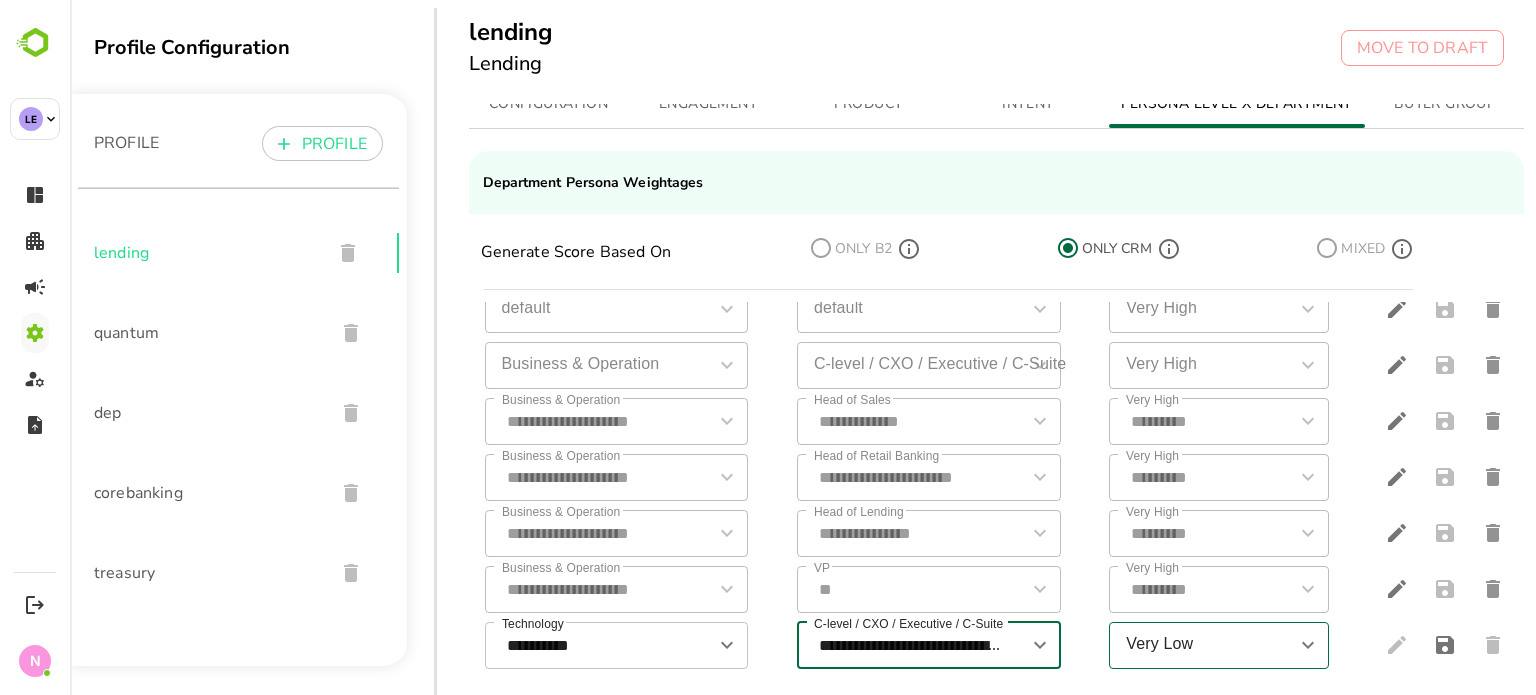click on "Very Low" at bounding box center (1202, 645) 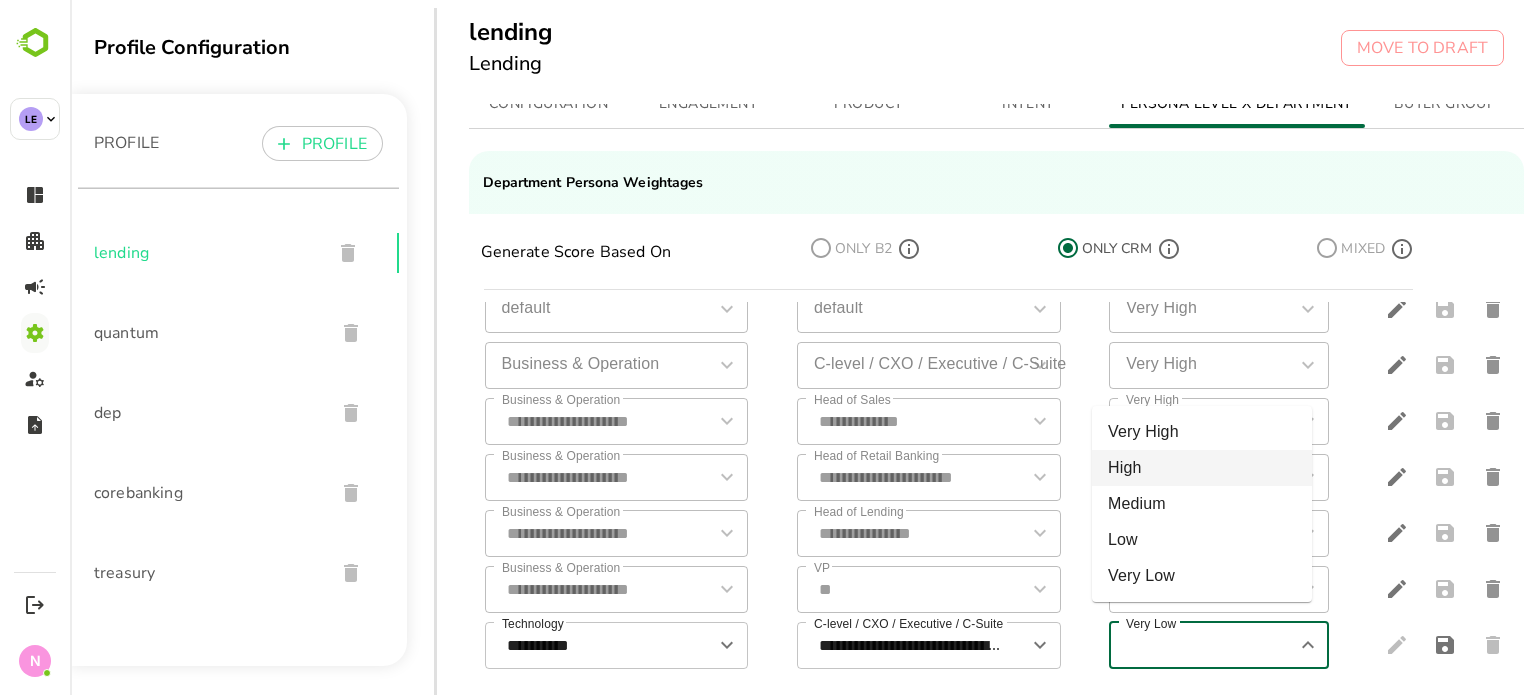 click on "Very High" at bounding box center (1202, 432) 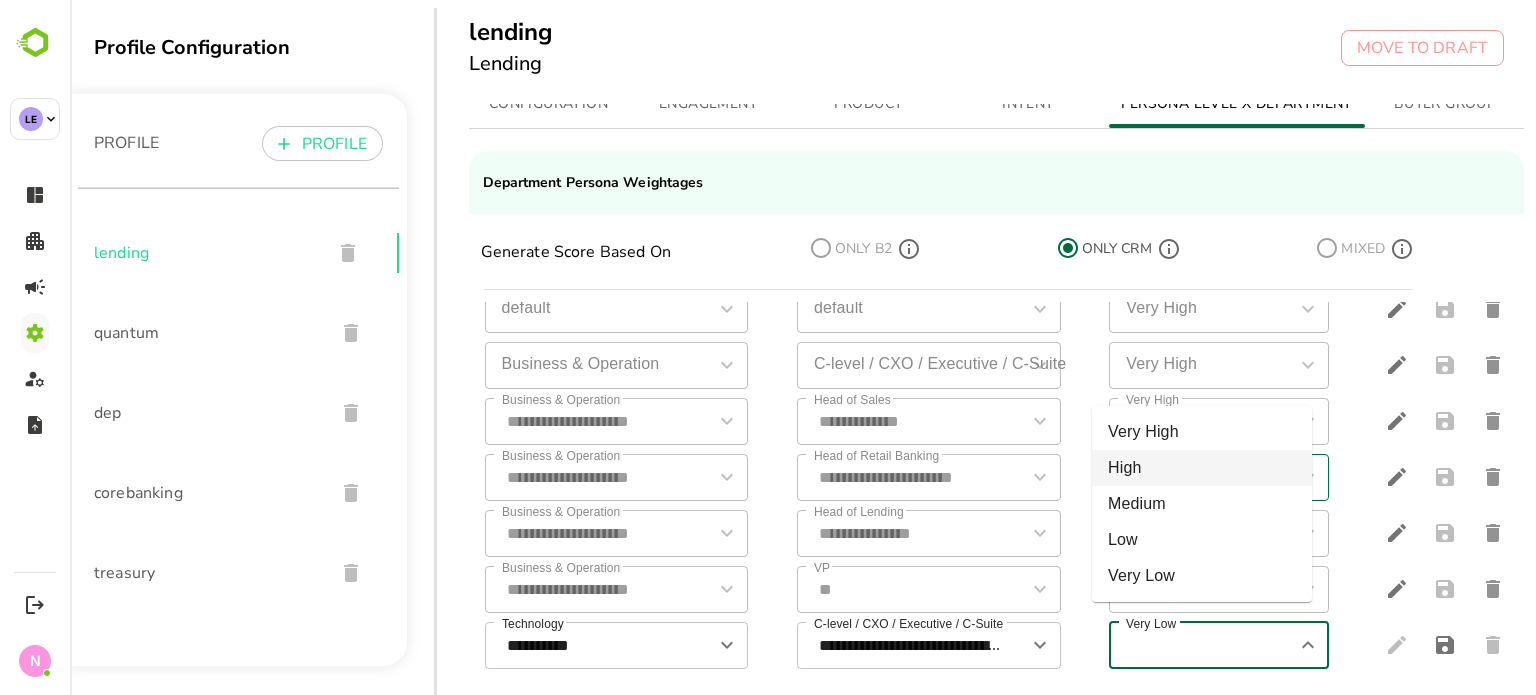 type on "*********" 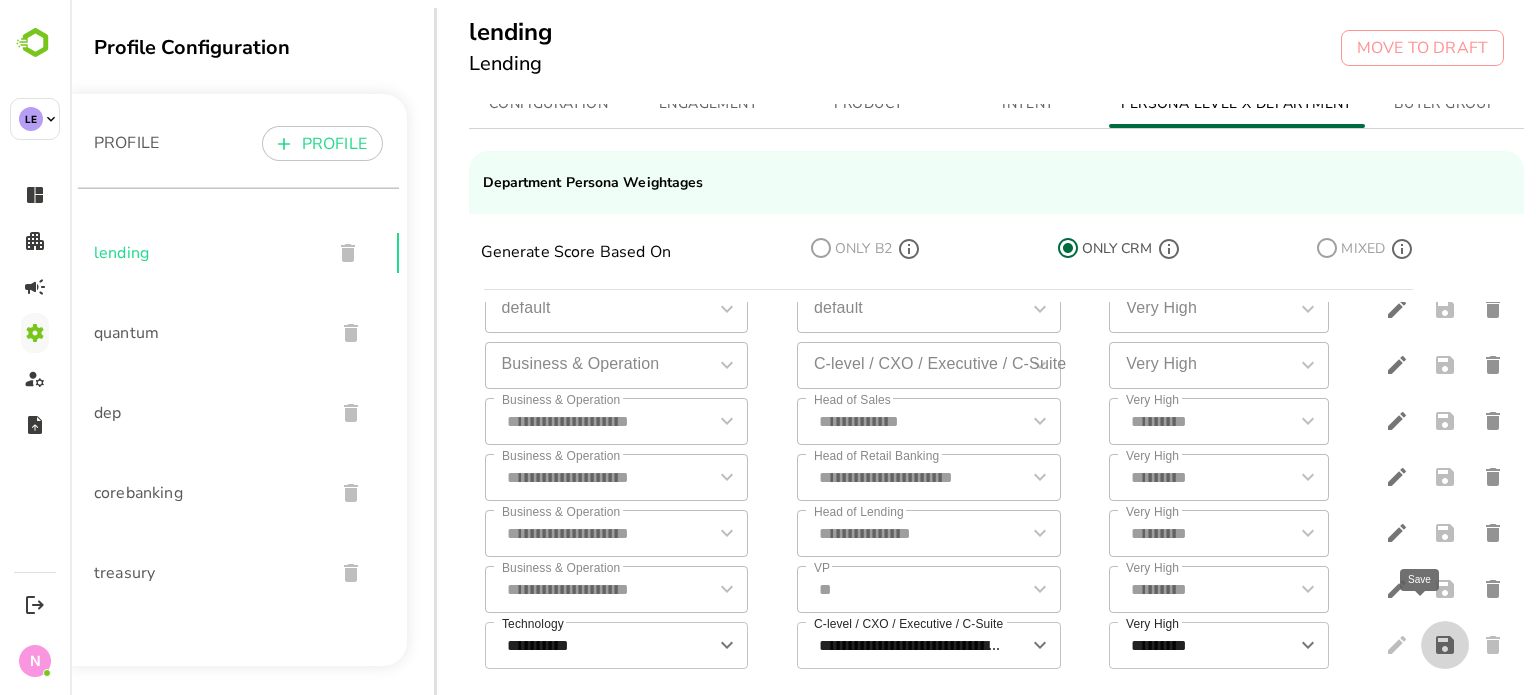 click 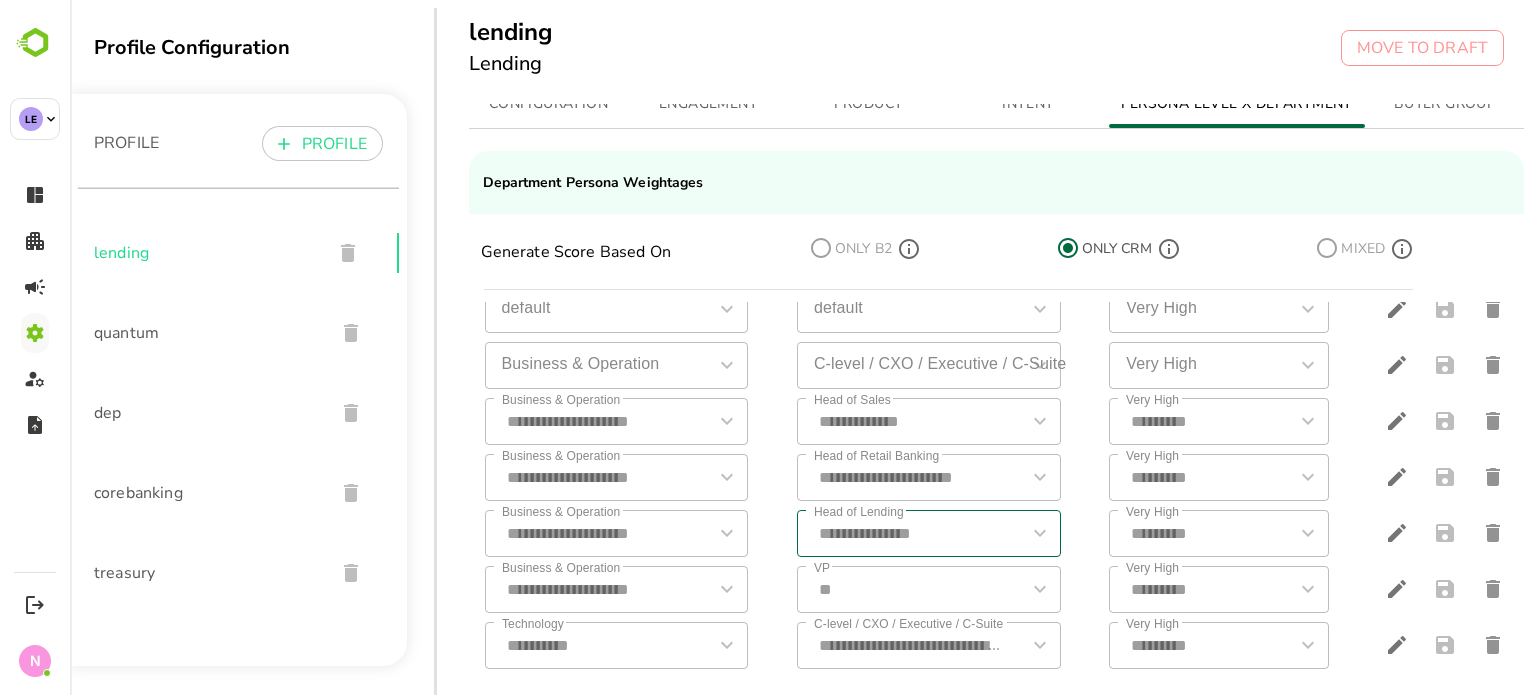 scroll, scrollTop: 109, scrollLeft: 0, axis: vertical 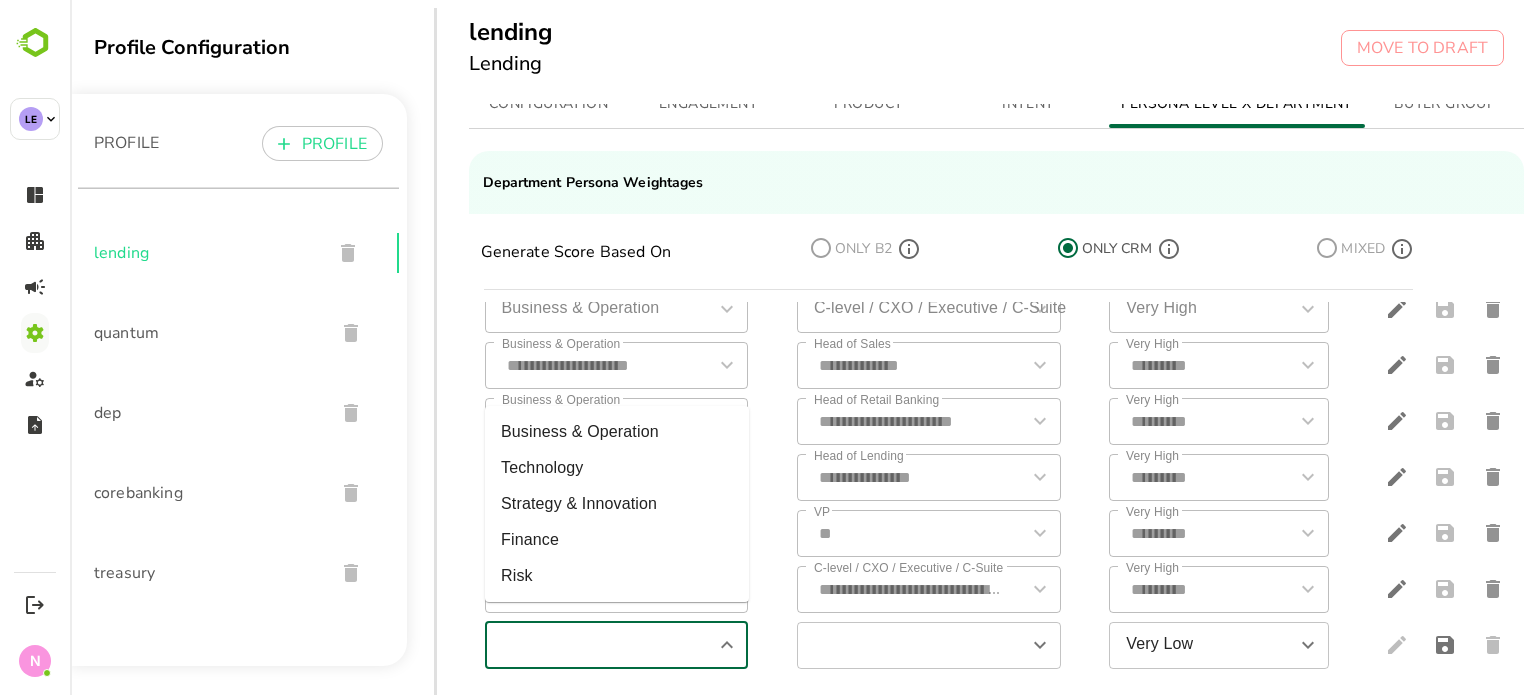 click at bounding box center [600, 645] 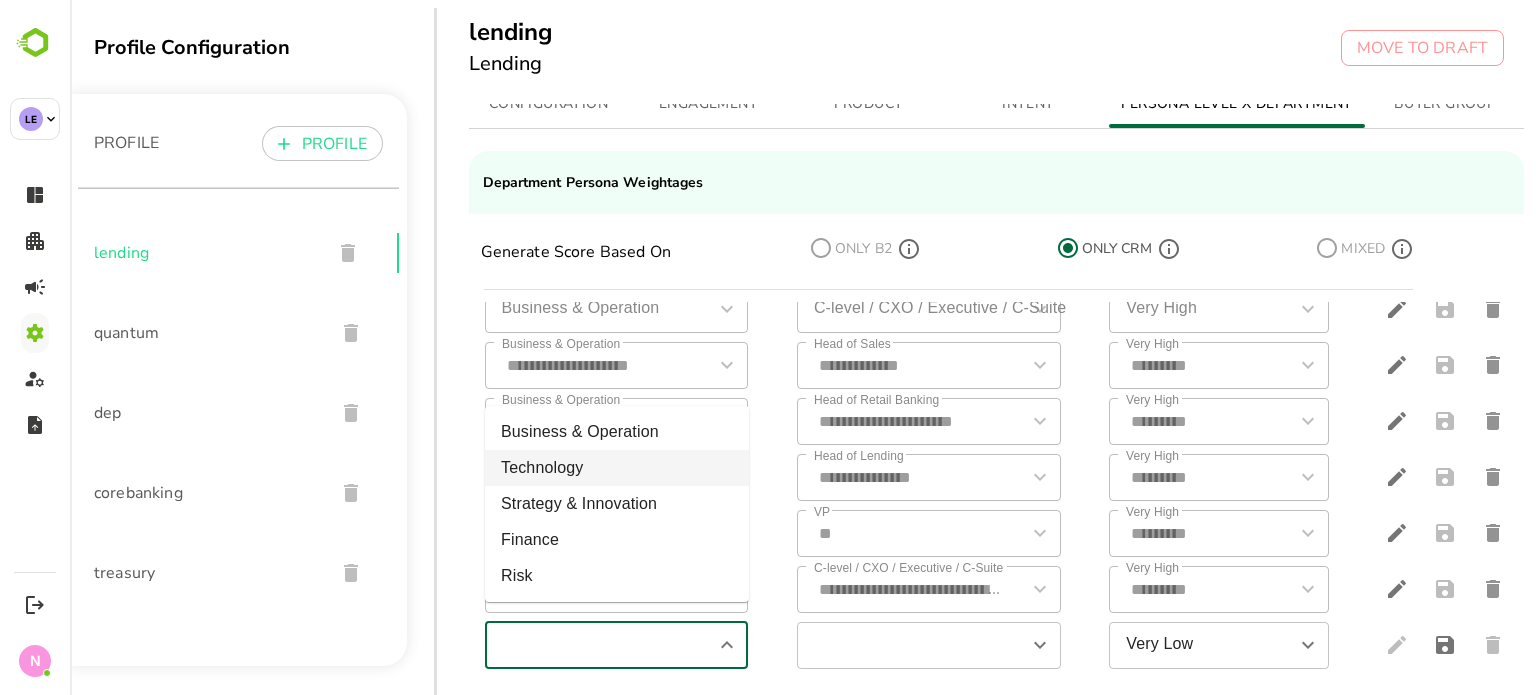 click on "Technology" at bounding box center [617, 468] 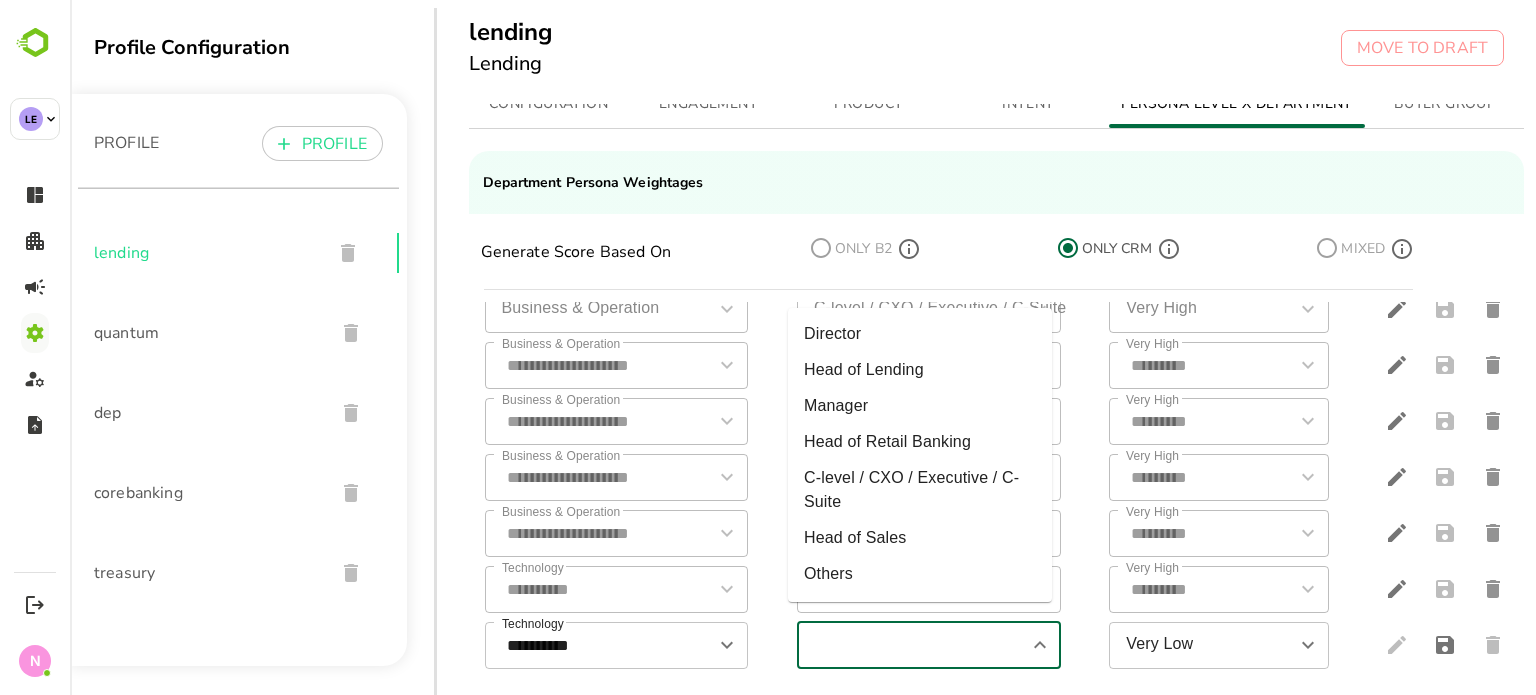 drag, startPoint x: 856, startPoint y: 629, endPoint x: 852, endPoint y: 618, distance: 11.7046995 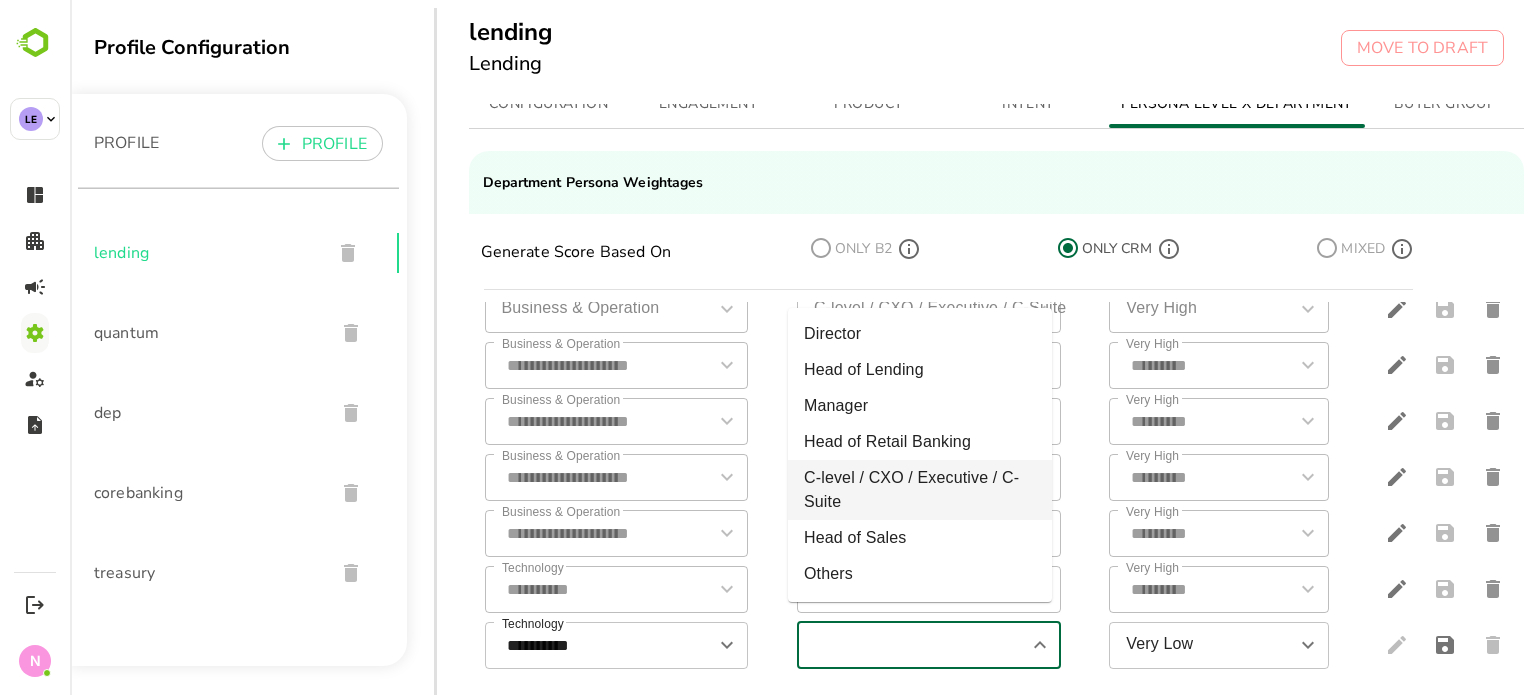 scroll, scrollTop: 177, scrollLeft: 0, axis: vertical 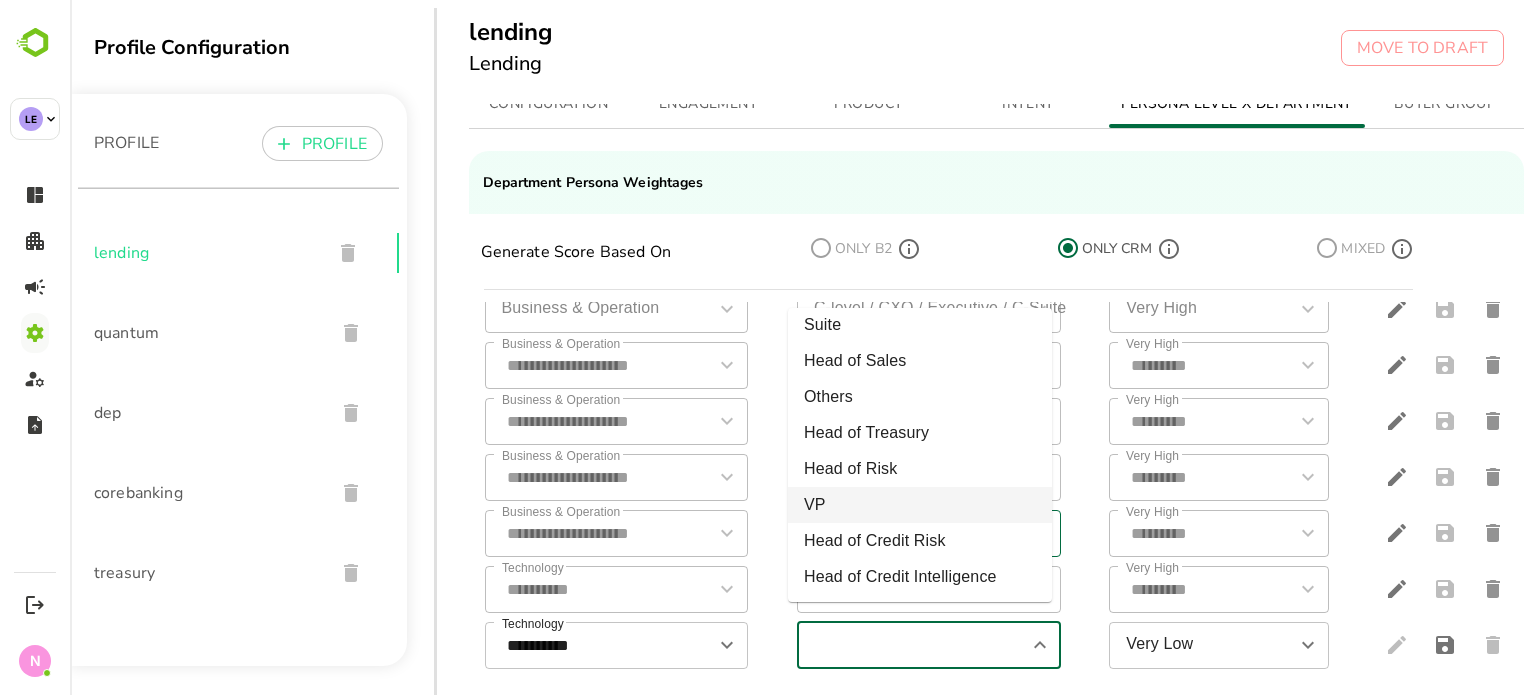 click on "VP" at bounding box center [920, 505] 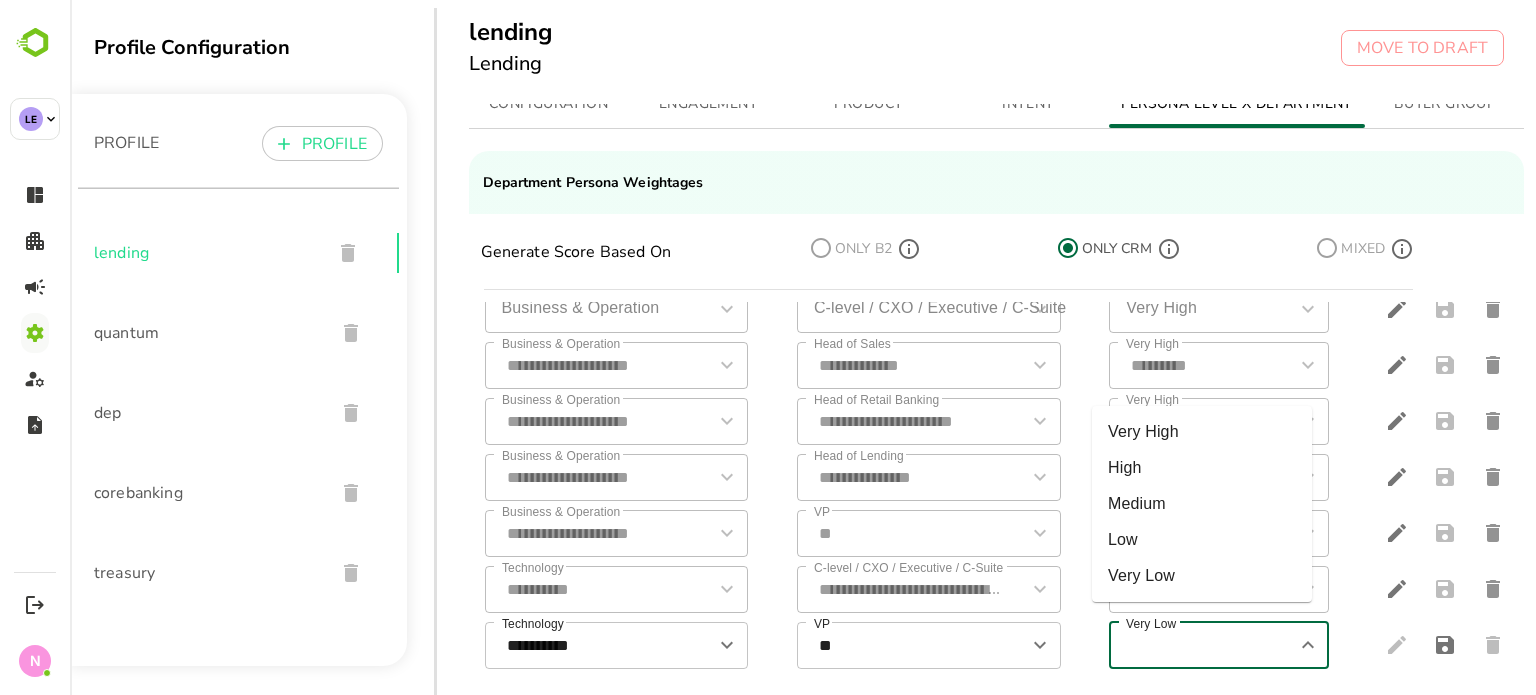 click on "Very Low" at bounding box center [1202, 645] 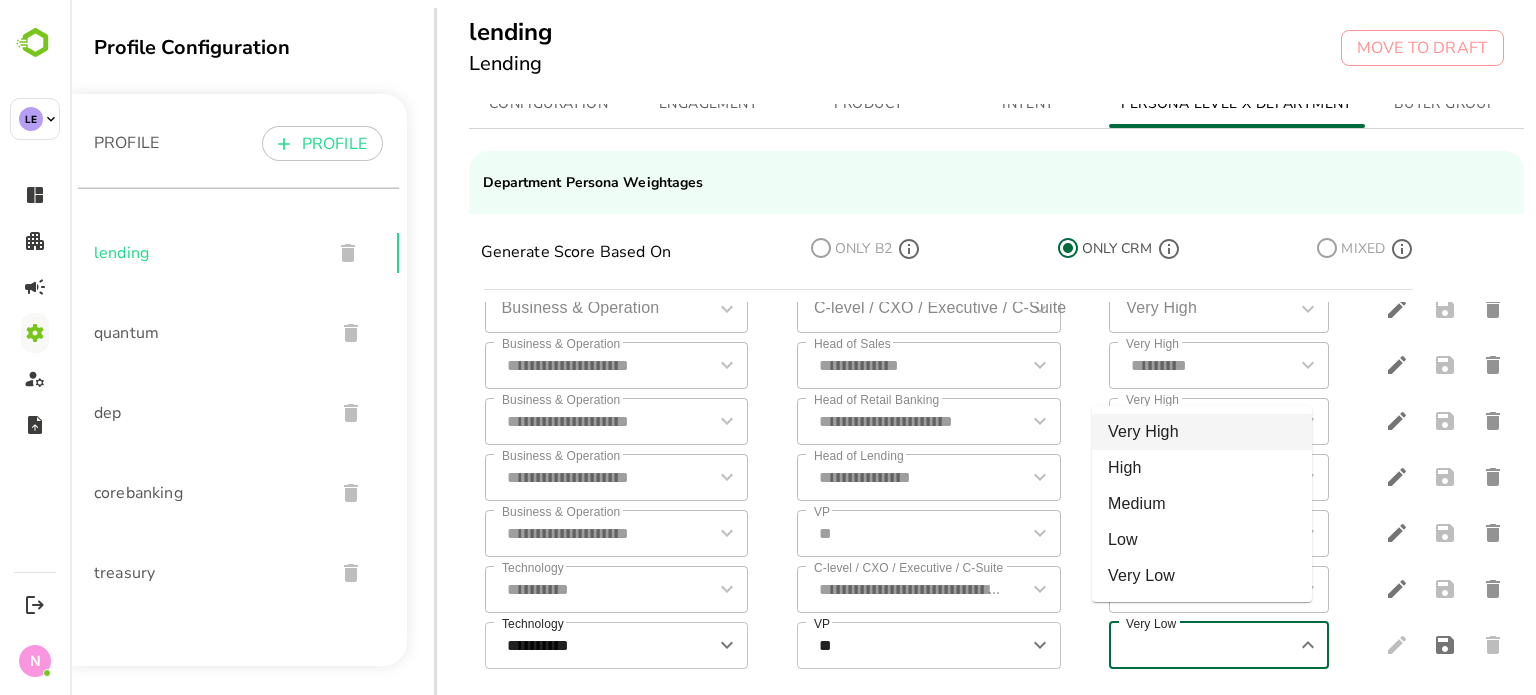 click on "Very High" at bounding box center (1202, 432) 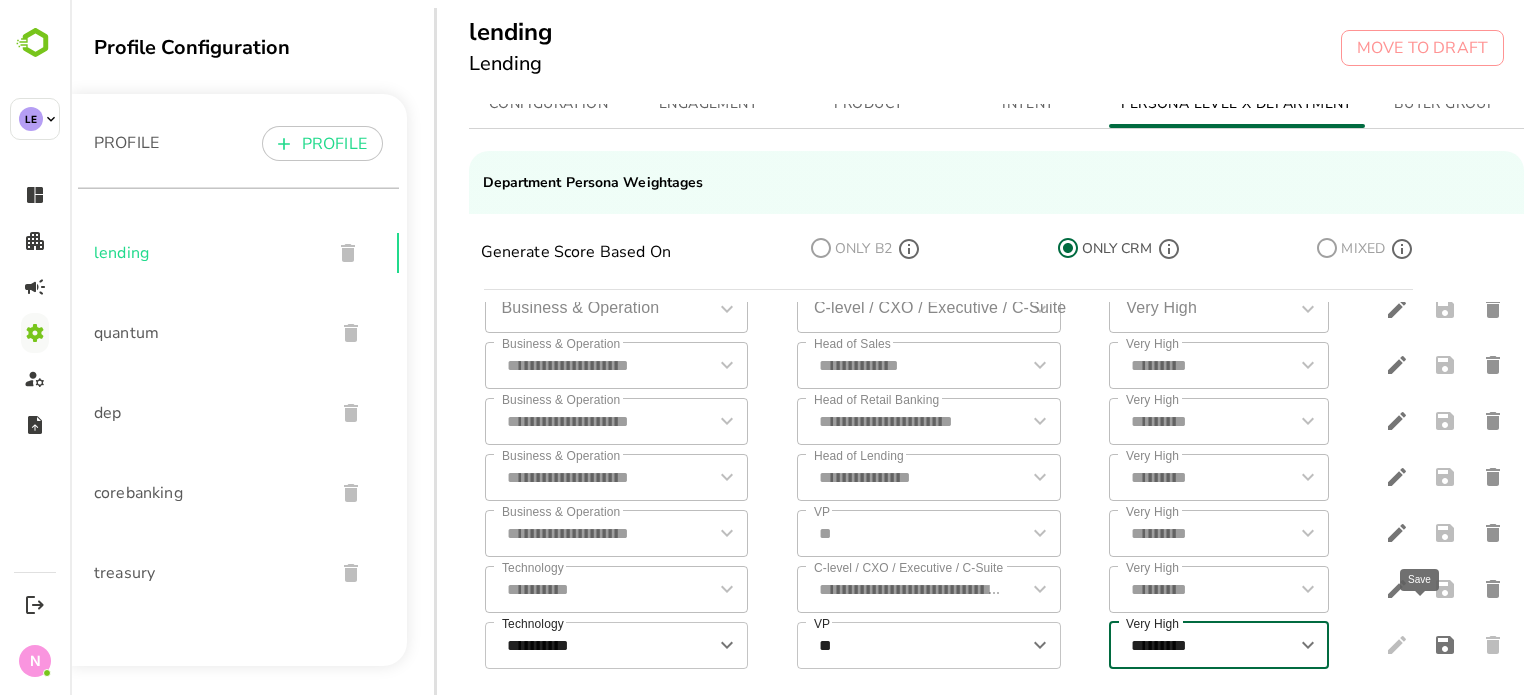 click 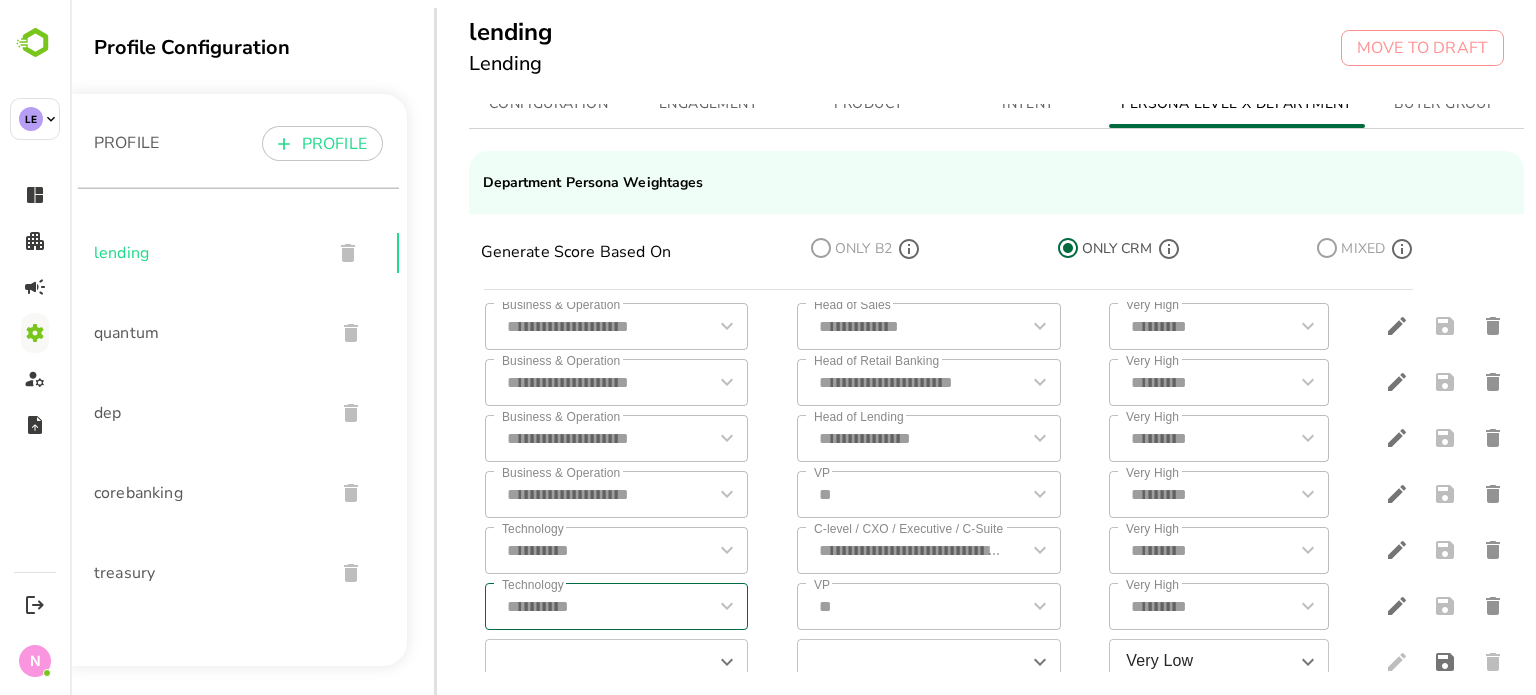 scroll, scrollTop: 165, scrollLeft: 0, axis: vertical 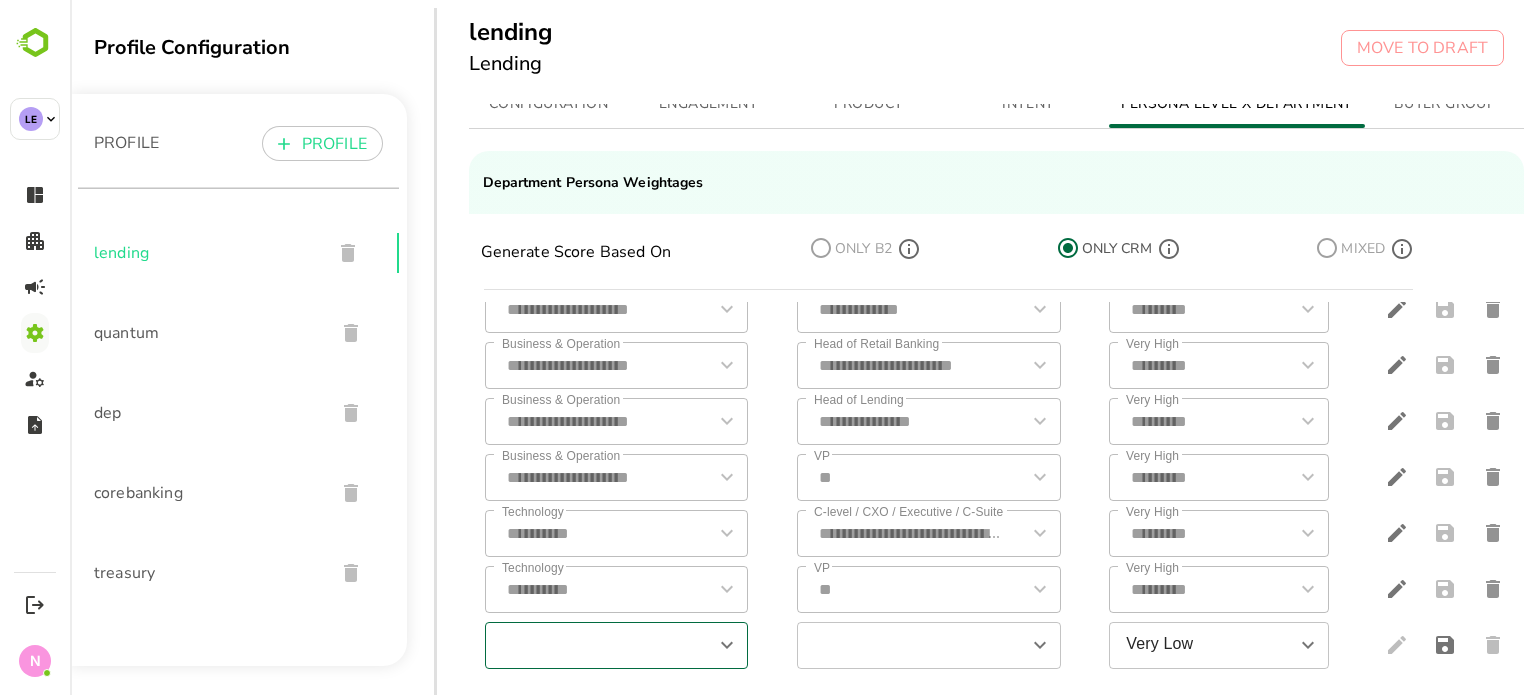 click at bounding box center (600, 645) 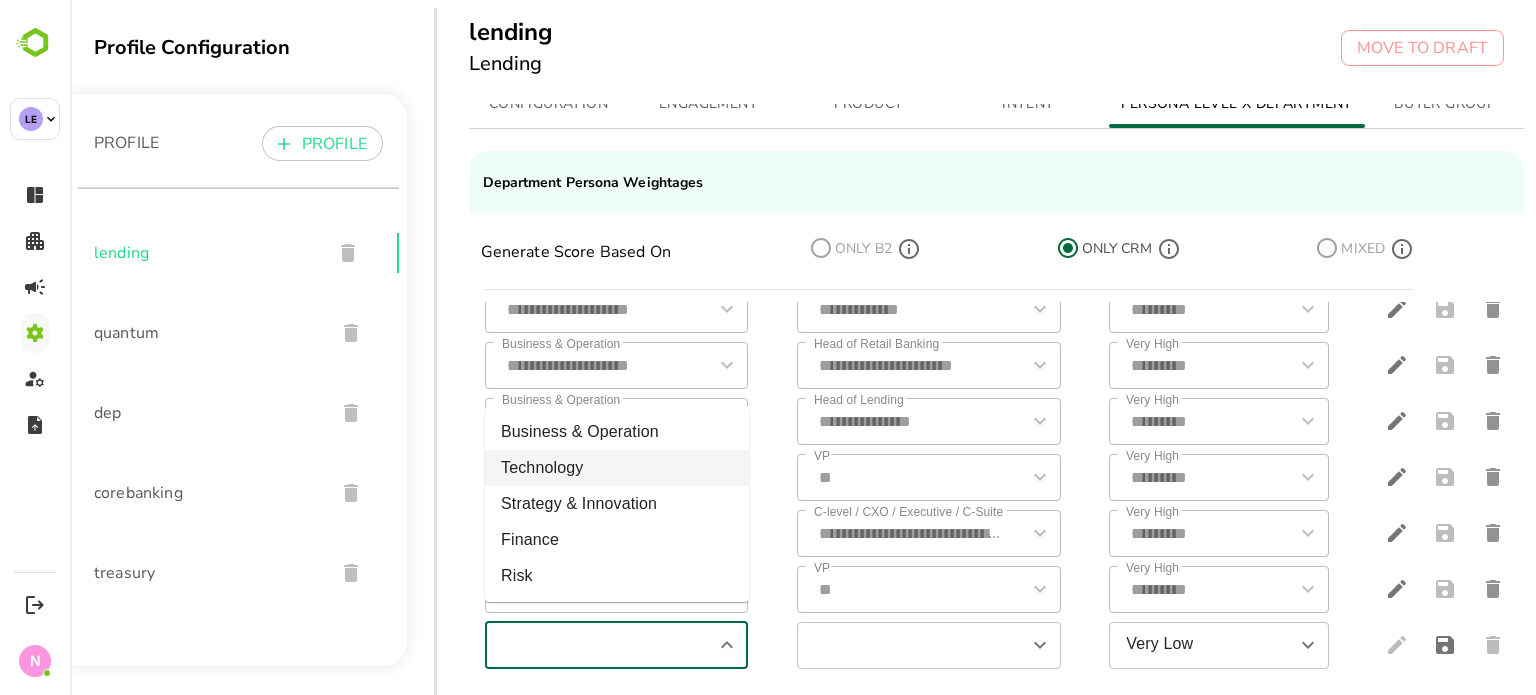 click on "Technology" at bounding box center (617, 468) 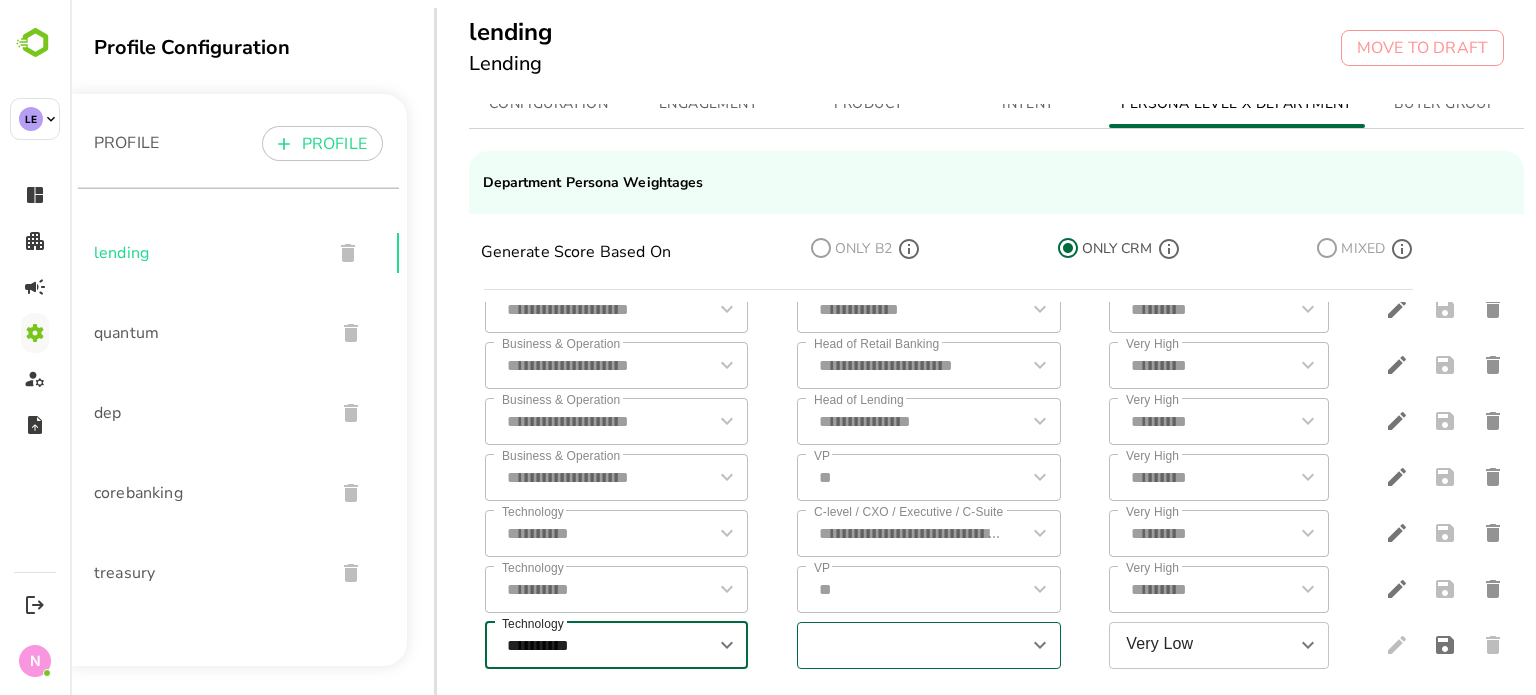 click at bounding box center [912, 645] 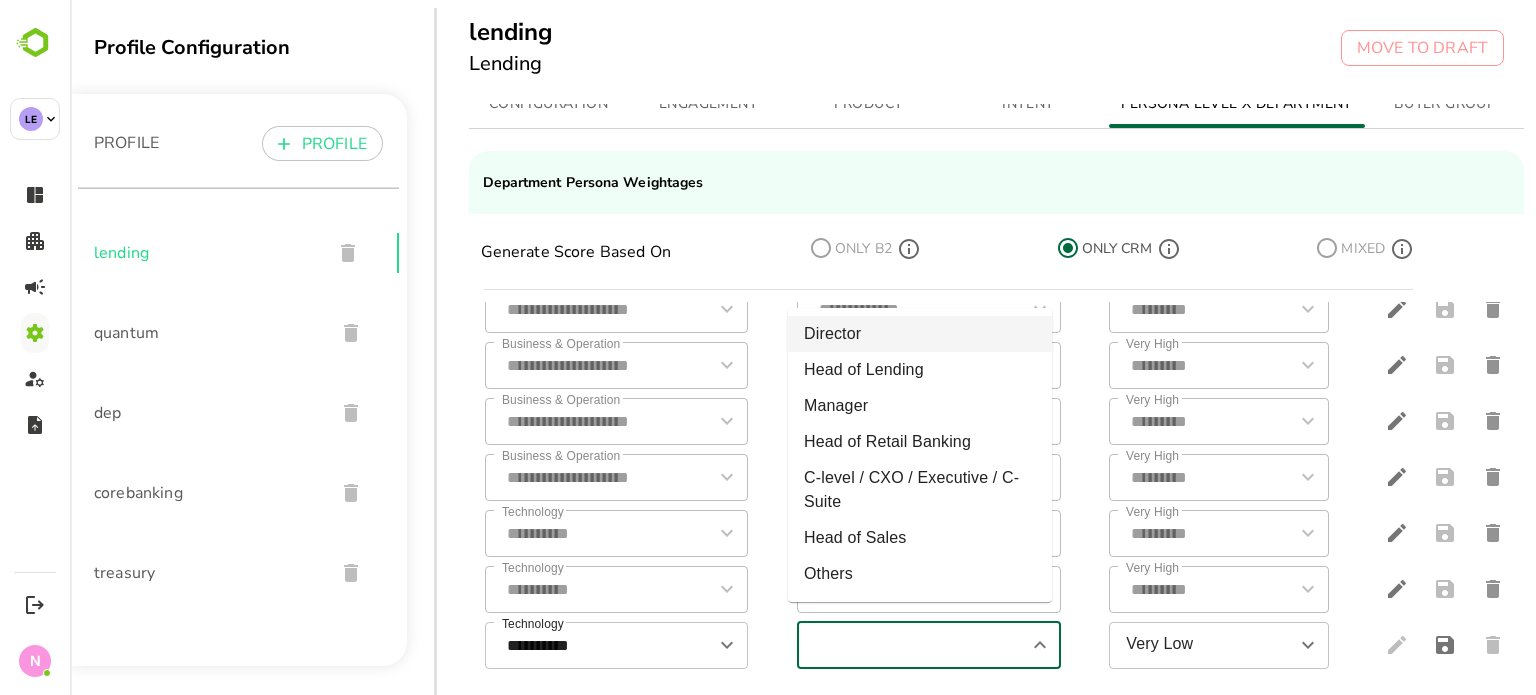 click on "Director" at bounding box center [920, 334] 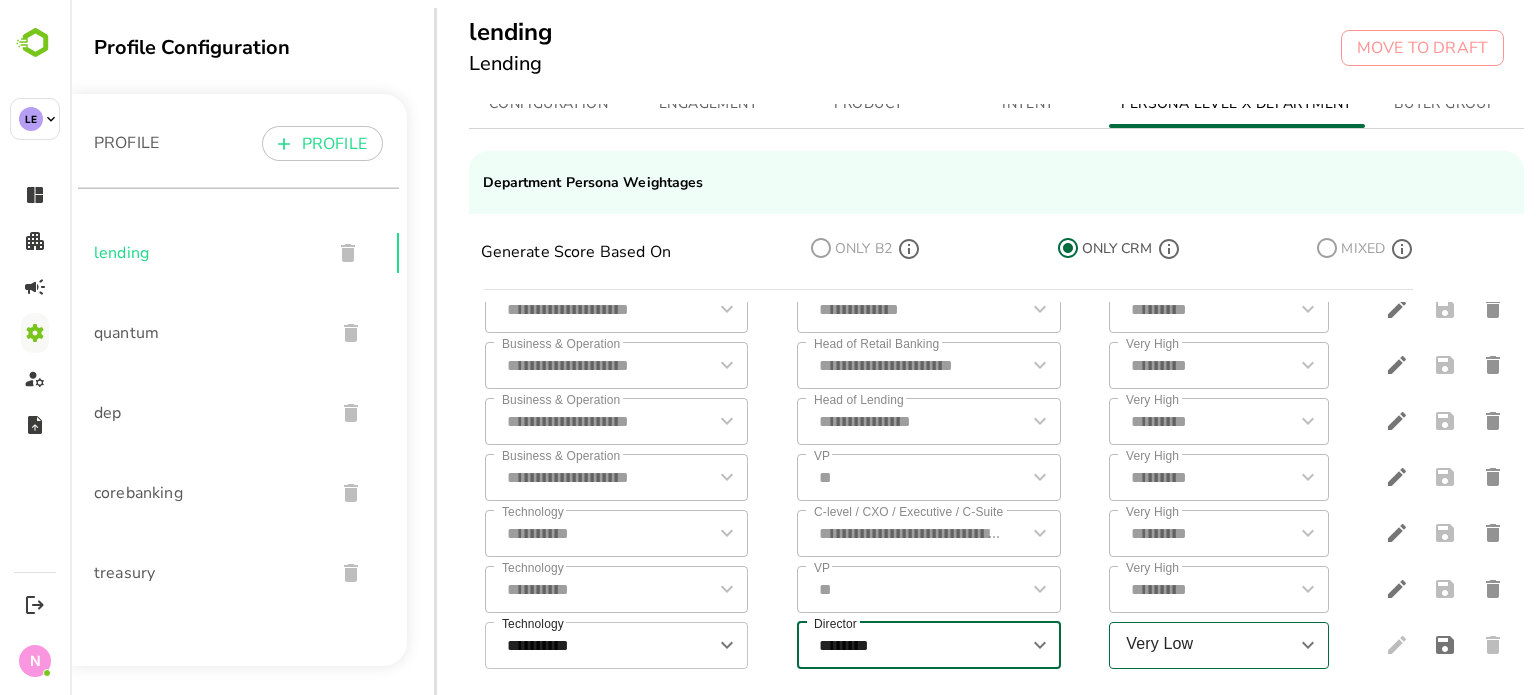 drag, startPoint x: 1212, startPoint y: 646, endPoint x: 1192, endPoint y: 651, distance: 20.615528 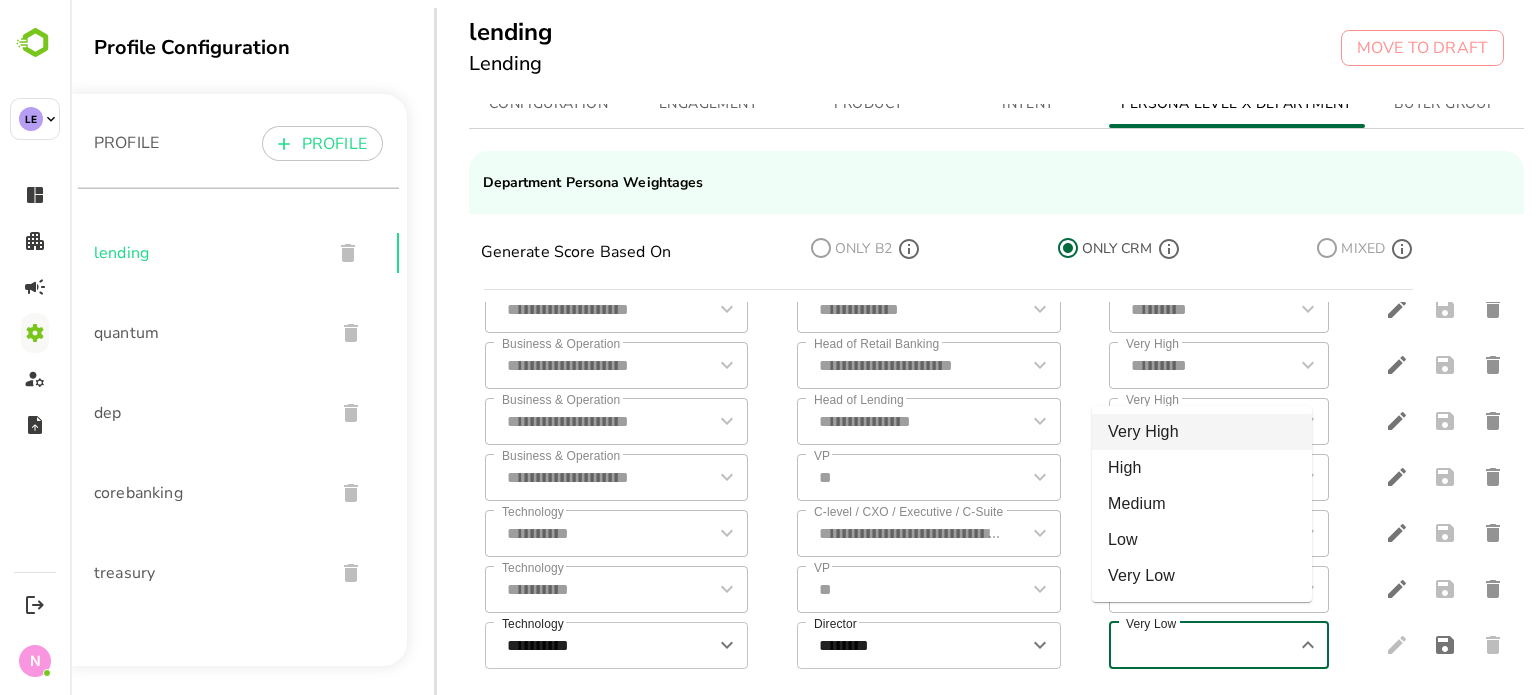 click on "Very High" at bounding box center (1202, 432) 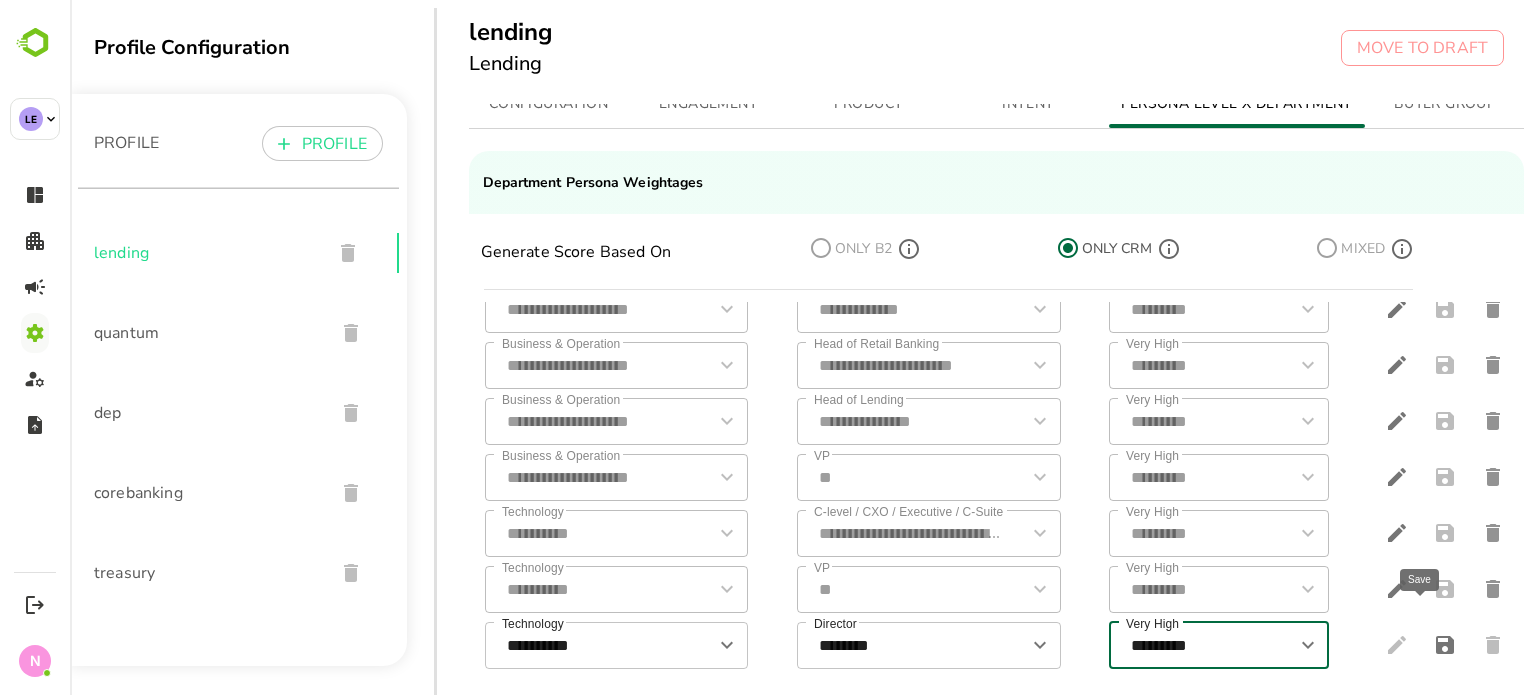 click 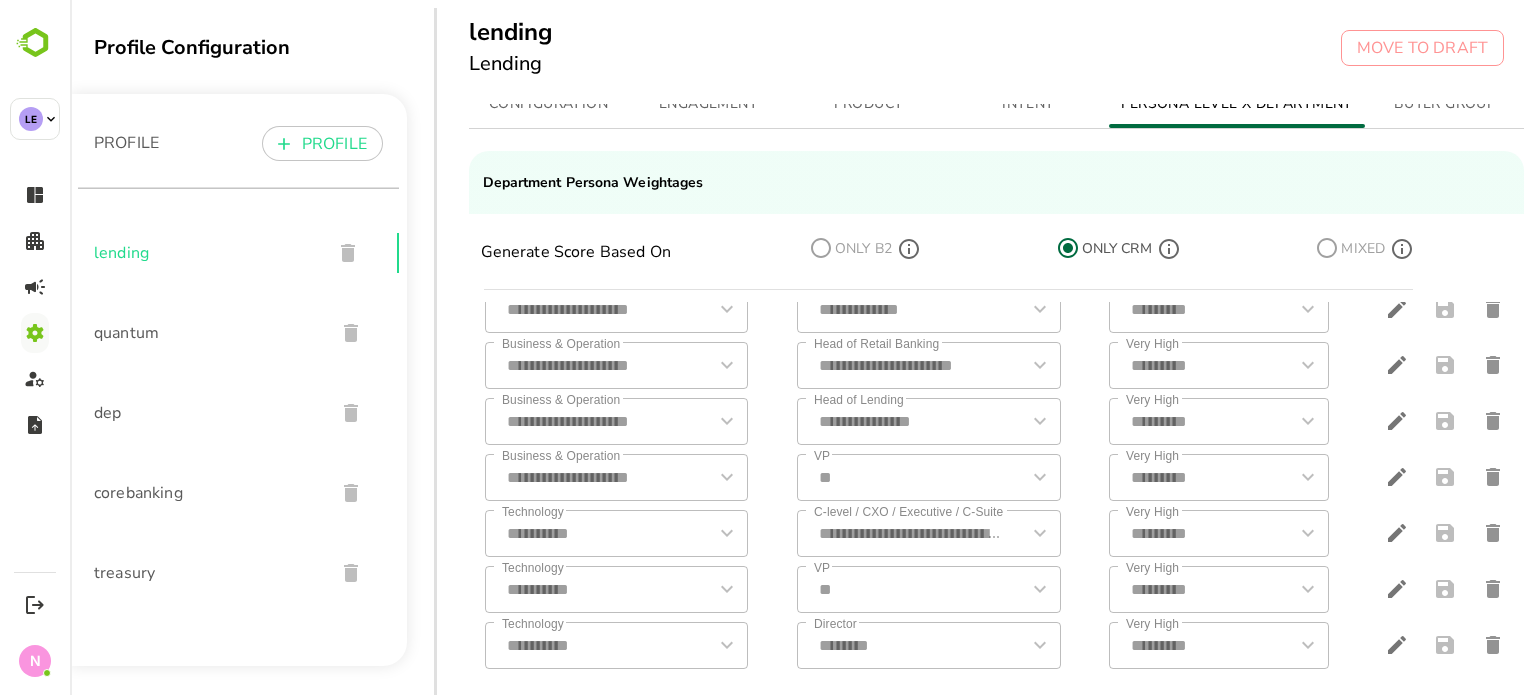 scroll, scrollTop: 221, scrollLeft: 0, axis: vertical 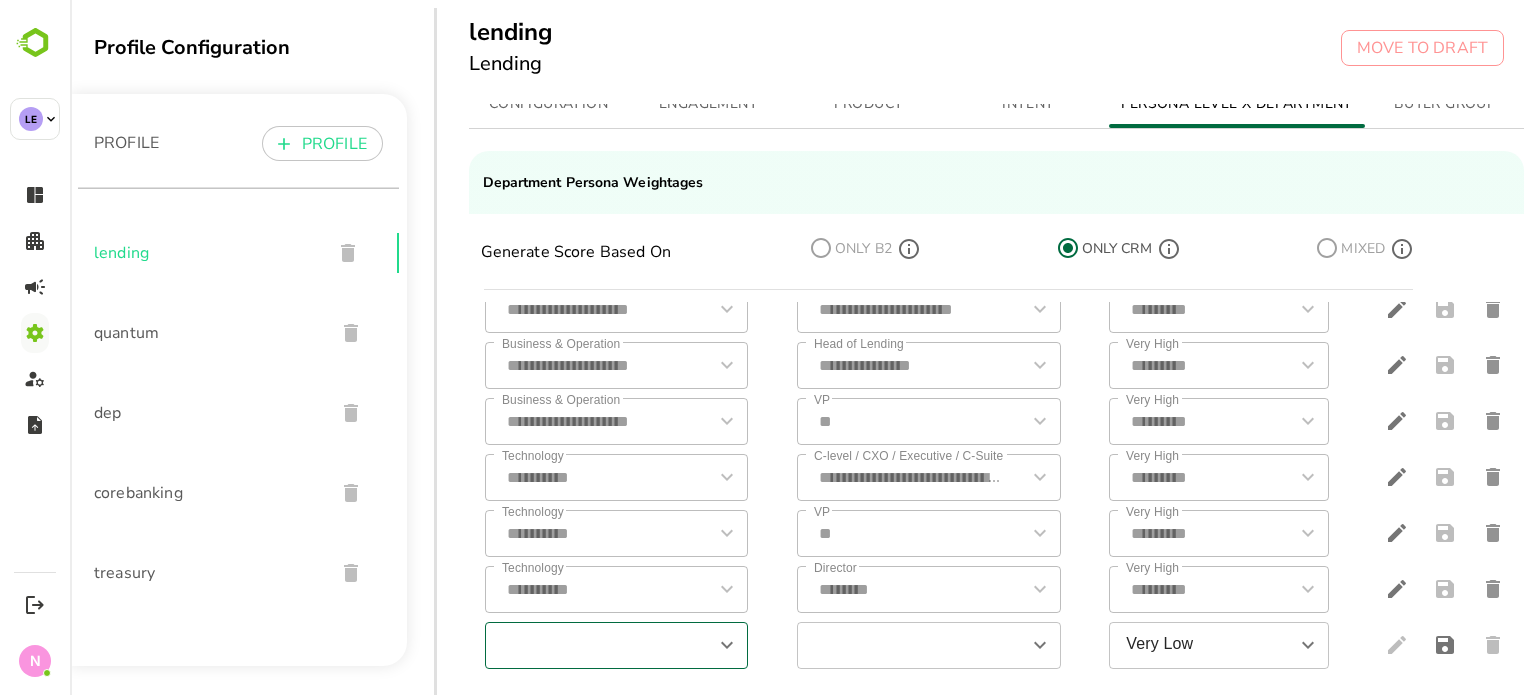 click on "​" at bounding box center [617, 645] 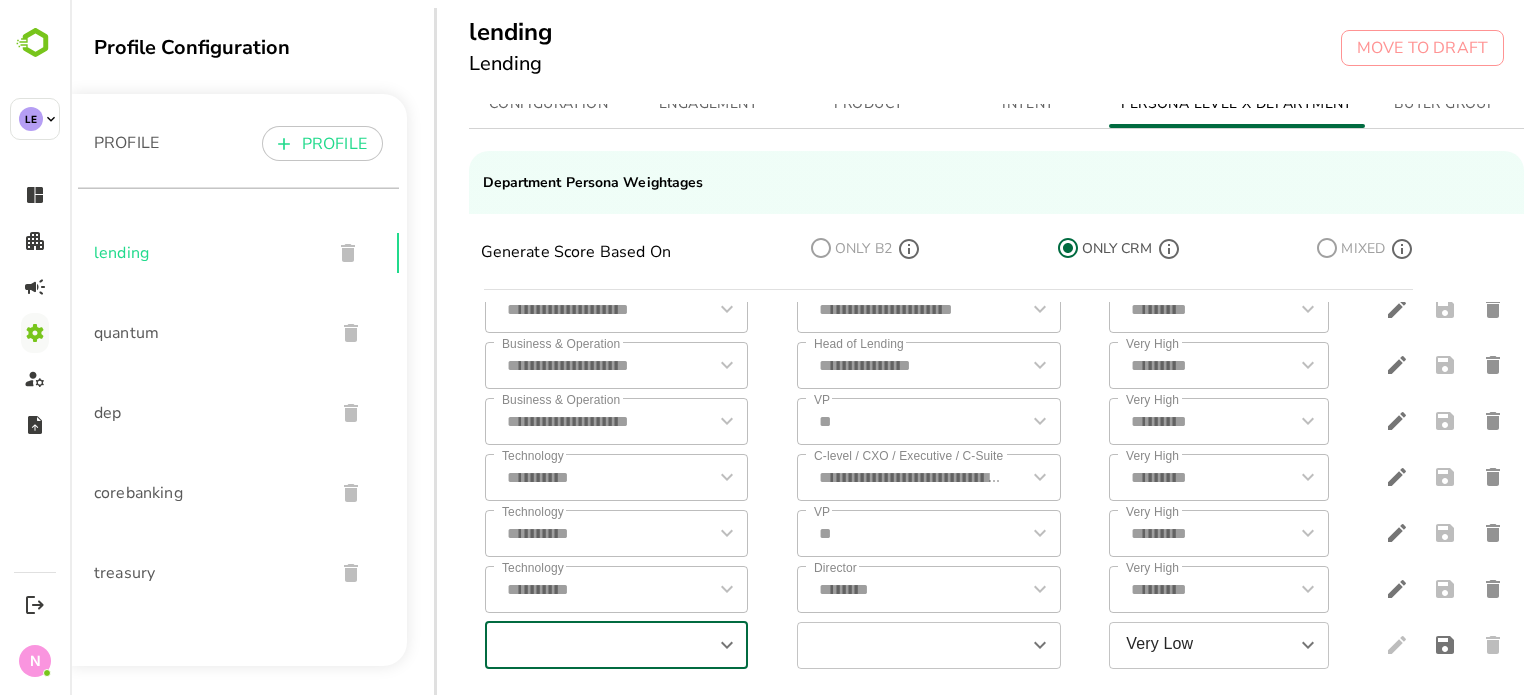 click at bounding box center (600, 645) 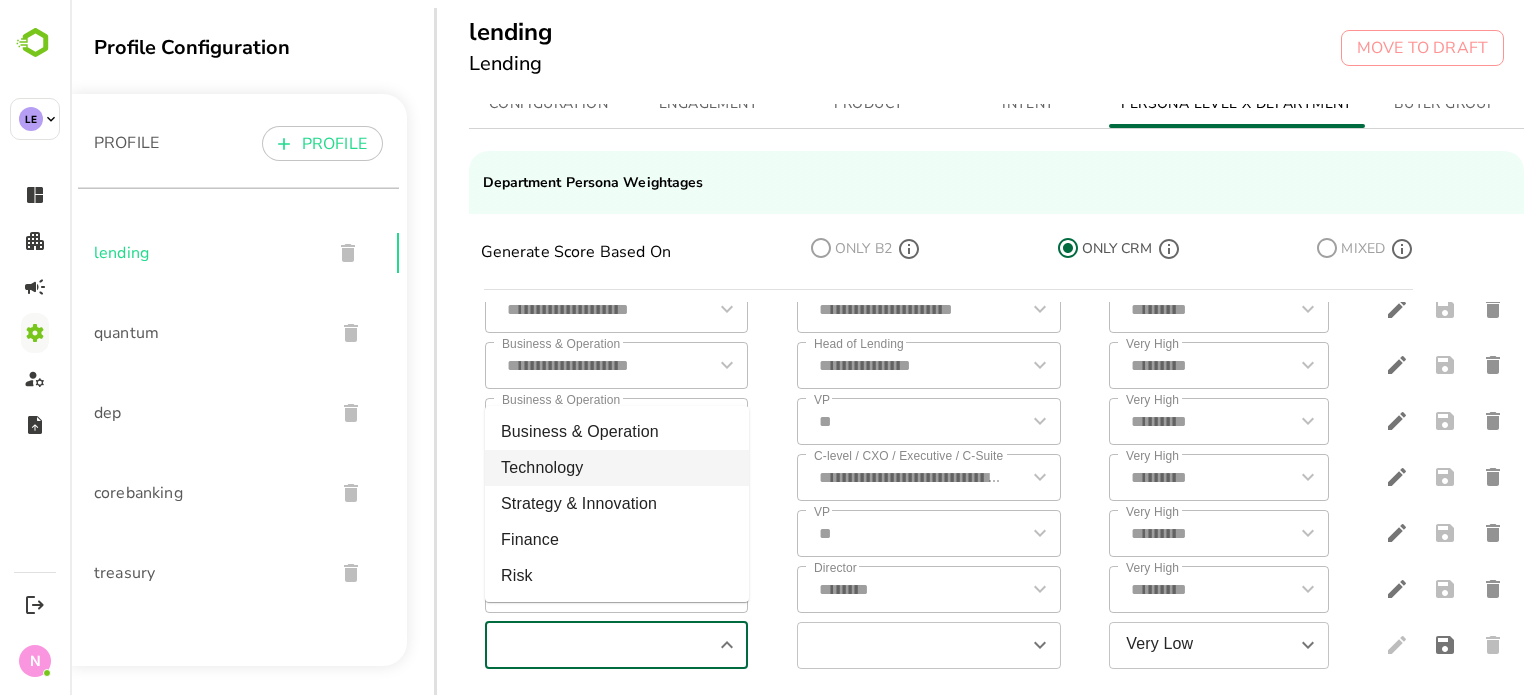 click on "Technology" at bounding box center [617, 468] 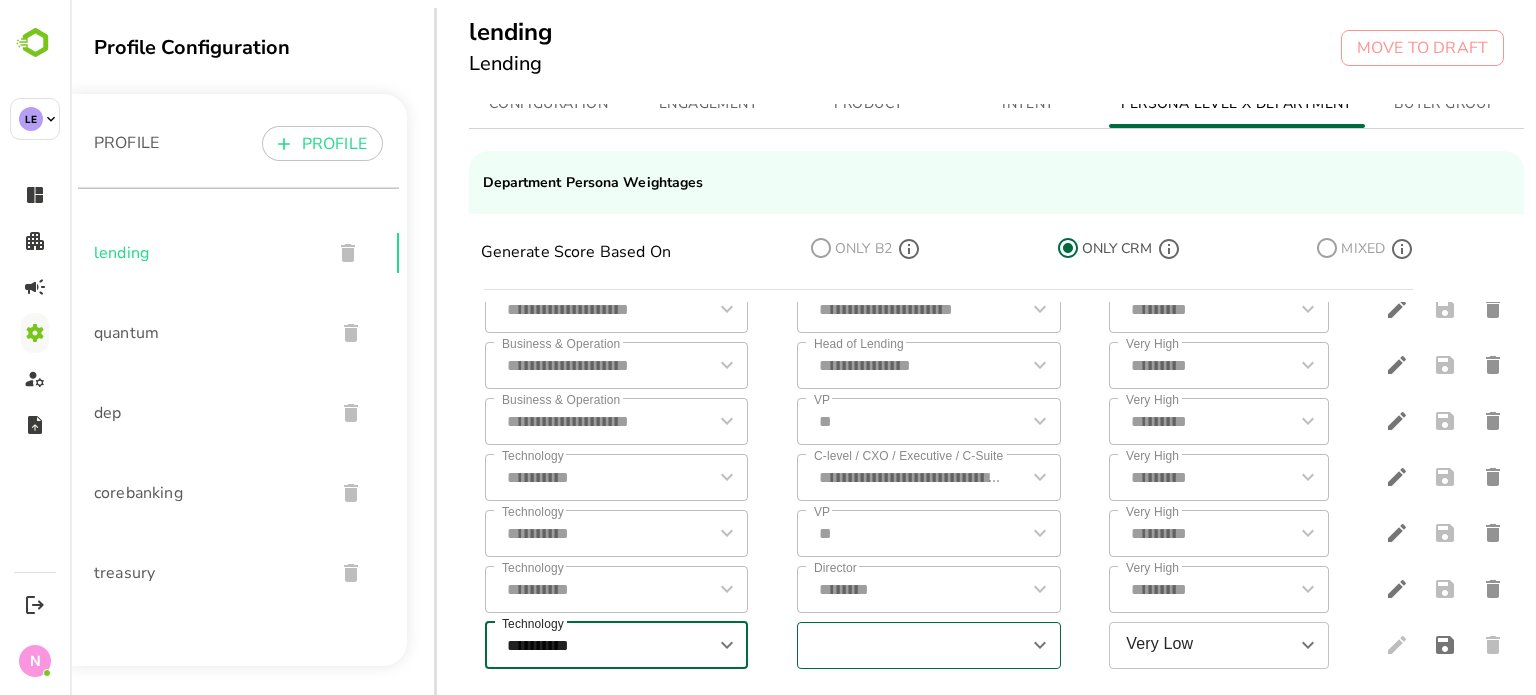 click at bounding box center (912, 645) 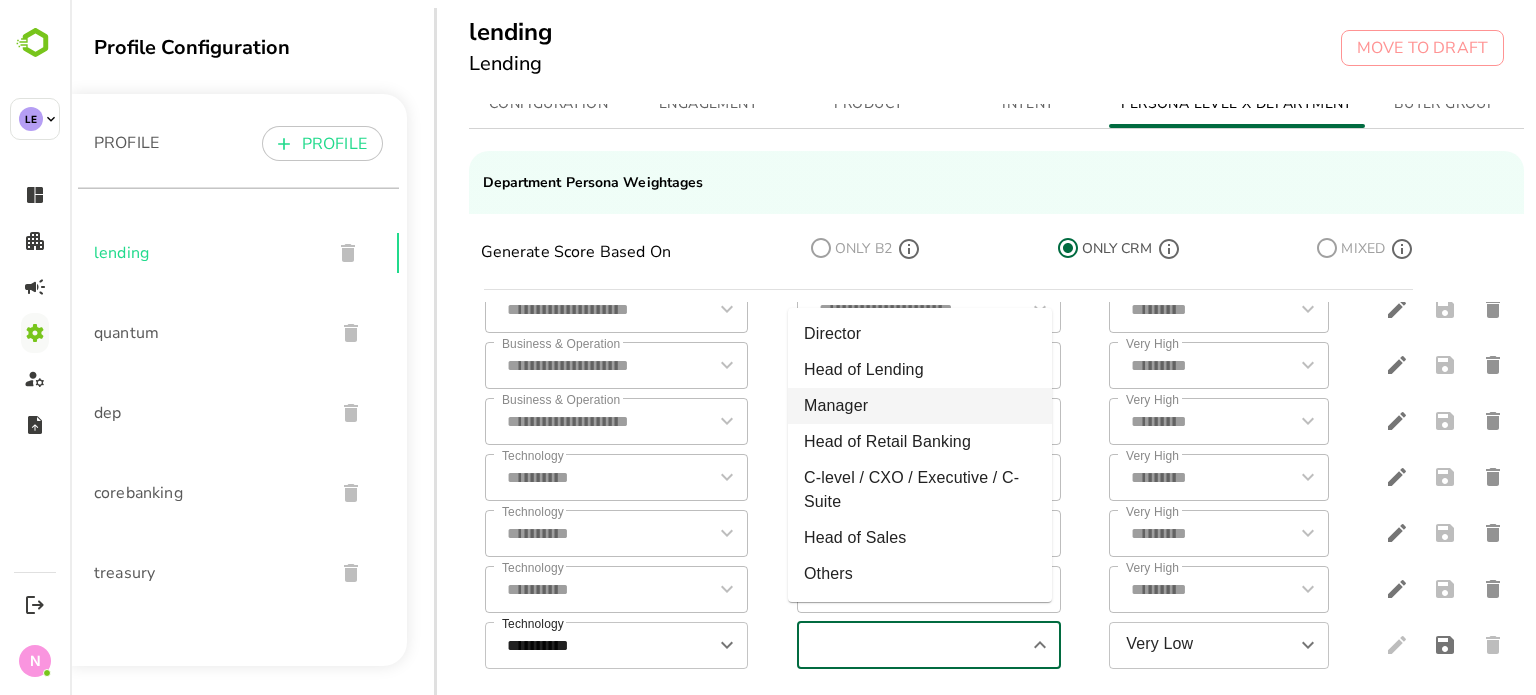 click on "Manager" at bounding box center [920, 406] 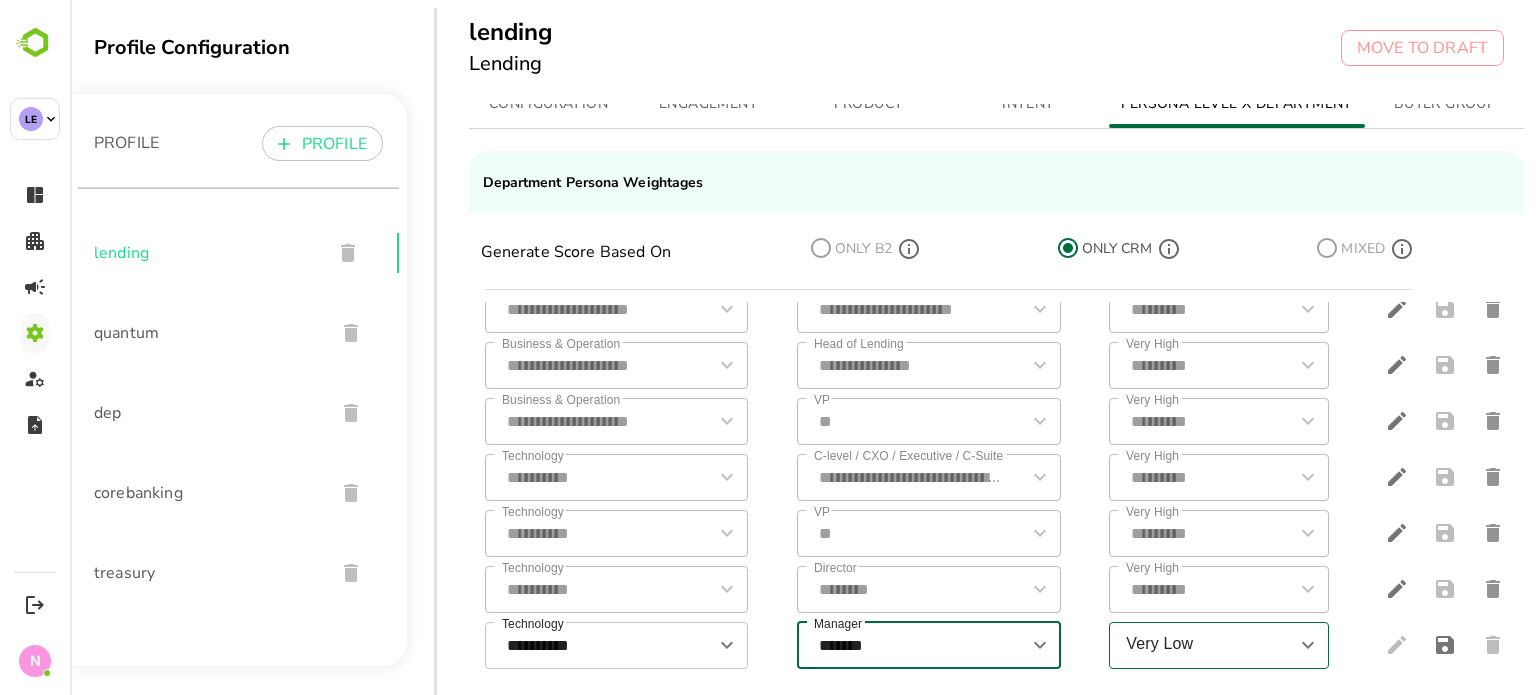 click on "Very Low" at bounding box center [1202, 645] 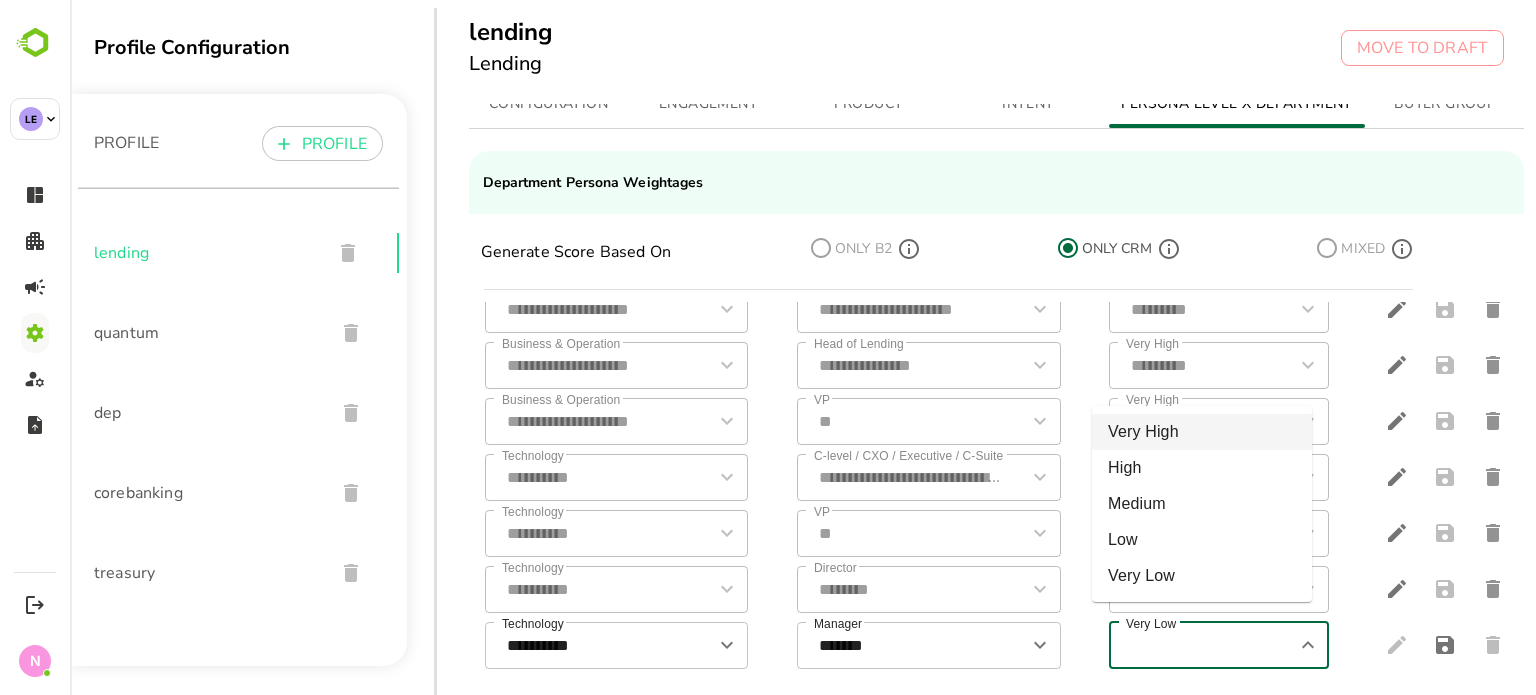 click on "Very High" at bounding box center (1202, 432) 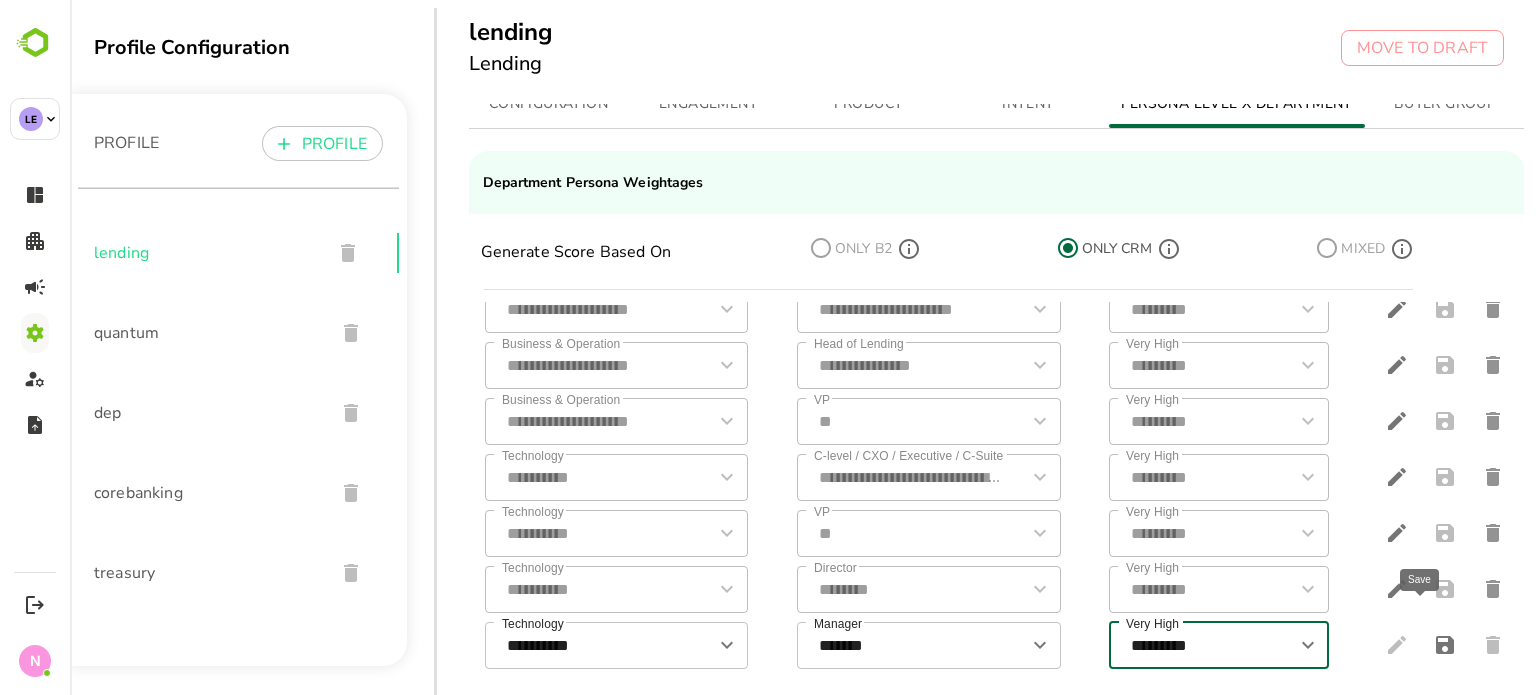 click 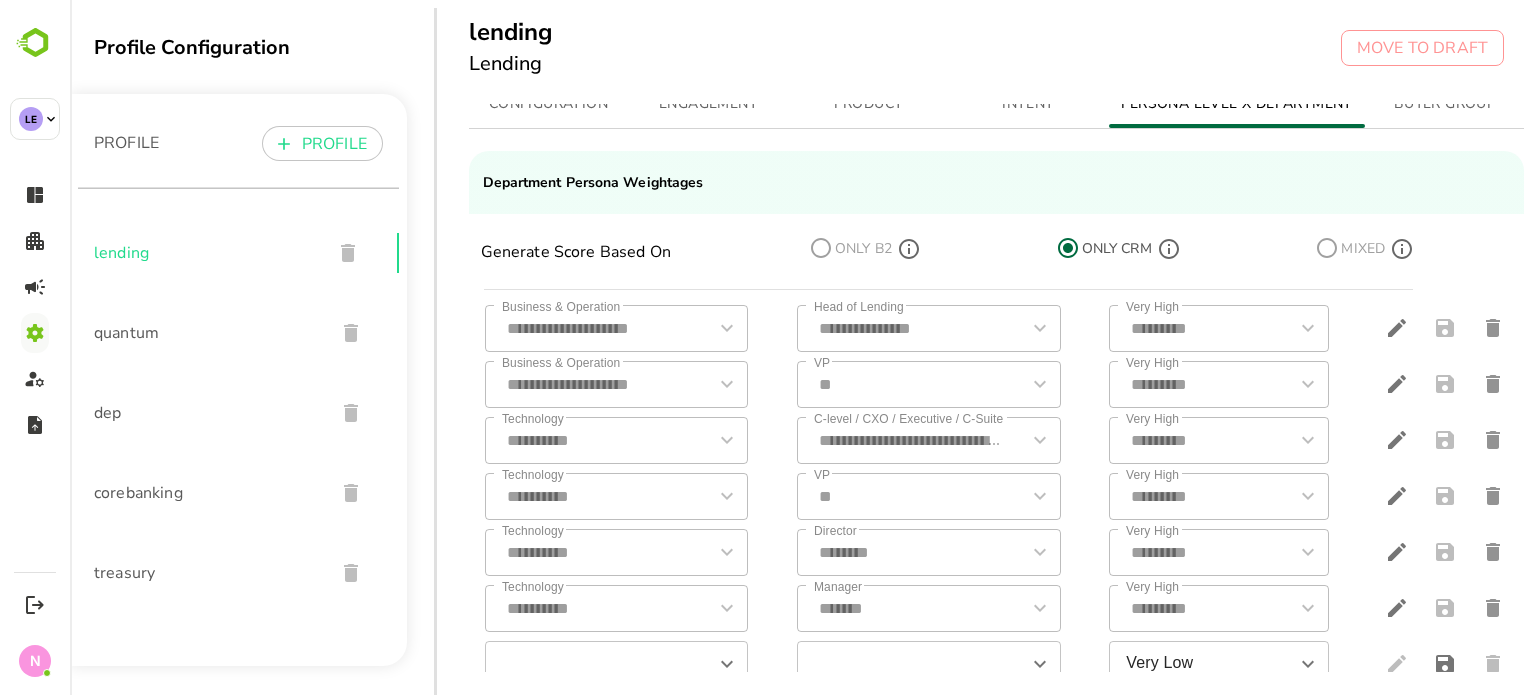 scroll, scrollTop: 277, scrollLeft: 0, axis: vertical 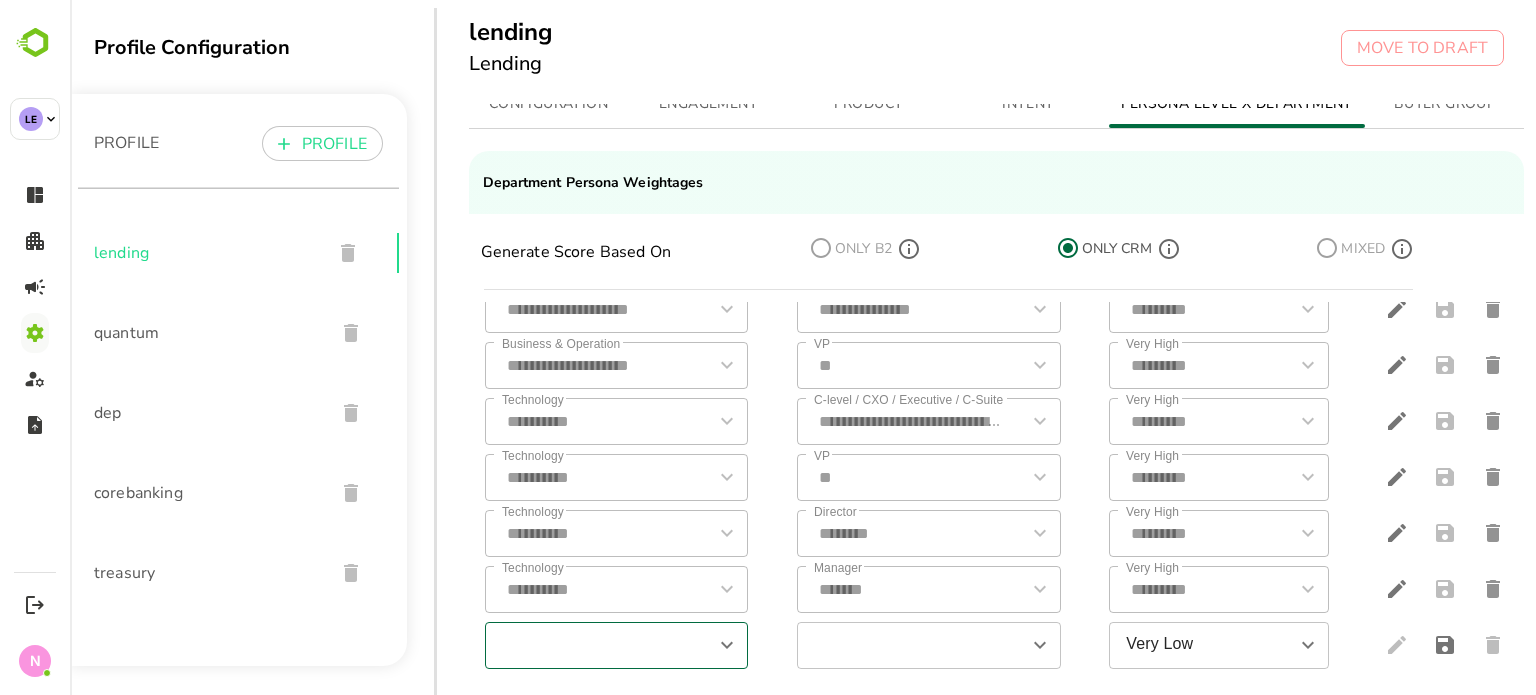 drag, startPoint x: 586, startPoint y: 620, endPoint x: 561, endPoint y: 614, distance: 25.70992 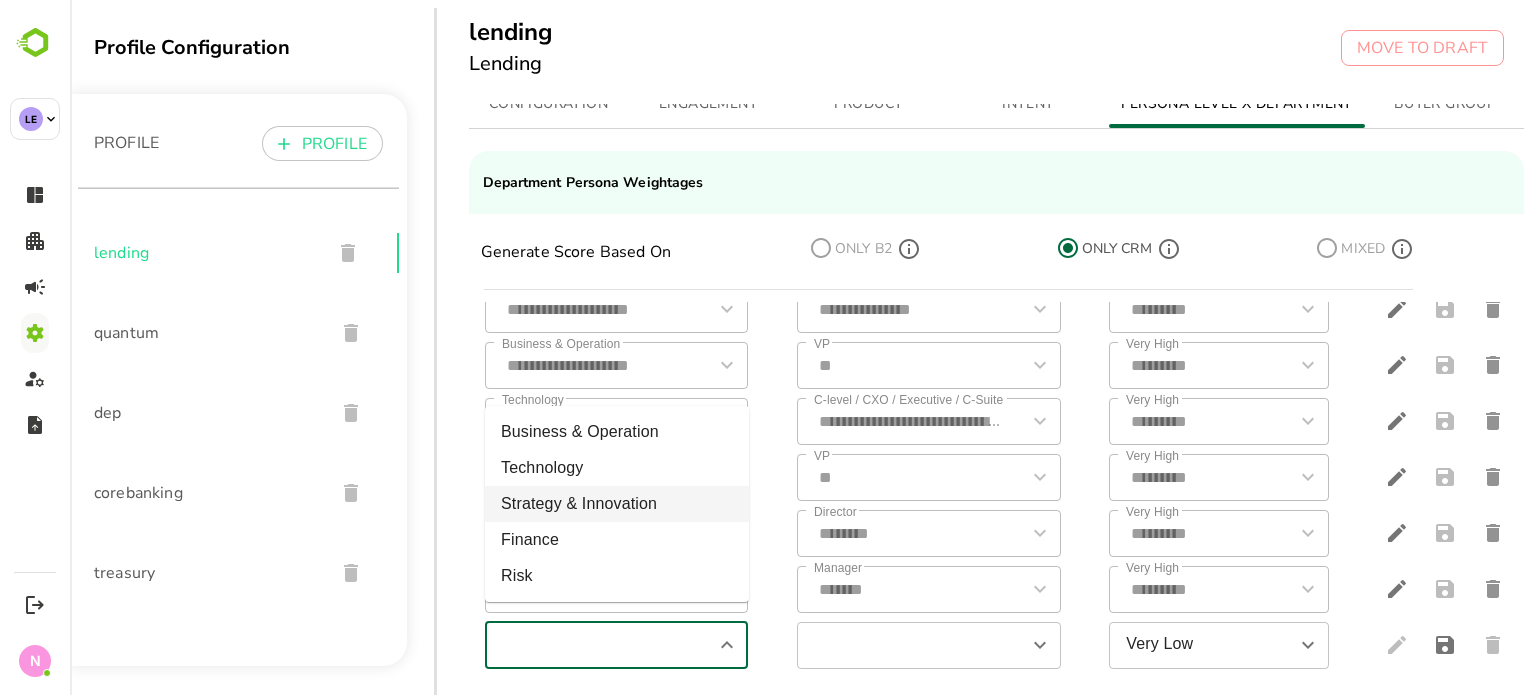 click on "Strategy & Innovation" at bounding box center (617, 504) 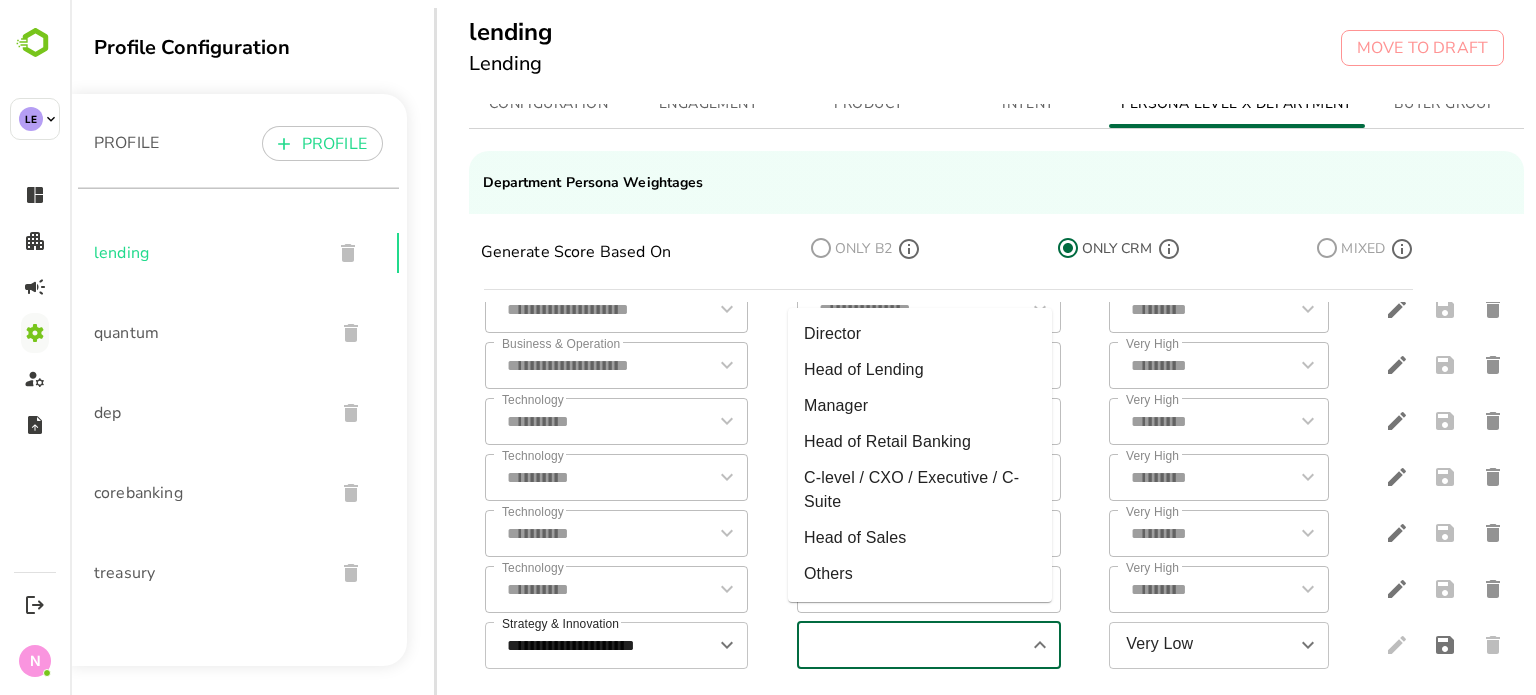 click at bounding box center [912, 645] 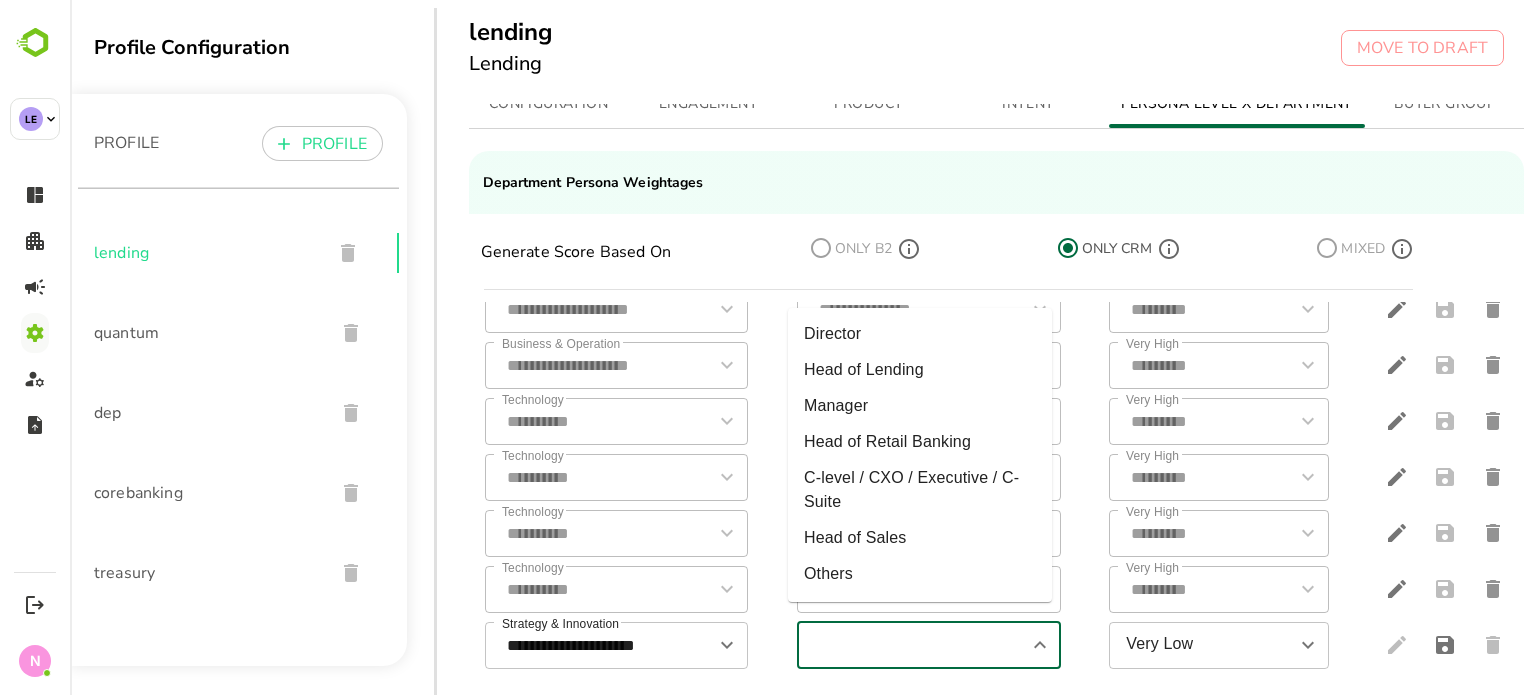 click at bounding box center [912, 645] 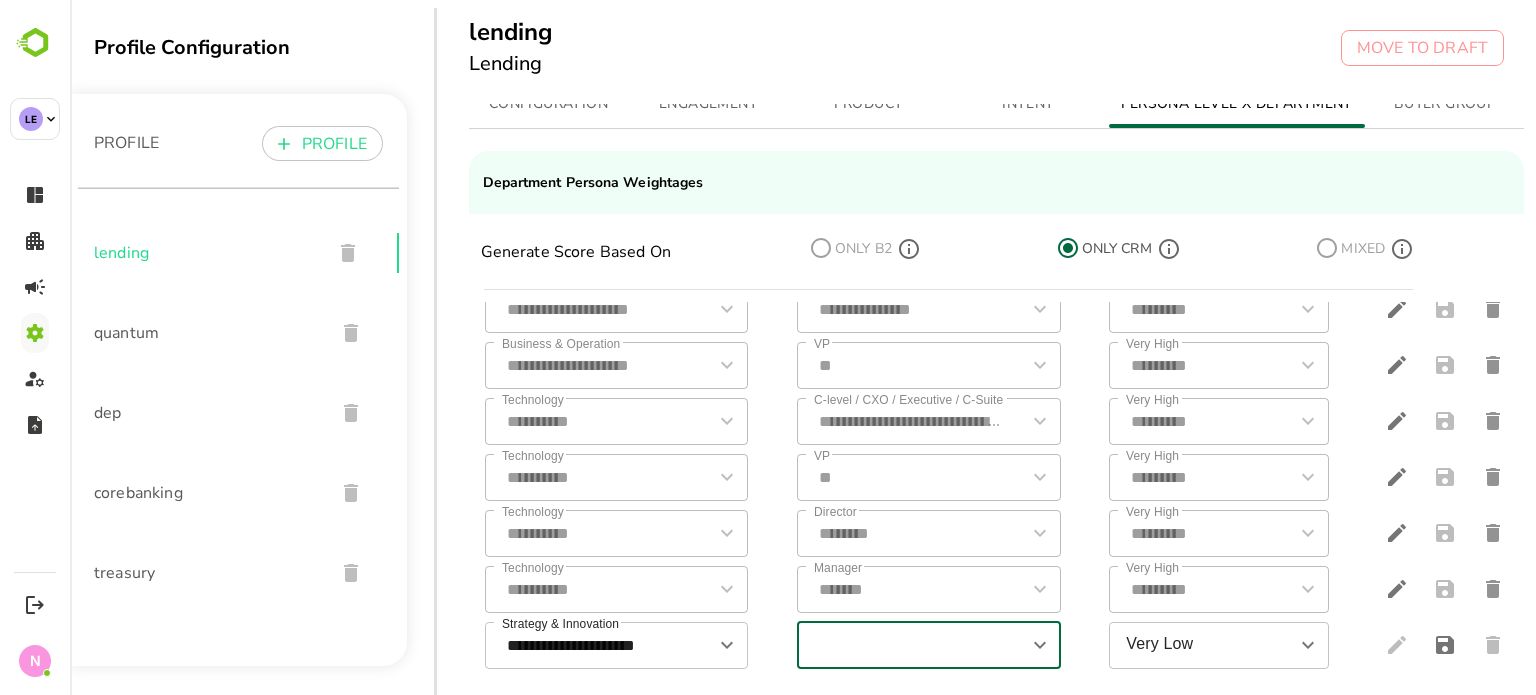 click at bounding box center (912, 645) 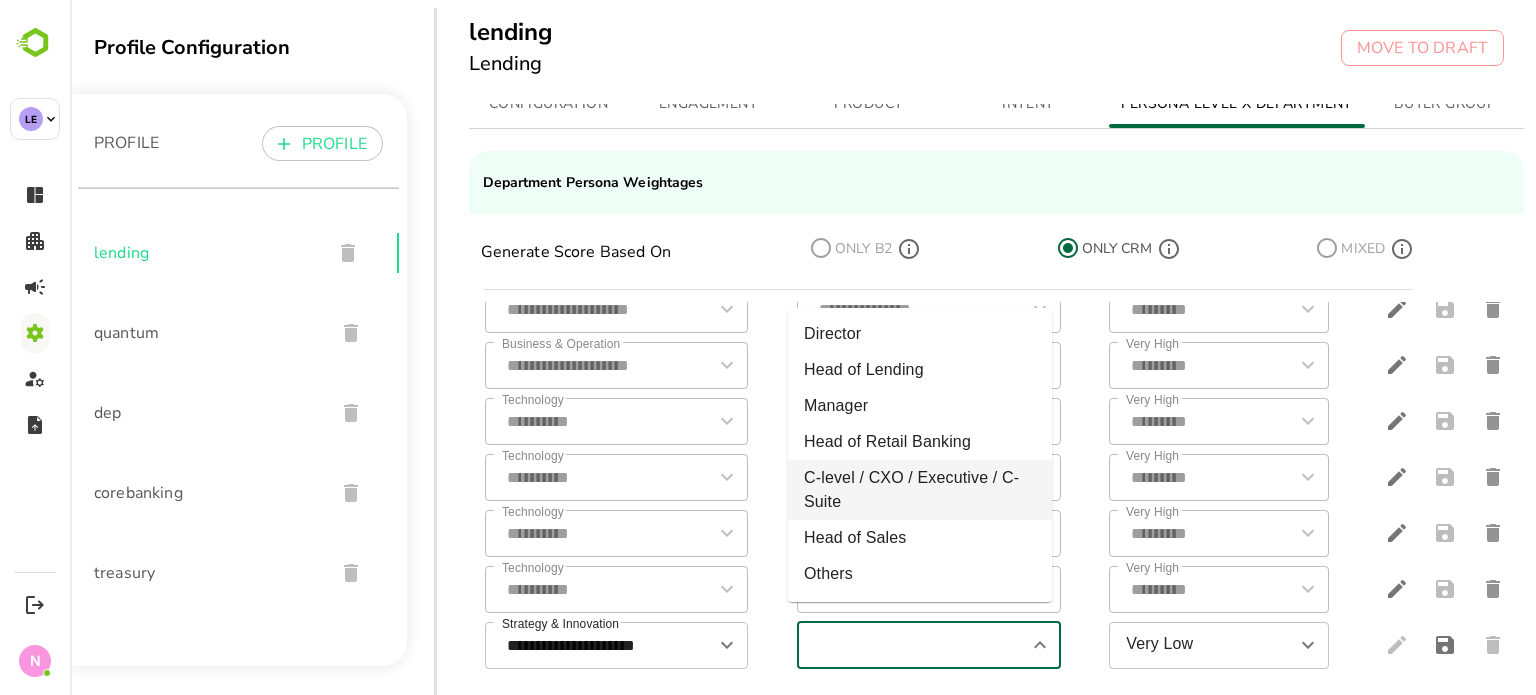 click on "C-level / CXO / Executive / C-Suite" at bounding box center (920, 490) 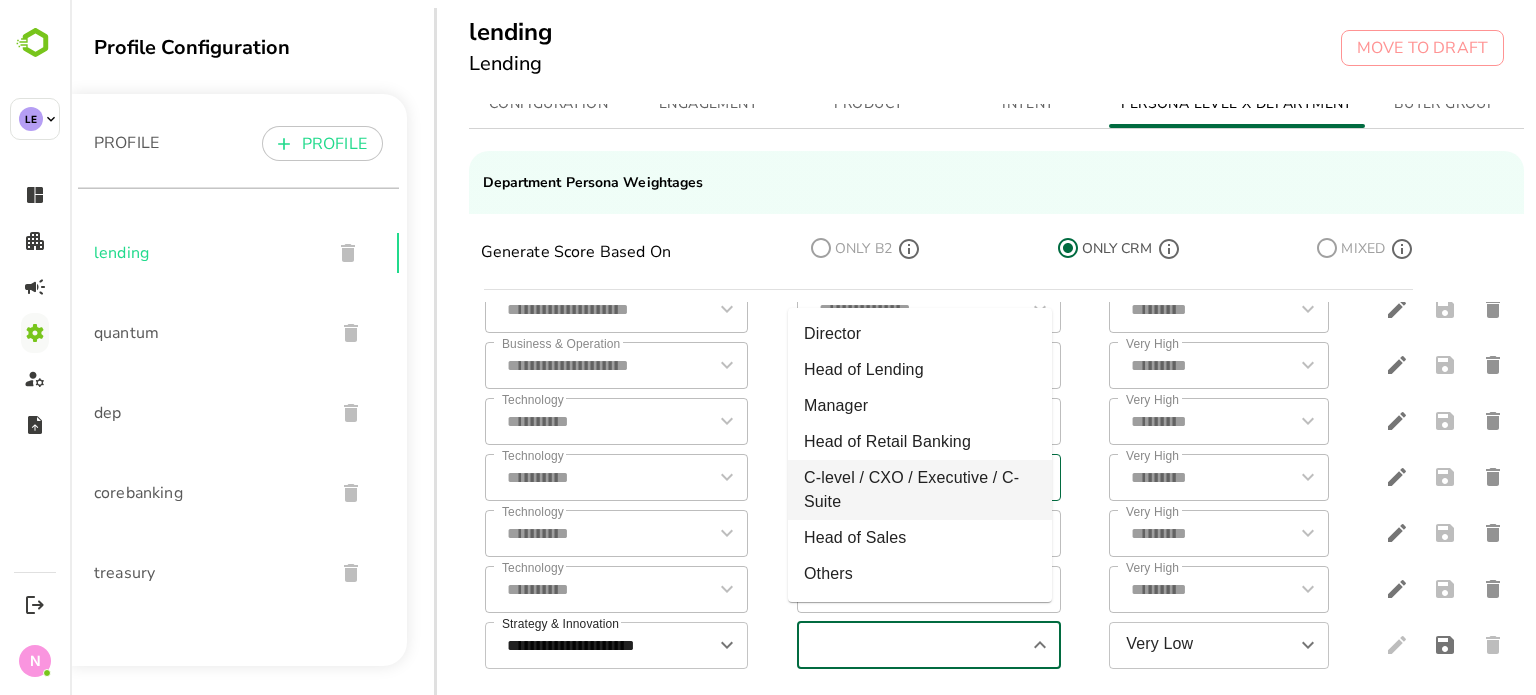 type on "**********" 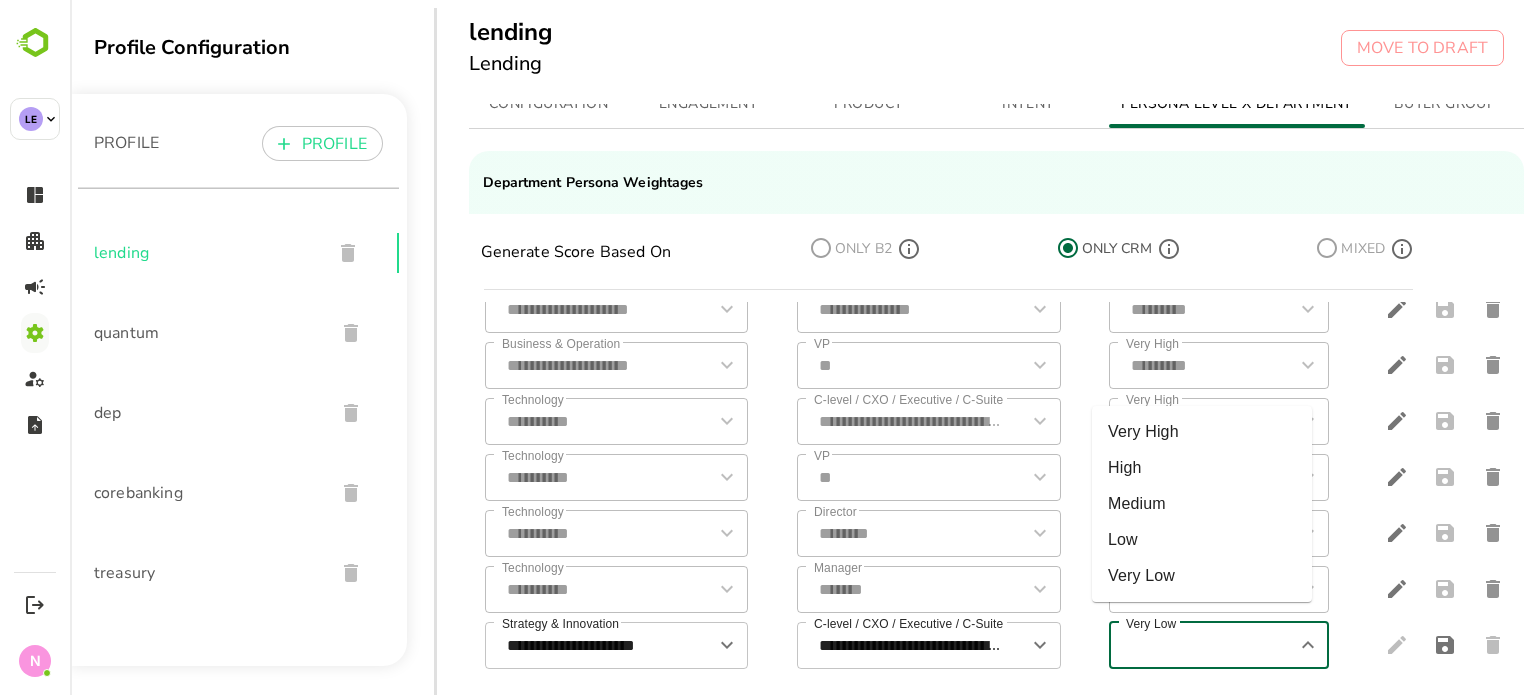 click on "Very Low" at bounding box center (1202, 645) 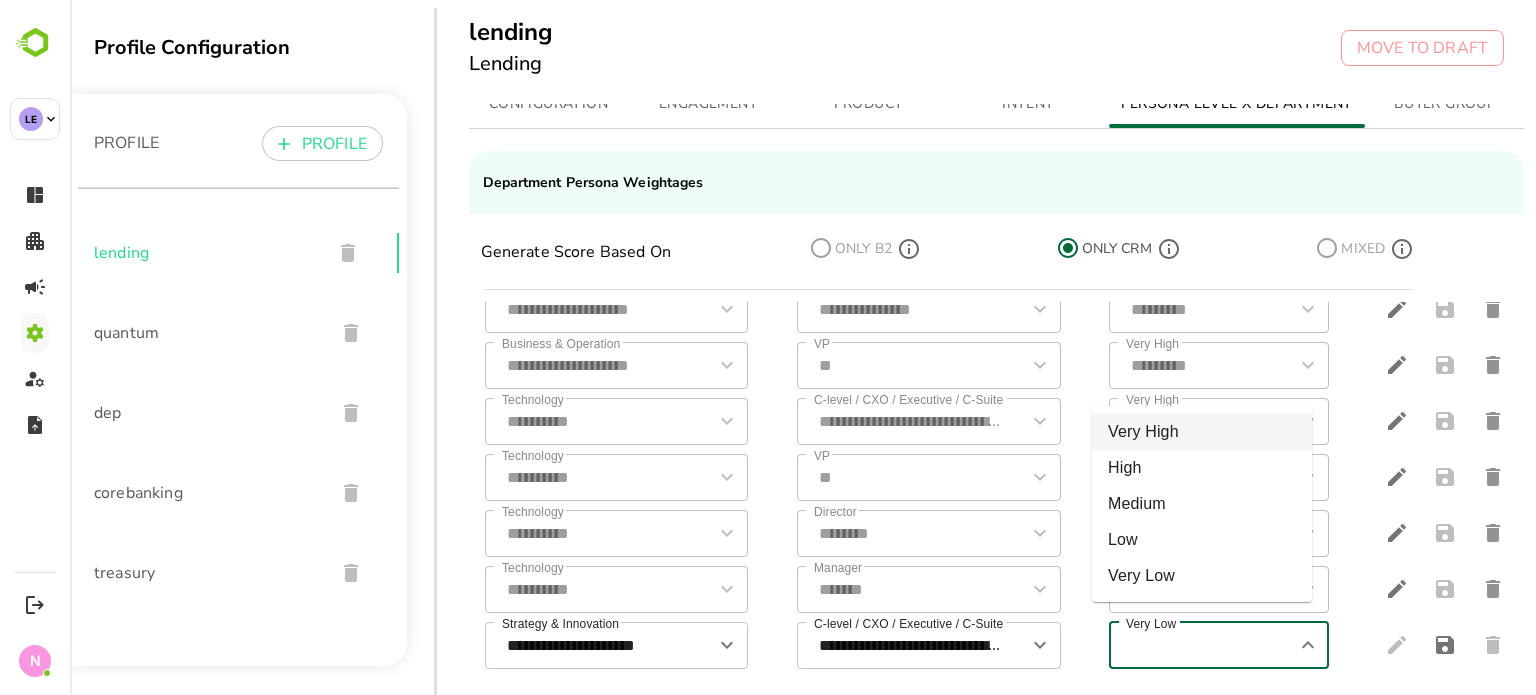 type on "*********" 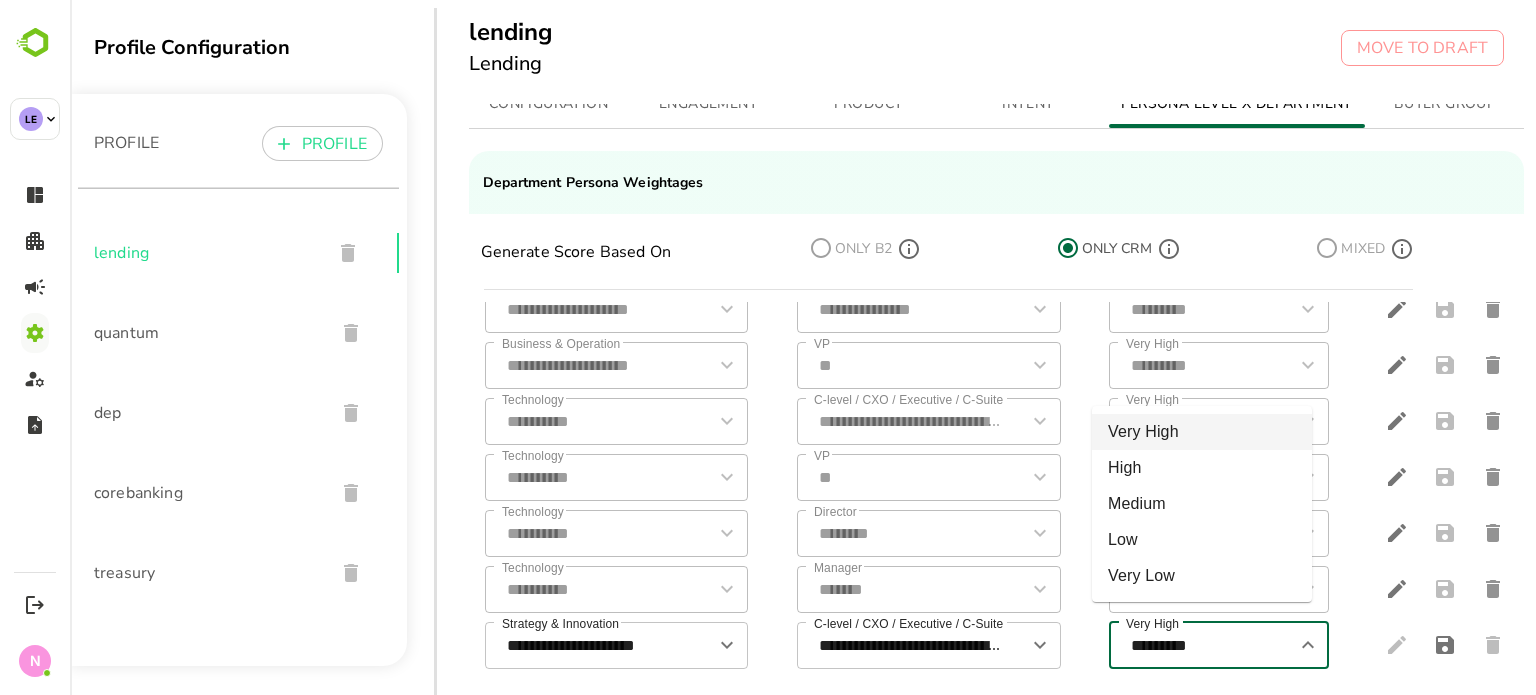 click on "*********" at bounding box center [1202, 645] 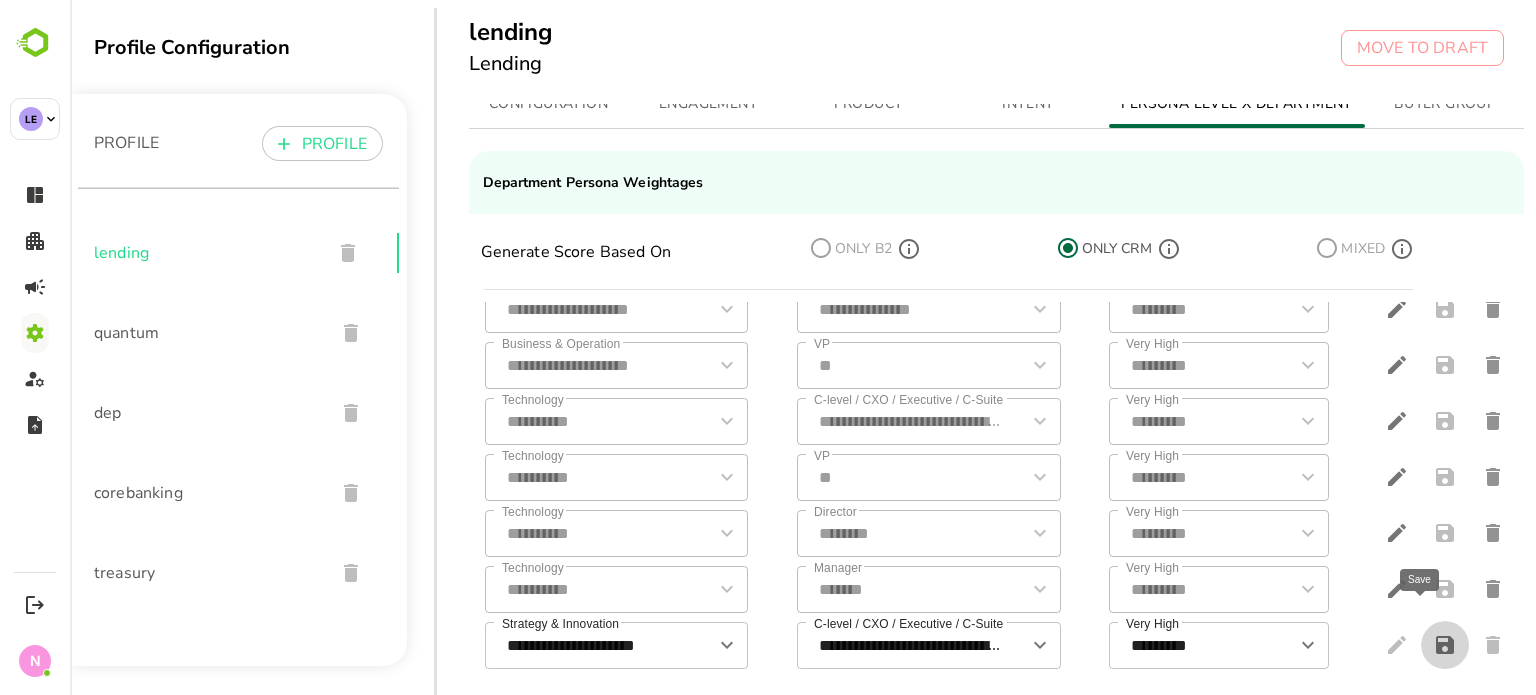click 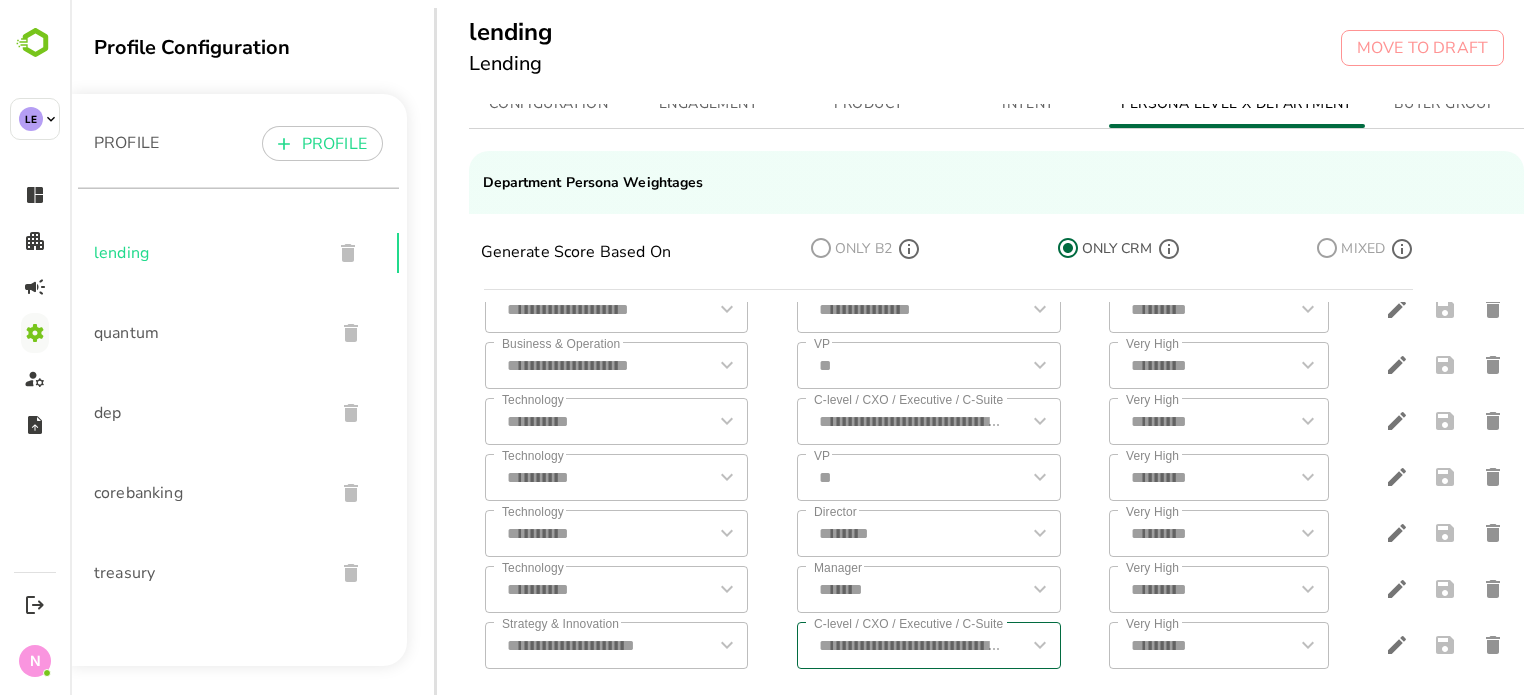 scroll, scrollTop: 333, scrollLeft: 0, axis: vertical 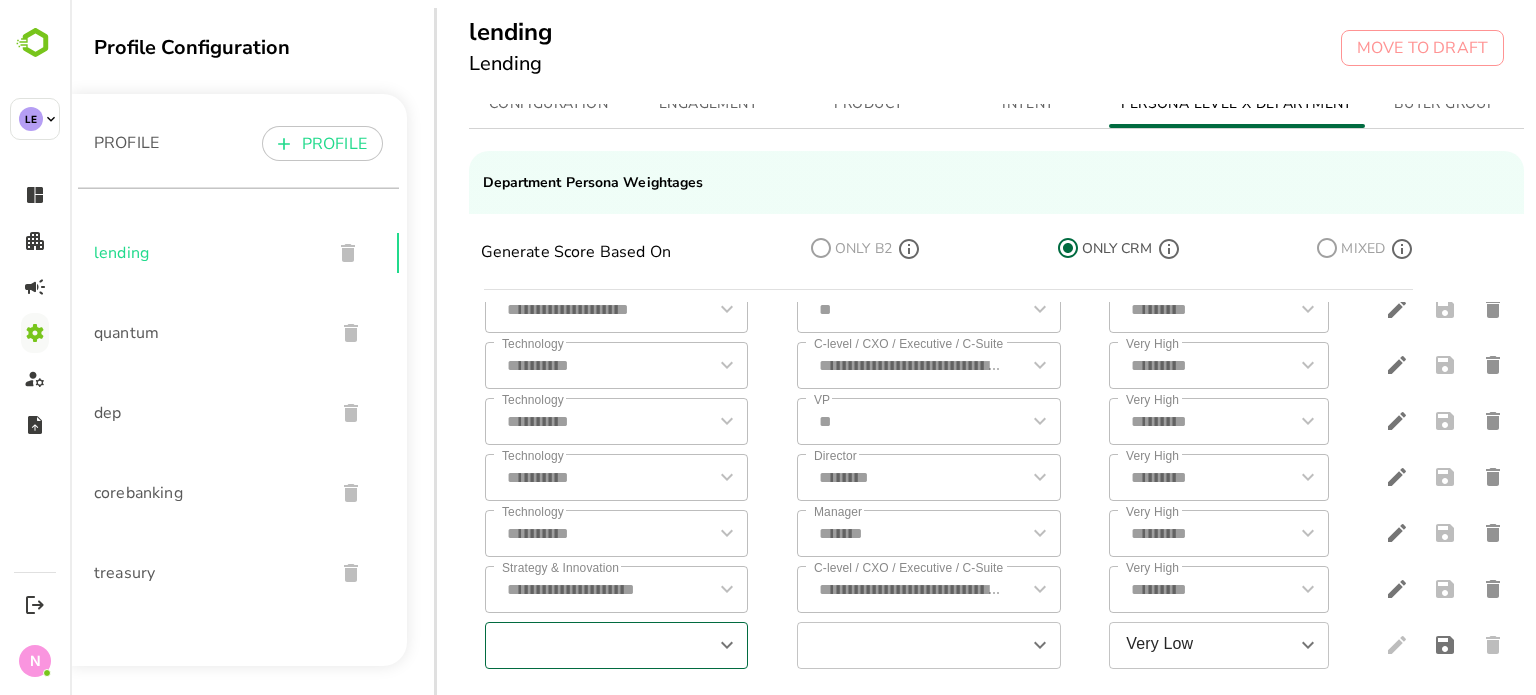 click at bounding box center (600, 645) 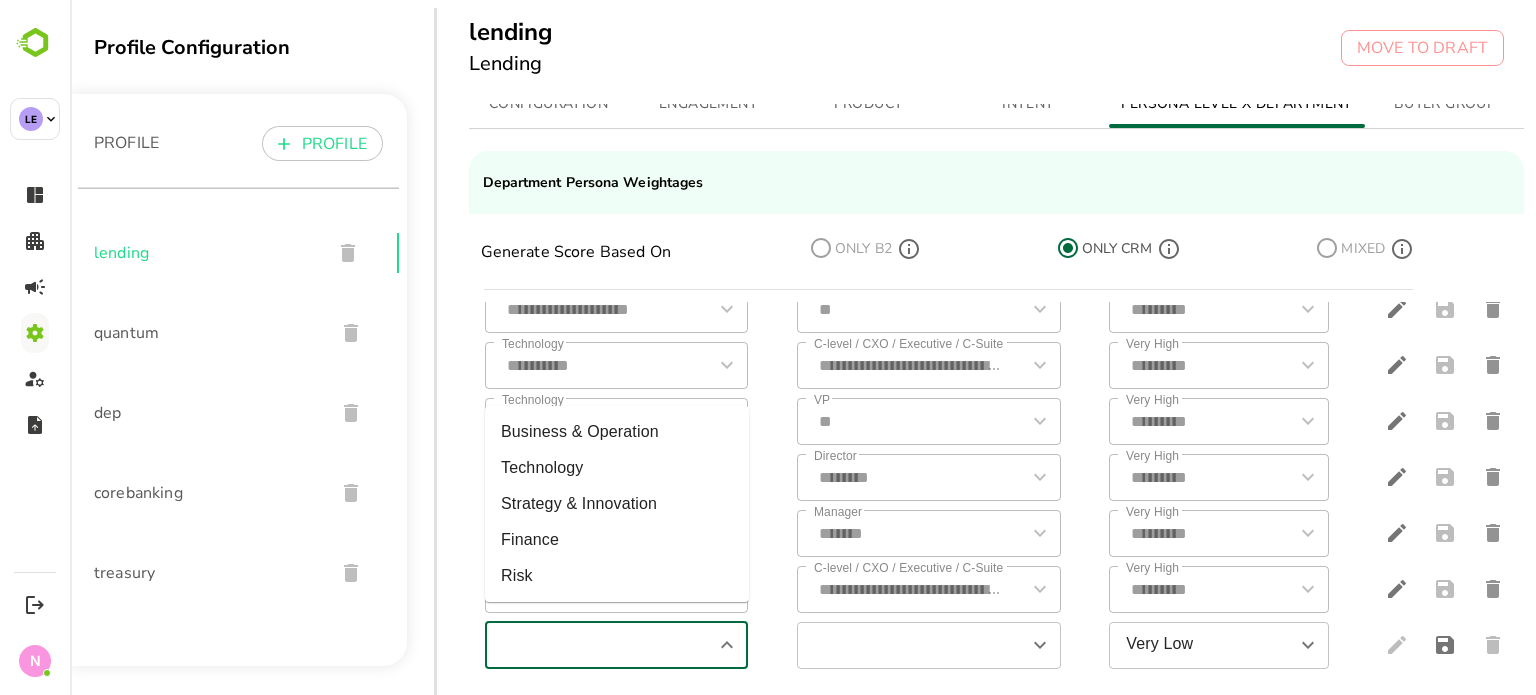click on "​" at bounding box center (617, 645) 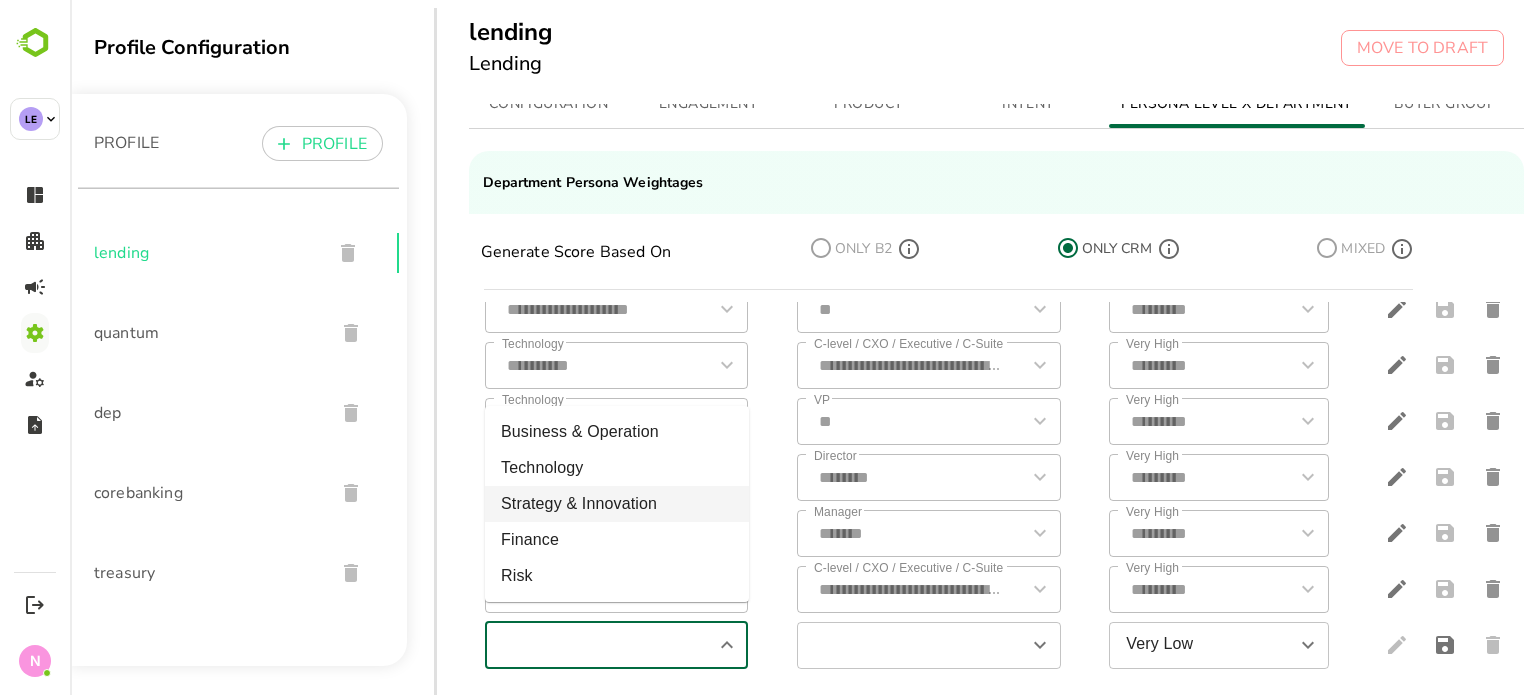 drag, startPoint x: 649, startPoint y: 505, endPoint x: 691, endPoint y: 515, distance: 43.174065 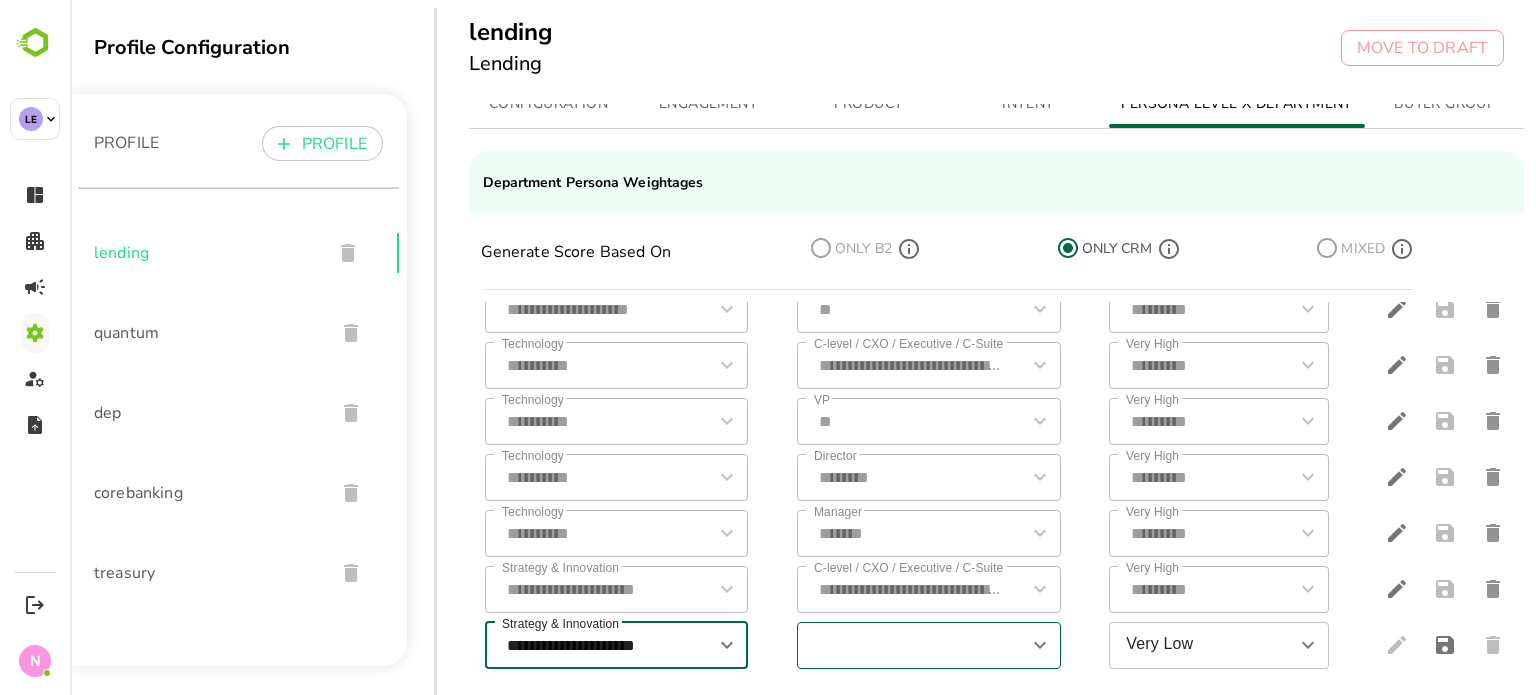 click at bounding box center (912, 645) 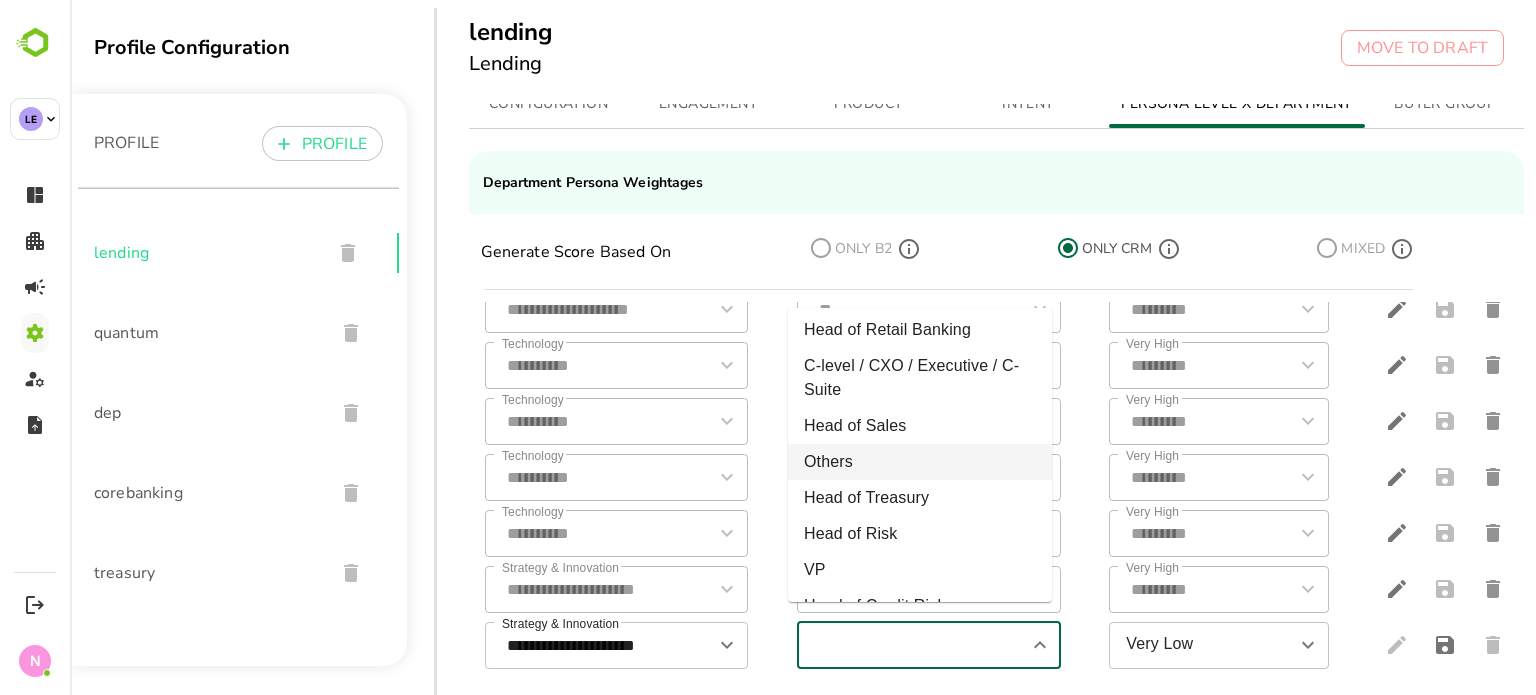 scroll, scrollTop: 177, scrollLeft: 0, axis: vertical 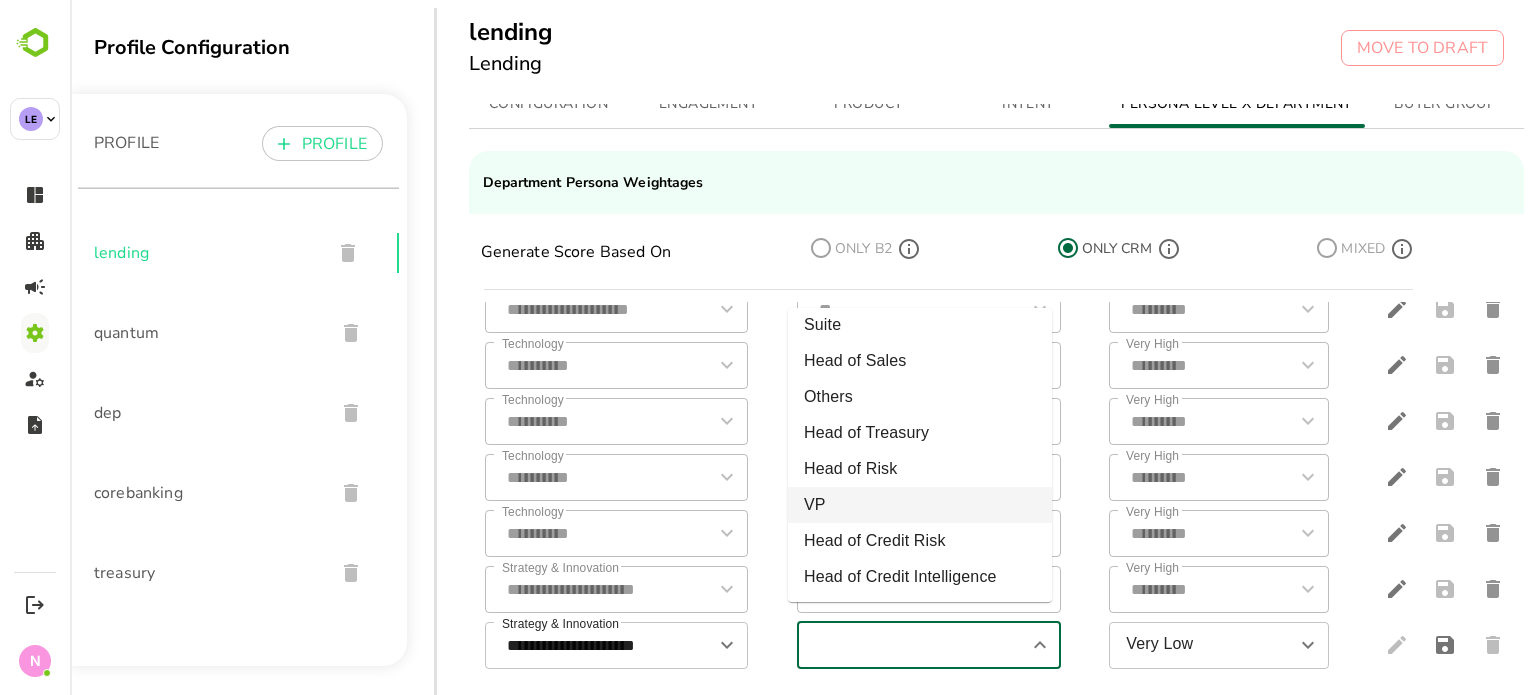 click on "VP" at bounding box center [920, 505] 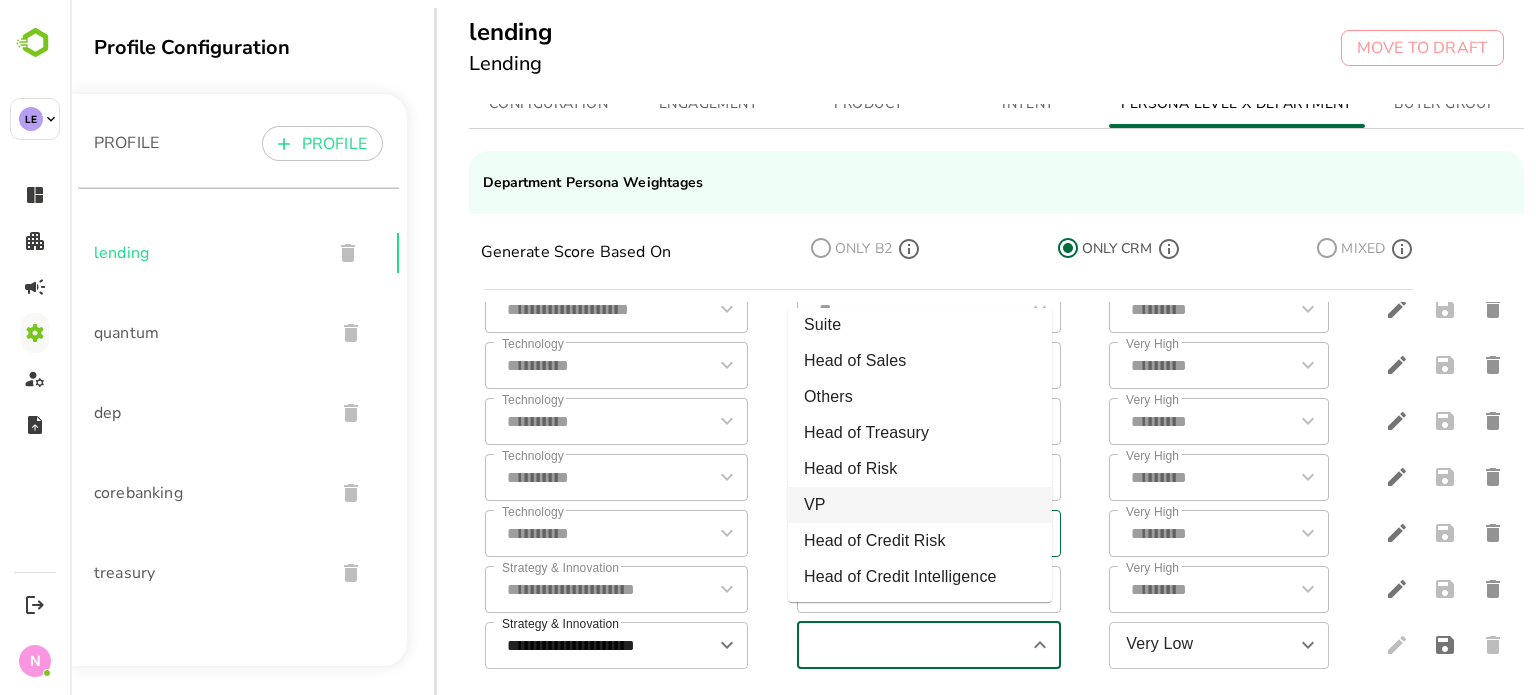 type on "**" 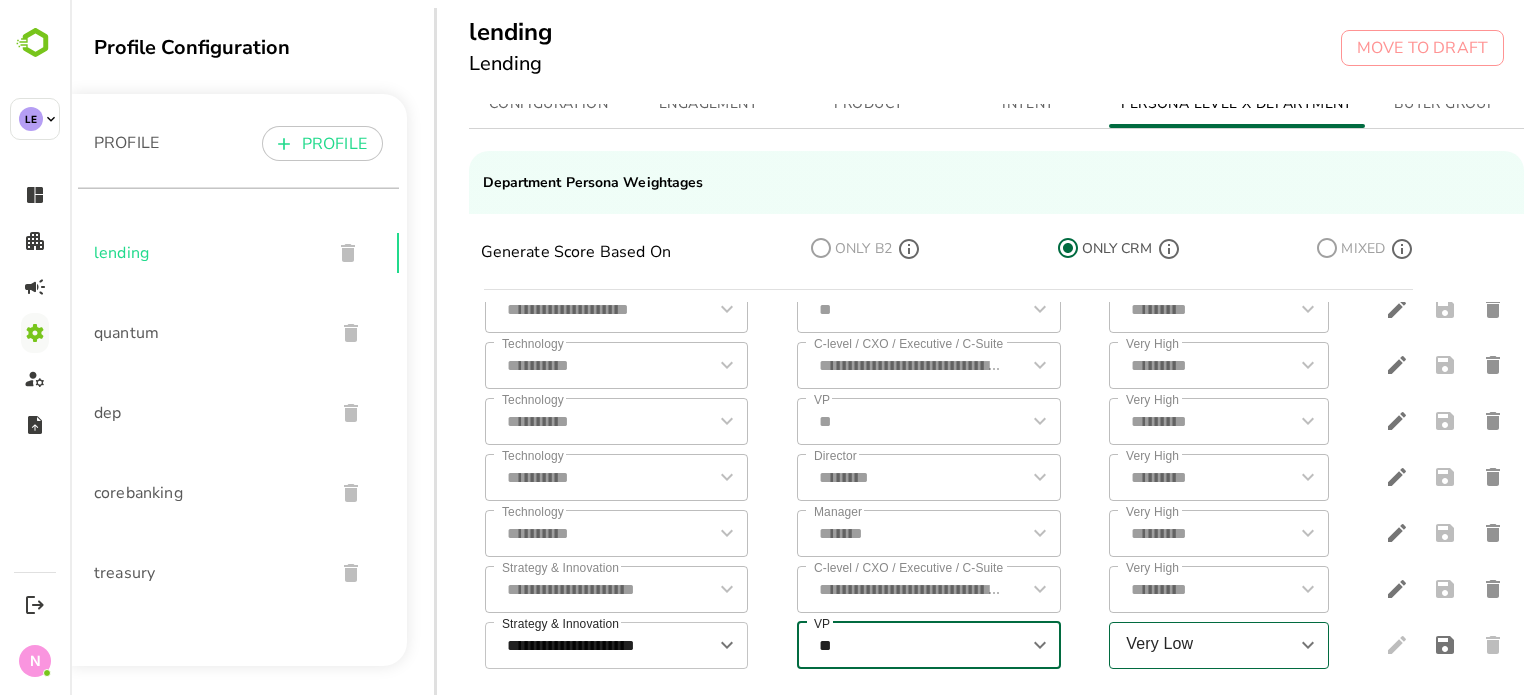 click on "Very Low" at bounding box center (1202, 645) 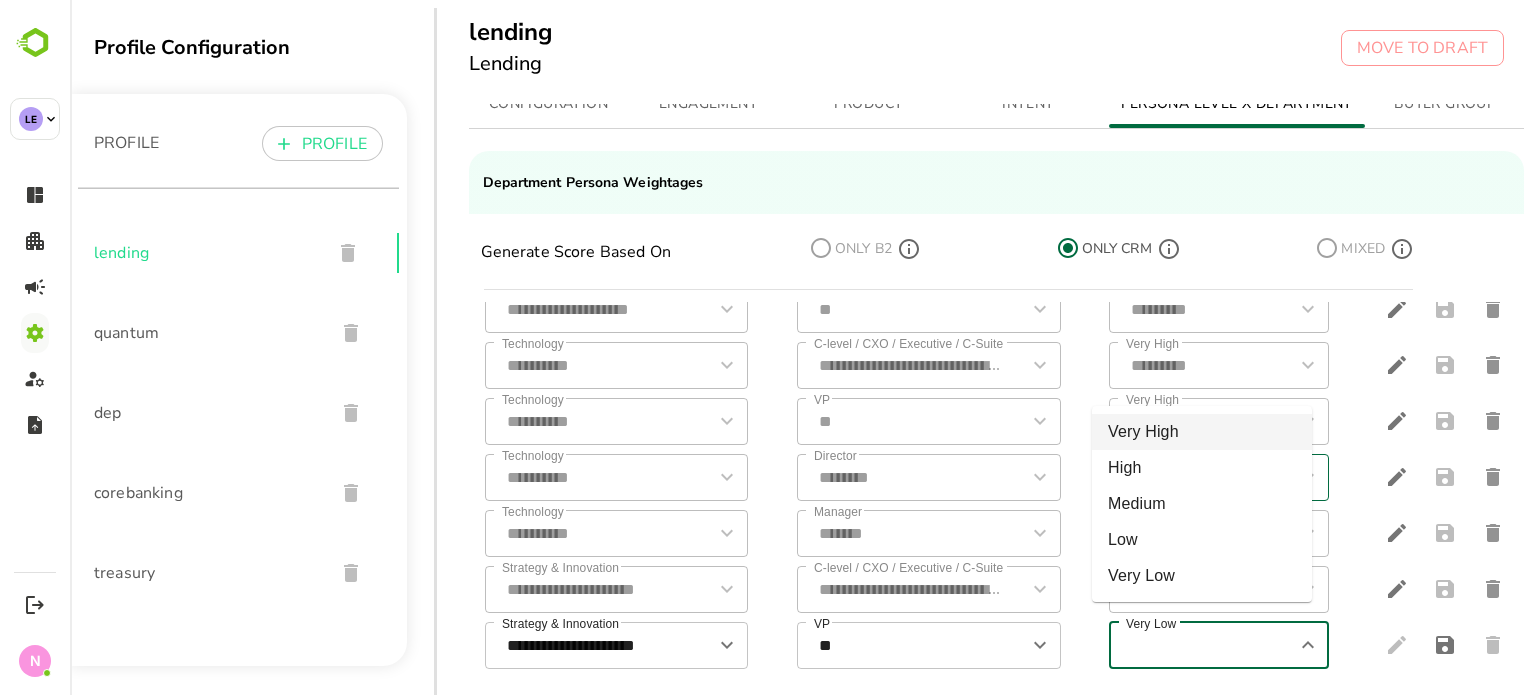 click on "Very High" at bounding box center [1202, 432] 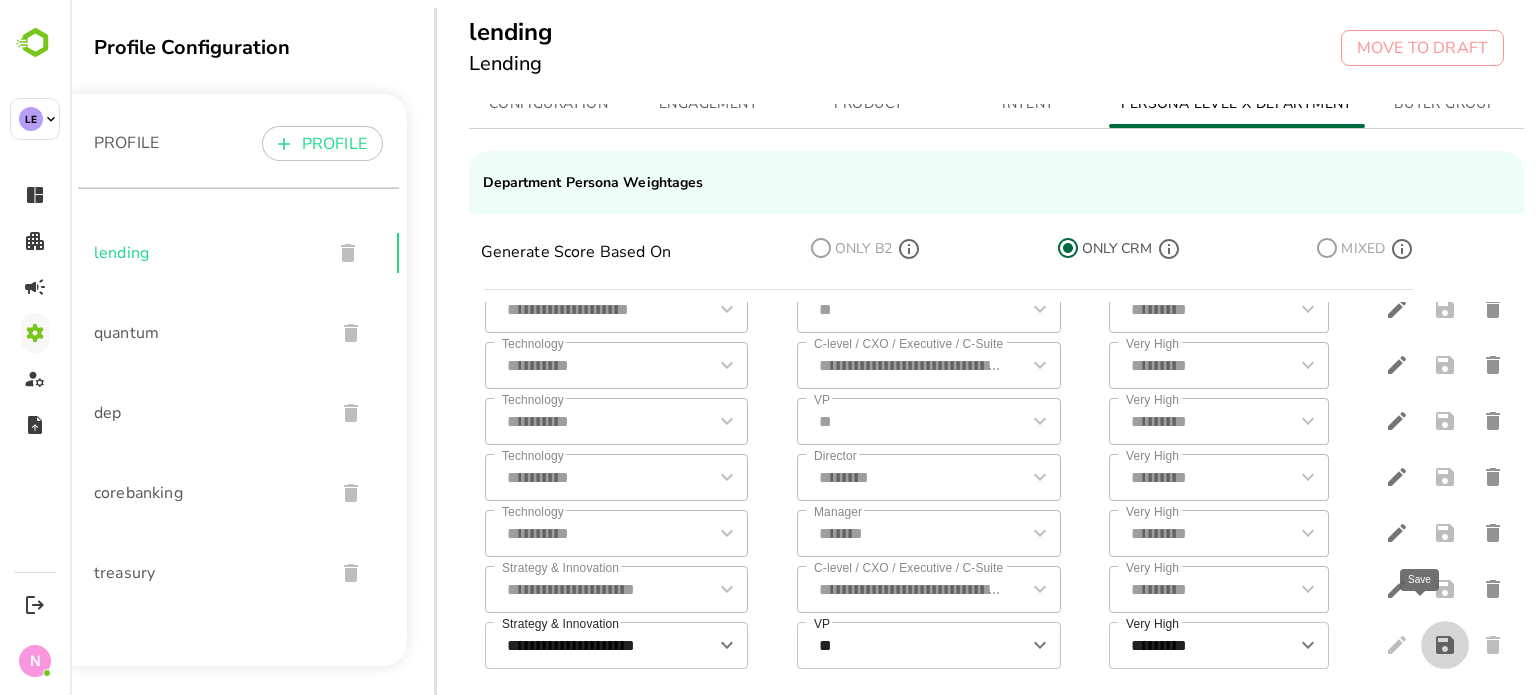click at bounding box center (1445, 645) 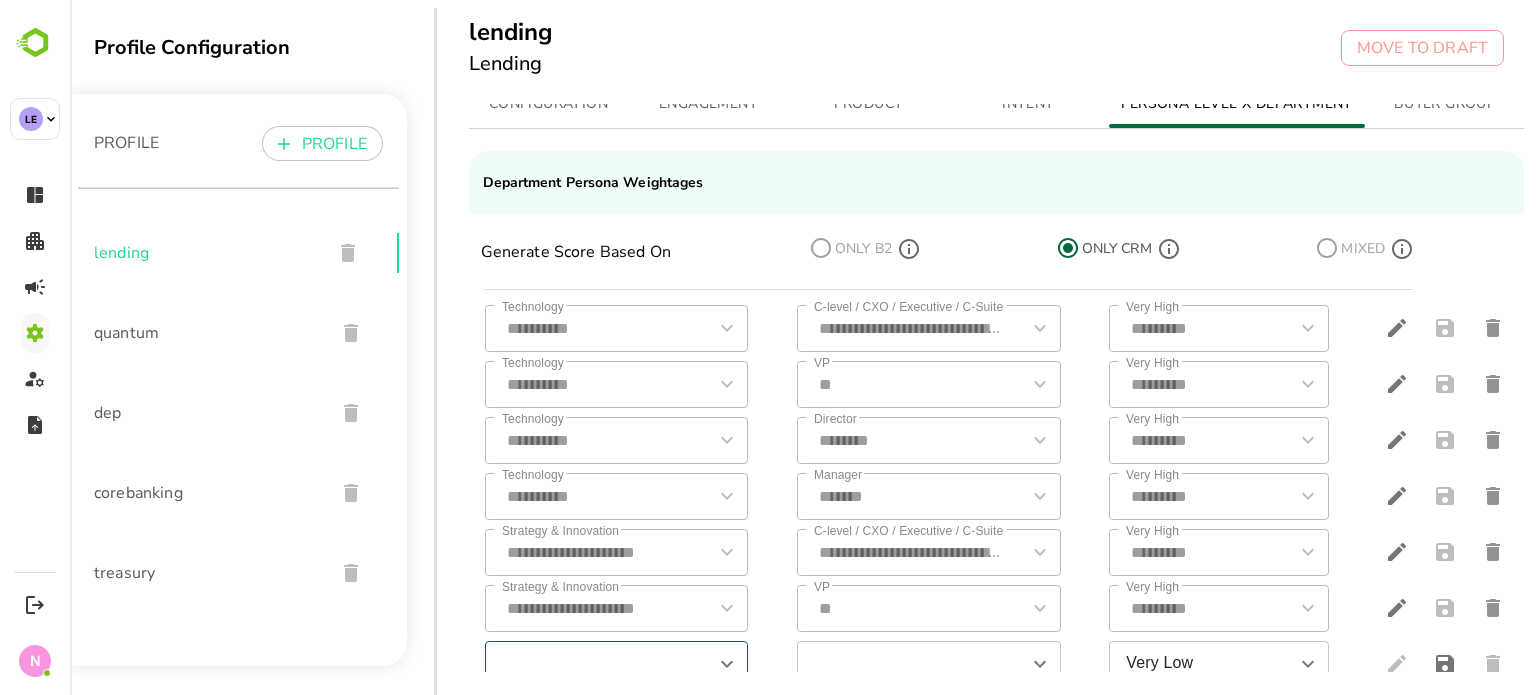 scroll, scrollTop: 389, scrollLeft: 0, axis: vertical 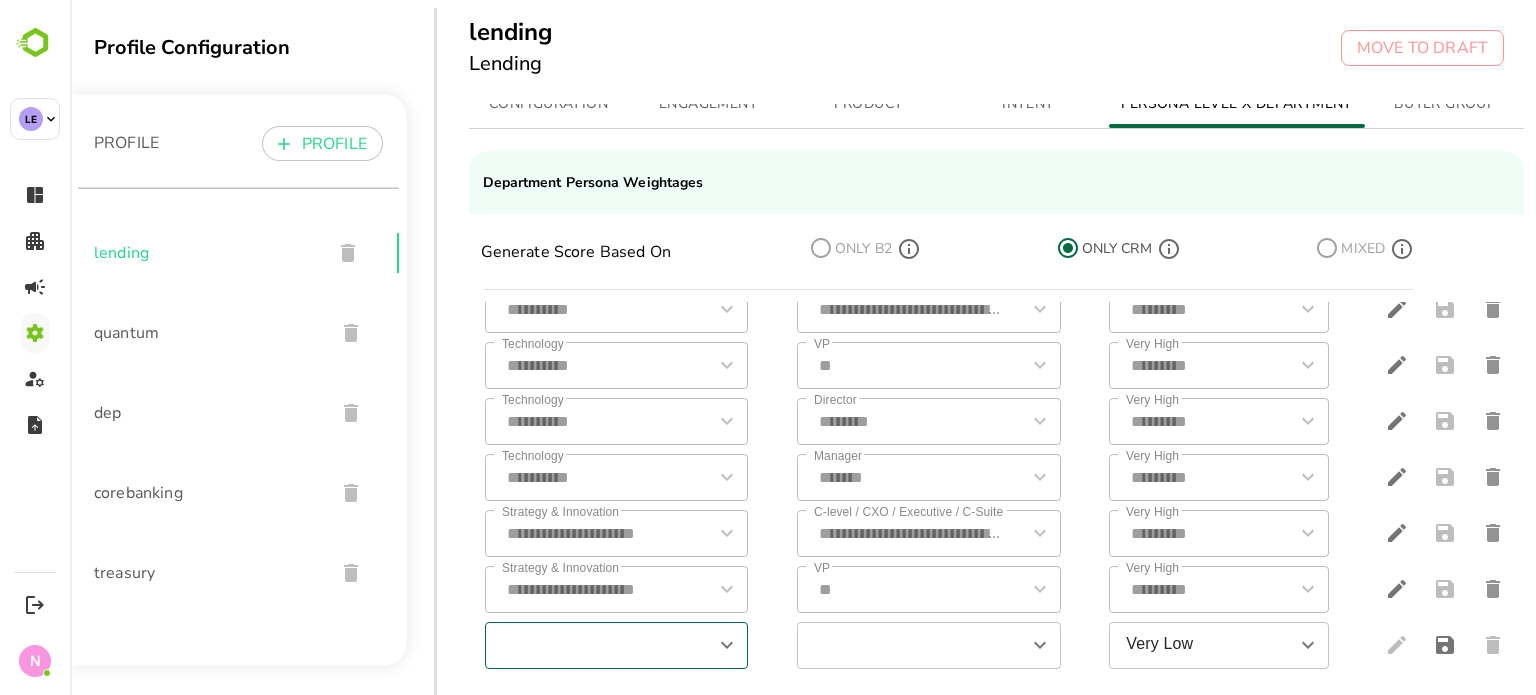 click at bounding box center (600, 645) 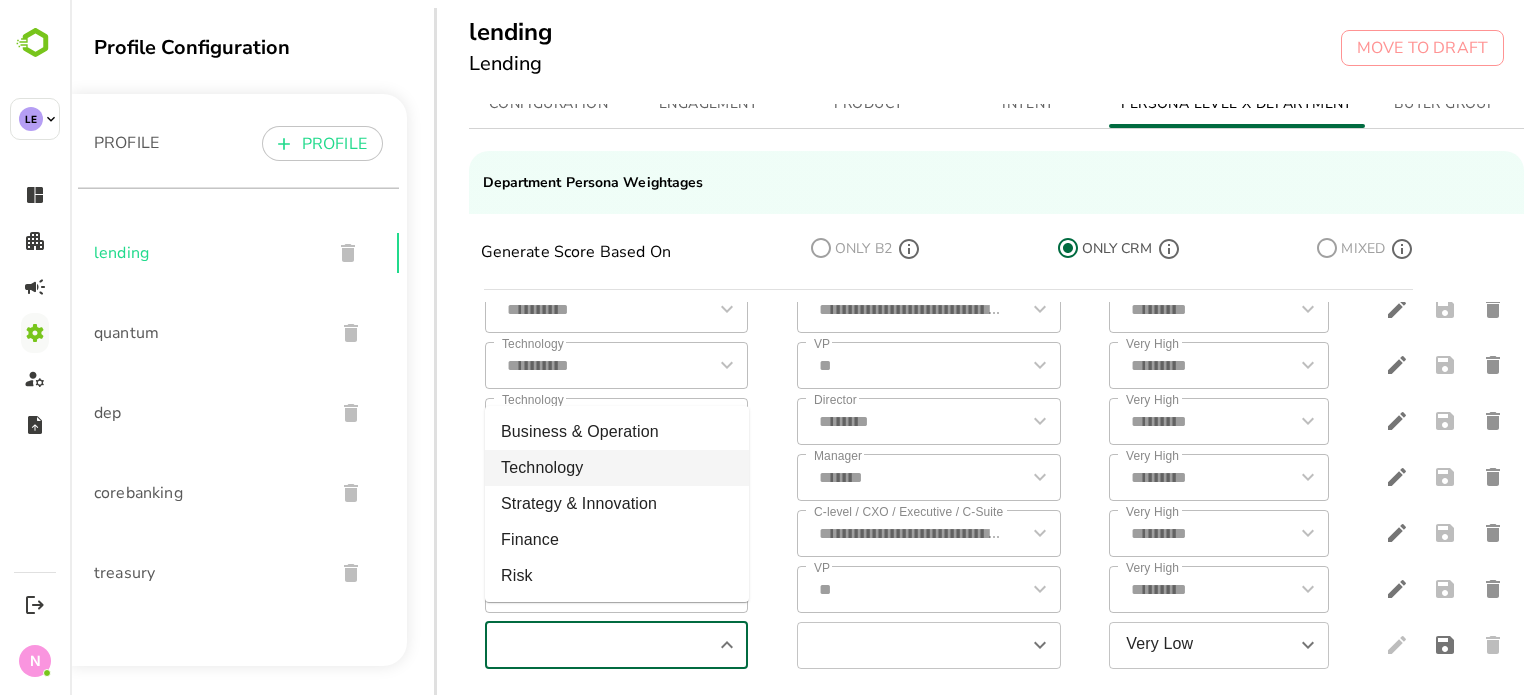 click on "Strategy & Innovation" at bounding box center (617, 504) 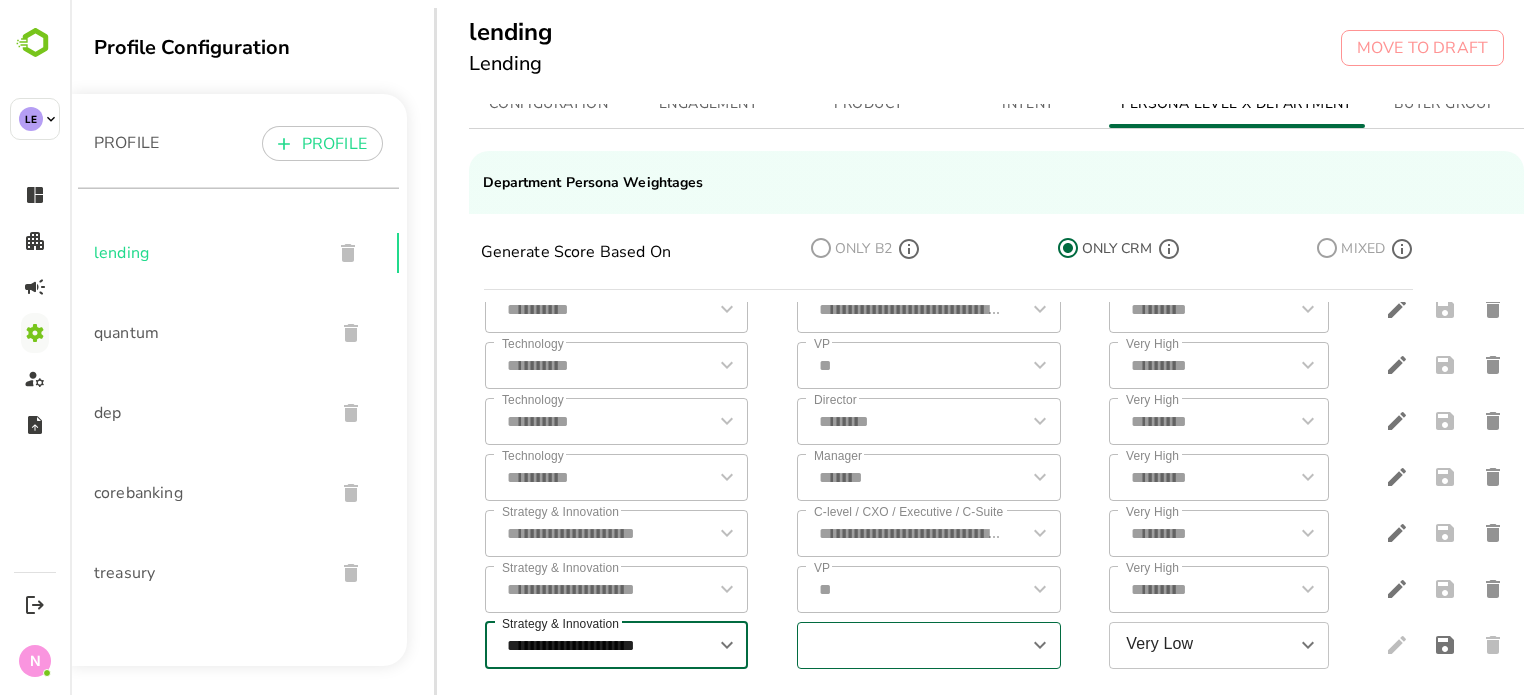 drag, startPoint x: 825, startPoint y: 591, endPoint x: 836, endPoint y: 615, distance: 26.400757 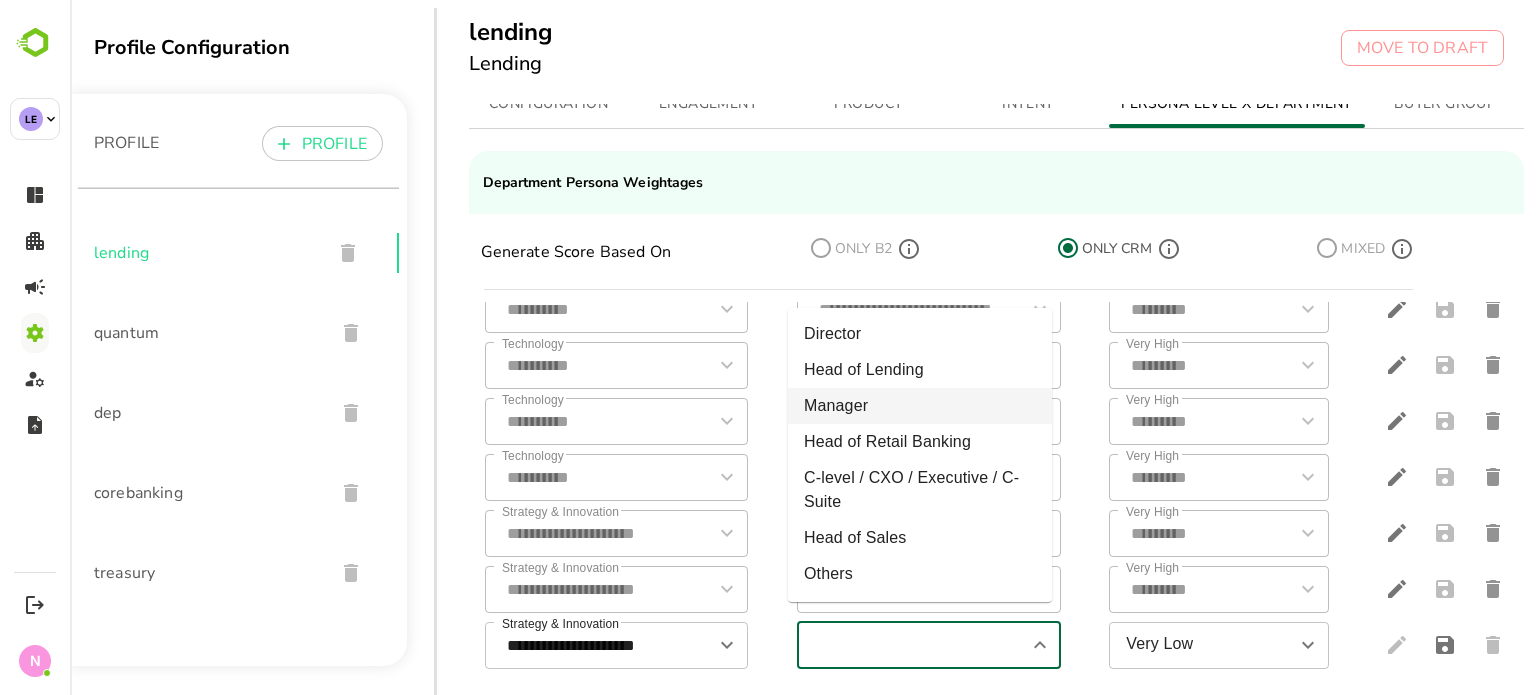 click on "Manager" at bounding box center (920, 406) 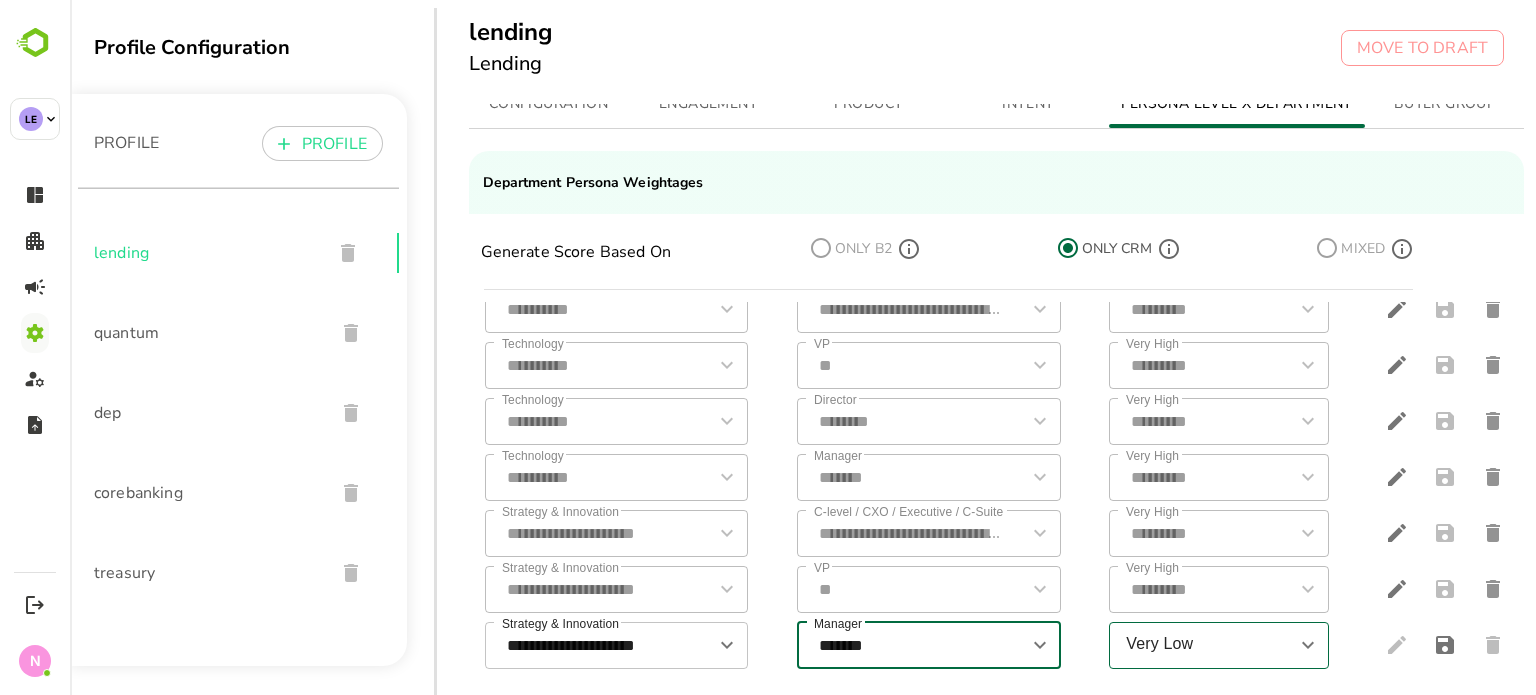 drag, startPoint x: 1193, startPoint y: 643, endPoint x: 1207, endPoint y: 607, distance: 38.626415 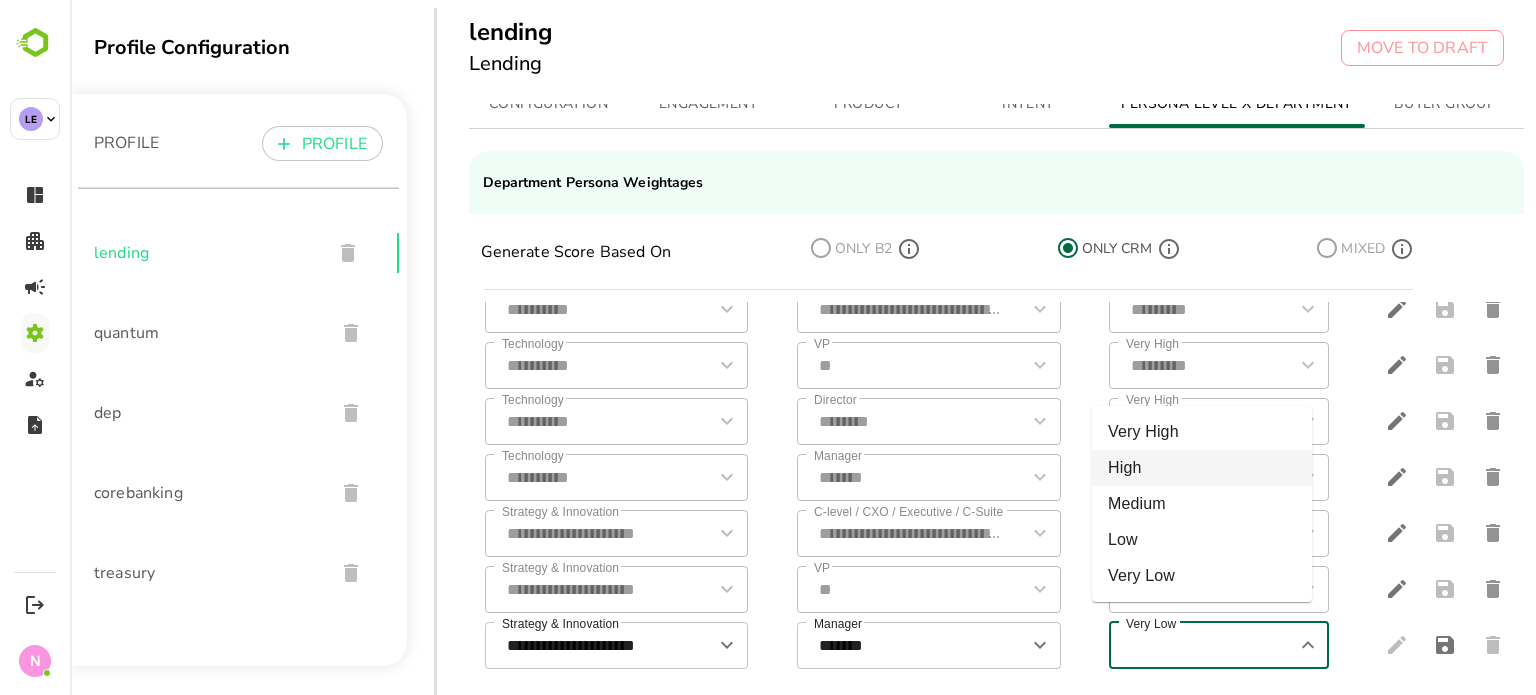 click on "High" at bounding box center [1202, 468] 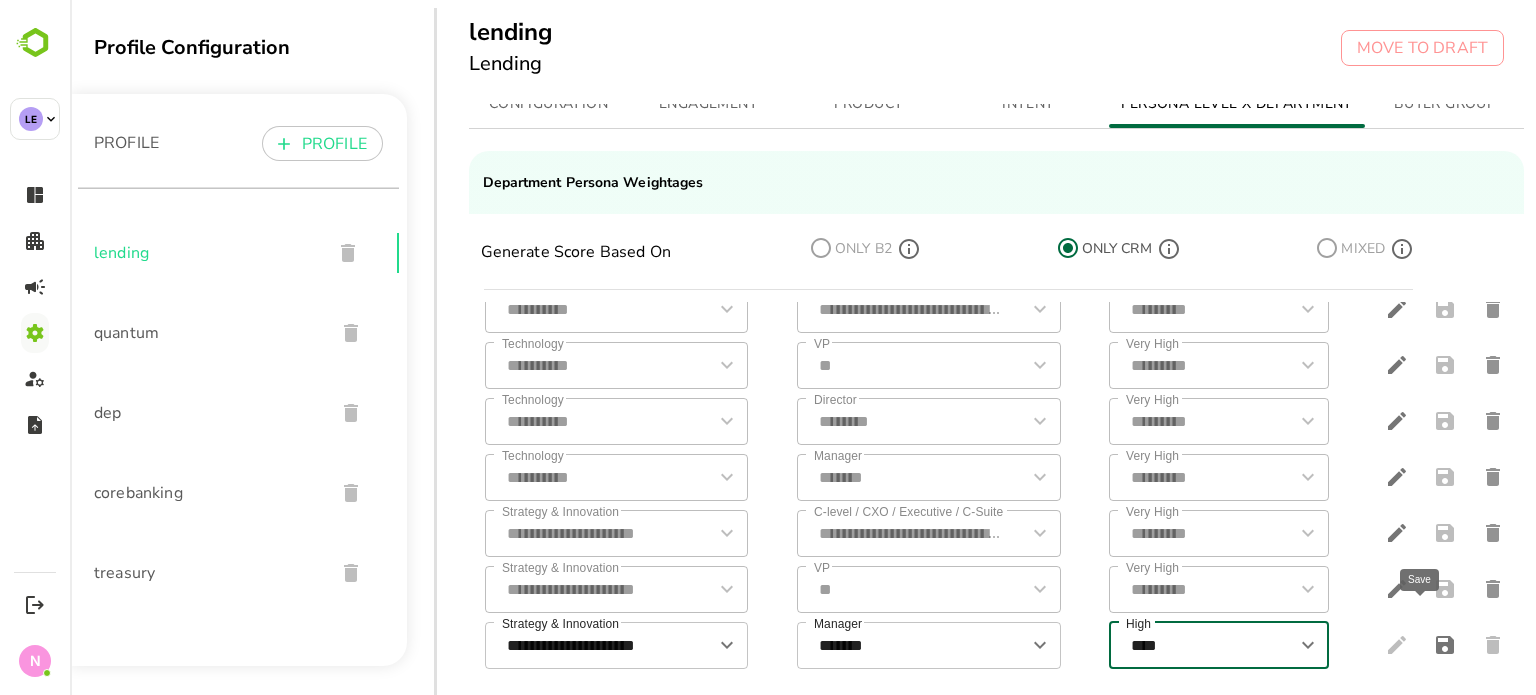 drag, startPoint x: 1423, startPoint y: 619, endPoint x: 1409, endPoint y: 620, distance: 14.035668 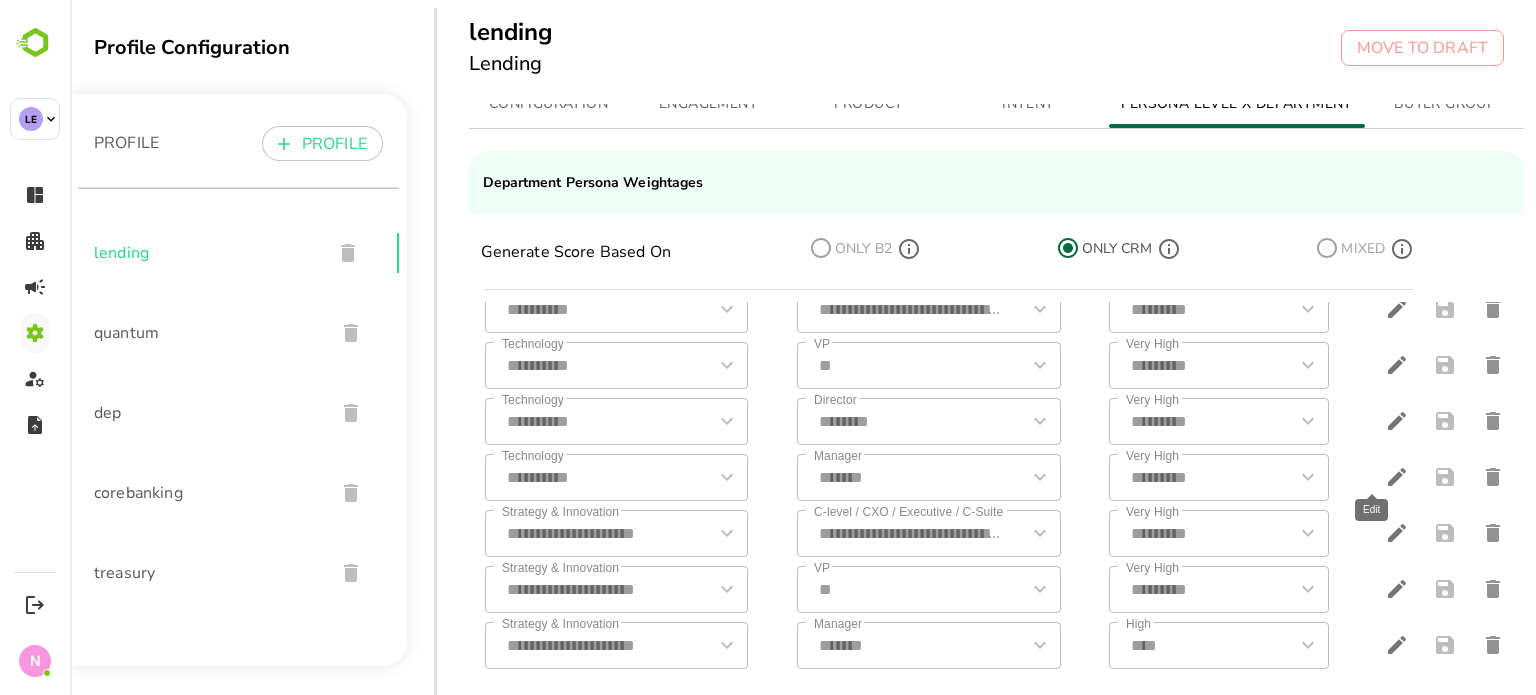 drag, startPoint x: 1383, startPoint y: 471, endPoint x: 1345, endPoint y: 472, distance: 38.013157 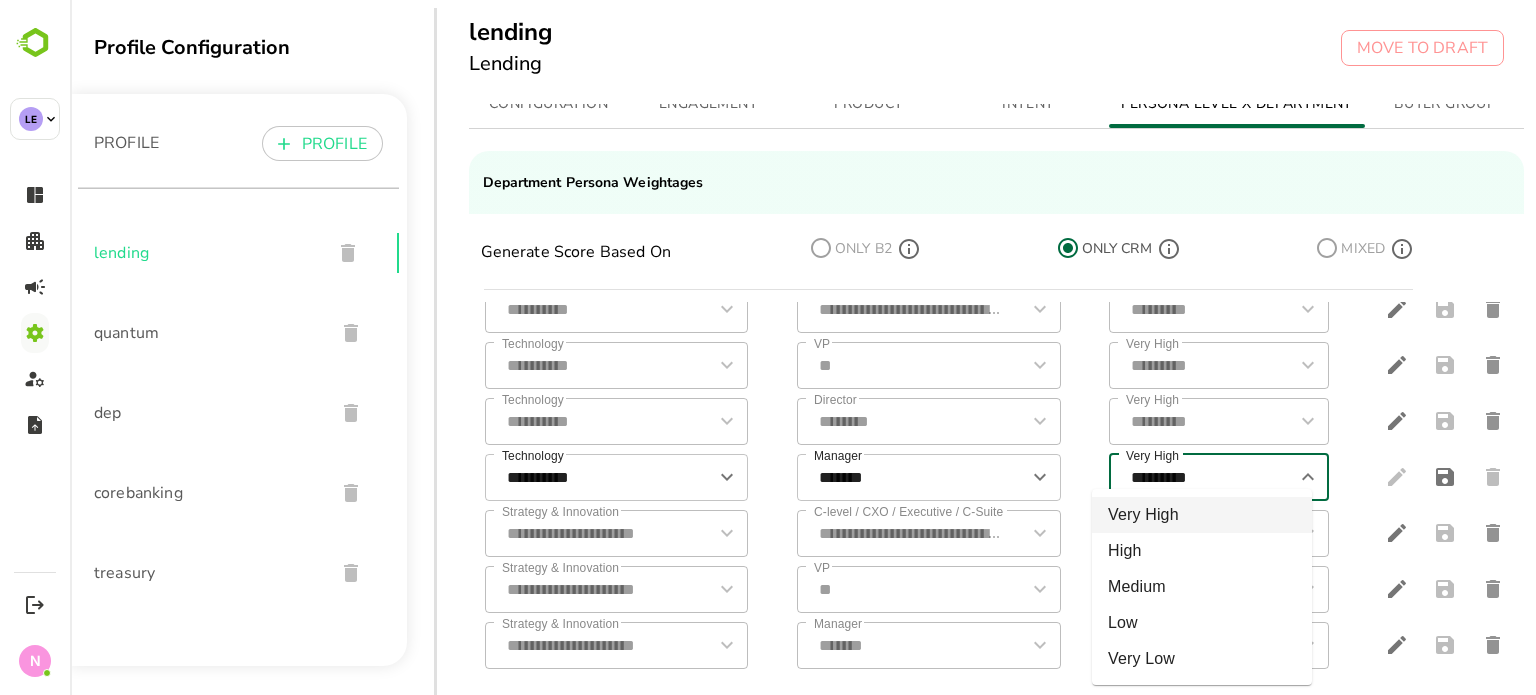 click on "*********" at bounding box center [1202, 477] 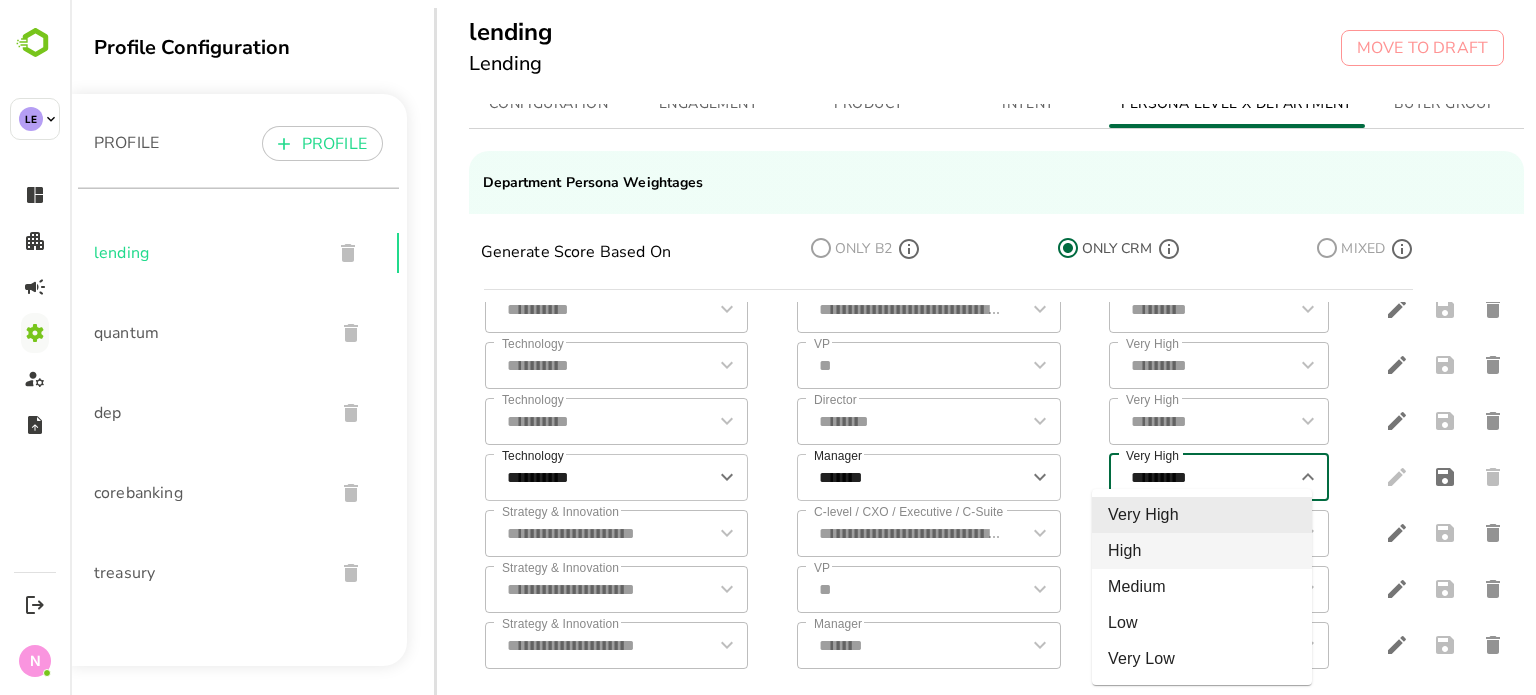 click on "High" at bounding box center [1202, 551] 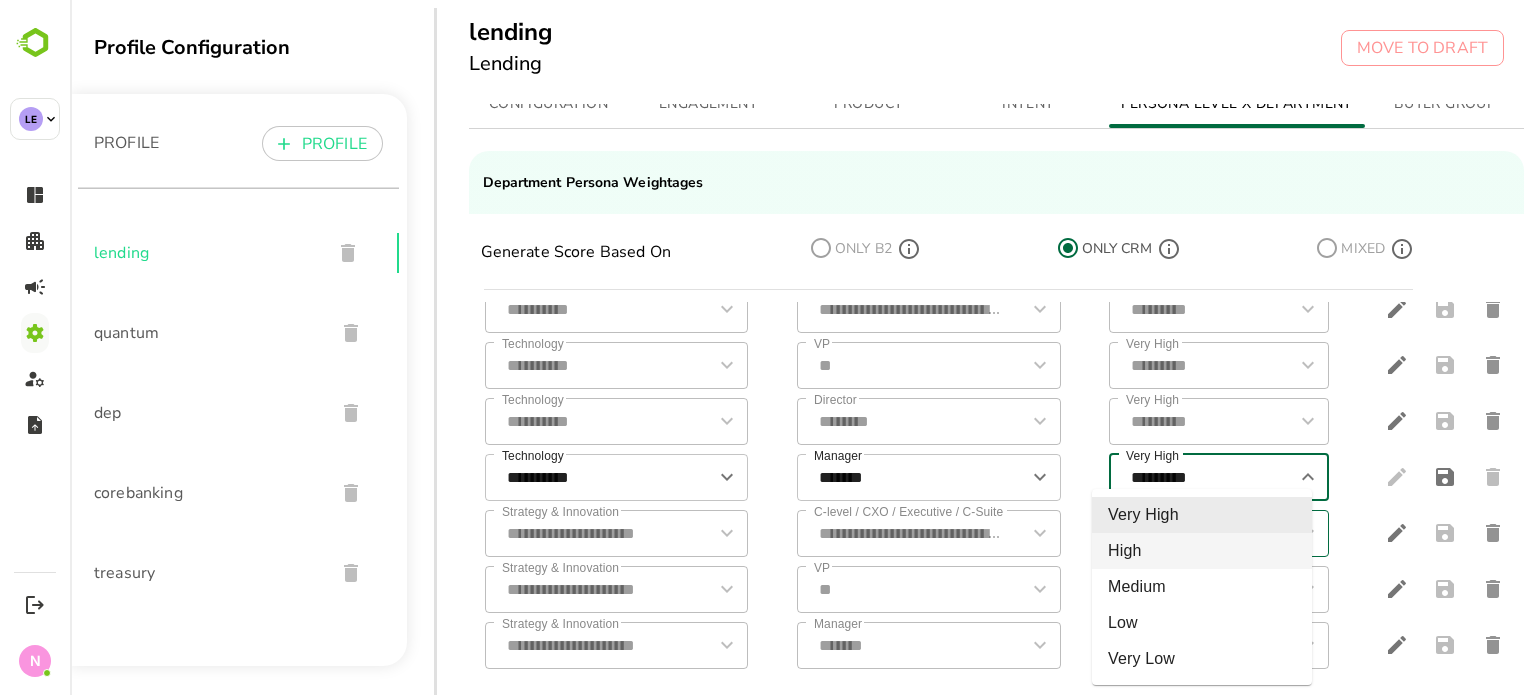 type on "****" 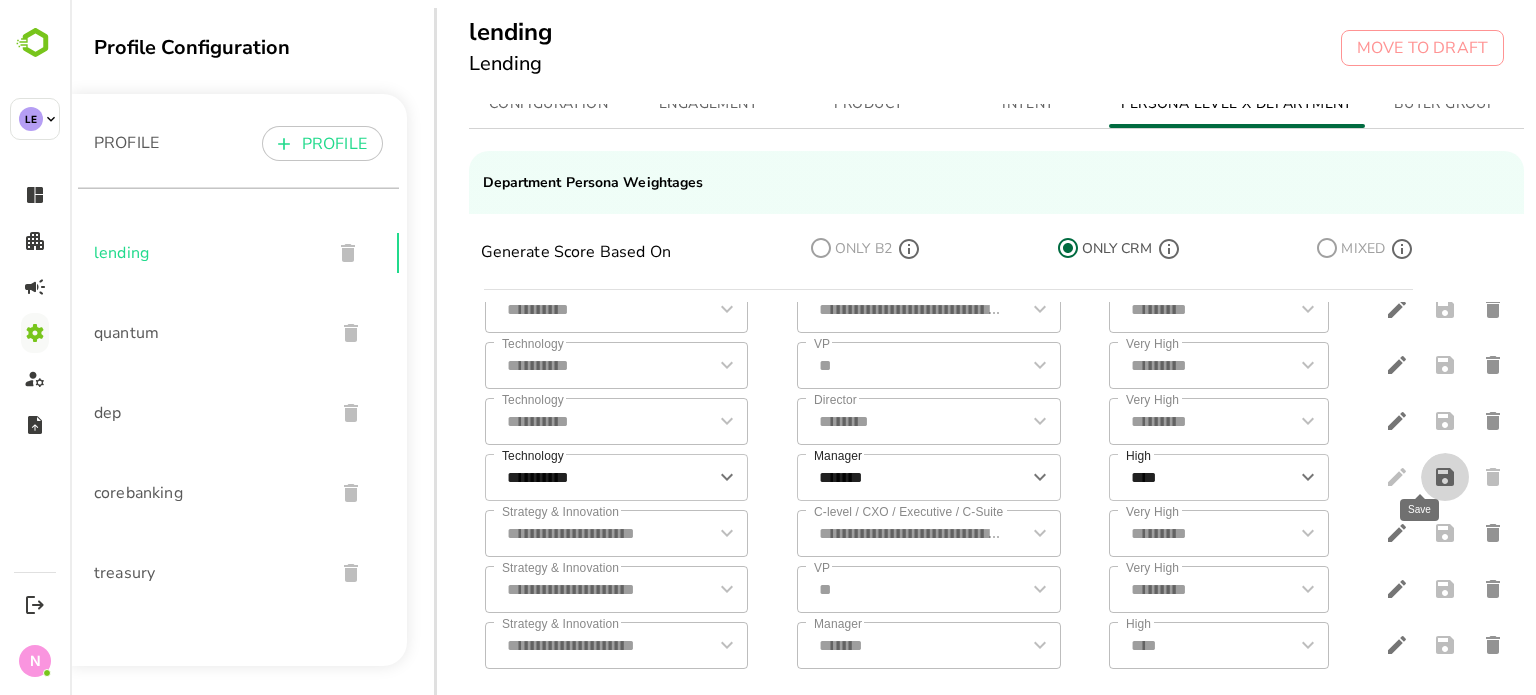 click at bounding box center [1445, 477] 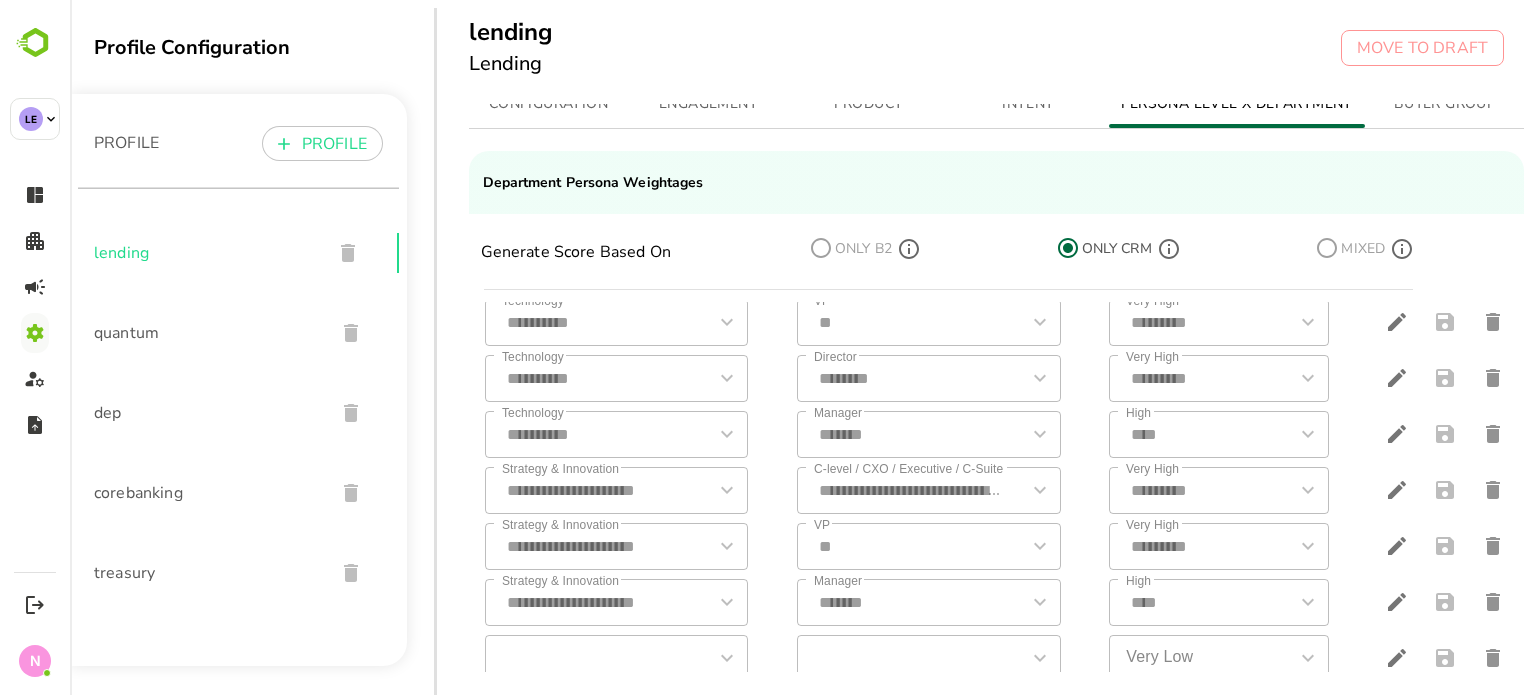 scroll, scrollTop: 445, scrollLeft: 0, axis: vertical 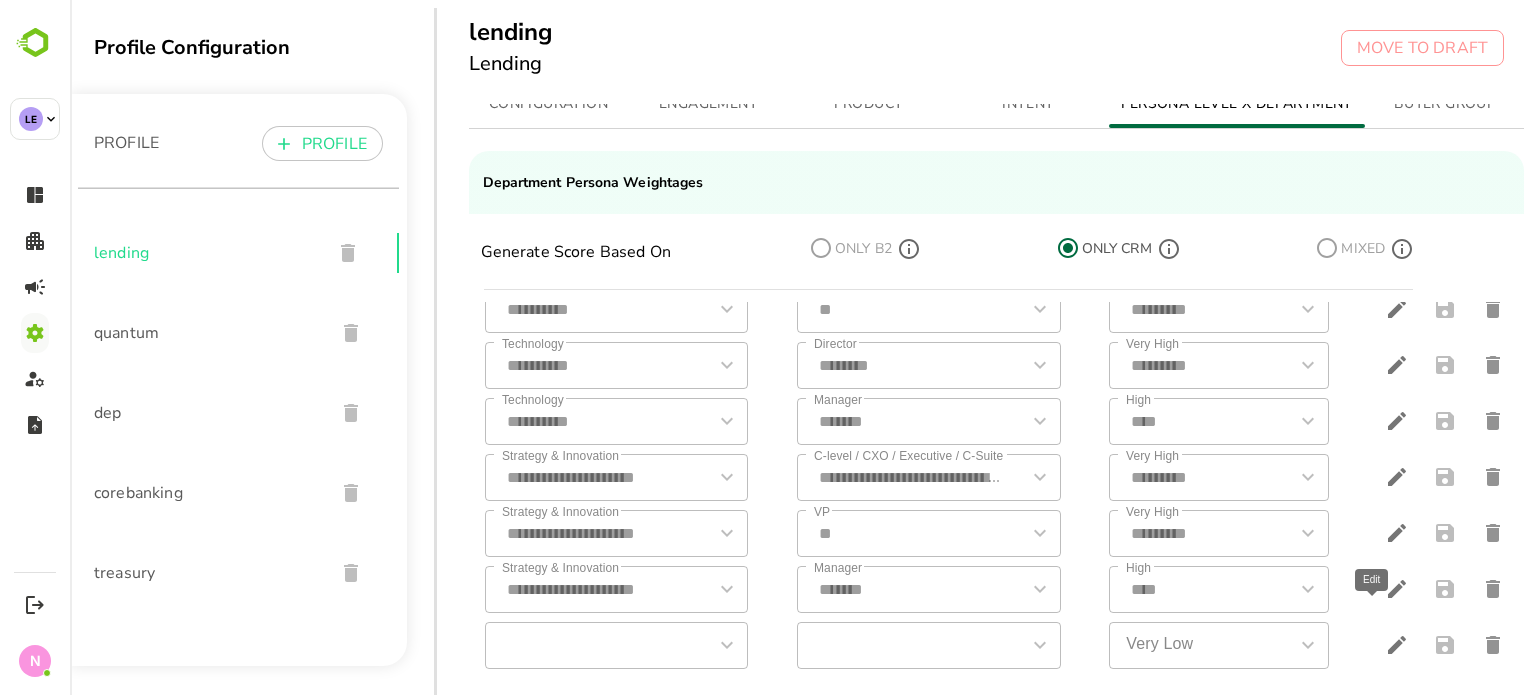 click at bounding box center (1397, 645) 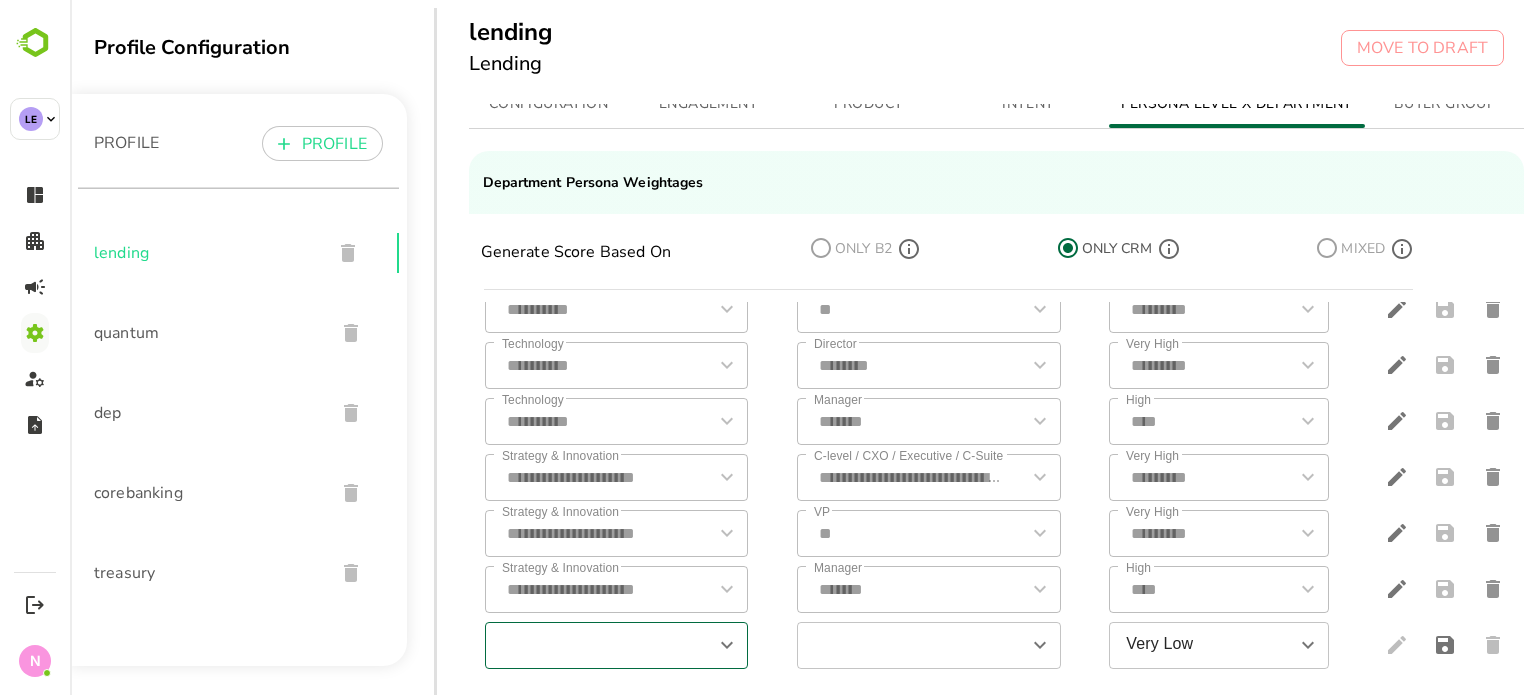 click at bounding box center (600, 645) 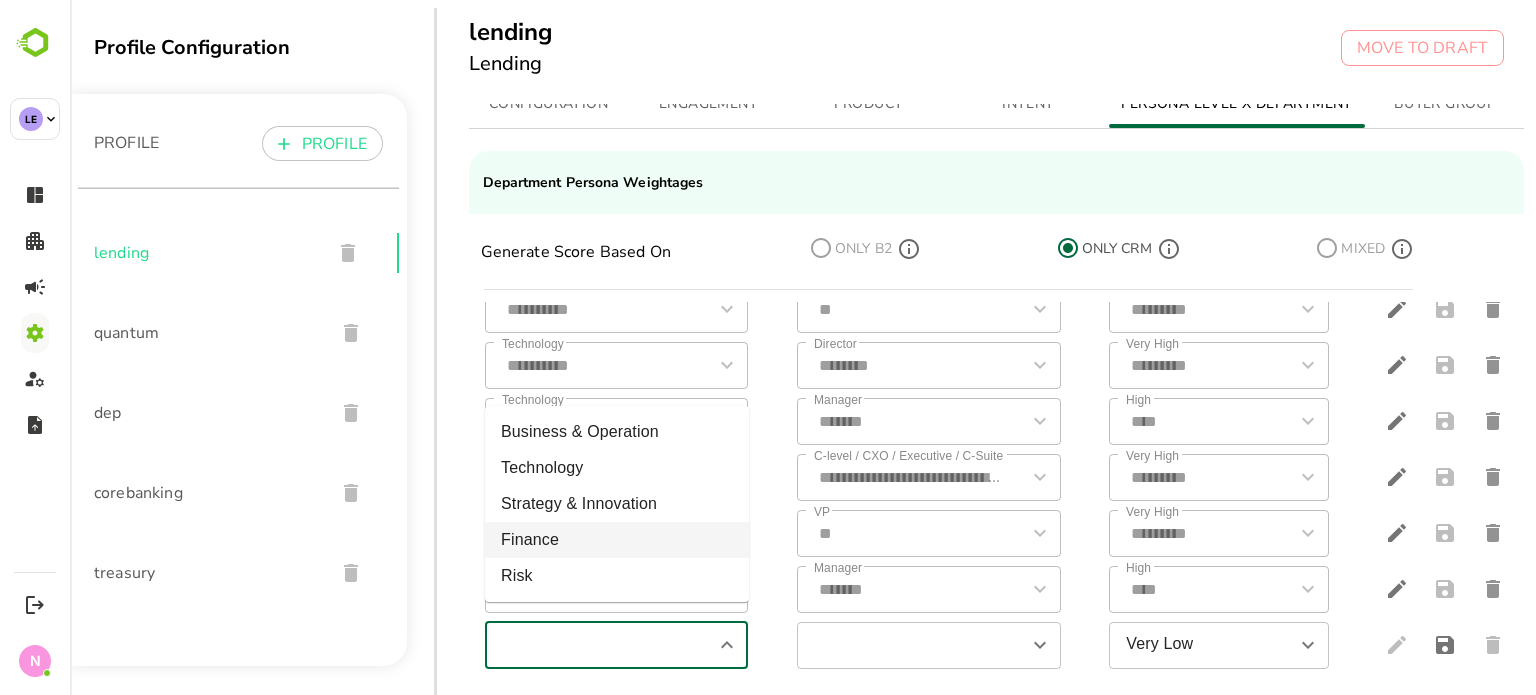 click on "Finance" at bounding box center [617, 540] 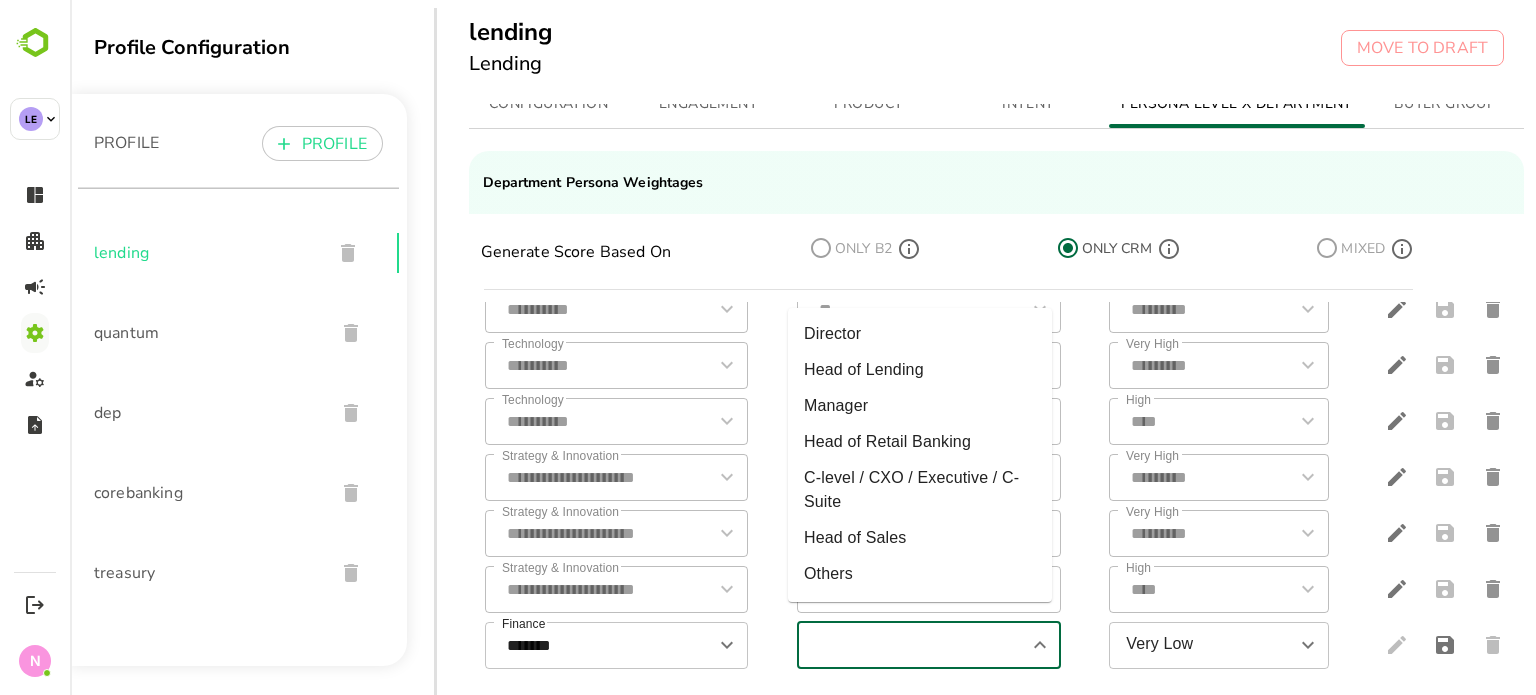 click at bounding box center [912, 645] 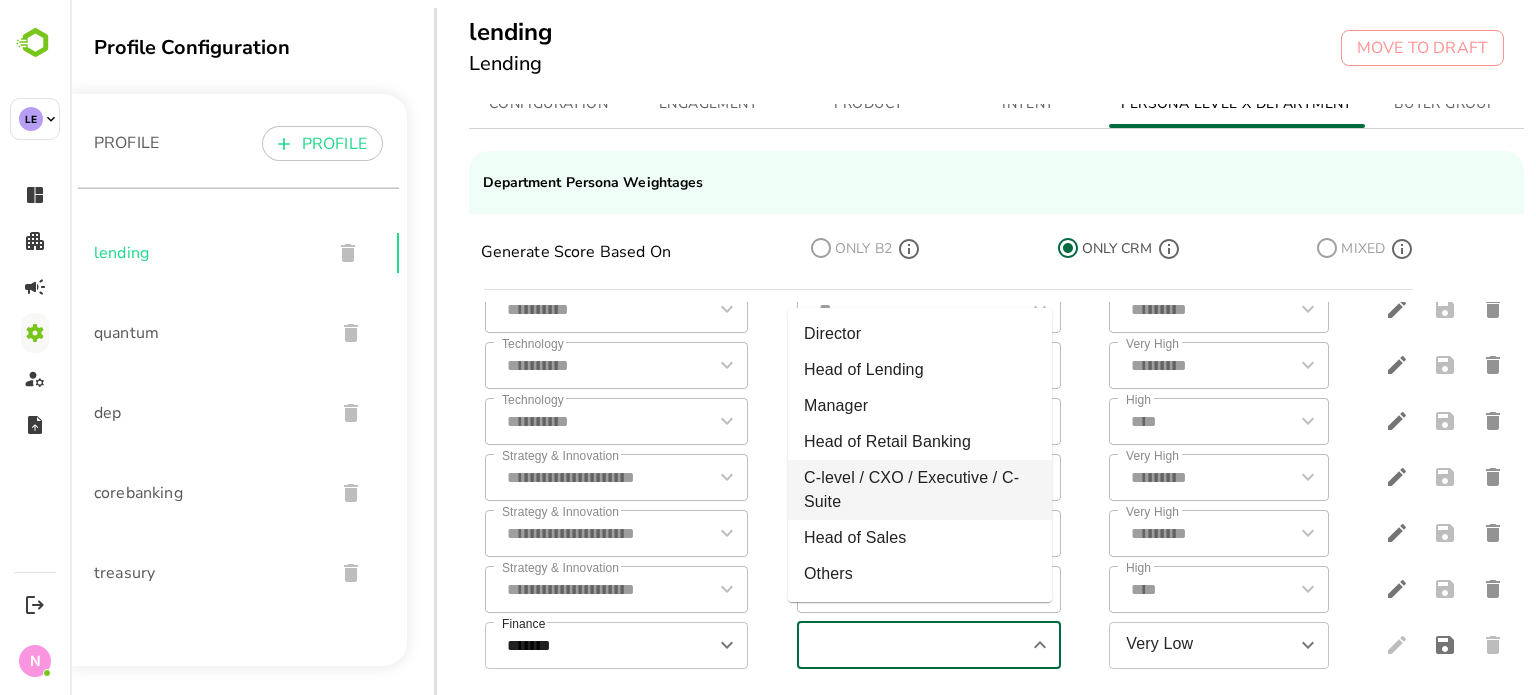 click on "C-level / CXO / Executive / C-Suite" at bounding box center [920, 490] 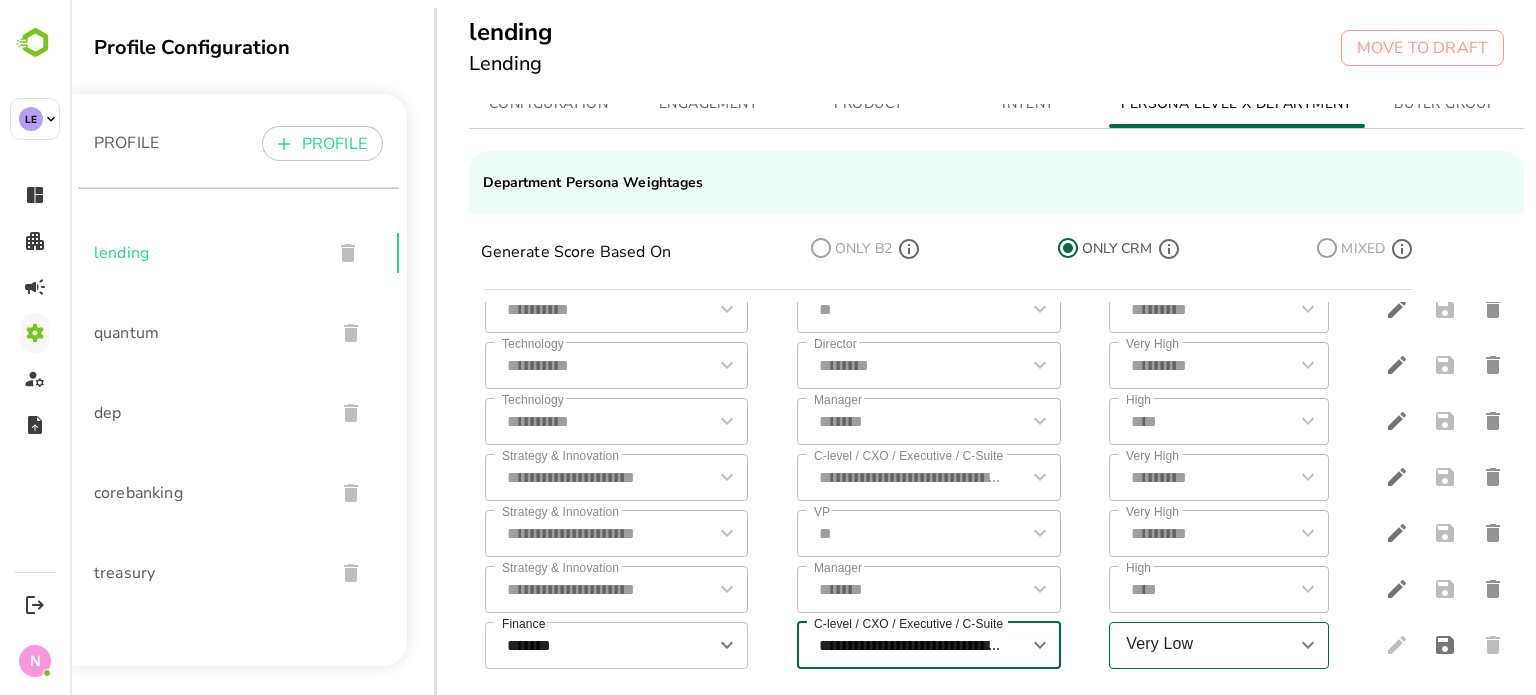 click on "Very Low" at bounding box center (1202, 645) 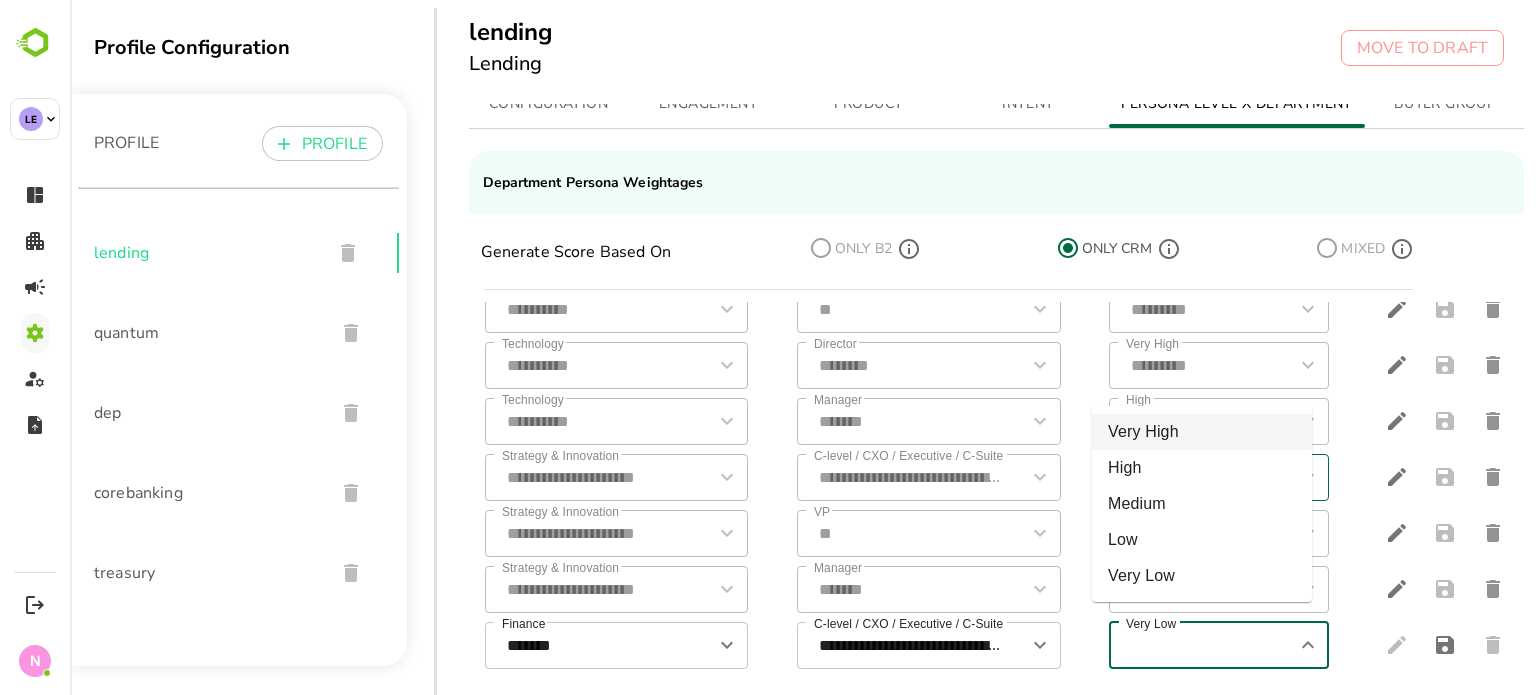 drag, startPoint x: 1148, startPoint y: 426, endPoint x: 1162, endPoint y: 451, distance: 28.653097 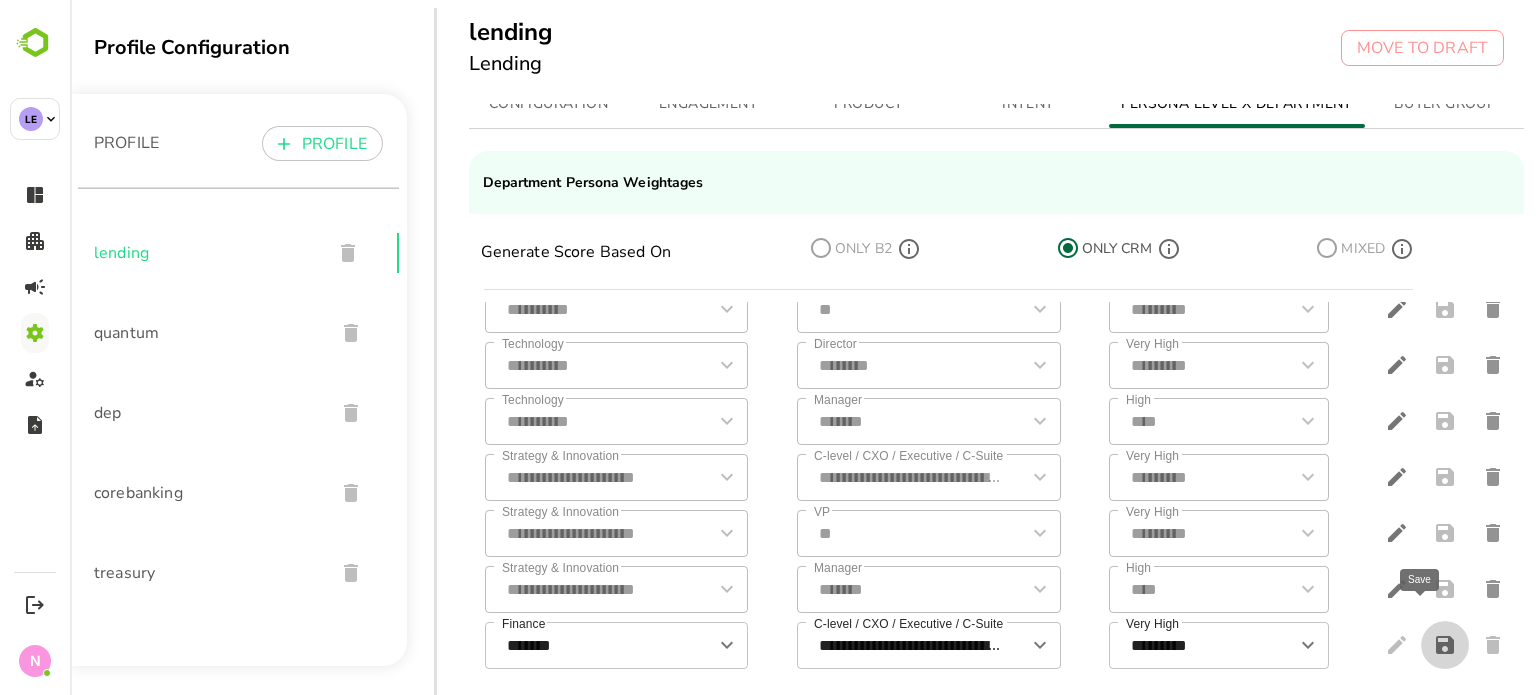 drag, startPoint x: 1430, startPoint y: 624, endPoint x: 1314, endPoint y: 626, distance: 116.01724 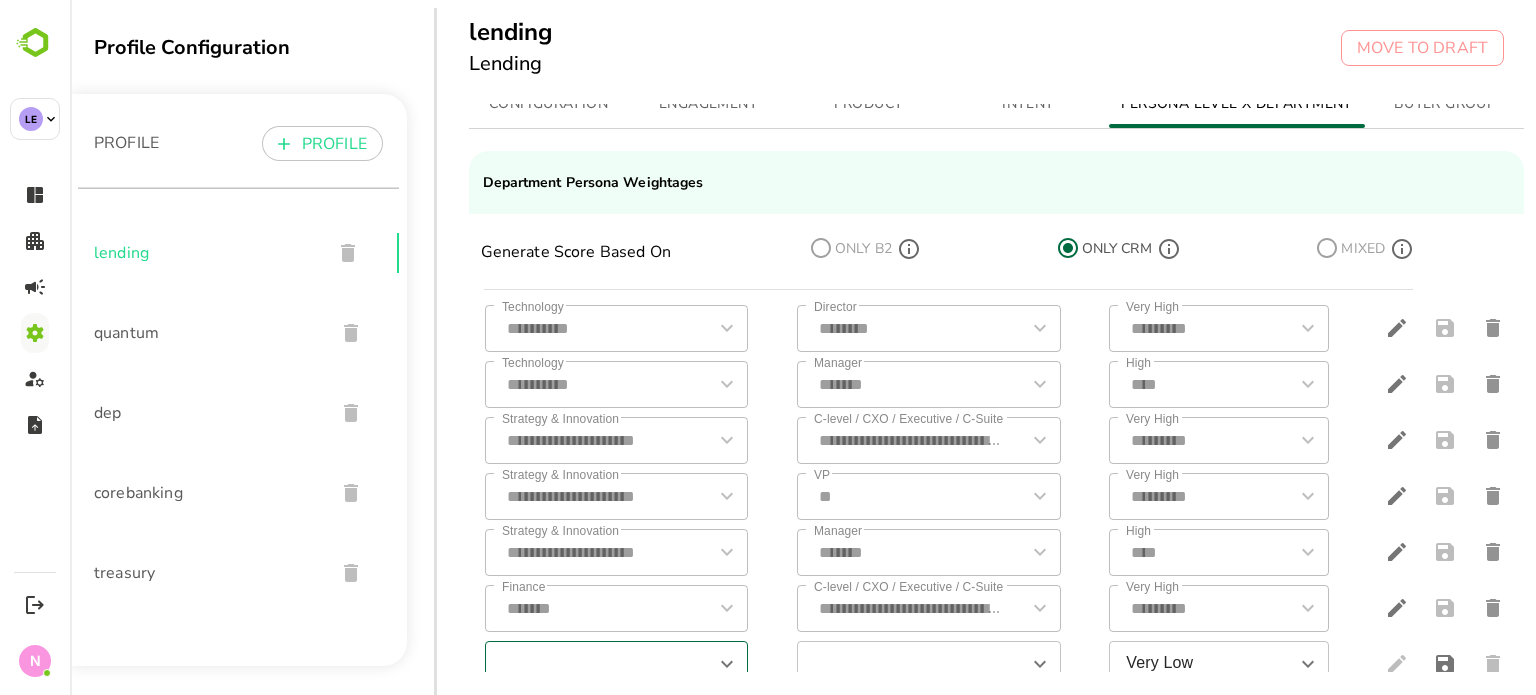 scroll, scrollTop: 501, scrollLeft: 0, axis: vertical 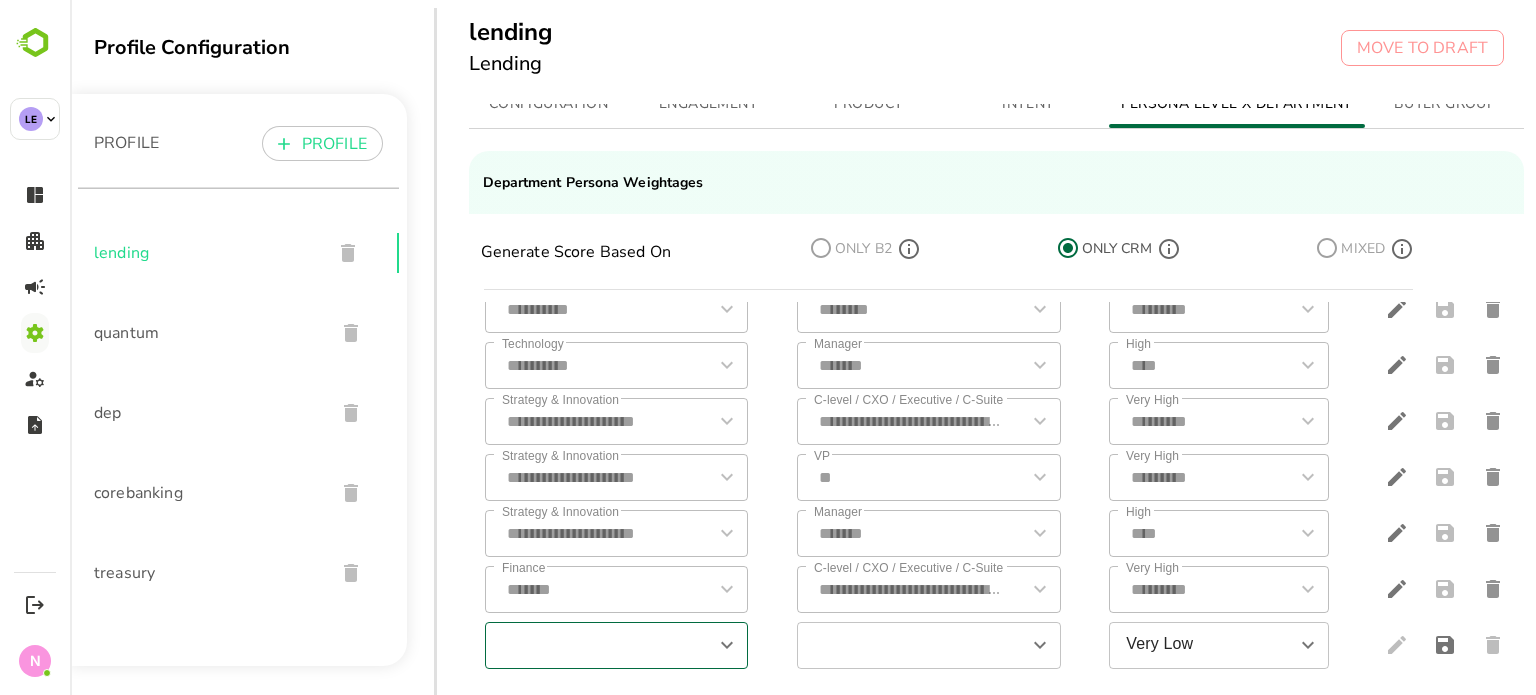 click at bounding box center [600, 645] 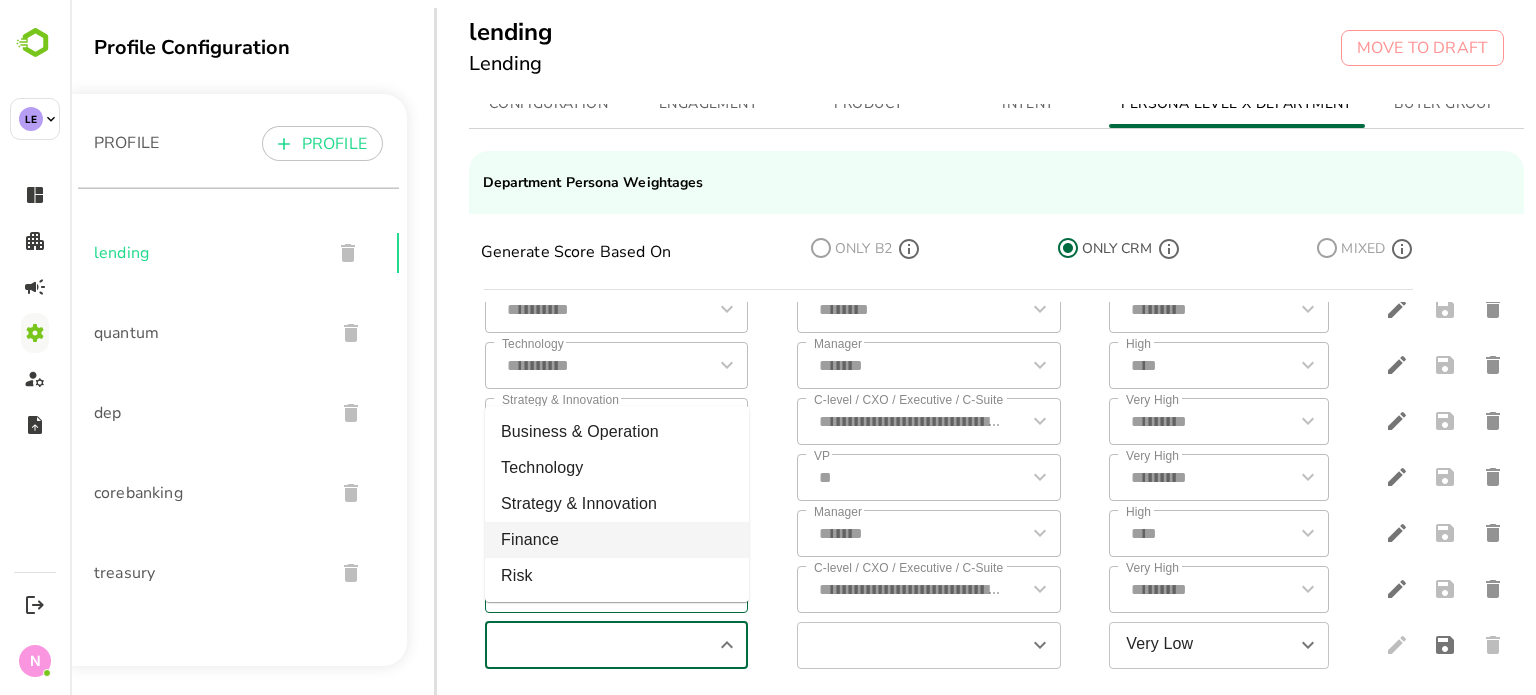 click on "Finance" at bounding box center (617, 540) 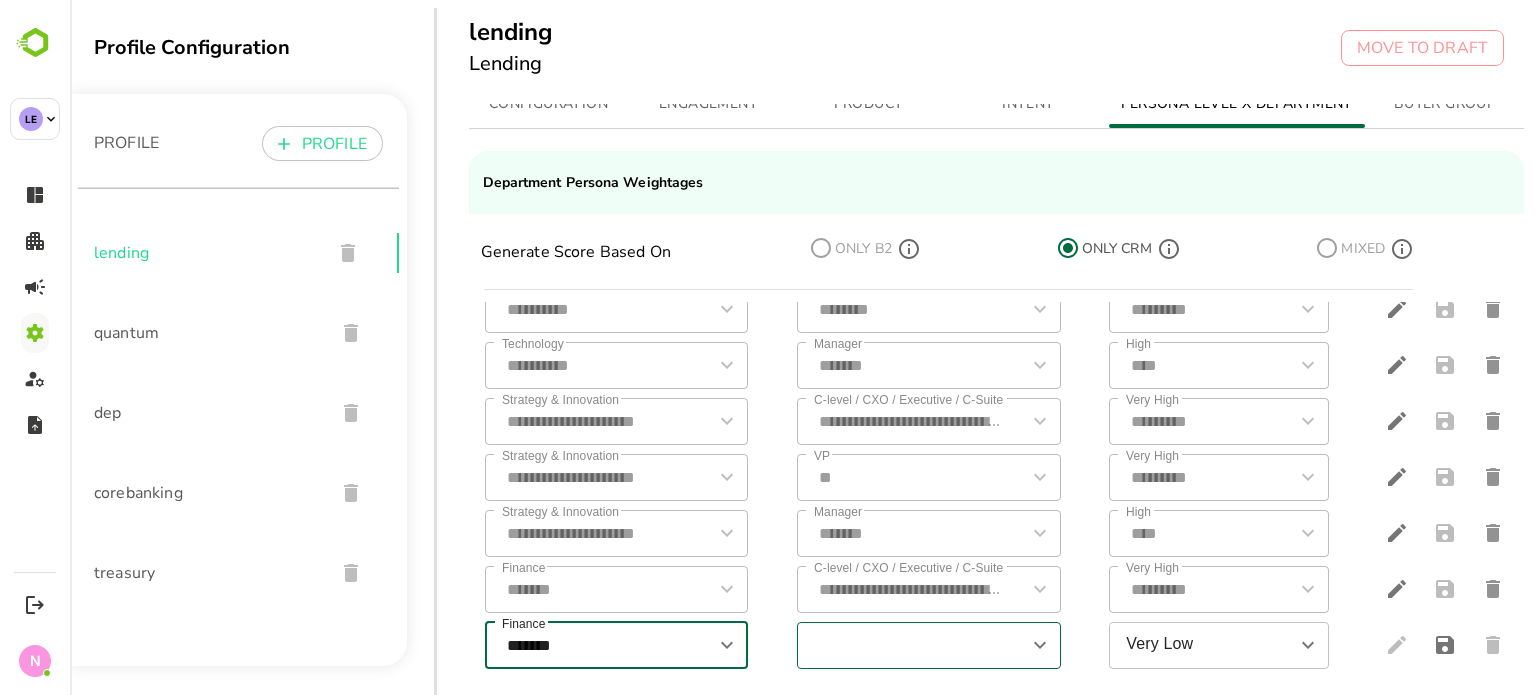 click at bounding box center (912, 645) 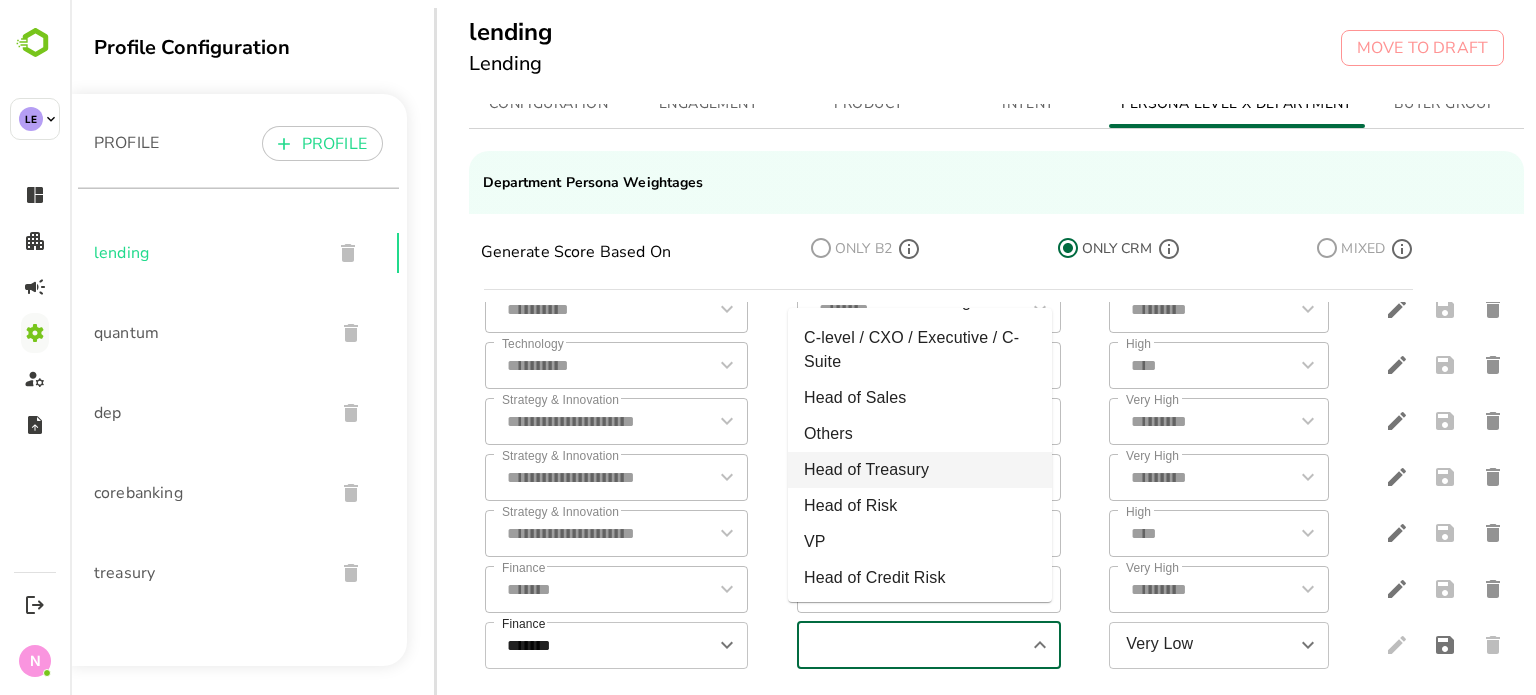 scroll, scrollTop: 177, scrollLeft: 0, axis: vertical 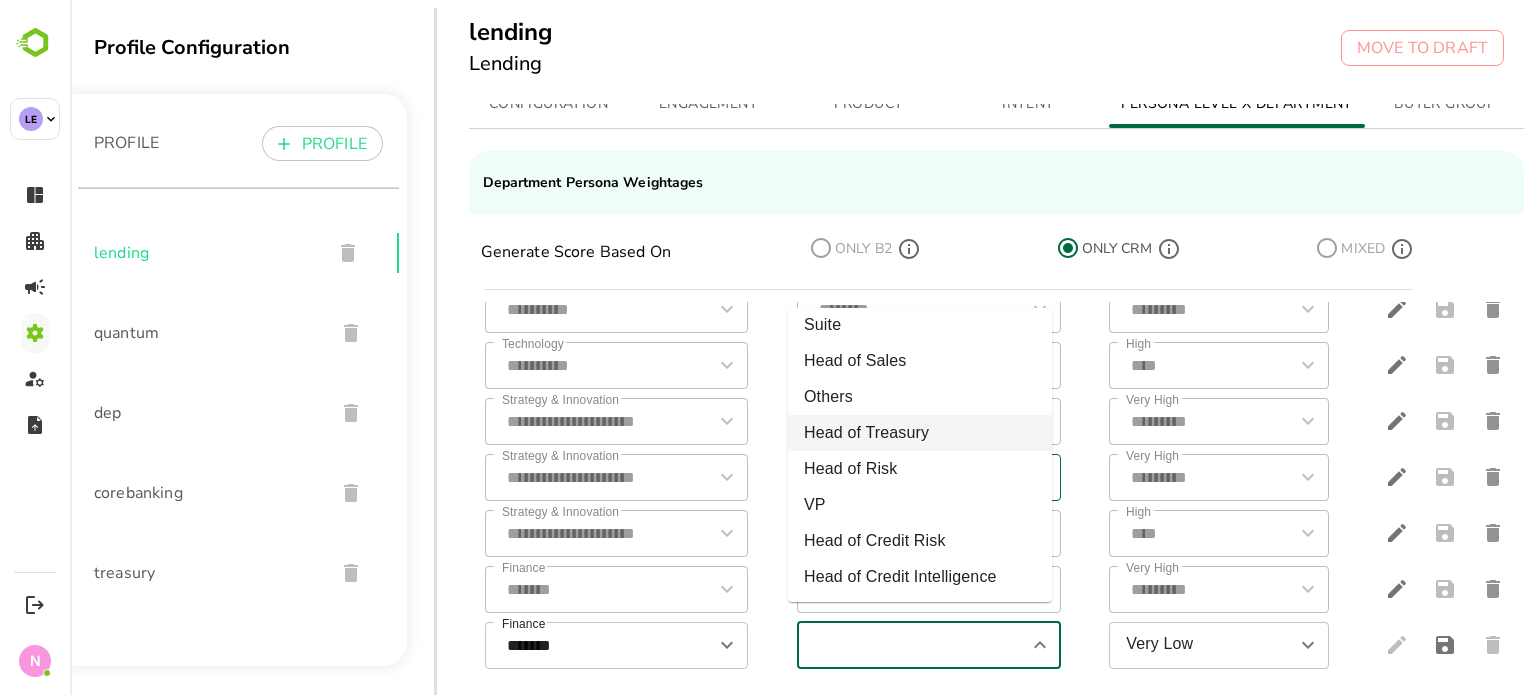 click on "Head of Treasury" at bounding box center [920, 433] 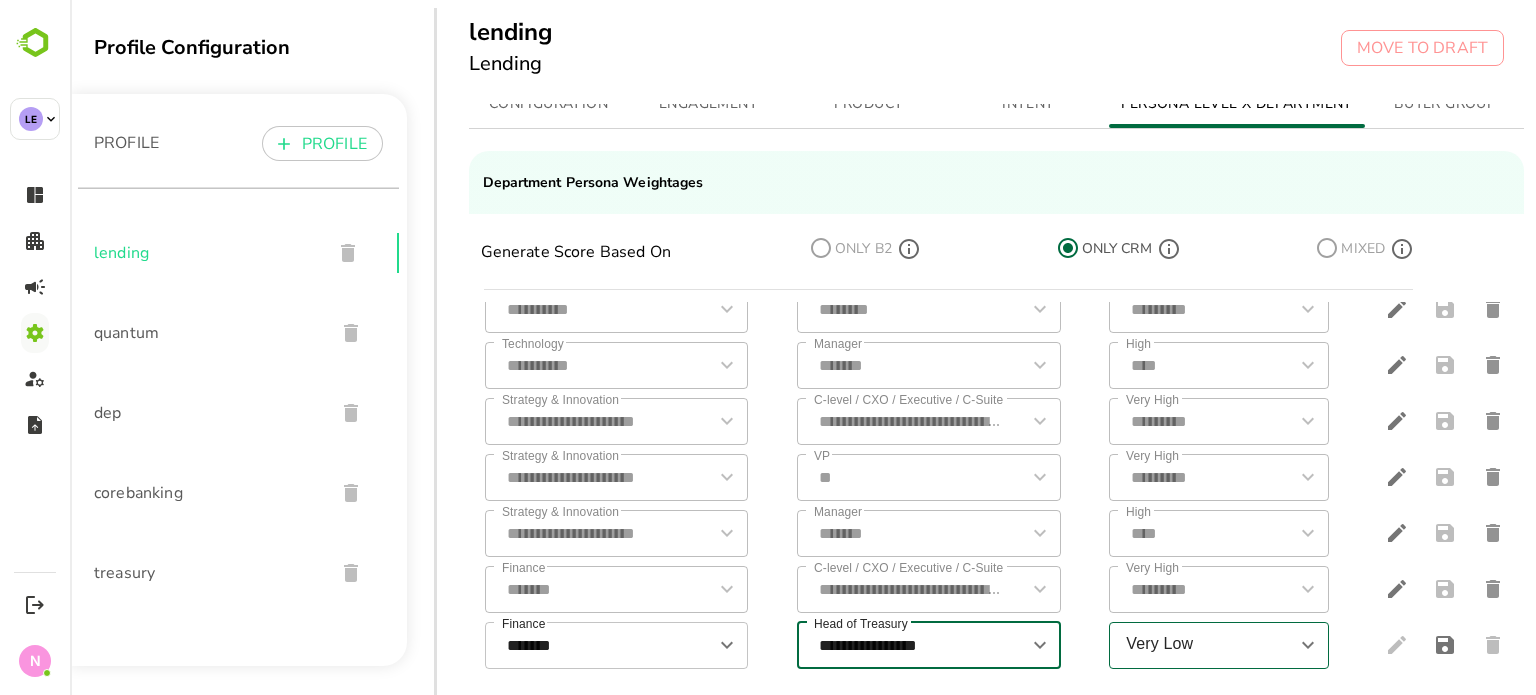 click on "Very Low" at bounding box center [1202, 645] 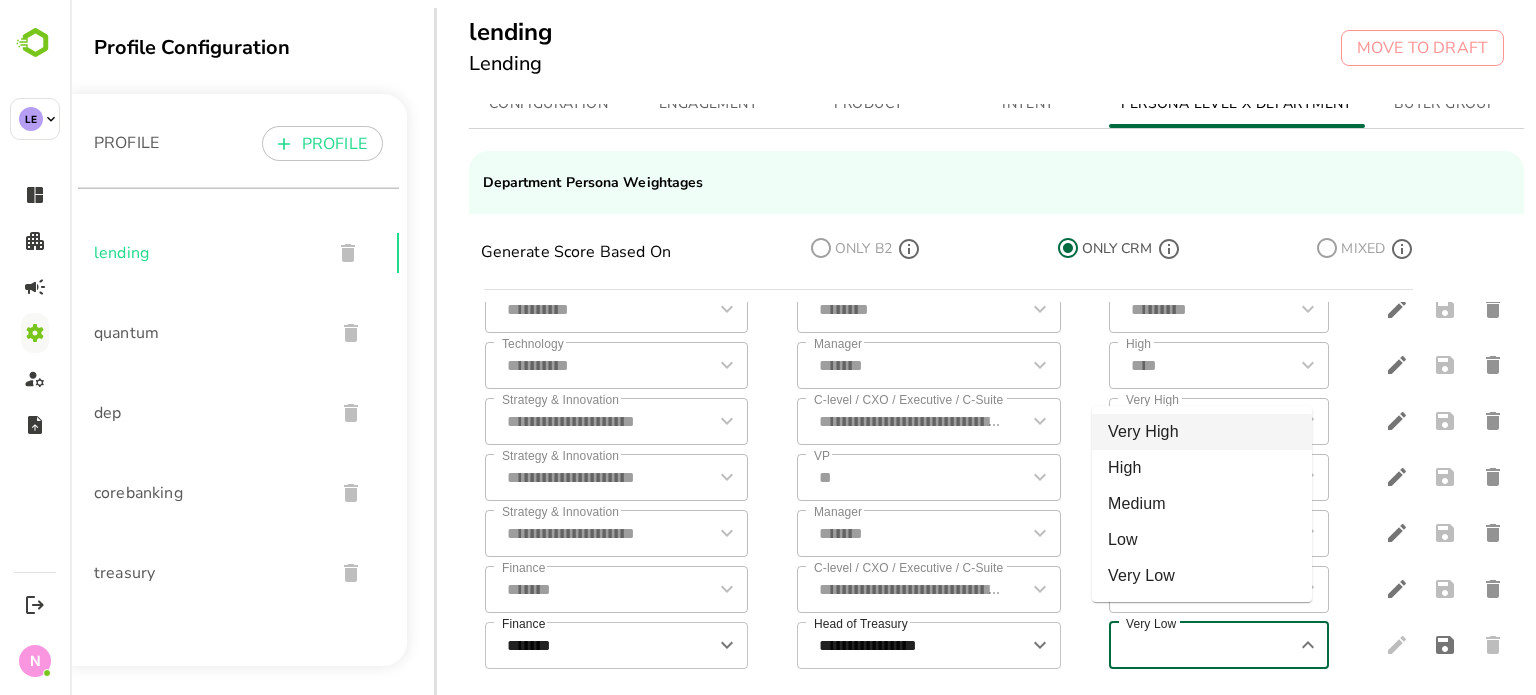 click on "Very High" at bounding box center (1202, 432) 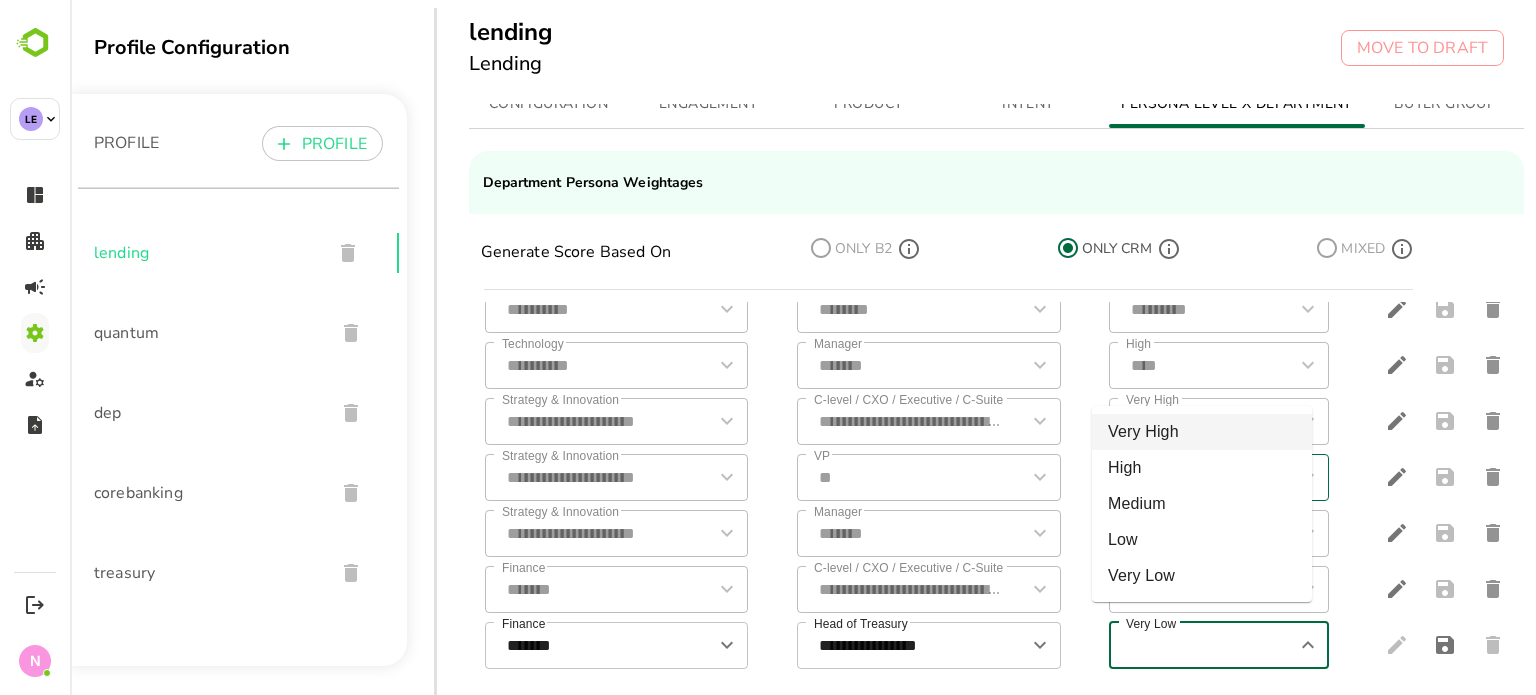type on "*********" 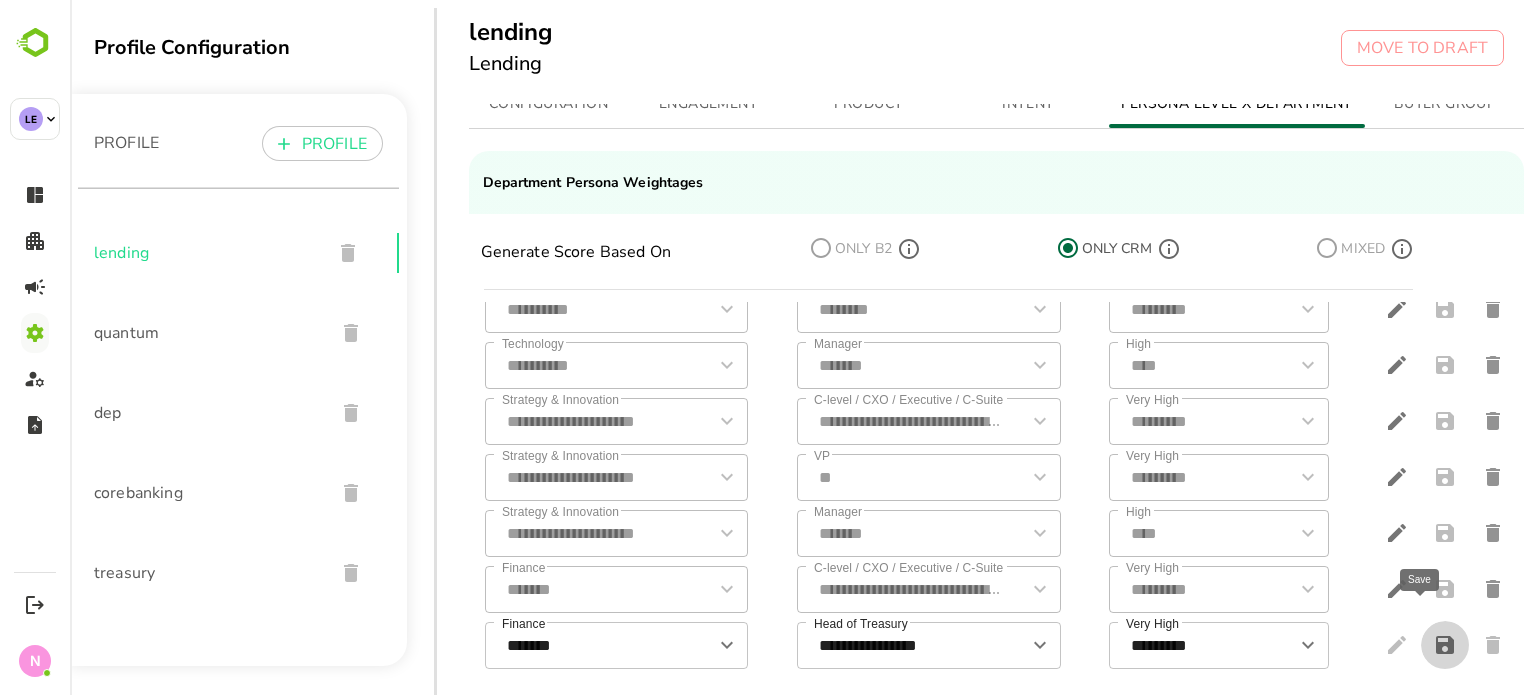 drag, startPoint x: 1424, startPoint y: 612, endPoint x: 1394, endPoint y: 613, distance: 30.016663 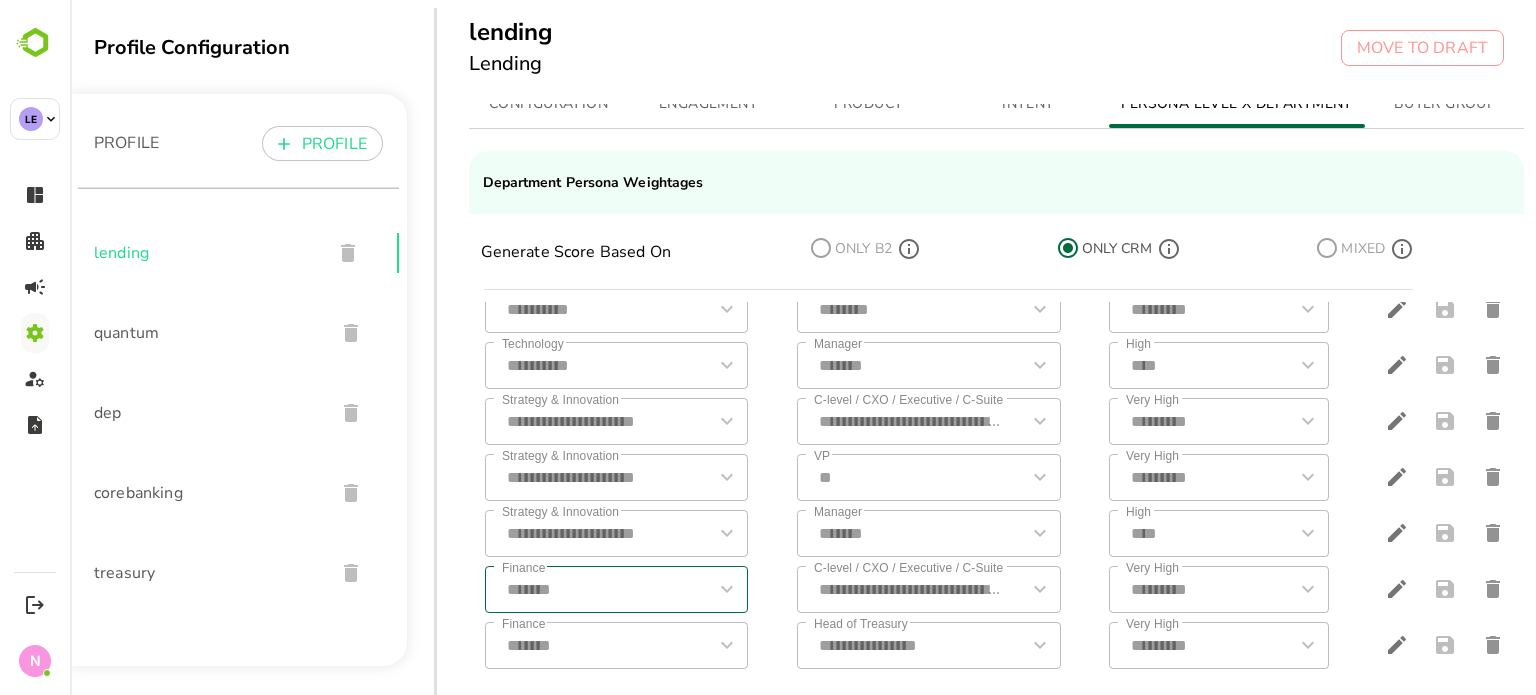 scroll, scrollTop: 557, scrollLeft: 0, axis: vertical 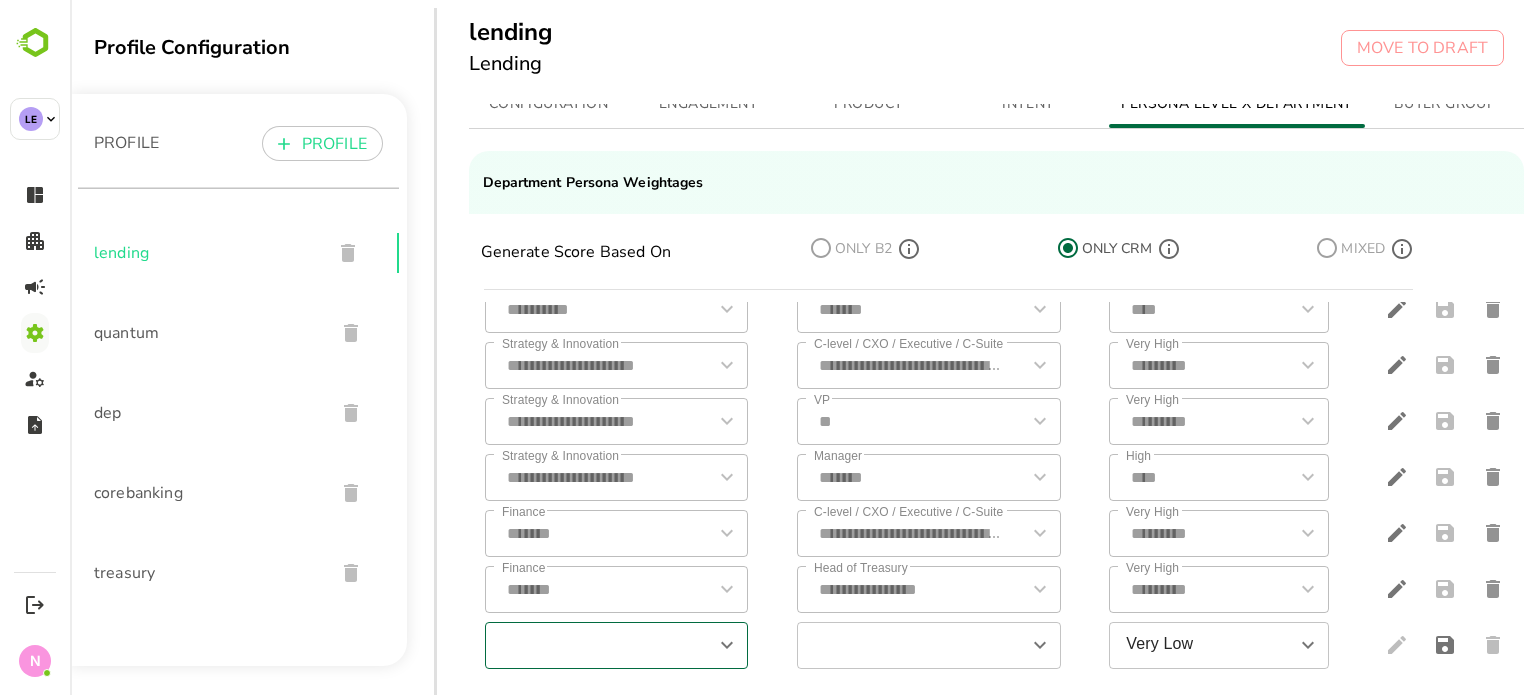 click at bounding box center (600, 645) 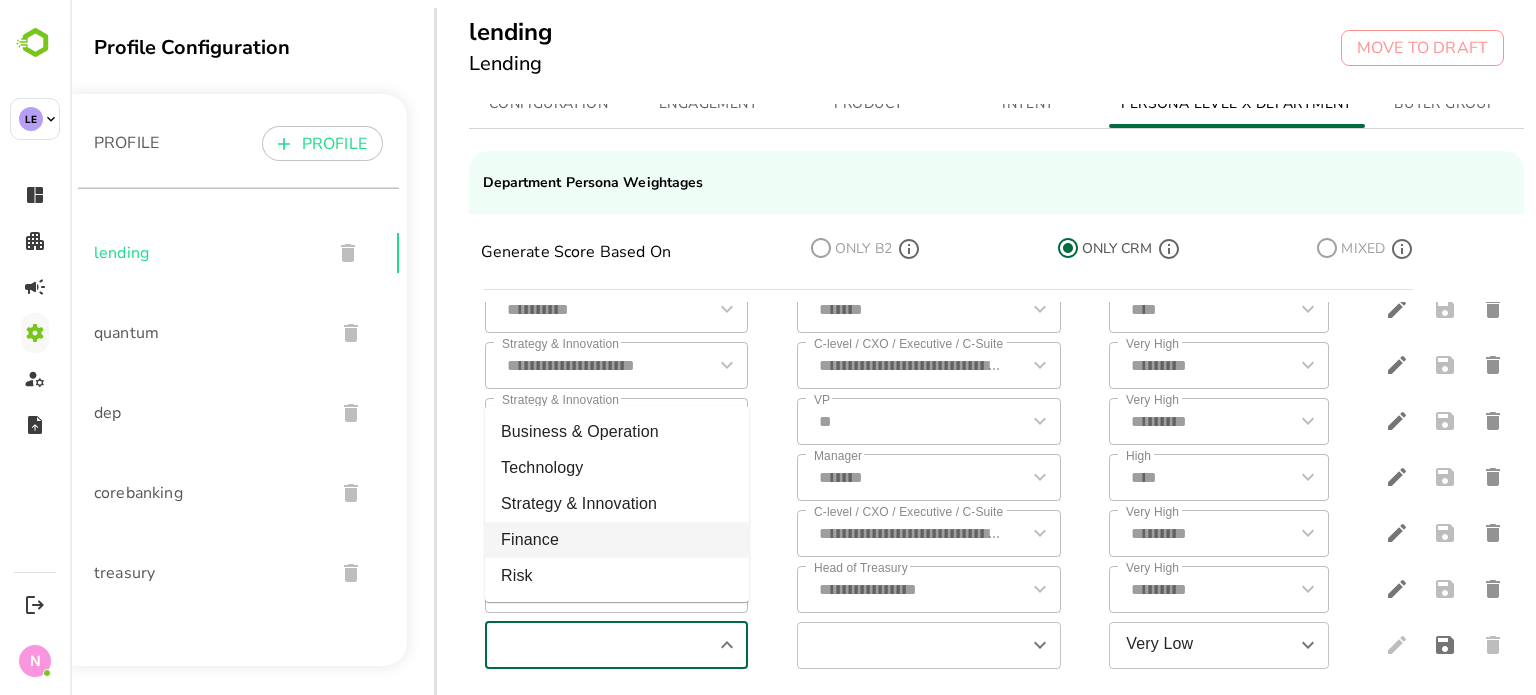 click on "Finance" at bounding box center [617, 540] 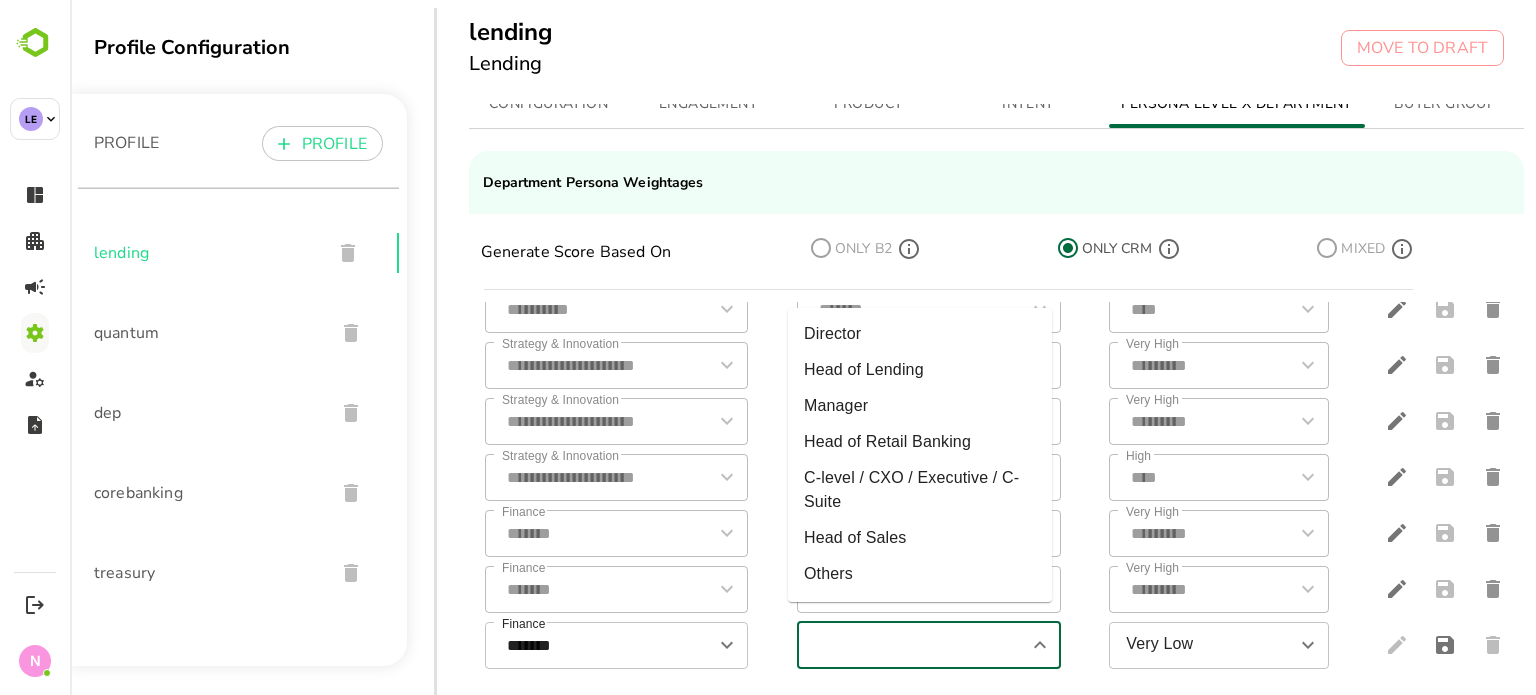 click at bounding box center (912, 645) 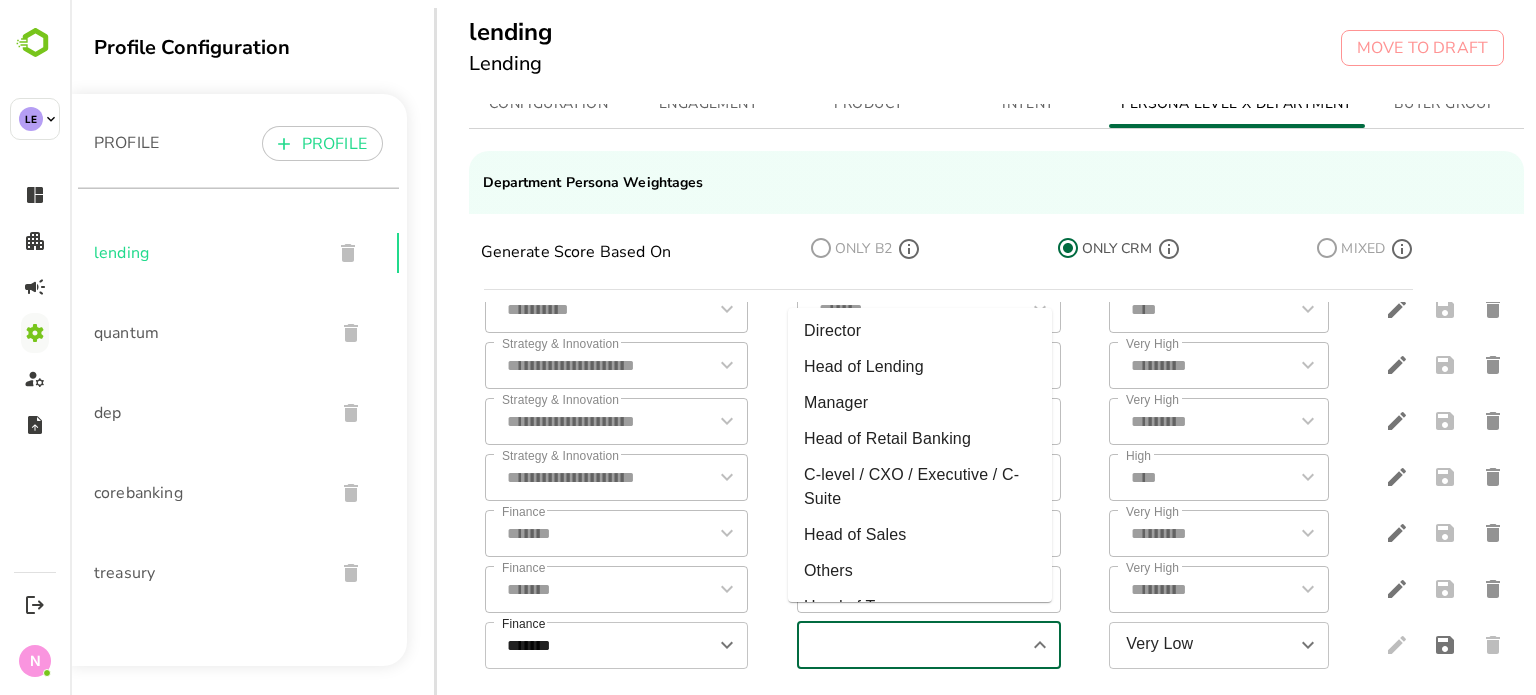 scroll, scrollTop: 0, scrollLeft: 0, axis: both 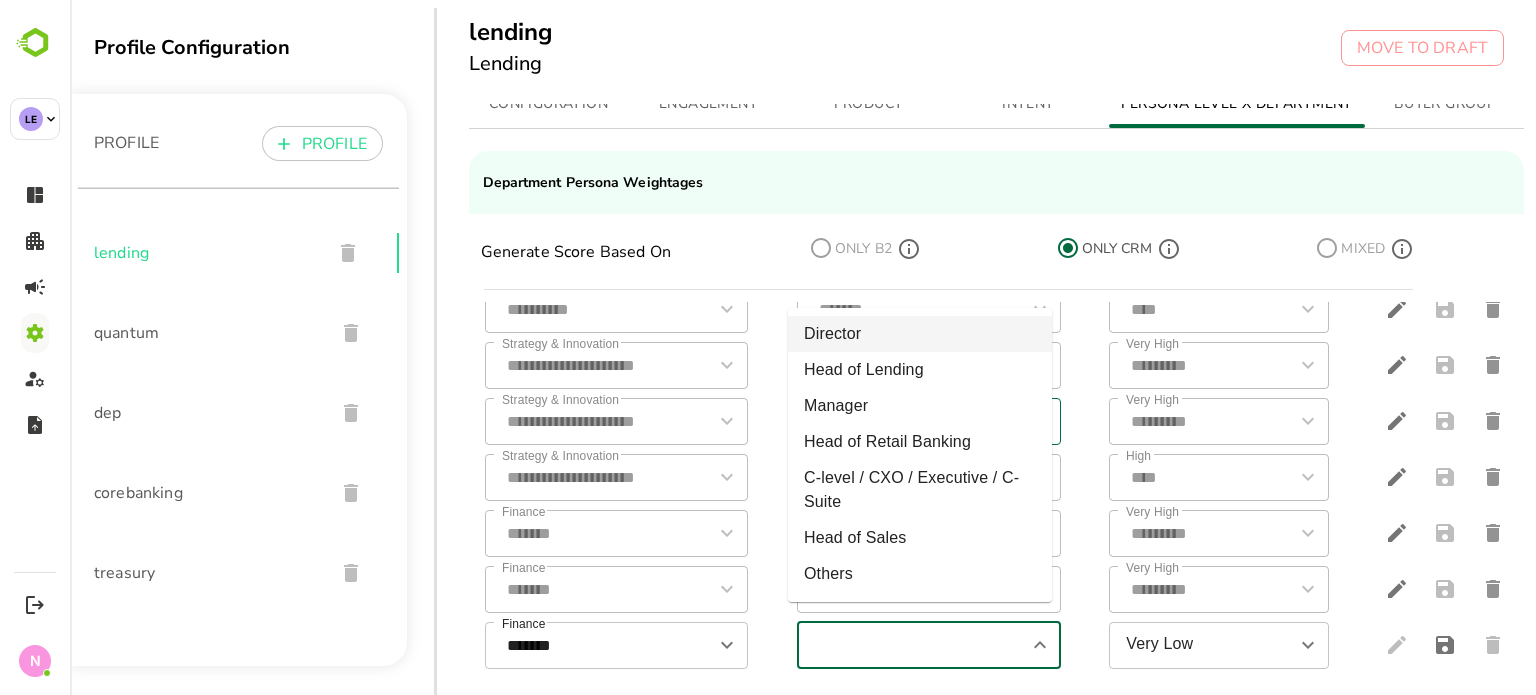 drag, startPoint x: 877, startPoint y: 329, endPoint x: 911, endPoint y: 420, distance: 97.144226 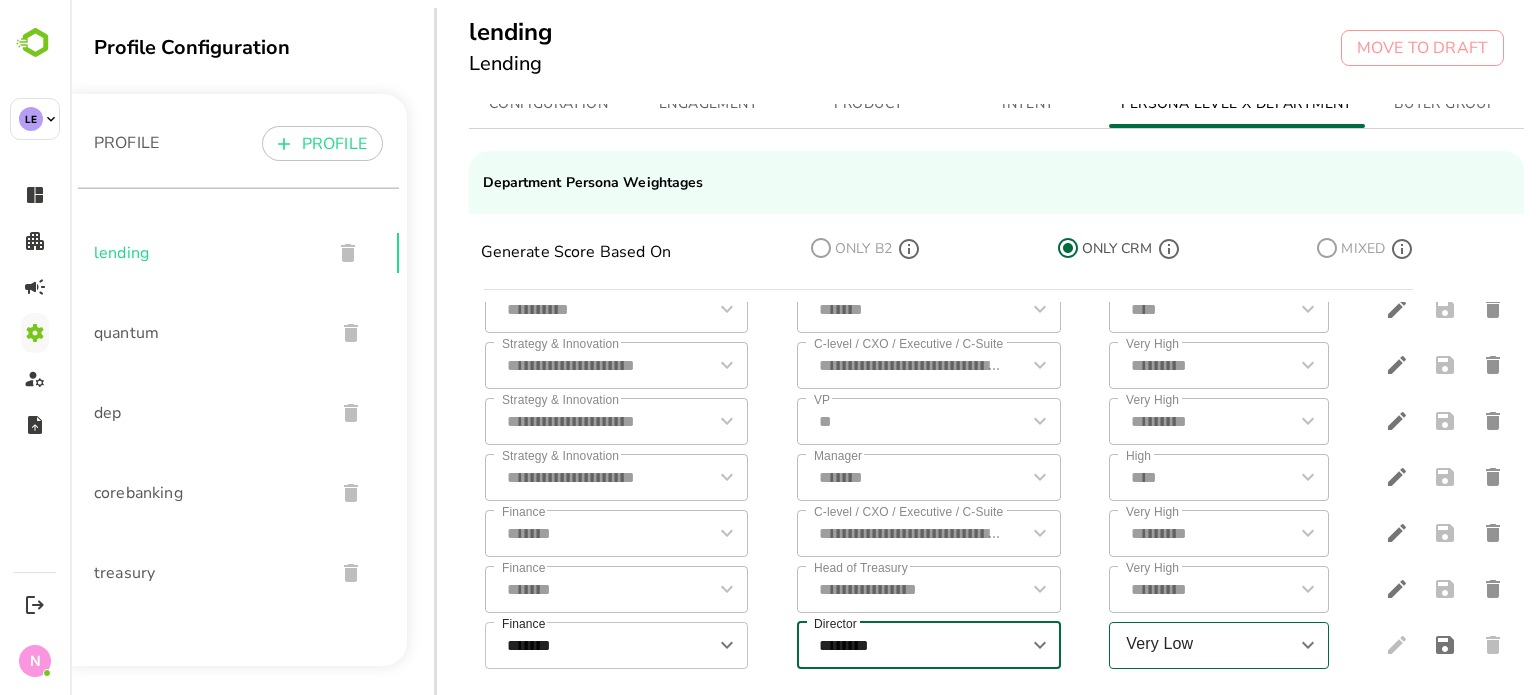 click on "Very Low" at bounding box center [1202, 645] 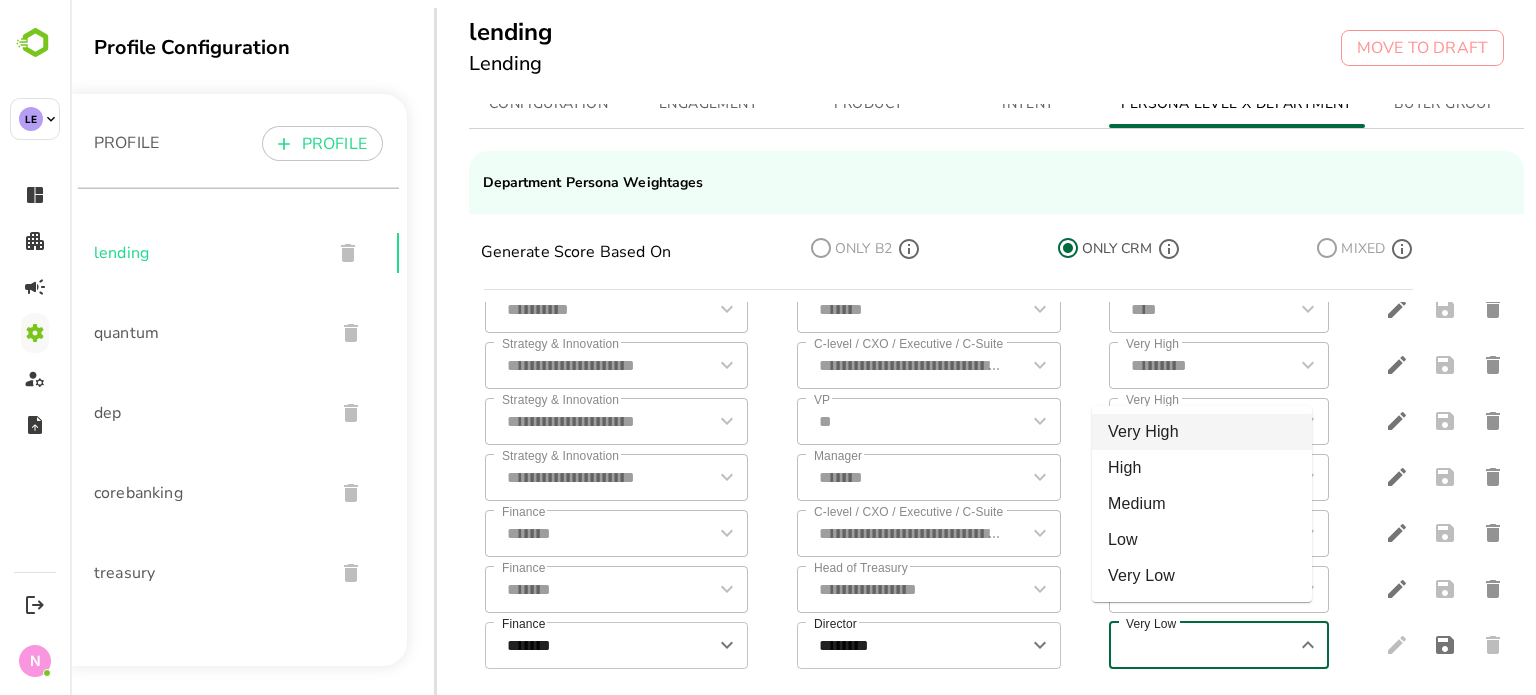 click on "Very High" at bounding box center [1202, 432] 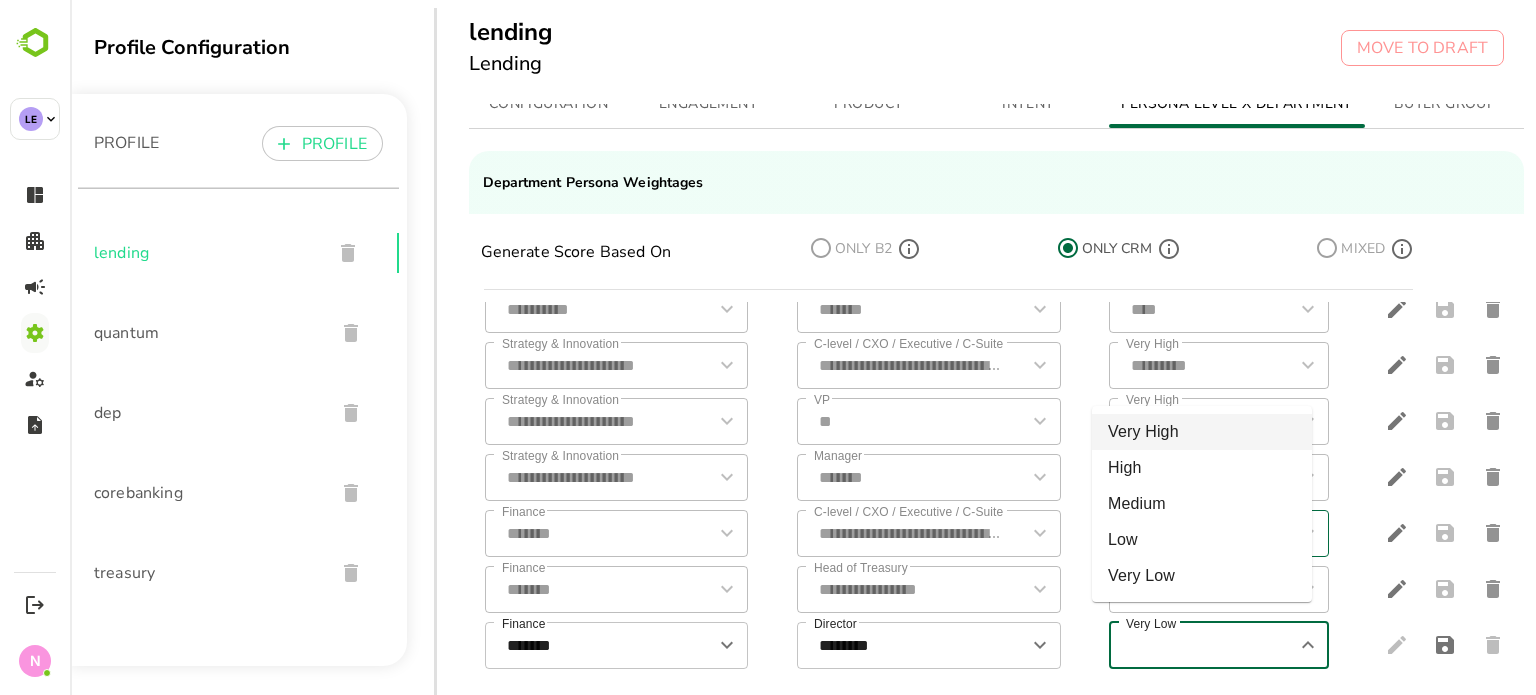 type on "*********" 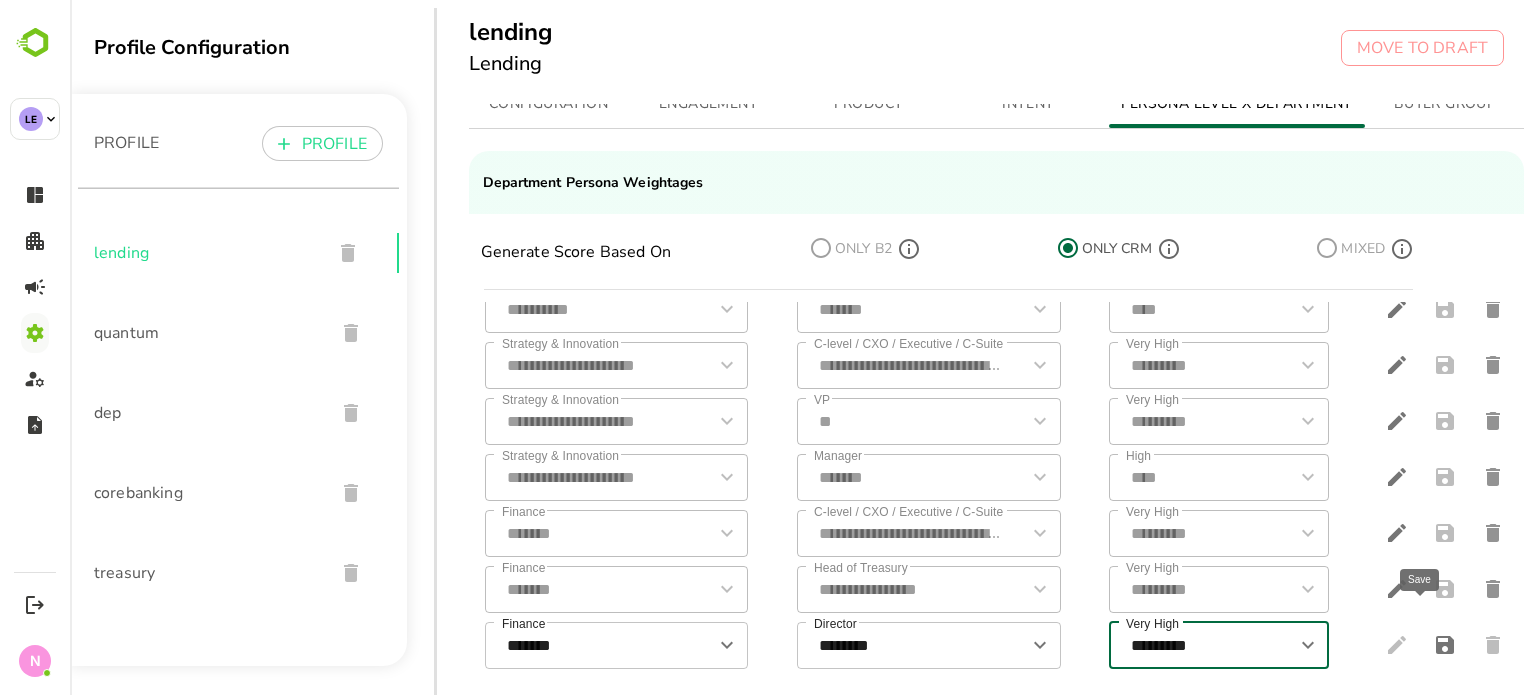 click 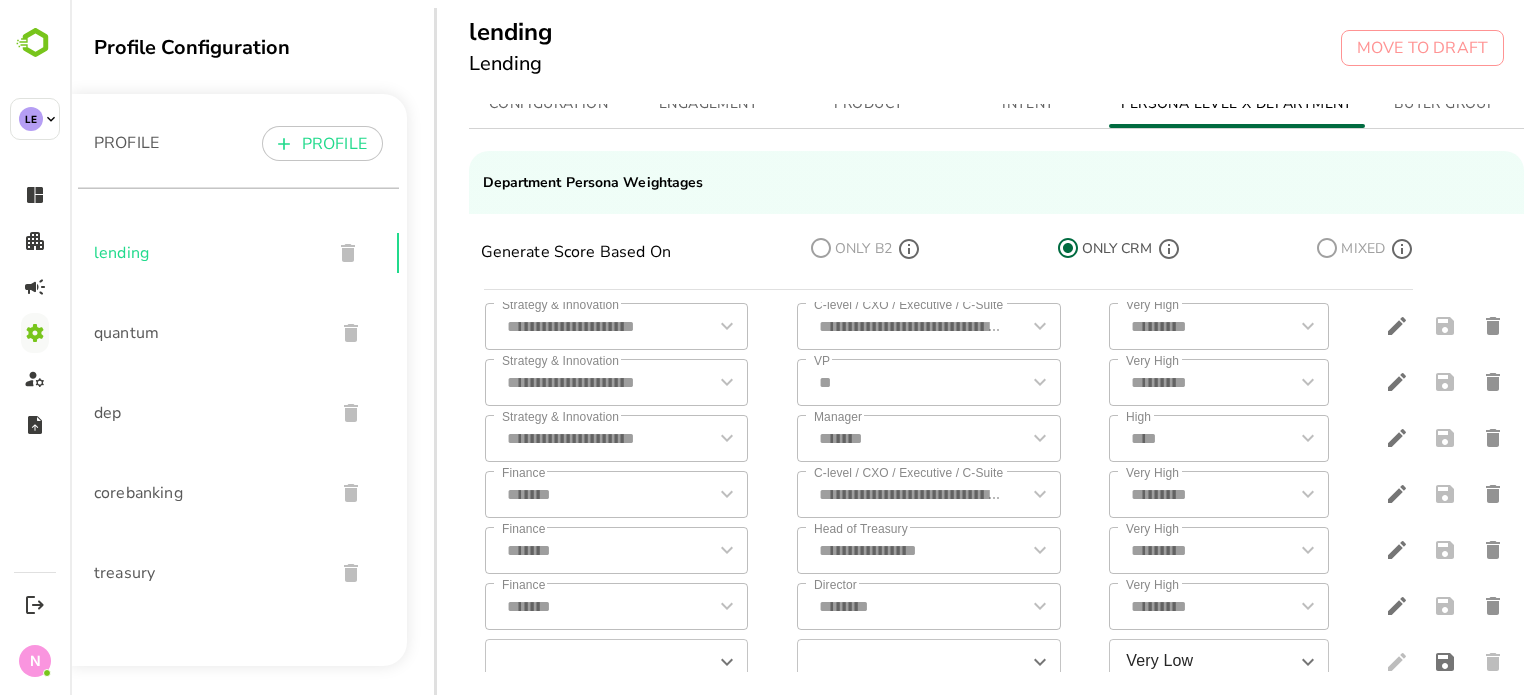 scroll, scrollTop: 613, scrollLeft: 0, axis: vertical 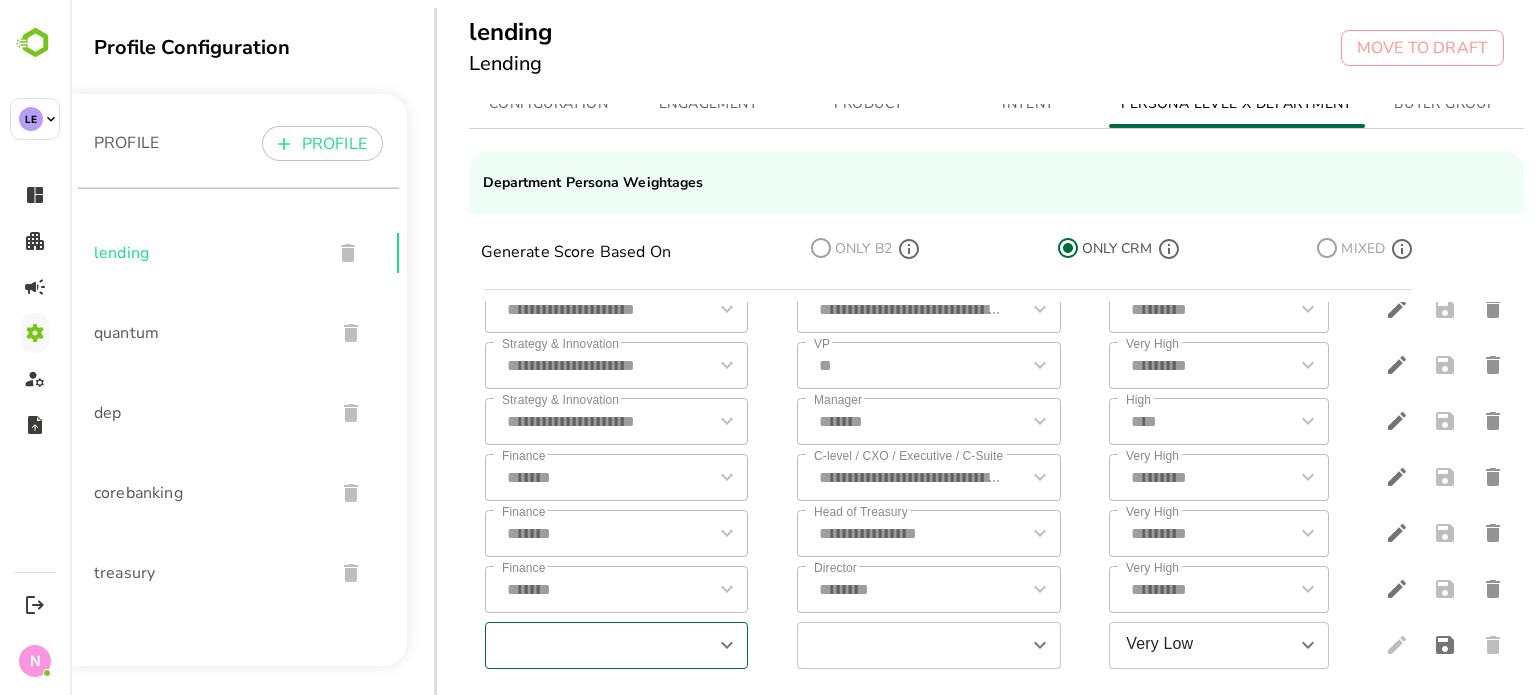 click at bounding box center [600, 645] 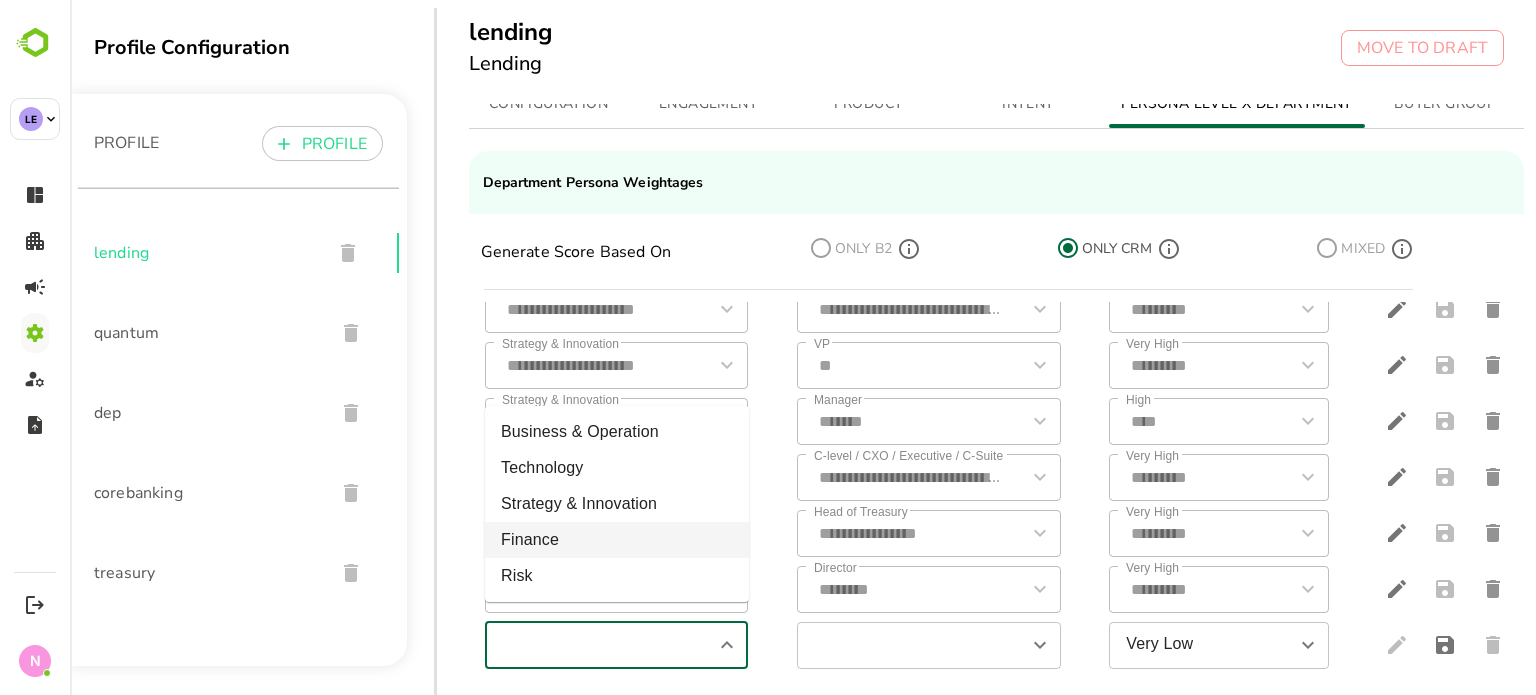drag, startPoint x: 634, startPoint y: 531, endPoint x: 653, endPoint y: 542, distance: 21.954498 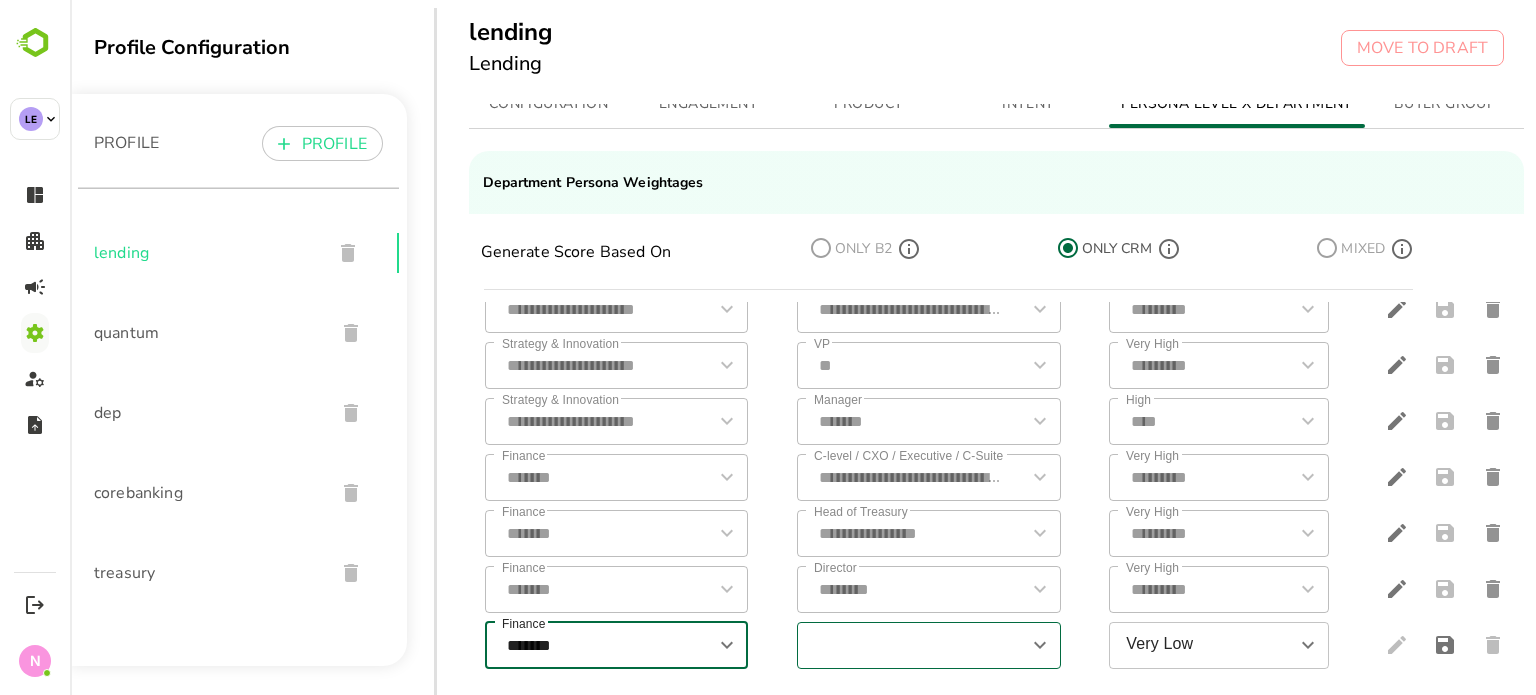 click at bounding box center (912, 645) 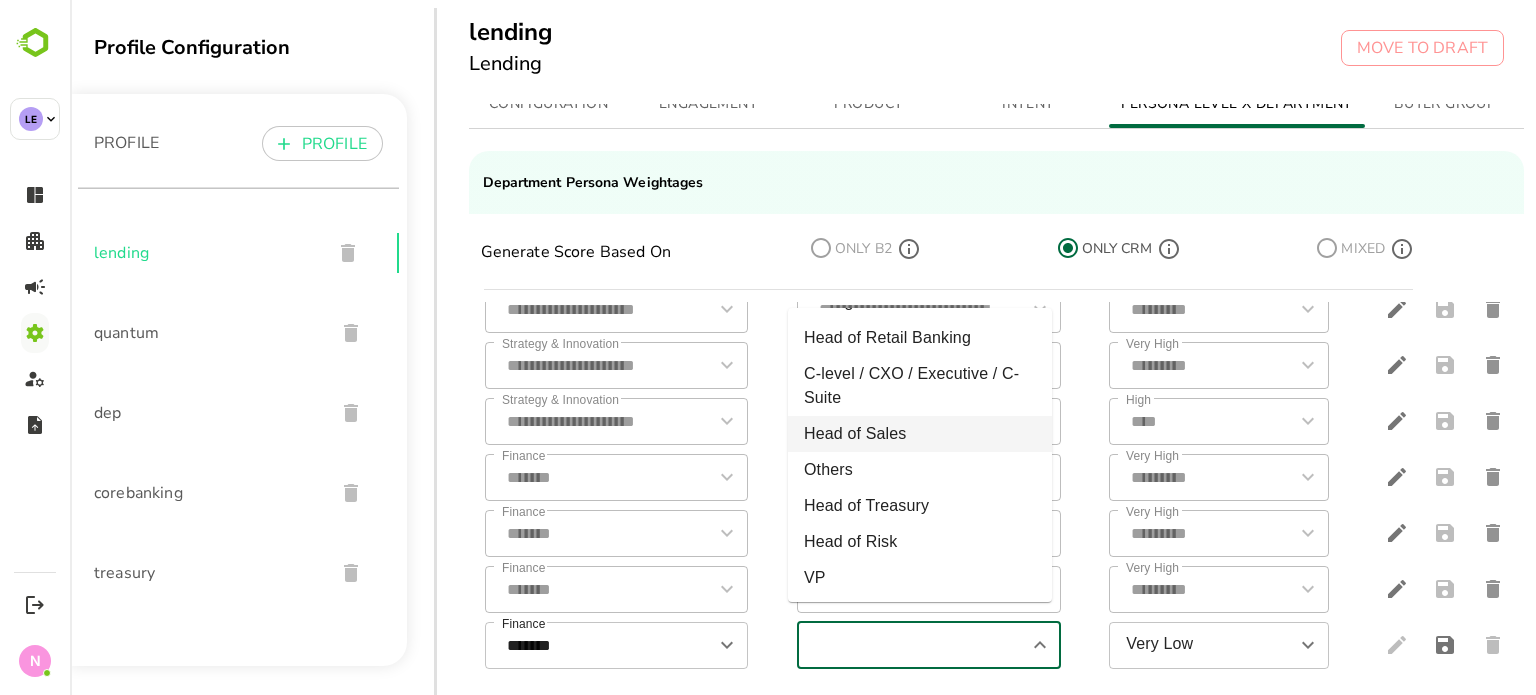 scroll, scrollTop: 177, scrollLeft: 0, axis: vertical 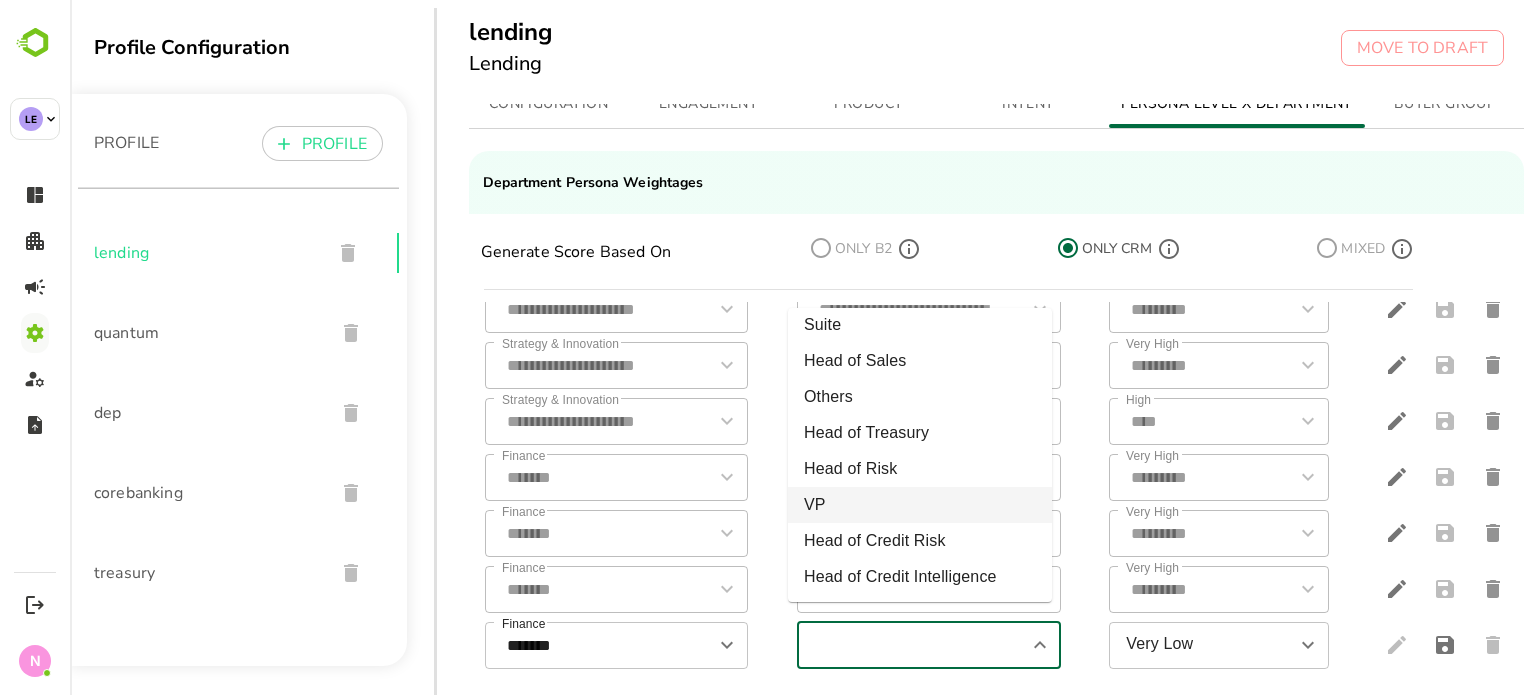 click on "VP" at bounding box center (920, 505) 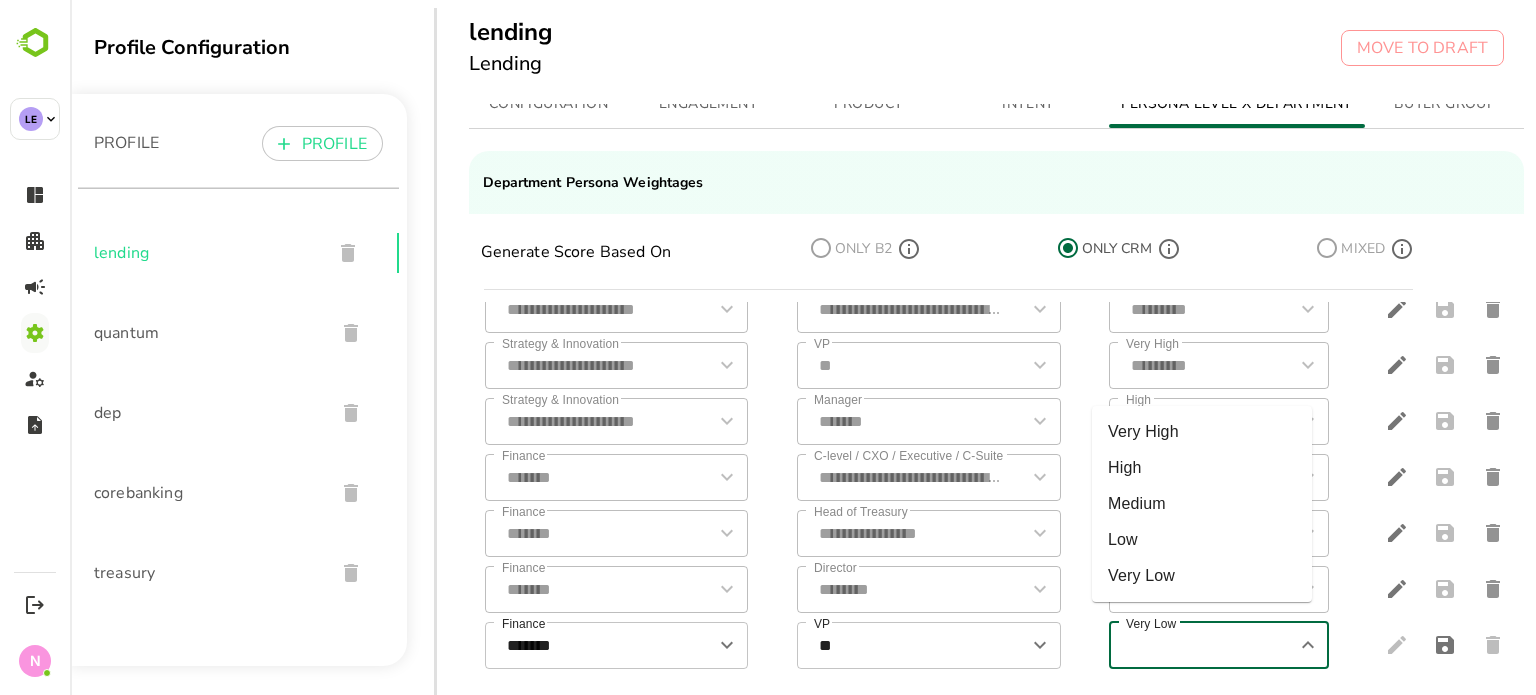 click on "Very Low" at bounding box center (1202, 645) 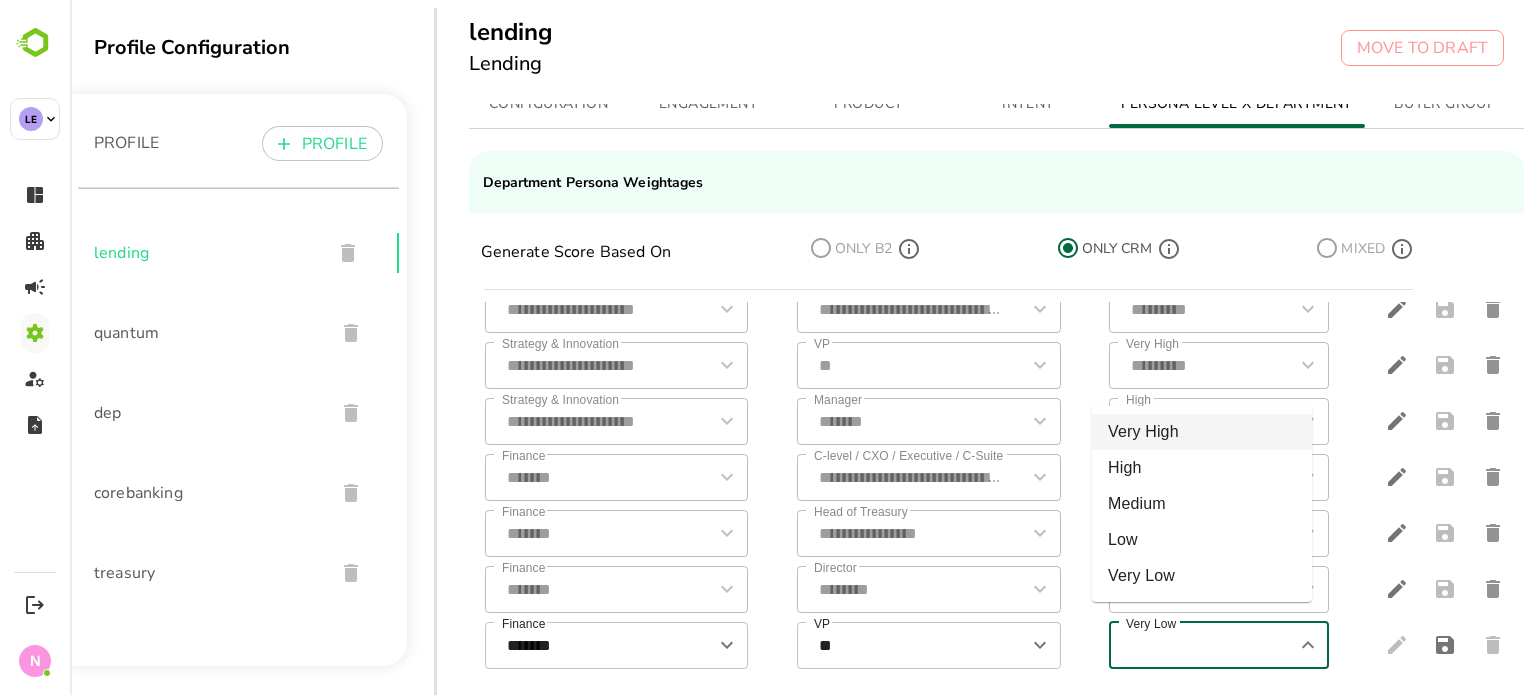 click on "Very High" at bounding box center [1202, 432] 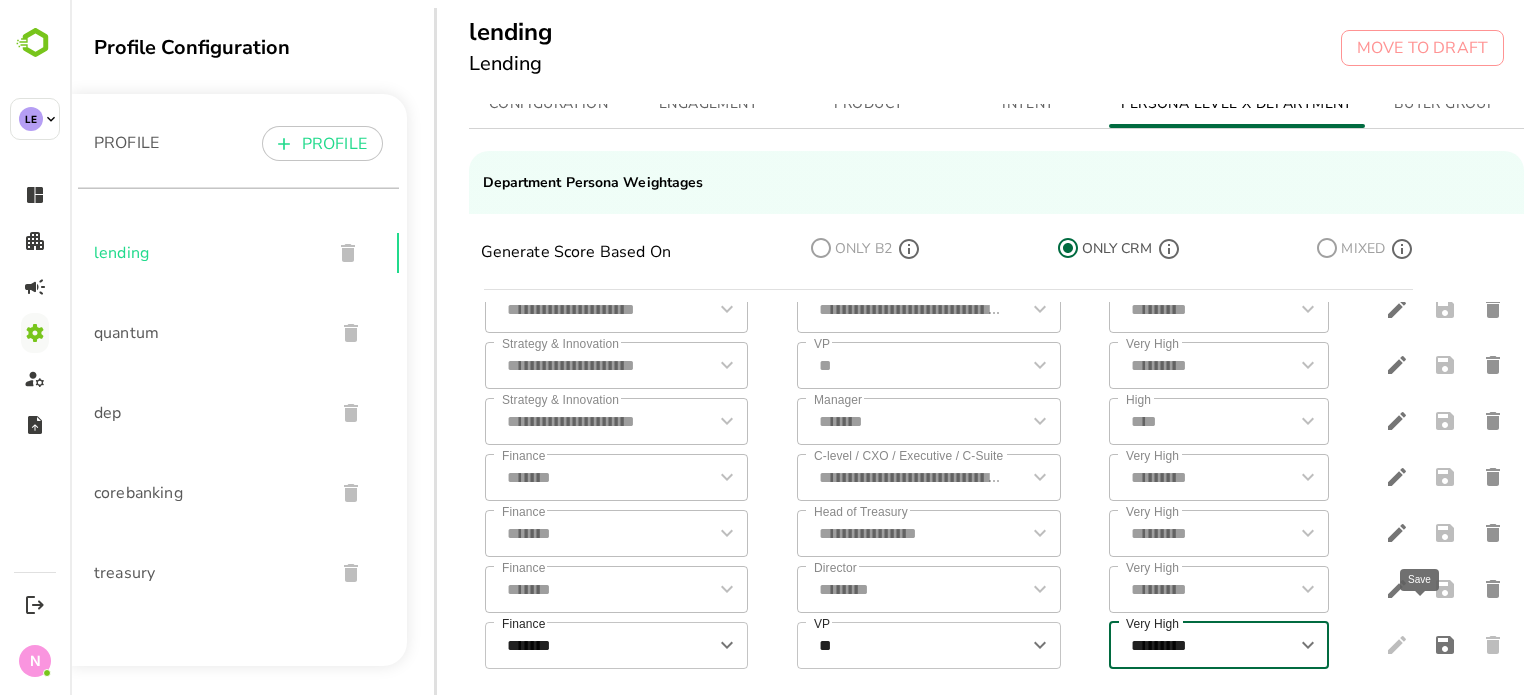 click 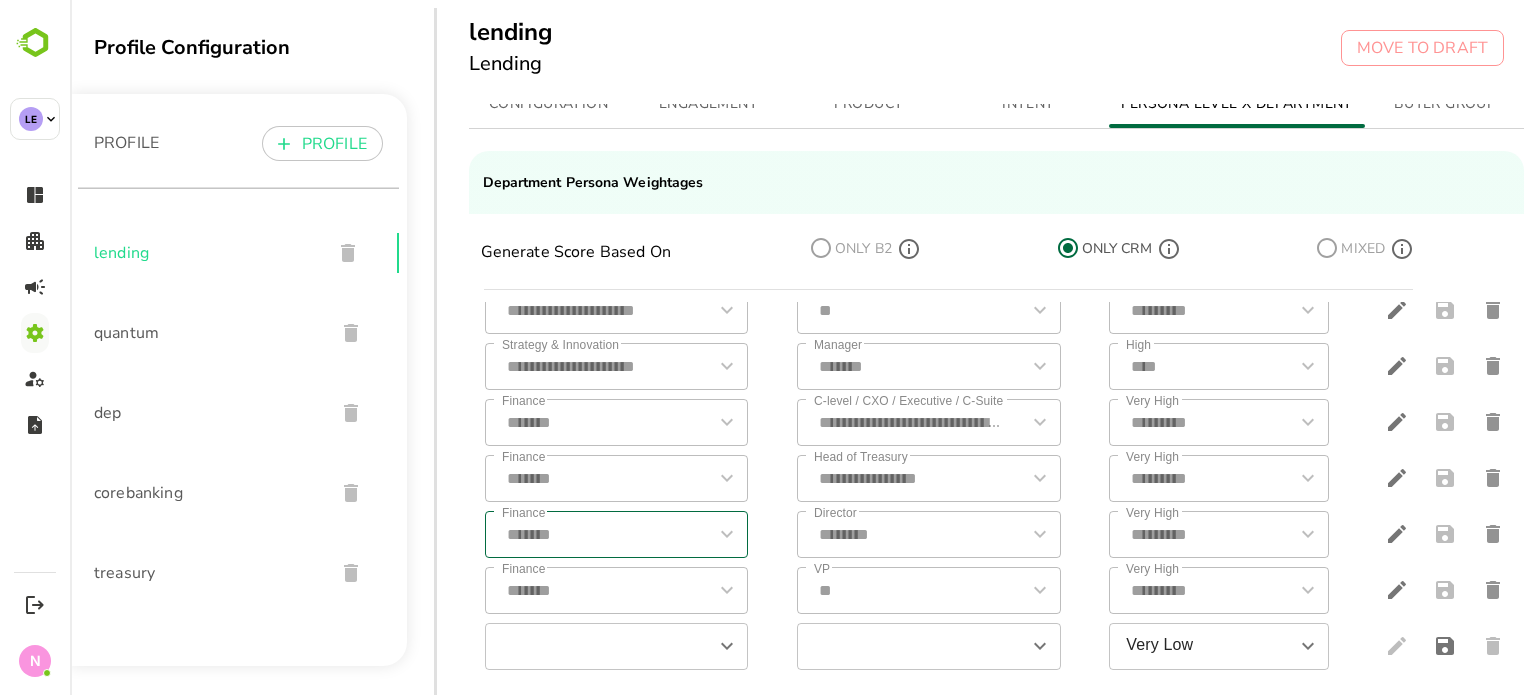 scroll, scrollTop: 669, scrollLeft: 0, axis: vertical 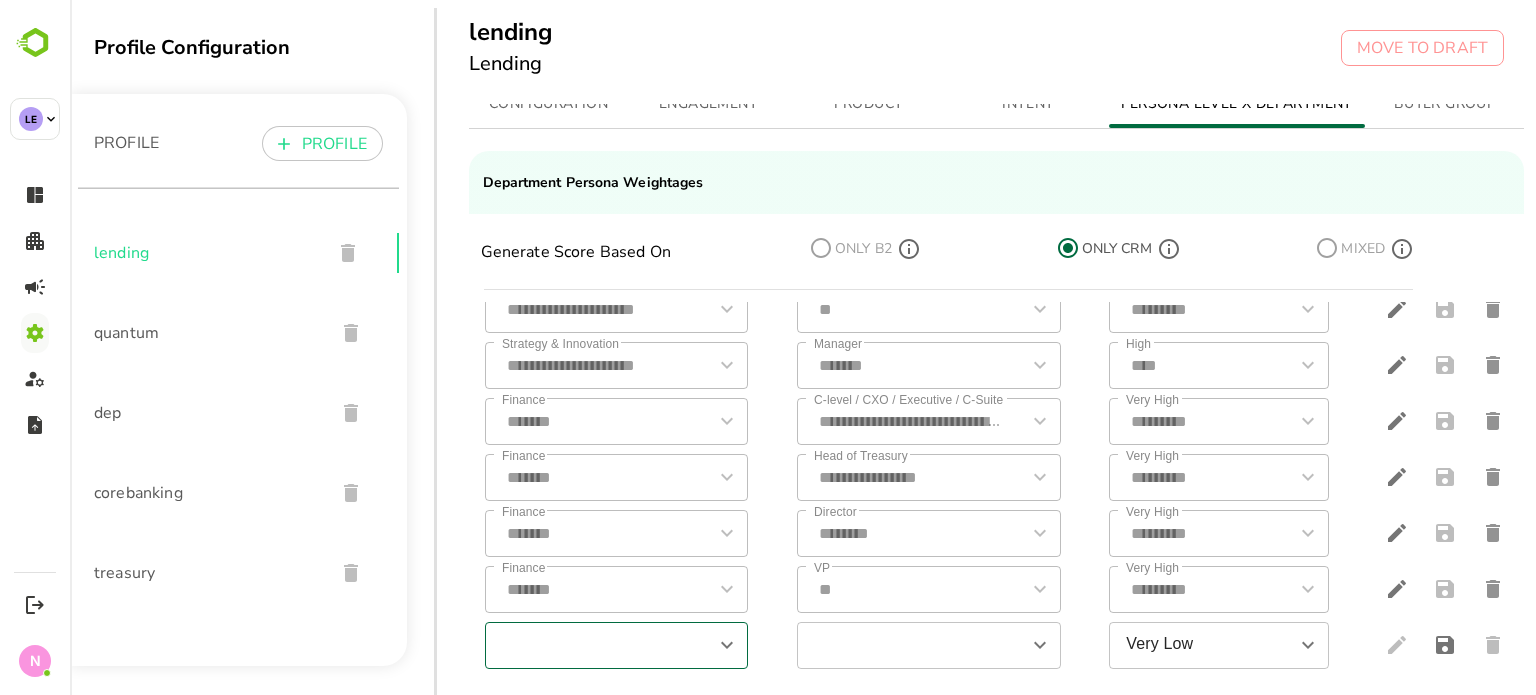 click at bounding box center [600, 645] 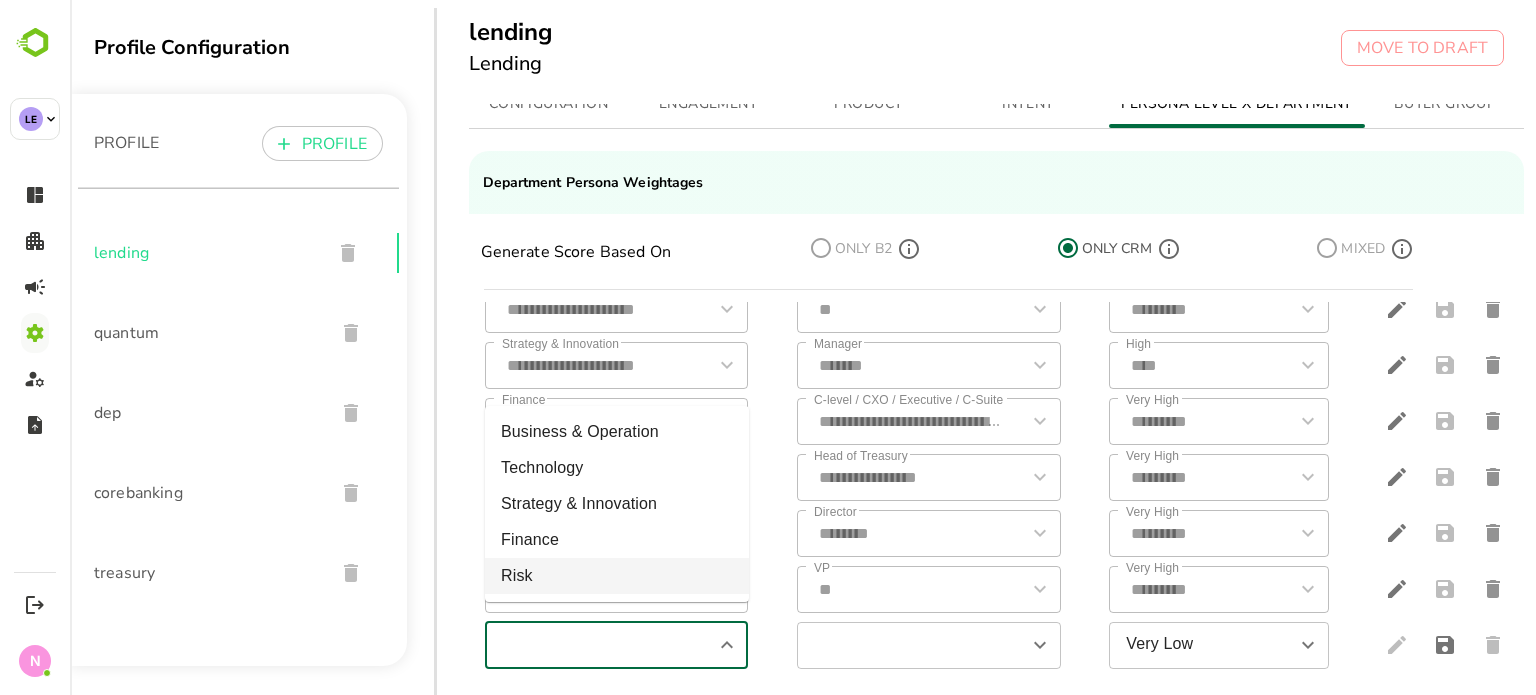 click on "Risk" at bounding box center [617, 576] 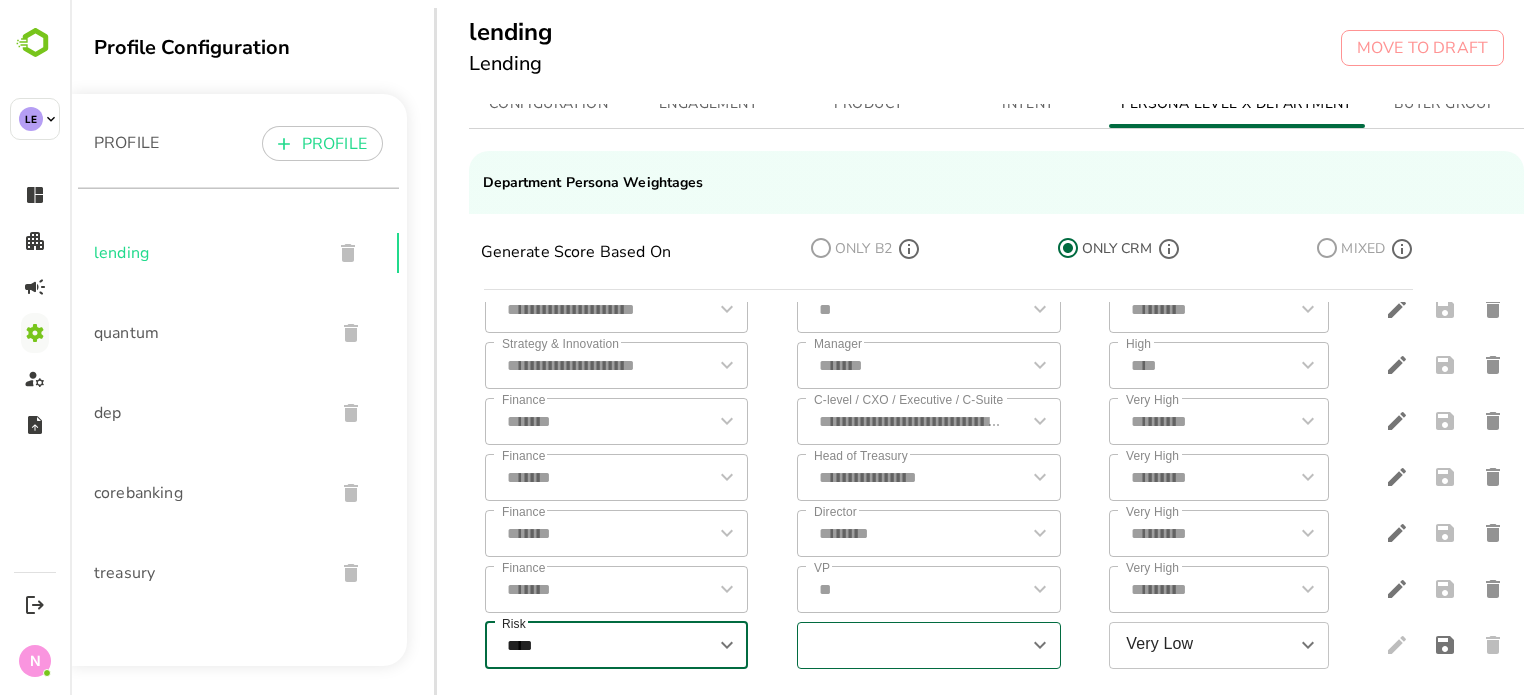 click at bounding box center [912, 645] 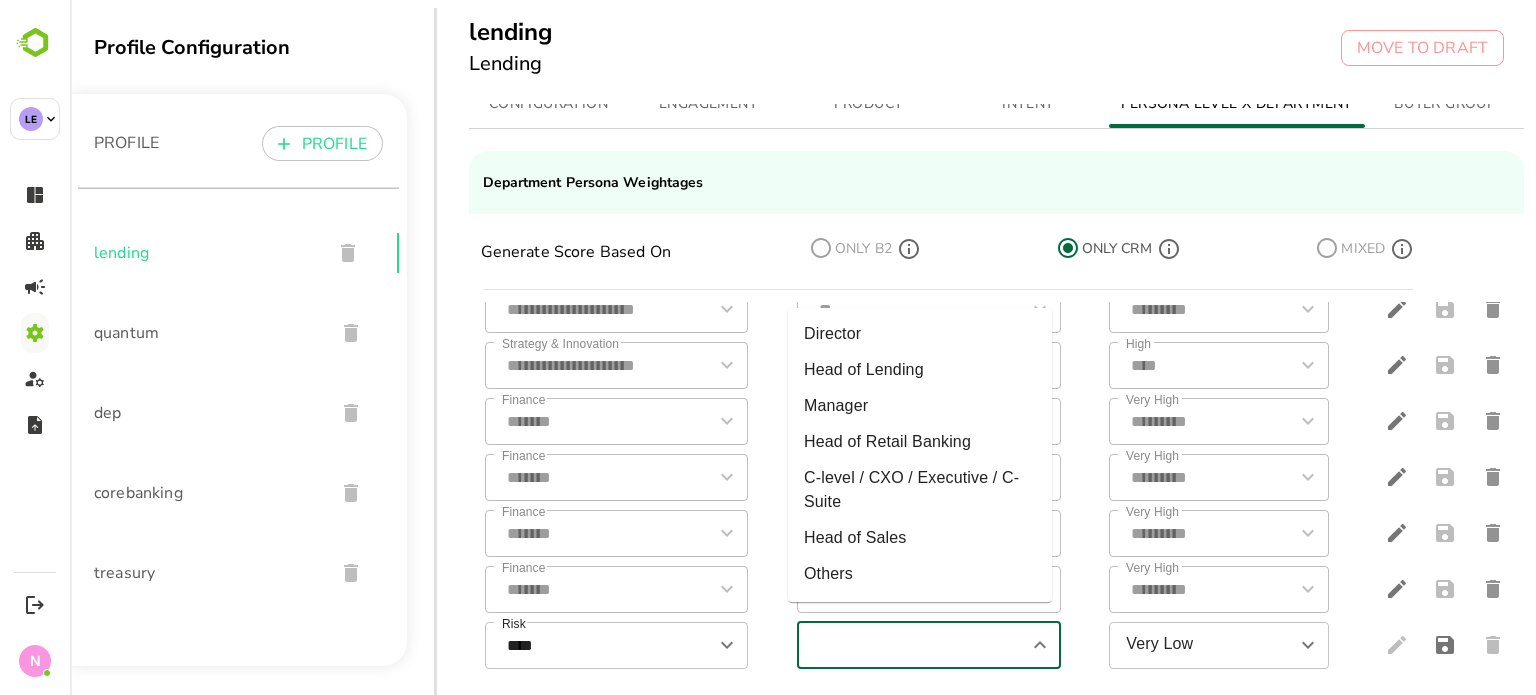 click at bounding box center (912, 645) 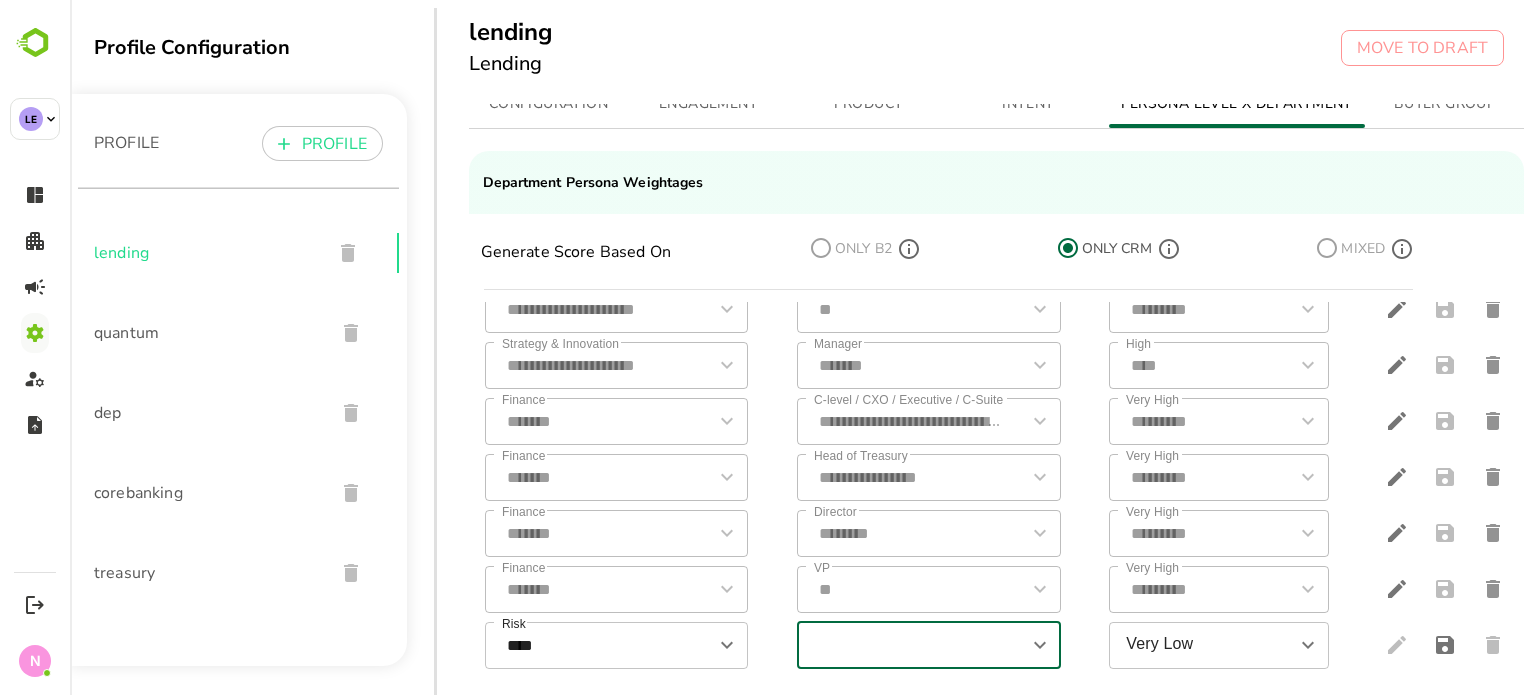 click at bounding box center [912, 645] 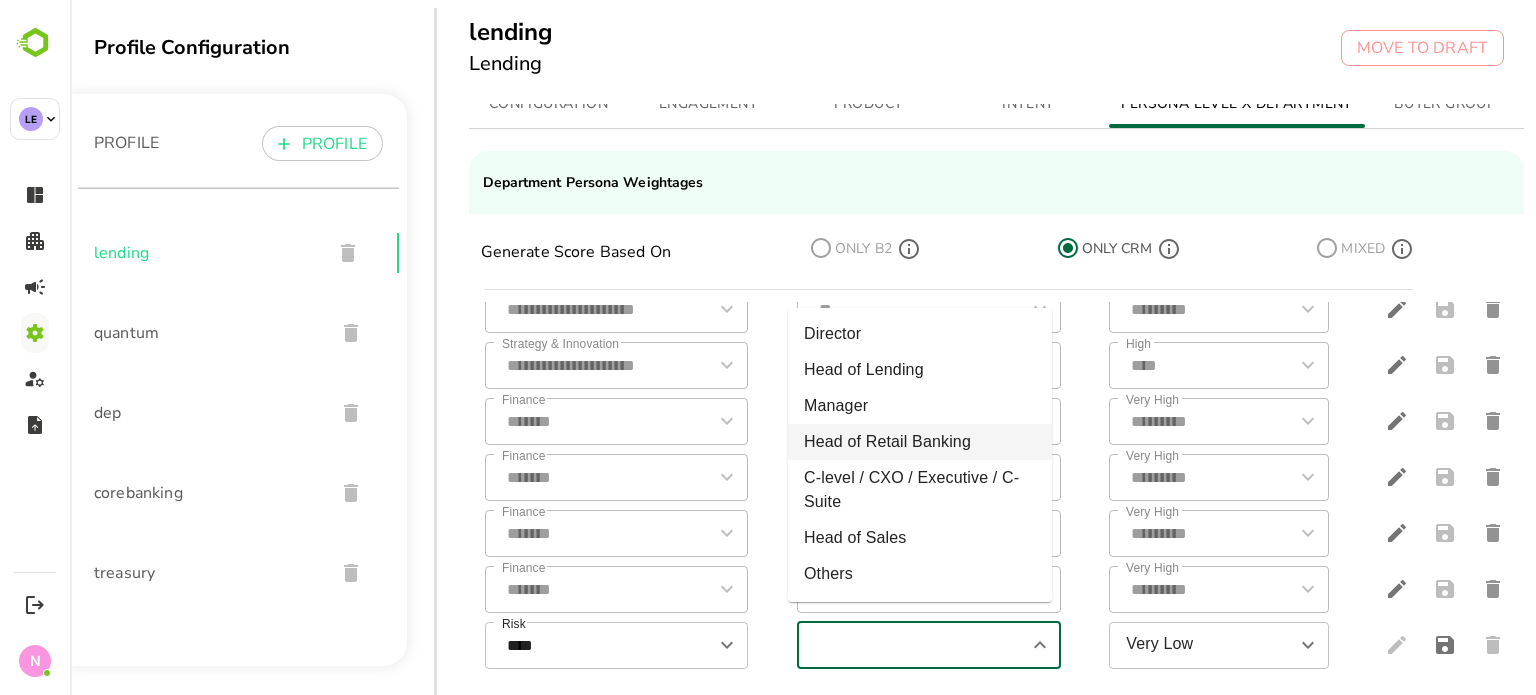 scroll, scrollTop: 177, scrollLeft: 0, axis: vertical 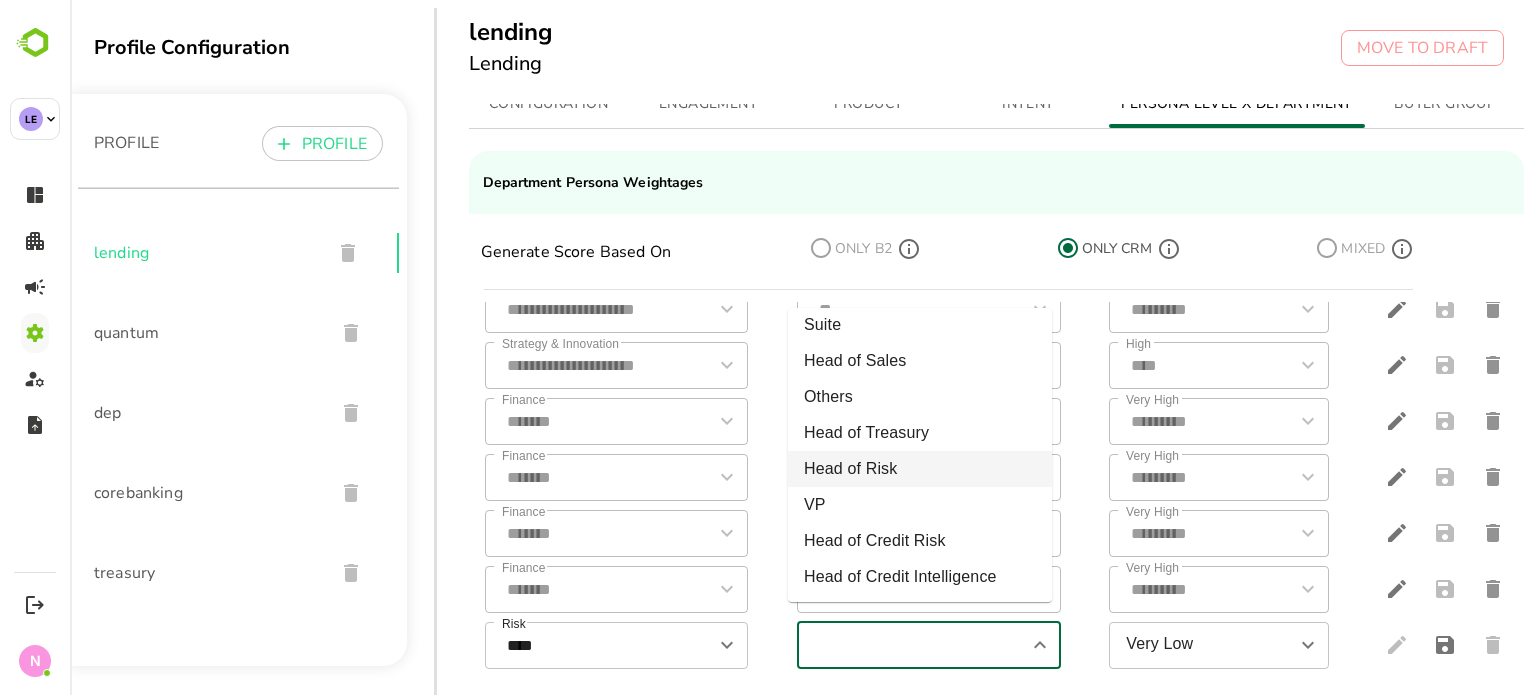 click on "Head of Risk" at bounding box center [920, 469] 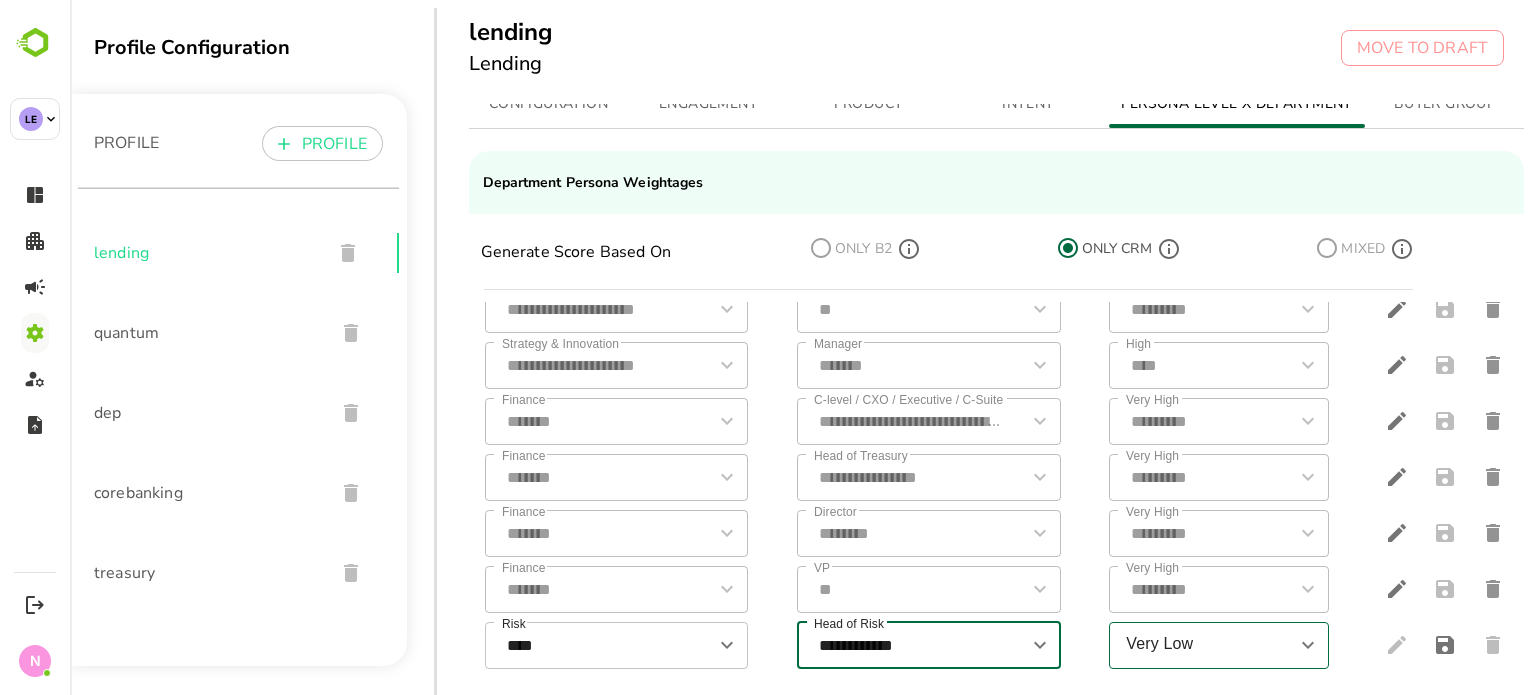 click on "Very Low" at bounding box center [1202, 645] 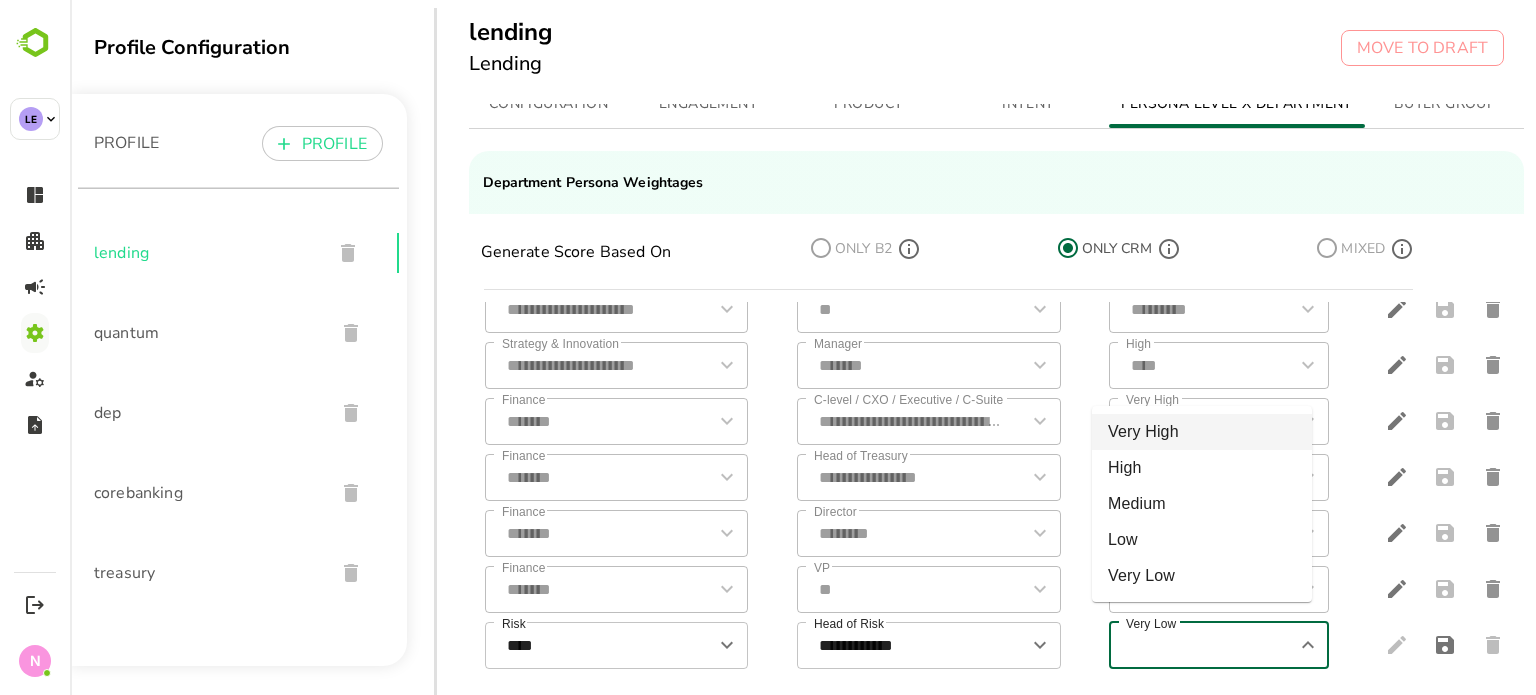 click on "Very High" at bounding box center [1202, 432] 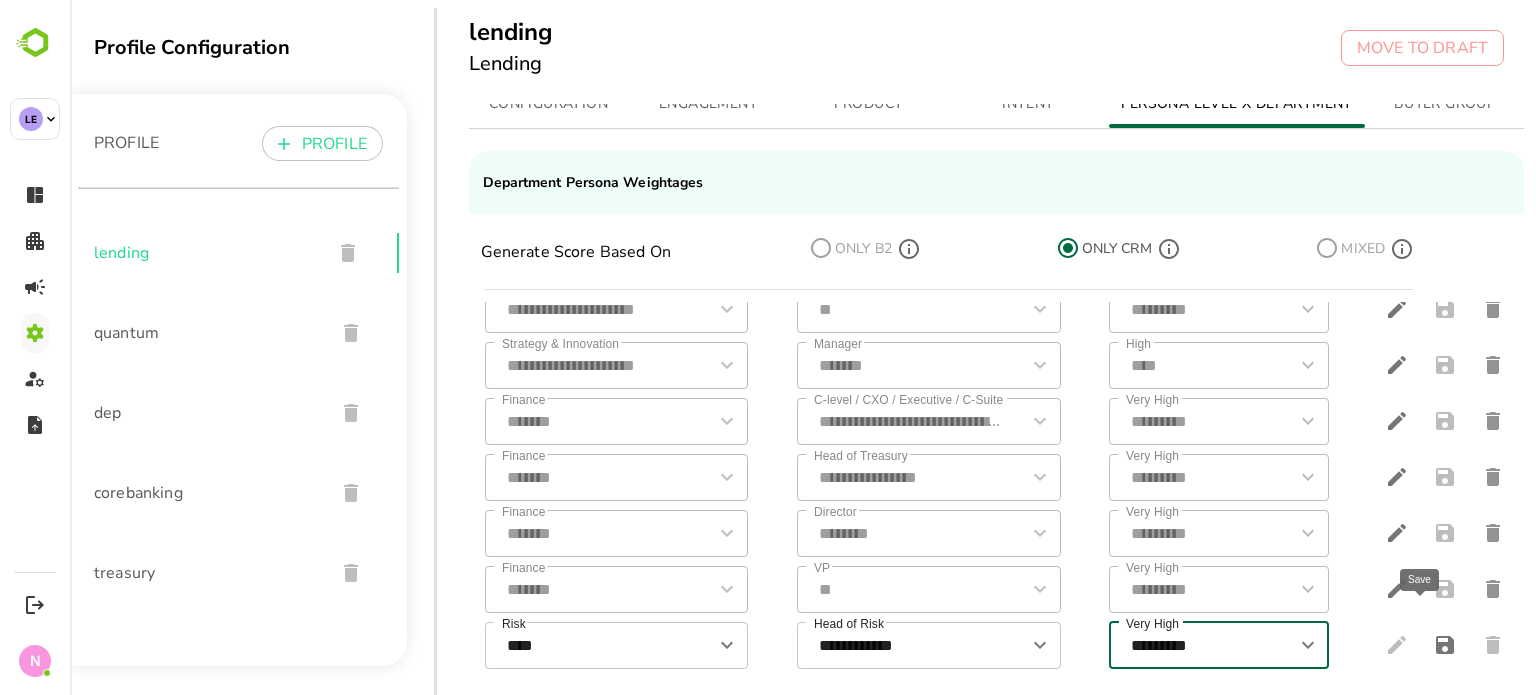 click at bounding box center (1445, 645) 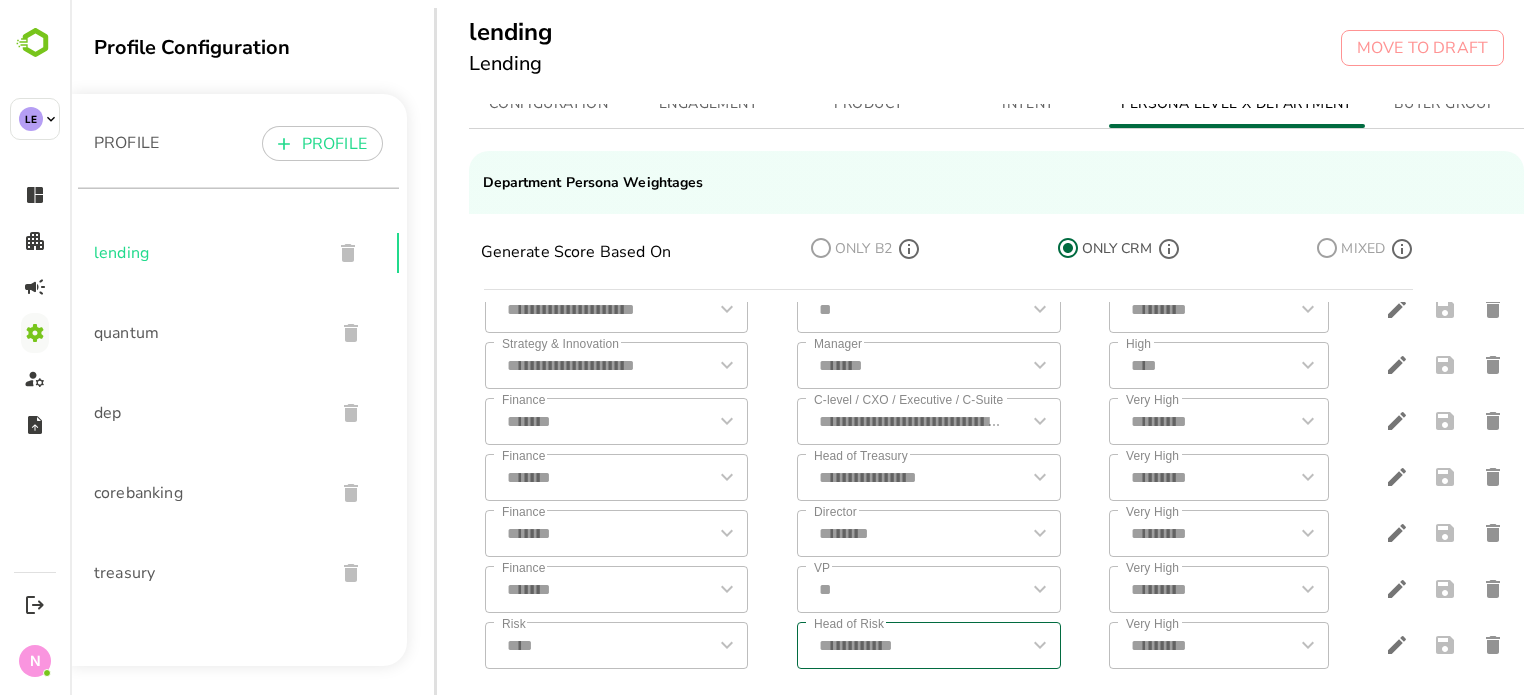 scroll, scrollTop: 725, scrollLeft: 0, axis: vertical 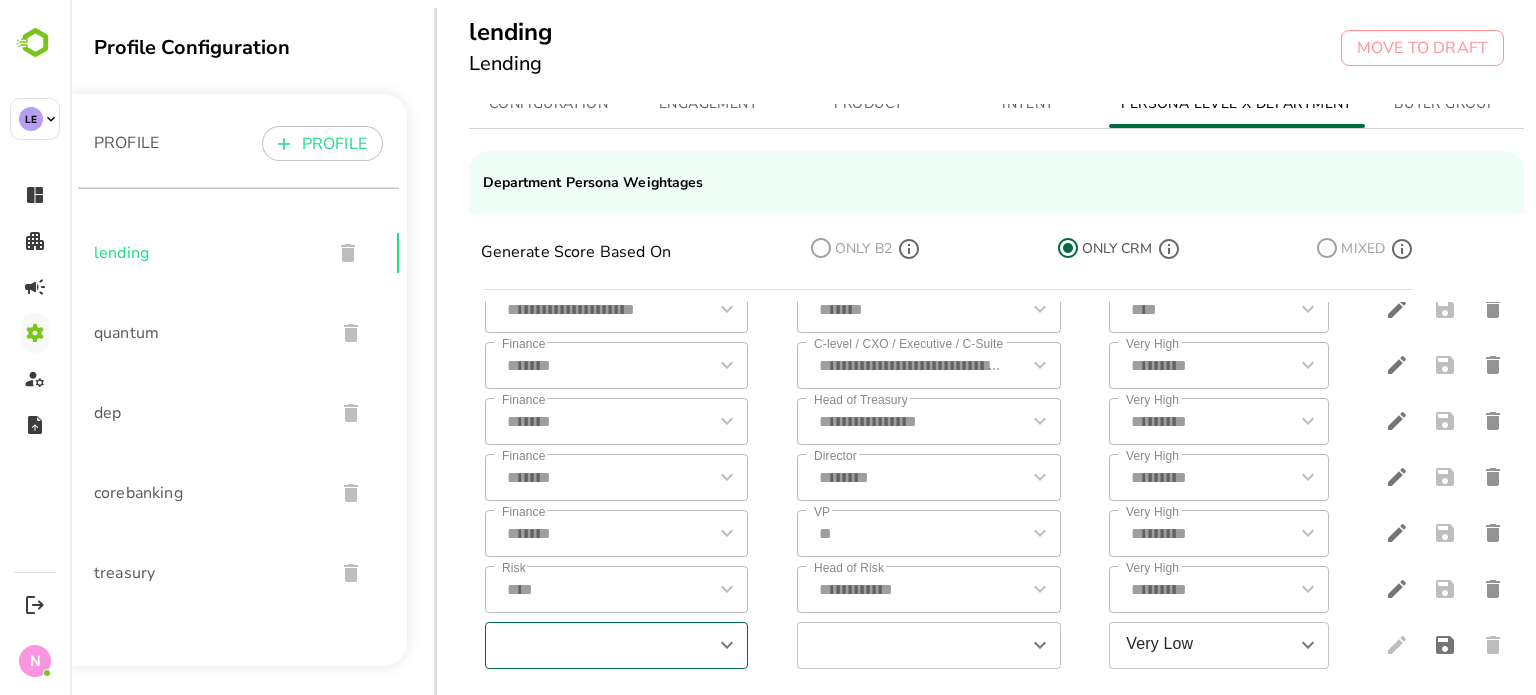 click at bounding box center (600, 645) 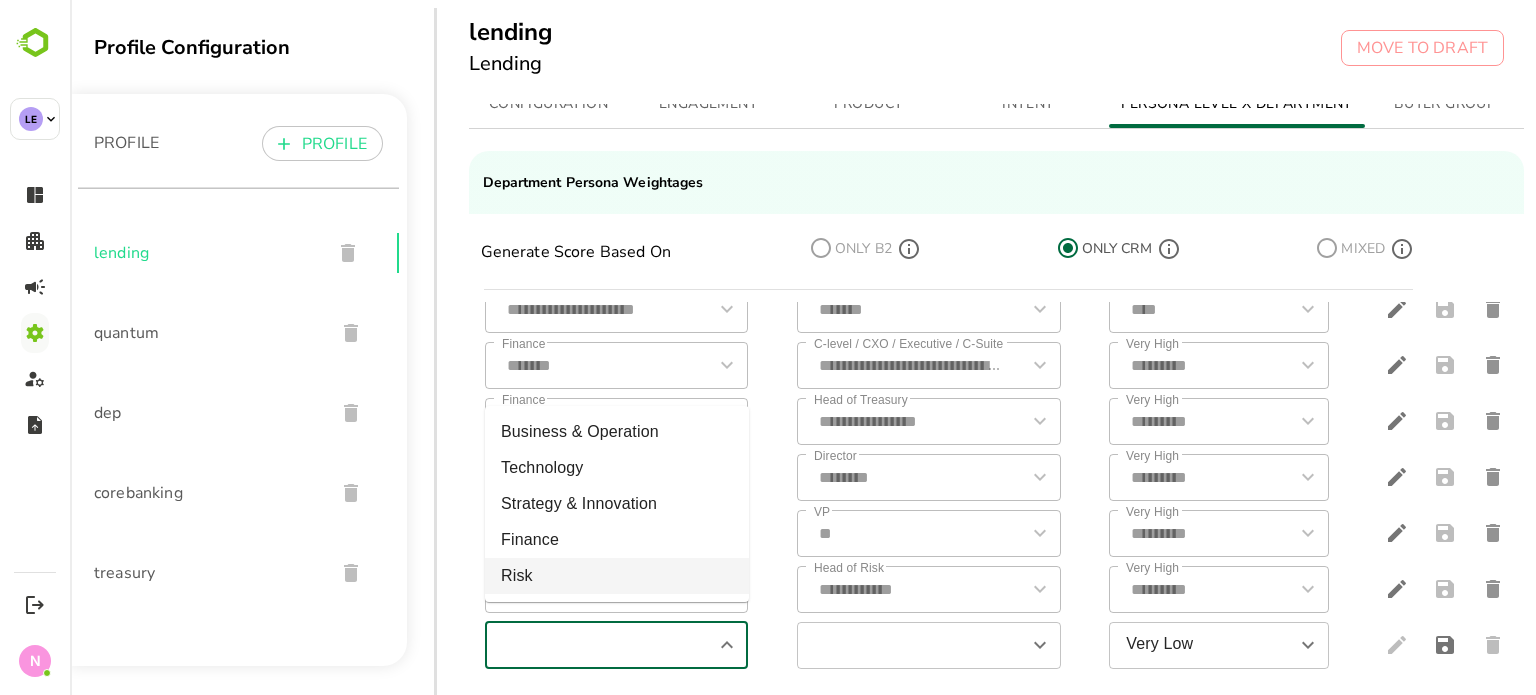 click on "Risk" at bounding box center (617, 576) 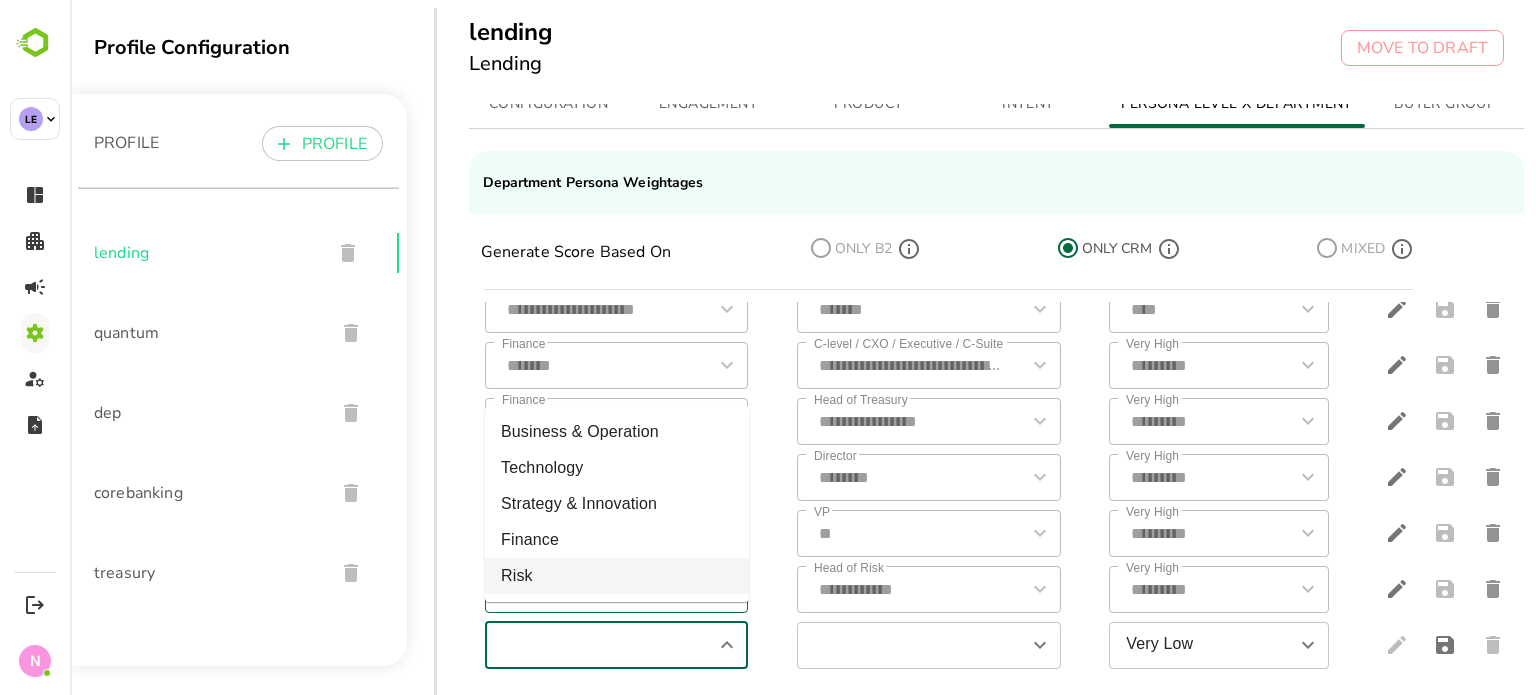 type on "****" 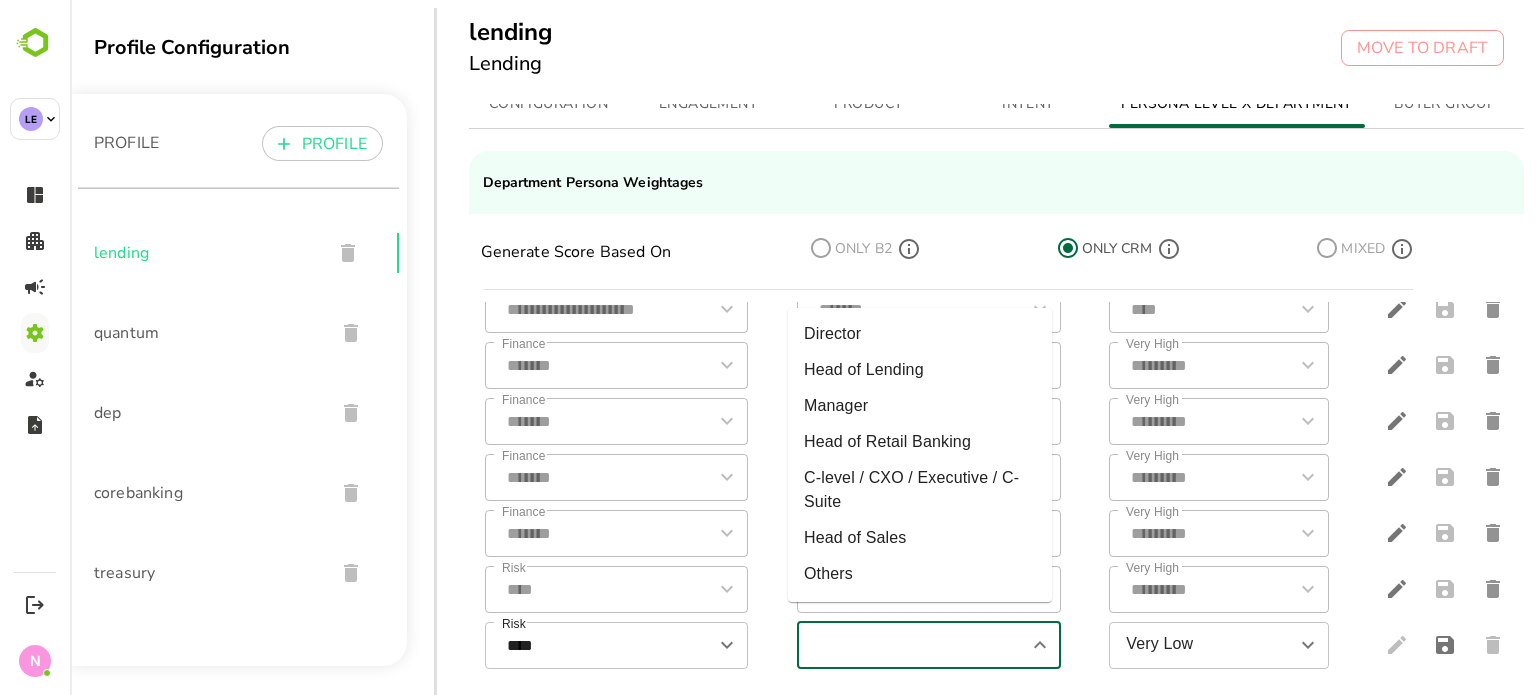 click at bounding box center (912, 645) 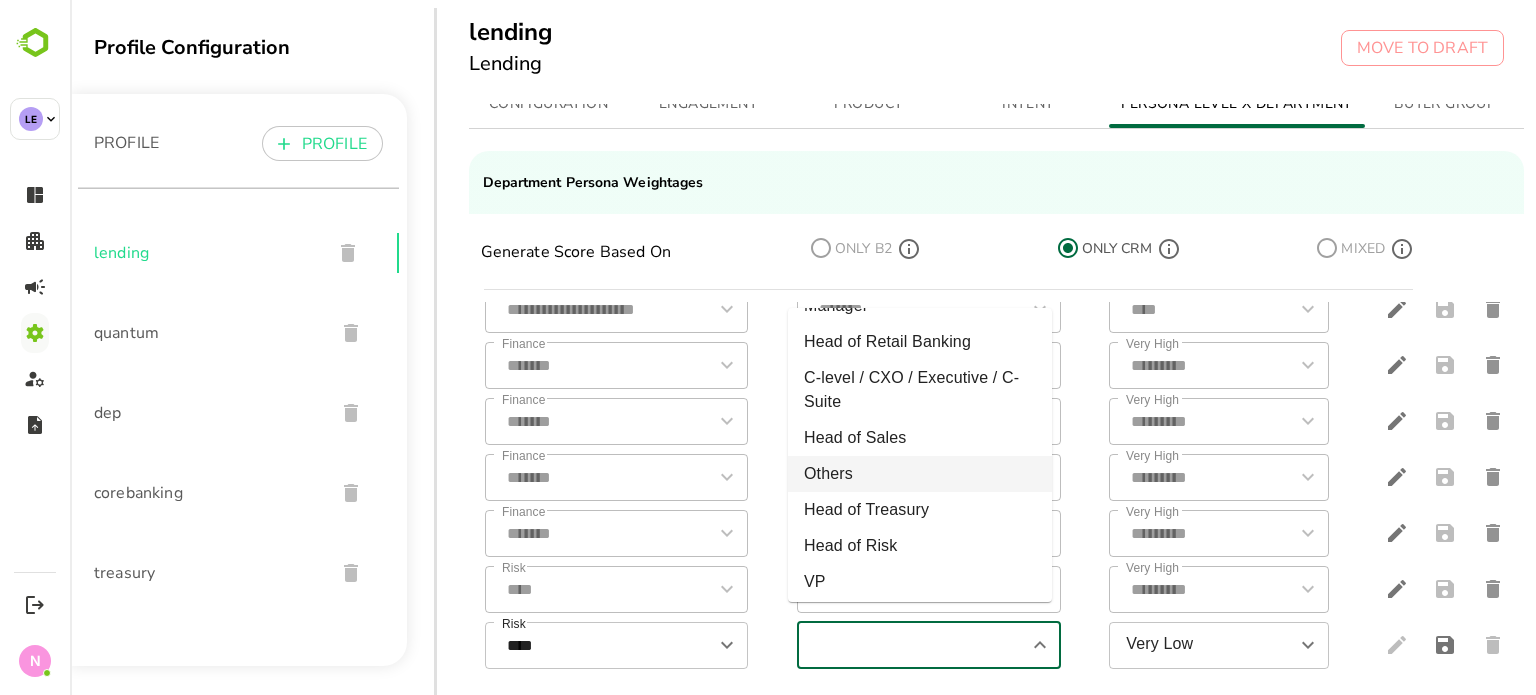 scroll, scrollTop: 177, scrollLeft: 0, axis: vertical 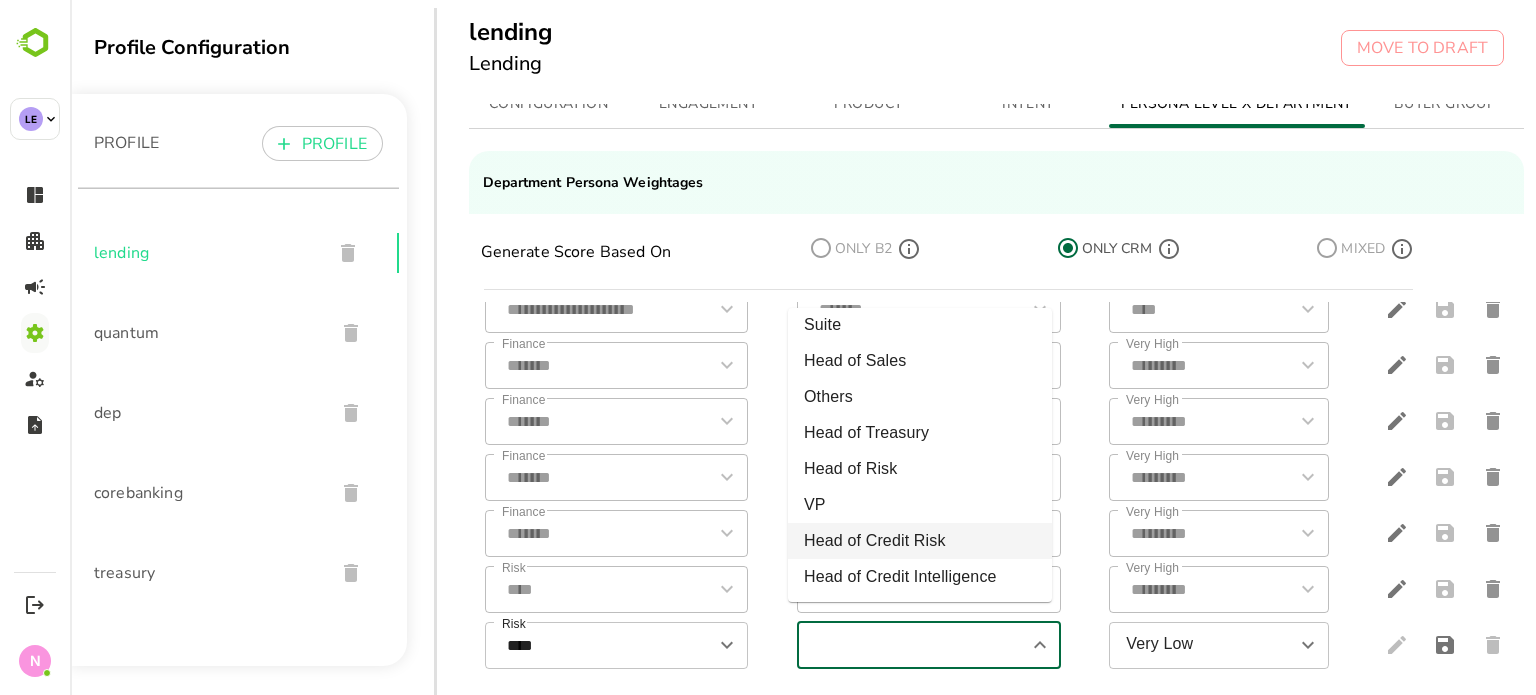 click on "Head of Credit Risk" at bounding box center (920, 541) 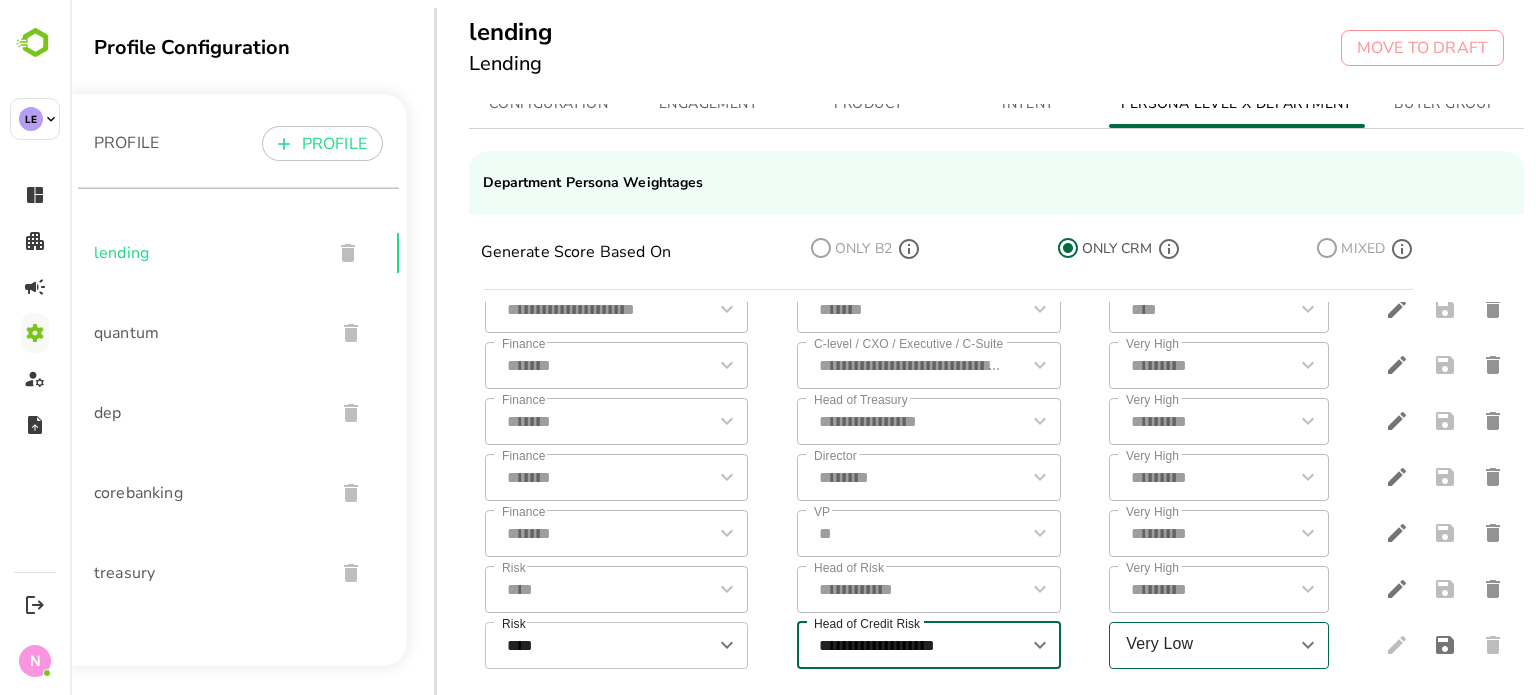 click on "Very Low" at bounding box center (1202, 645) 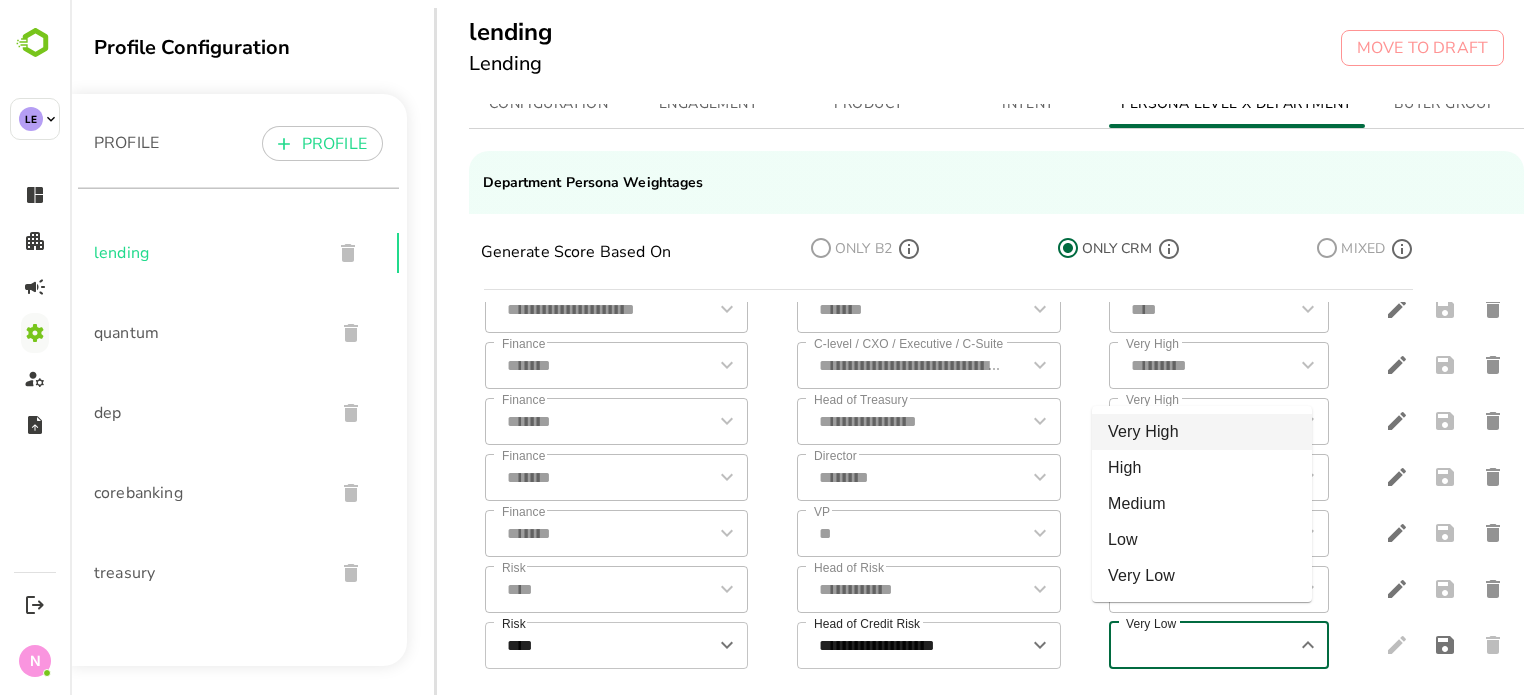 click on "Very High" at bounding box center [1202, 432] 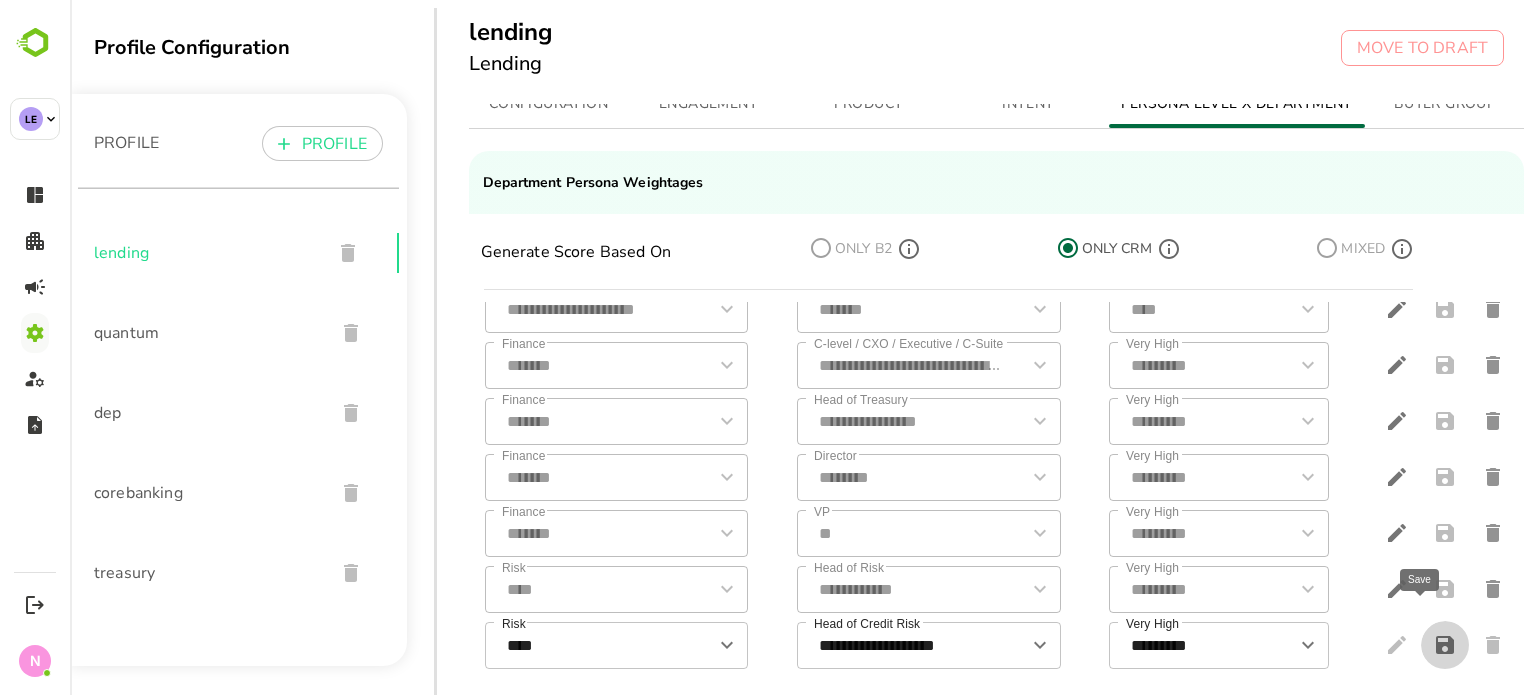 click 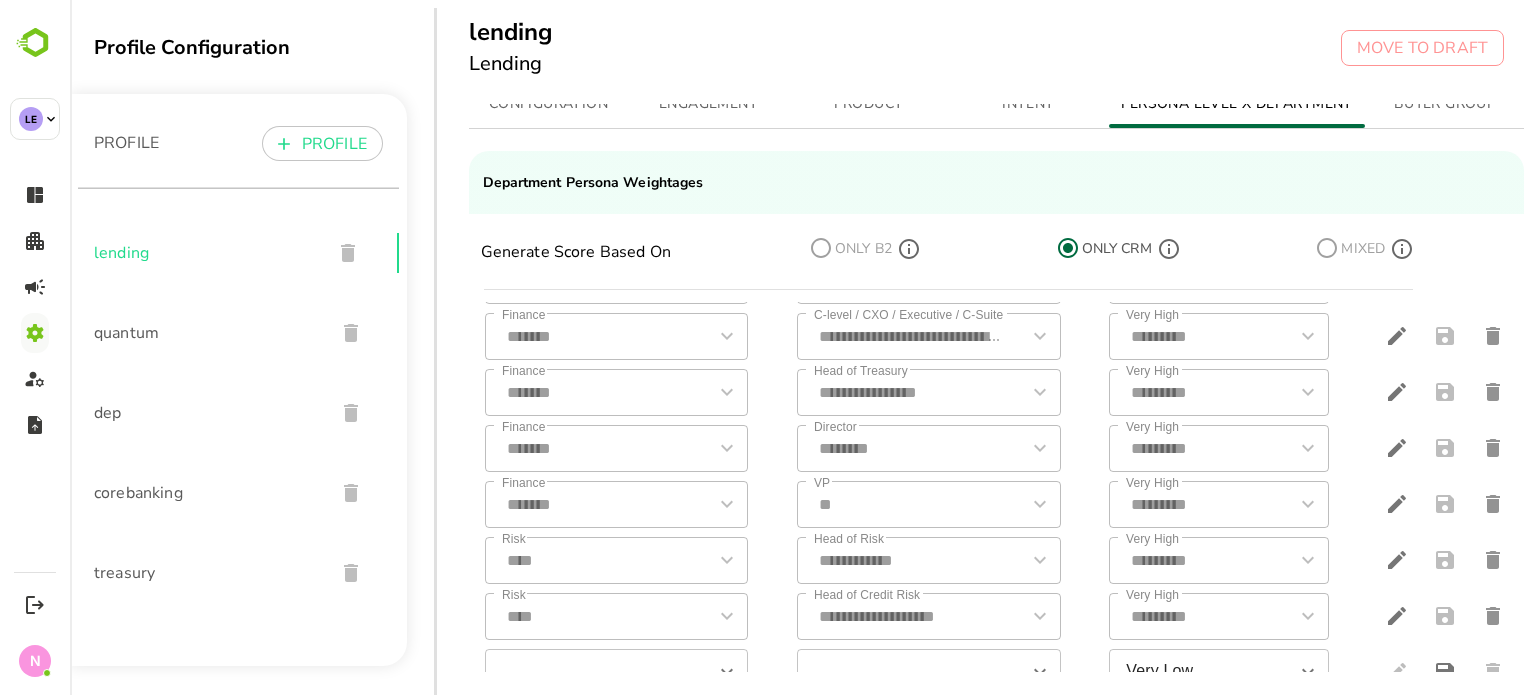 scroll, scrollTop: 781, scrollLeft: 0, axis: vertical 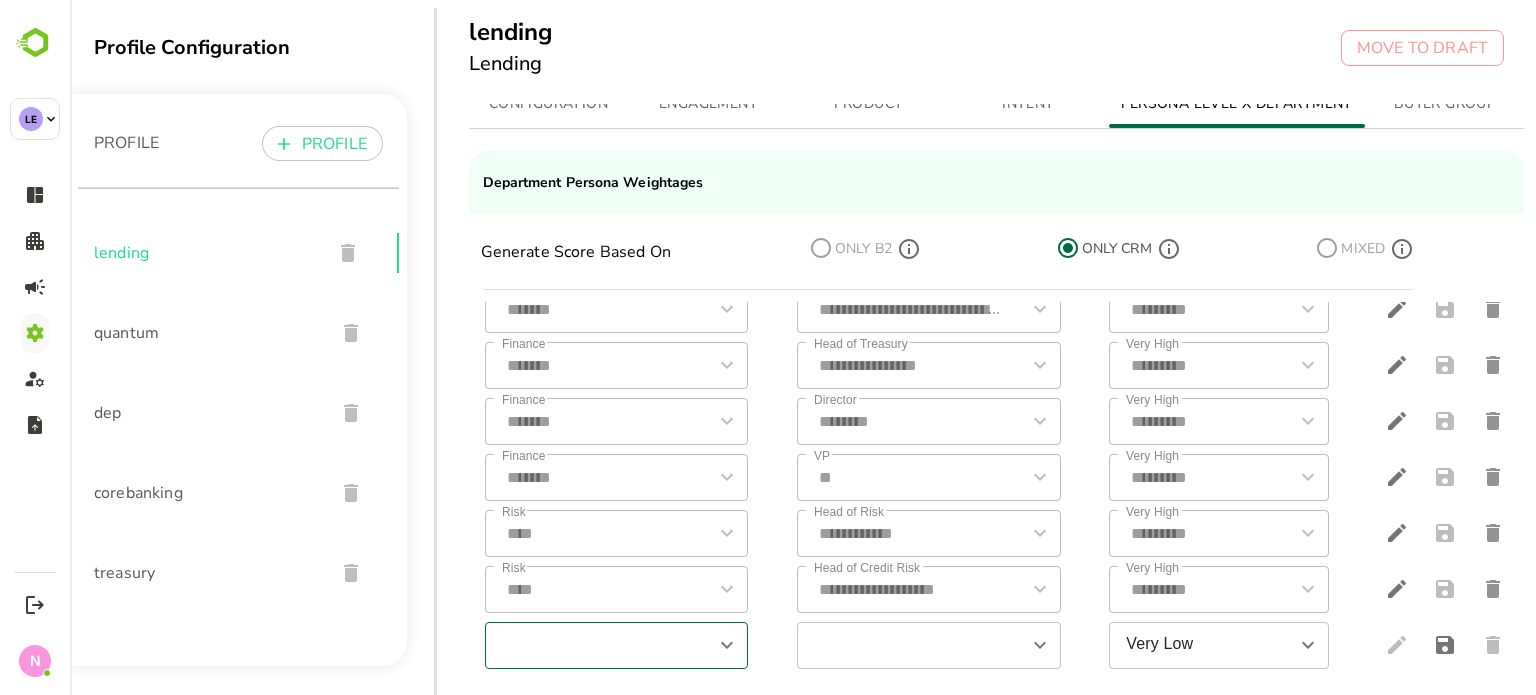 click at bounding box center [600, 645] 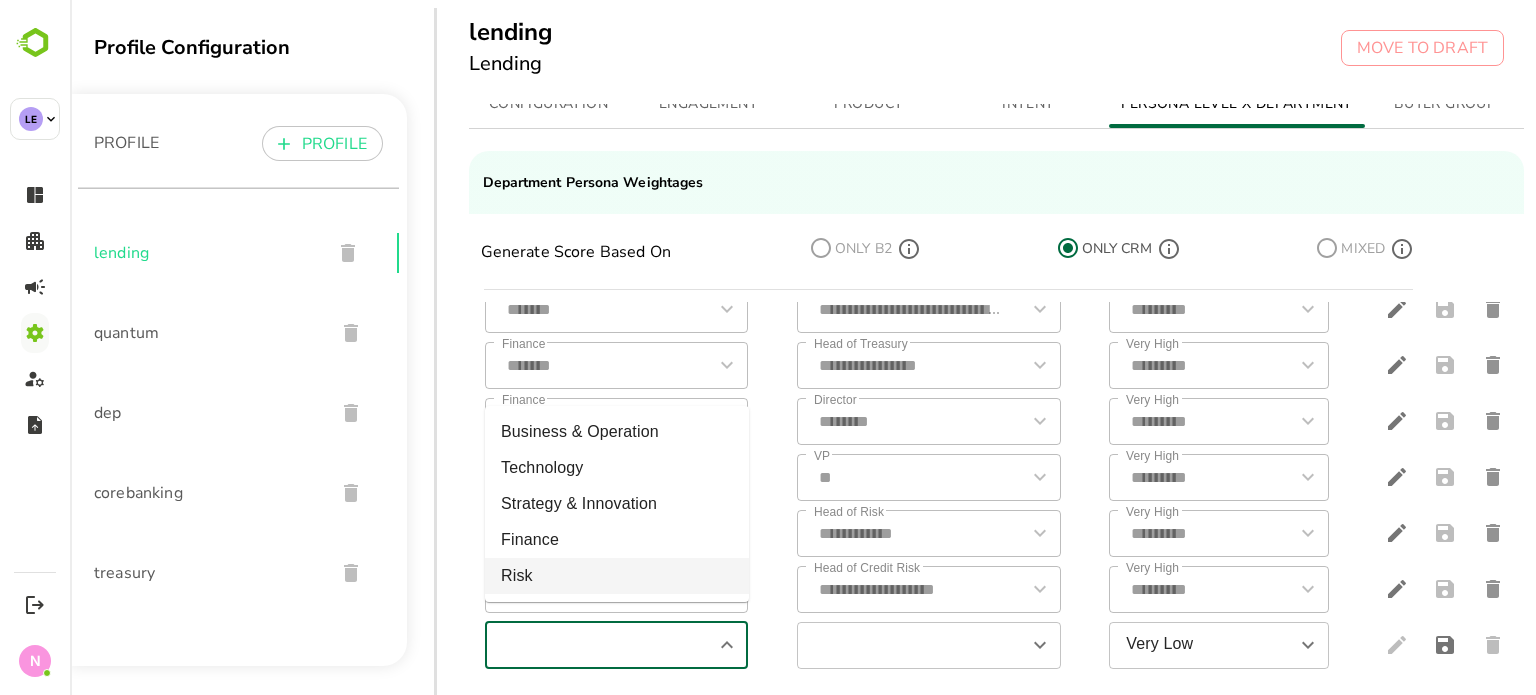 click on "Risk" at bounding box center (617, 576) 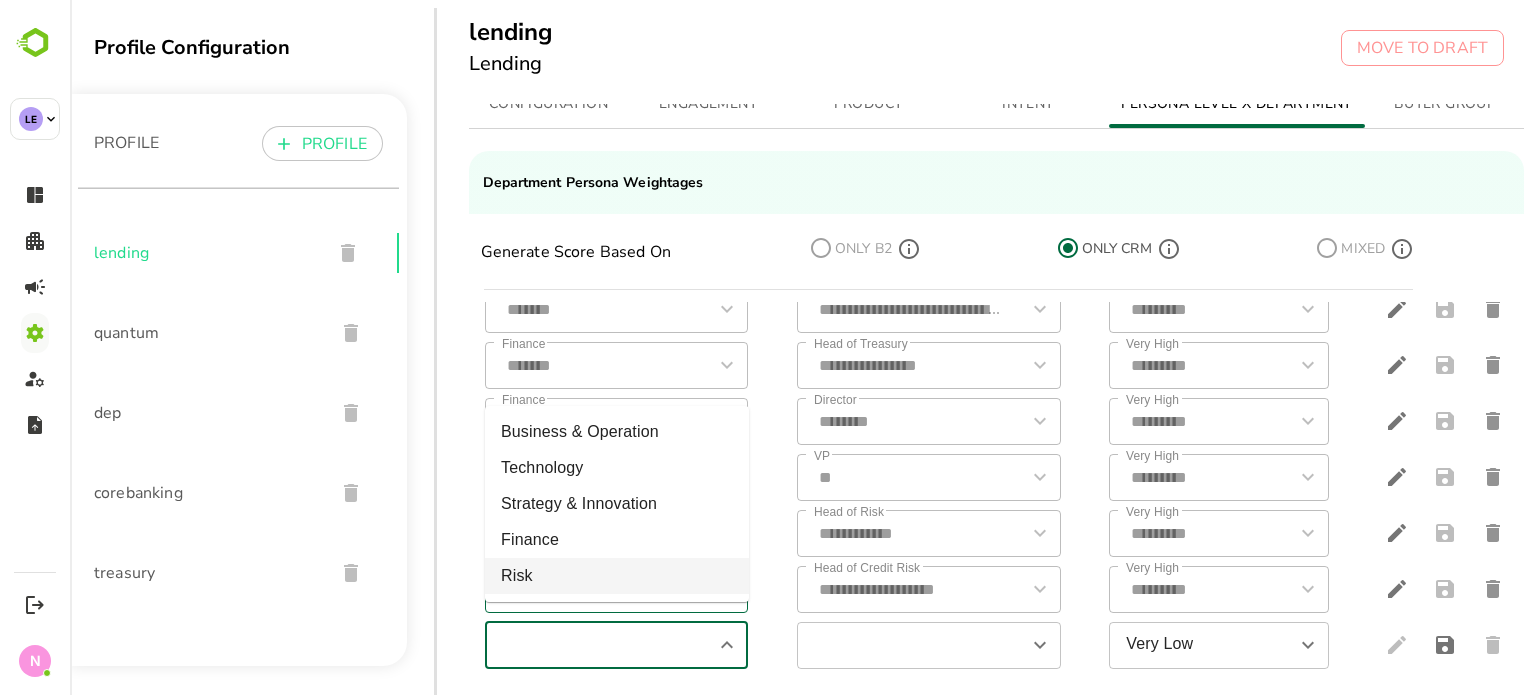 type on "****" 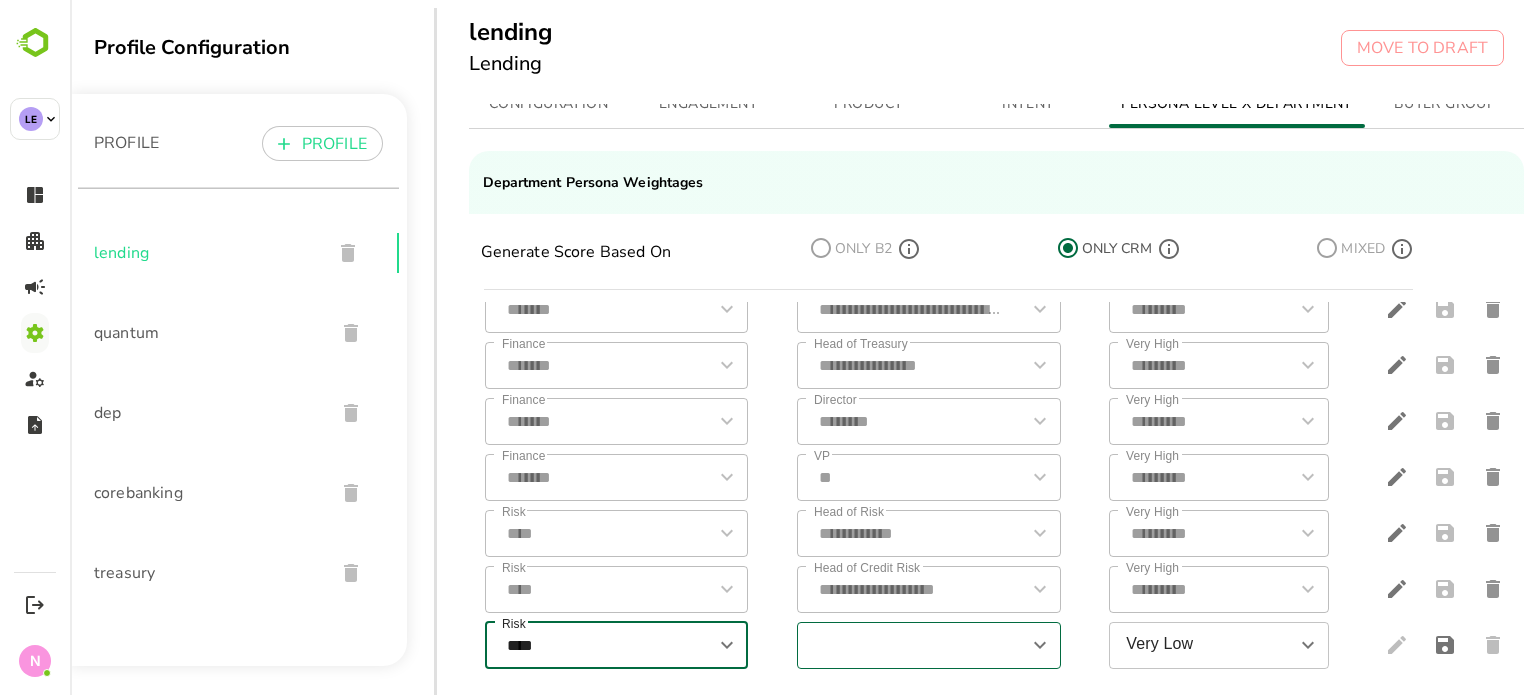 click at bounding box center [912, 645] 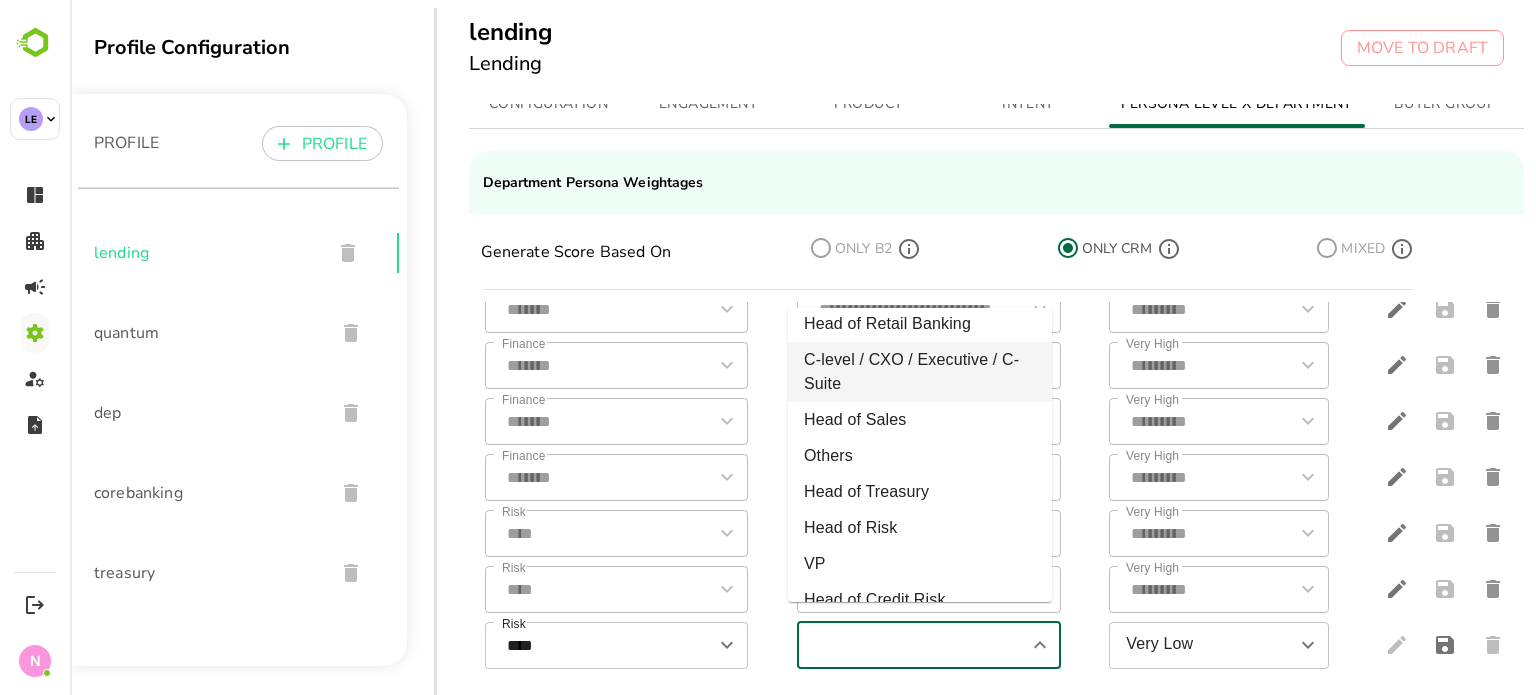 scroll, scrollTop: 177, scrollLeft: 0, axis: vertical 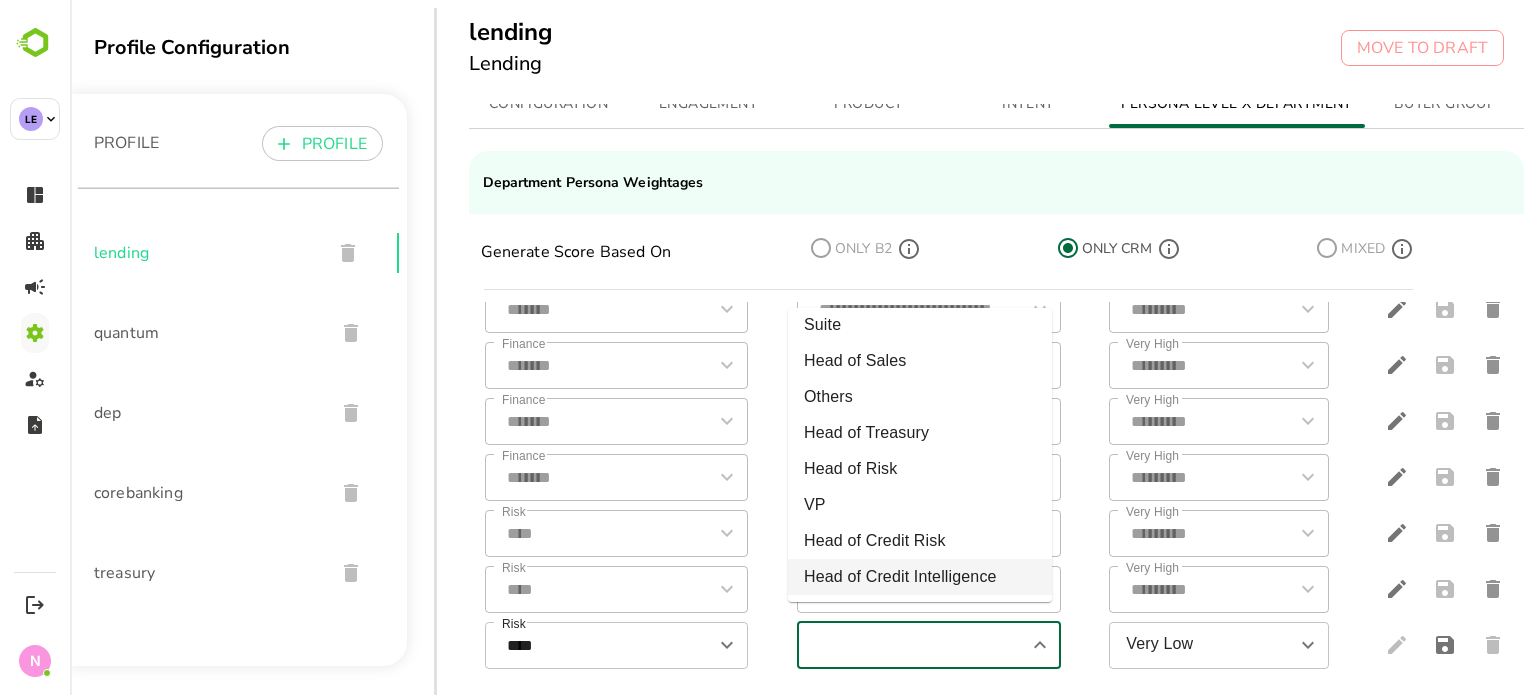 click on "Head of Credit Intelligence" at bounding box center (920, 577) 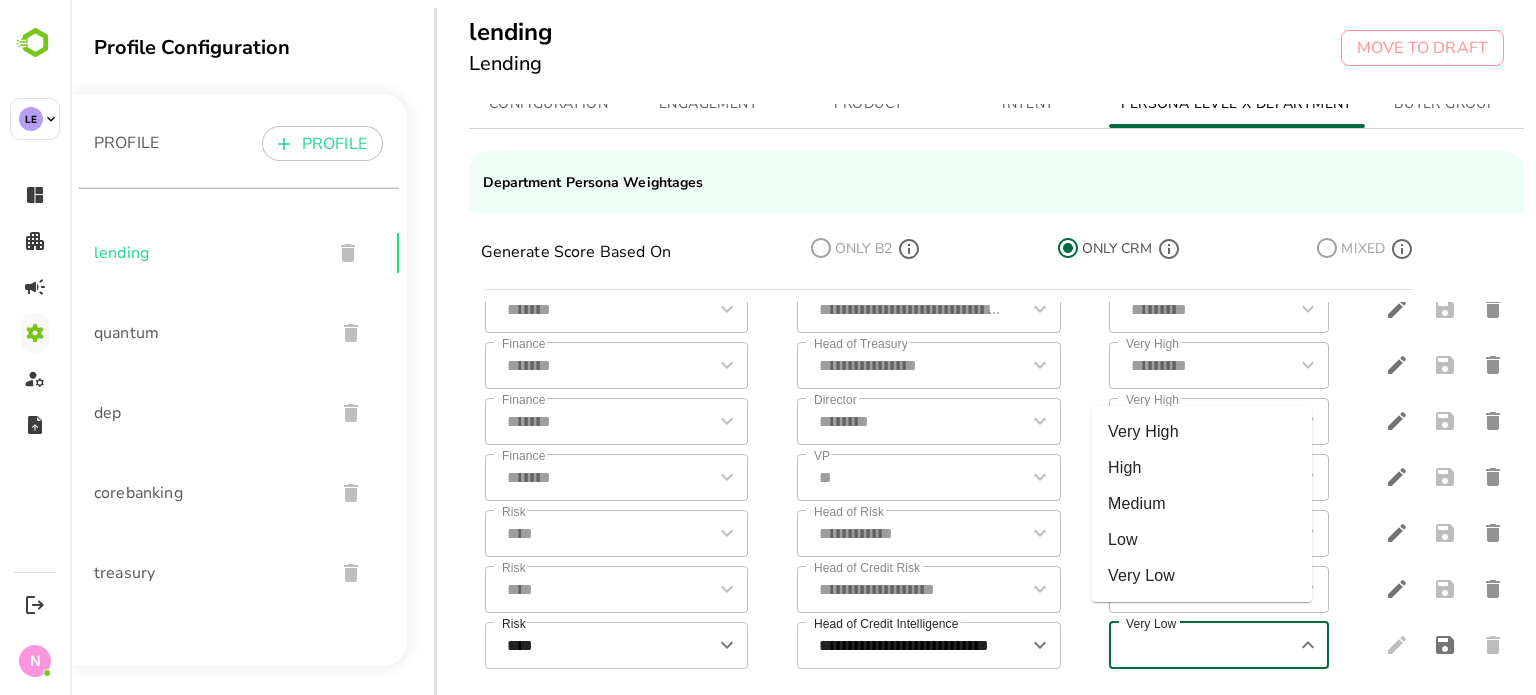 click on "Very Low" at bounding box center (1202, 645) 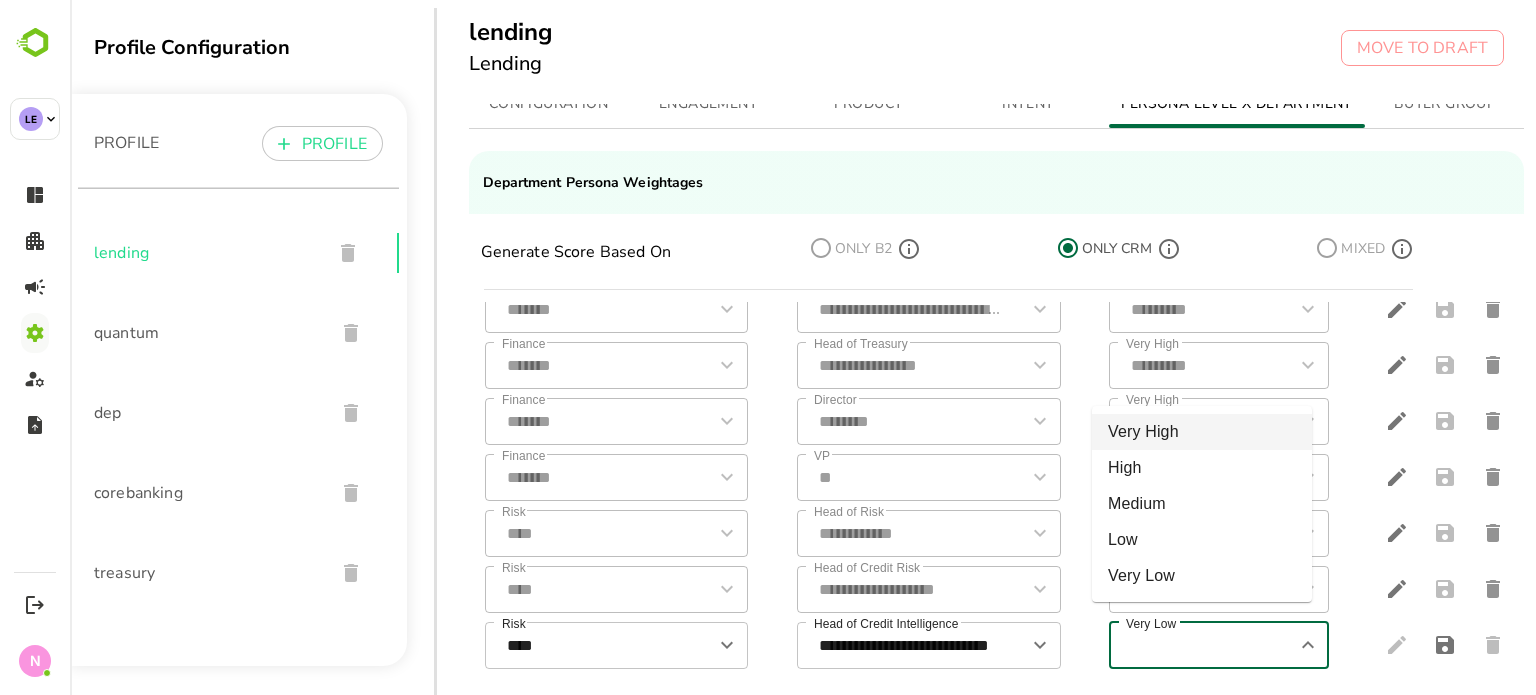 drag, startPoint x: 1153, startPoint y: 431, endPoint x: 1292, endPoint y: 503, distance: 156.54073 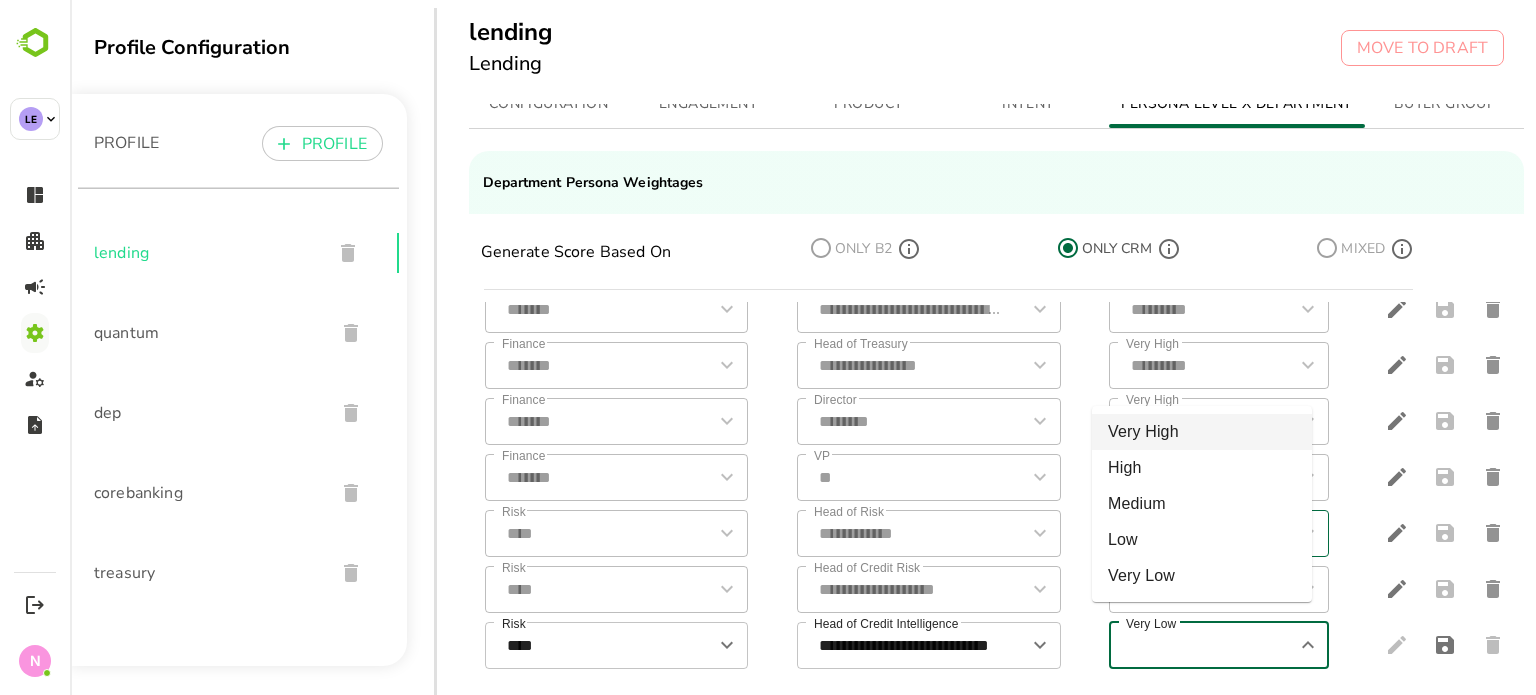 type on "*********" 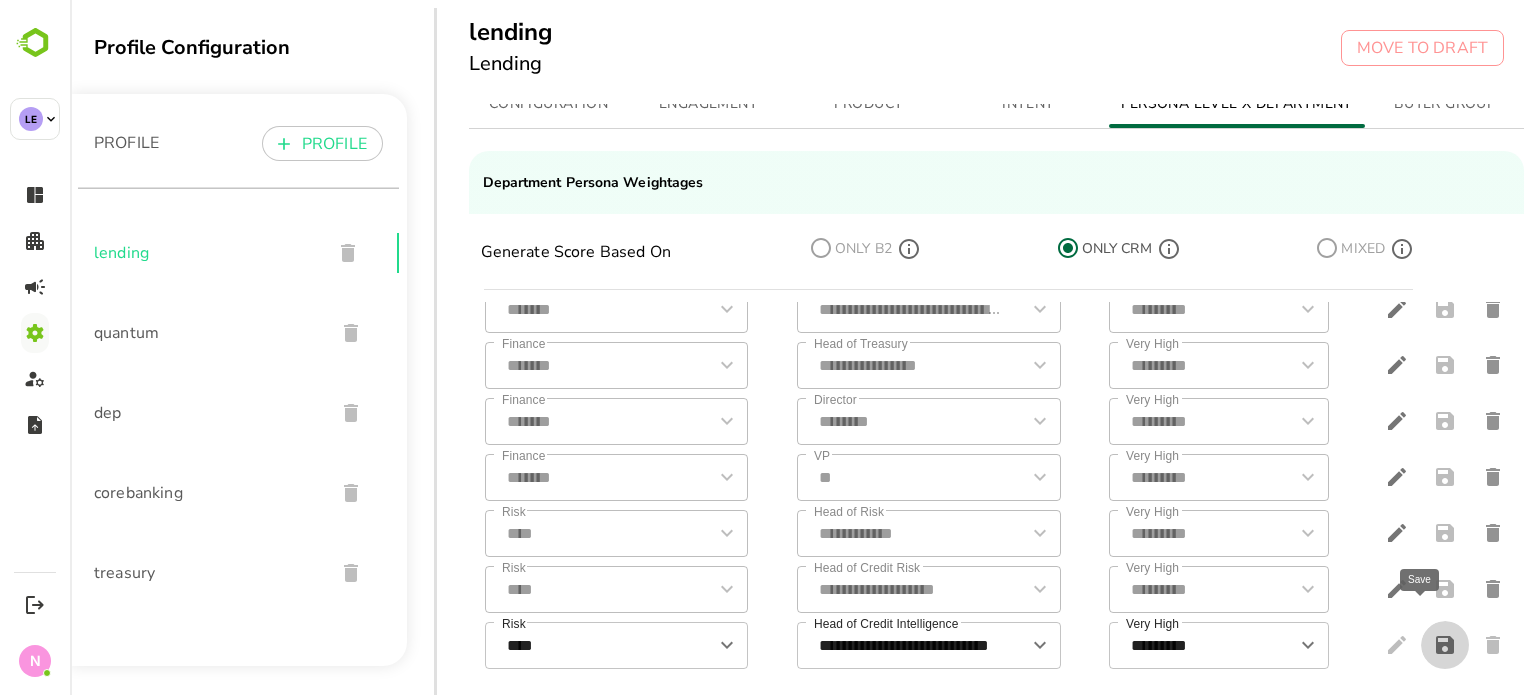 click 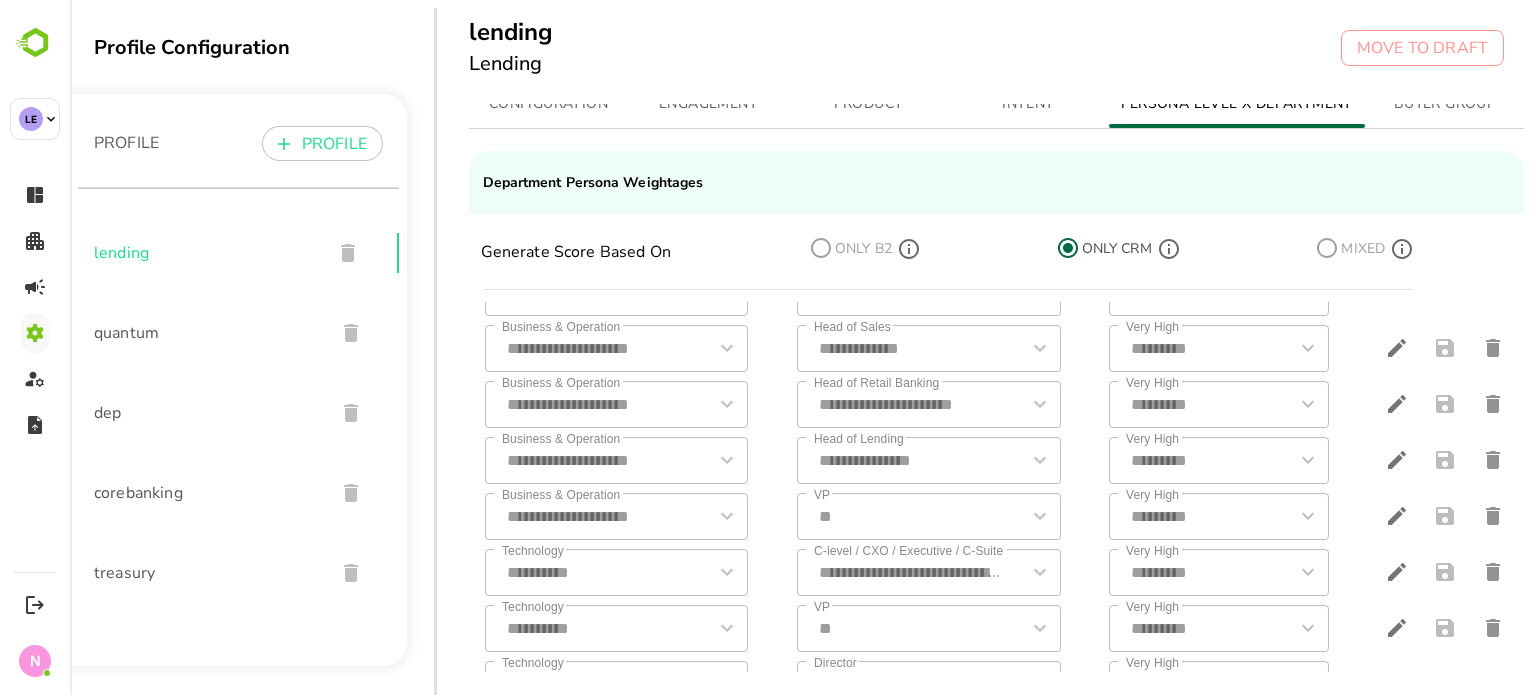 scroll, scrollTop: 0, scrollLeft: 0, axis: both 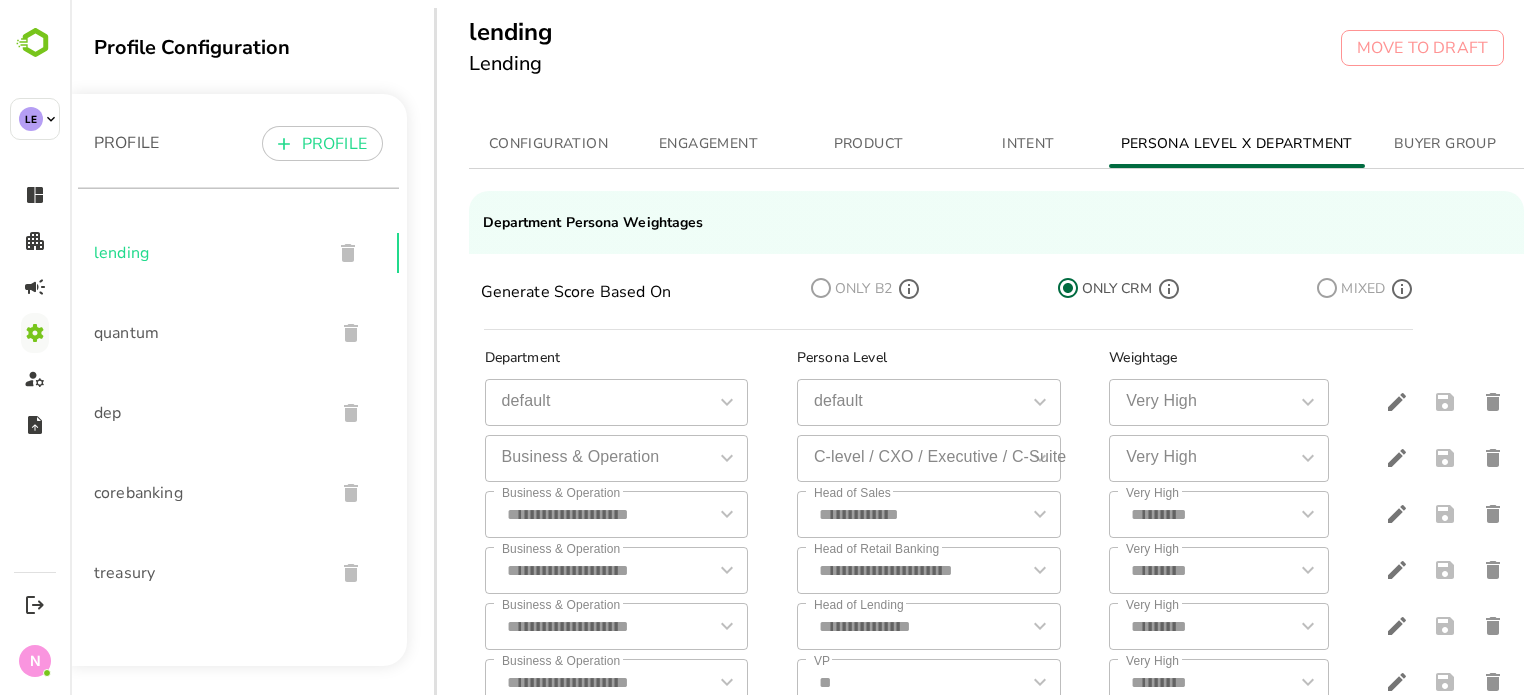 click on "quantum" at bounding box center [206, 333] 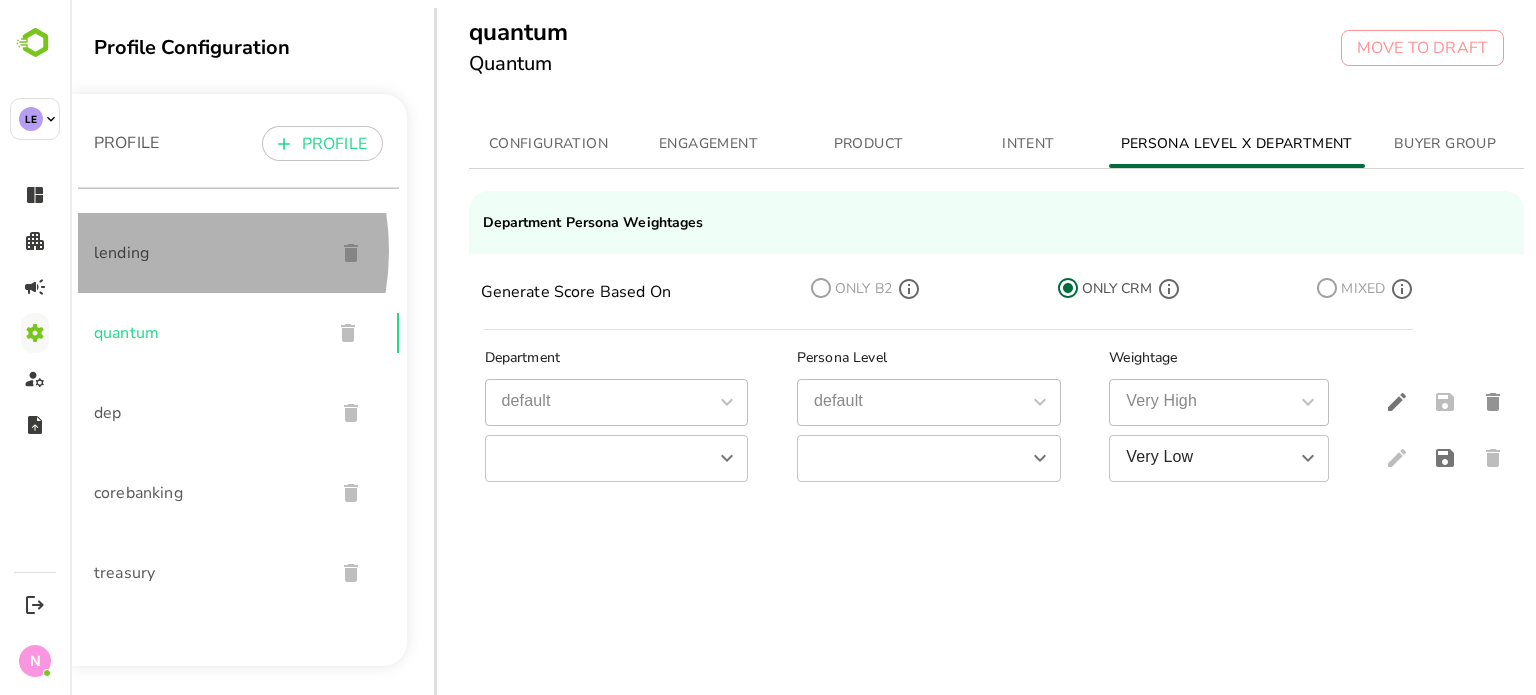 click on "lending" at bounding box center [206, 253] 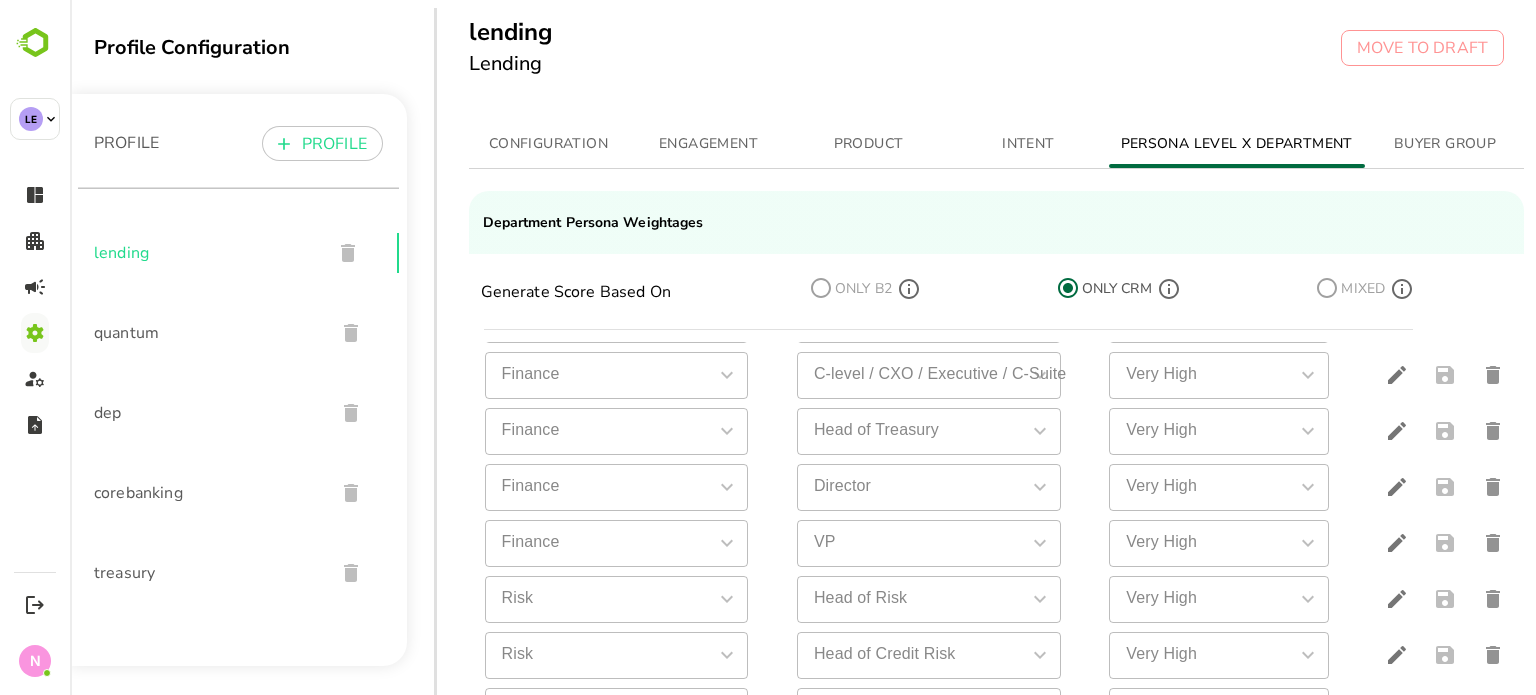 scroll, scrollTop: 837, scrollLeft: 0, axis: vertical 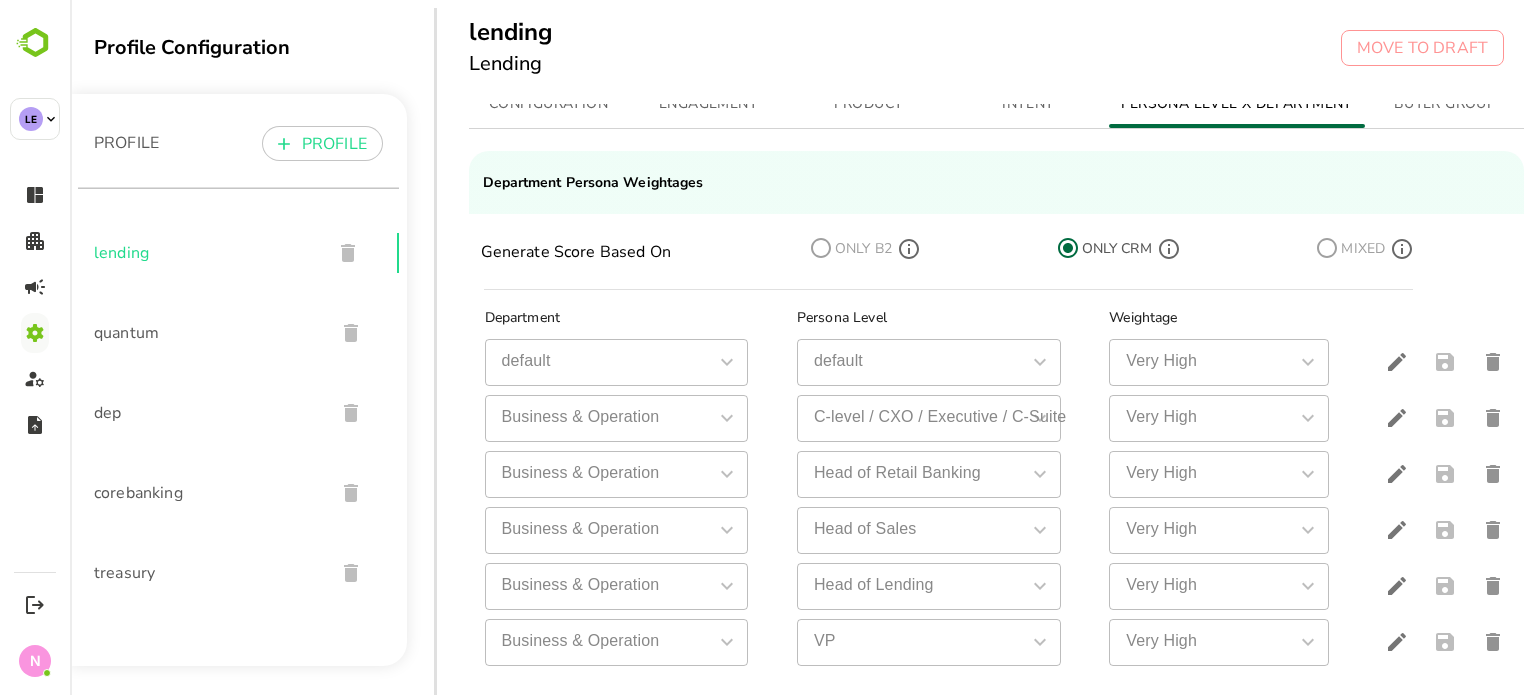 click on "quantum" at bounding box center (206, 333) 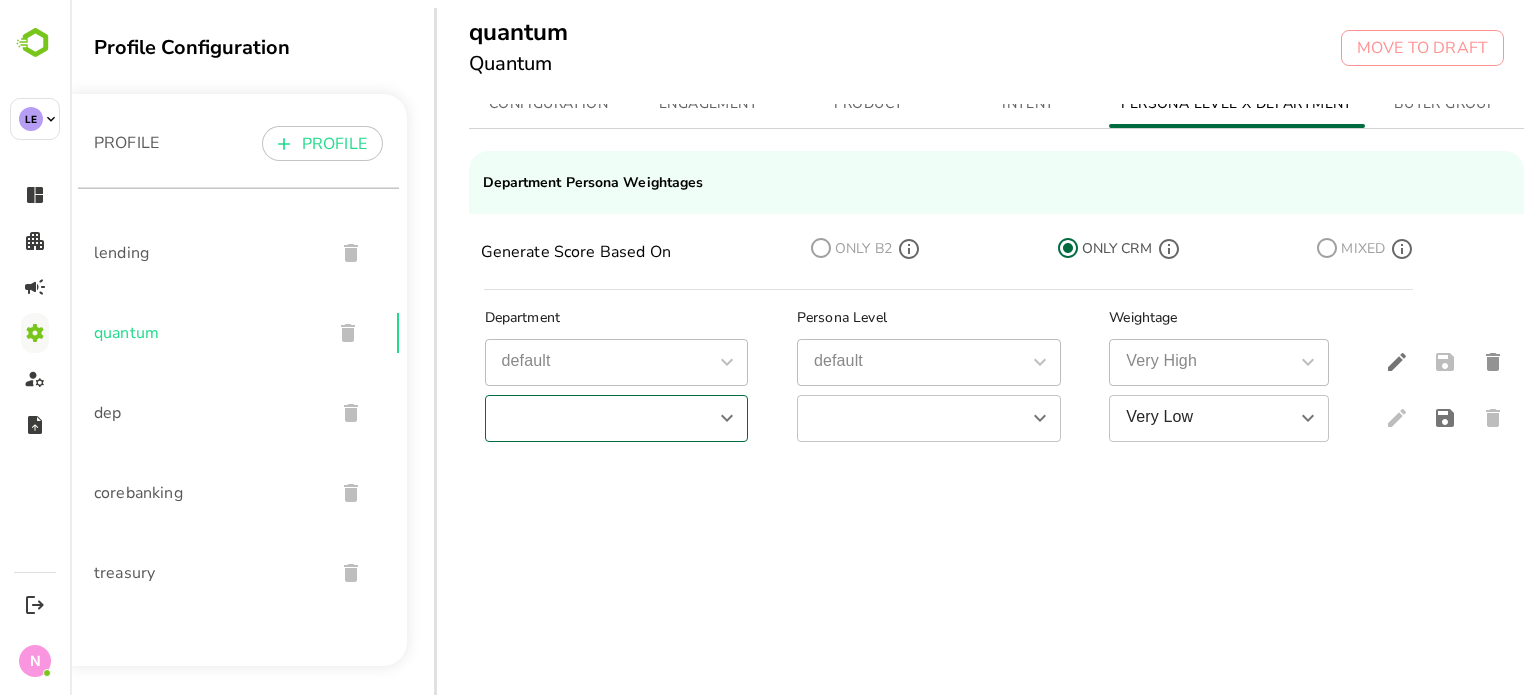 click on "​" at bounding box center (617, 418) 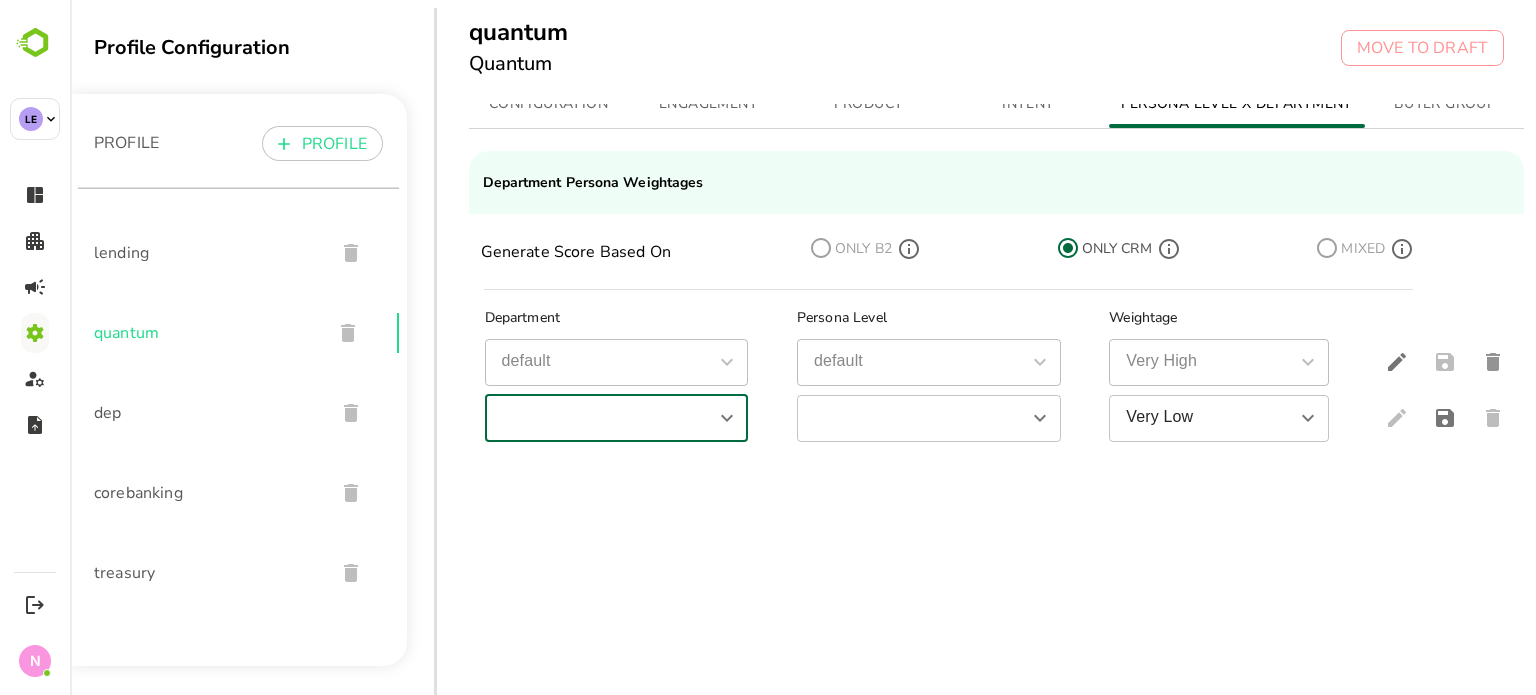 click on "​" at bounding box center (617, 418) 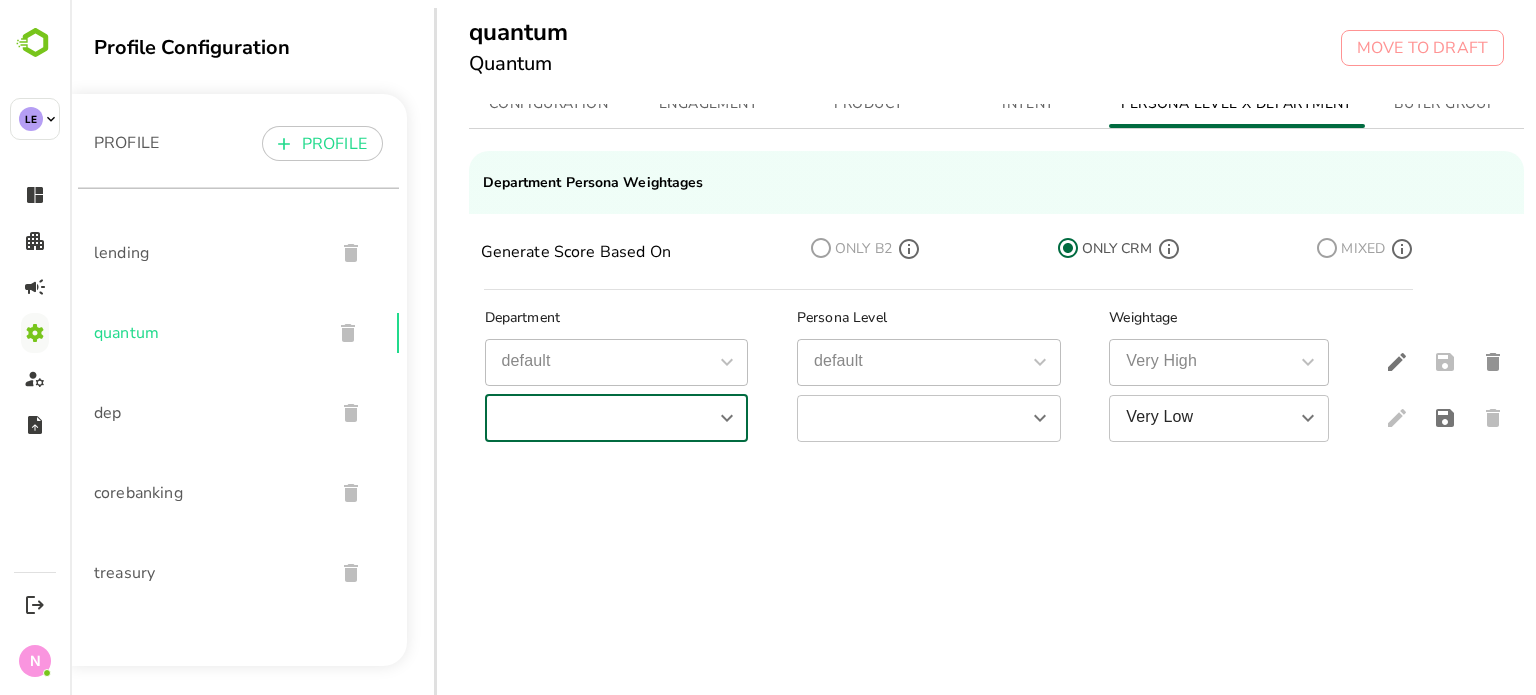 scroll, scrollTop: 0, scrollLeft: 0, axis: both 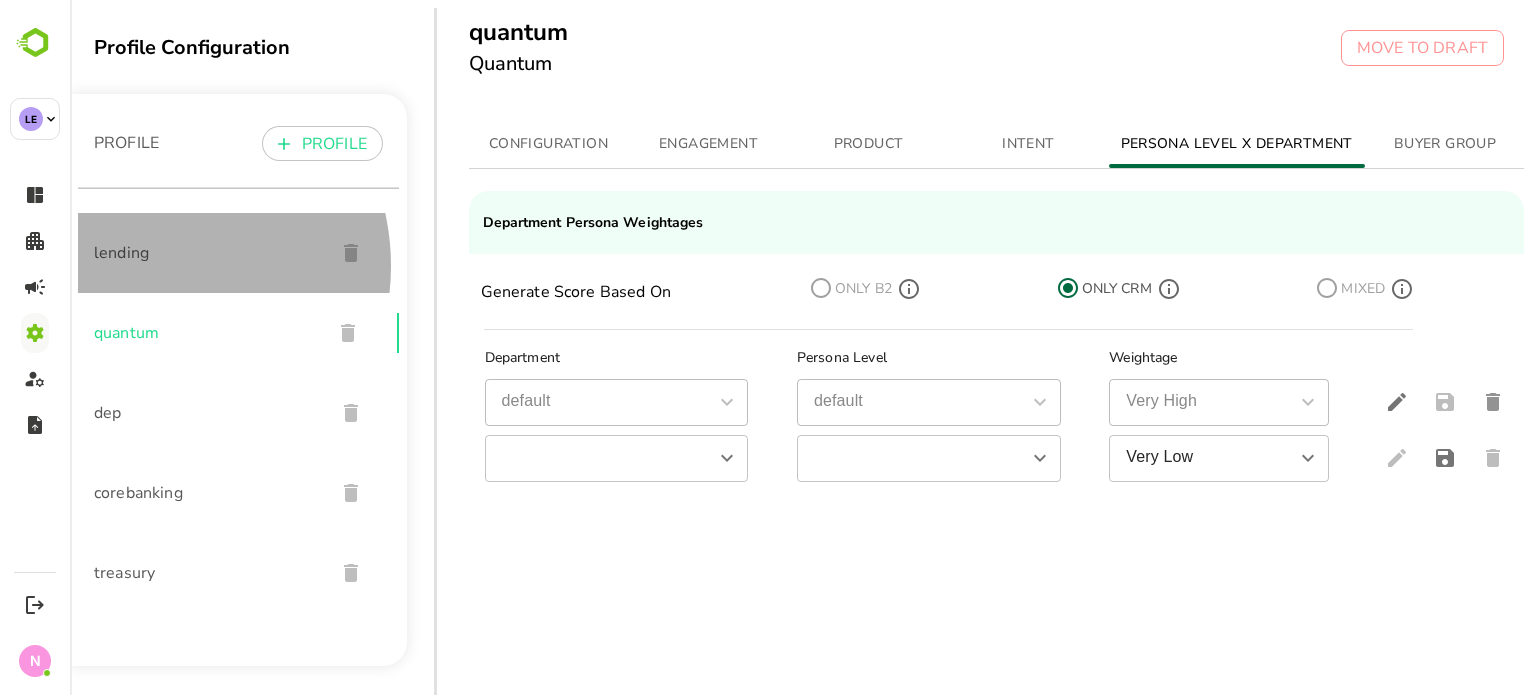 click on "lending" at bounding box center (238, 253) 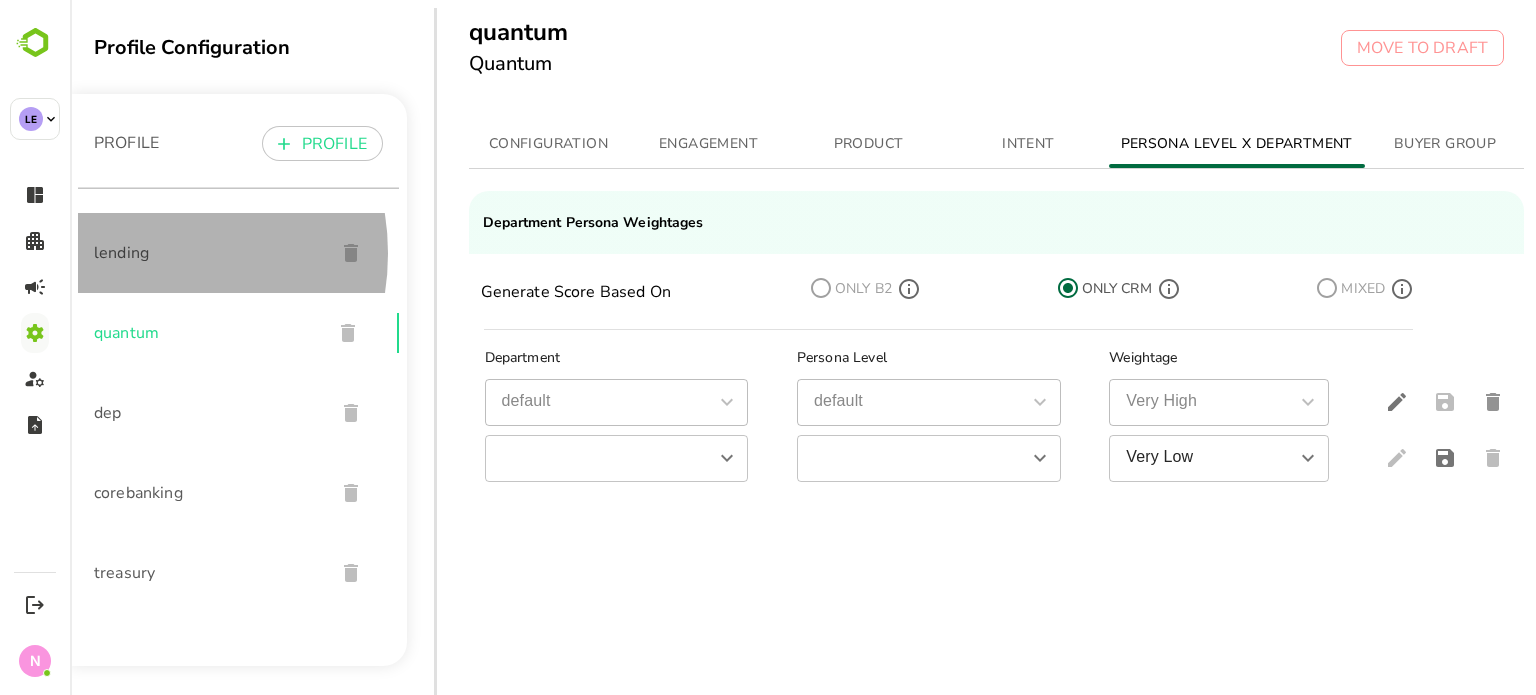 click on "lending" at bounding box center (206, 253) 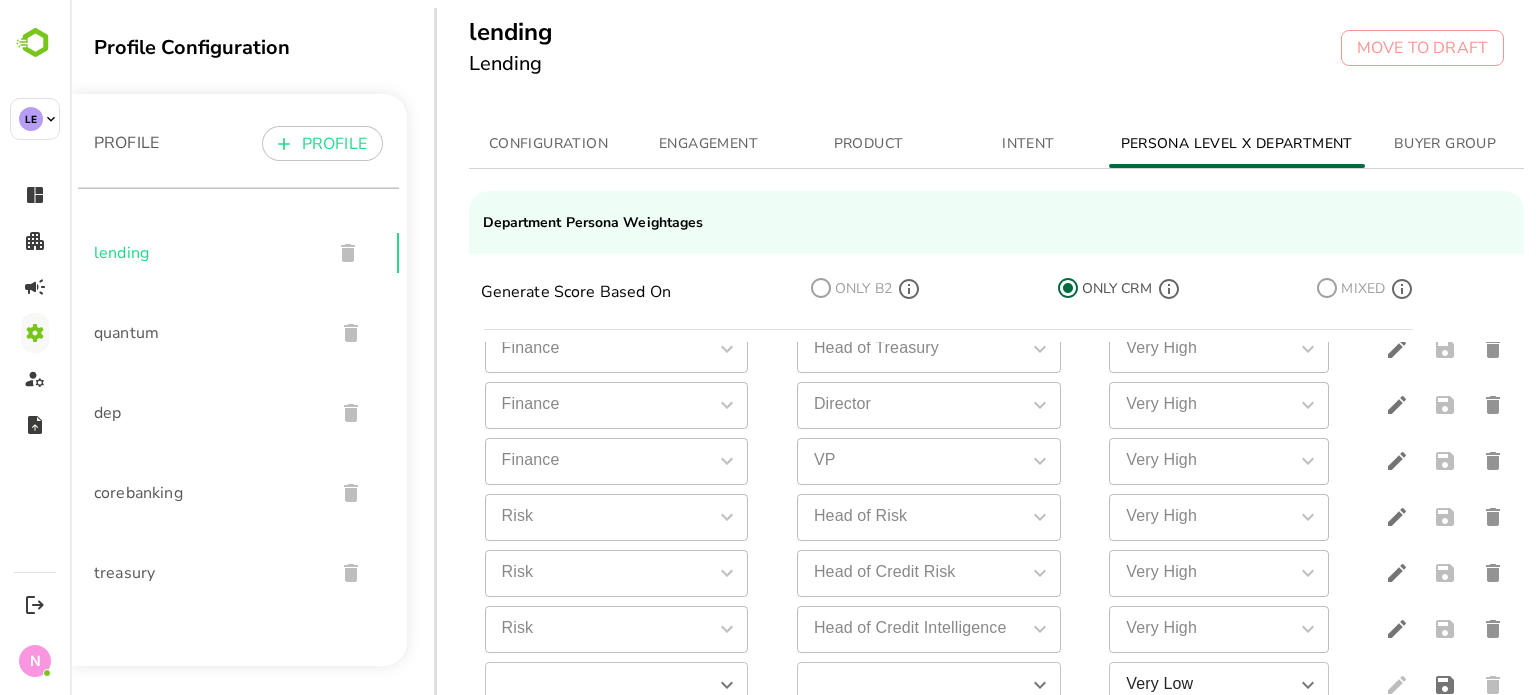 scroll, scrollTop: 0, scrollLeft: 0, axis: both 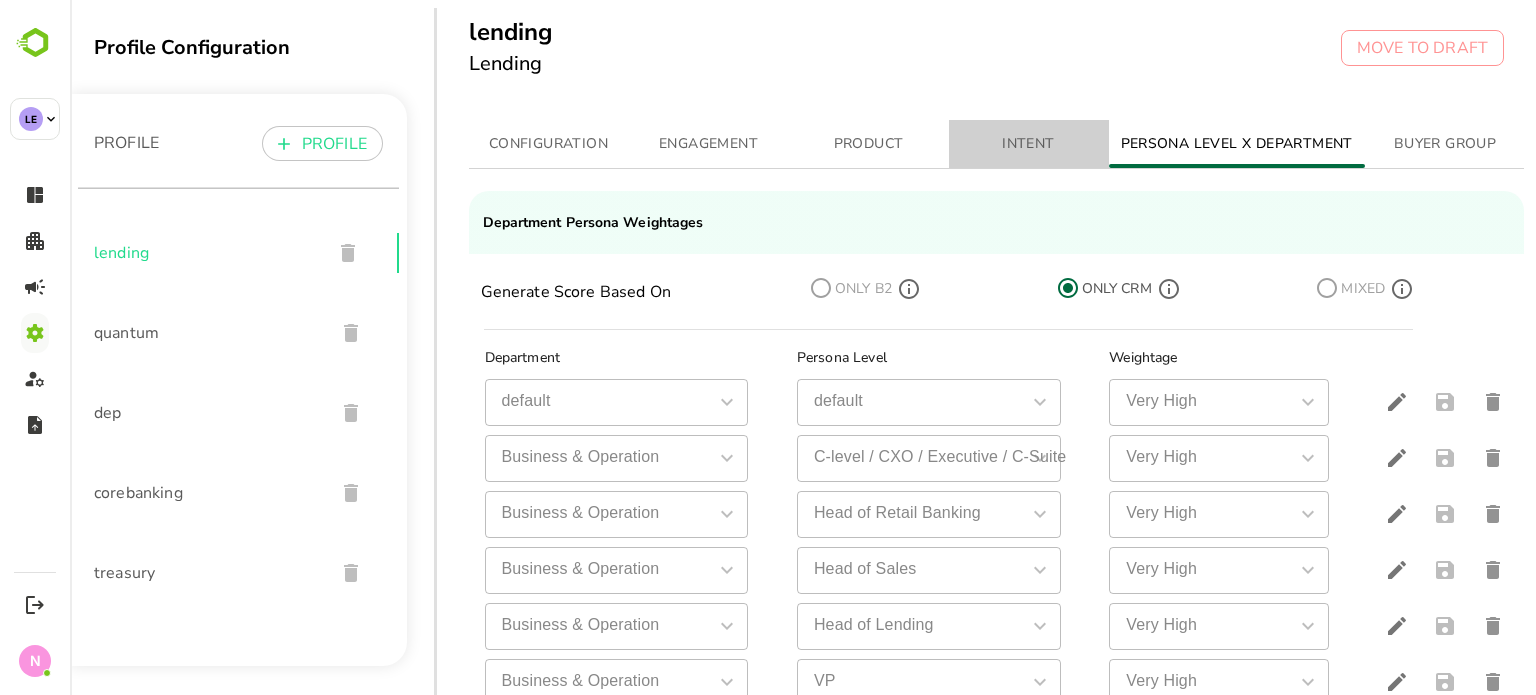 click on "INTENT" at bounding box center [1029, 144] 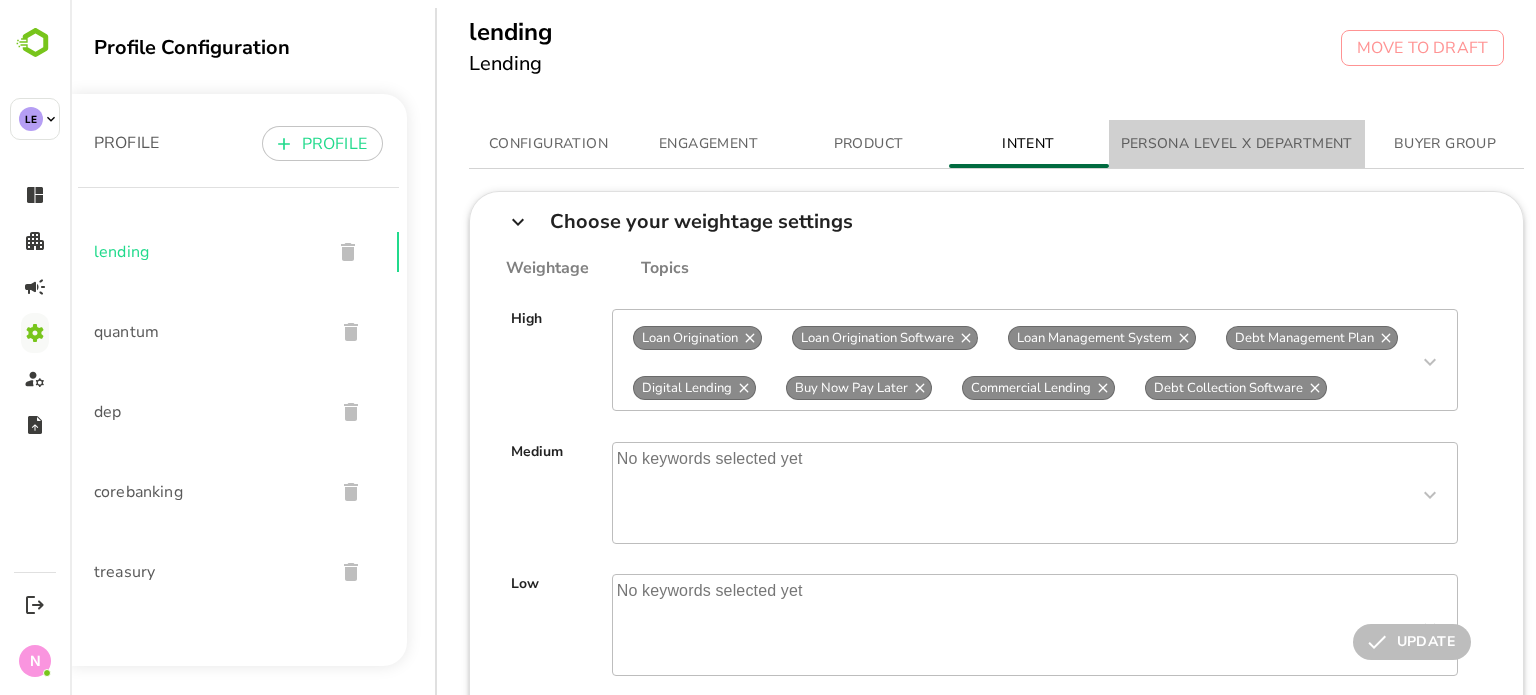 click on "PERSONA LEVEL X DEPARTMENT" at bounding box center (1237, 144) 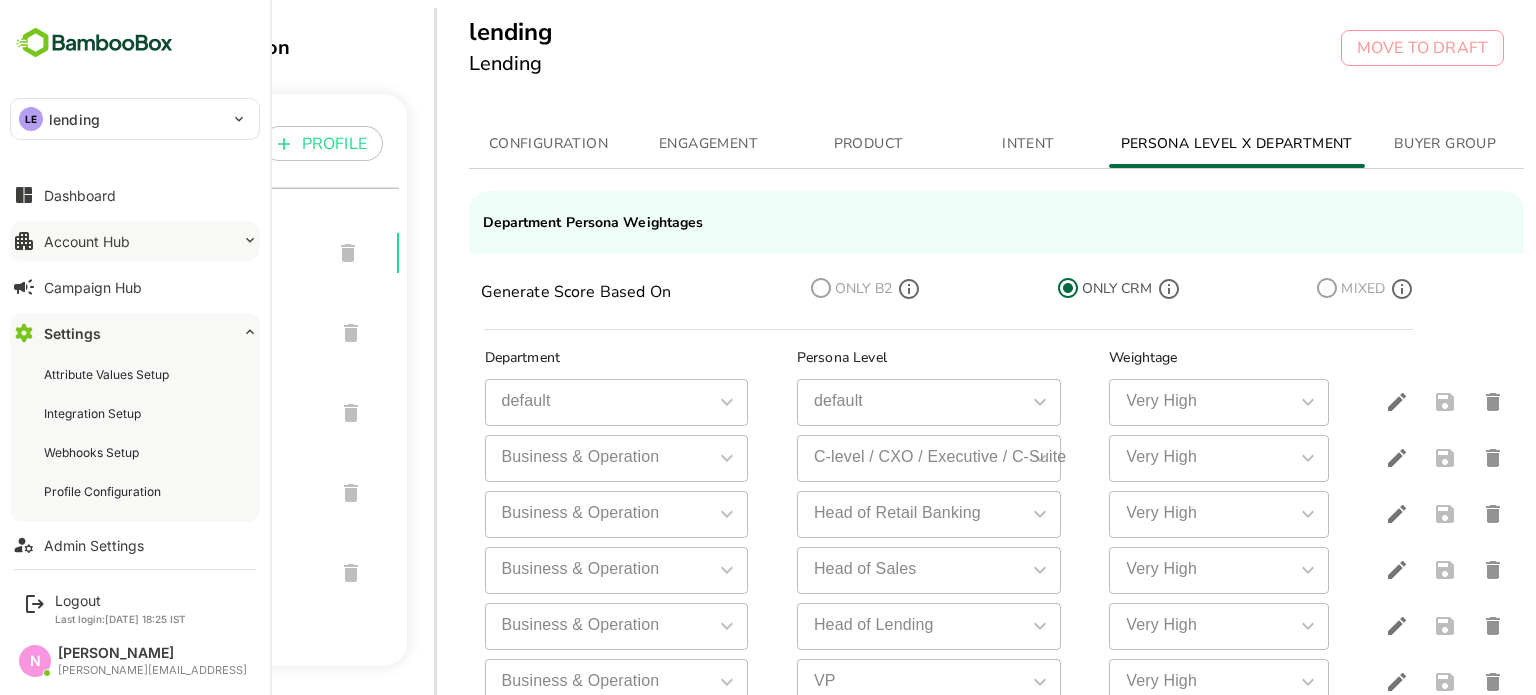 click on "Account Hub" at bounding box center (87, 241) 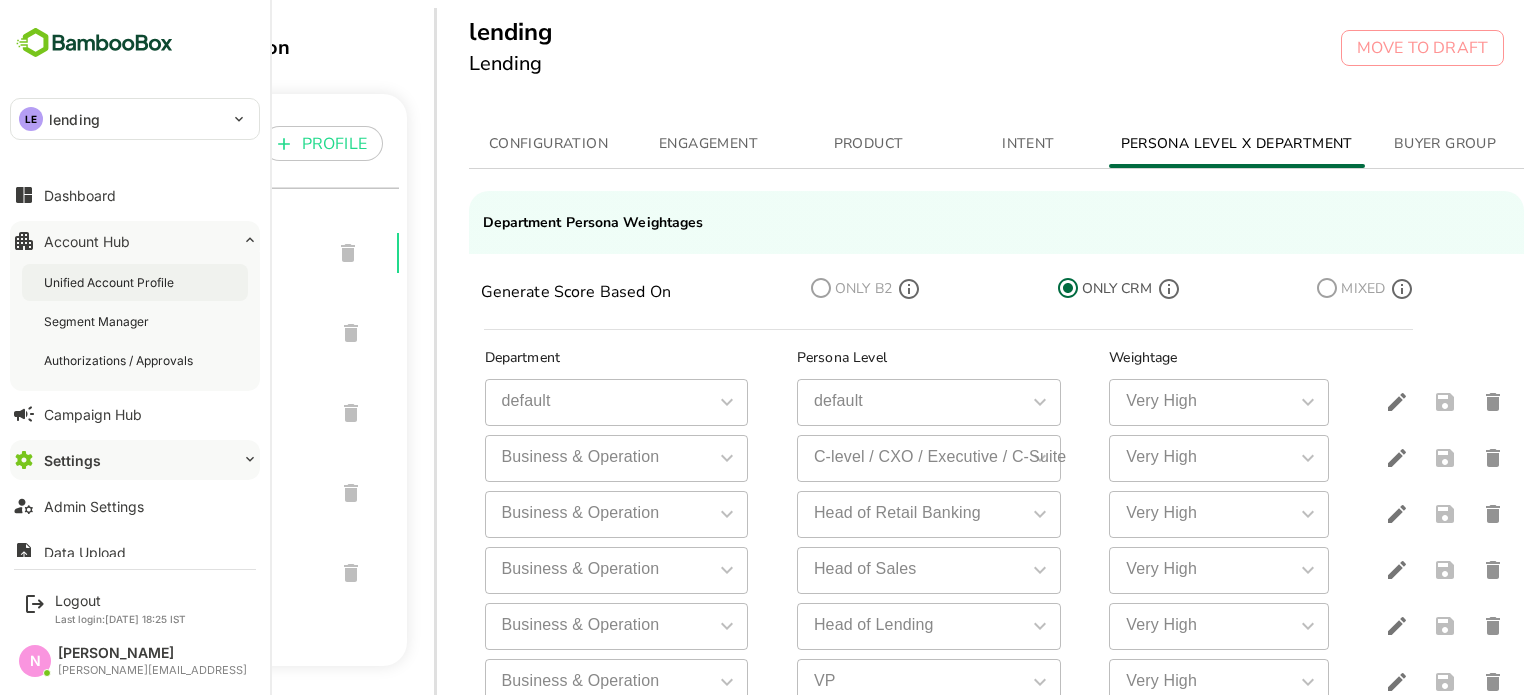 click on "Unified Account Profile" at bounding box center [111, 282] 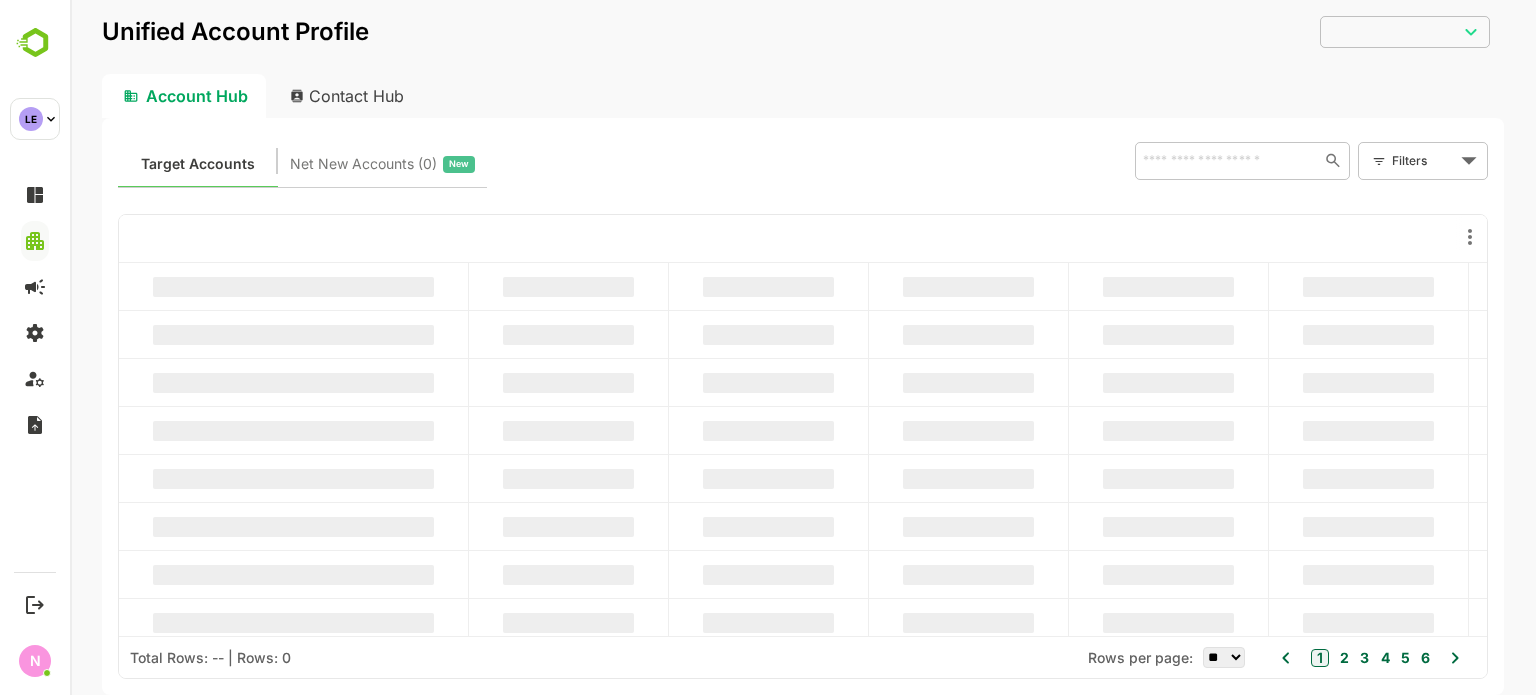 scroll, scrollTop: 0, scrollLeft: 0, axis: both 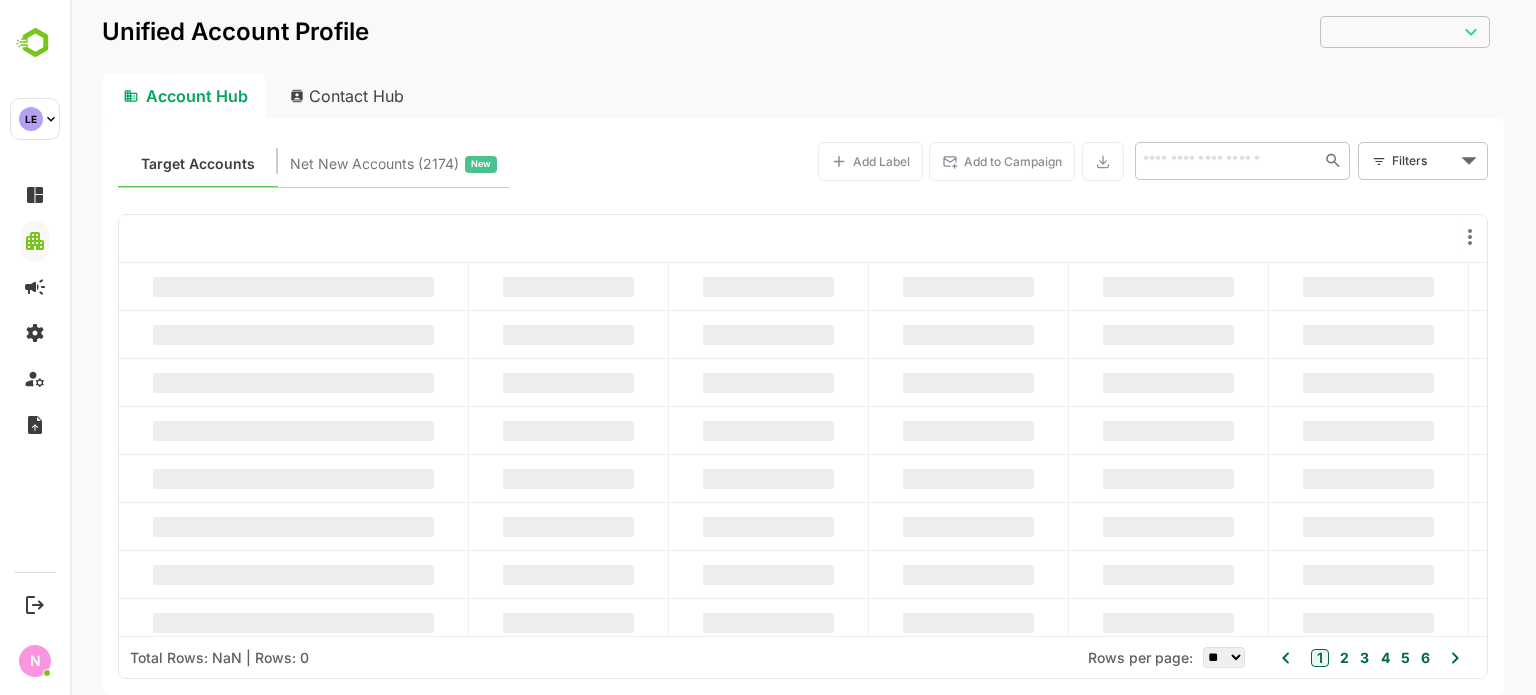 type on "**********" 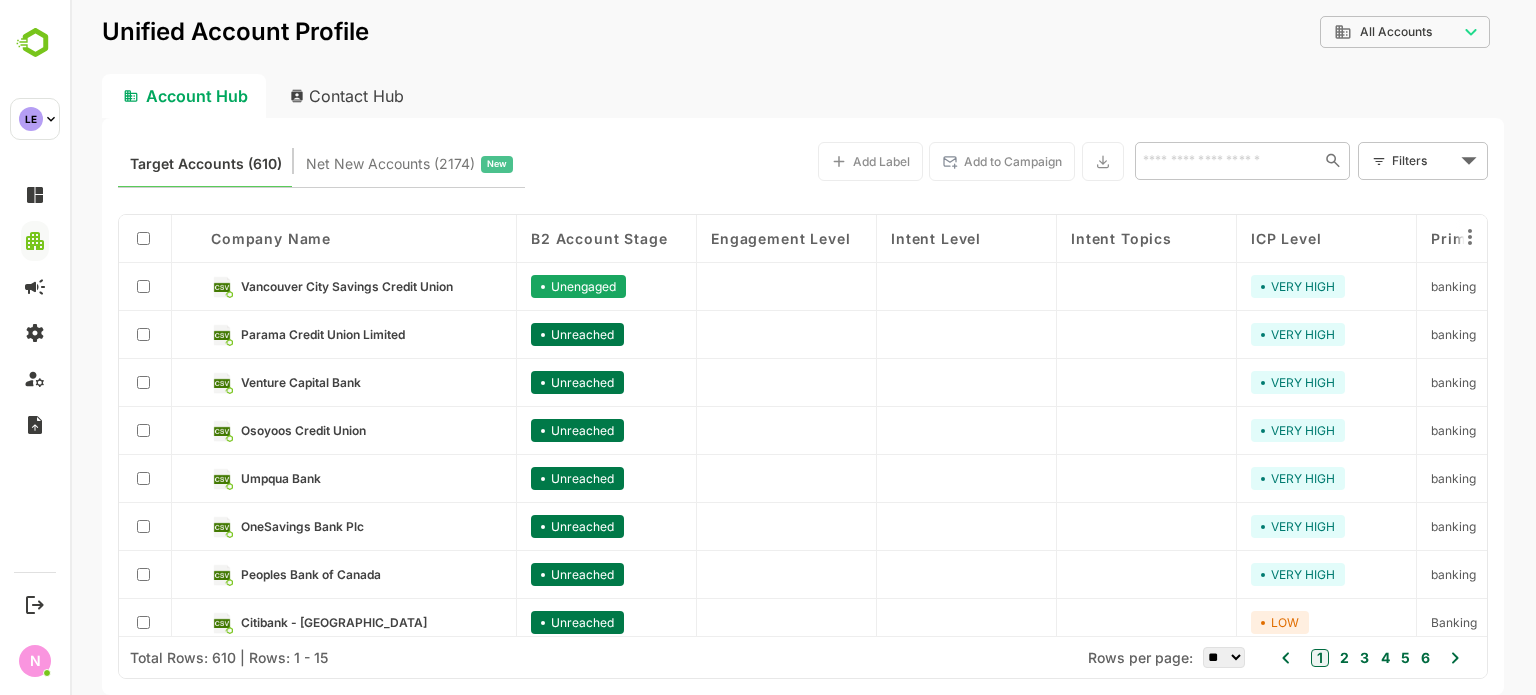 click 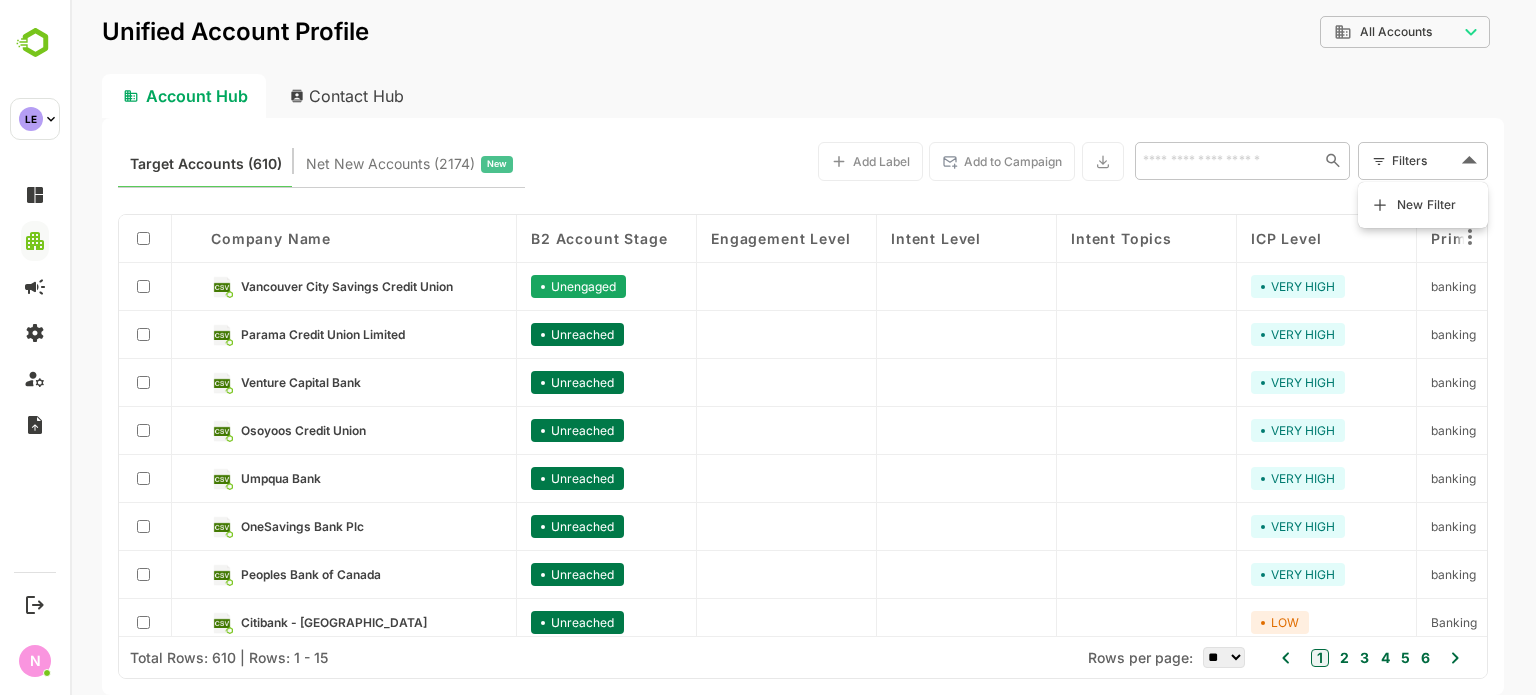 click on "**********" at bounding box center [803, 347] 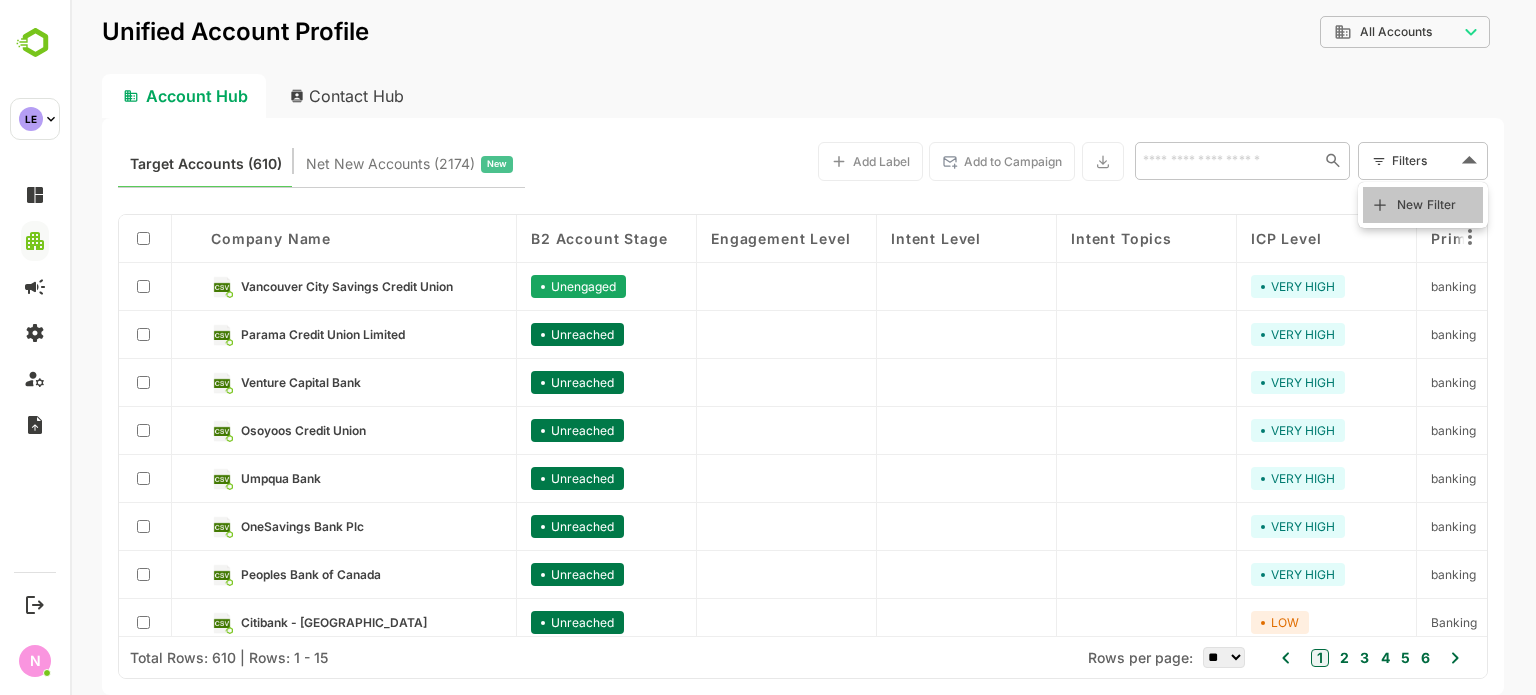 click on "New Filter" at bounding box center (1427, 205) 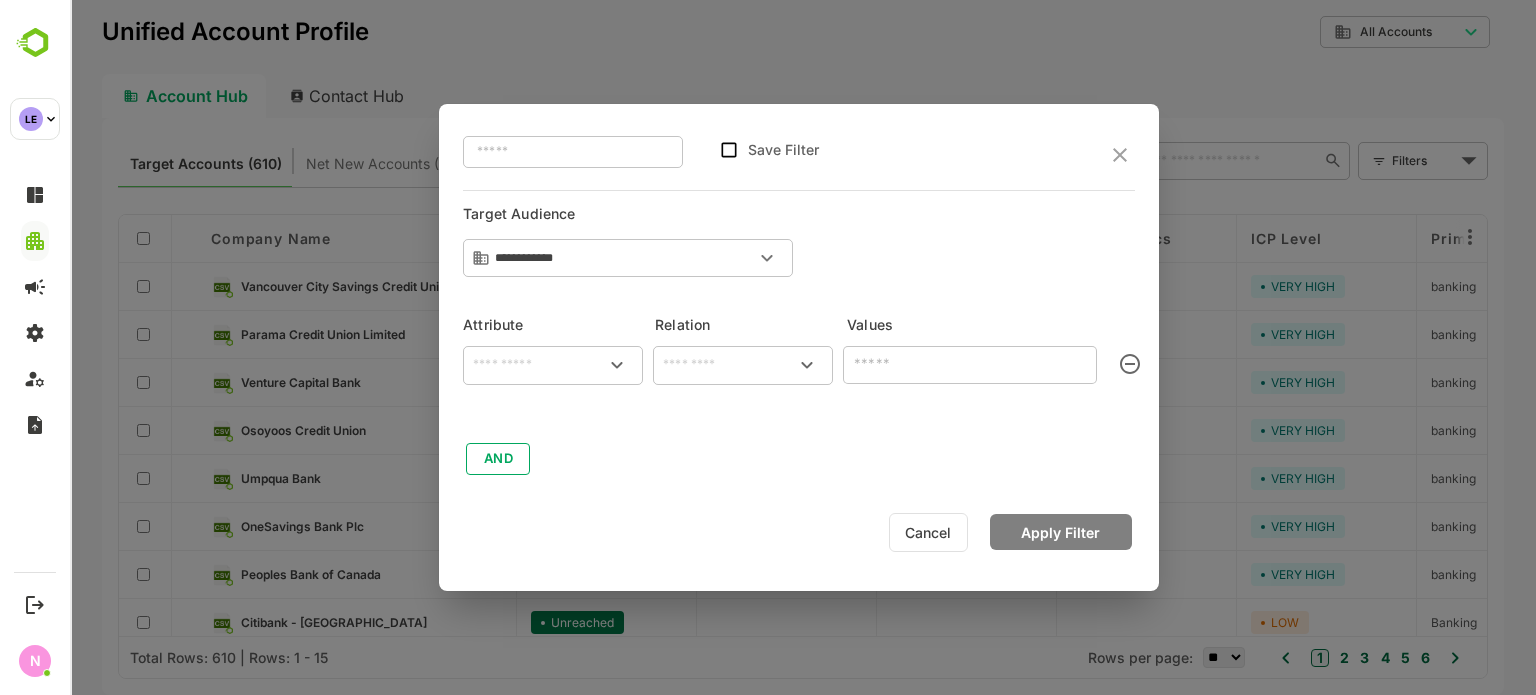 click at bounding box center (553, 365) 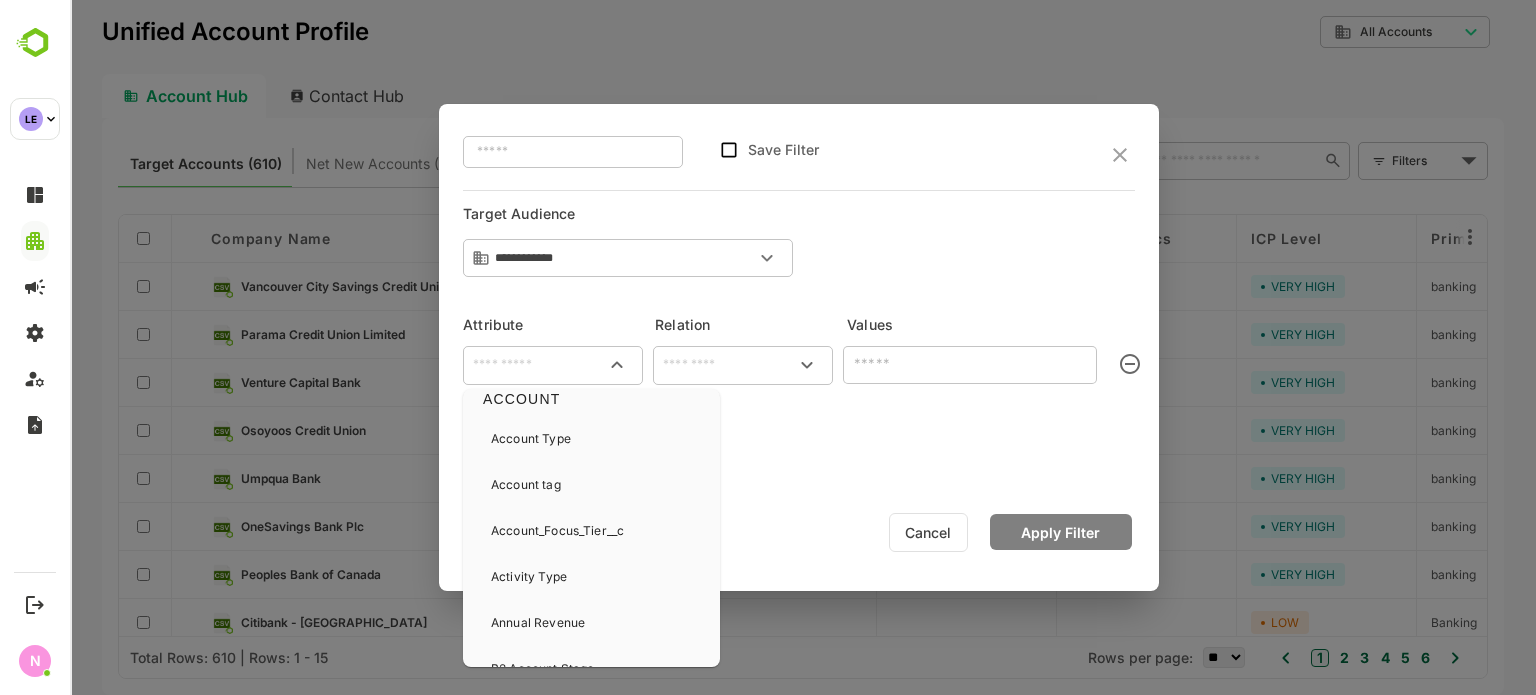 scroll, scrollTop: 20, scrollLeft: 0, axis: vertical 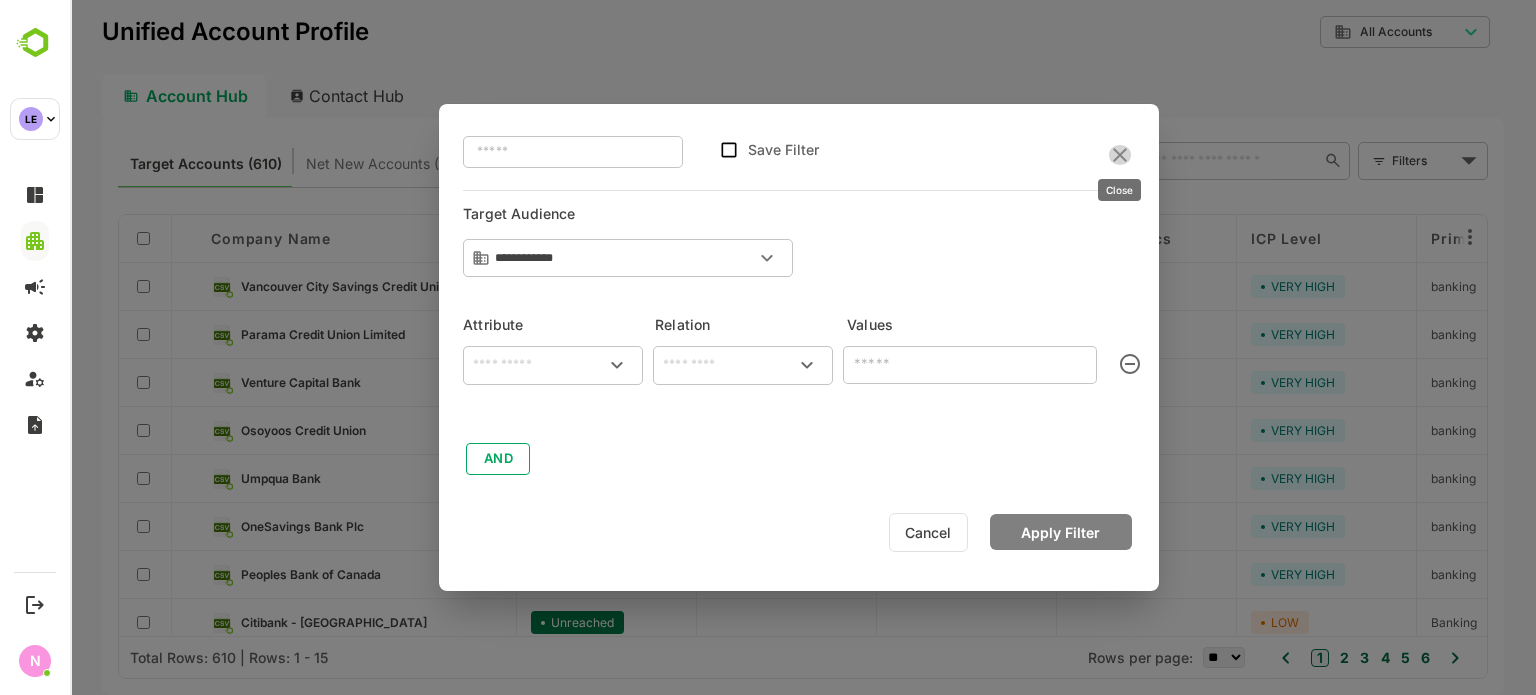 click 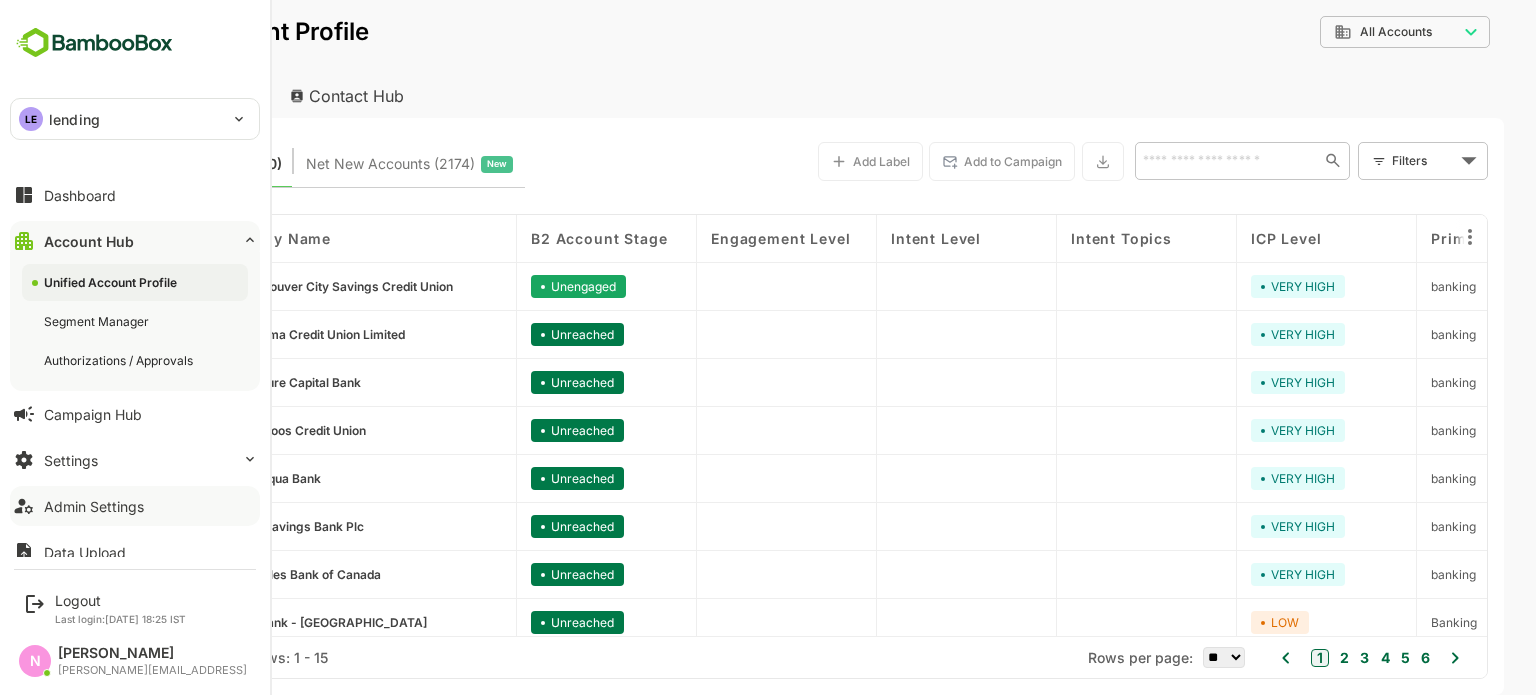 click on "Admin Settings" at bounding box center (135, 506) 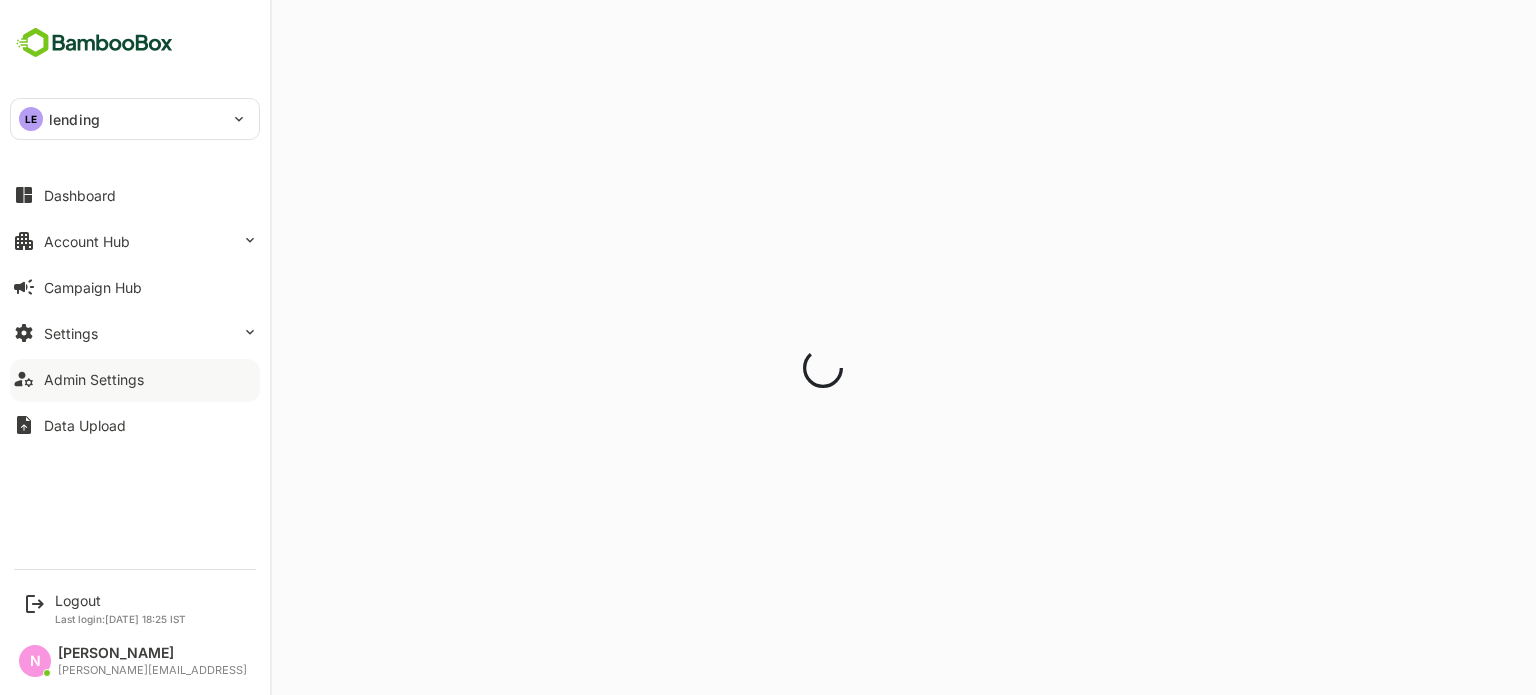 scroll, scrollTop: 0, scrollLeft: 0, axis: both 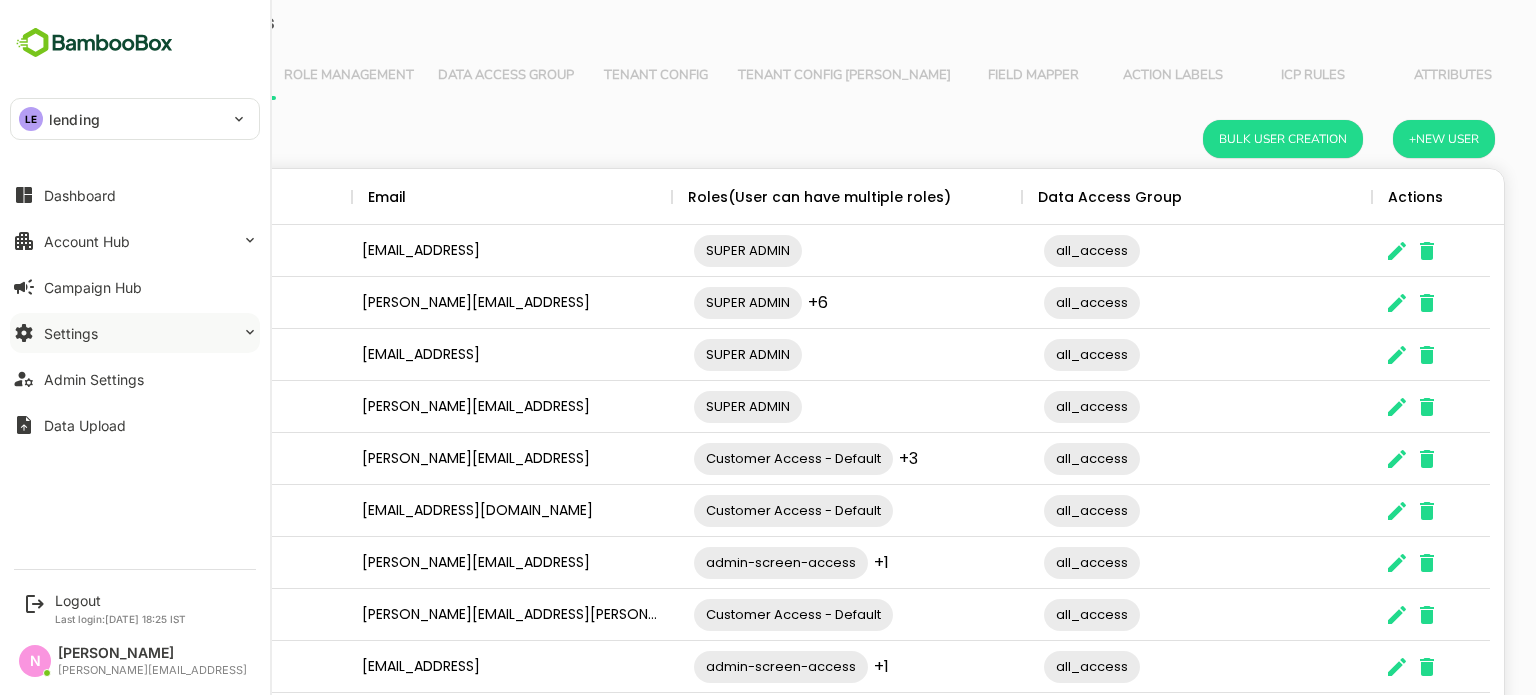 click on "Settings" at bounding box center [135, 333] 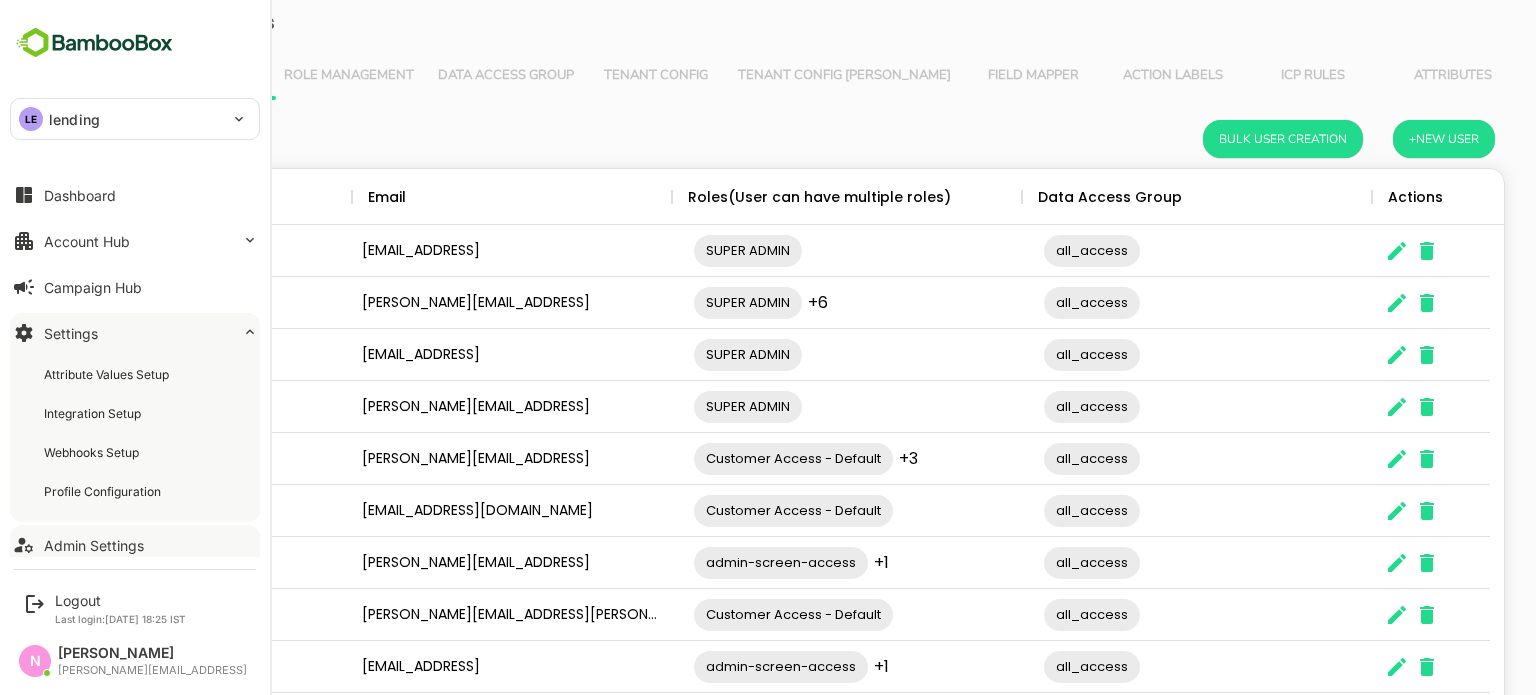 click on "Admin Settings" at bounding box center (94, 545) 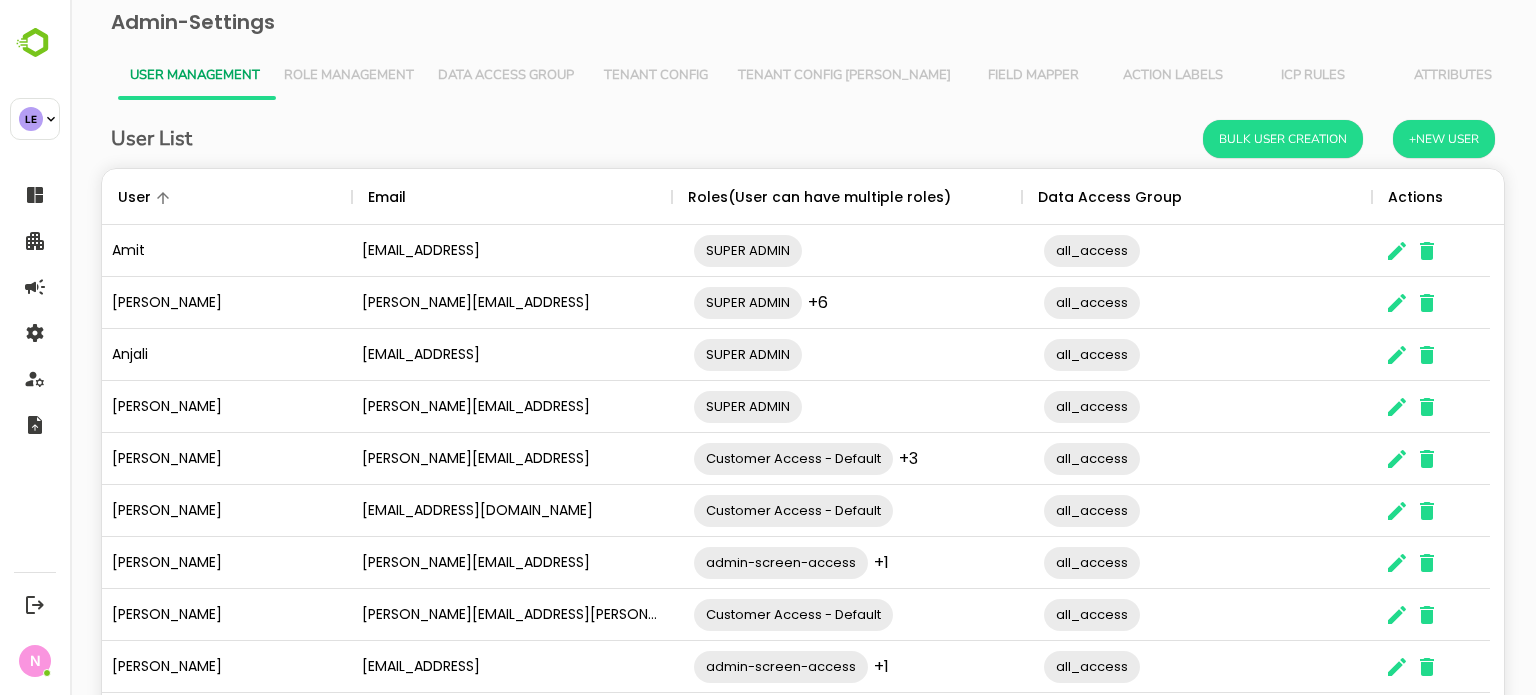 scroll, scrollTop: 0, scrollLeft: 0, axis: both 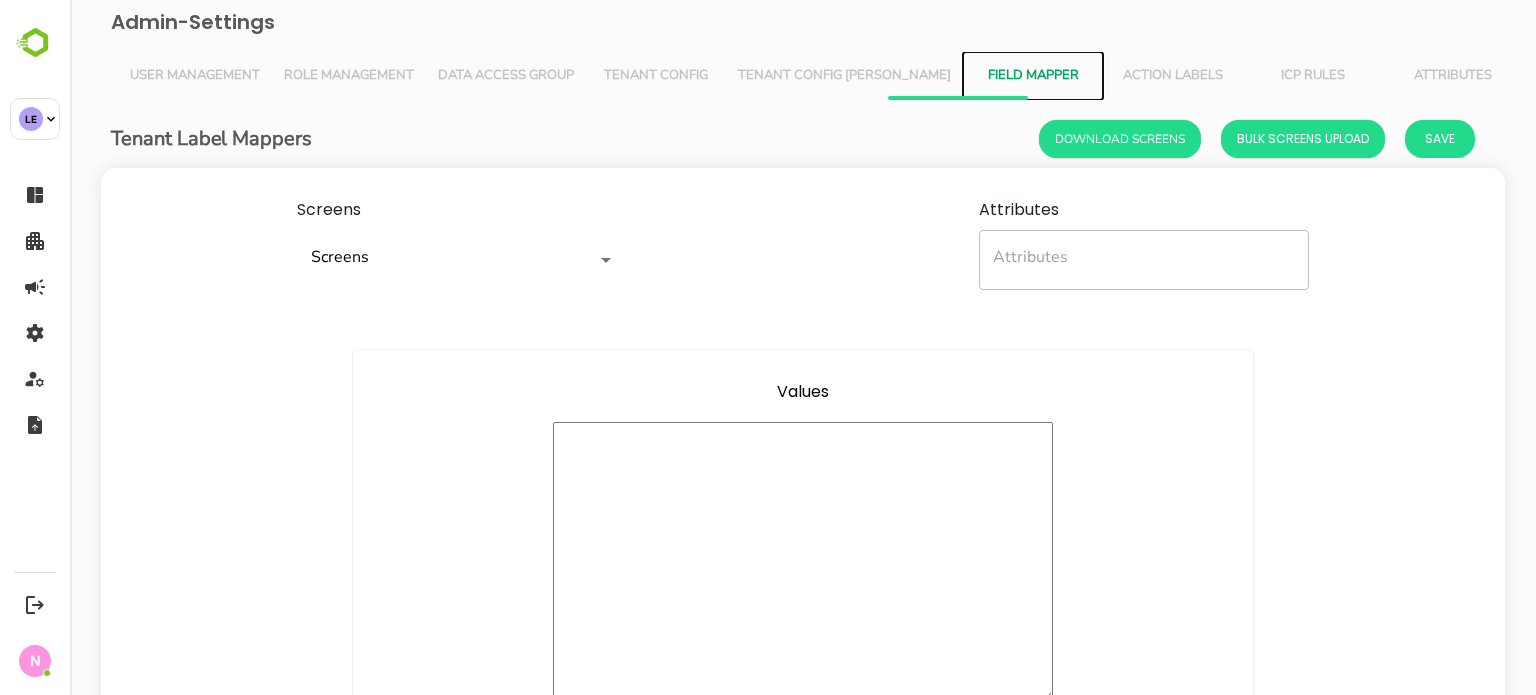 click 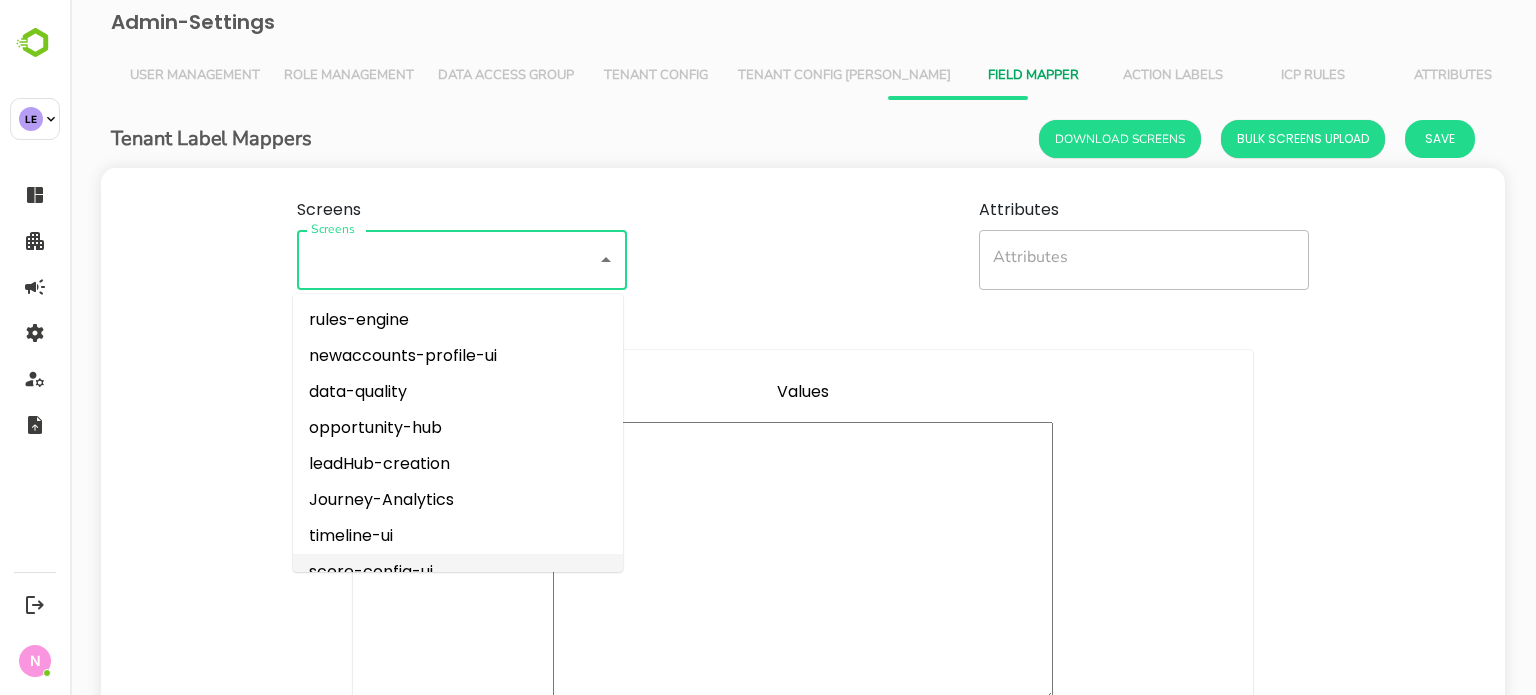 scroll, scrollTop: 205, scrollLeft: 0, axis: vertical 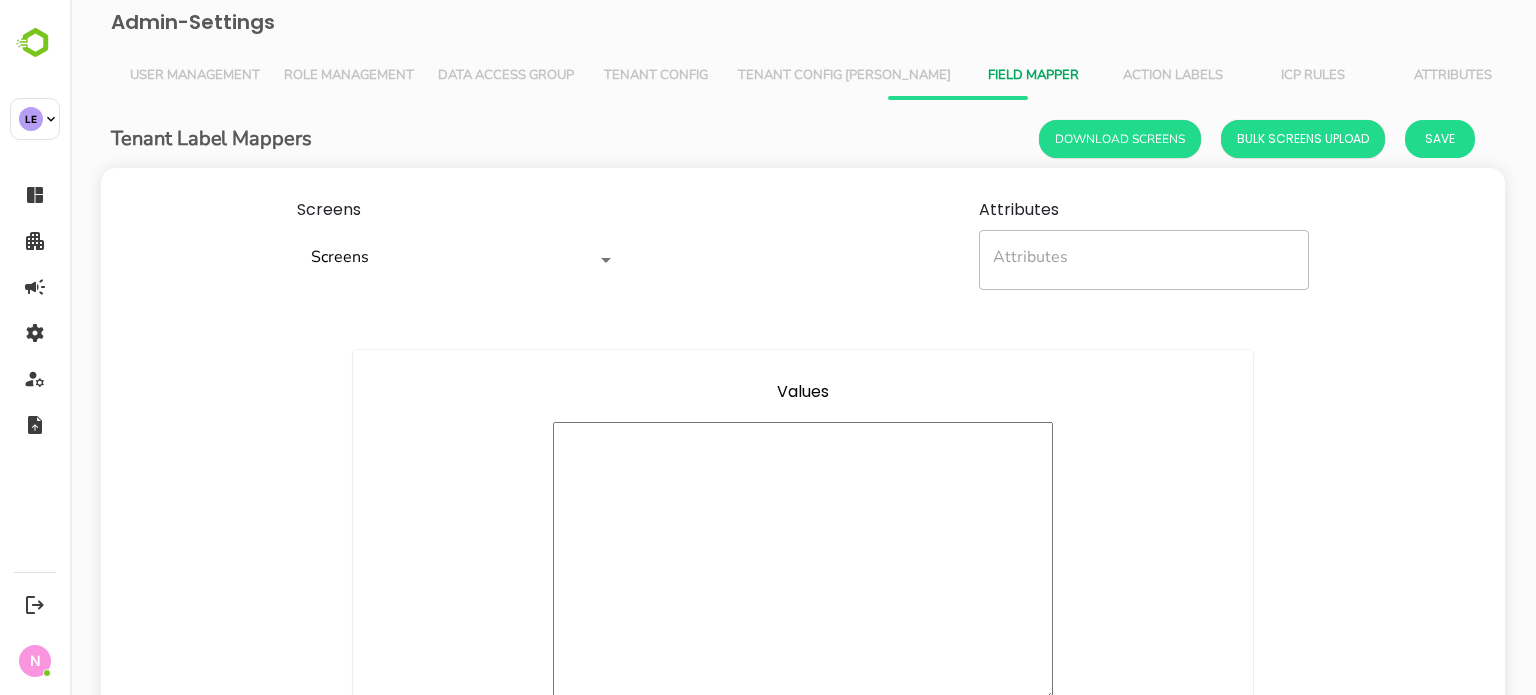 click on "Screens Screens Screens Attributes Attributes Attributes" at bounding box center (803, 244) 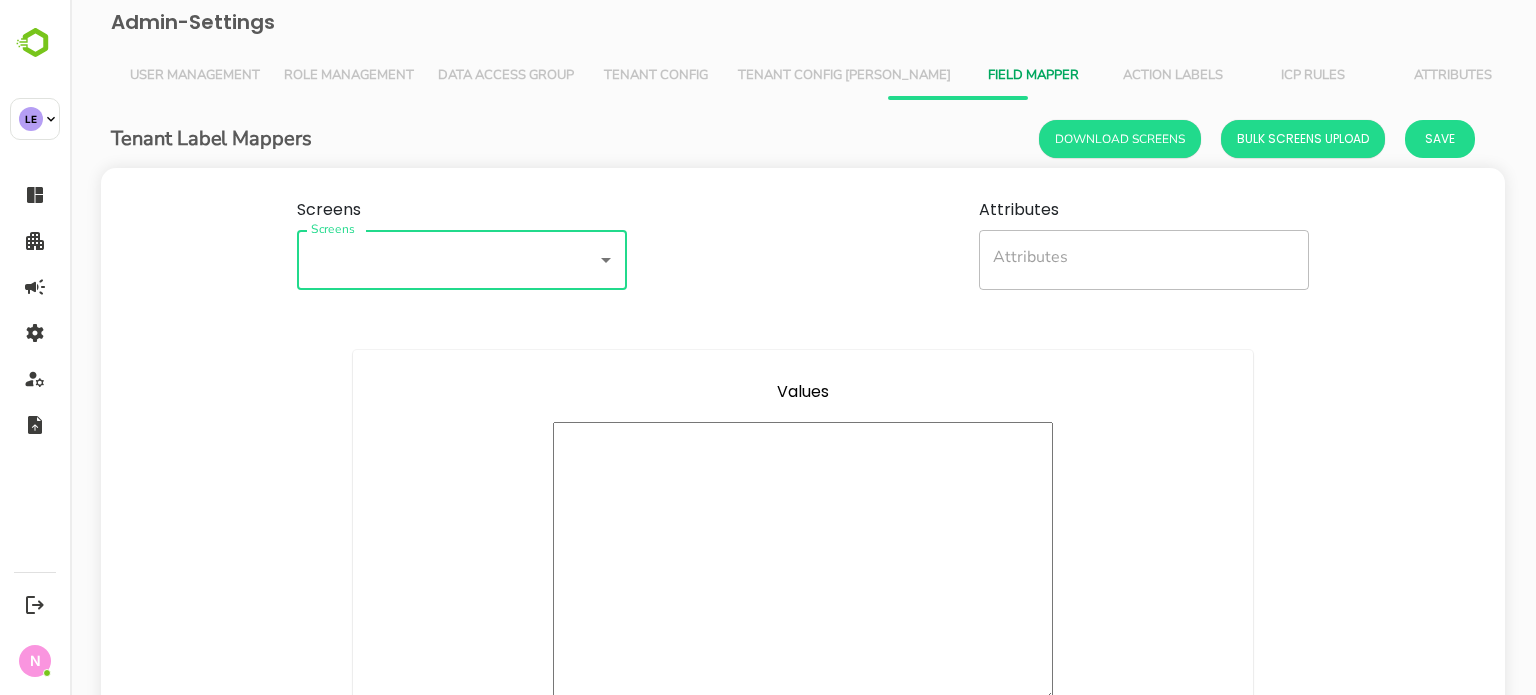 click 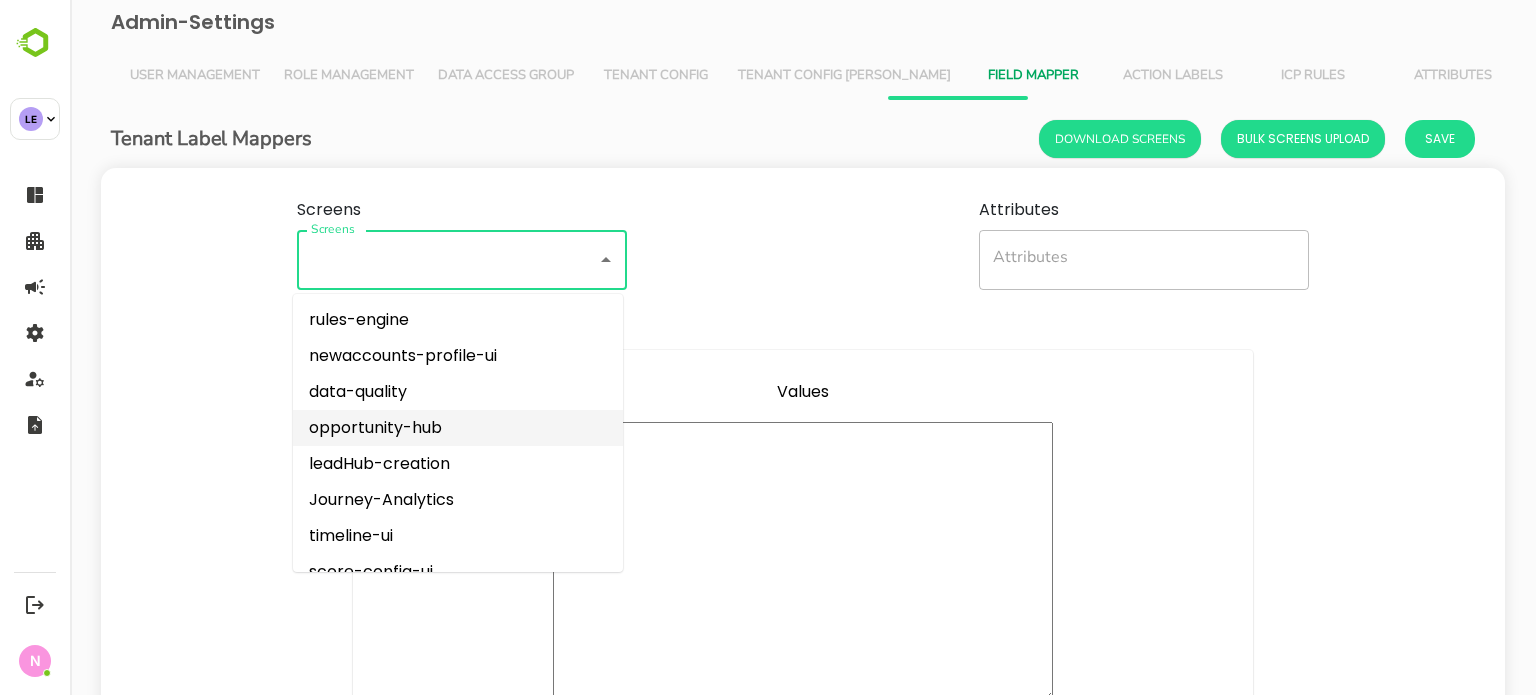 scroll, scrollTop: 205, scrollLeft: 0, axis: vertical 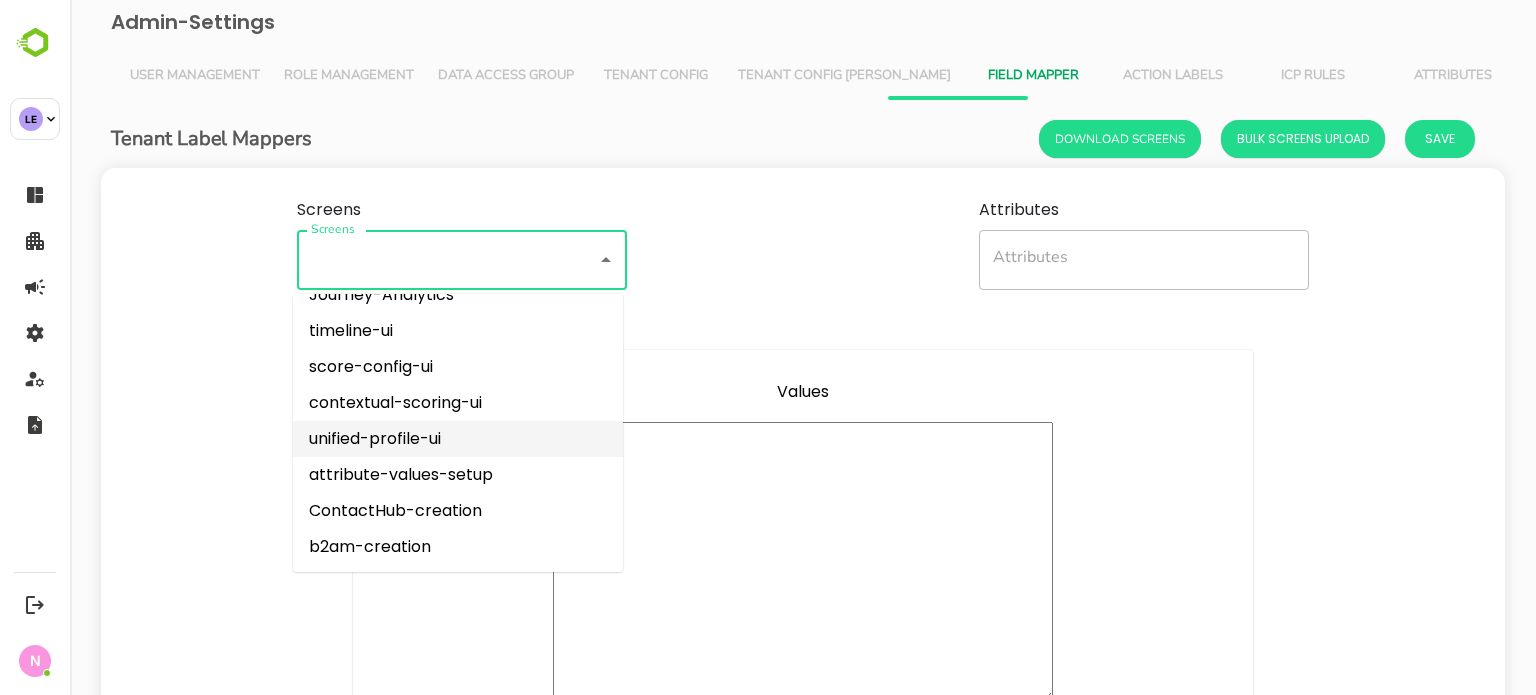 click on "unified-profile-ui" at bounding box center (458, 439) 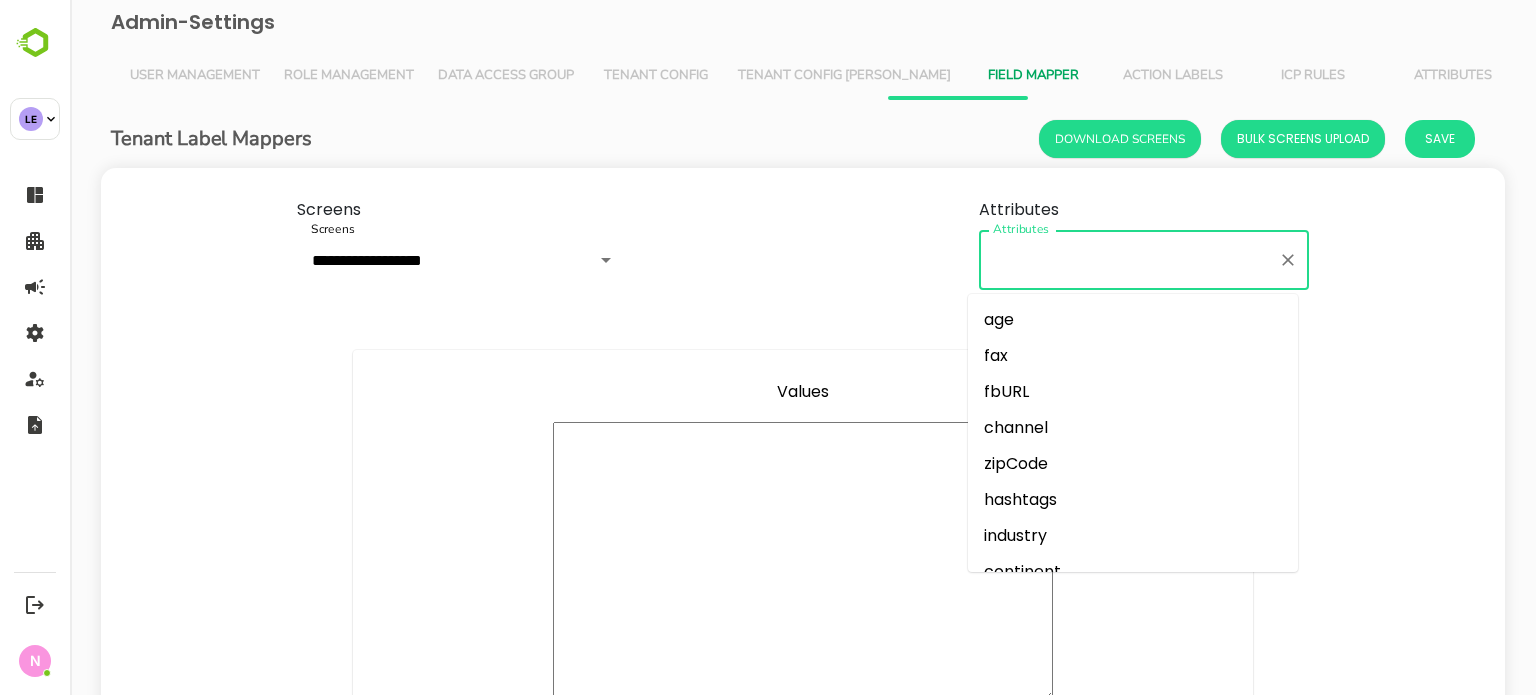 click on "Attributes" at bounding box center (1129, 260) 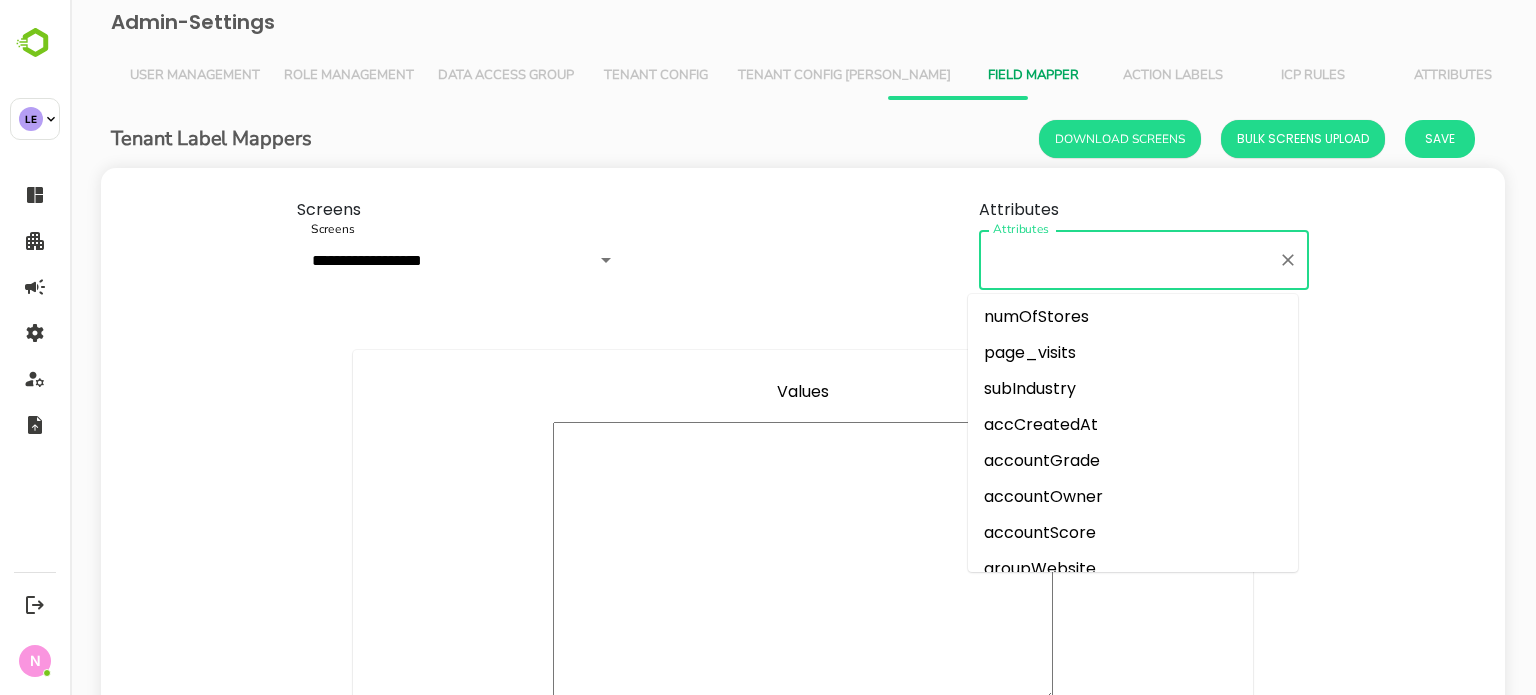 scroll, scrollTop: 0, scrollLeft: 0, axis: both 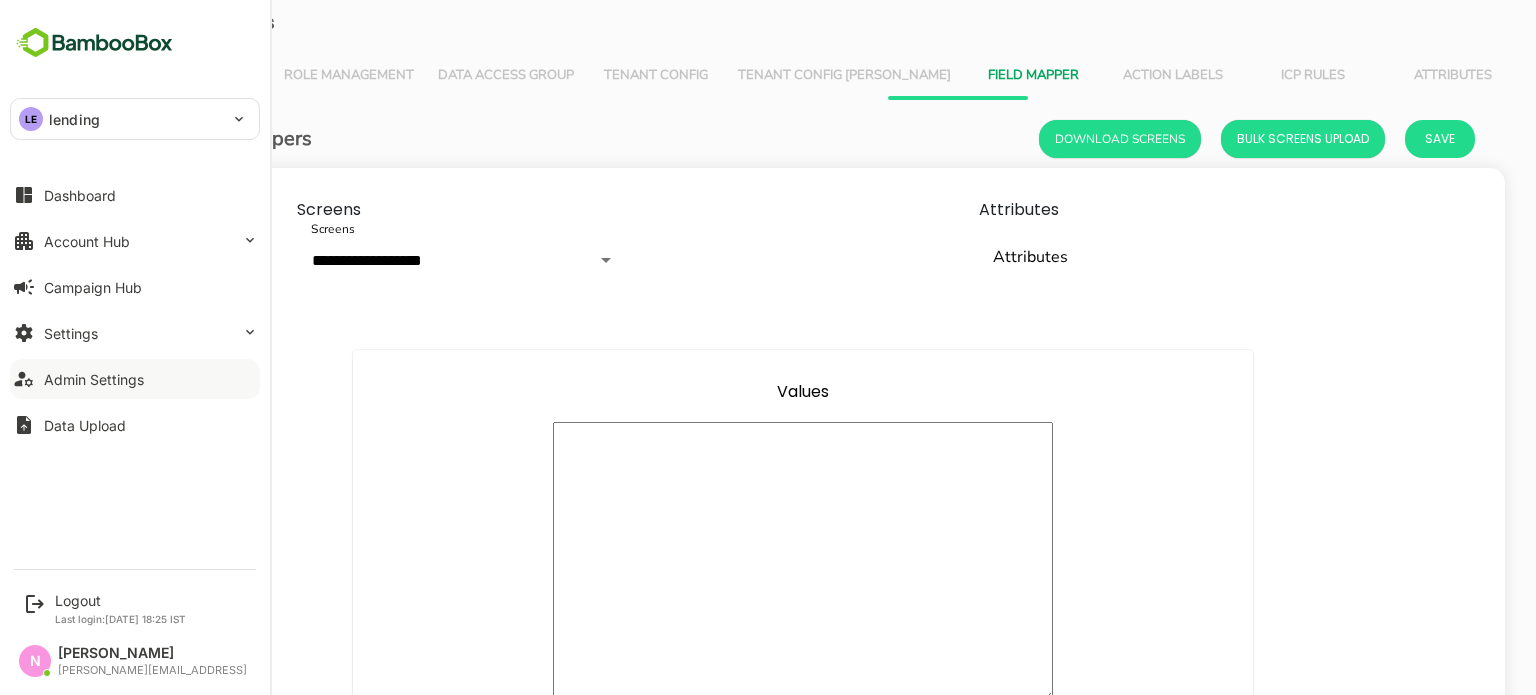 click on "Admin Settings" at bounding box center [94, 379] 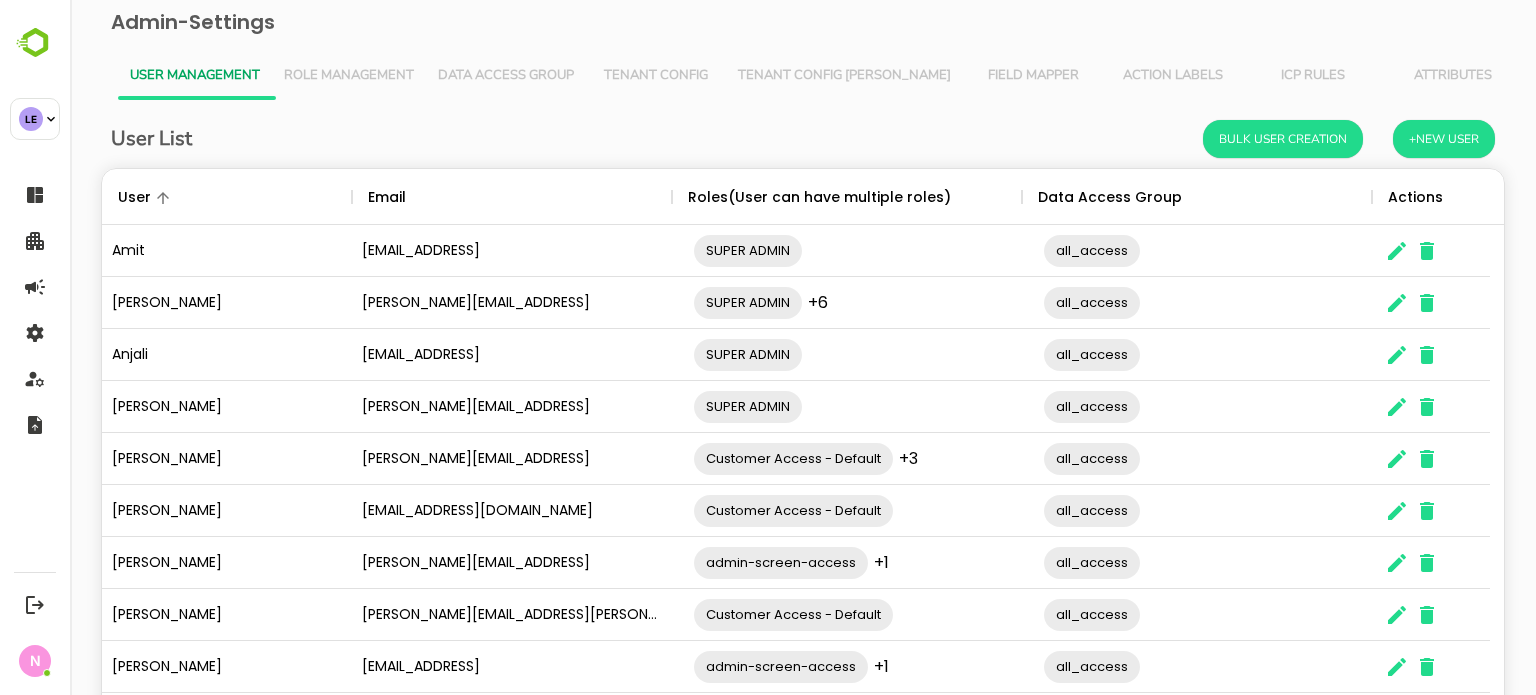 scroll, scrollTop: 0, scrollLeft: 0, axis: both 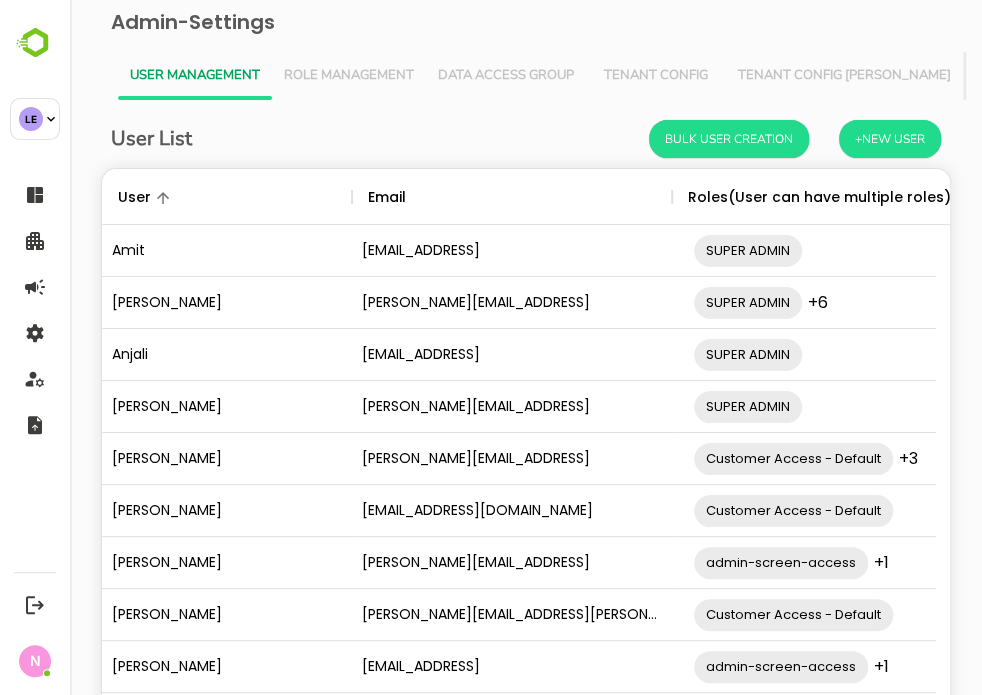 click on "Field Mapper" at bounding box center [1033, 76] 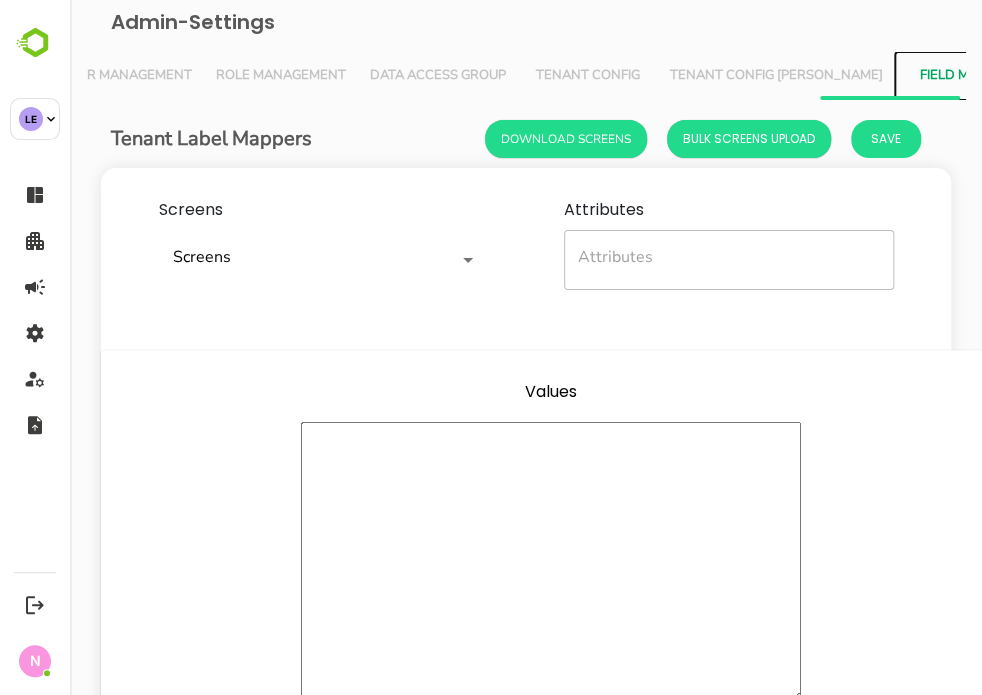 scroll, scrollTop: 0, scrollLeft: 77, axis: horizontal 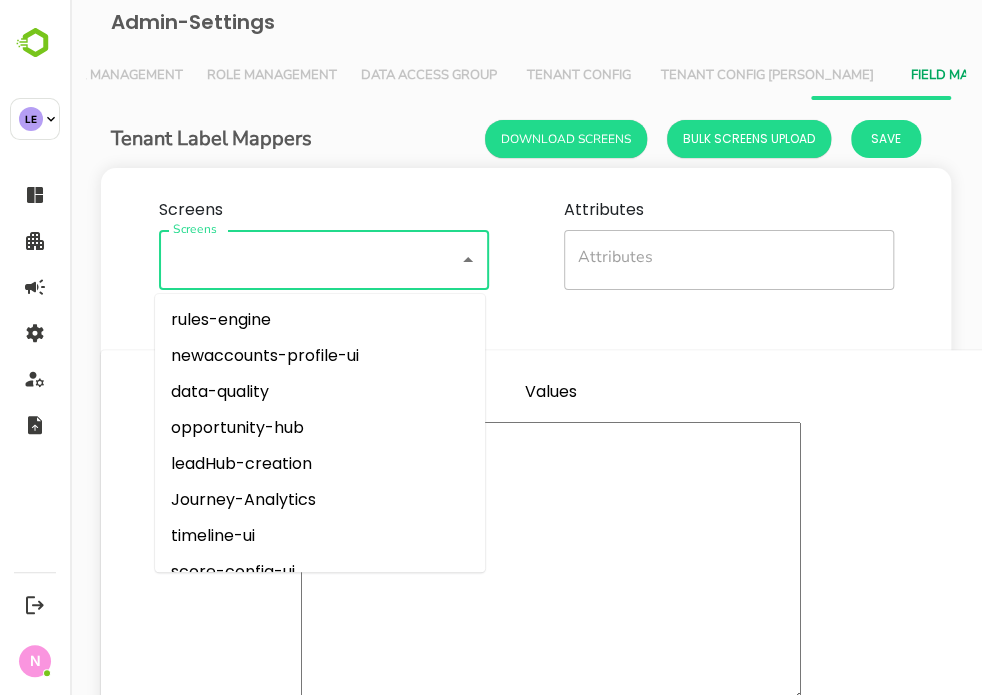 click on "Screens" at bounding box center [296, 260] 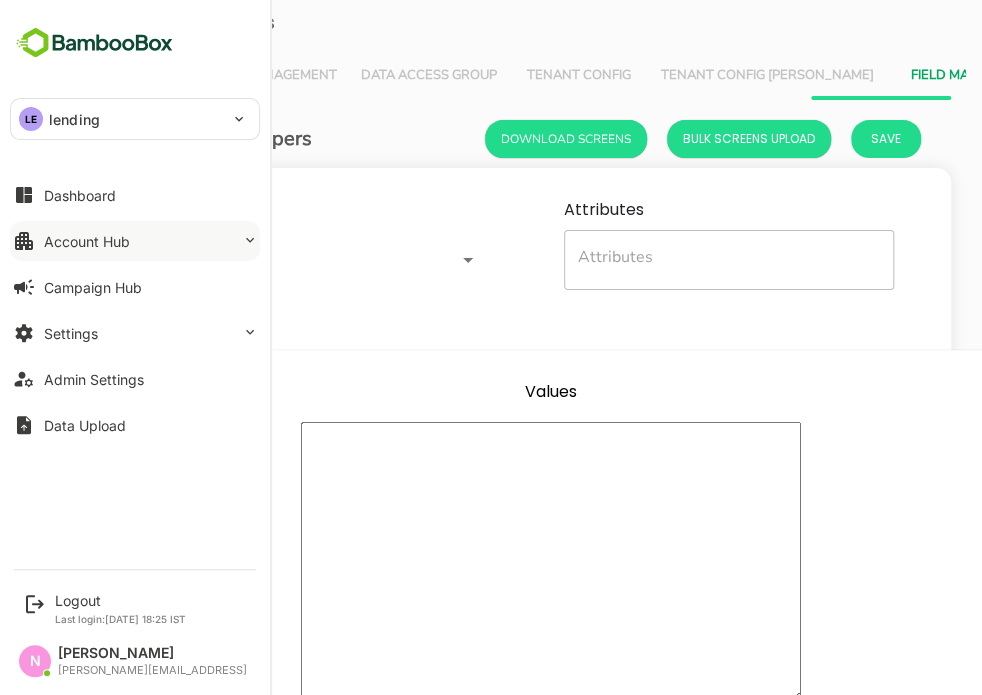 click on "Account Hub" at bounding box center (87, 241) 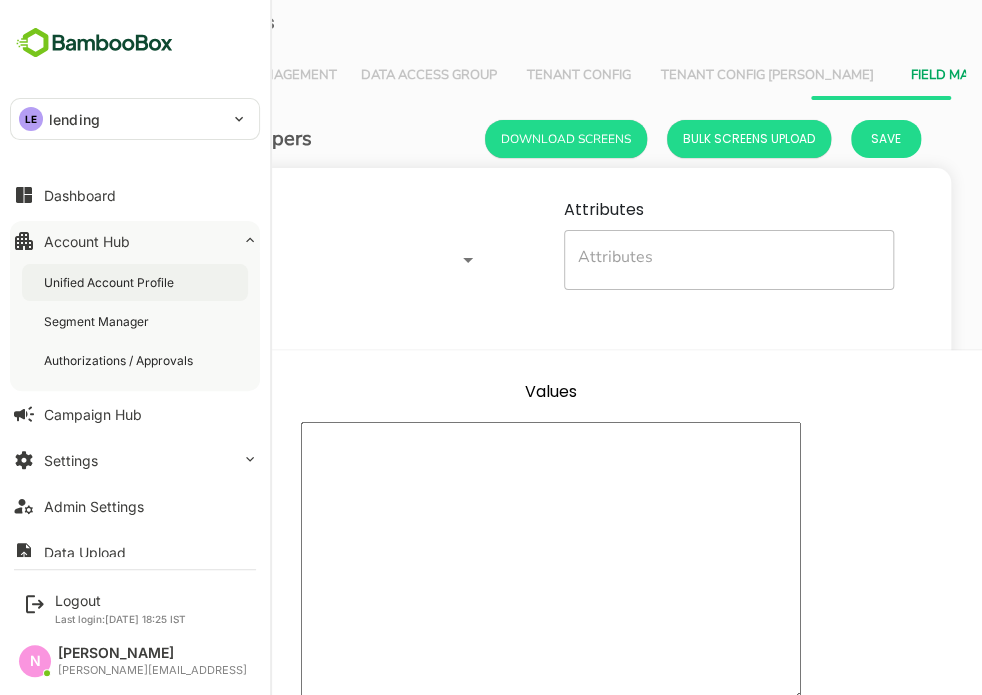 click on "Unified Account Profile" at bounding box center (111, 282) 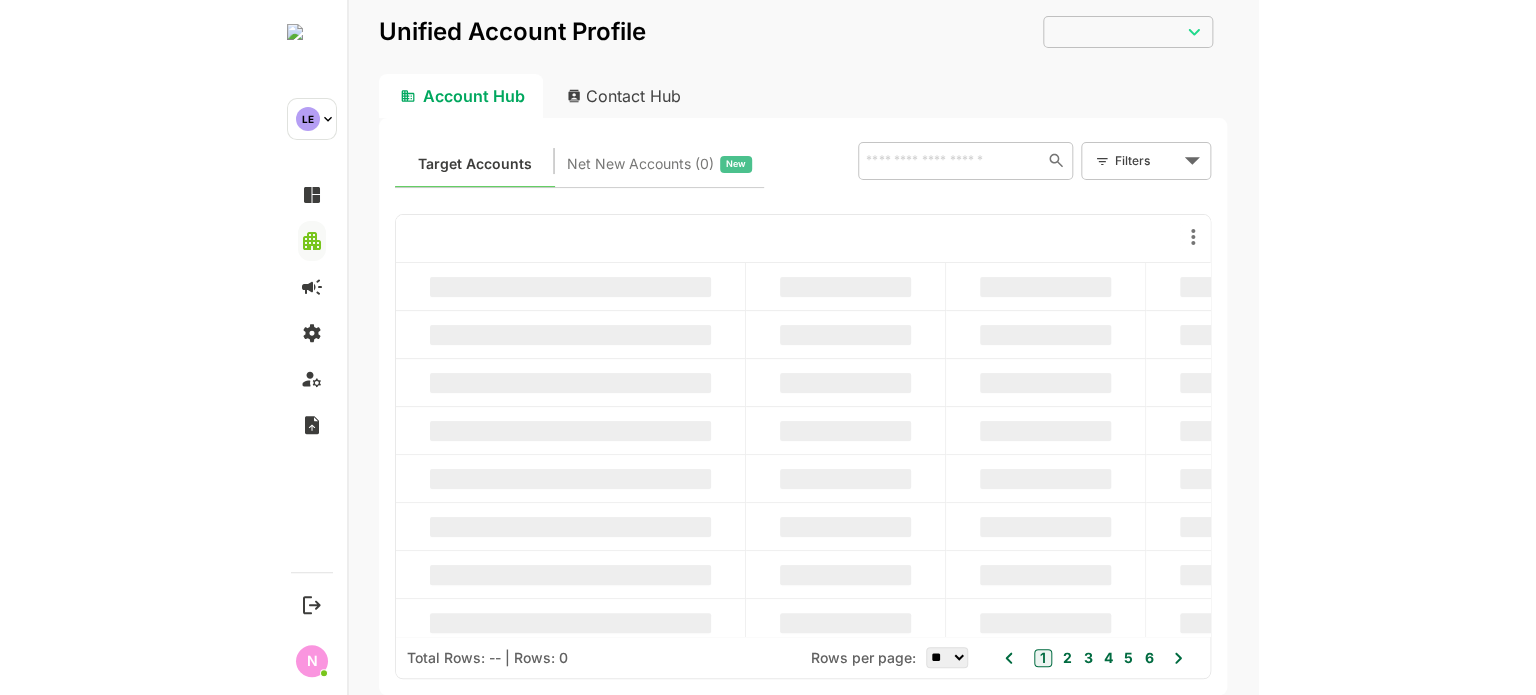 scroll, scrollTop: 0, scrollLeft: 0, axis: both 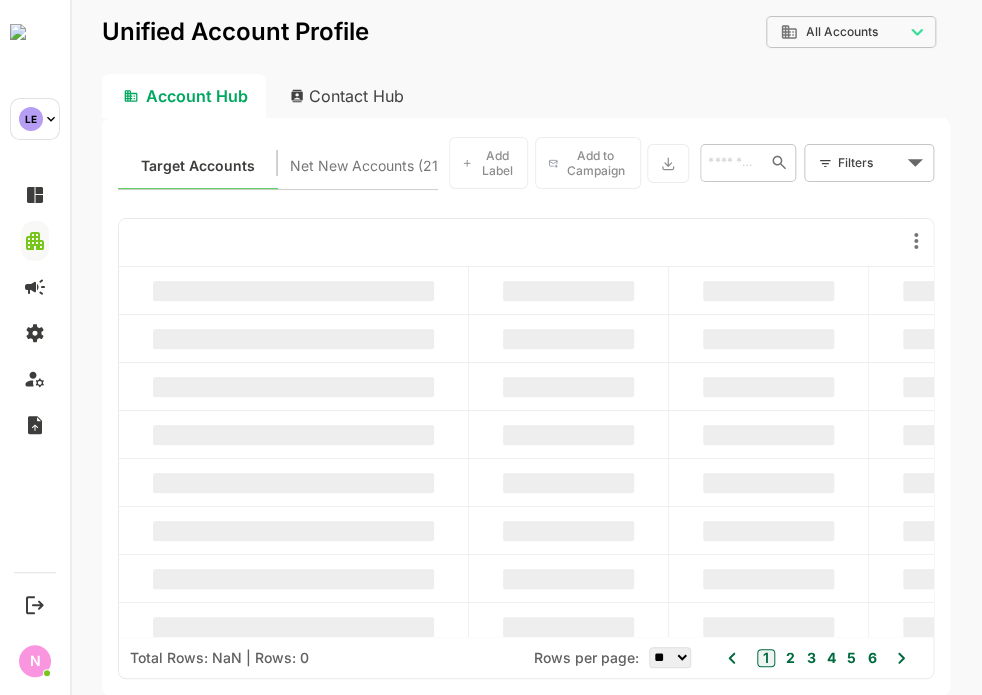 type on "**********" 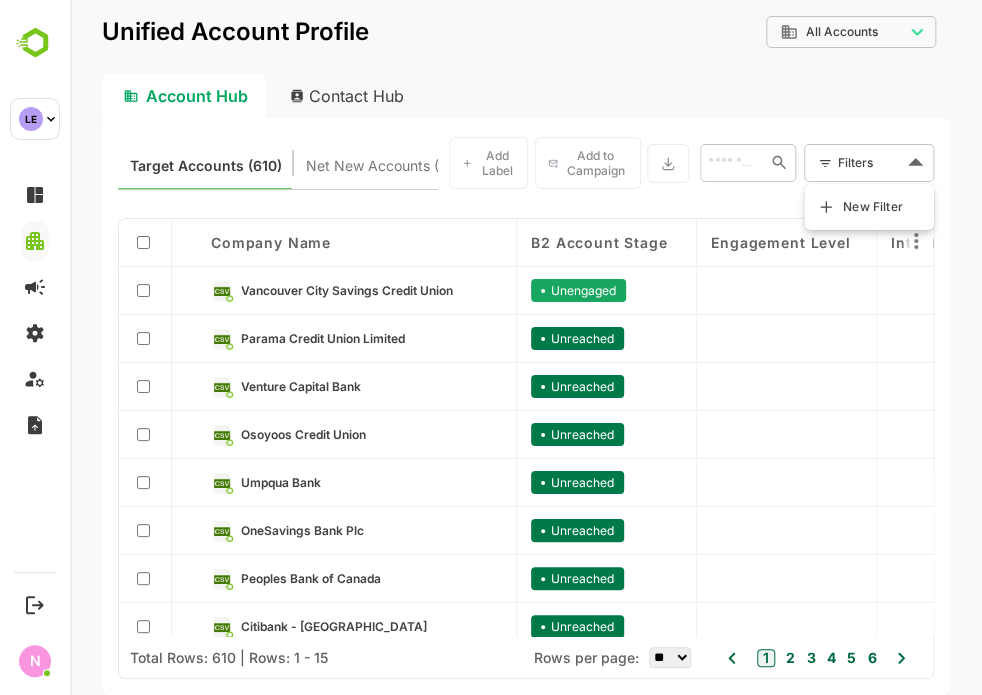 click on "**********" at bounding box center [526, 347] 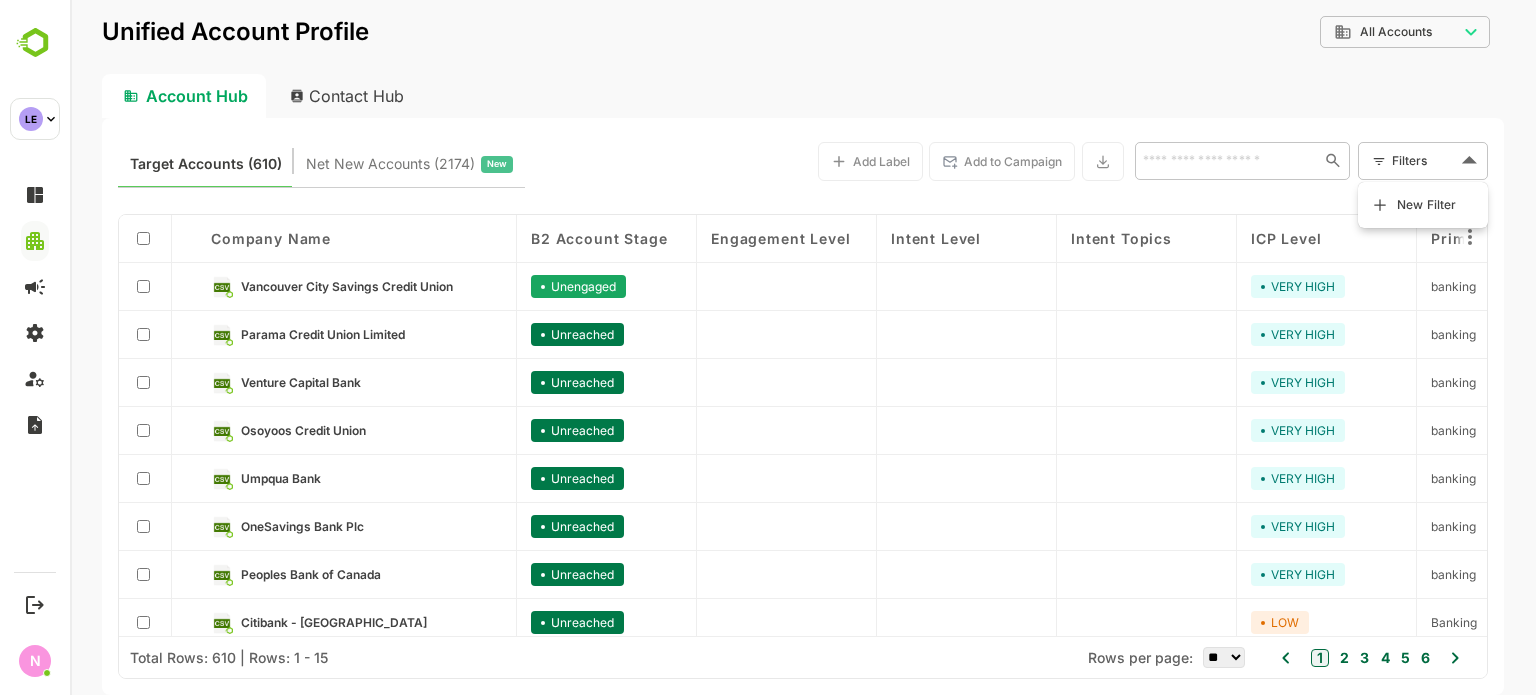 type 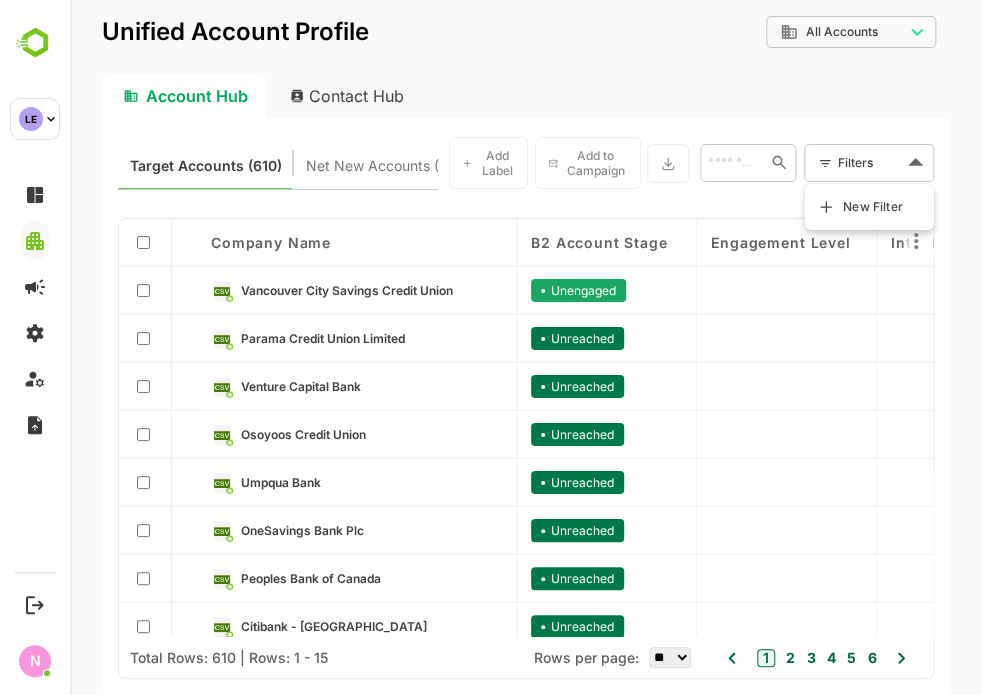 click on "New Filter" at bounding box center [873, 207] 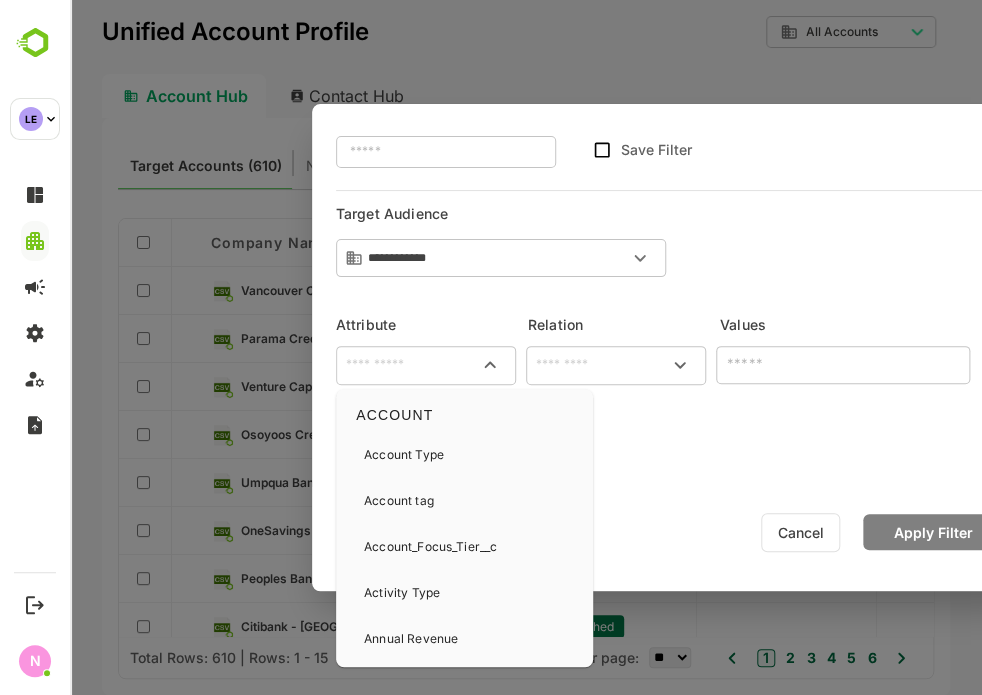 click at bounding box center [426, 365] 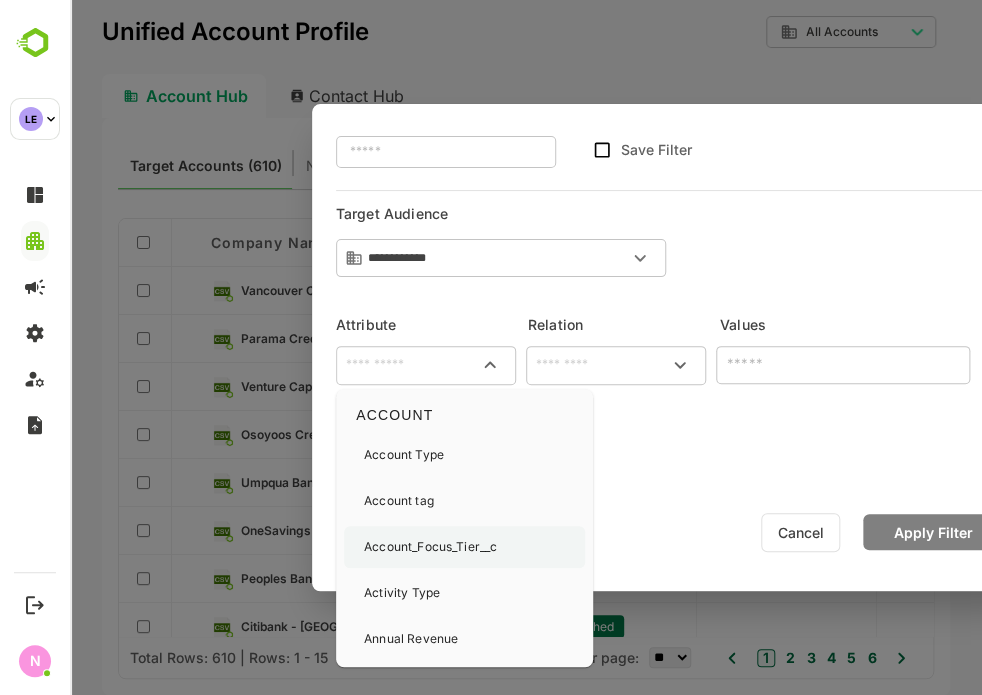 click on "Account_Focus_Tier__c" at bounding box center [430, 547] 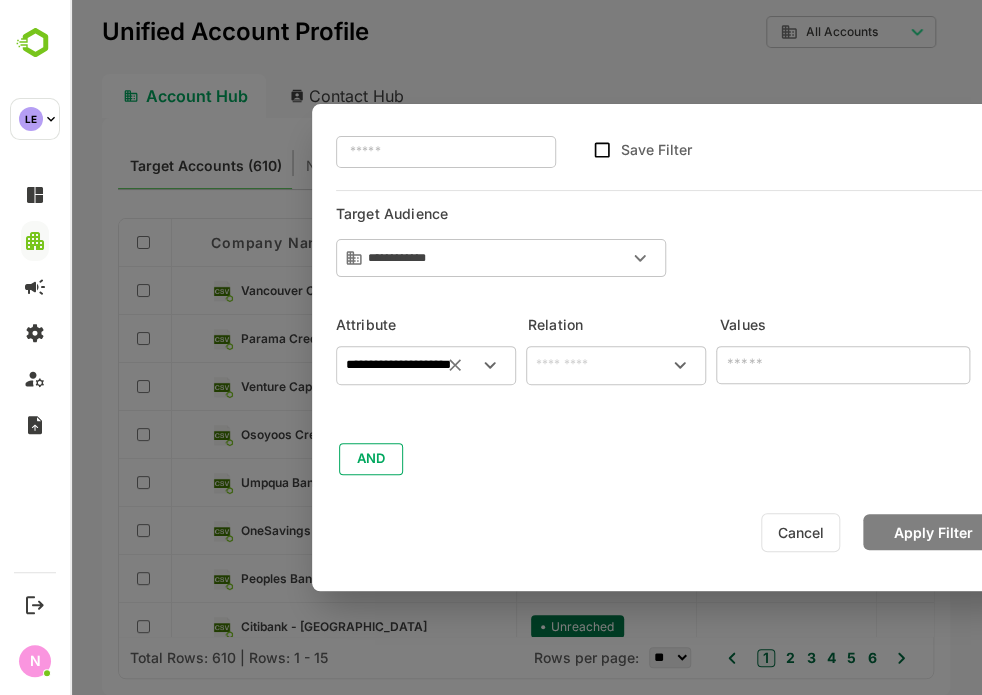 click at bounding box center (616, 365) 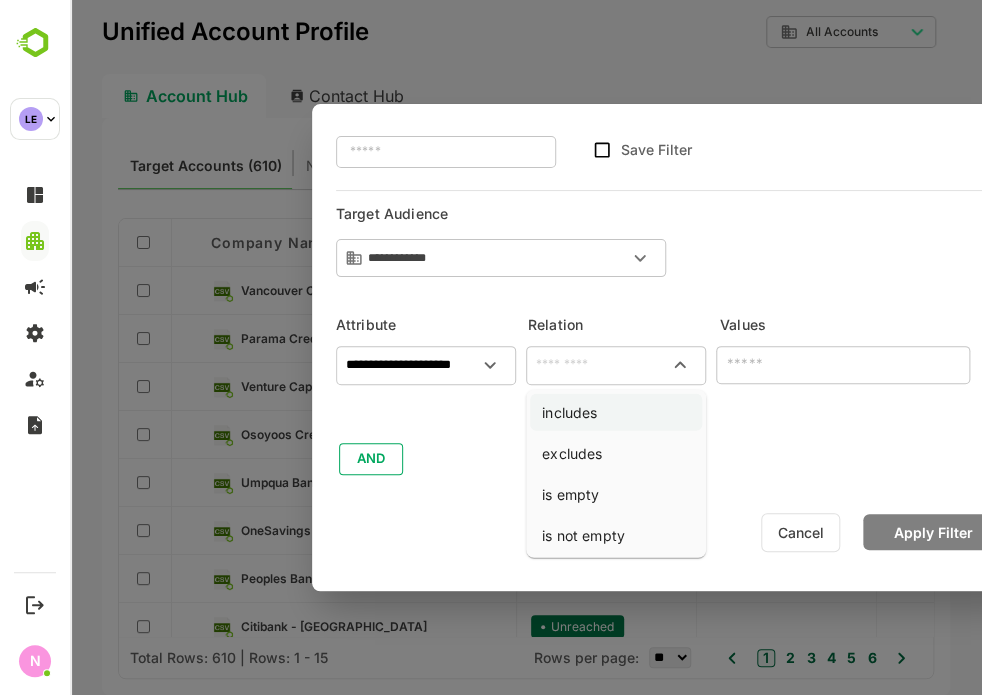 click on "includes" at bounding box center (616, 412) 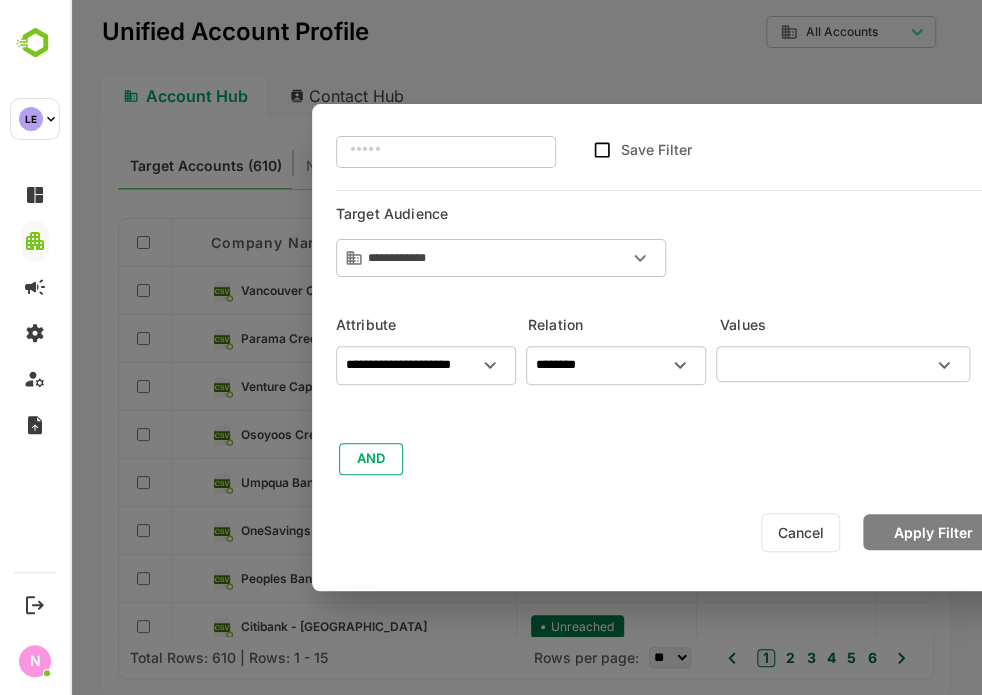 click on "**********" at bounding box center (672, 347) 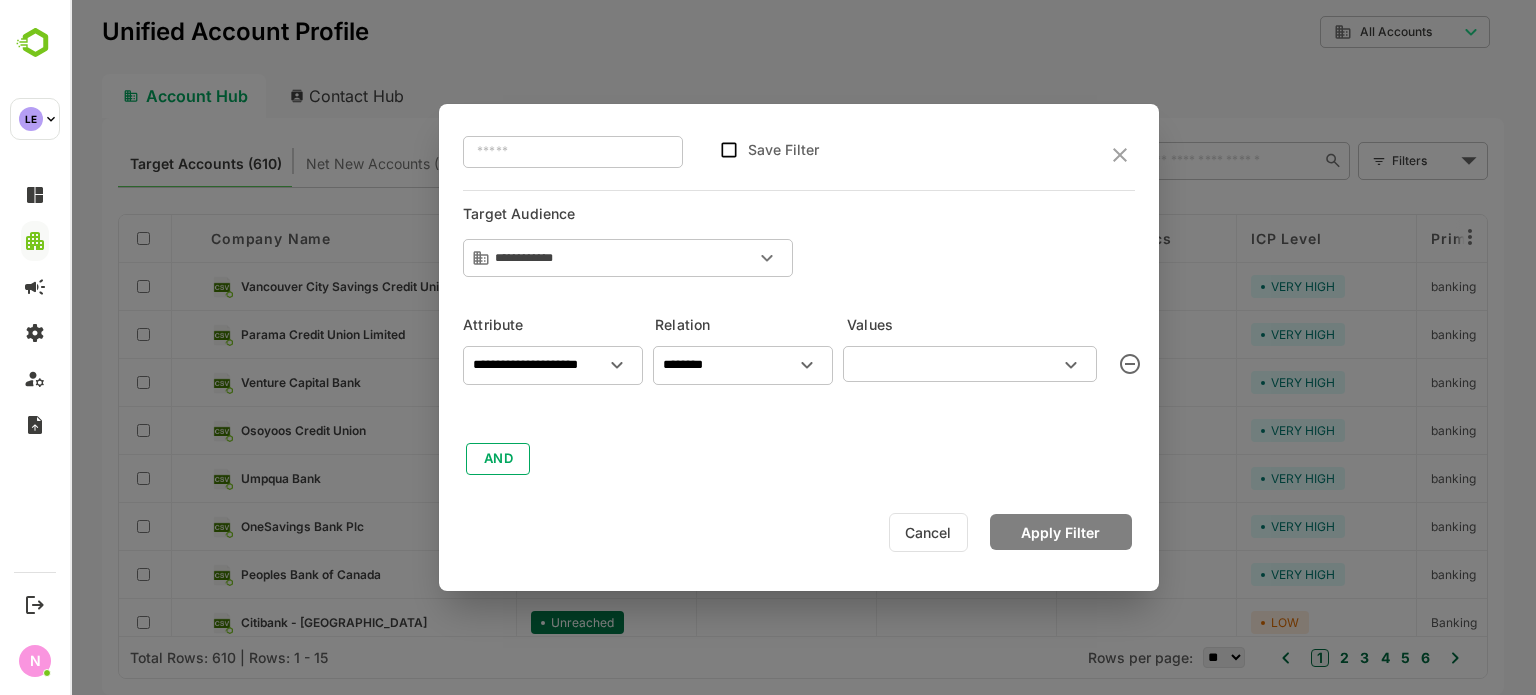 click on "​ Save Filter" at bounding box center [799, 155] 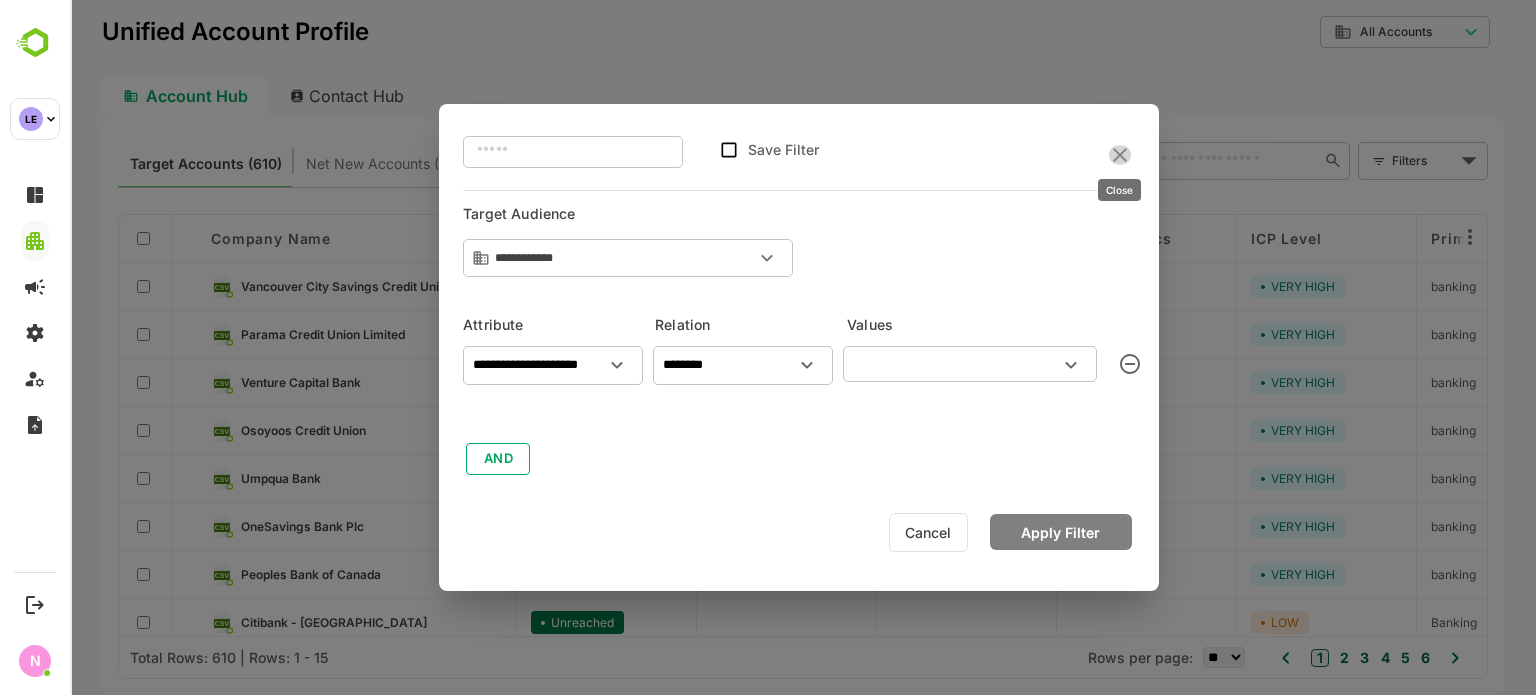 click 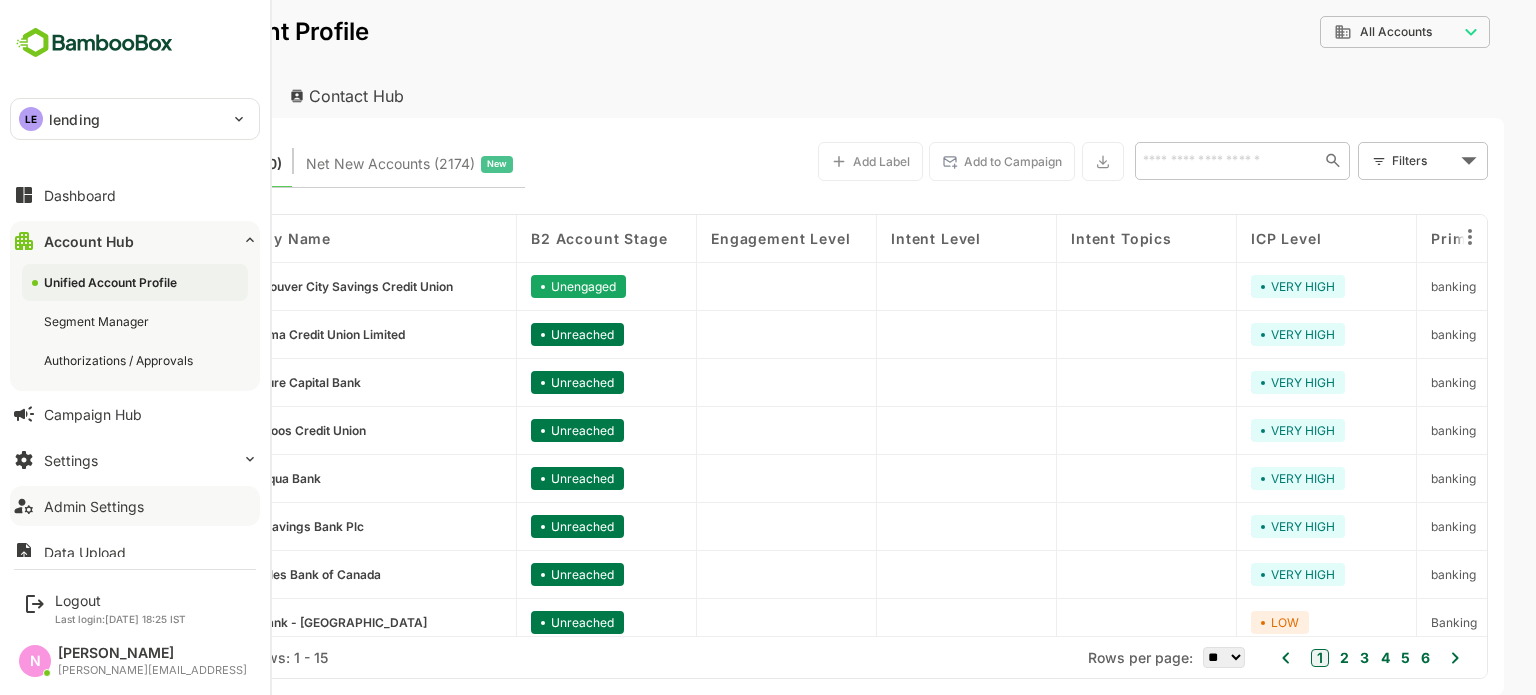 click on "Admin Settings" at bounding box center (135, 506) 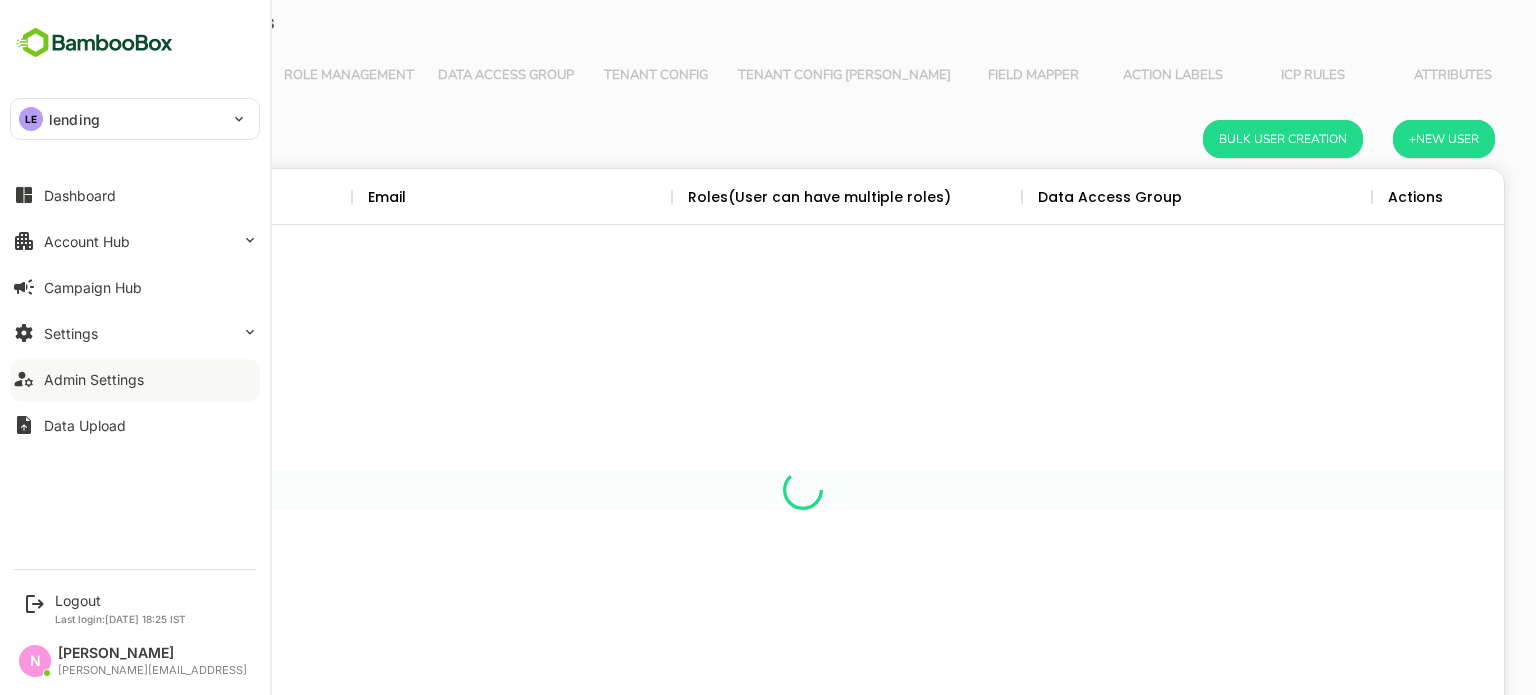 scroll, scrollTop: 0, scrollLeft: 0, axis: both 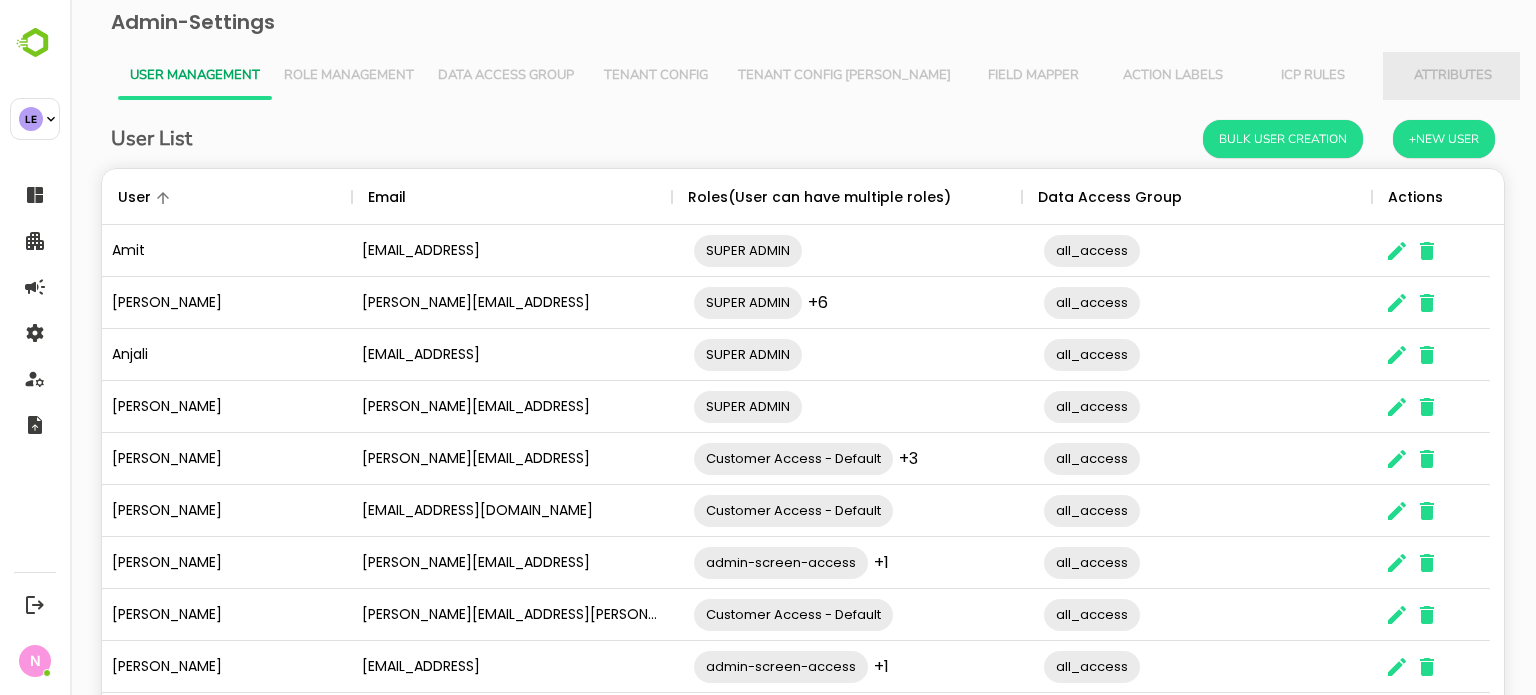 click on "Attributes" at bounding box center [1453, 76] 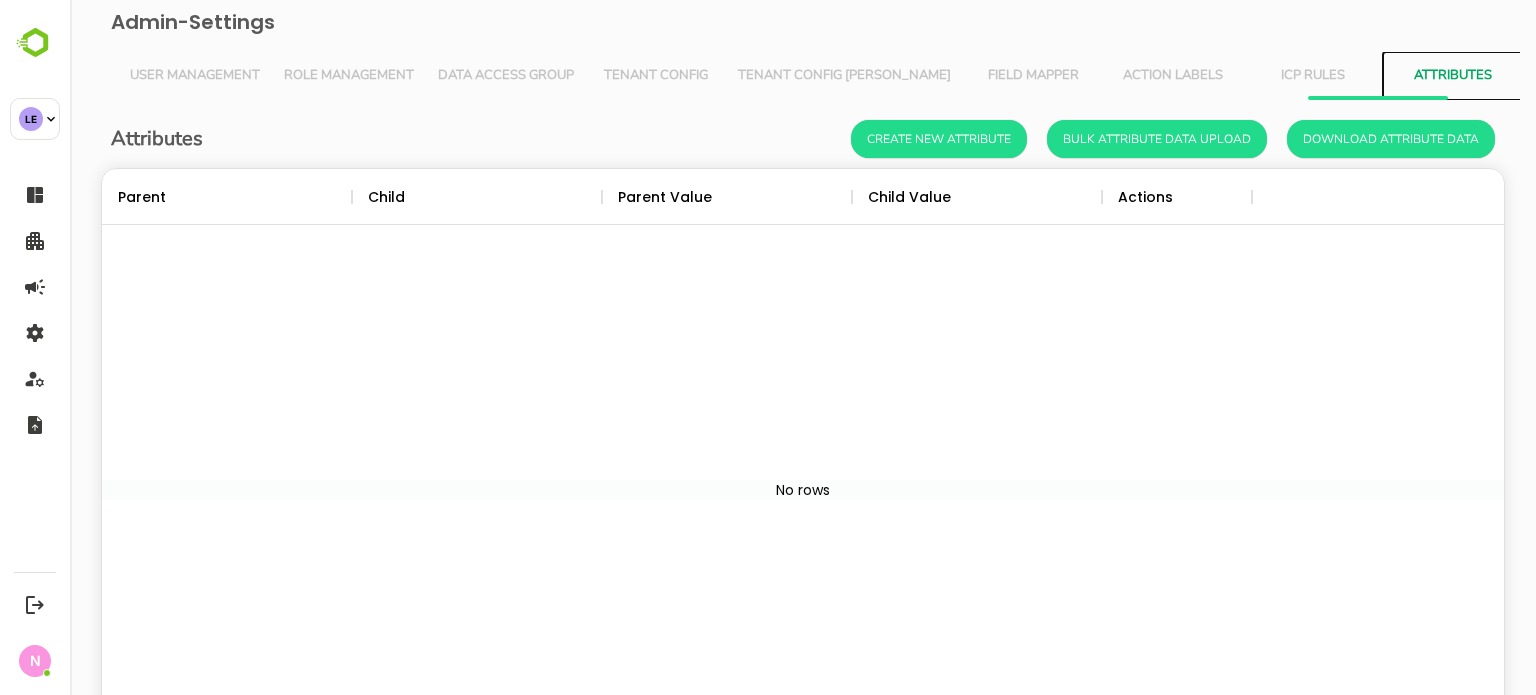 scroll, scrollTop: 16, scrollLeft: 16, axis: both 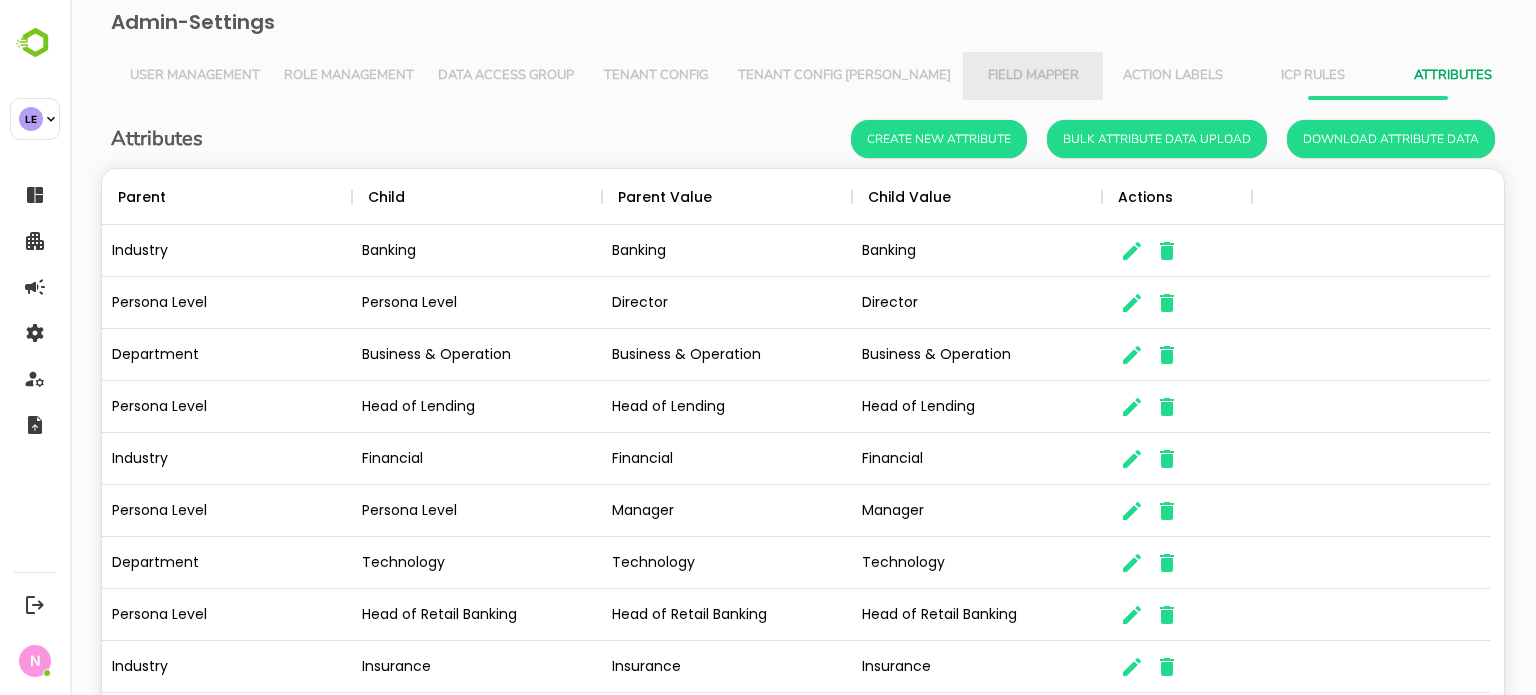 click on "Field Mapper" at bounding box center [1033, 76] 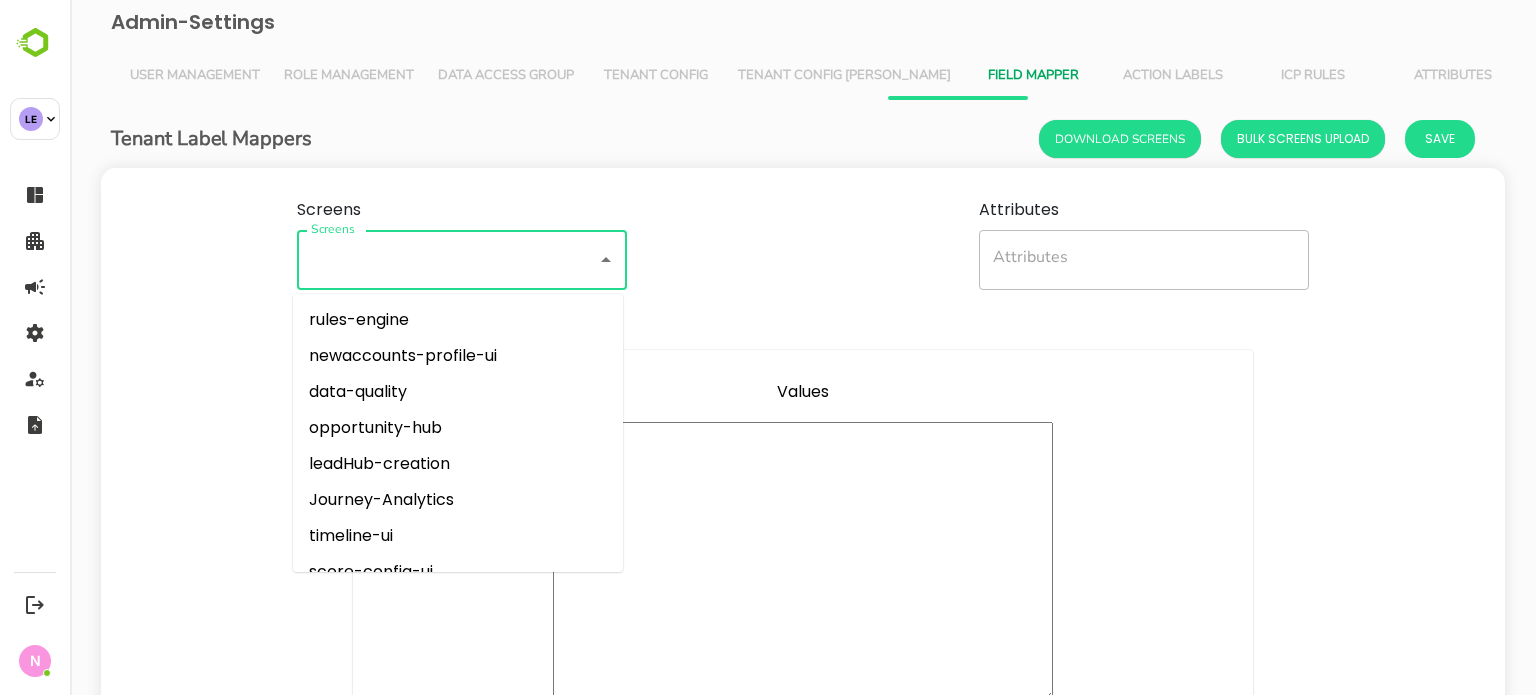 click on "Screens" at bounding box center (434, 260) 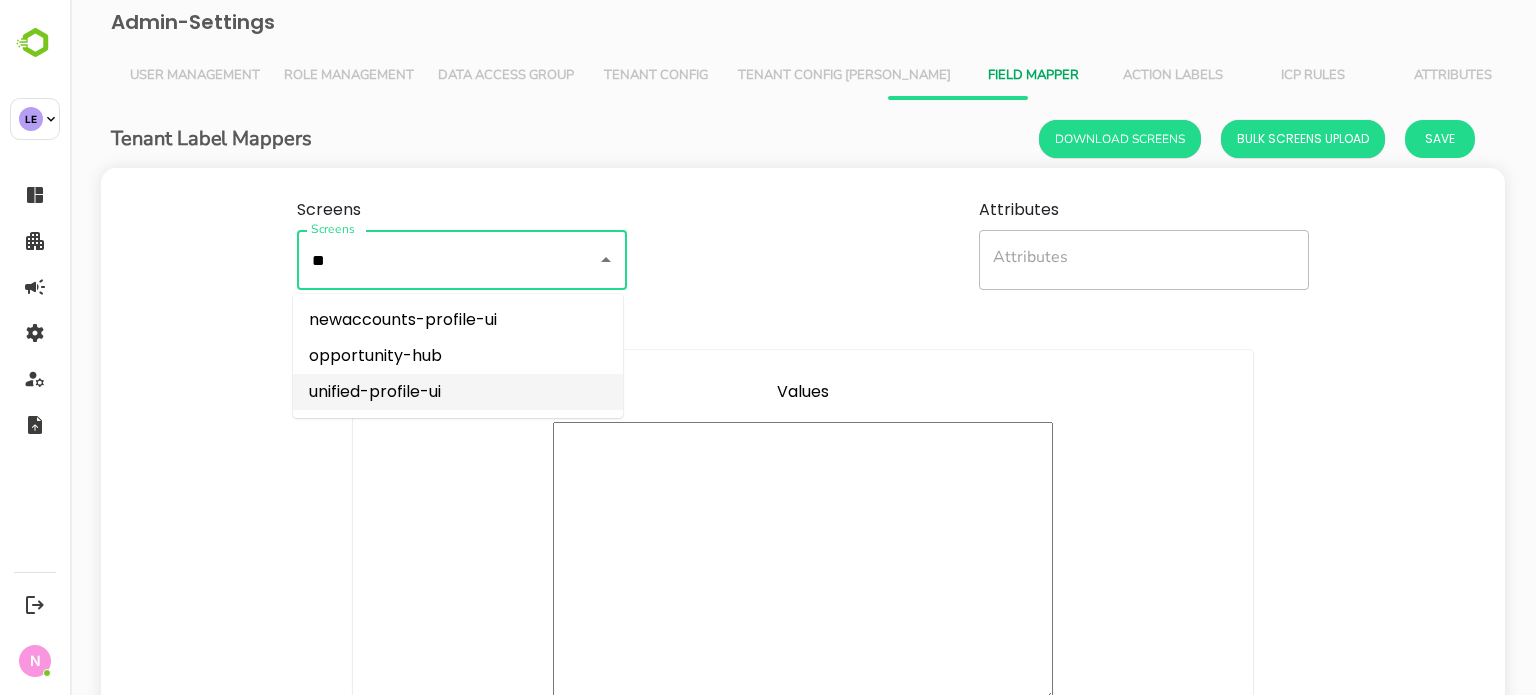 click on "unified-profile-ui" at bounding box center [458, 392] 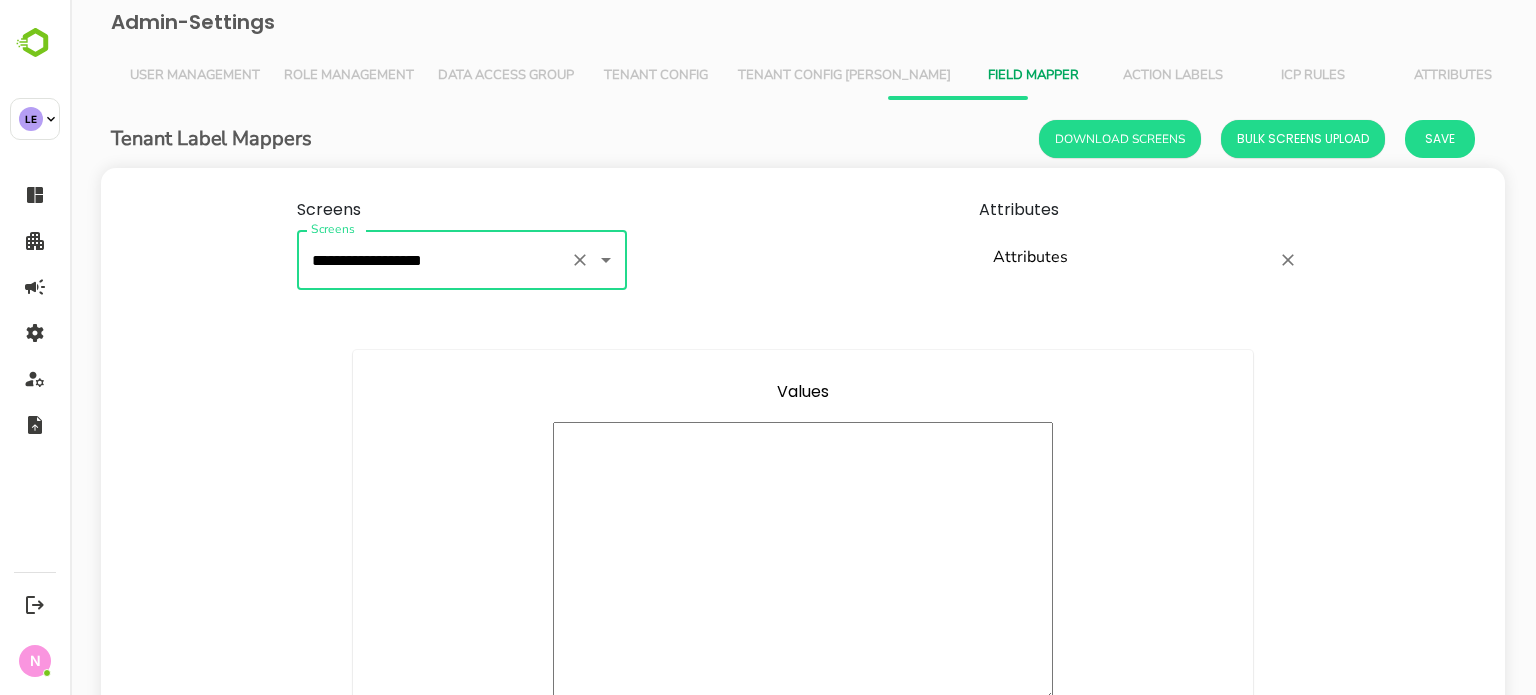 click on "Attributes" at bounding box center [1144, 260] 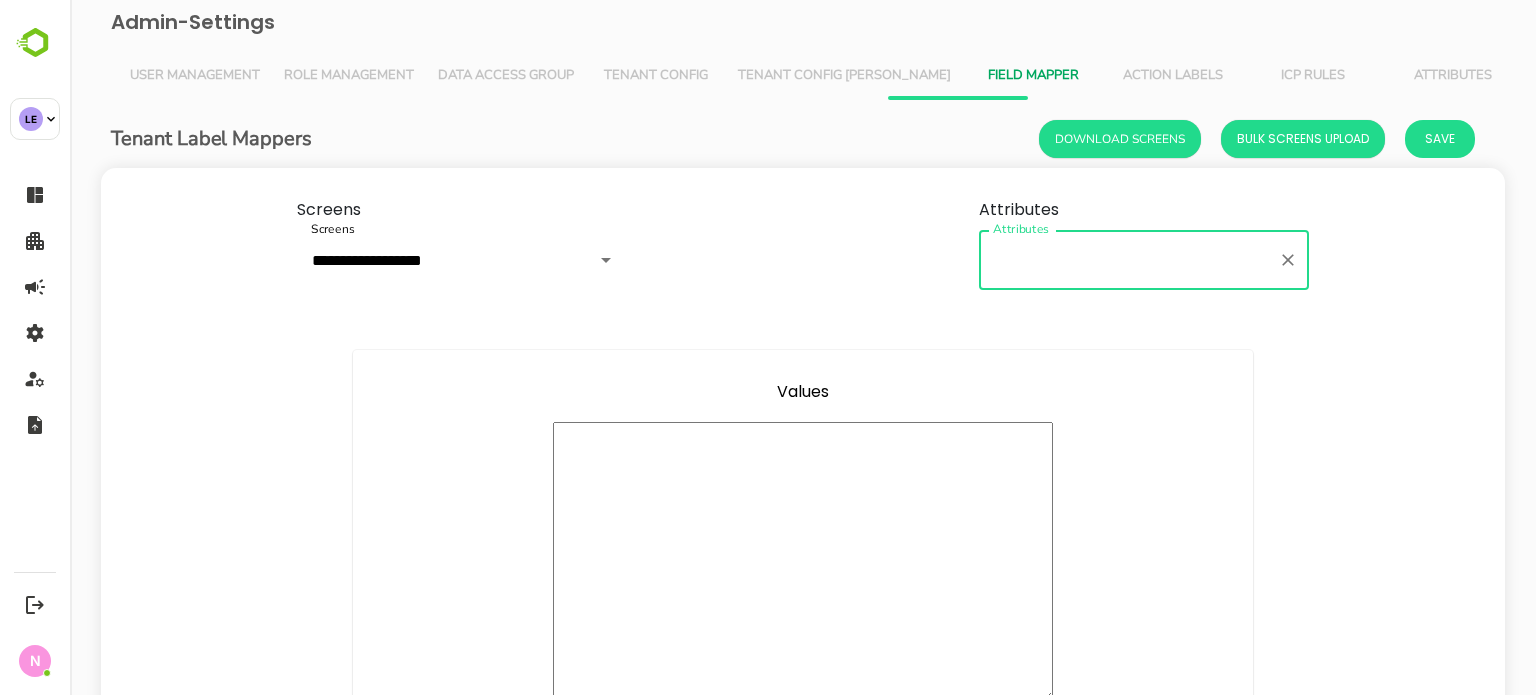 paste on "**********" 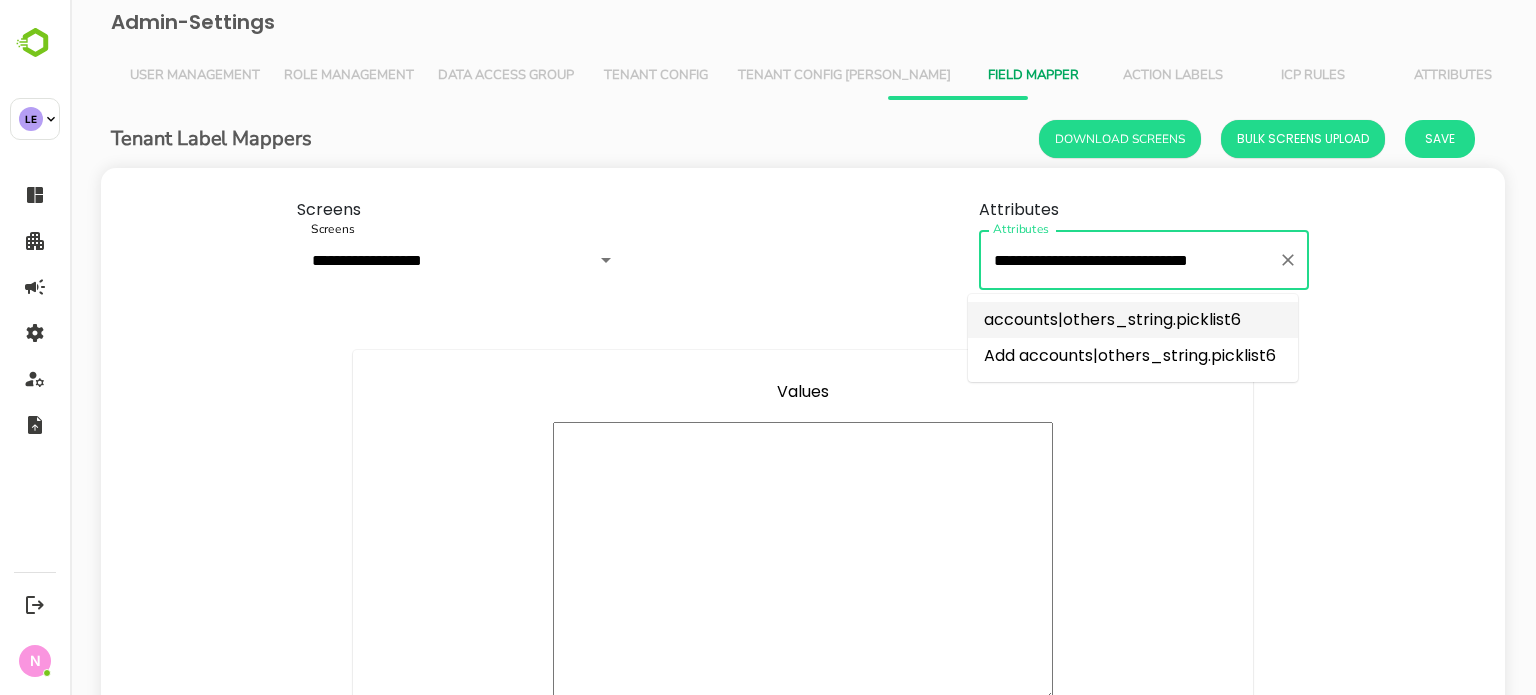 click on "accounts|others_string.picklist6" at bounding box center [1133, 320] 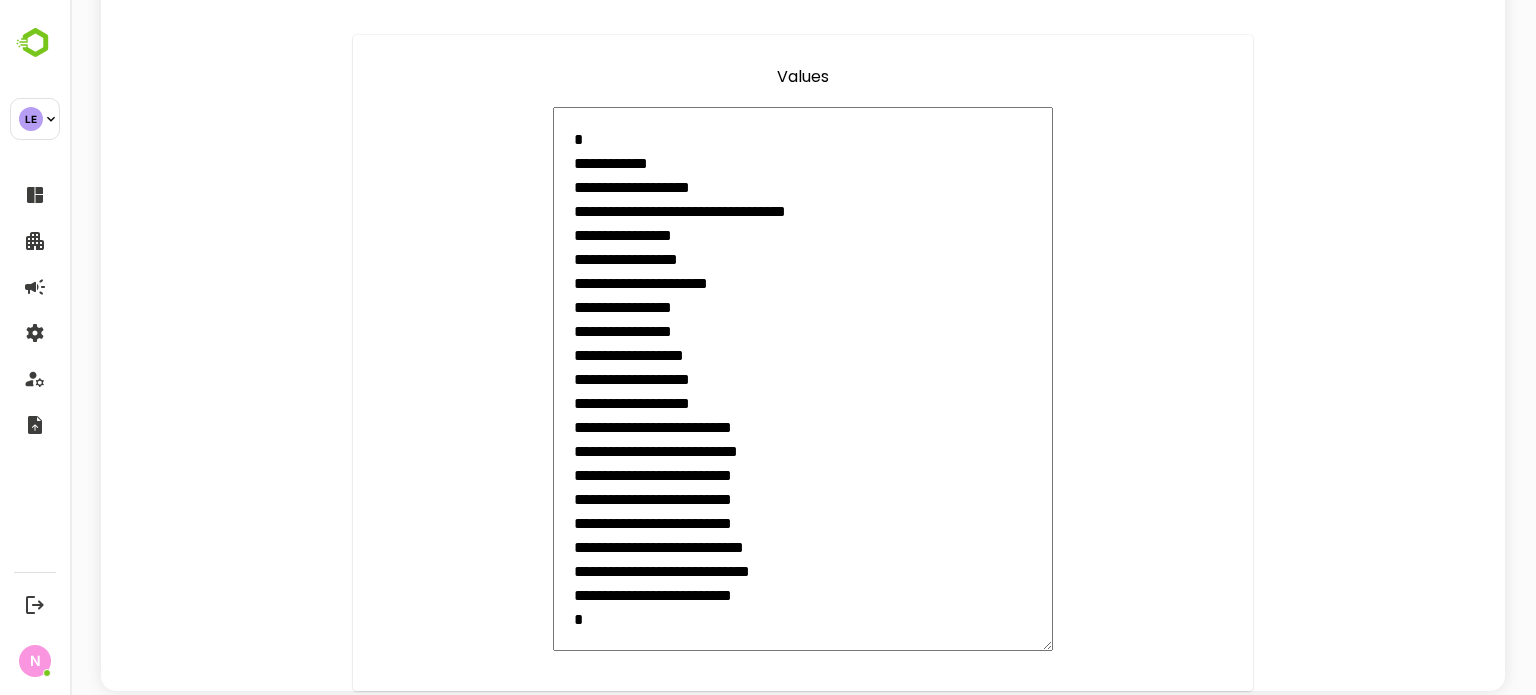scroll, scrollTop: 319, scrollLeft: 0, axis: vertical 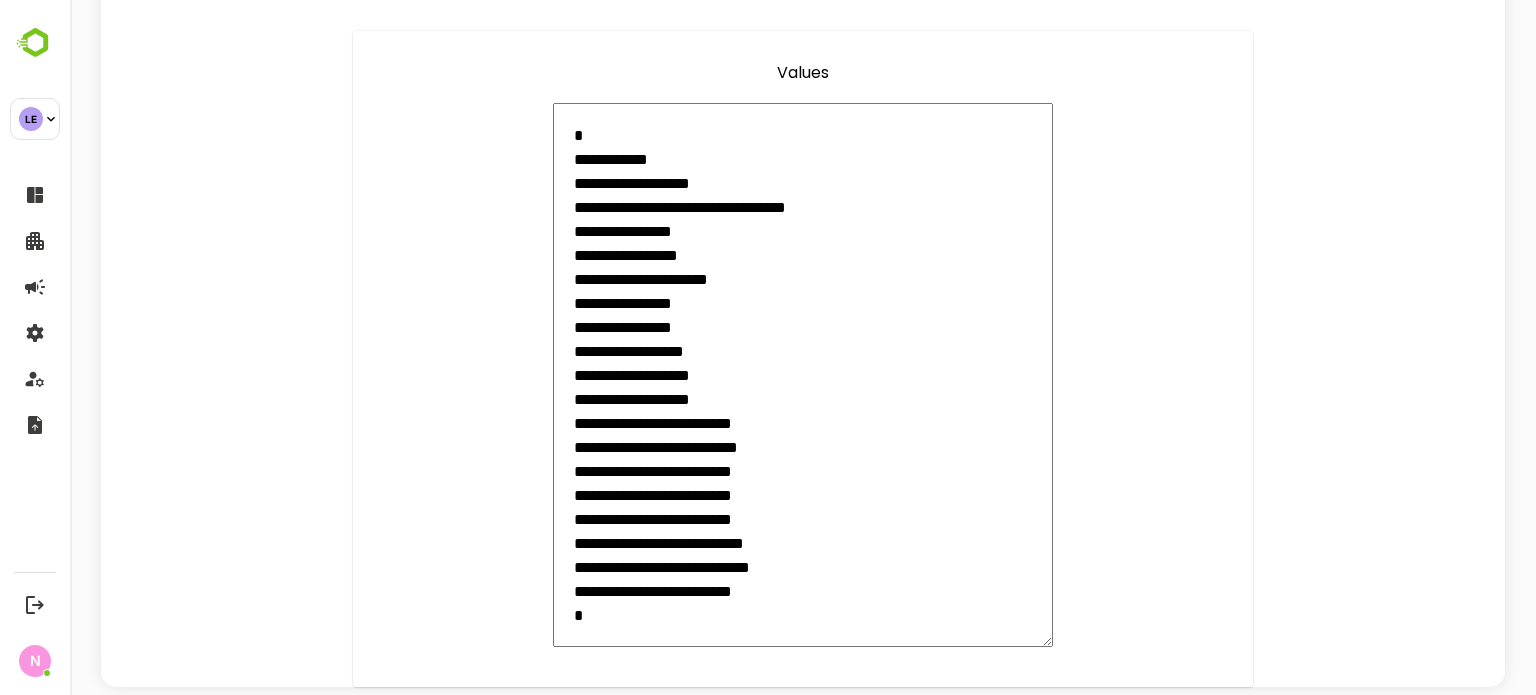 type on "**********" 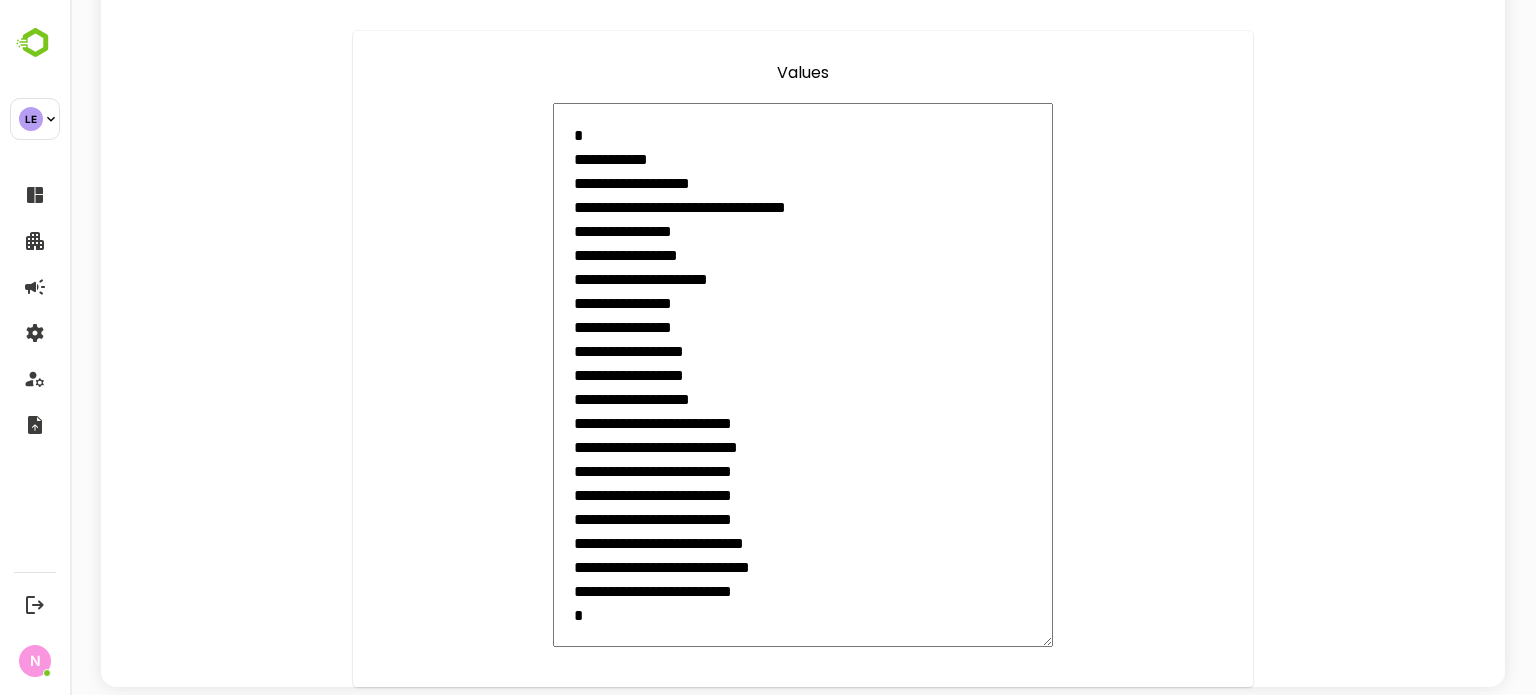 type on "**********" 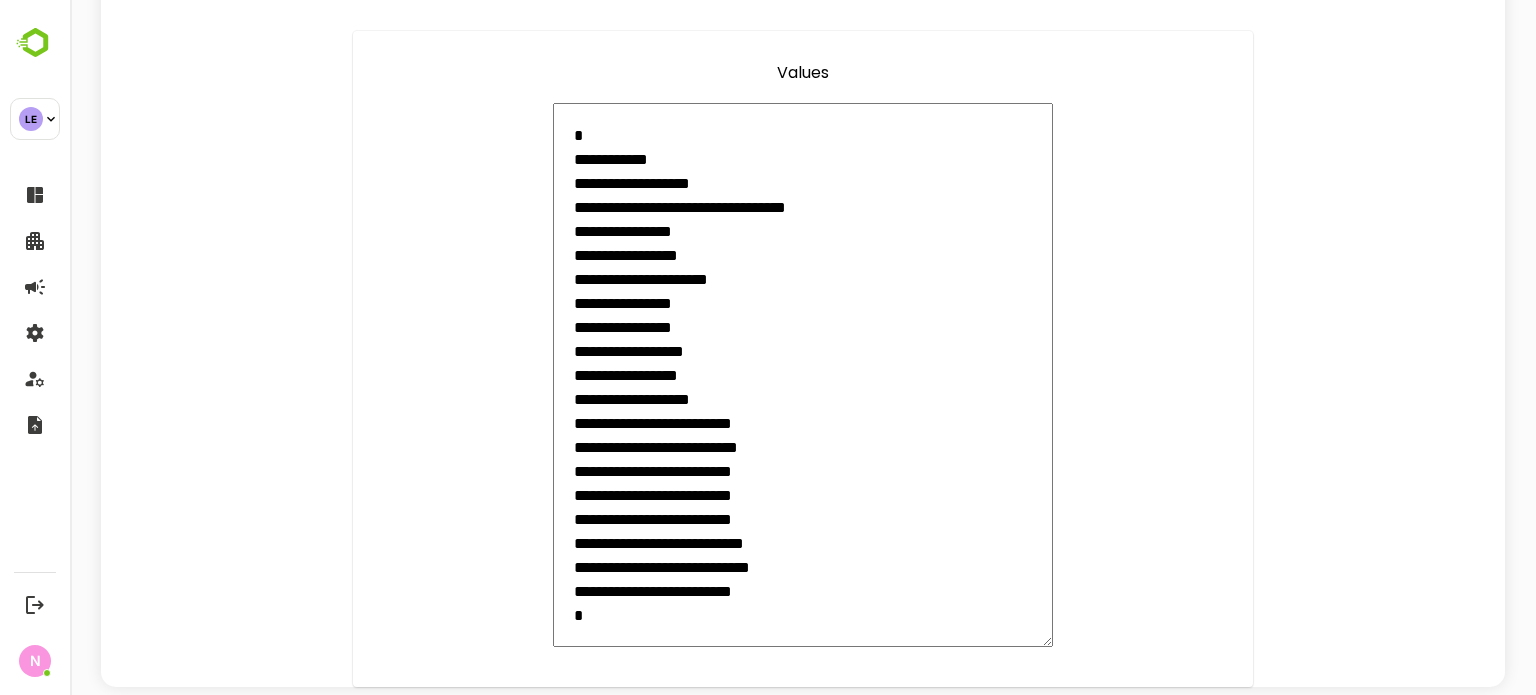type on "*" 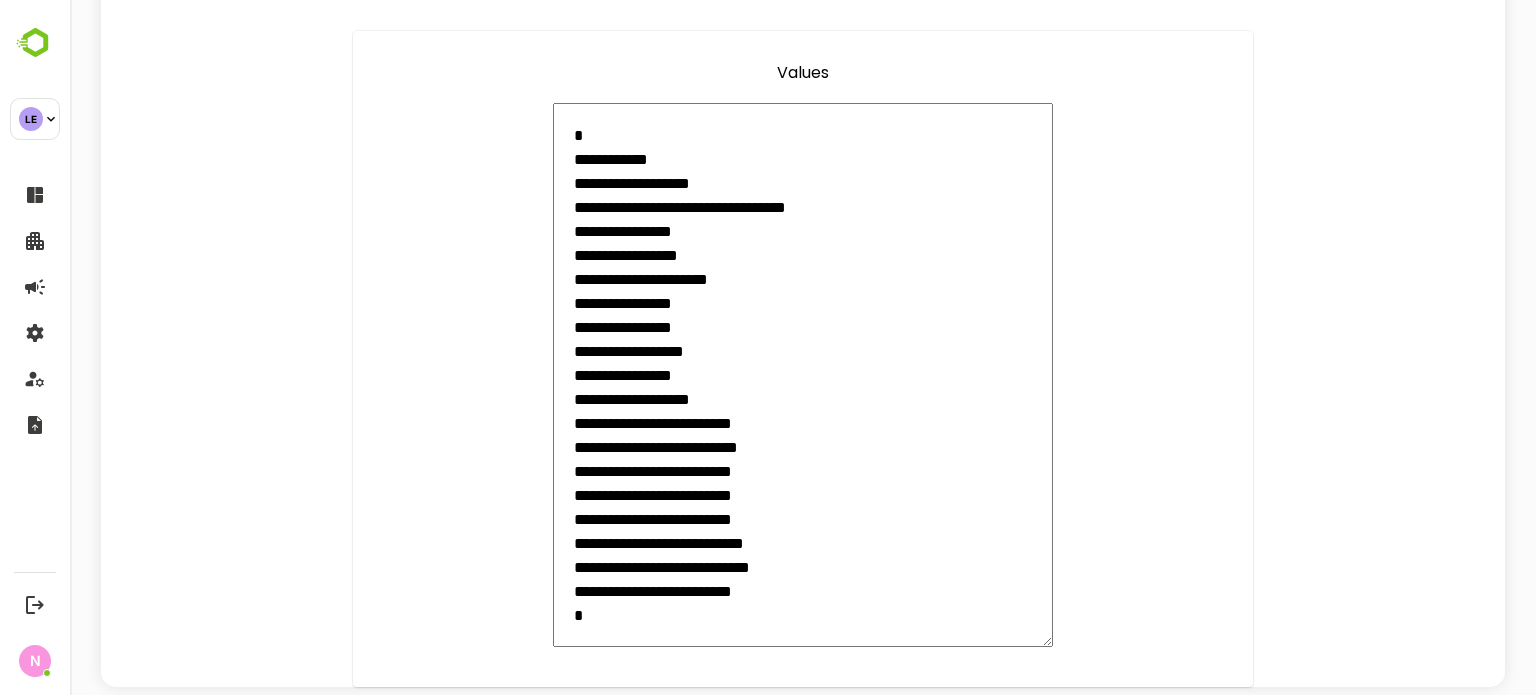 type on "**********" 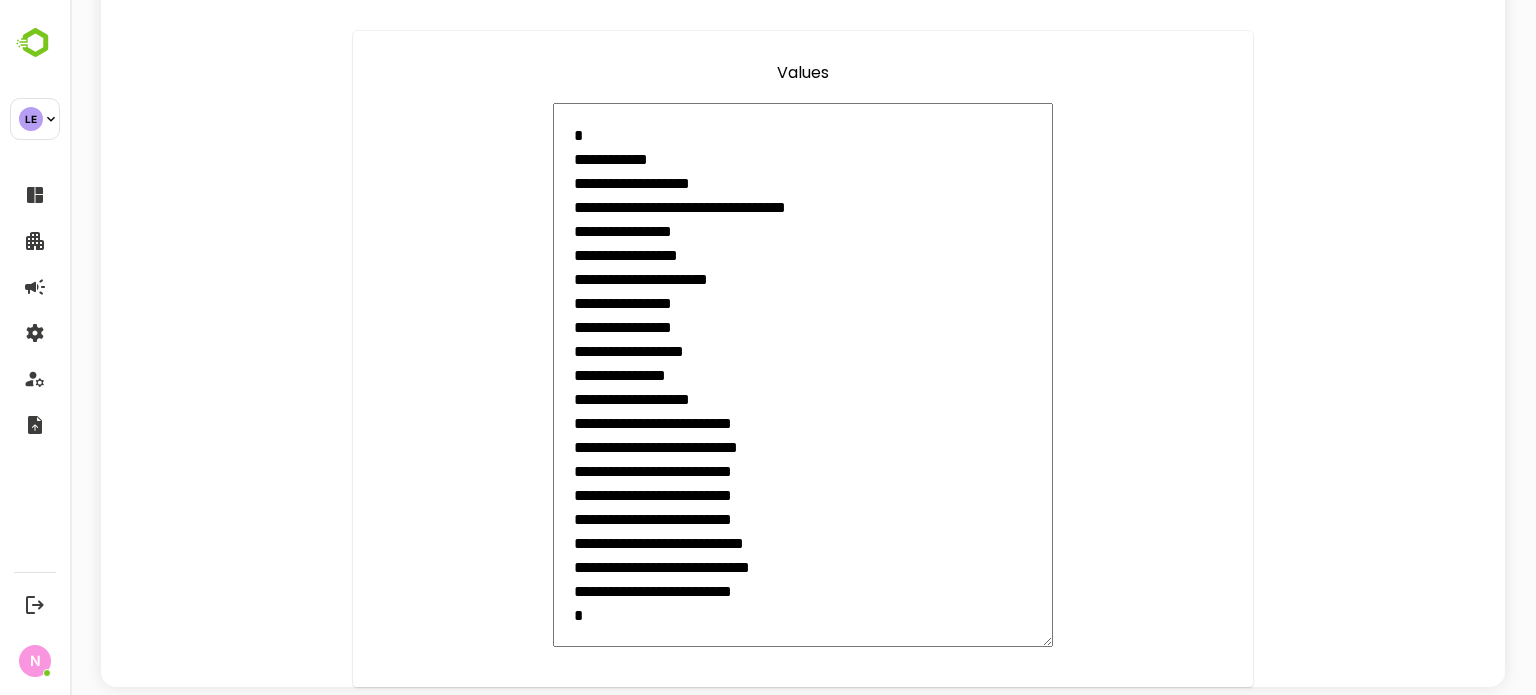type on "**********" 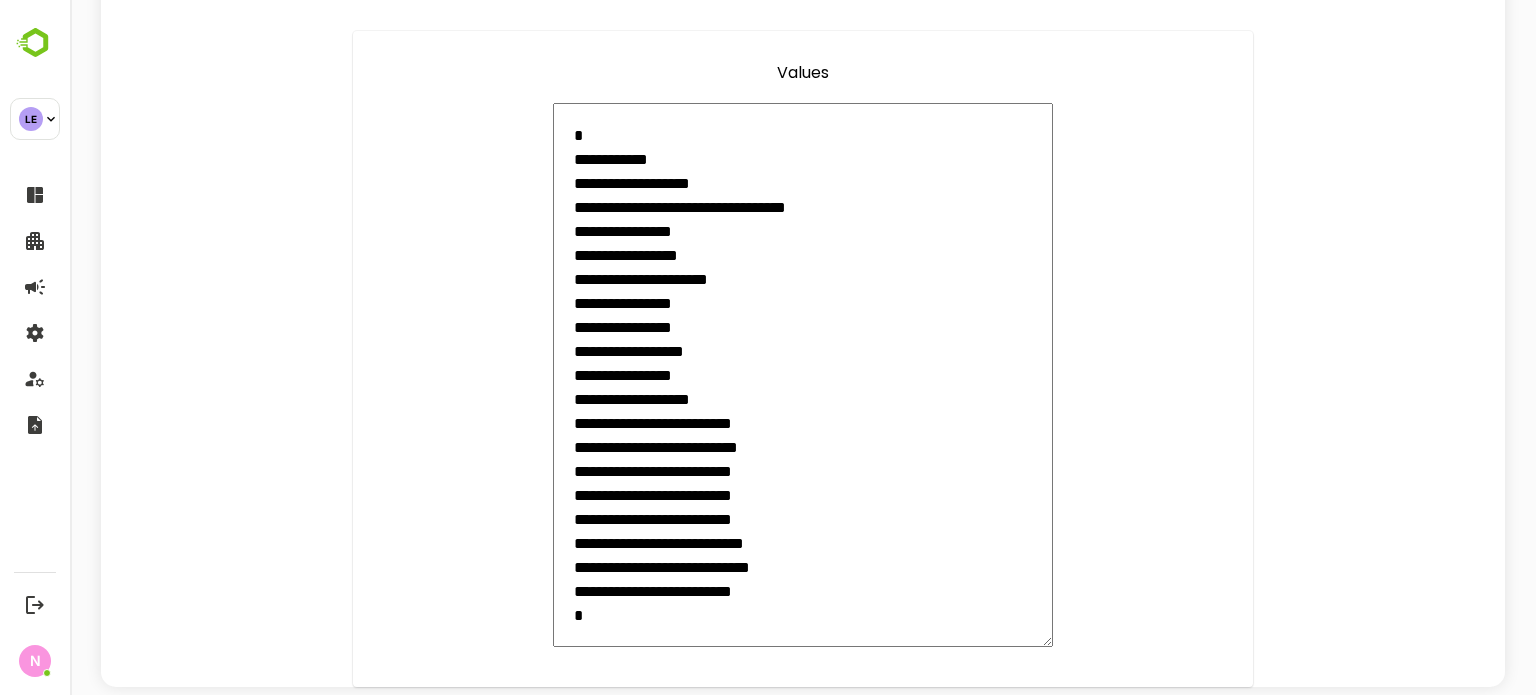 type on "**********" 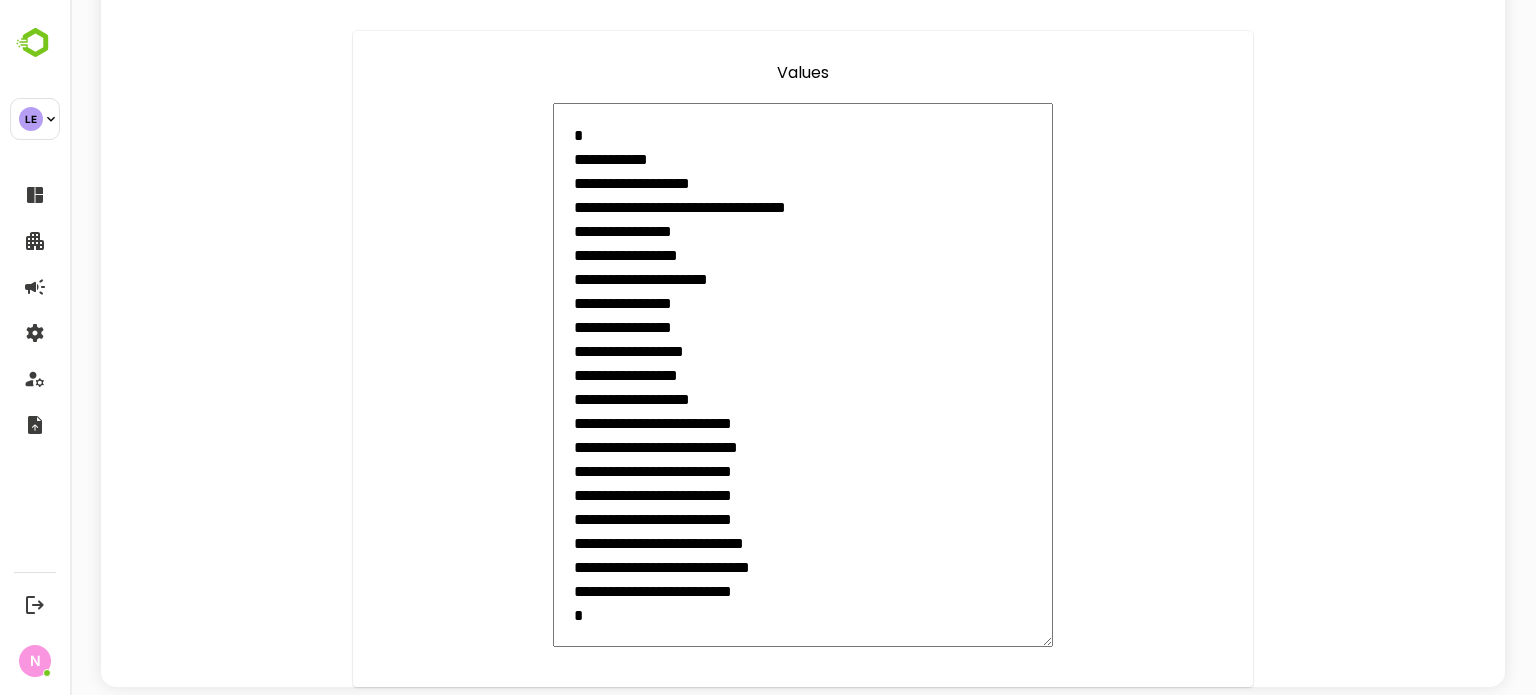 type on "**********" 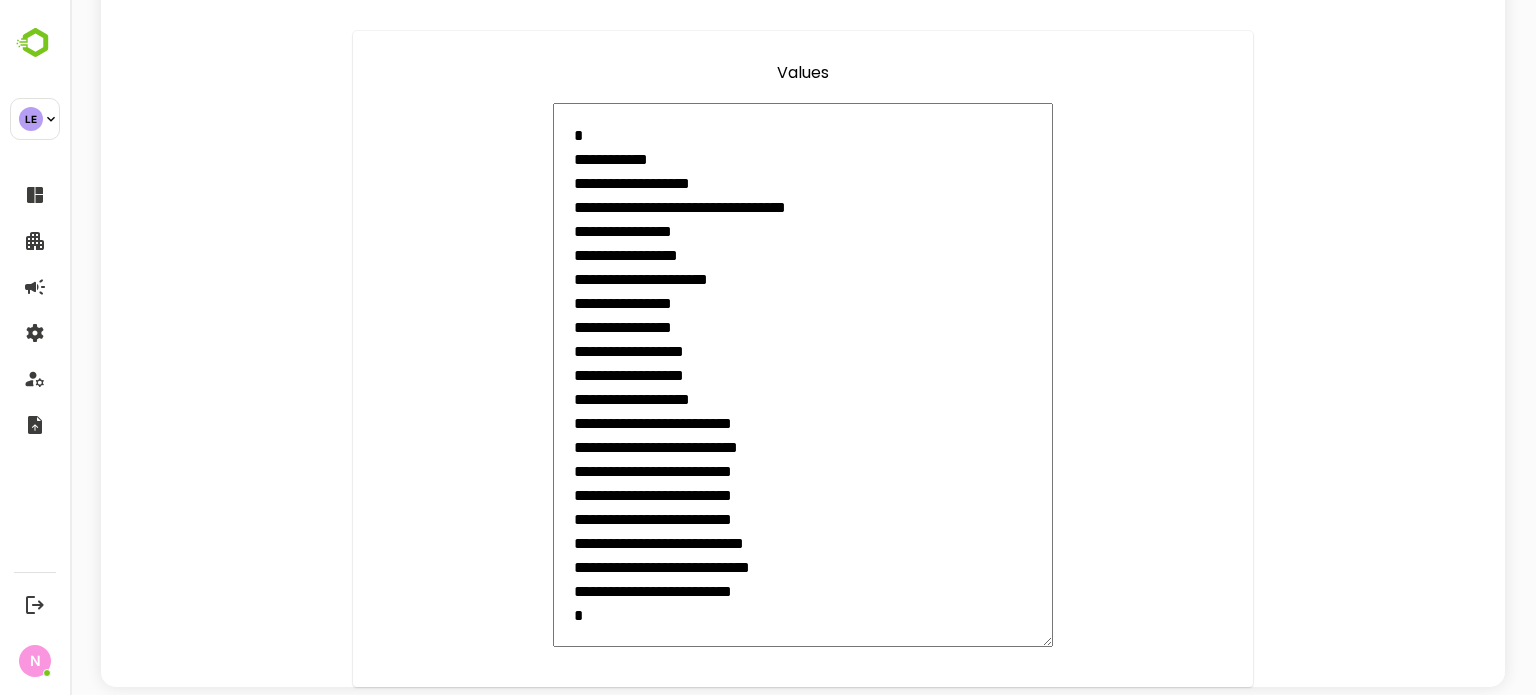 type on "**********" 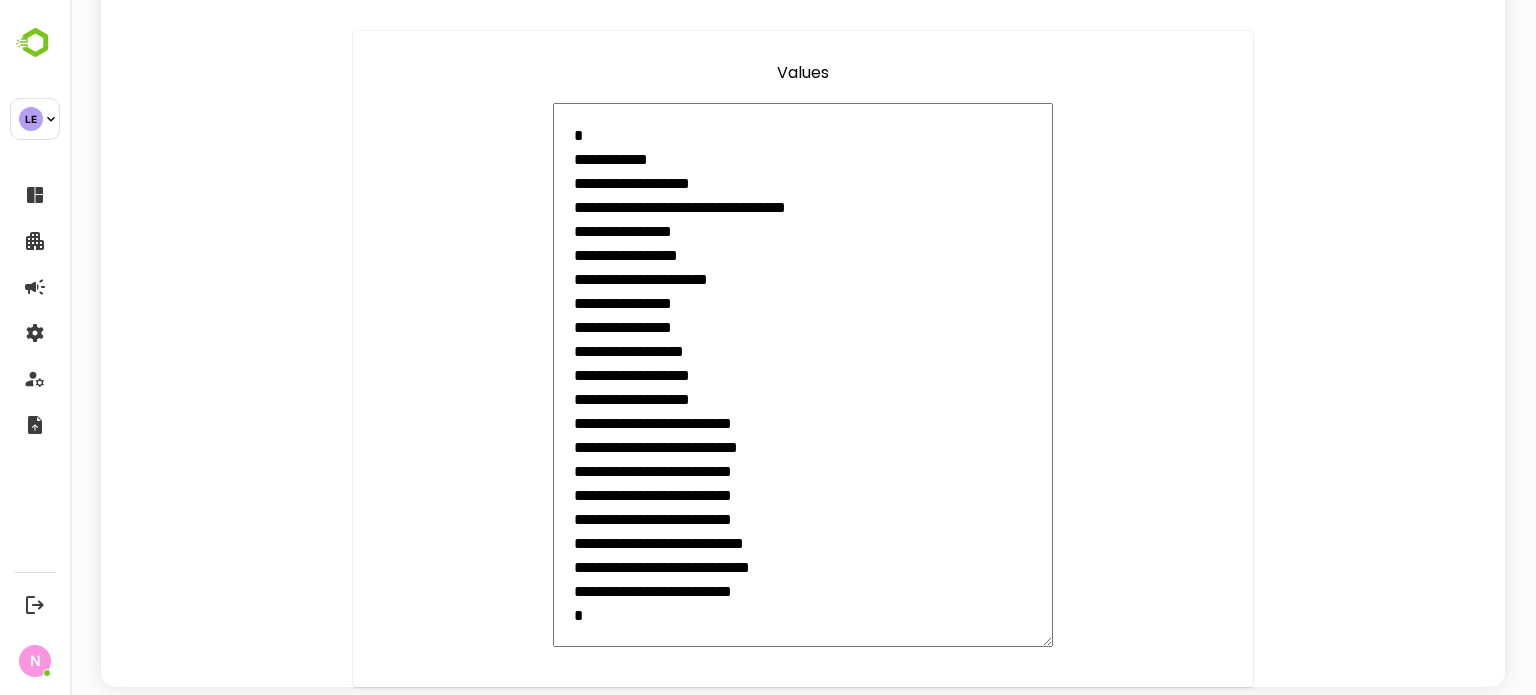 type on "**********" 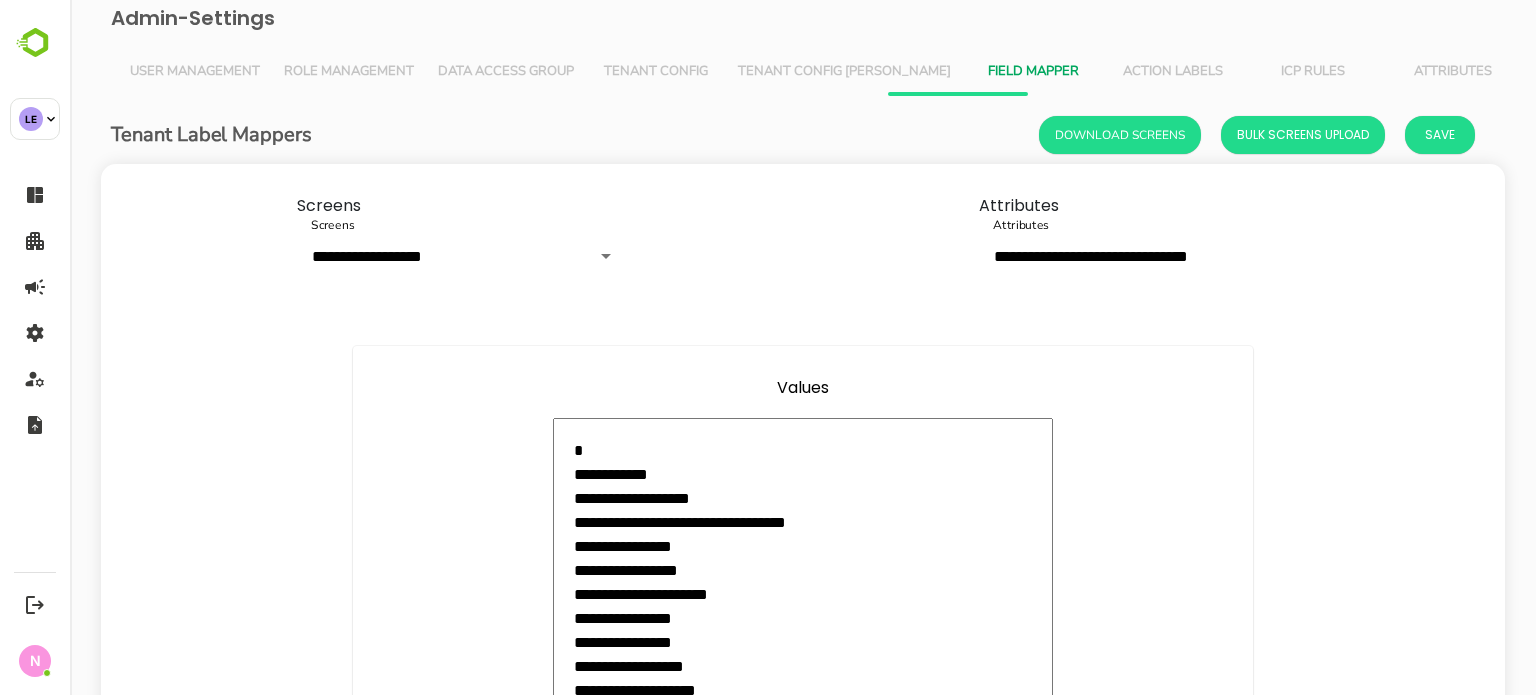 scroll, scrollTop: 0, scrollLeft: 0, axis: both 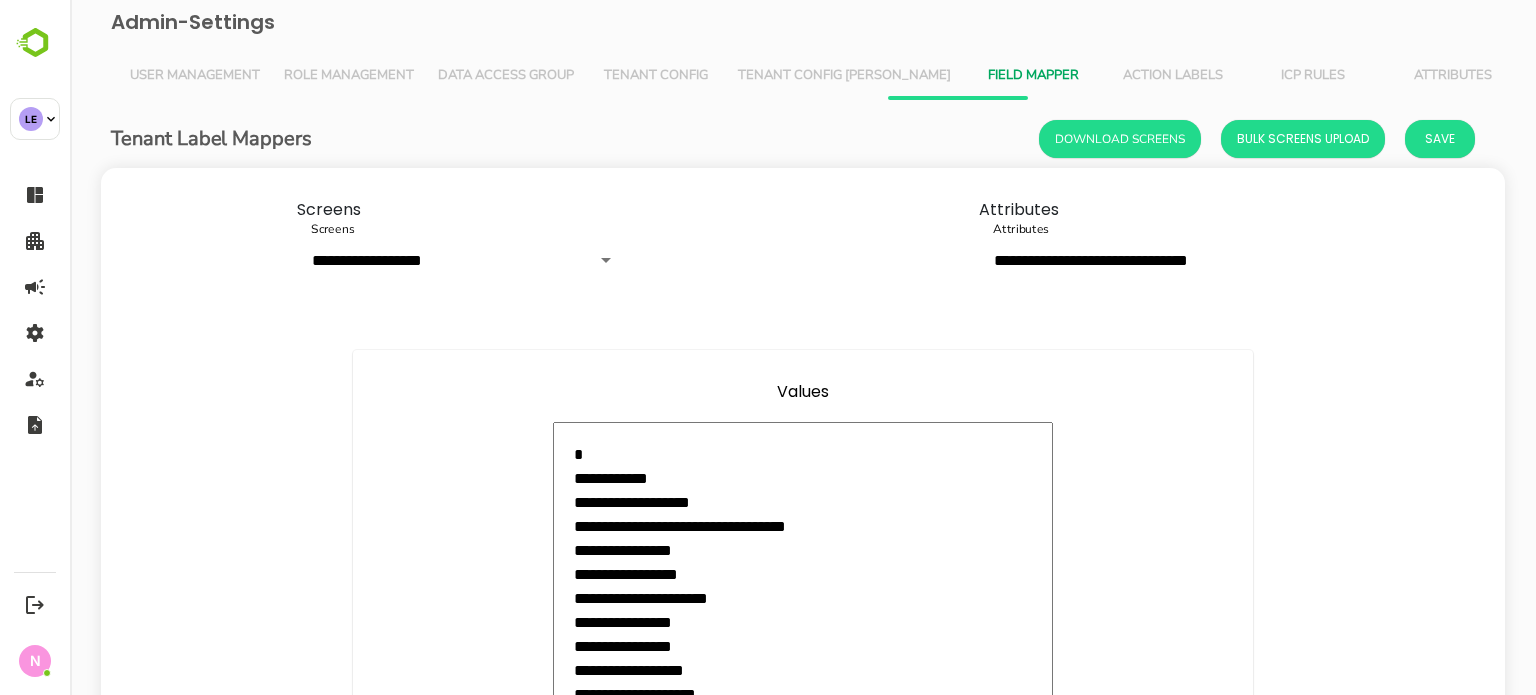 type on "**********" 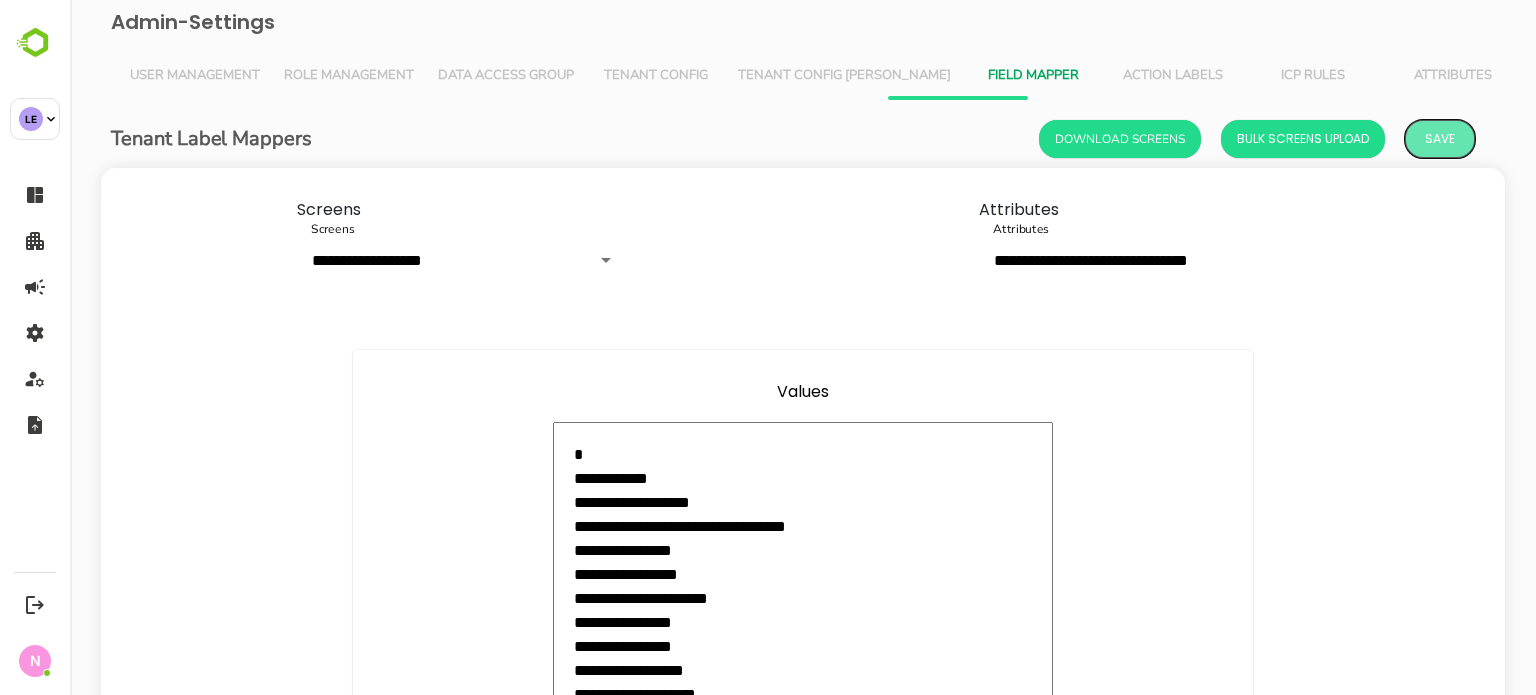 click on "Save" at bounding box center (1440, 139) 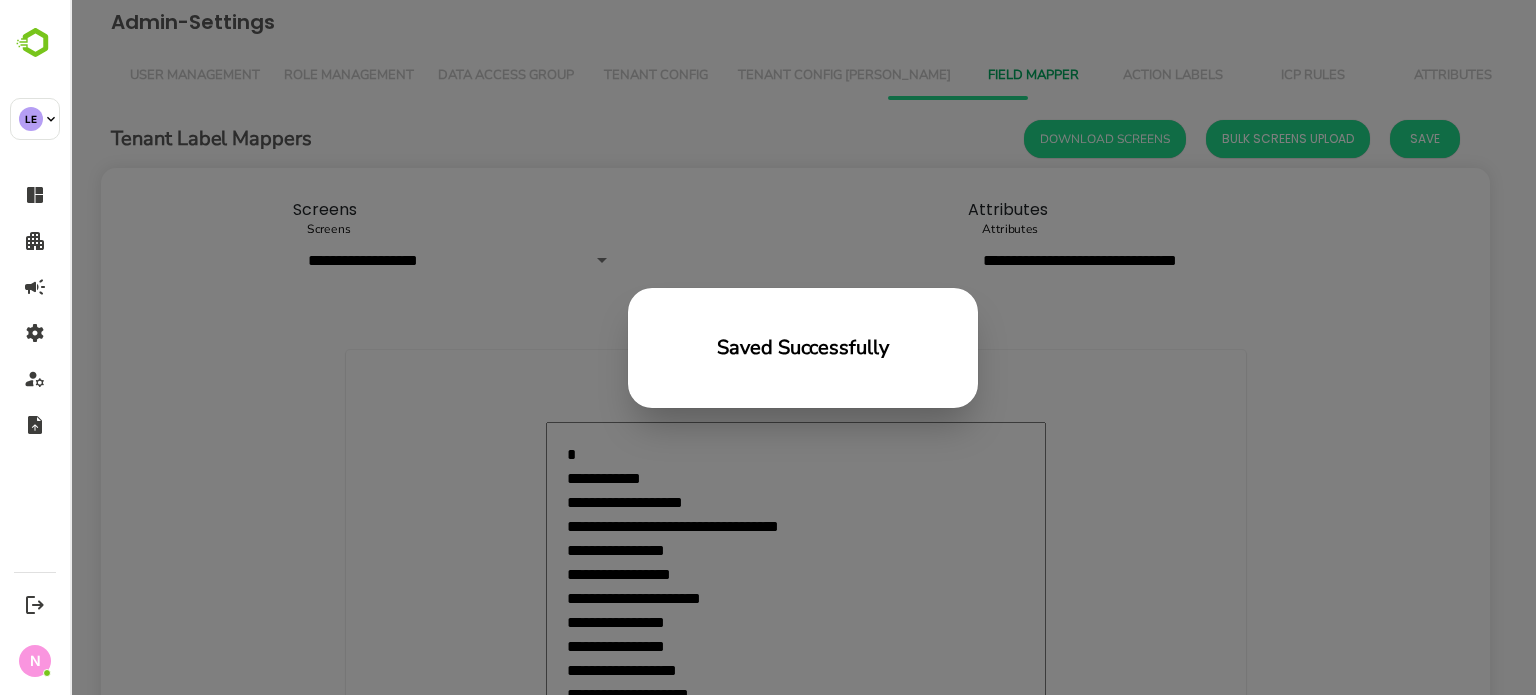 click on "Saved Successfully" at bounding box center (803, 347) 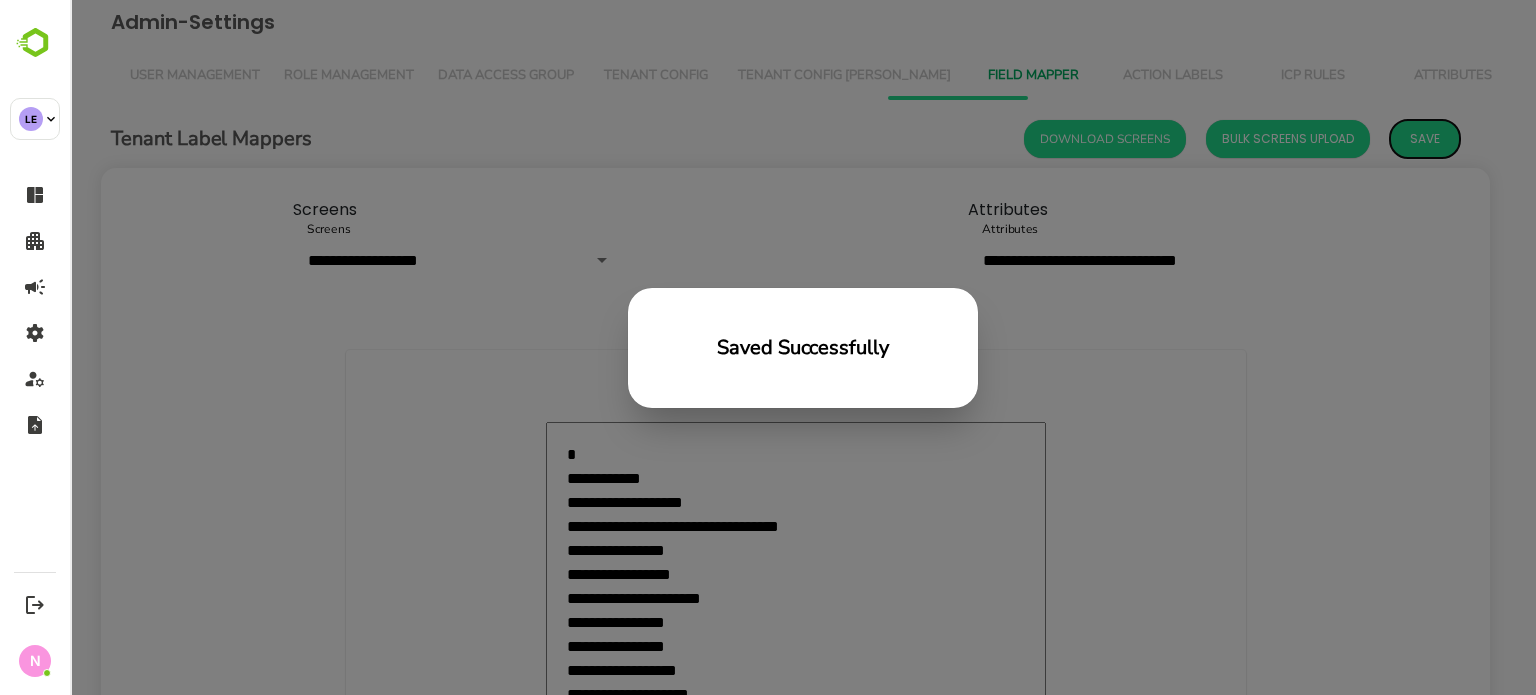 type on "*" 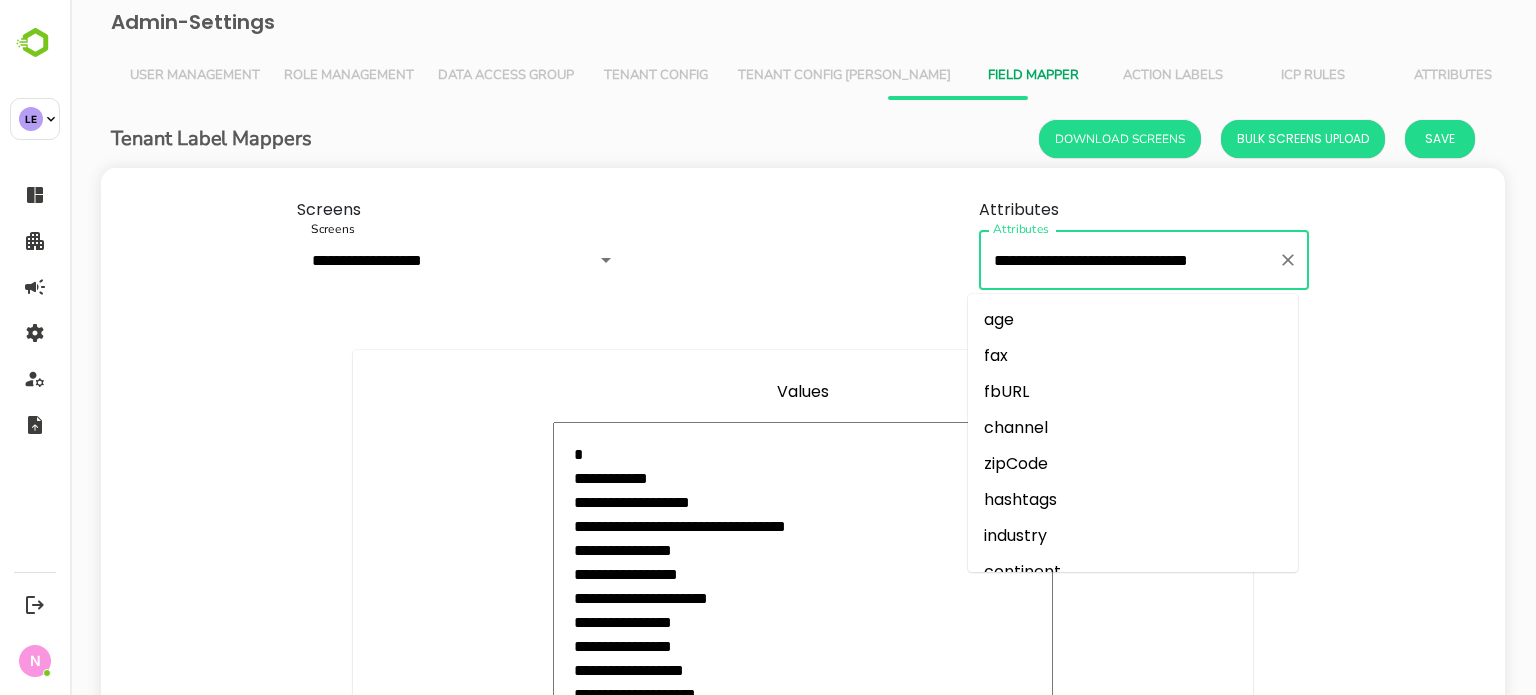 click on "**********" at bounding box center [1129, 260] 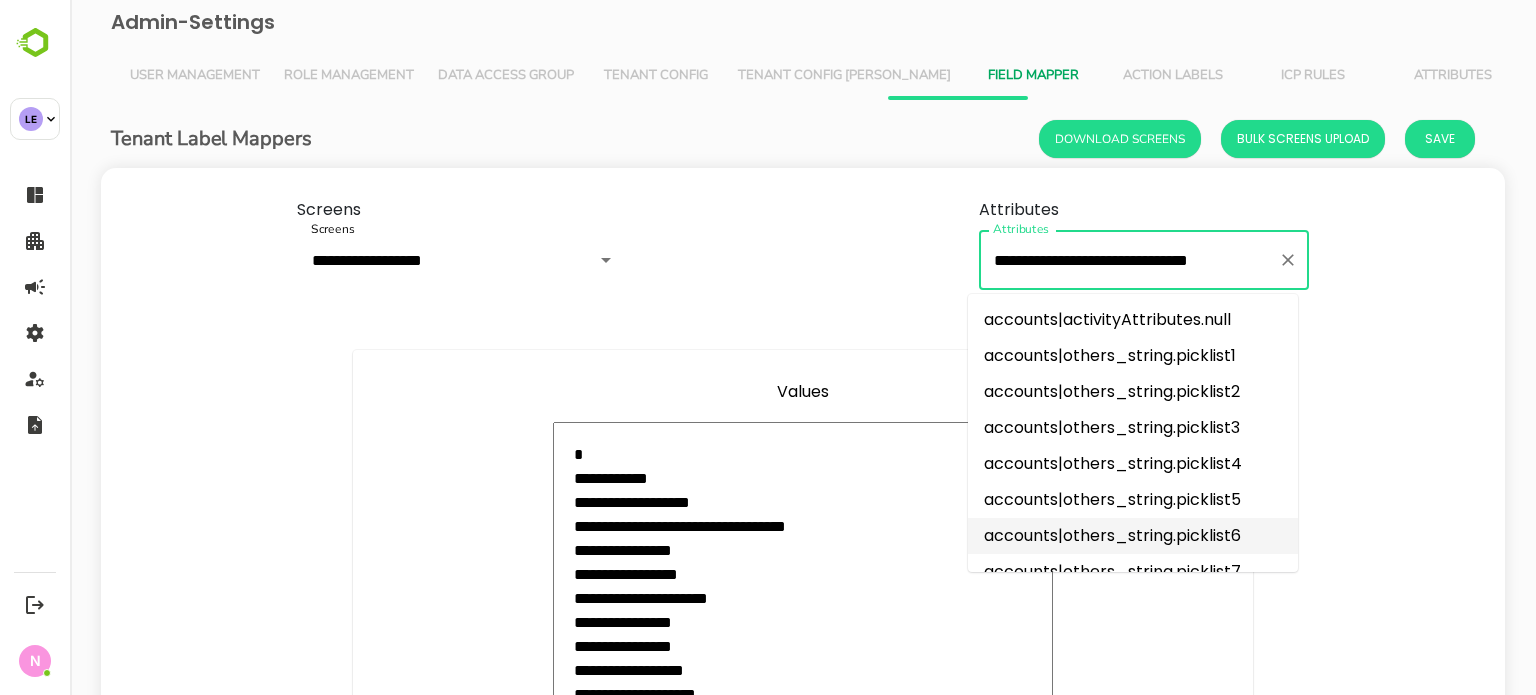 paste 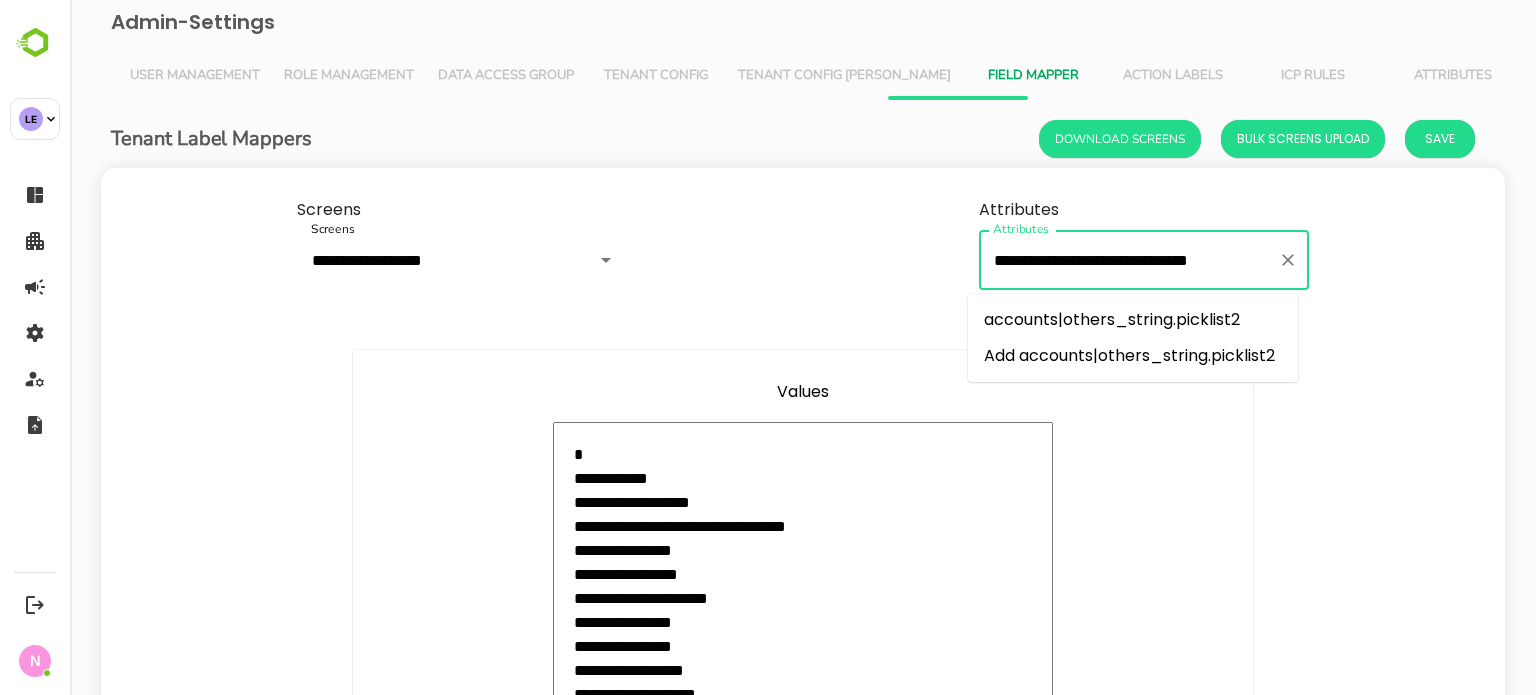 scroll, scrollTop: 0, scrollLeft: 0, axis: both 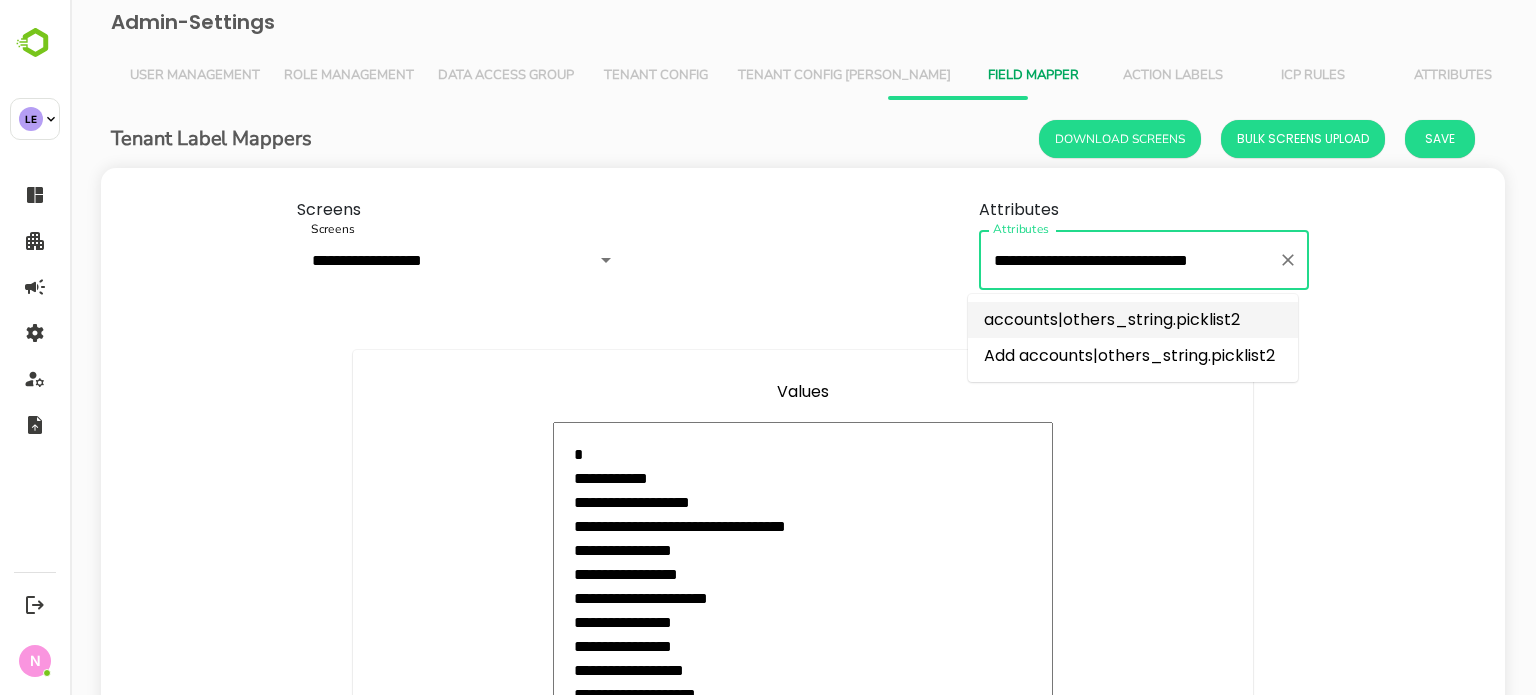 click on "accounts|others_string.picklist2" at bounding box center [1133, 320] 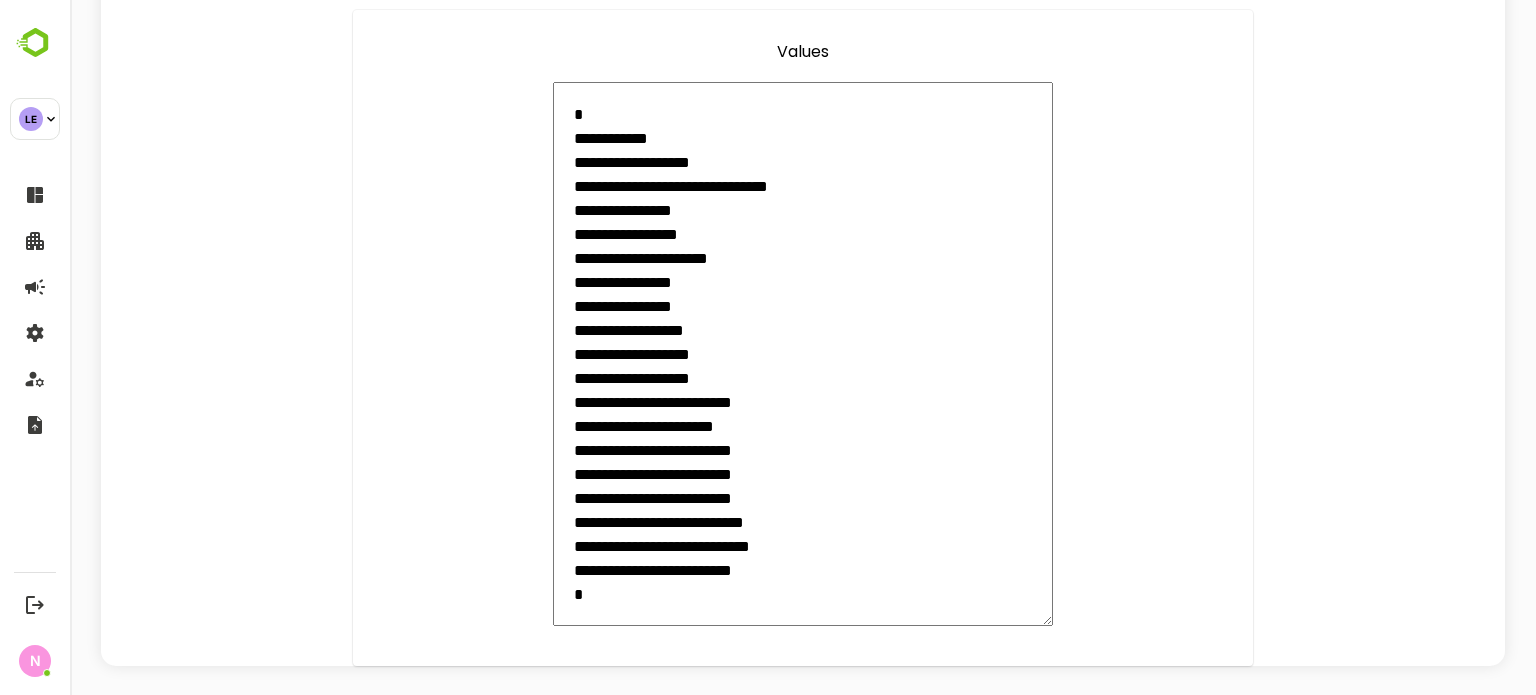 scroll, scrollTop: 344, scrollLeft: 0, axis: vertical 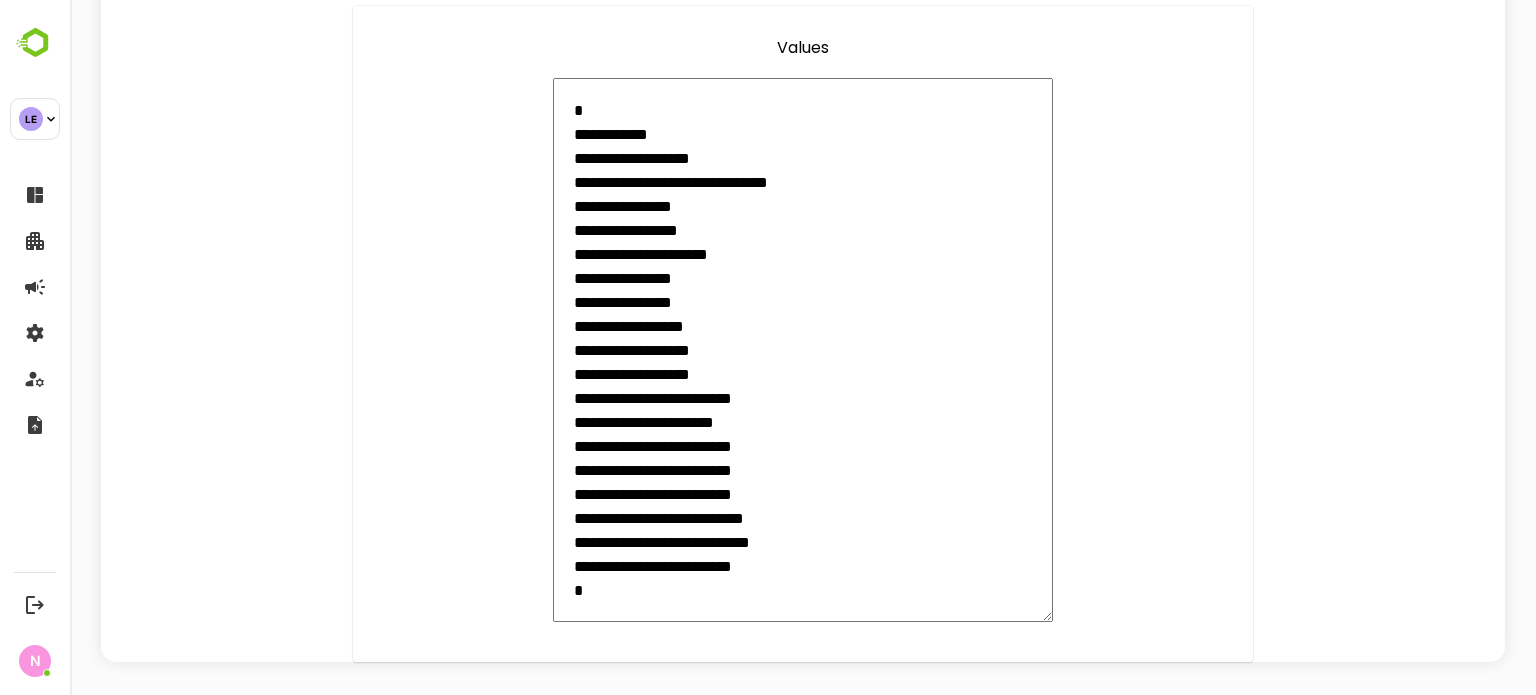 type on "**********" 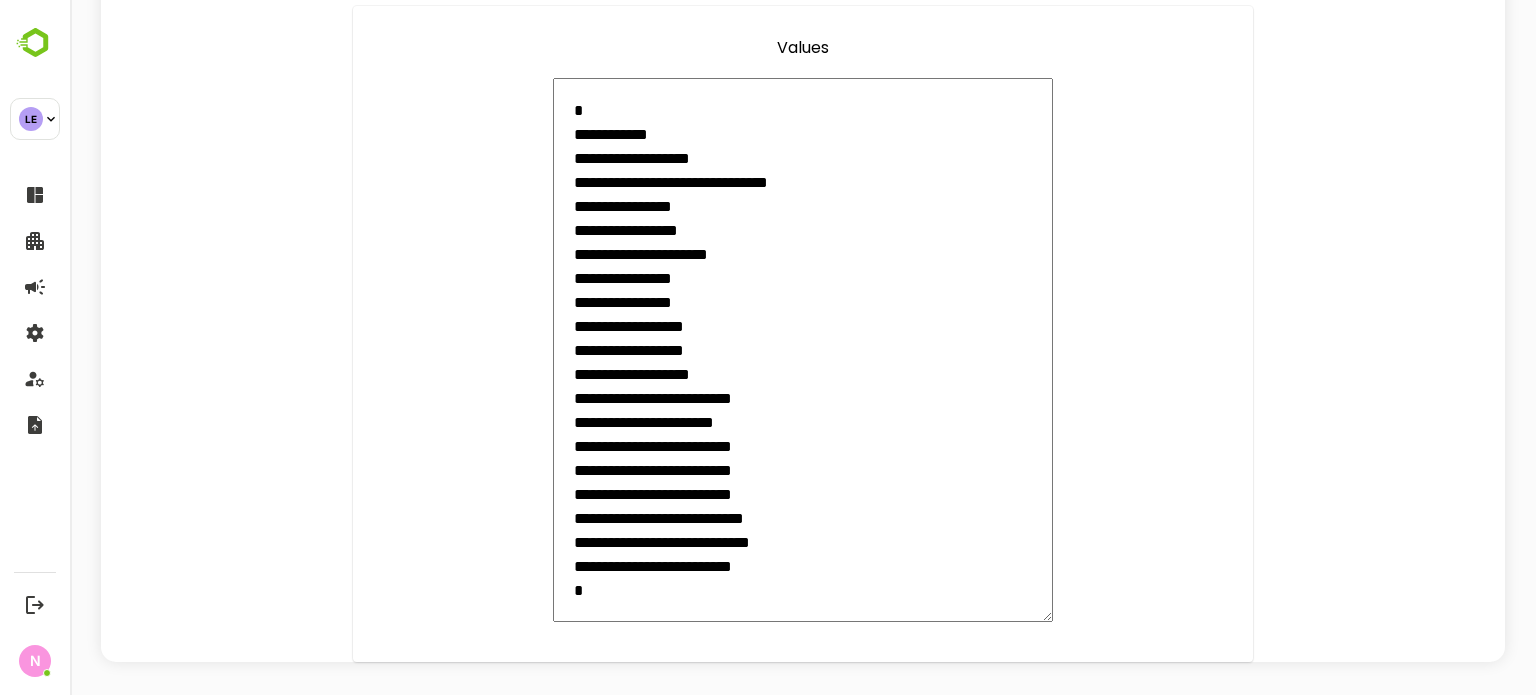 type on "*" 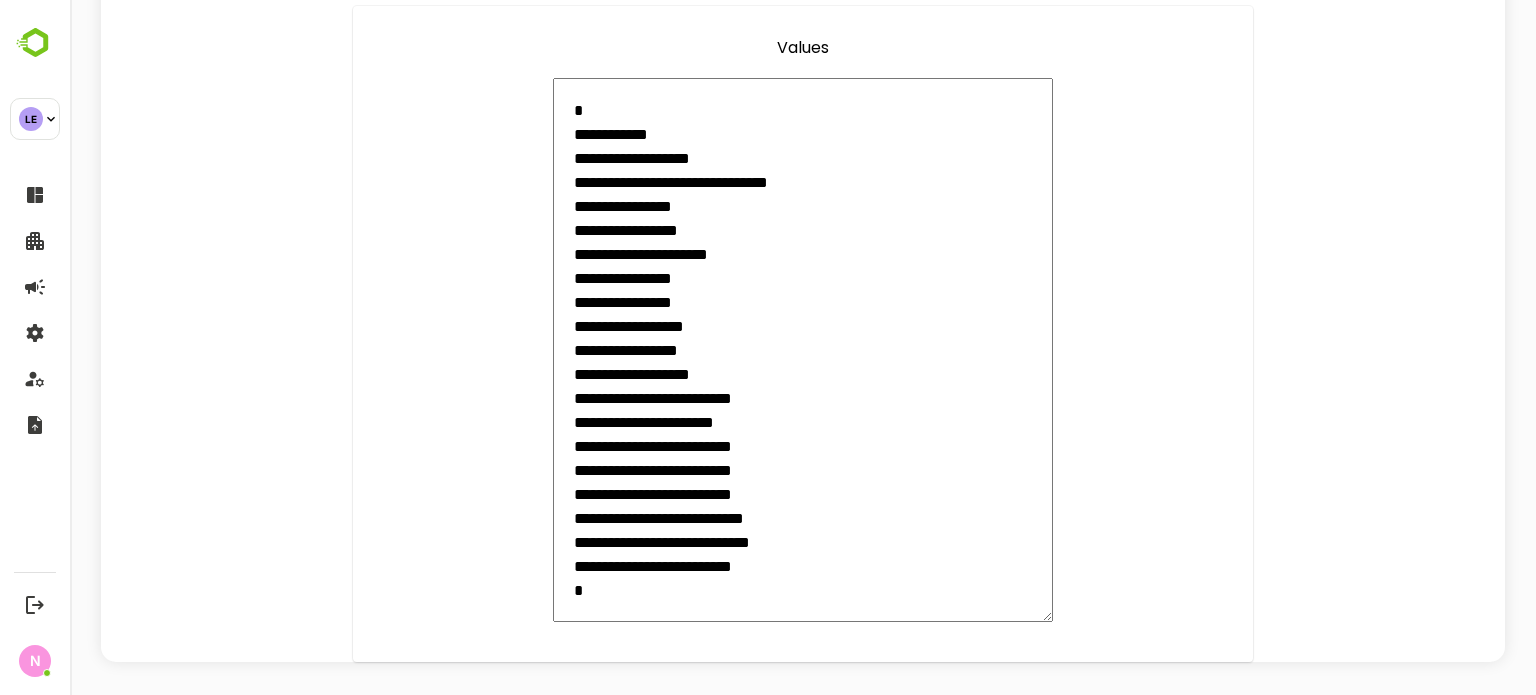 type on "**********" 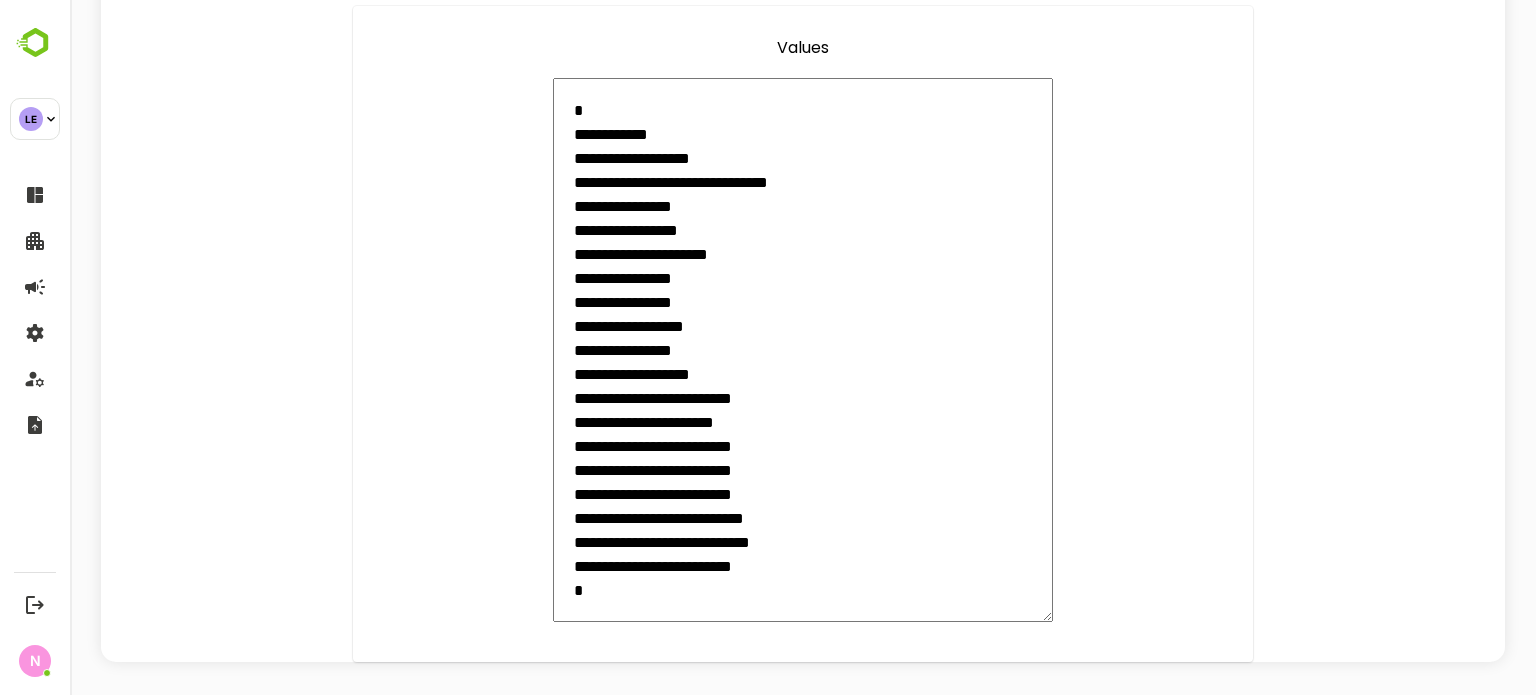 type on "**********" 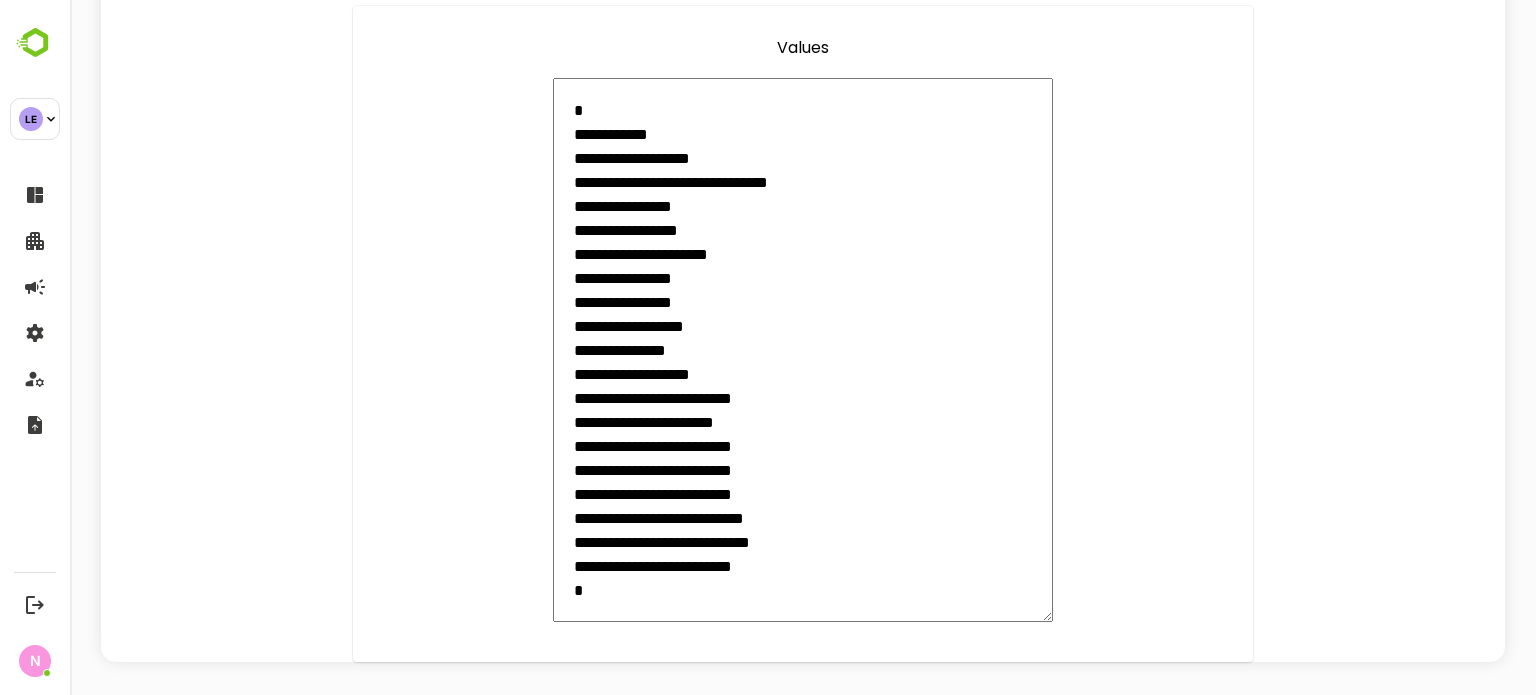type on "**********" 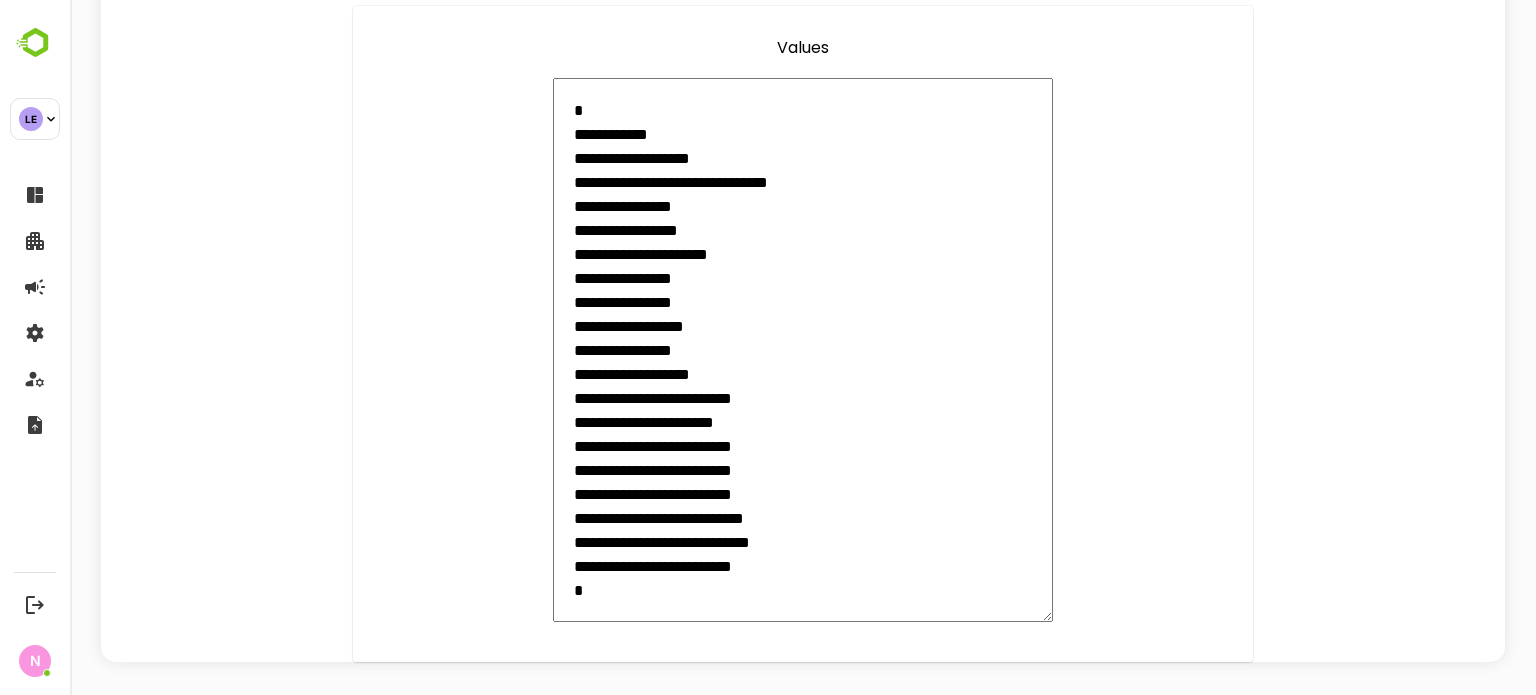 type on "**********" 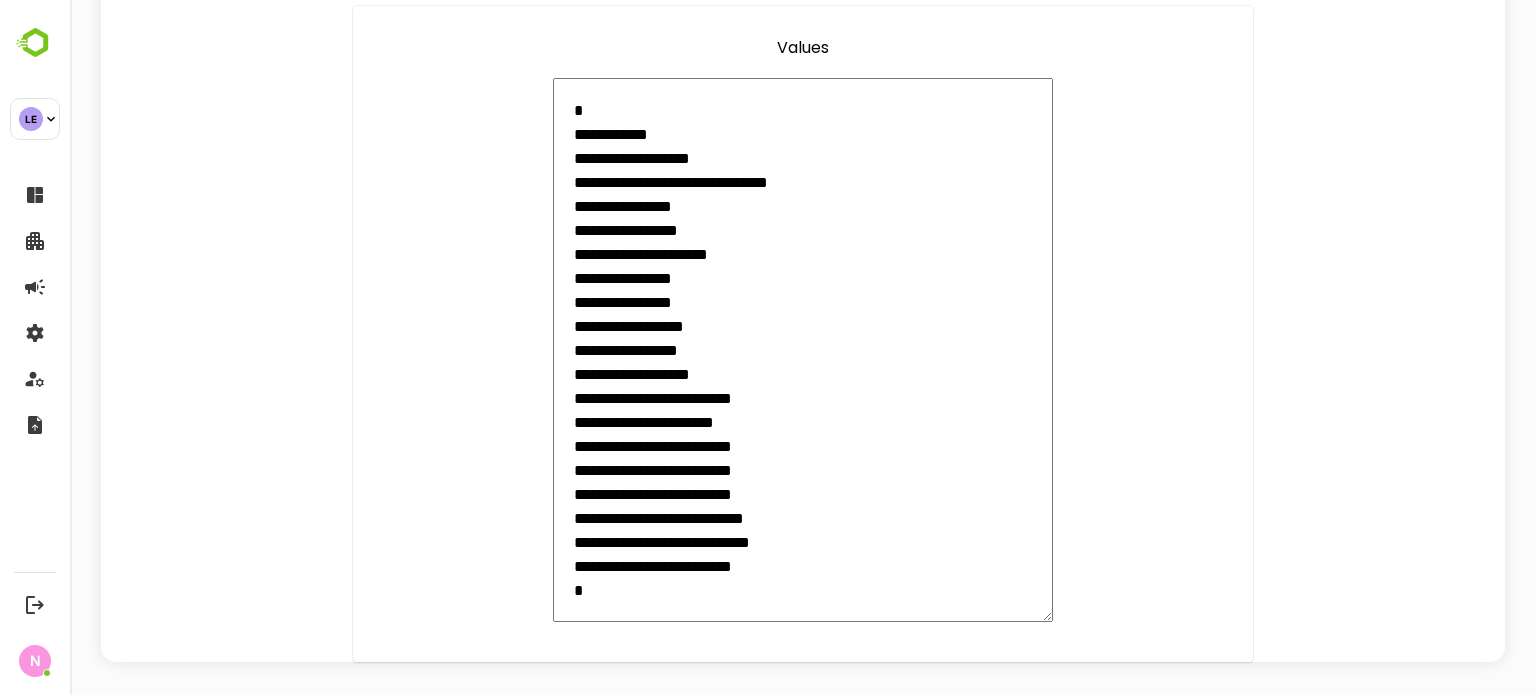type on "**********" 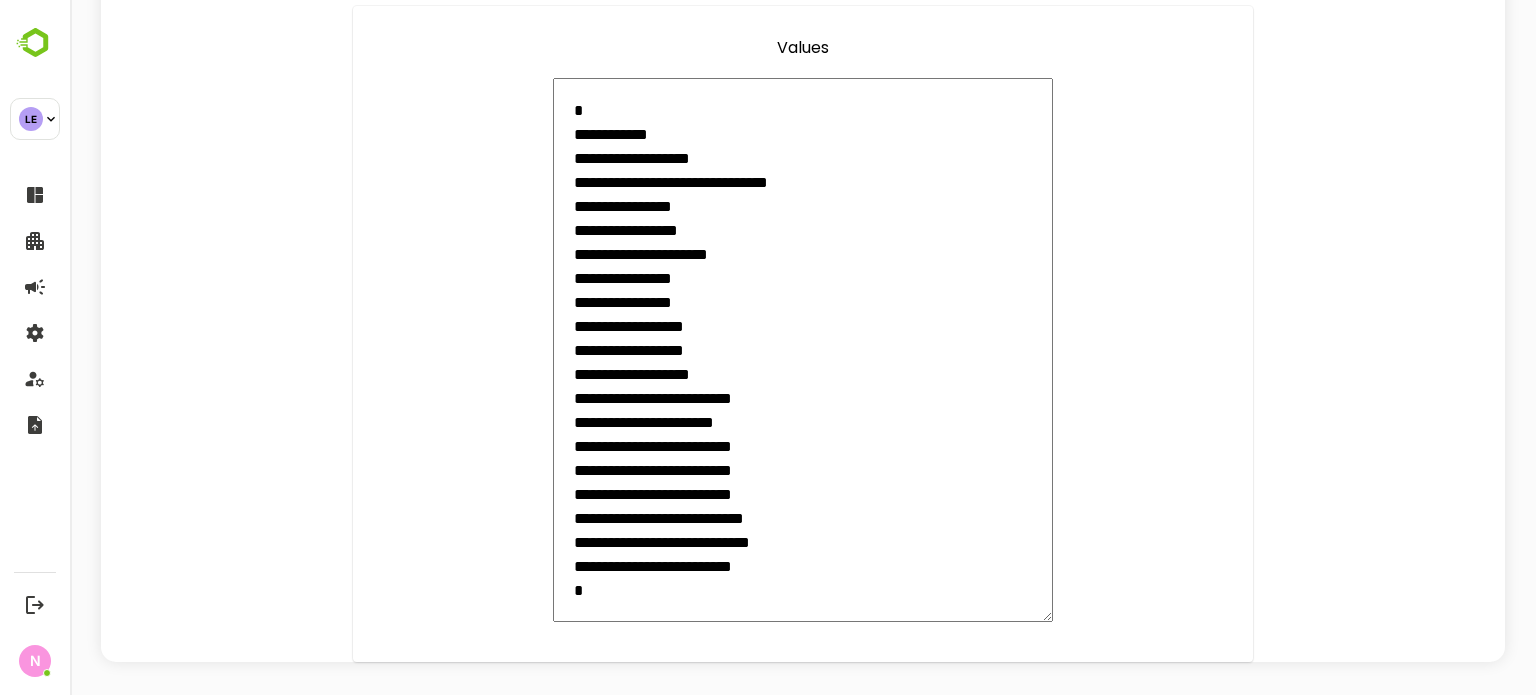 type on "**********" 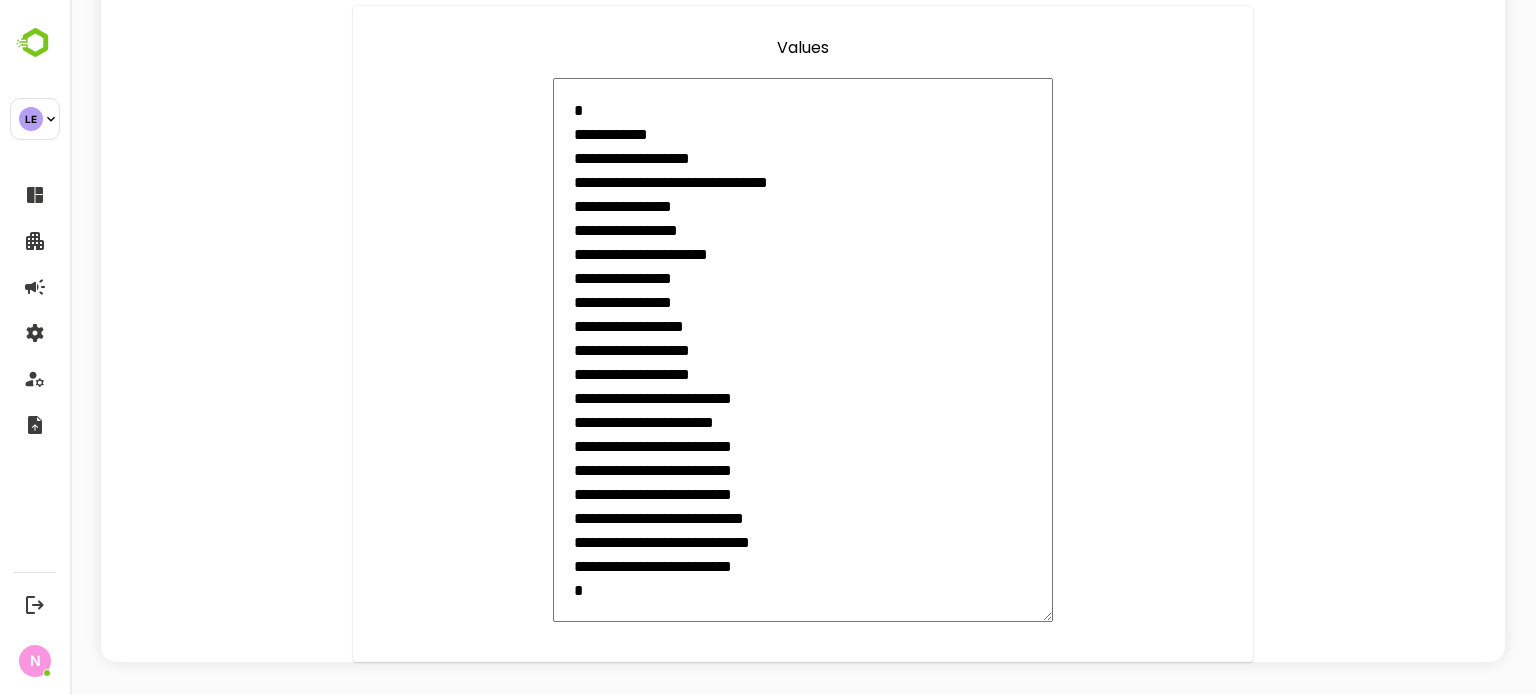 type on "*" 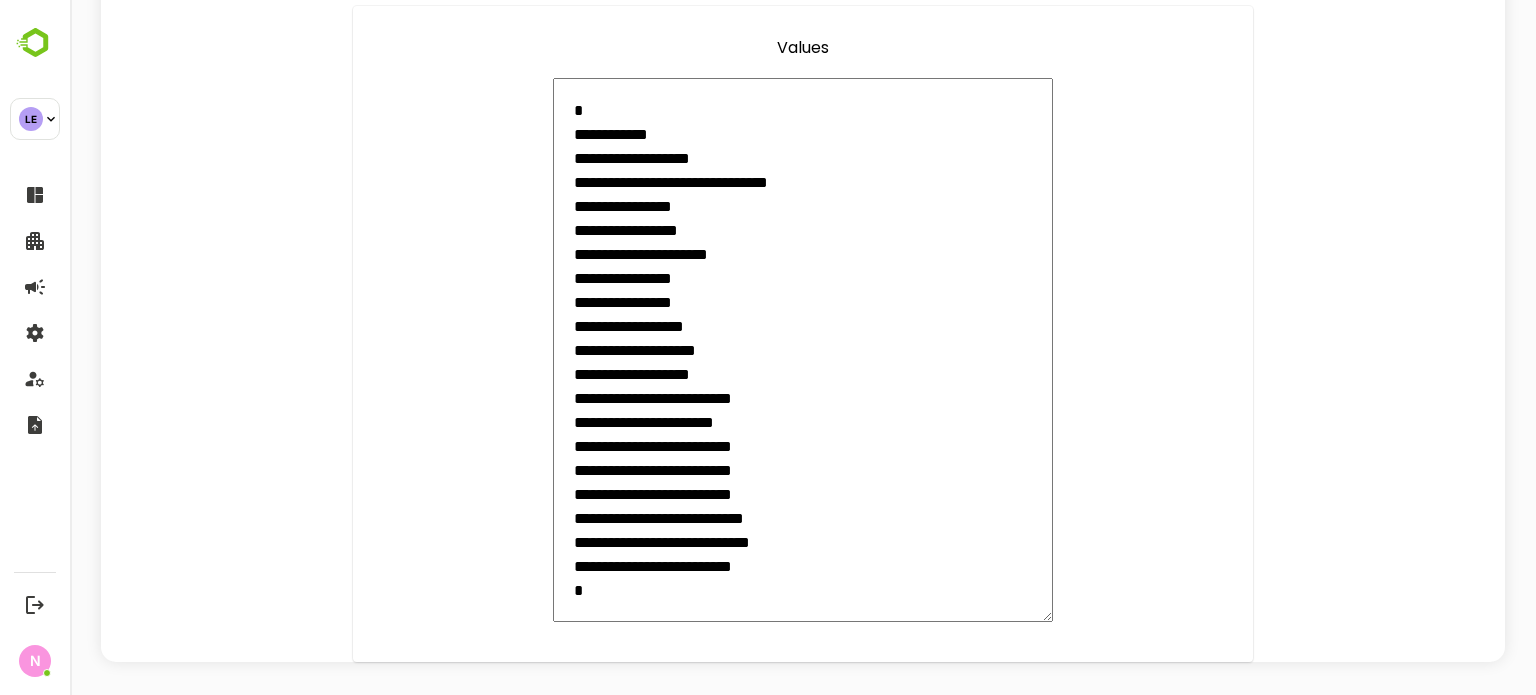 type on "*" 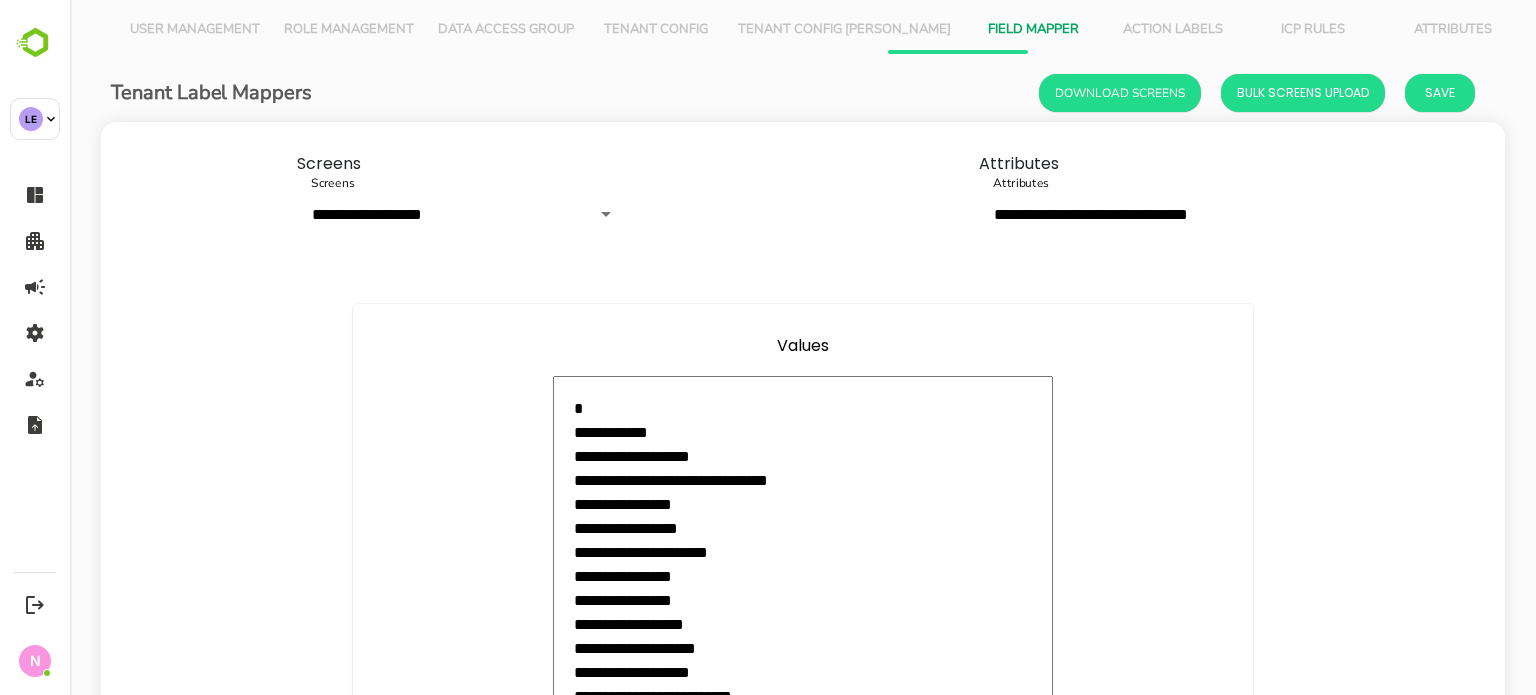 scroll, scrollTop: 0, scrollLeft: 0, axis: both 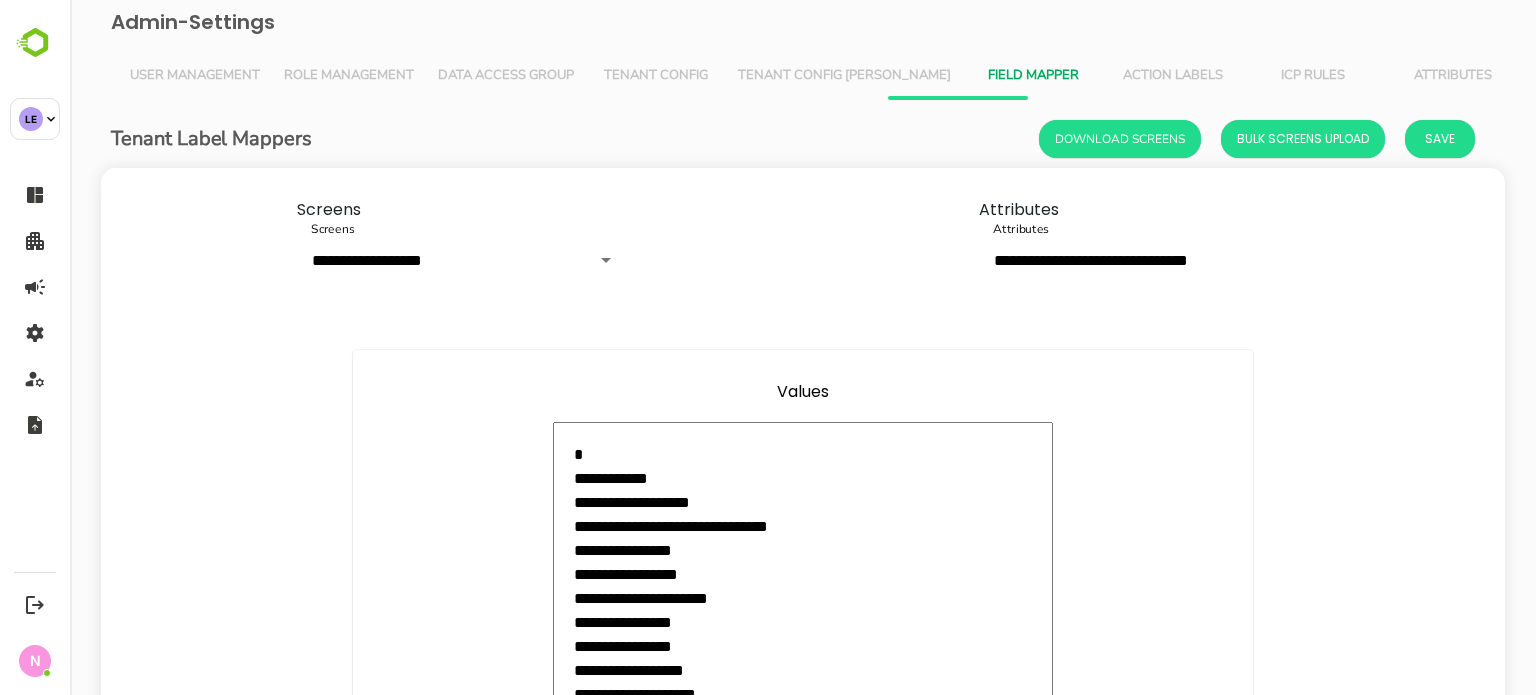type on "**********" 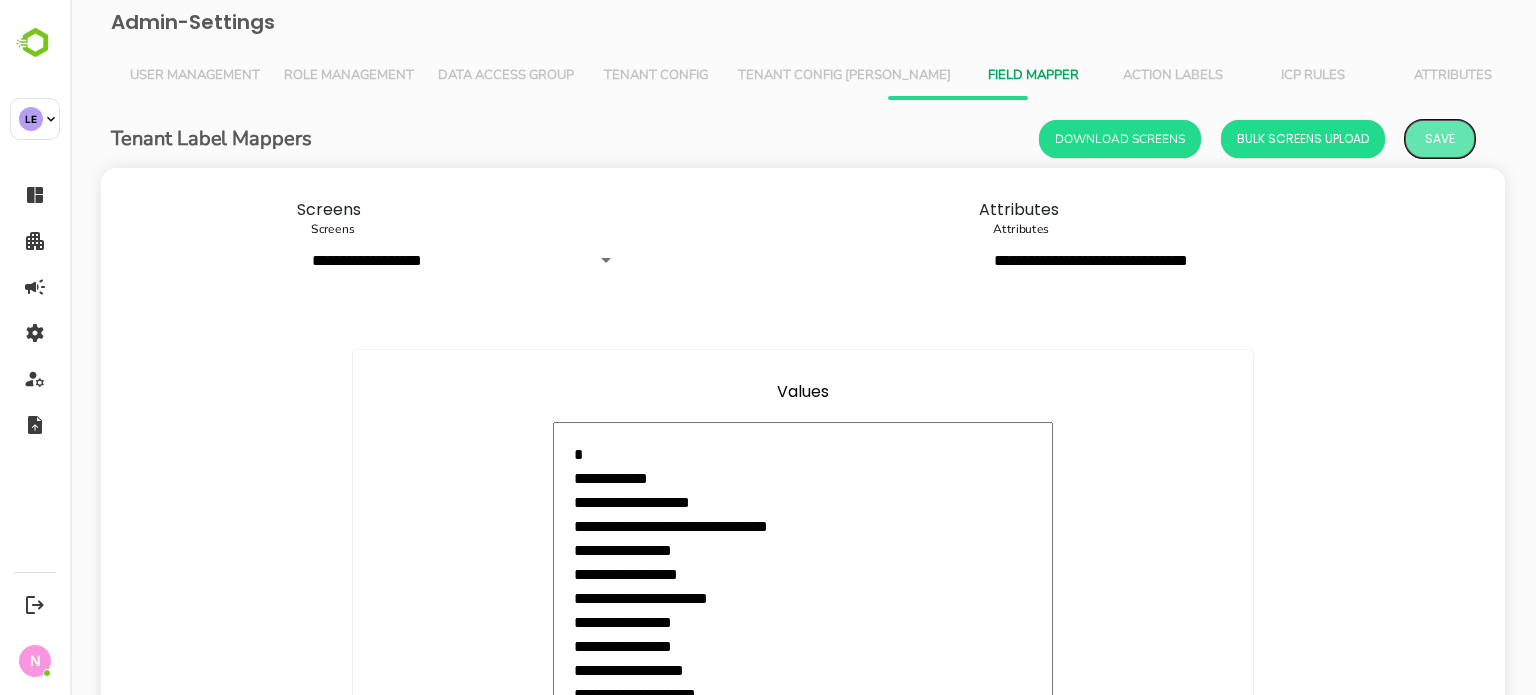 click on "Save" at bounding box center [1440, 139] 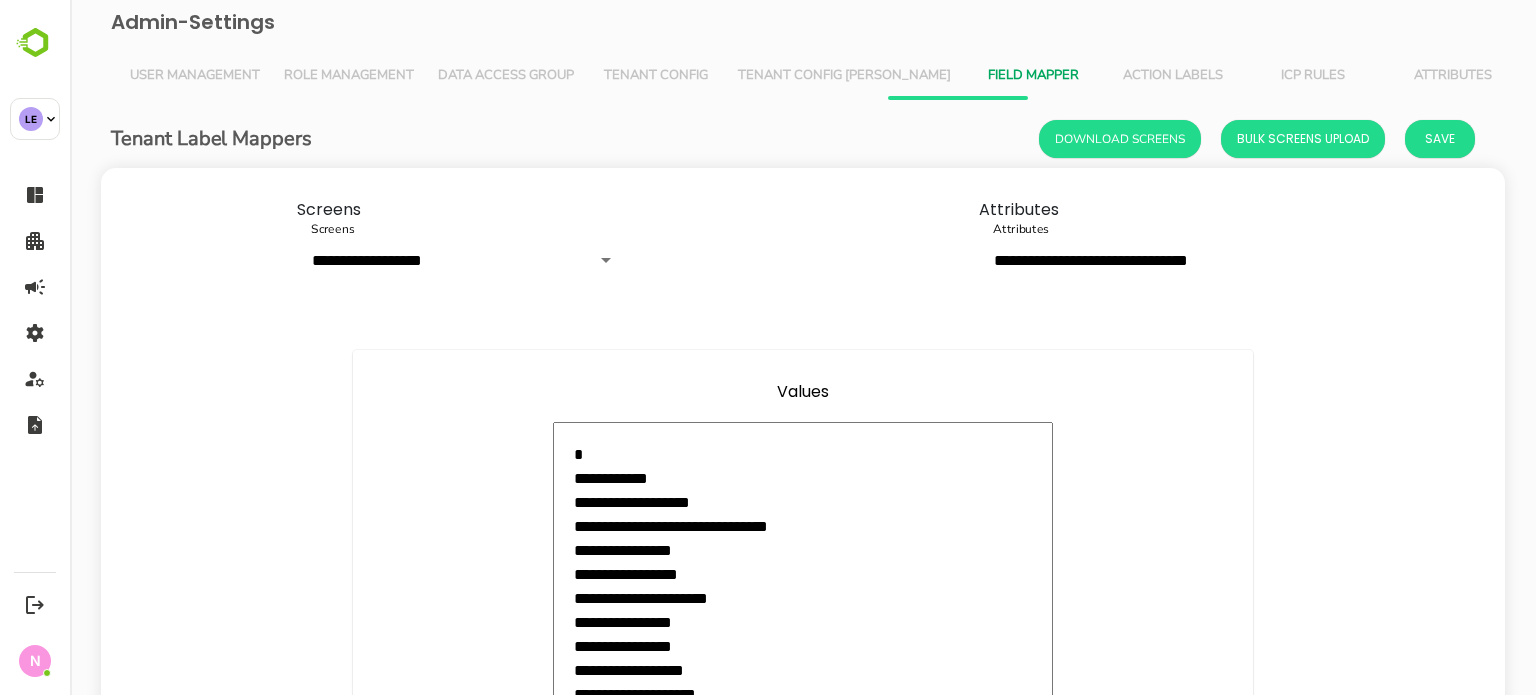 type on "*" 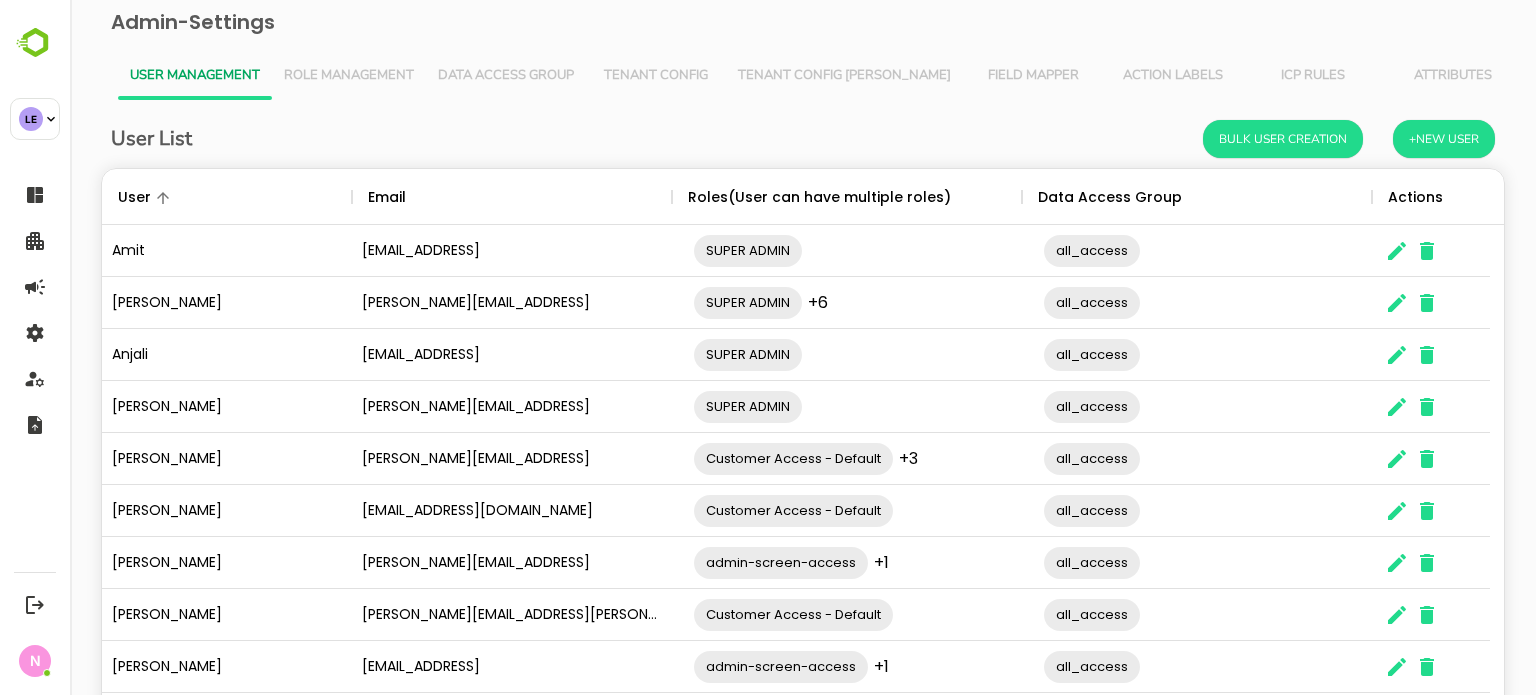 scroll, scrollTop: 0, scrollLeft: 0, axis: both 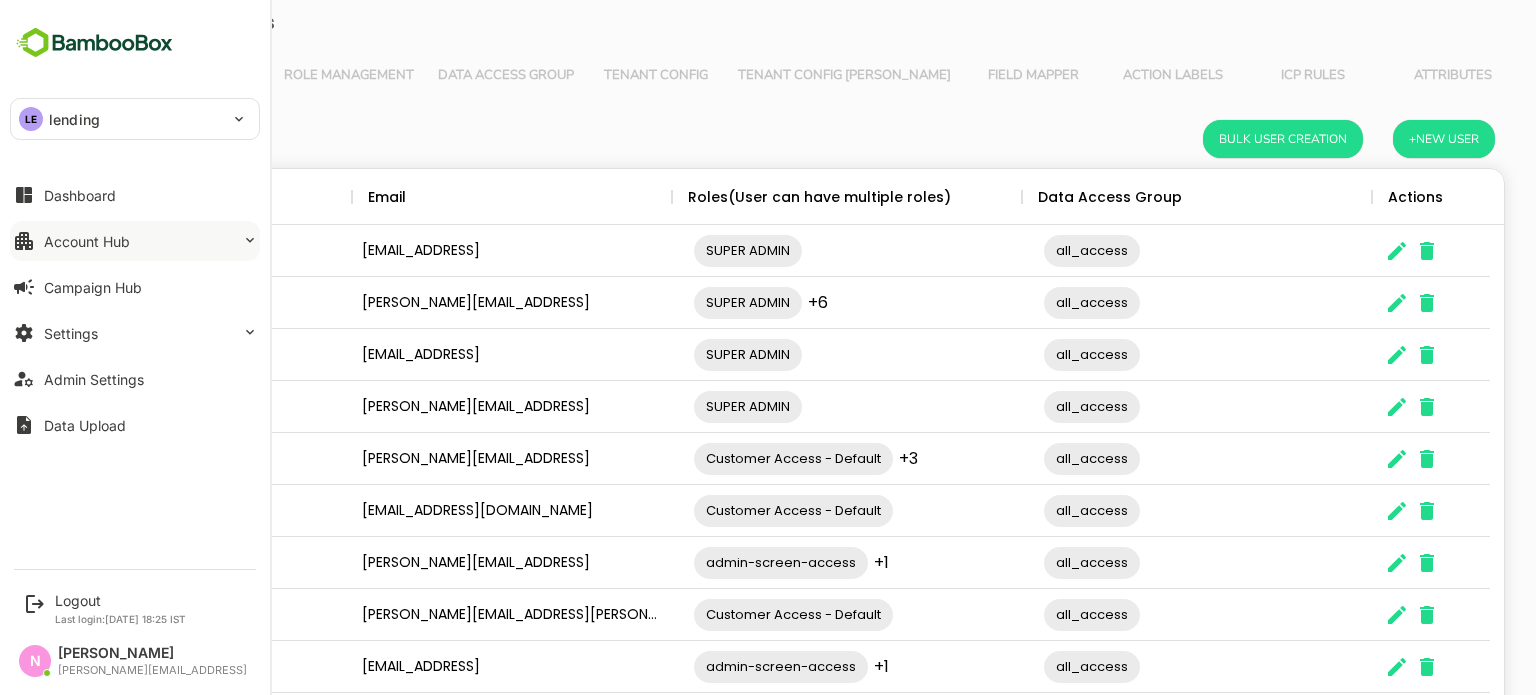 click on "Account Hub" at bounding box center [135, 241] 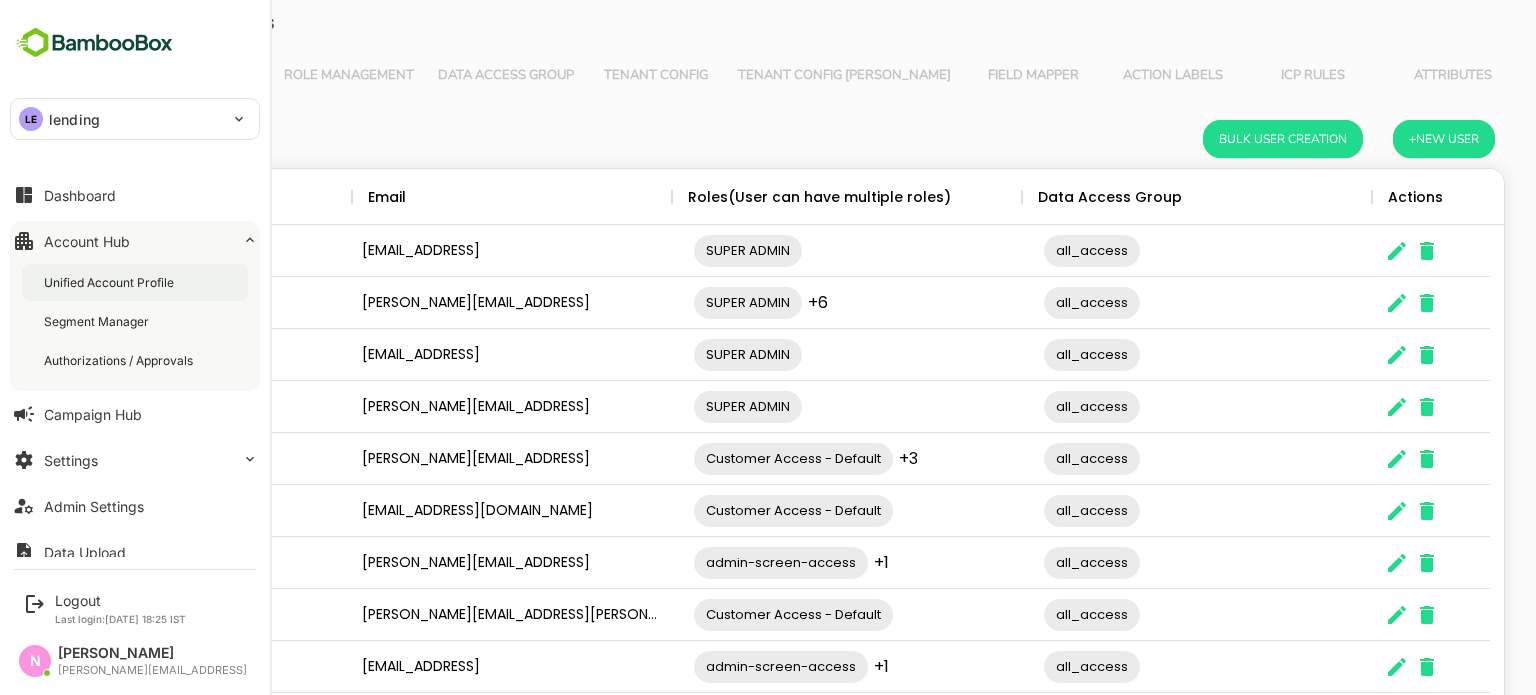 click on "Unified Account Profile" at bounding box center (111, 282) 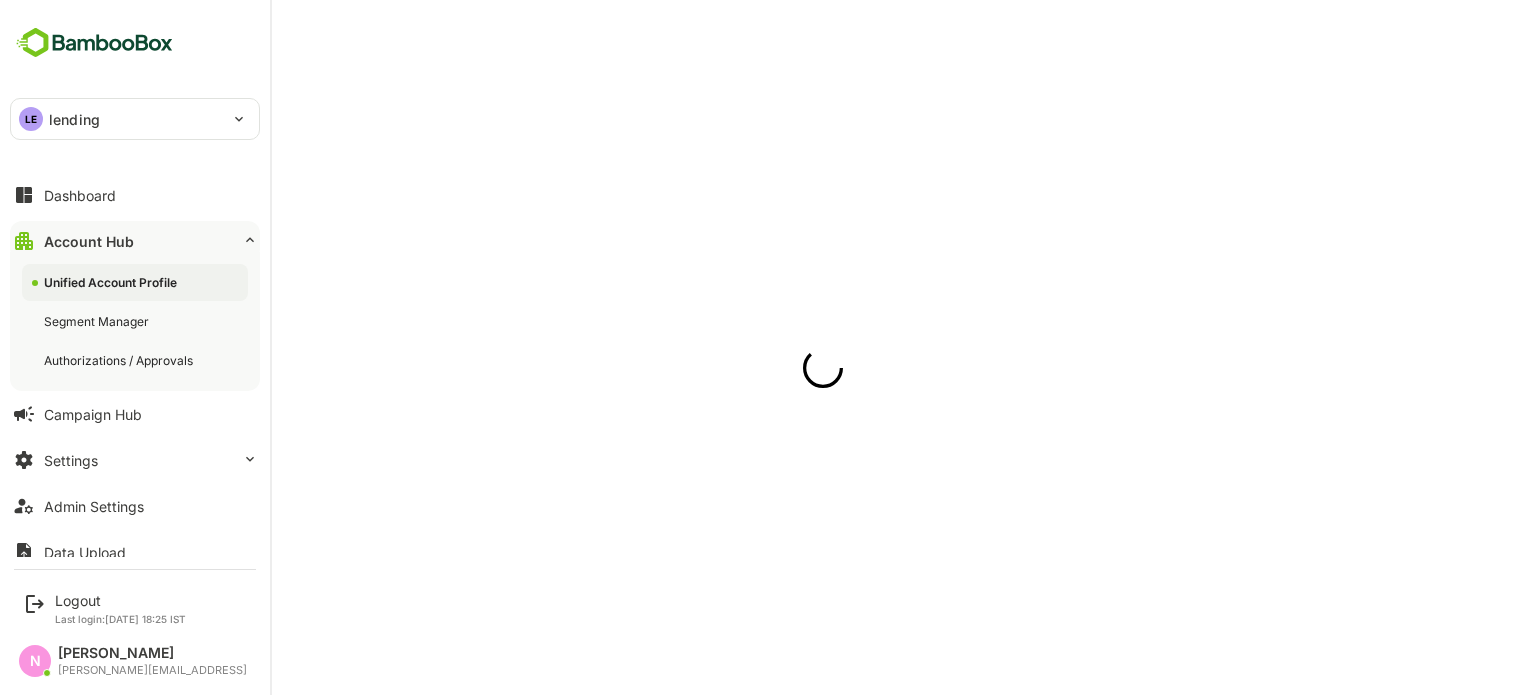 scroll, scrollTop: 0, scrollLeft: 0, axis: both 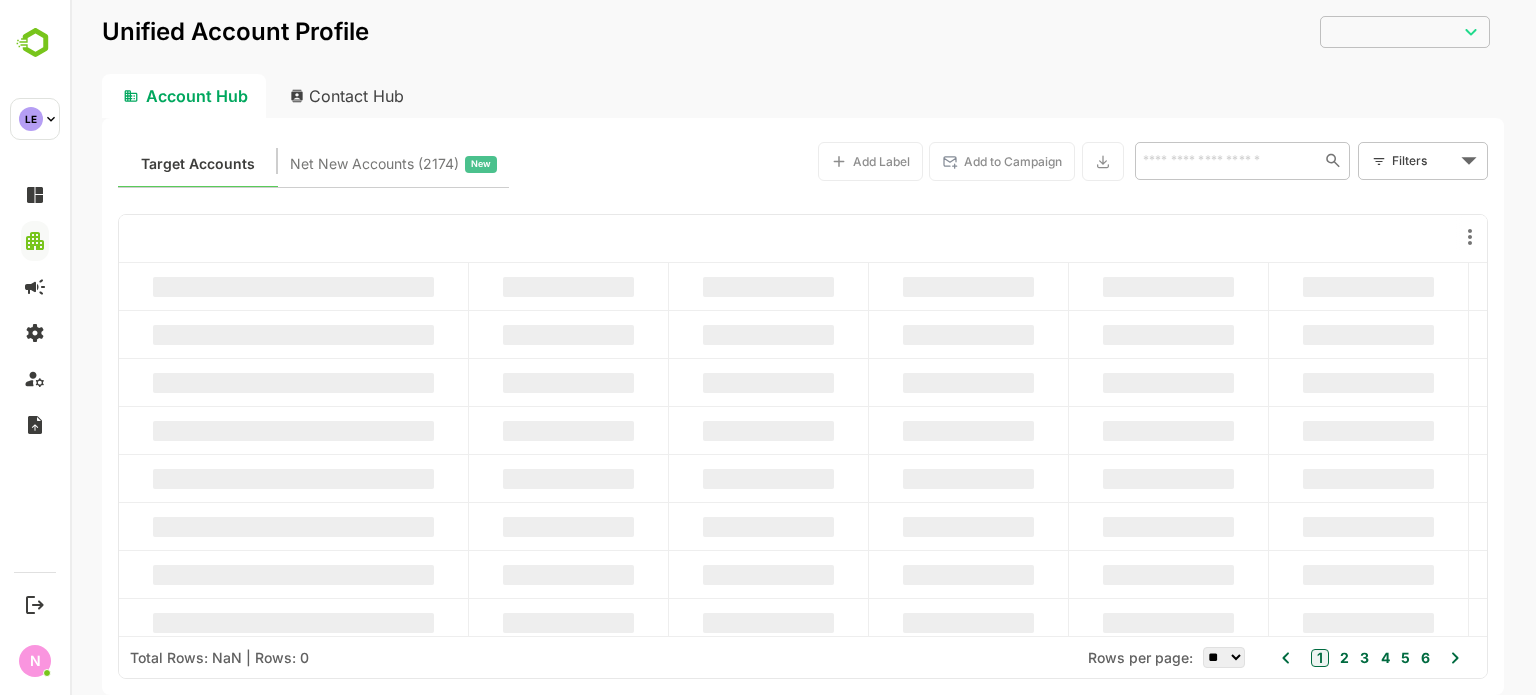 type on "**********" 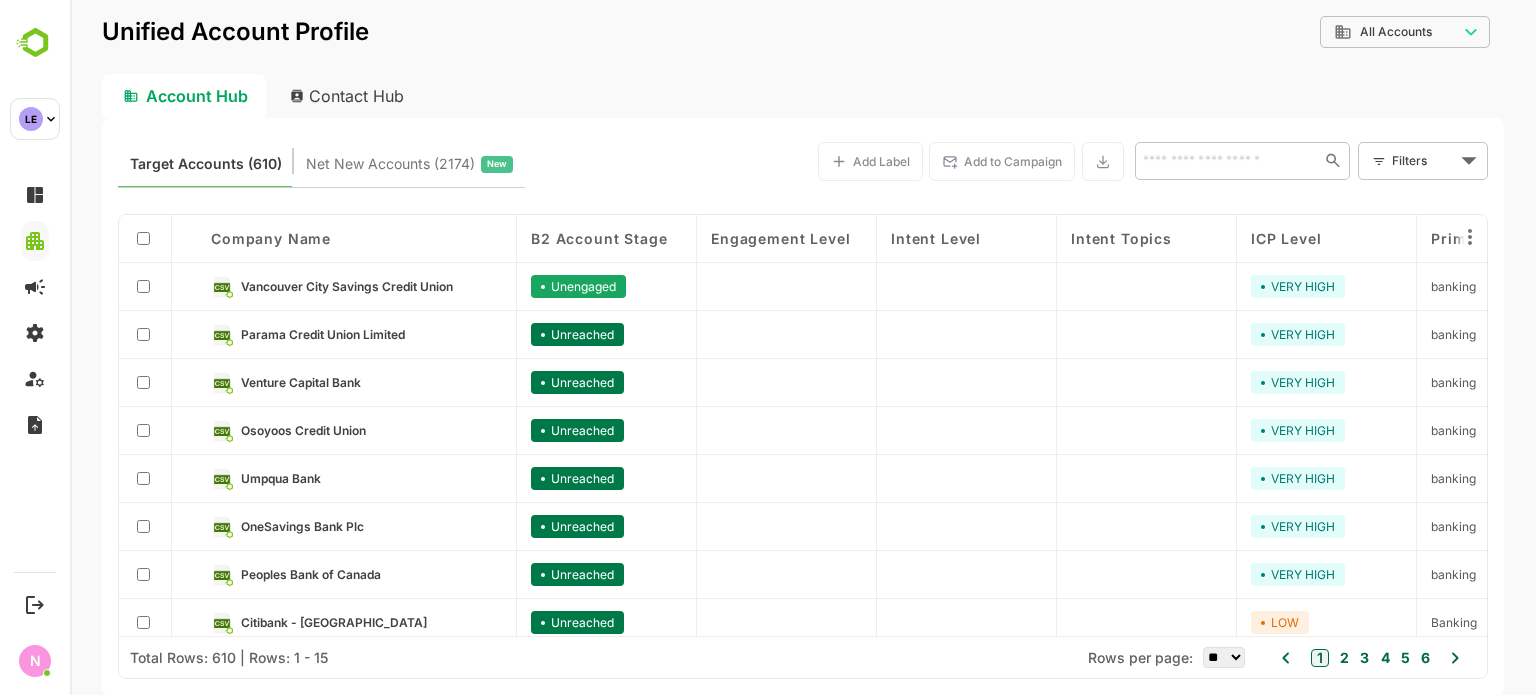 click 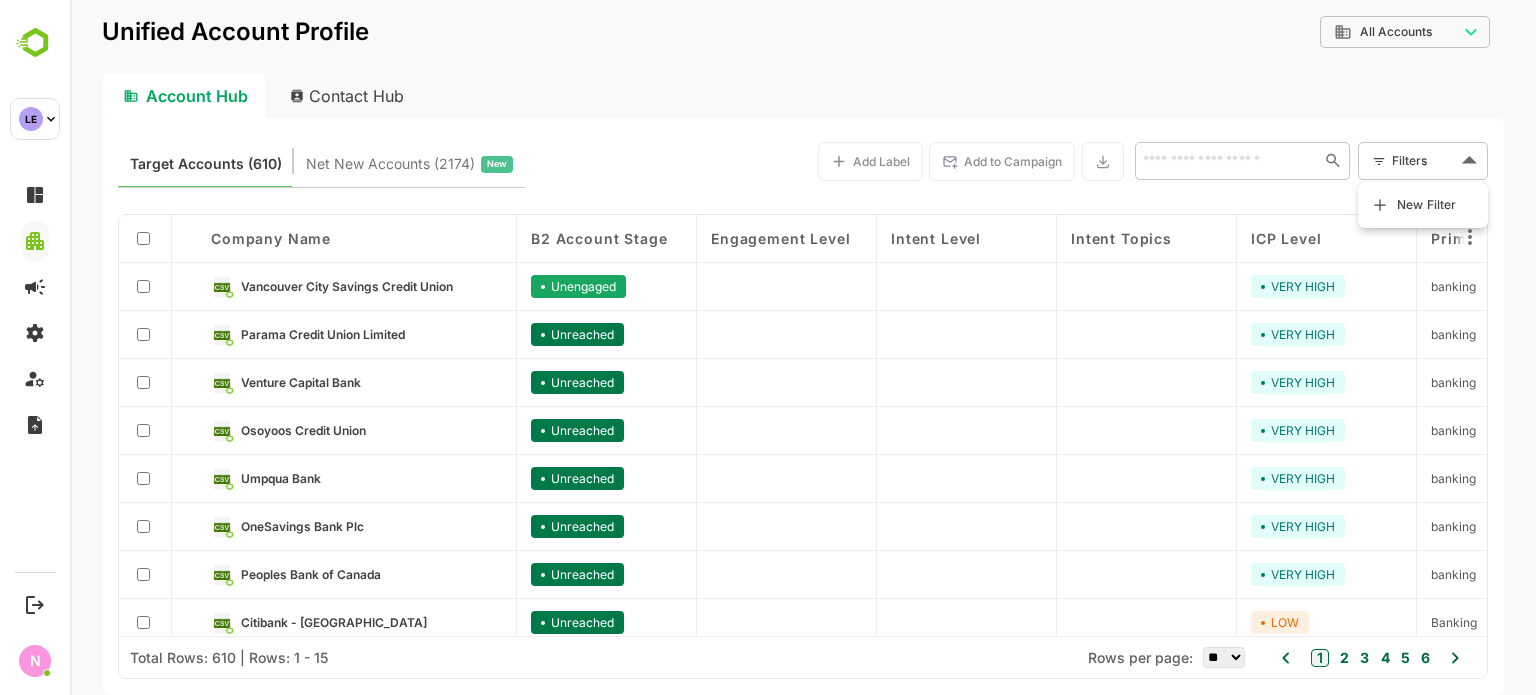 click on "**********" at bounding box center [803, 347] 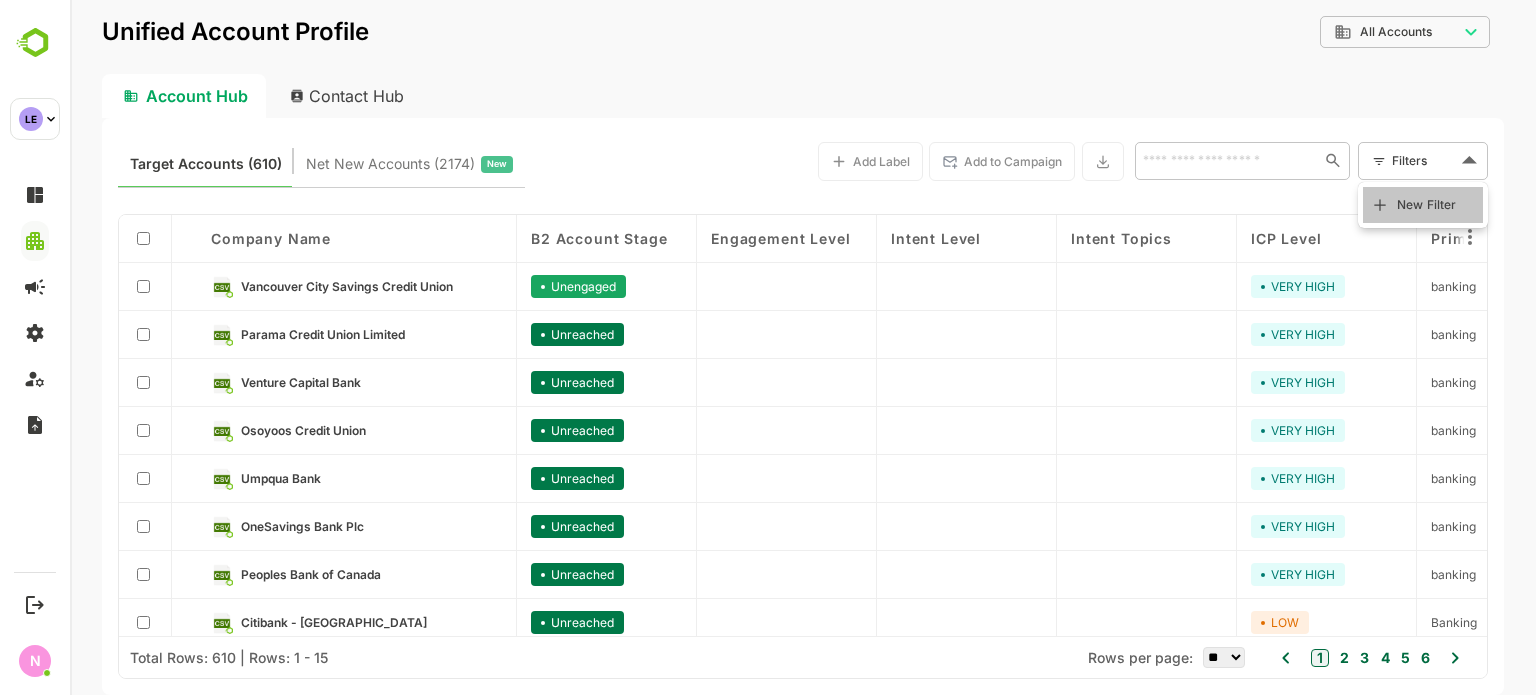 click on "New Filter" at bounding box center (1427, 205) 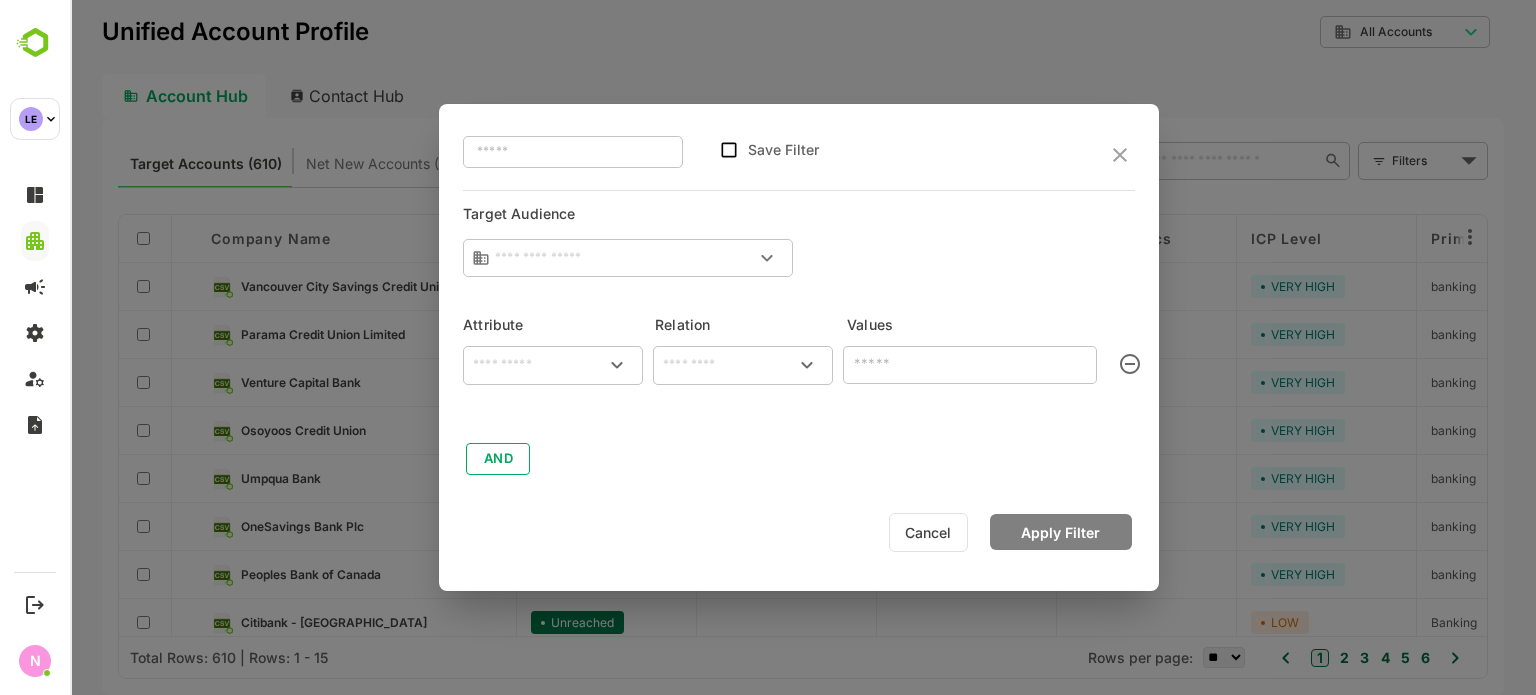 type on "**********" 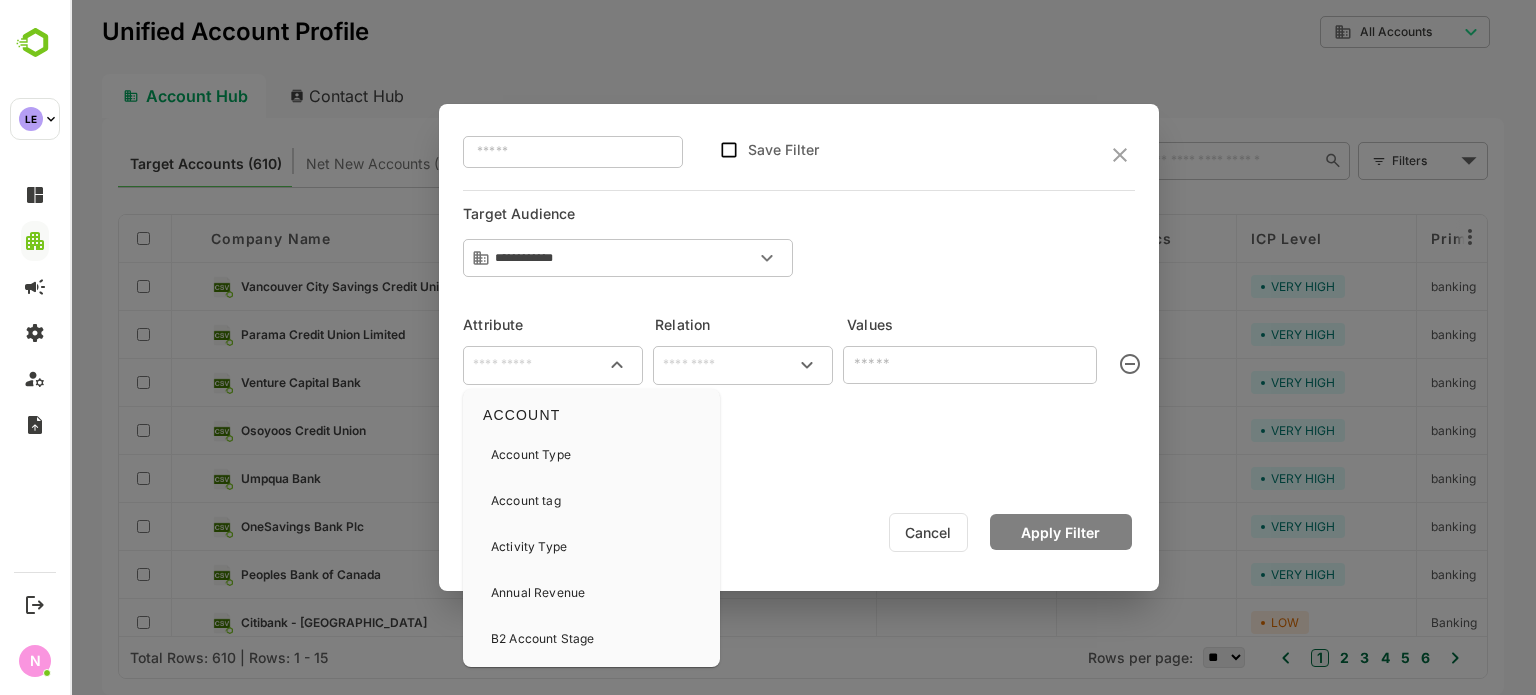 click at bounding box center [553, 365] 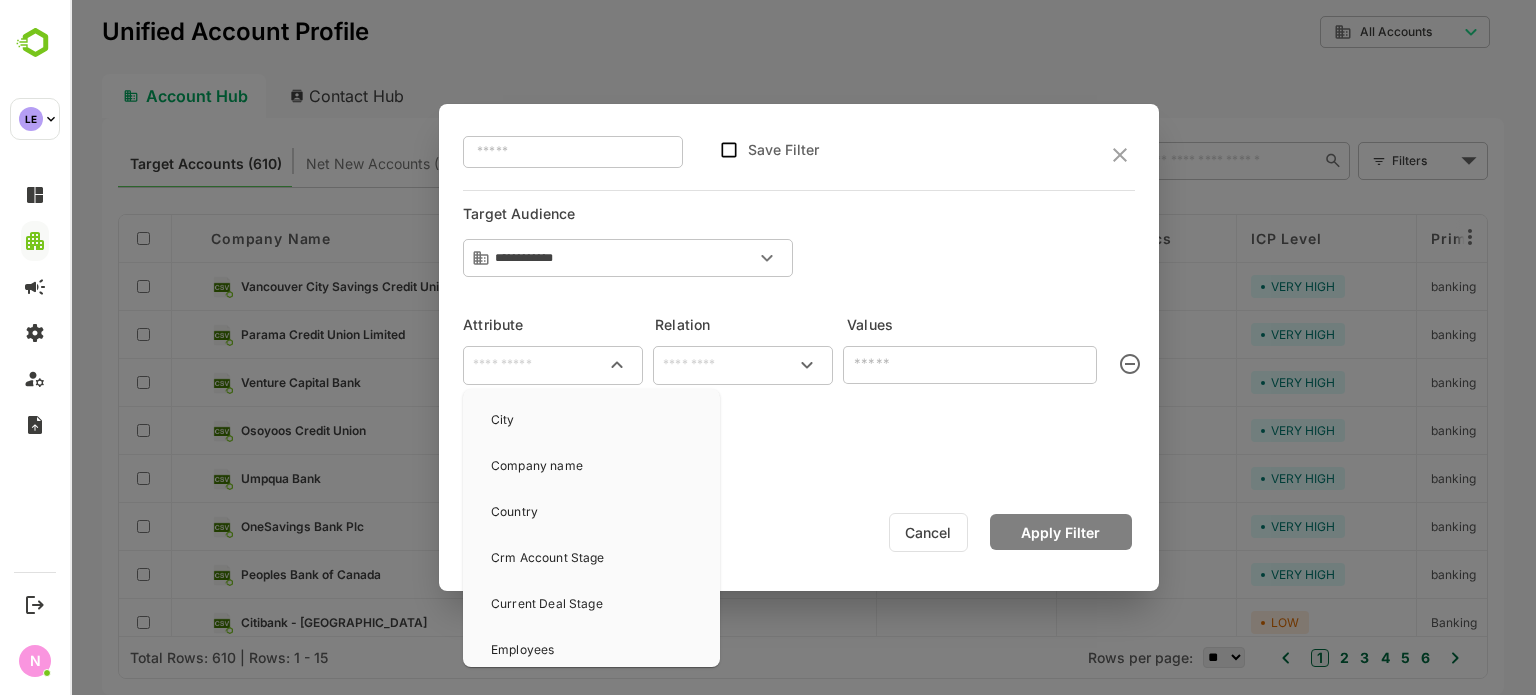 scroll, scrollTop: 0, scrollLeft: 0, axis: both 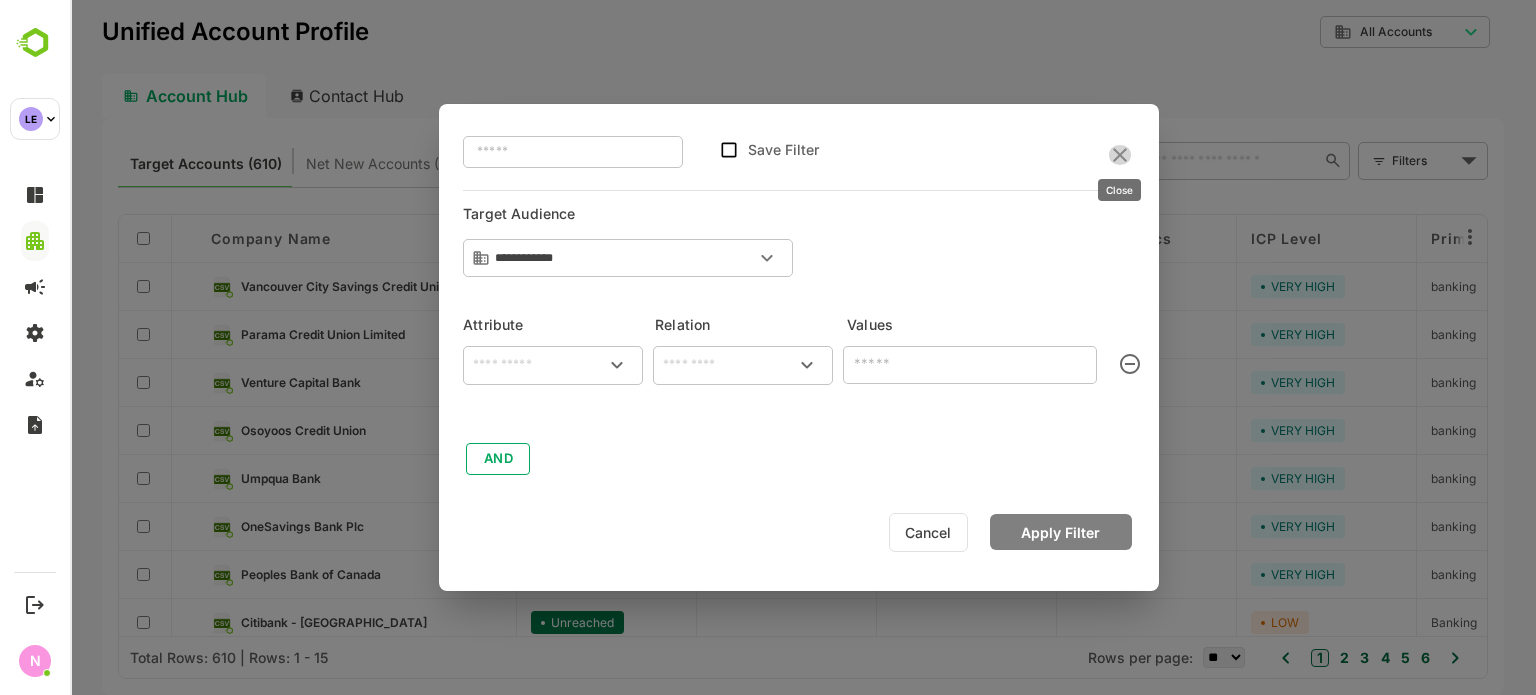 click 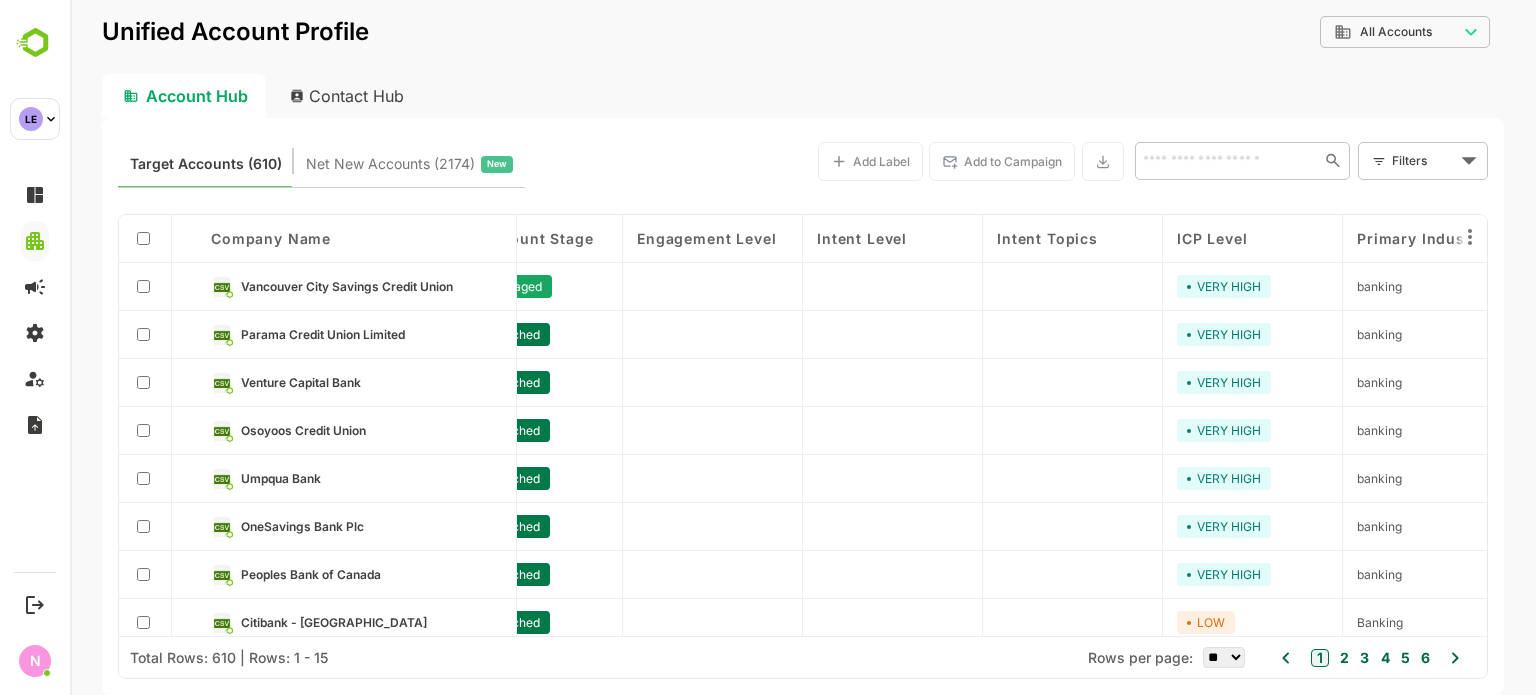 scroll, scrollTop: 0, scrollLeft: 0, axis: both 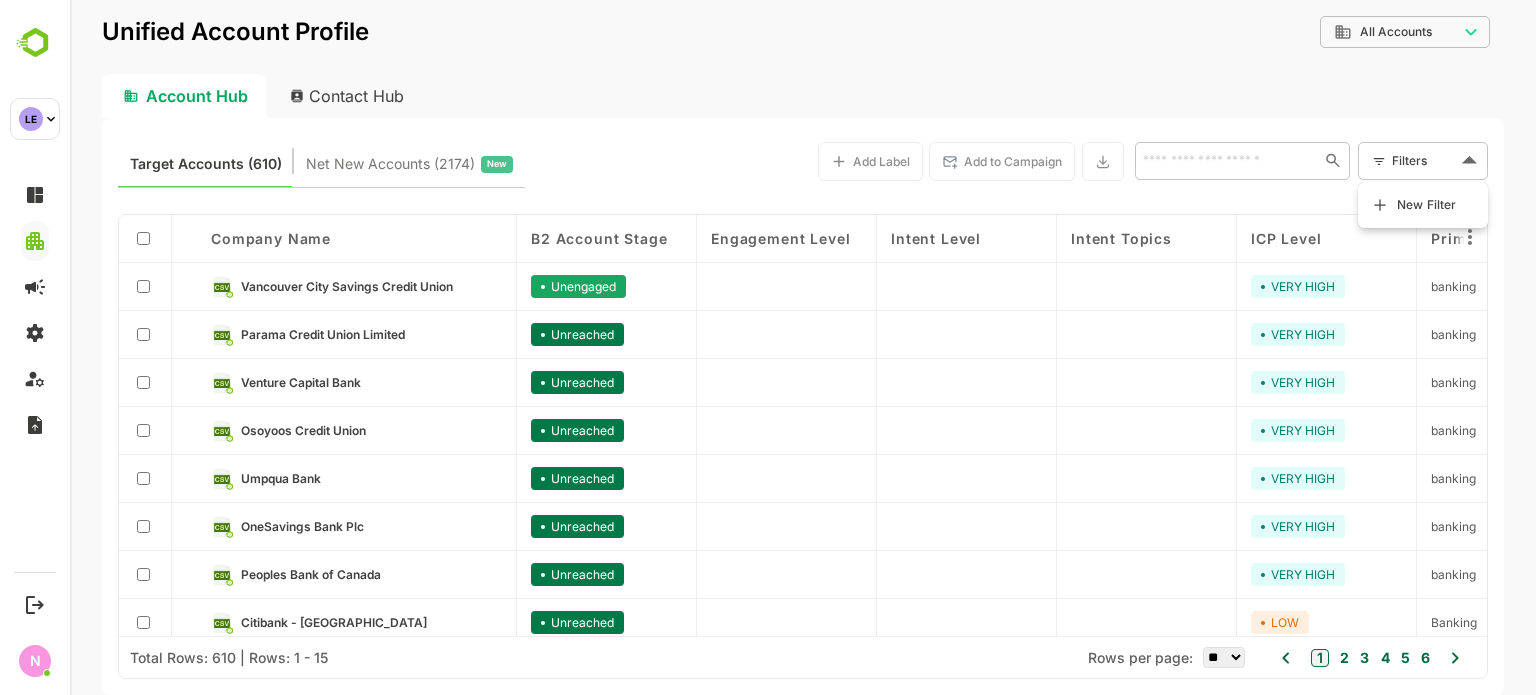 click on "**********" at bounding box center [803, 347] 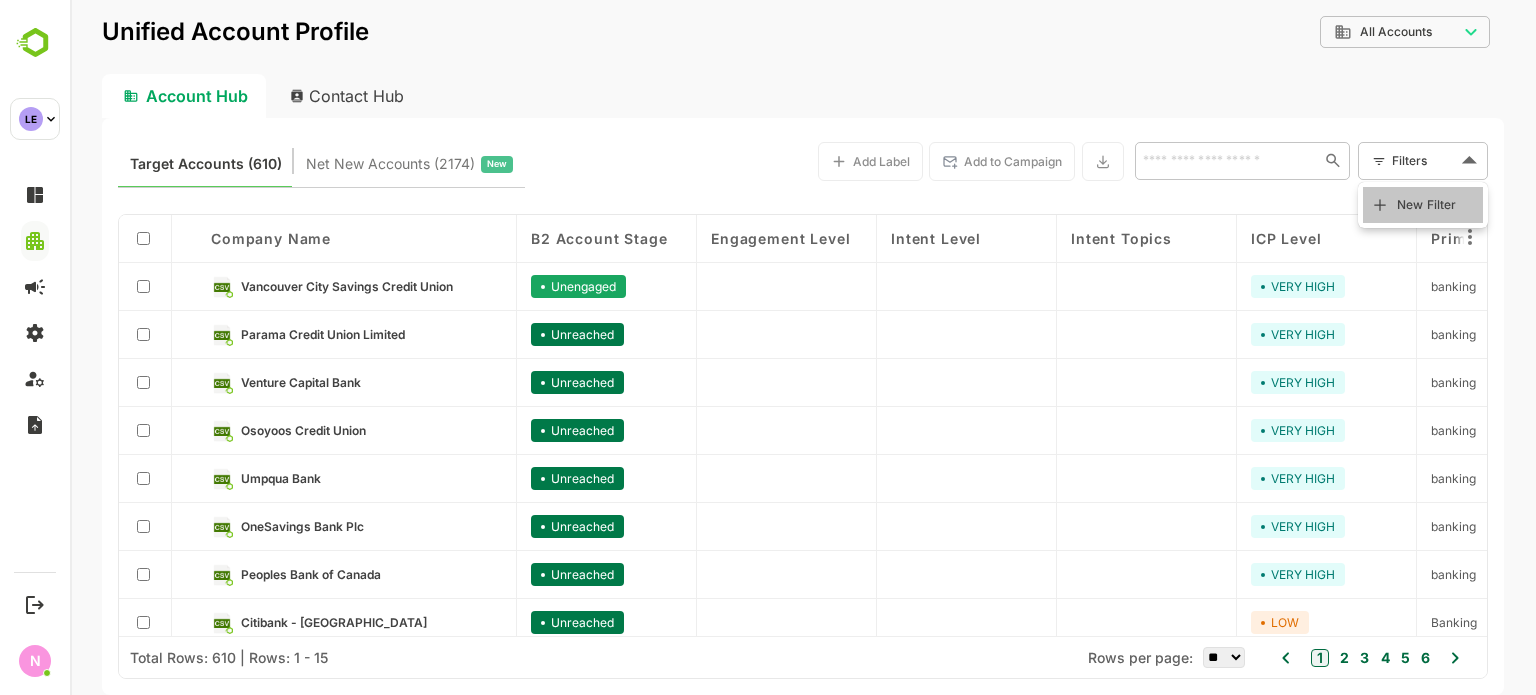 click on "New Filter" at bounding box center [1427, 205] 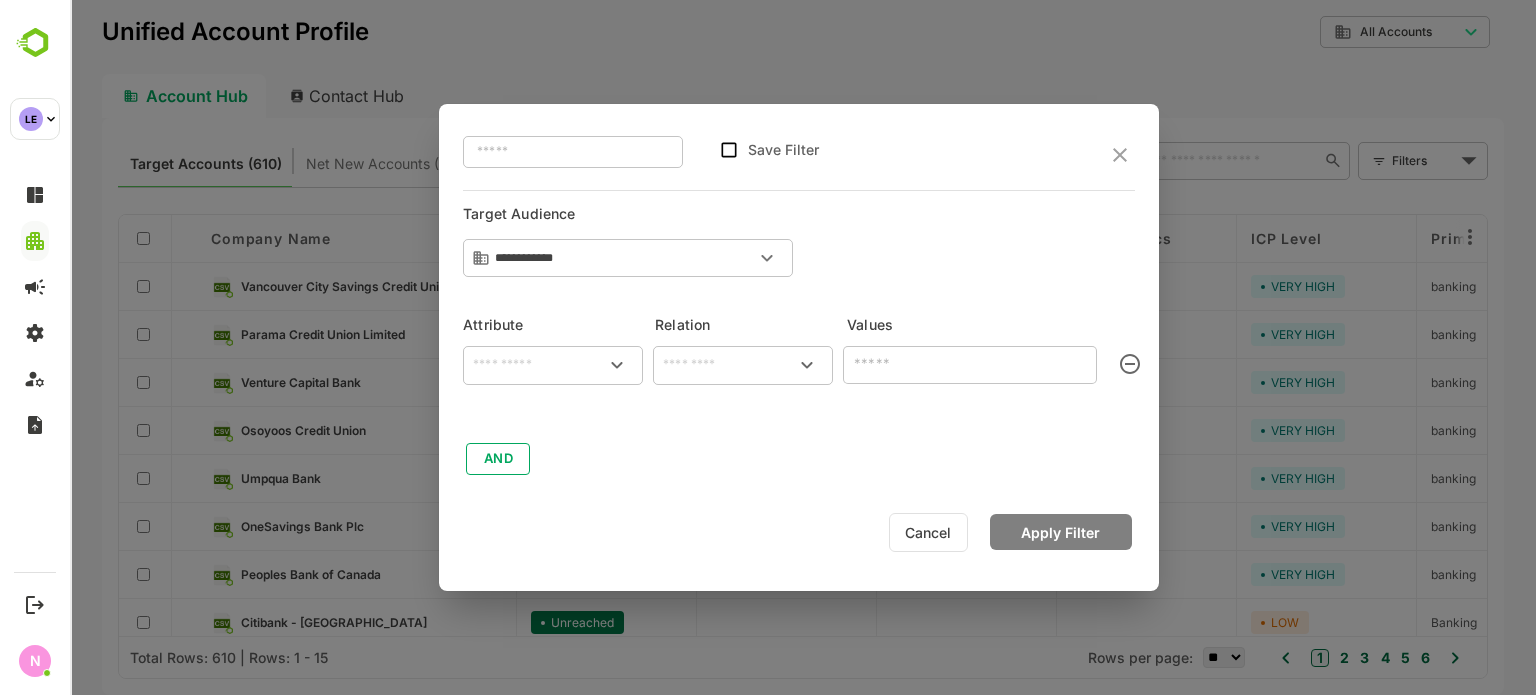 click on "​" at bounding box center [553, 365] 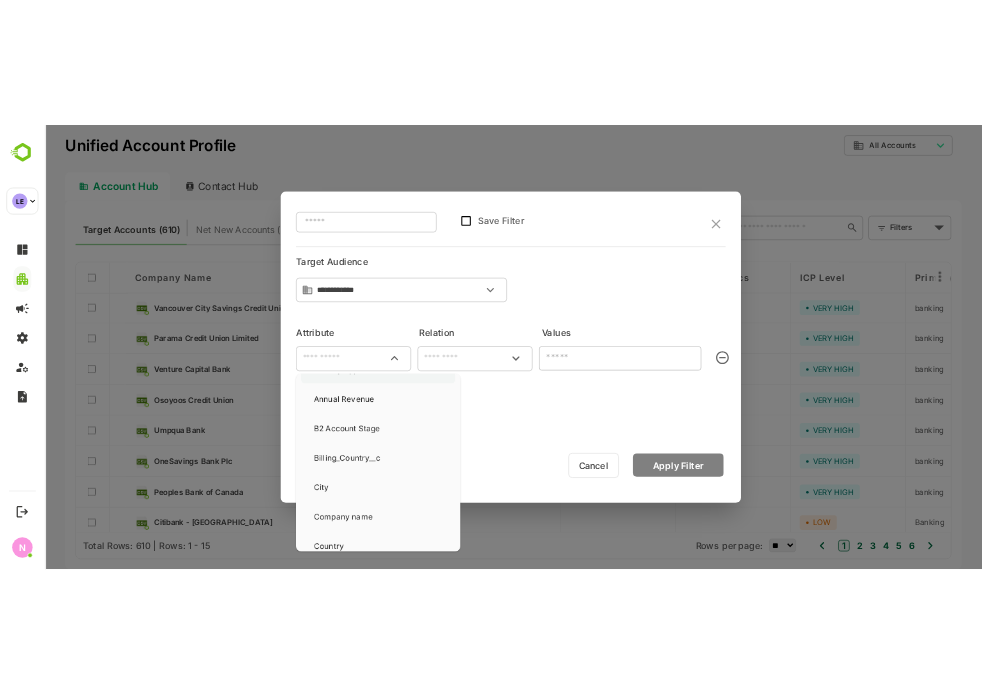 scroll, scrollTop: 164, scrollLeft: 0, axis: vertical 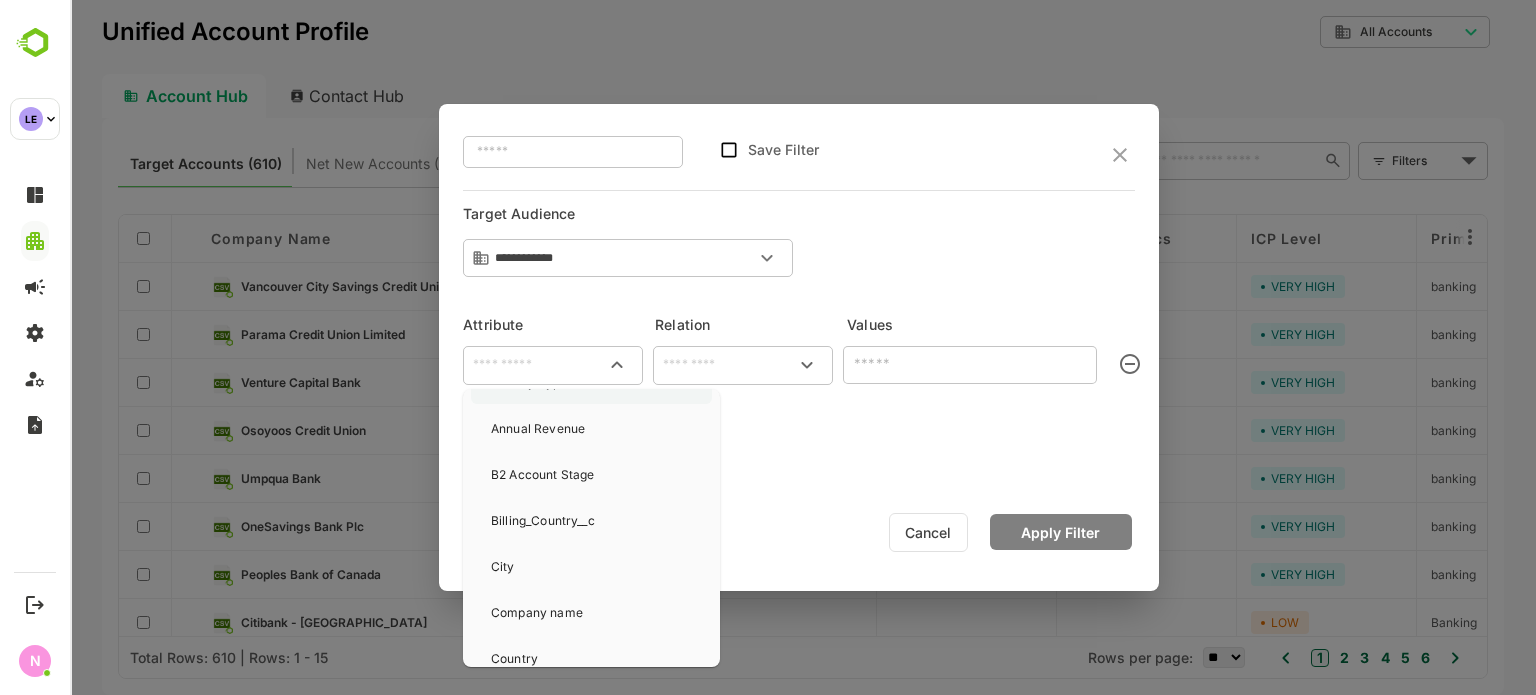 click on "Billing_Country__c" at bounding box center (543, 521) 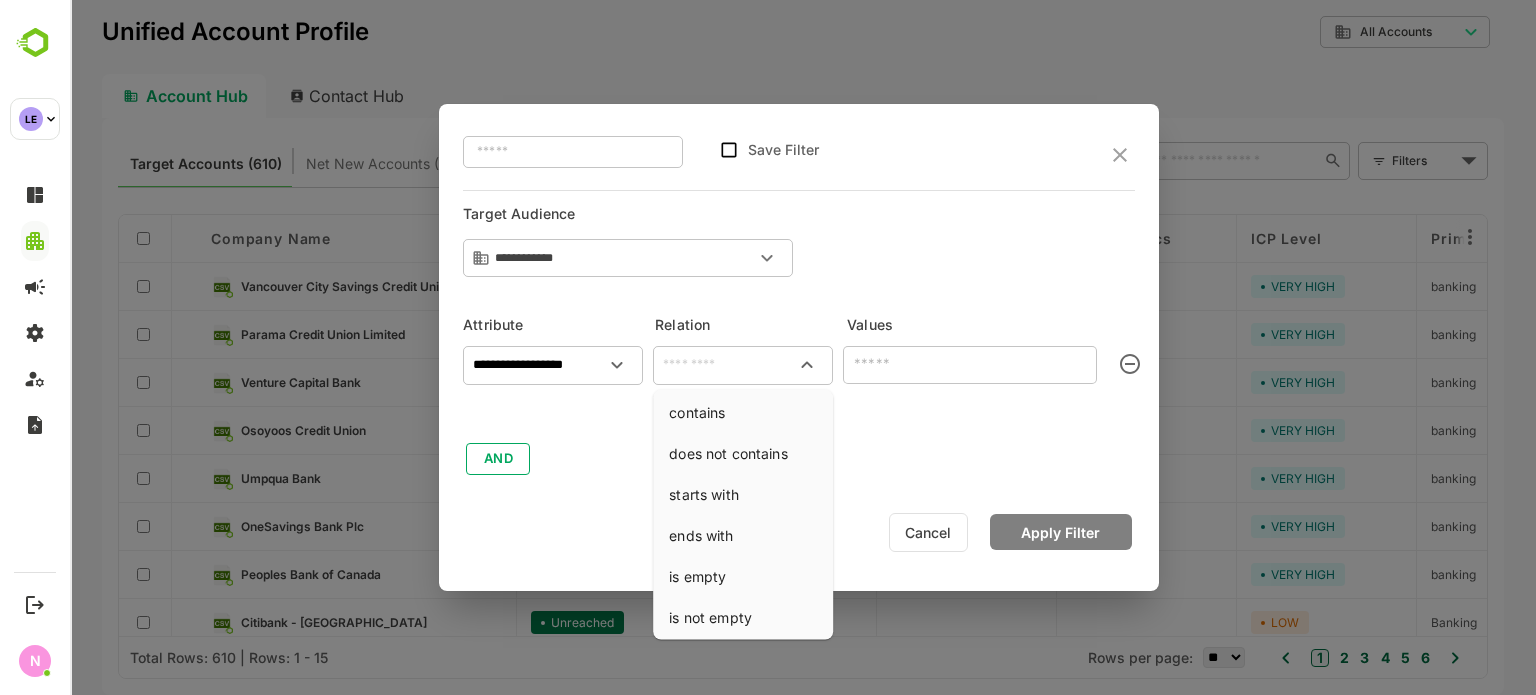 click at bounding box center (743, 365) 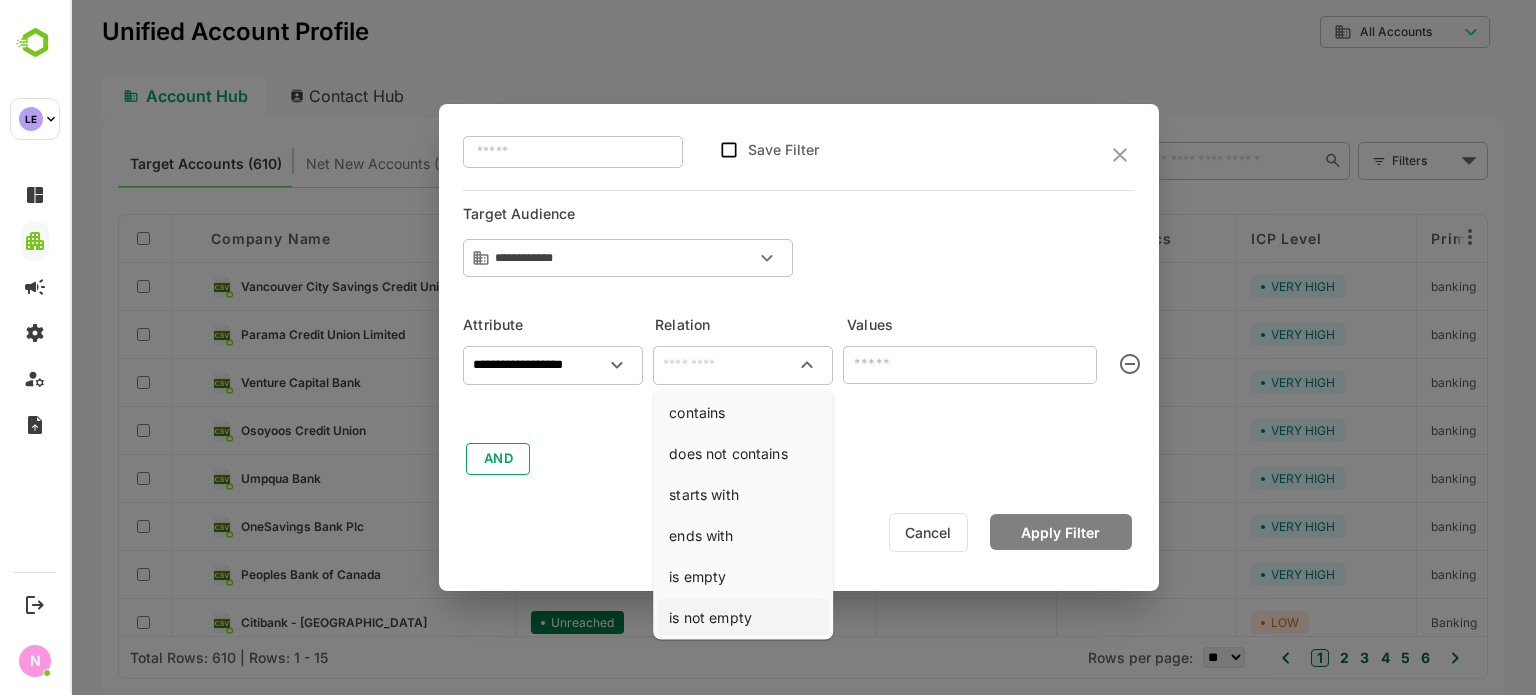 click on "is not empty" at bounding box center [743, 617] 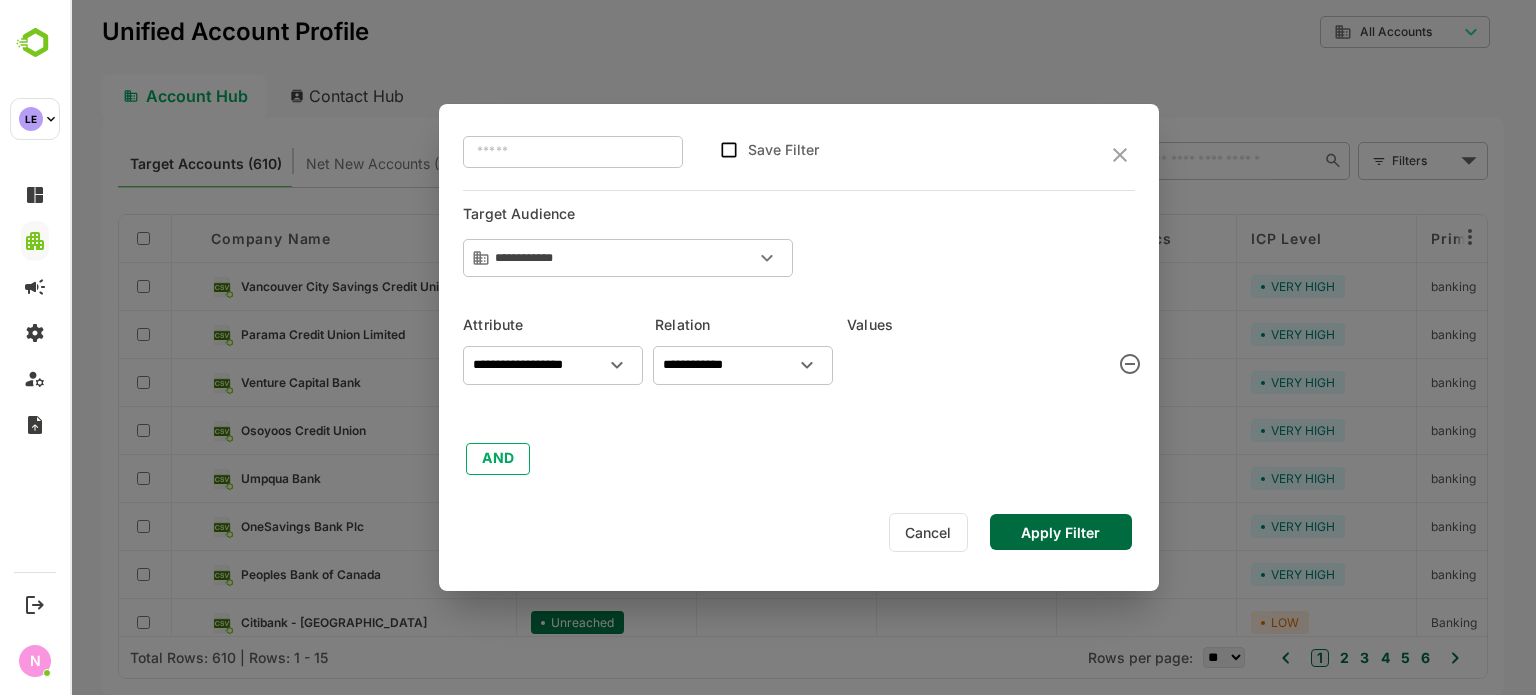 click on "Apply Filter" at bounding box center [1061, 532] 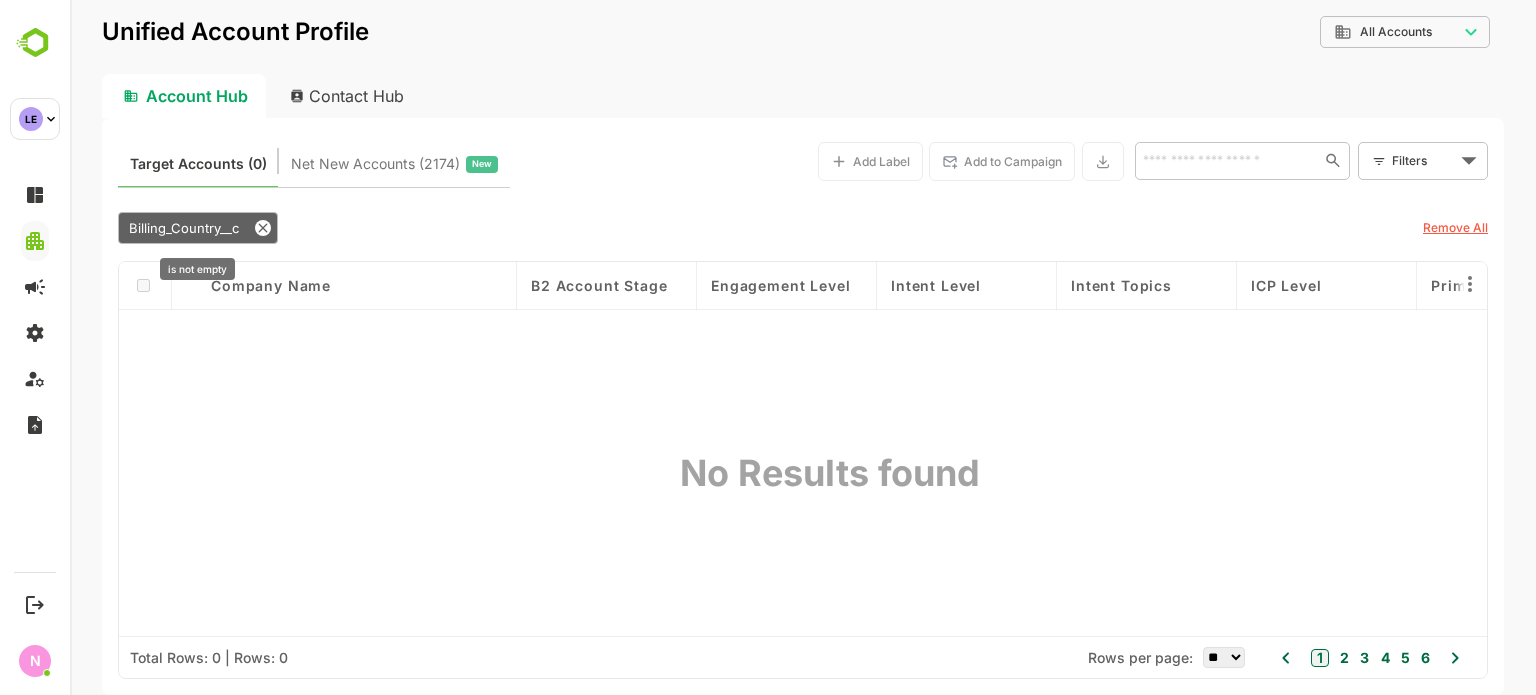 click on "Billing_Country__c" at bounding box center [184, 228] 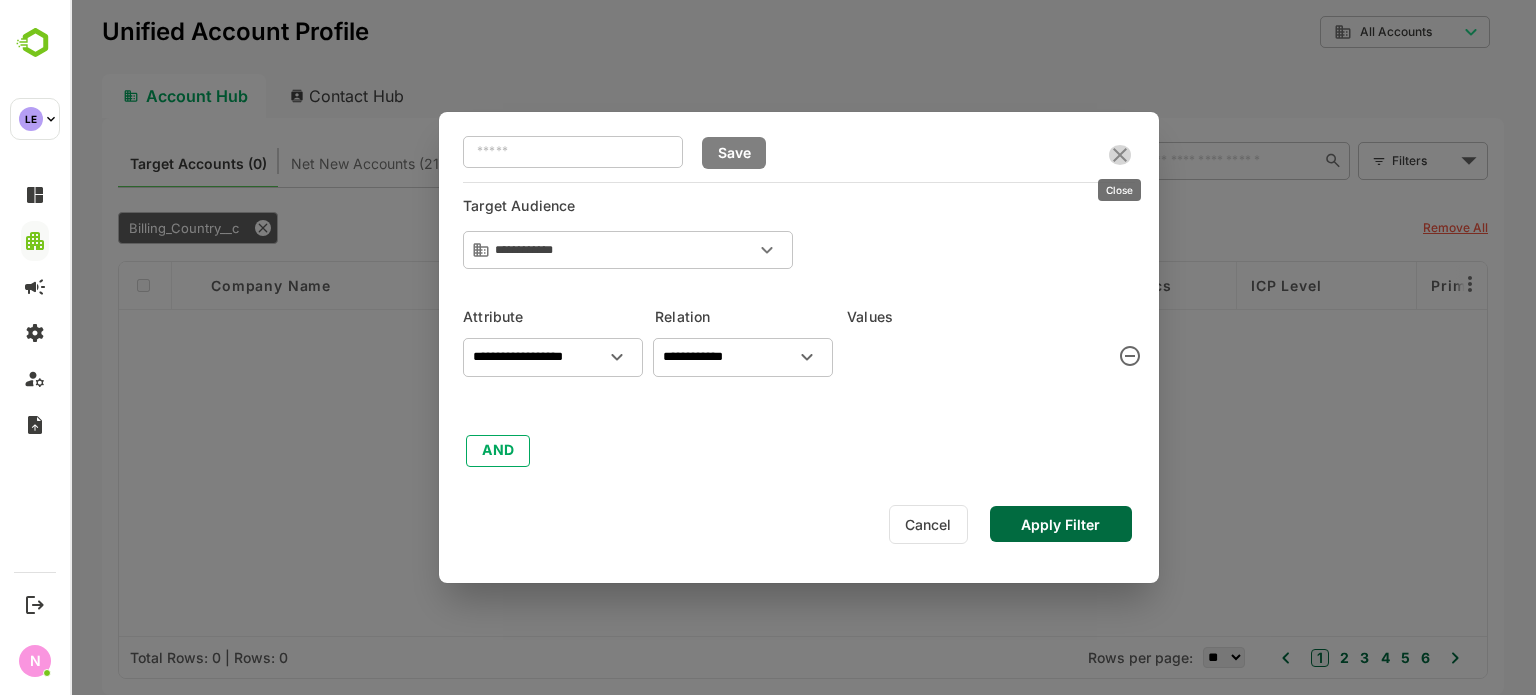click 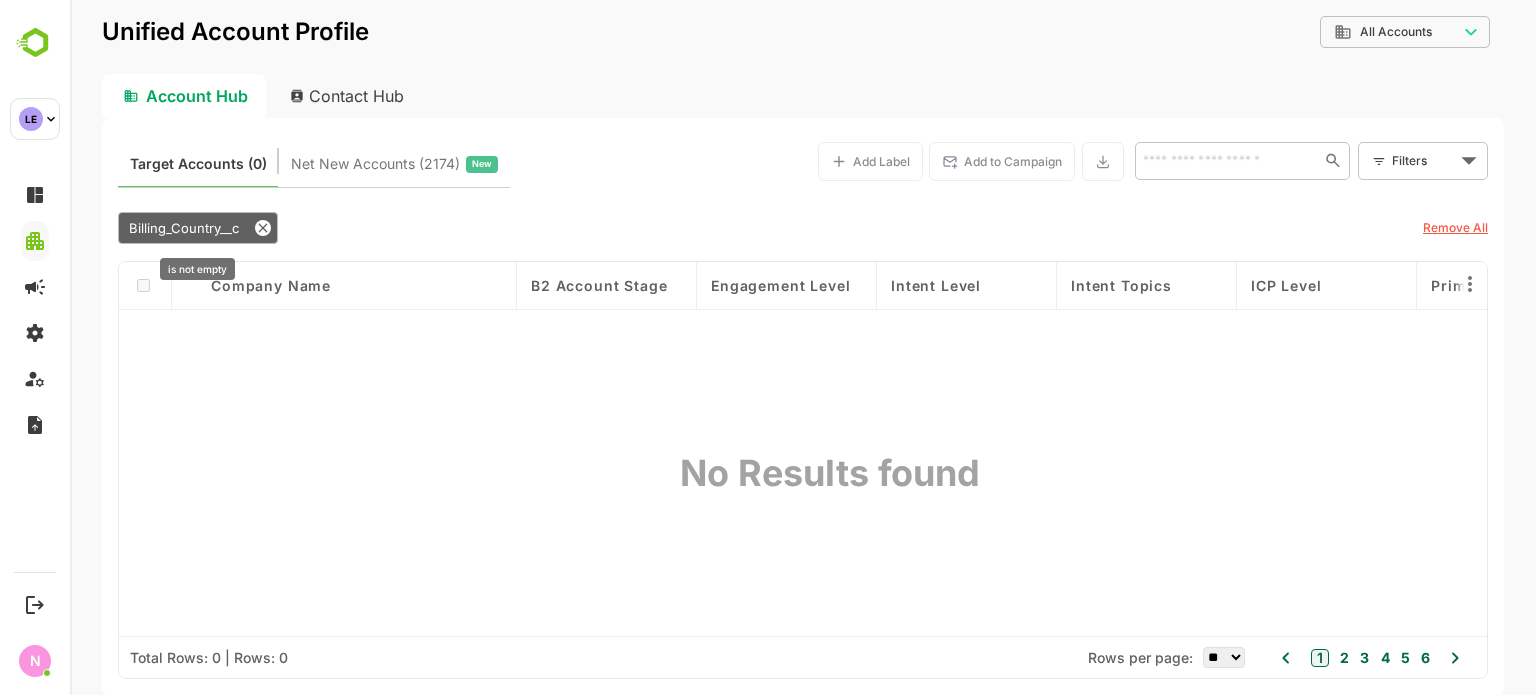 click 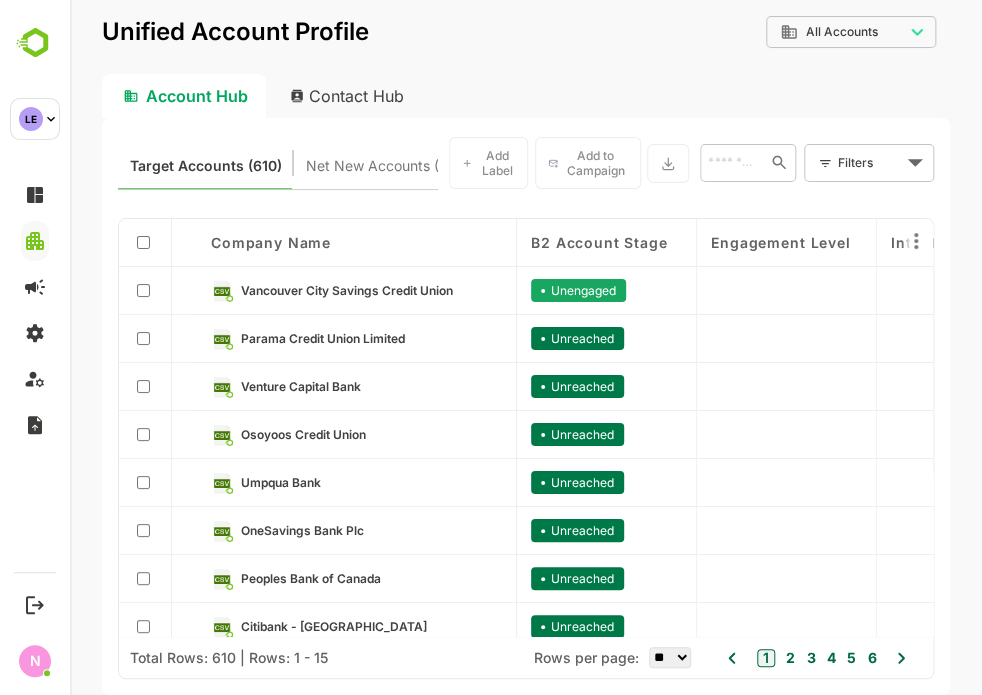 click on "**********" at bounding box center [526, 347] 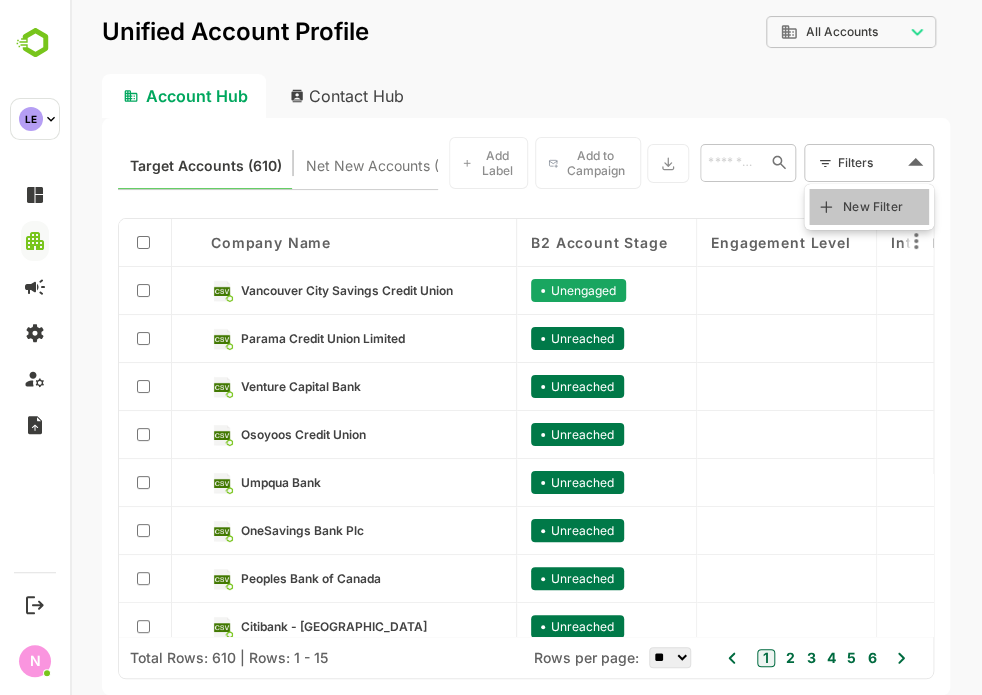 click on "New Filter" at bounding box center (869, 207) 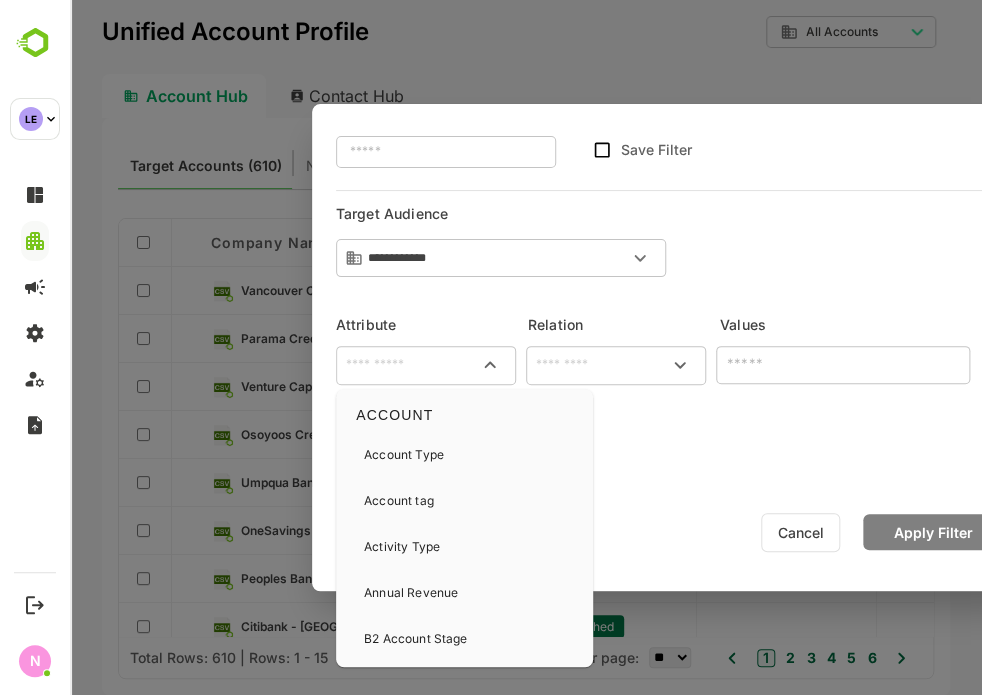 click at bounding box center [426, 365] 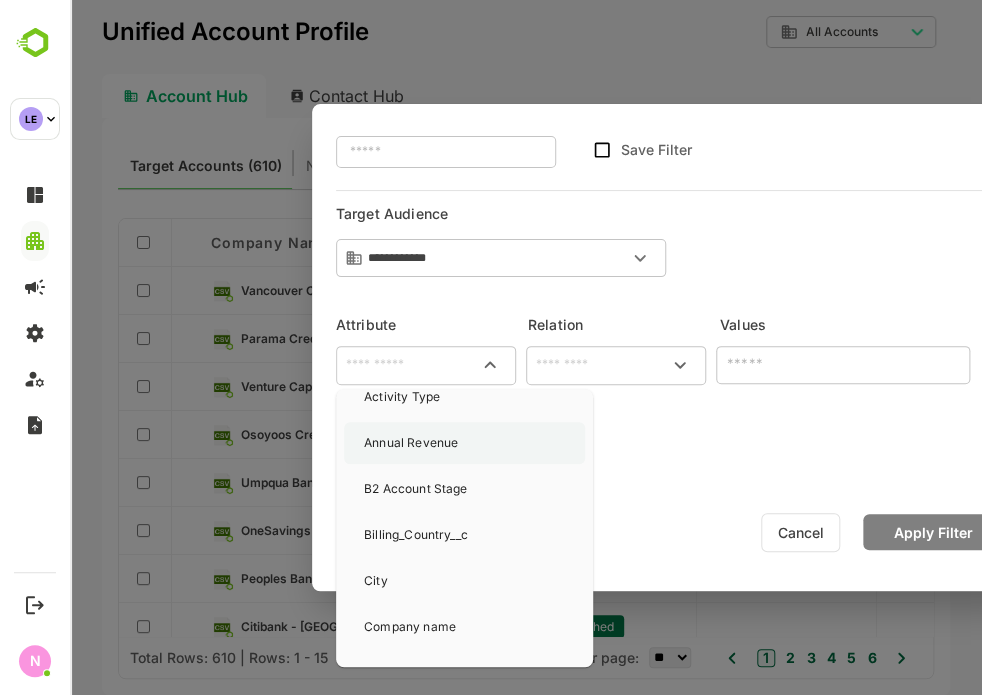 scroll, scrollTop: 152, scrollLeft: 0, axis: vertical 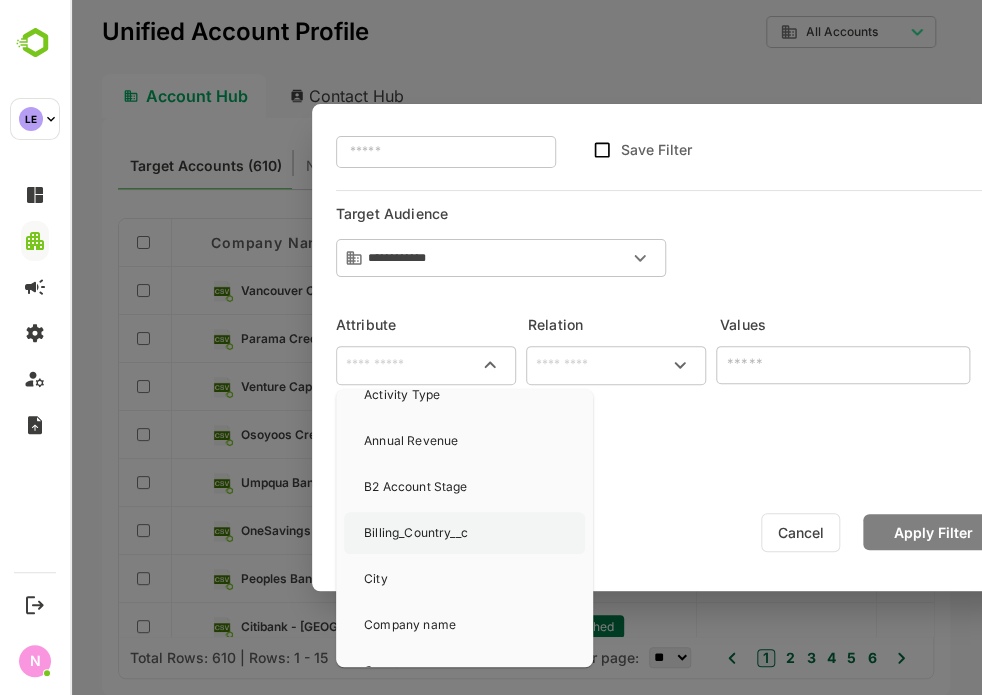click on "Billing_Country__c" at bounding box center (416, 533) 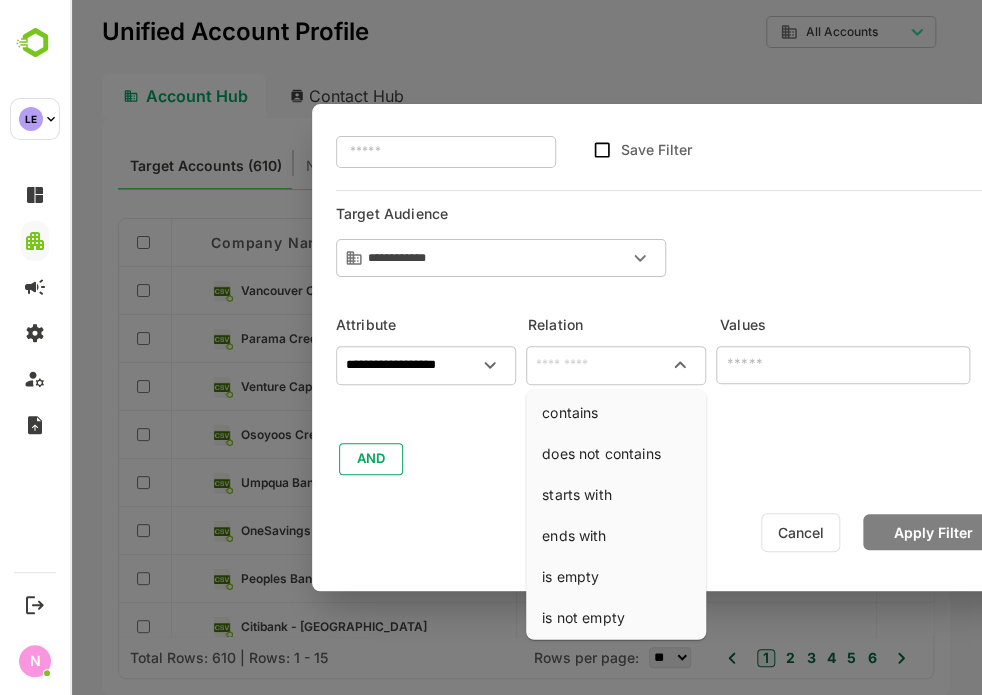 click at bounding box center [616, 365] 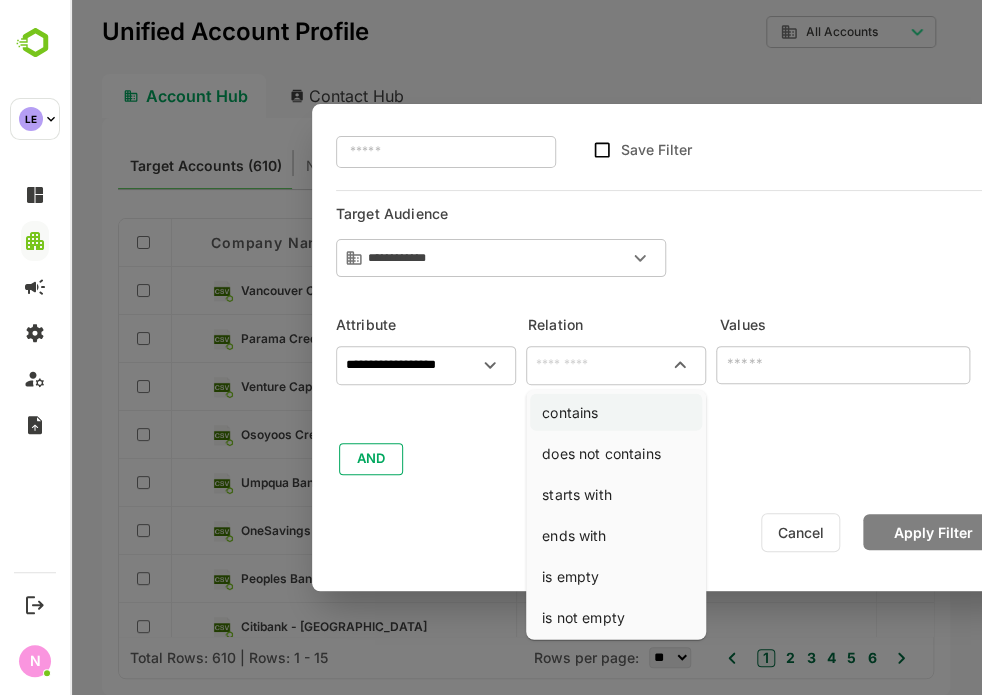click on "contains" at bounding box center [616, 412] 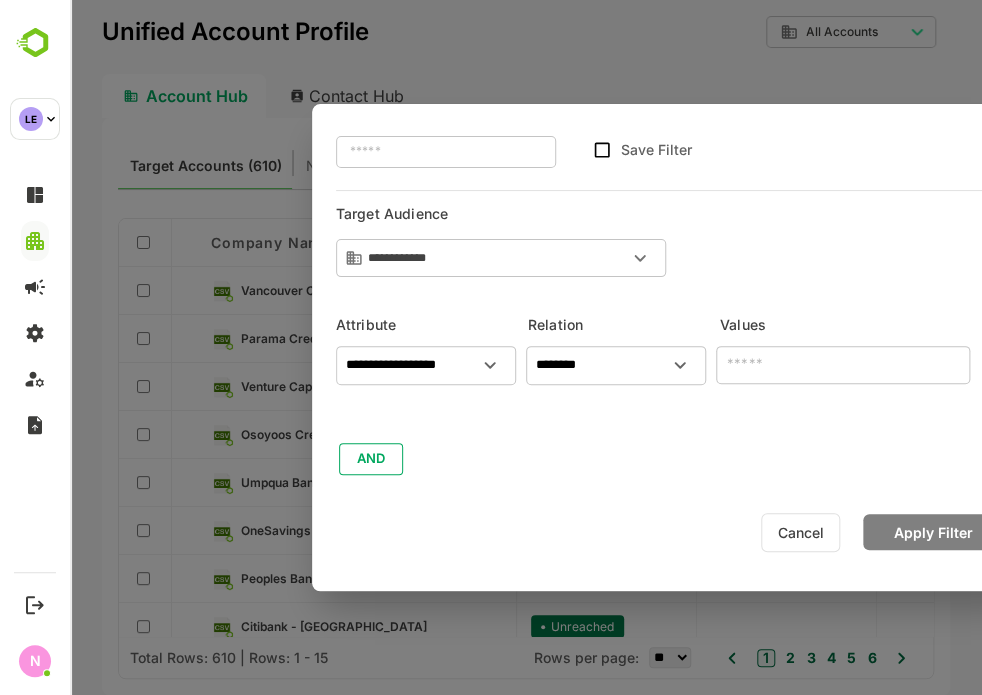 click at bounding box center [843, 365] 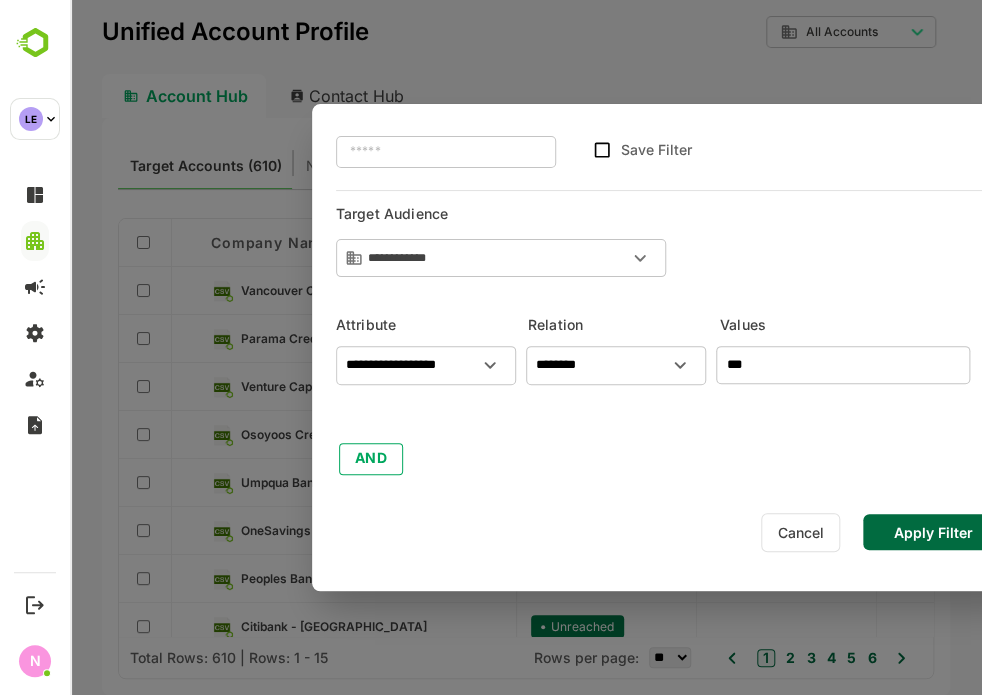 type on "***" 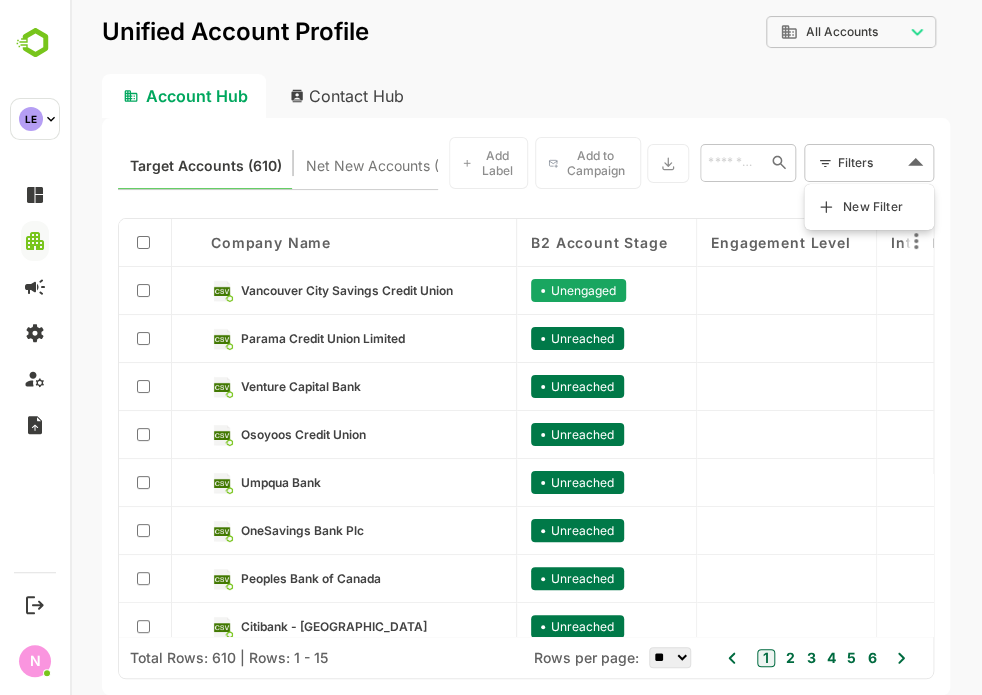 click on "**********" at bounding box center [526, 347] 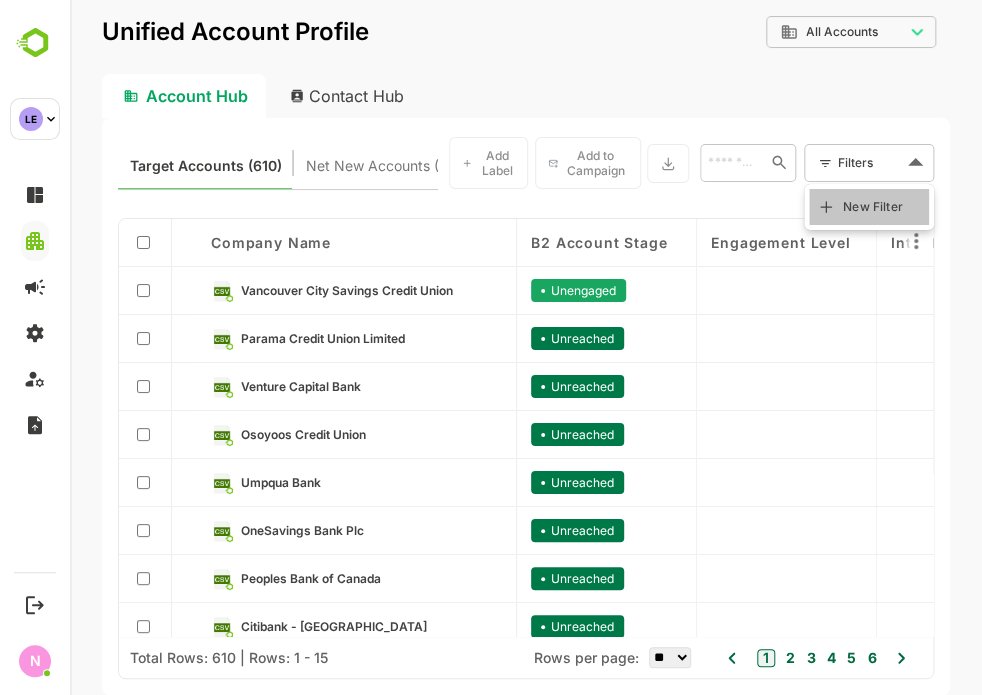 click on "New Filter" at bounding box center [873, 207] 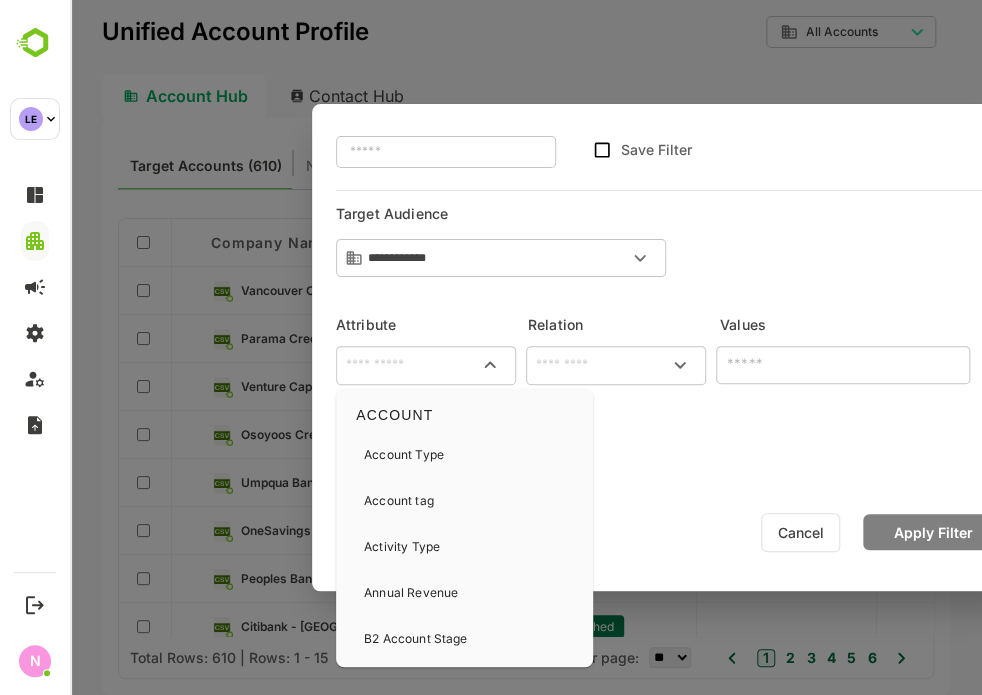 click at bounding box center (426, 365) 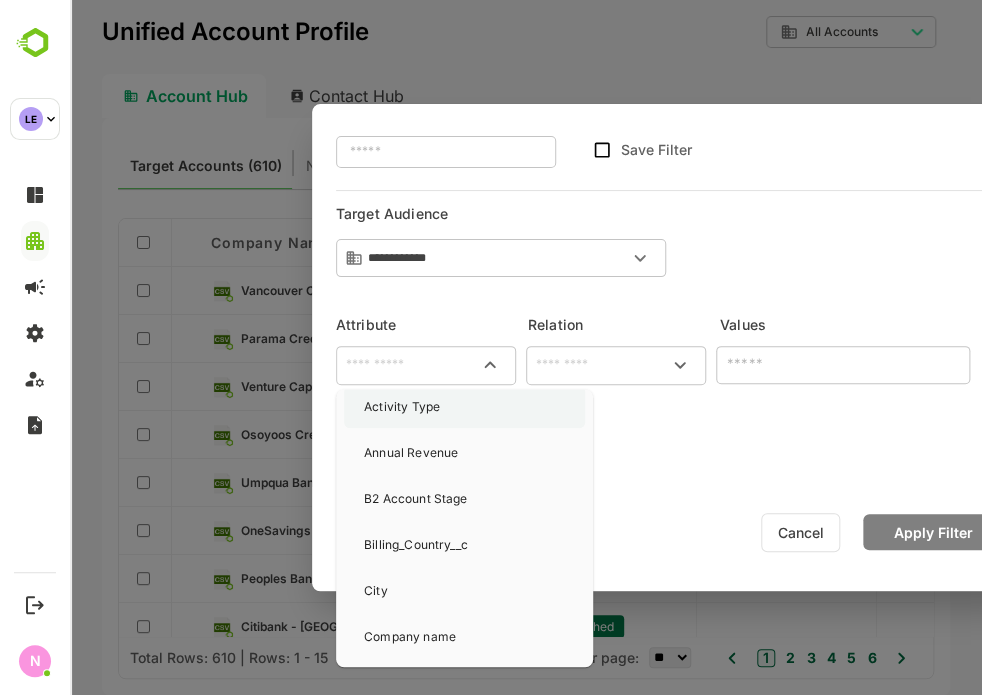scroll, scrollTop: 143, scrollLeft: 0, axis: vertical 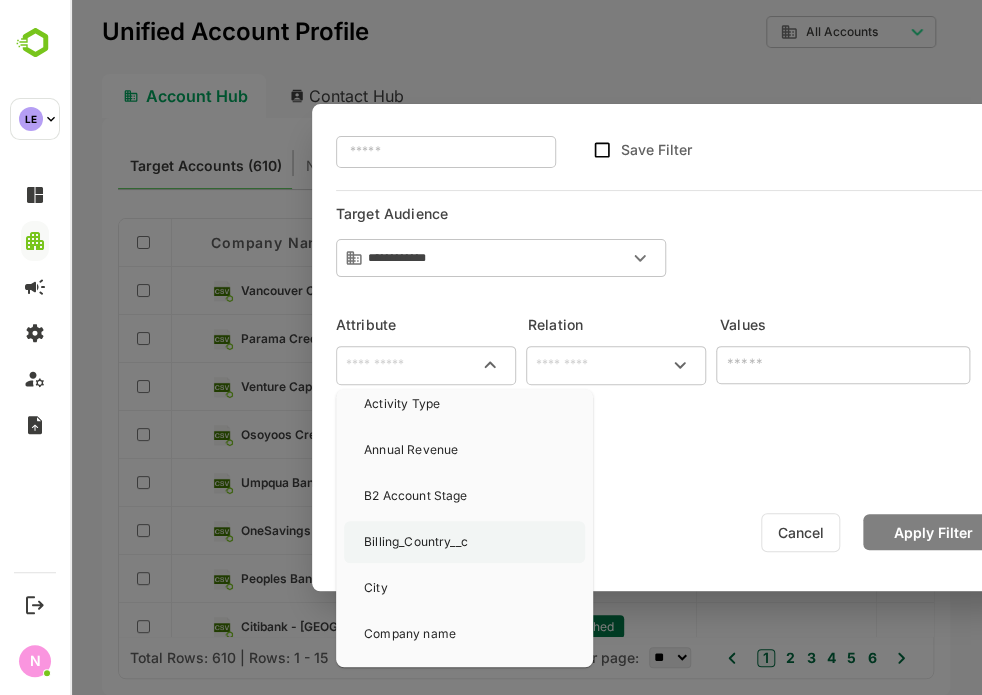 click on "Billing_Country__c" at bounding box center [416, 542] 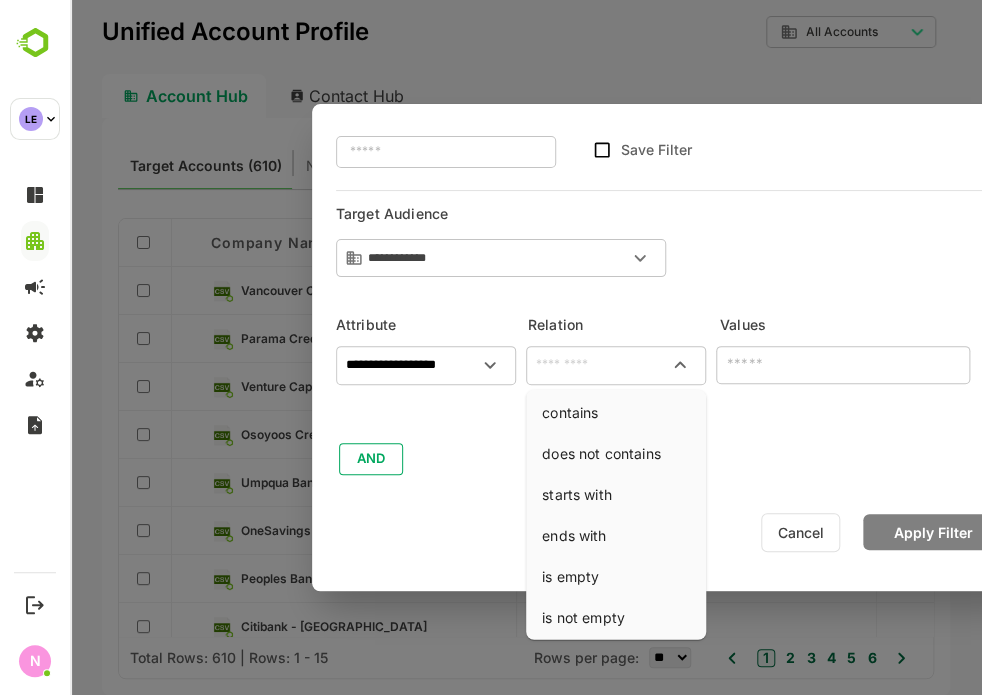 click at bounding box center (616, 365) 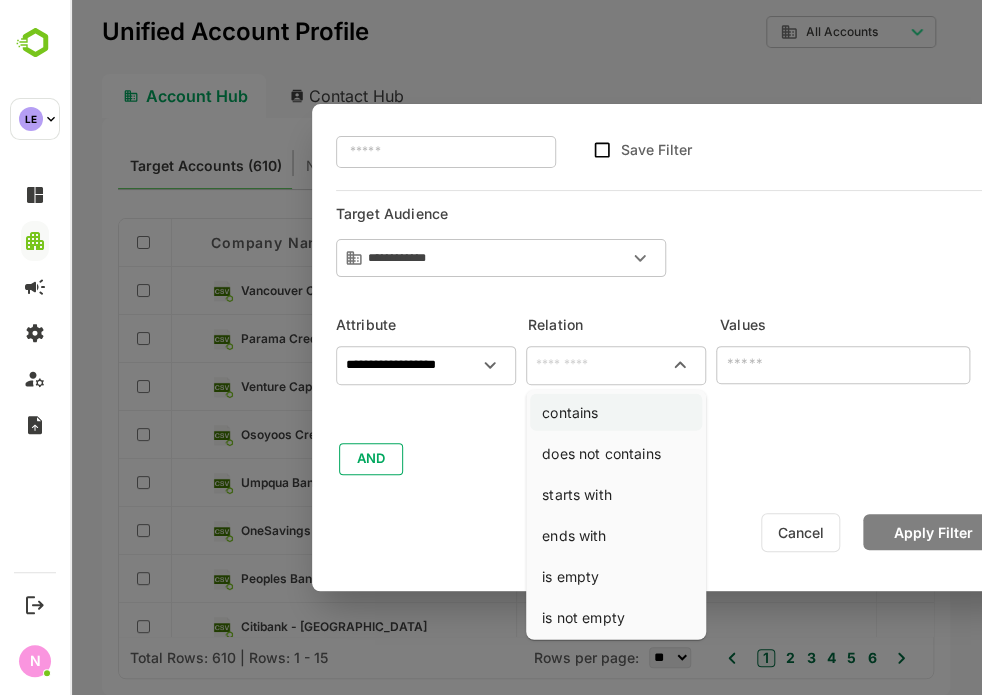 click on "contains" at bounding box center [616, 412] 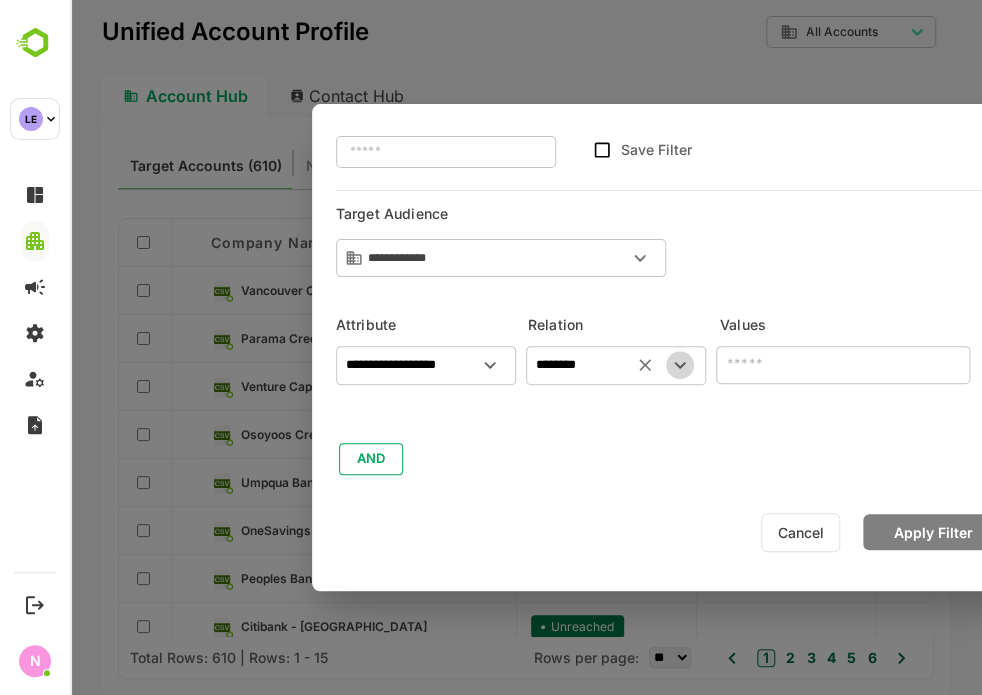 click 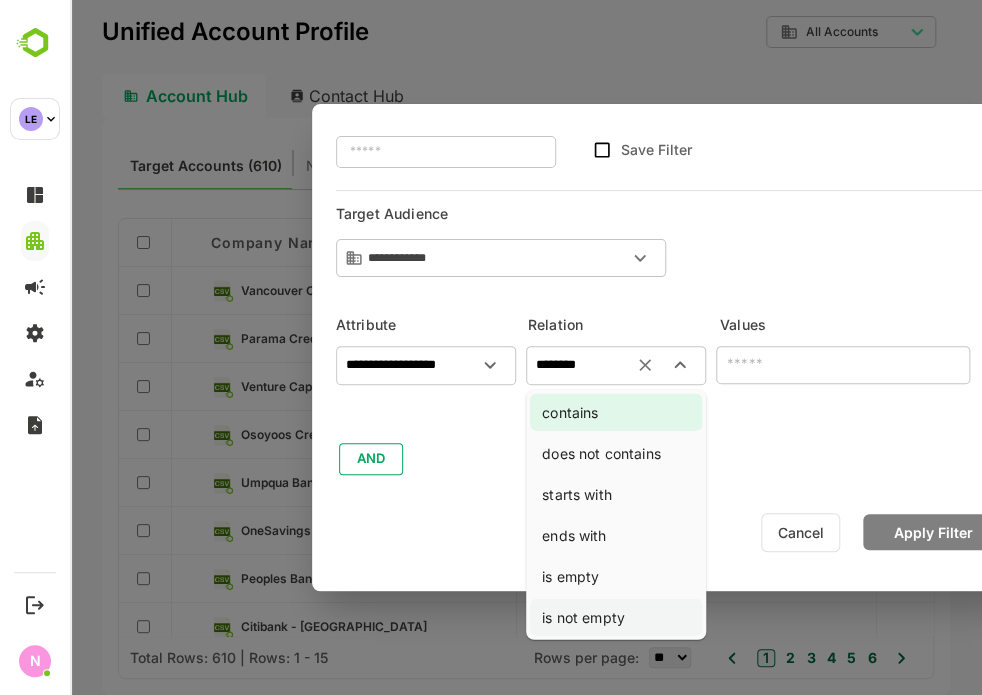 click on "is not empty" at bounding box center [616, 617] 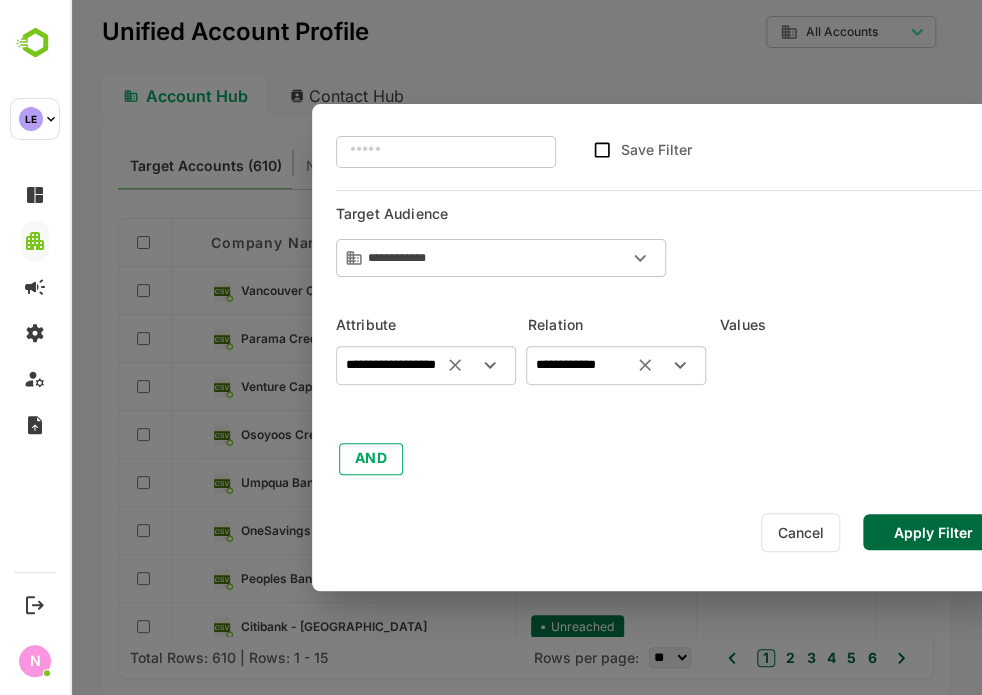 click at bounding box center [472, 365] 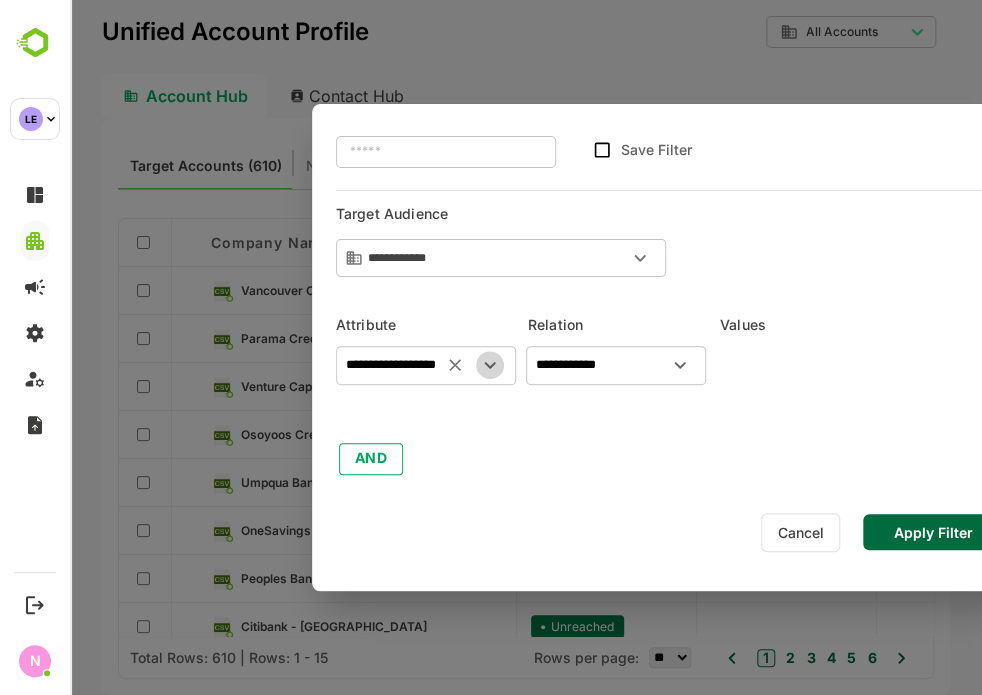 click 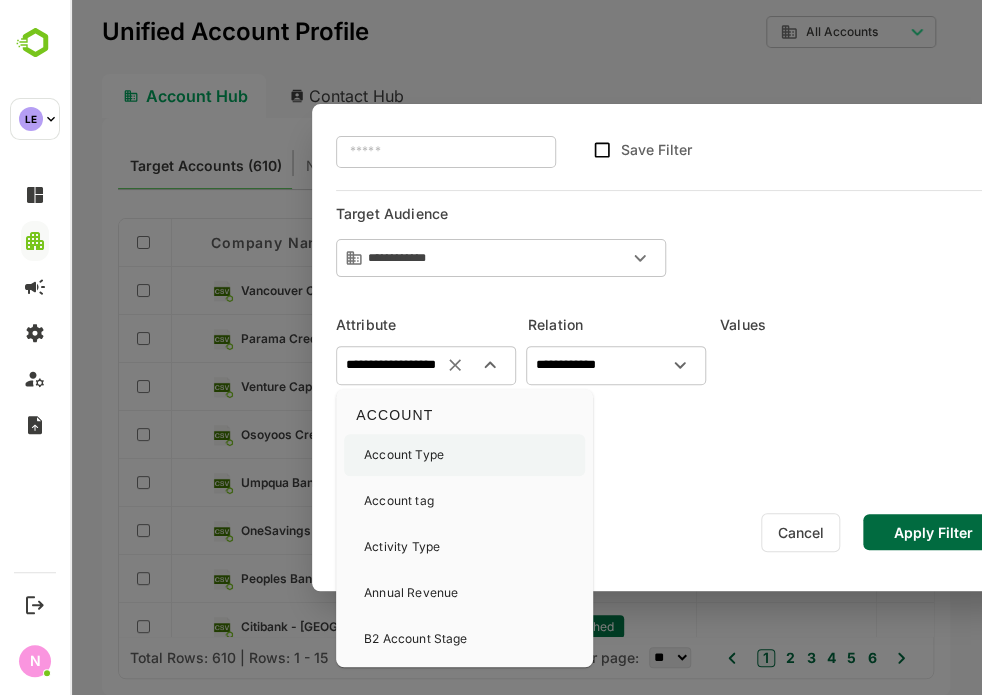 click on "Account Type" at bounding box center (464, 455) 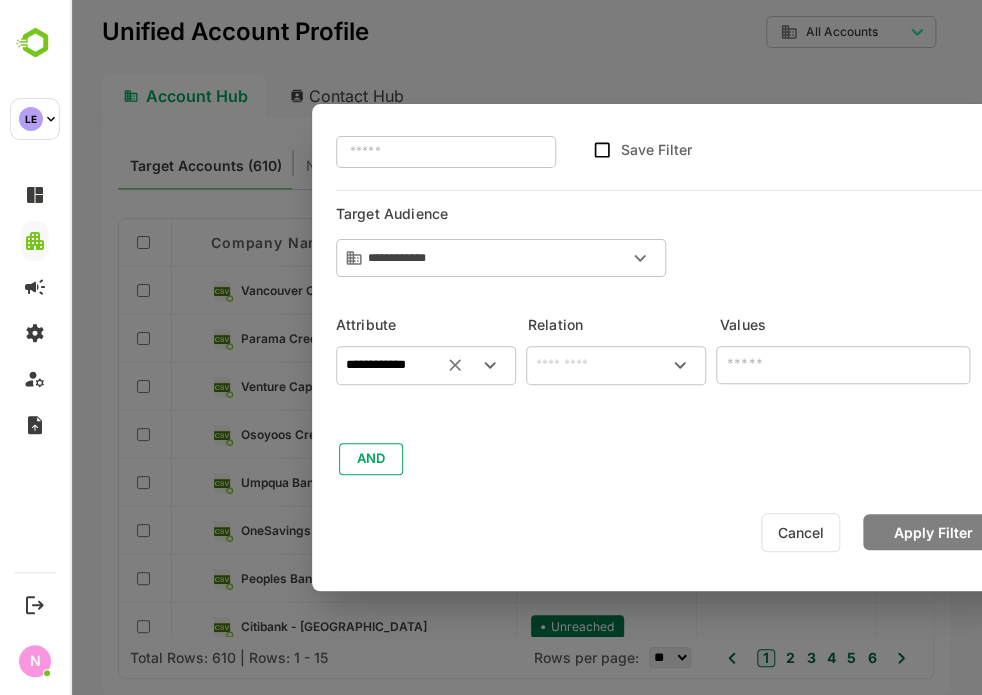 click on "​" at bounding box center (616, 365) 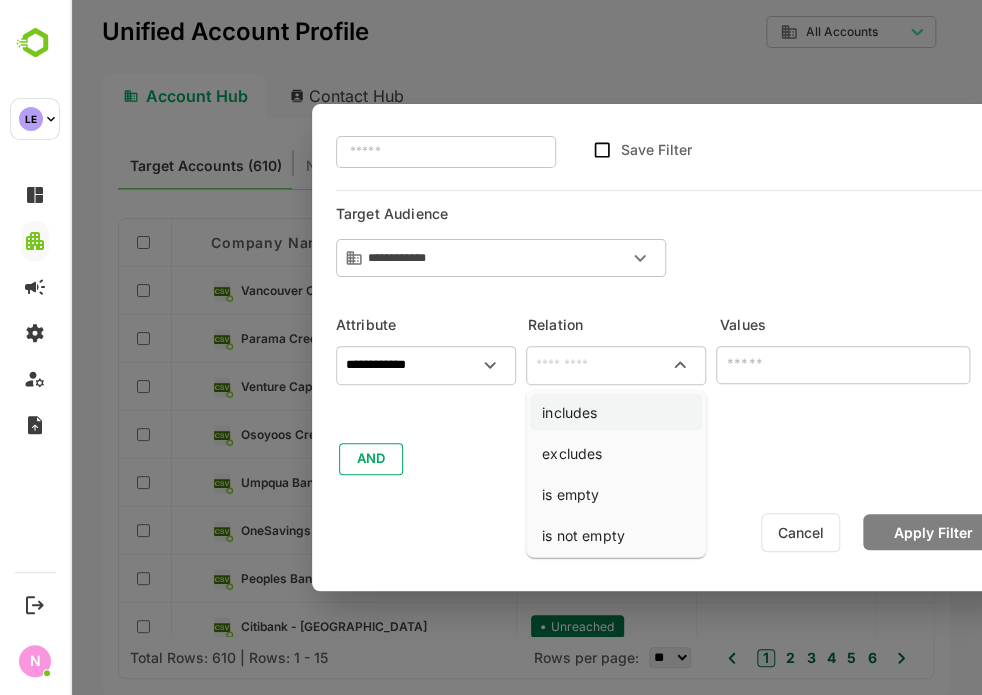 click on "includes" at bounding box center (616, 412) 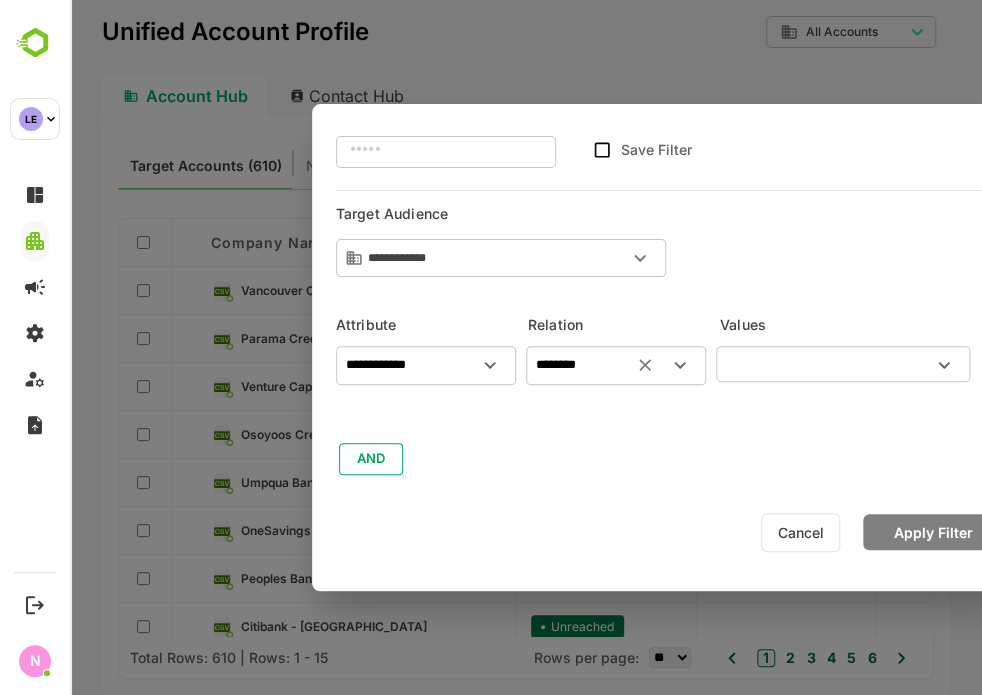 click on "​" at bounding box center (843, 364) 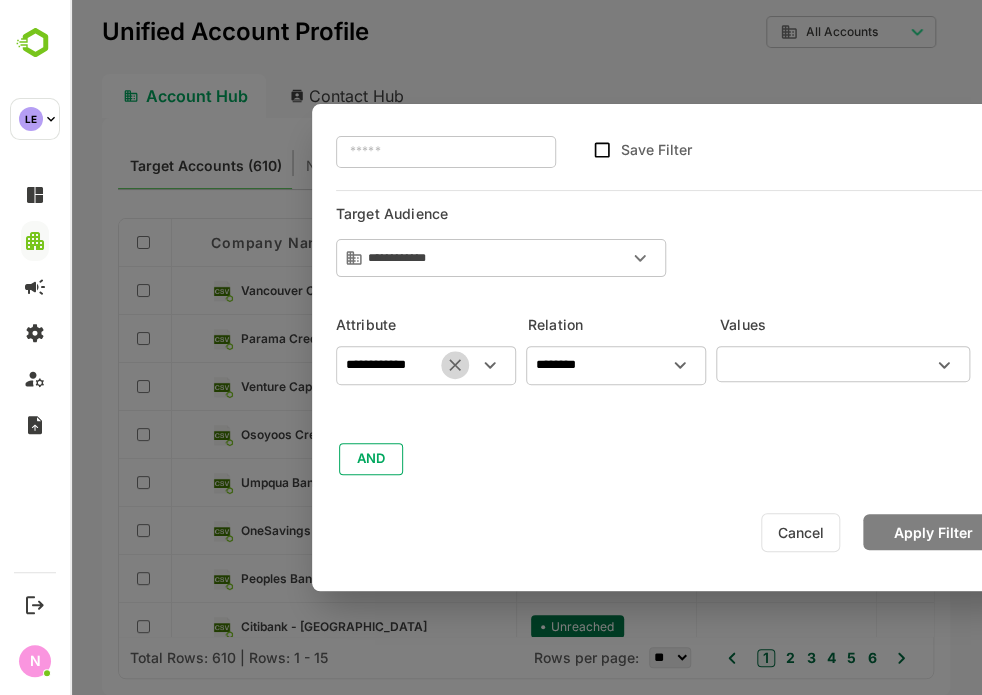 click 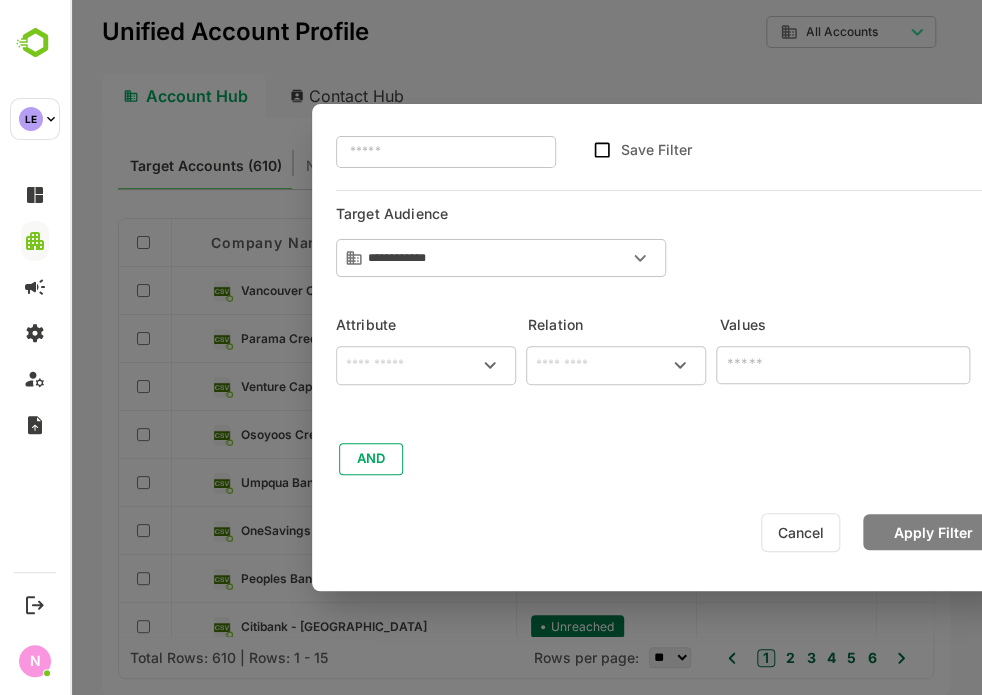click at bounding box center (489, 365) 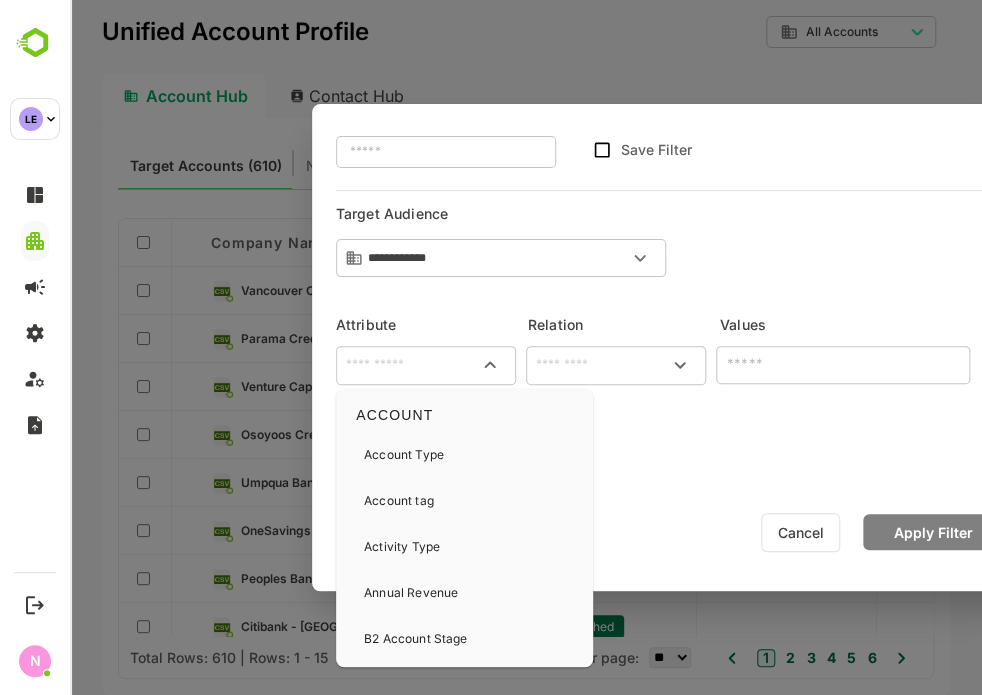 click at bounding box center (426, 365) 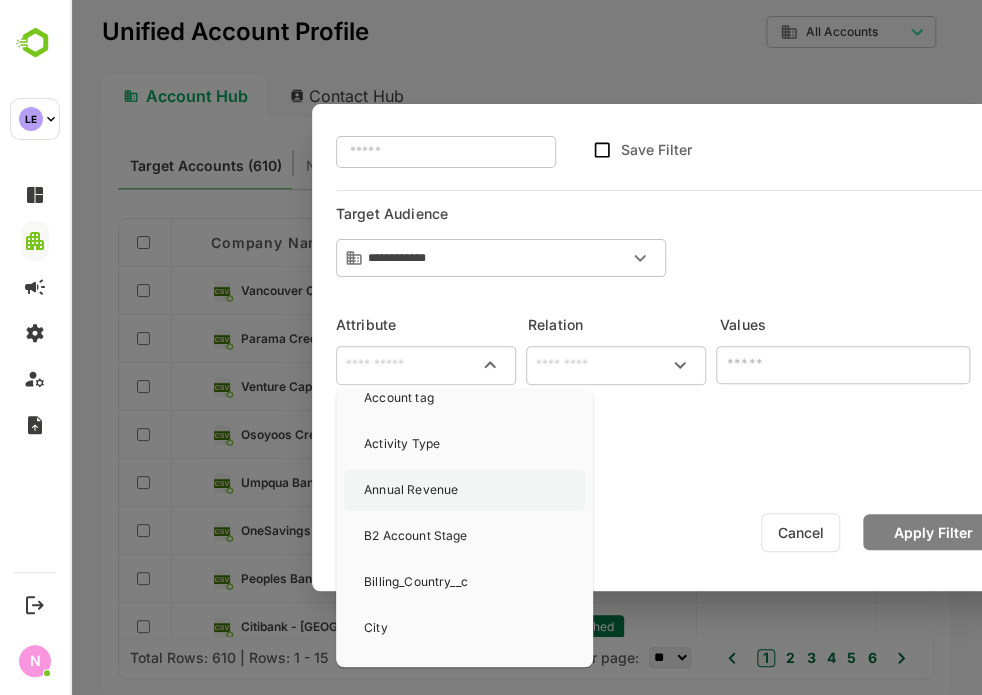 scroll, scrollTop: 112, scrollLeft: 0, axis: vertical 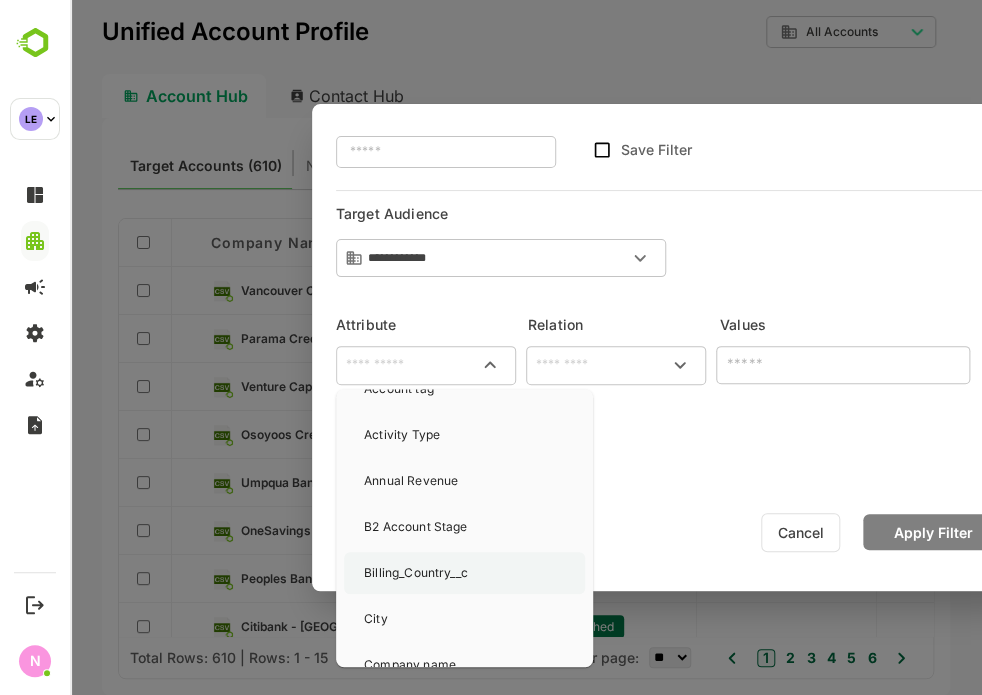 click on "Billing_Country__c" at bounding box center (464, 573) 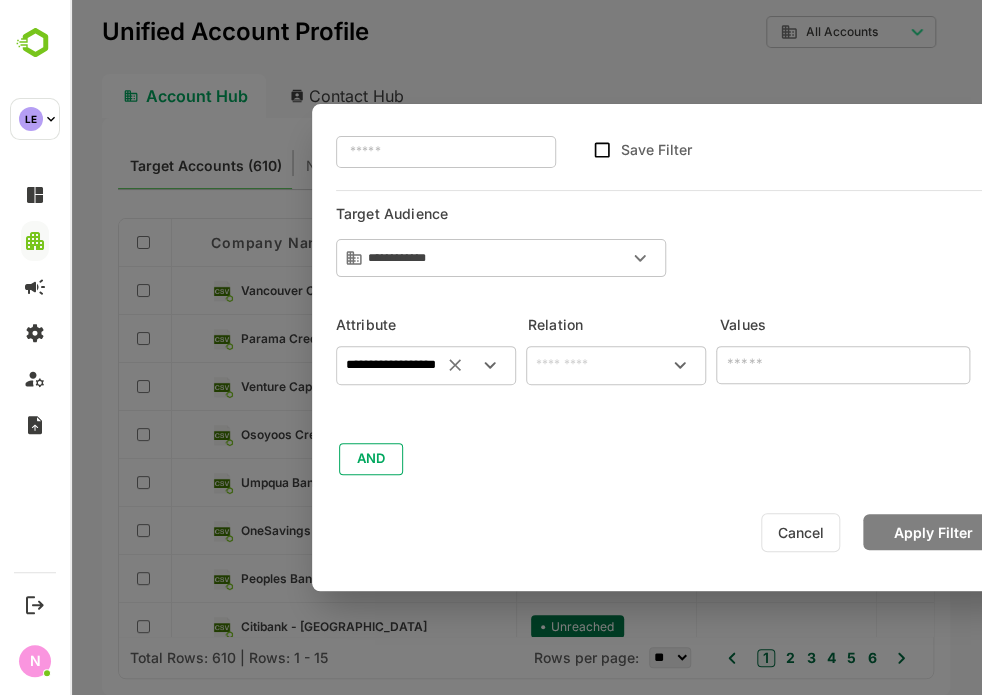 click on "​" at bounding box center (616, 365) 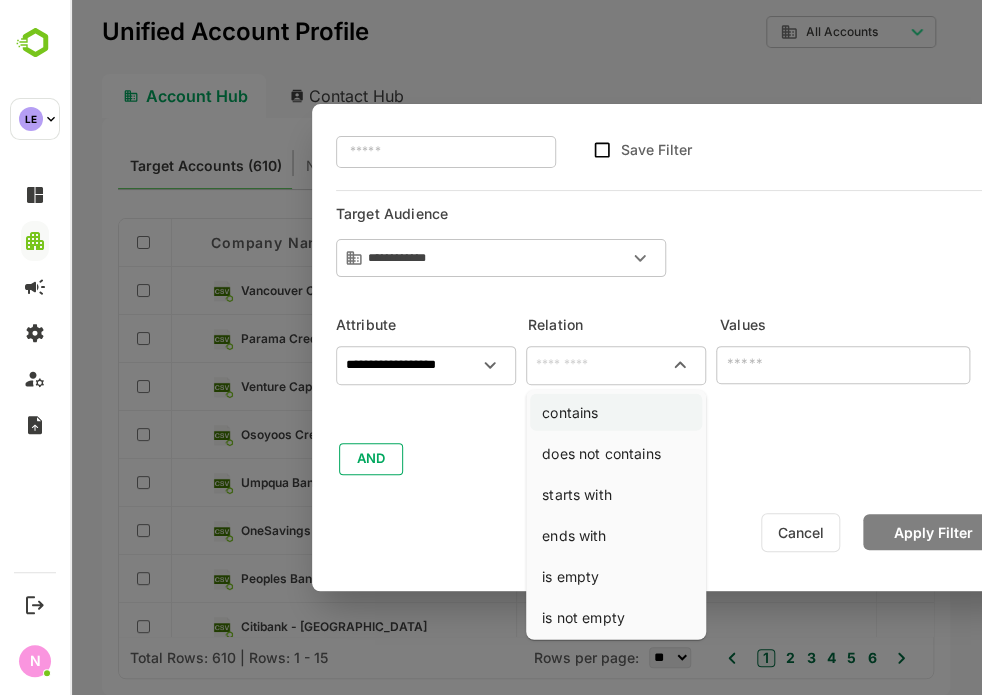 click on "contains" at bounding box center (616, 412) 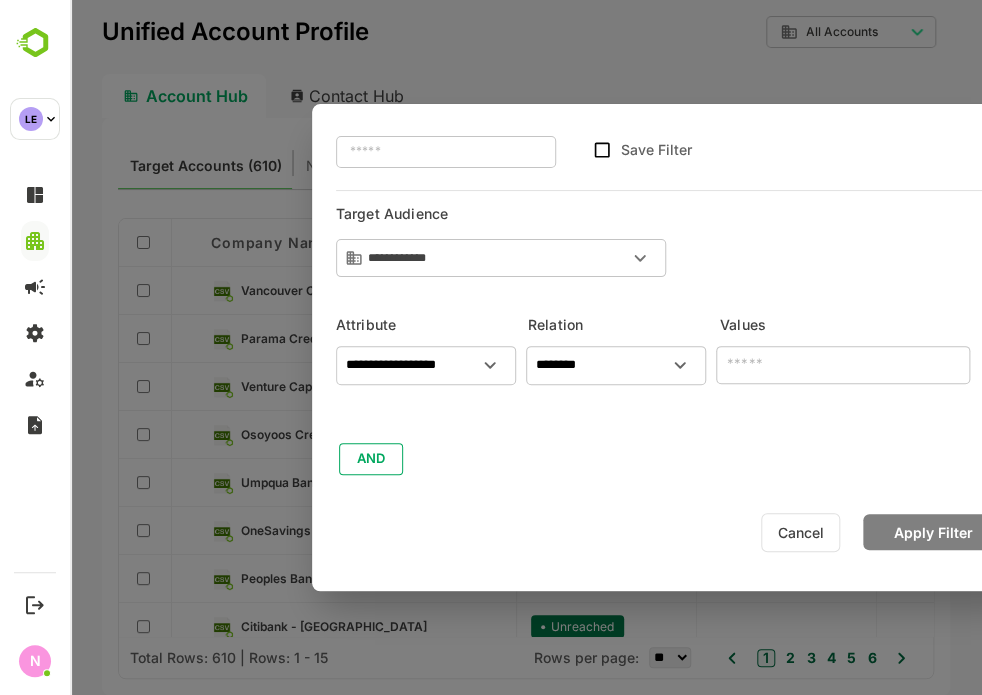 click at bounding box center (843, 365) 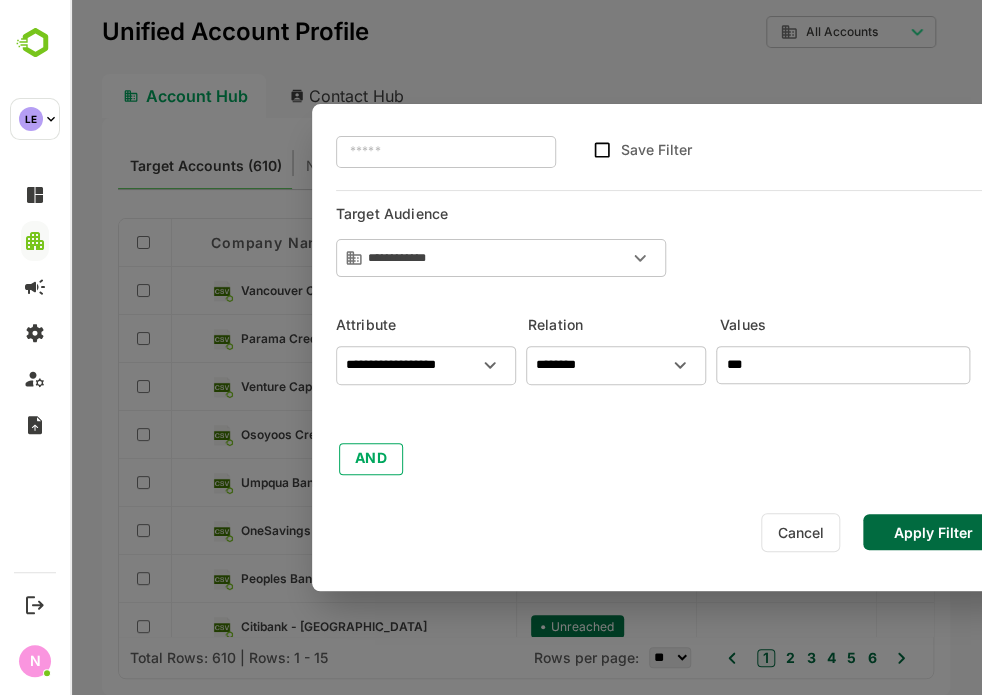 type on "***" 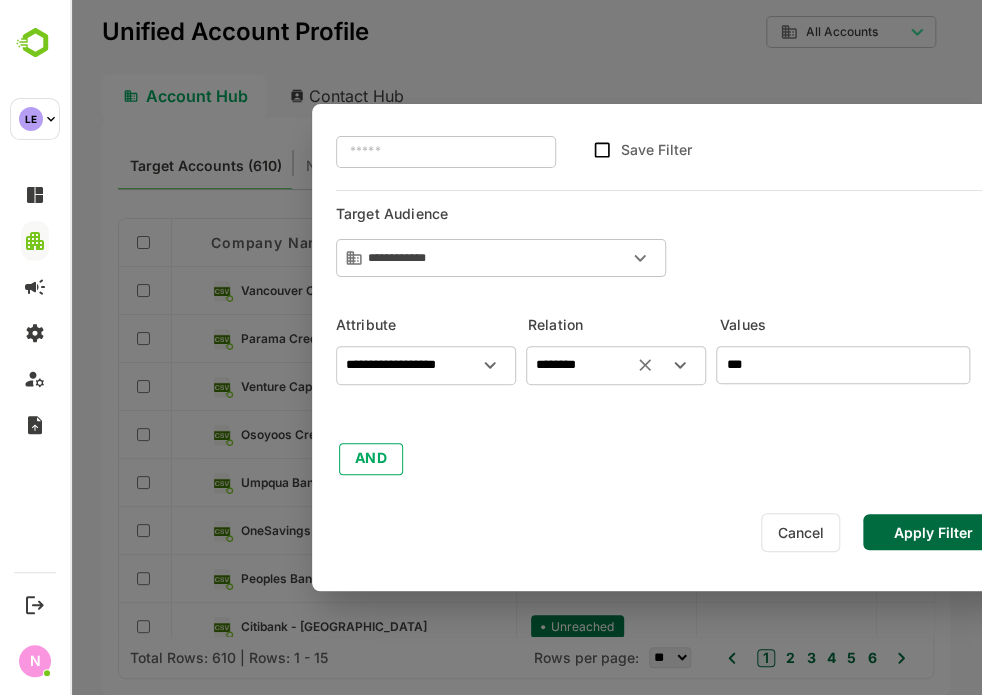 click 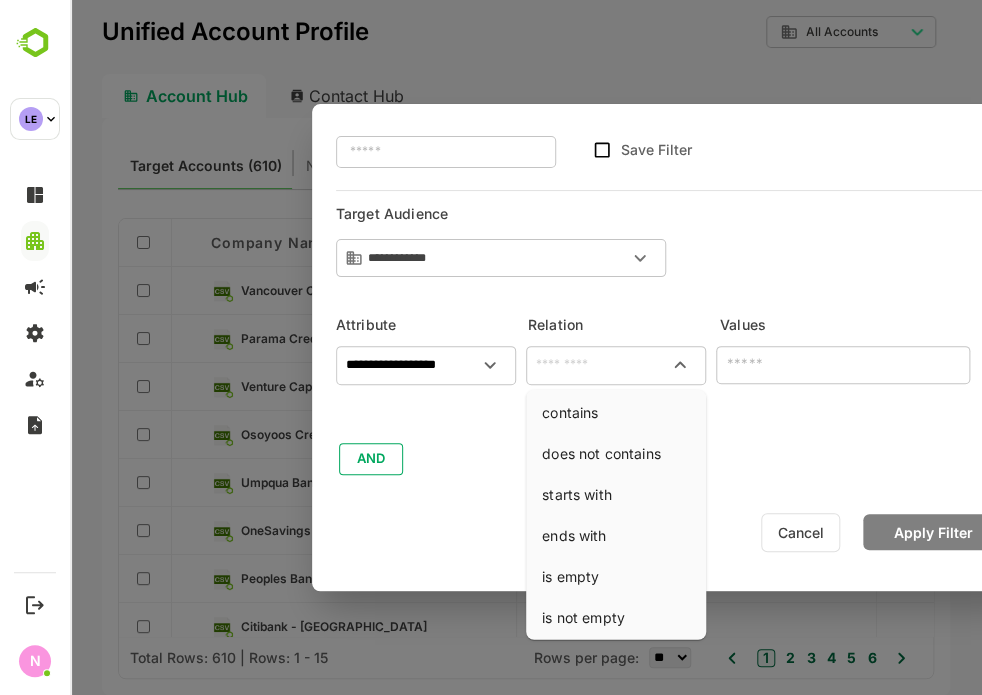 click at bounding box center (616, 365) 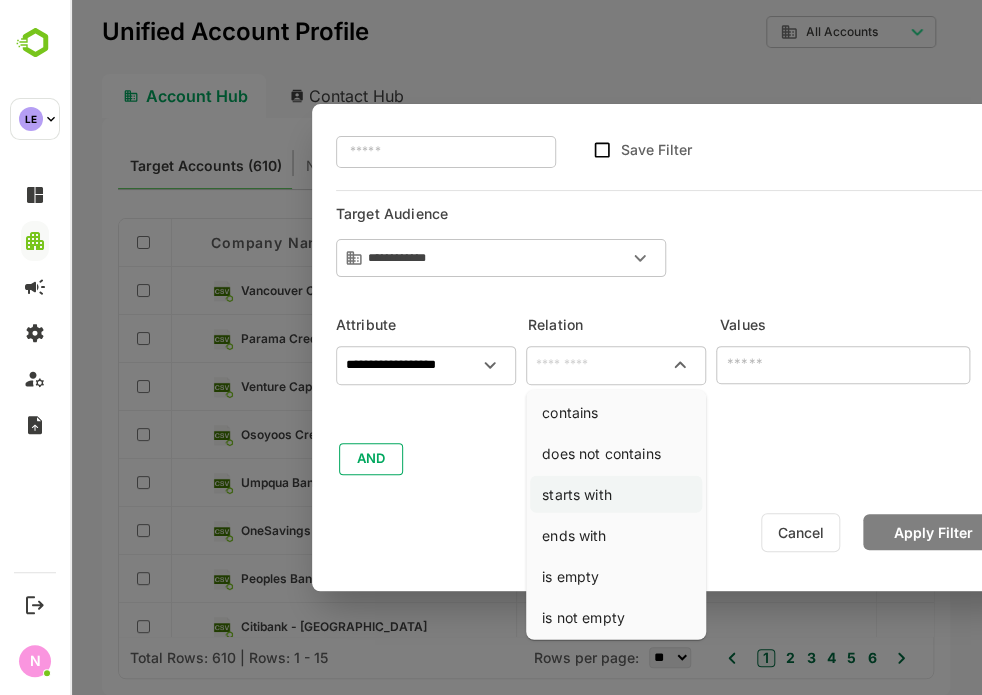 click on "starts with" at bounding box center [616, 494] 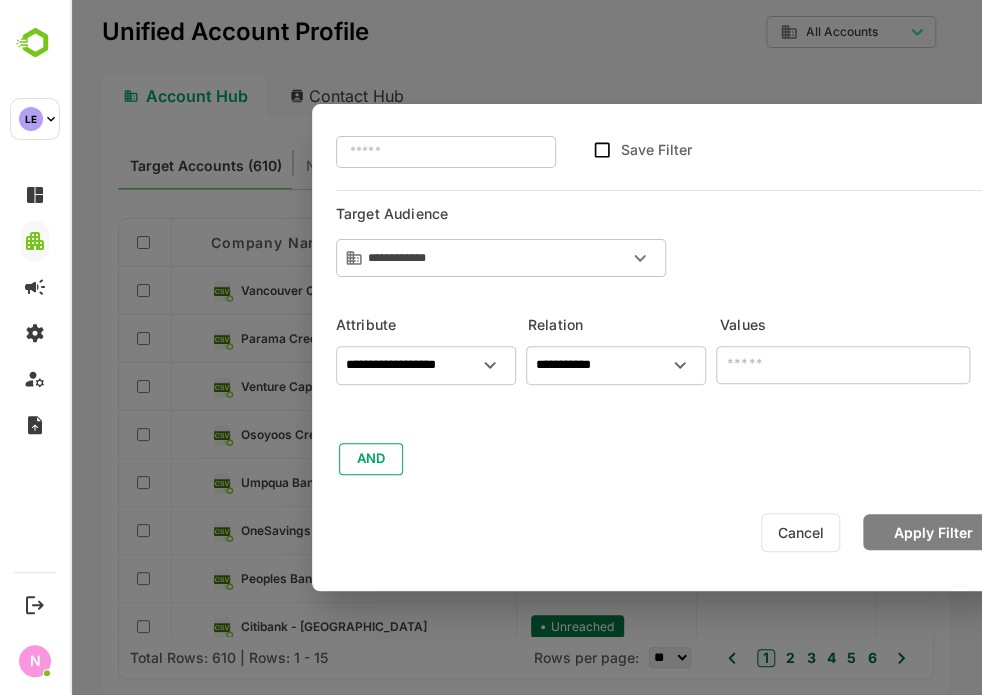 click at bounding box center [843, 365] 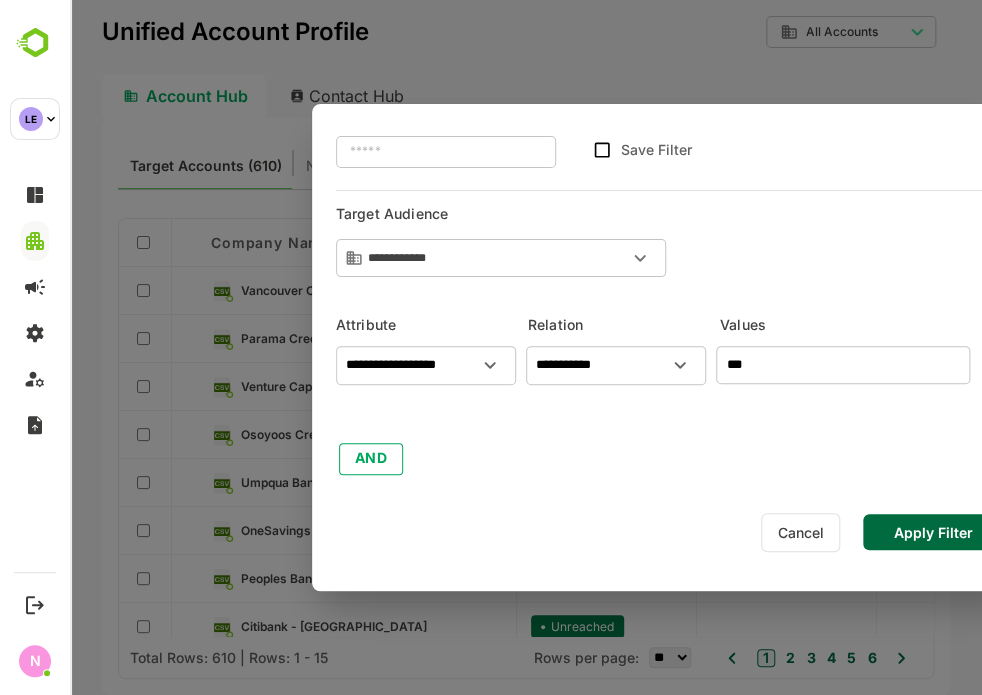 type on "***" 